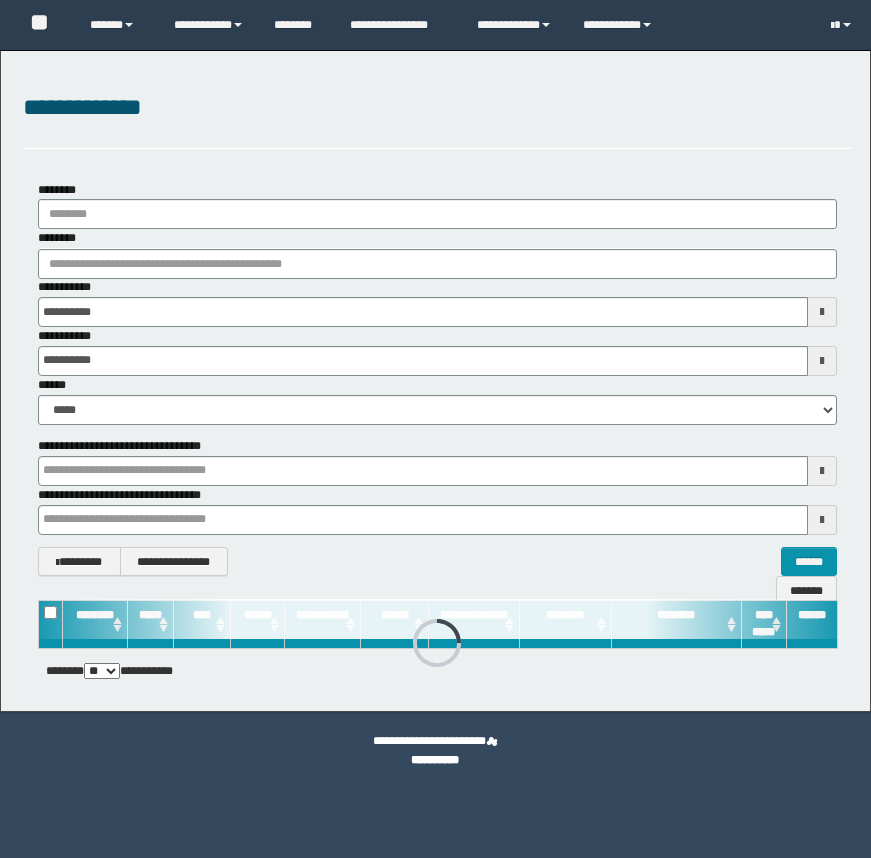 scroll, scrollTop: 0, scrollLeft: 0, axis: both 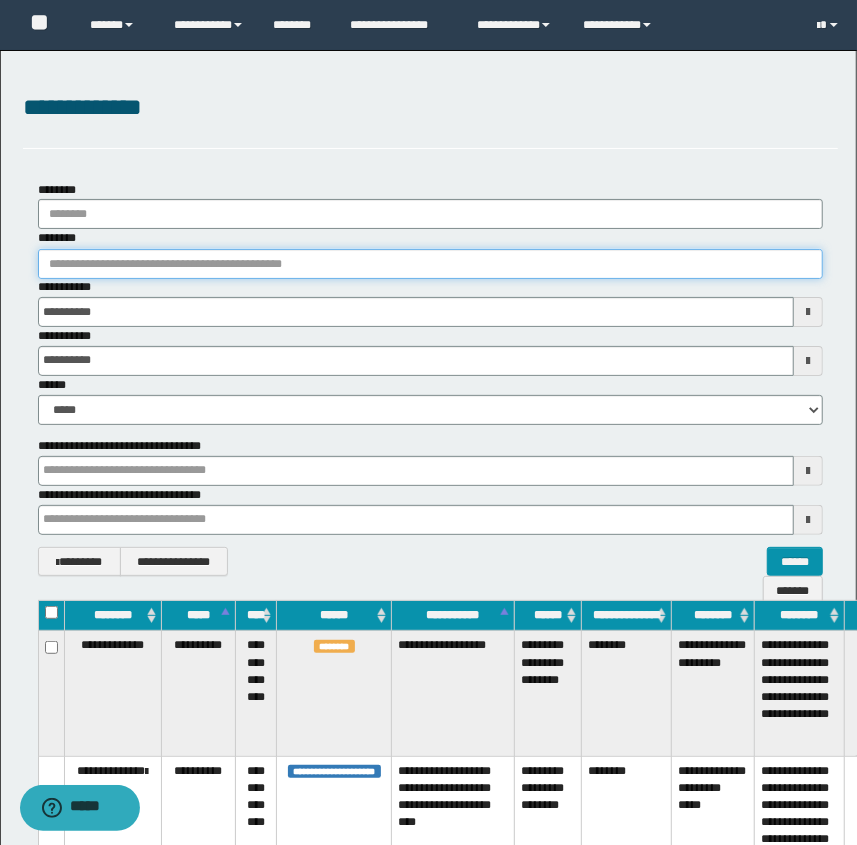 click on "********" at bounding box center [431, 264] 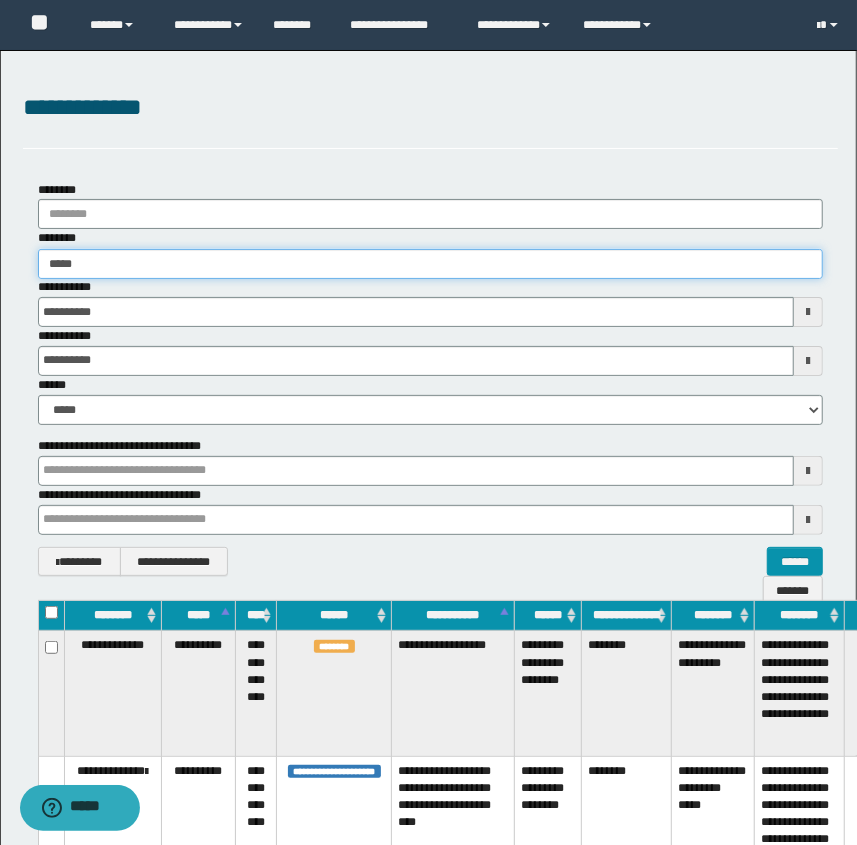 type on "******" 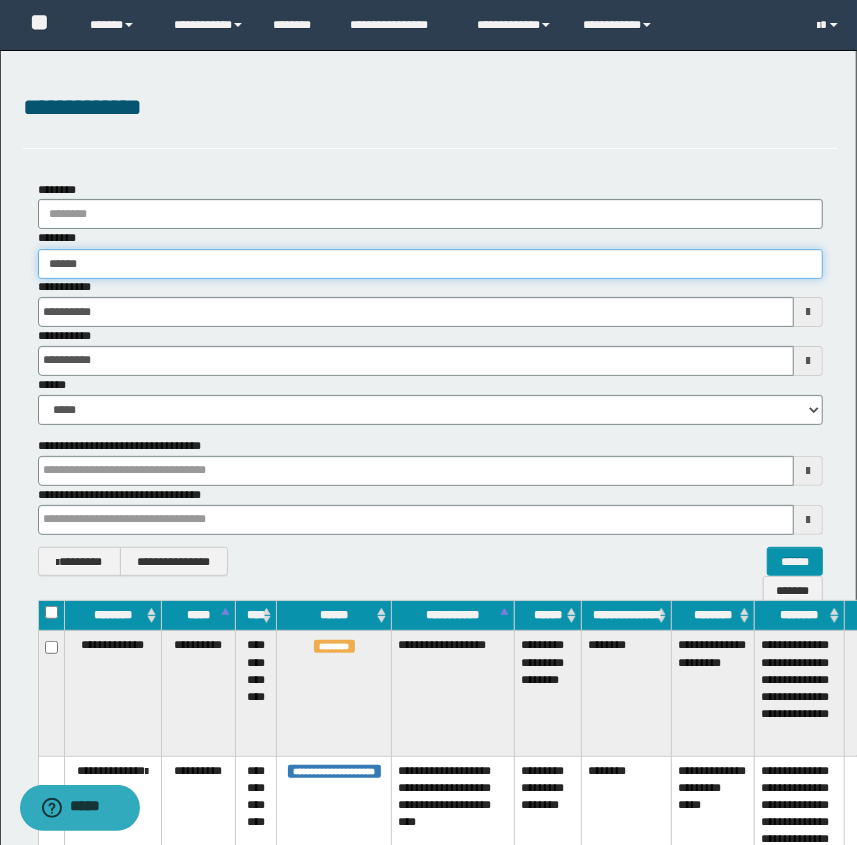 type on "******" 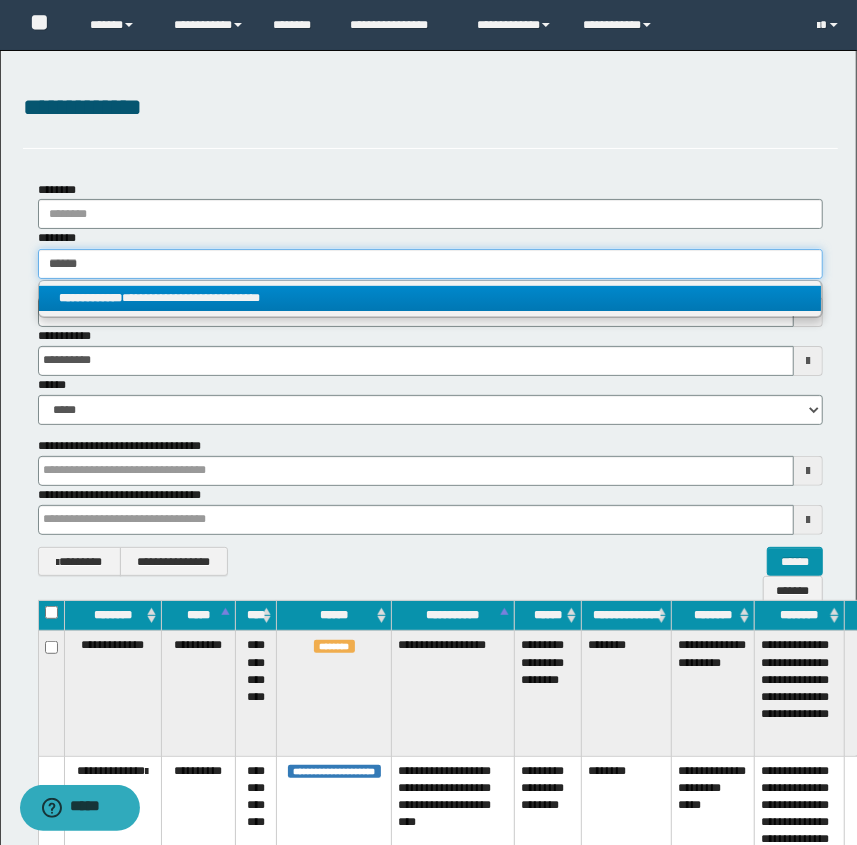 type on "******" 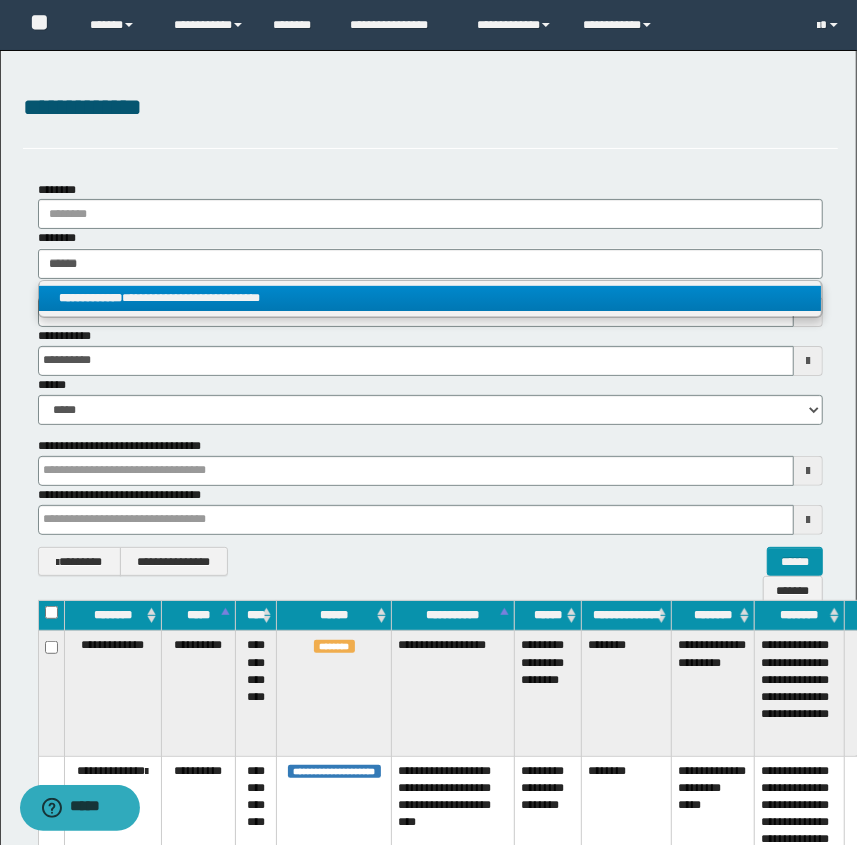click on "**********" at bounding box center [430, 298] 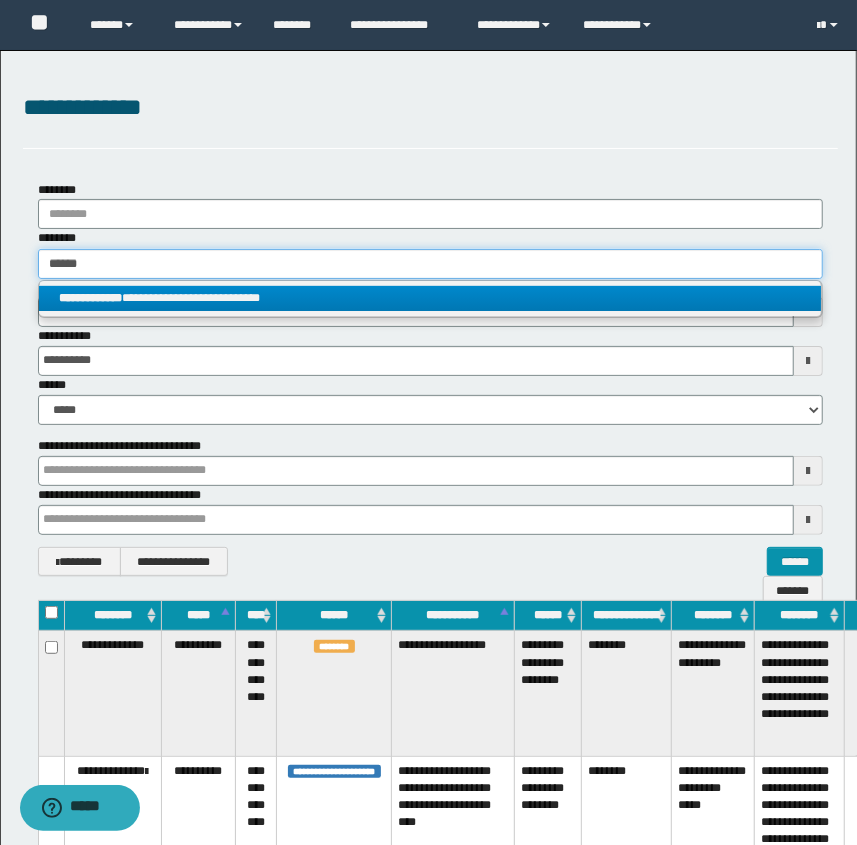 type 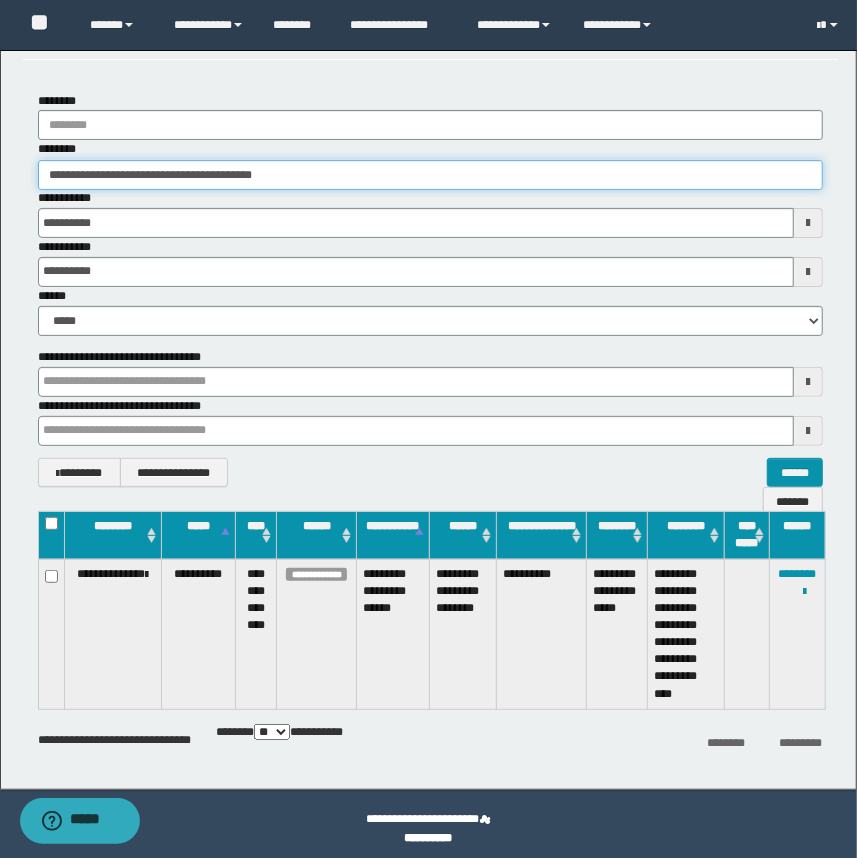 scroll, scrollTop: 90, scrollLeft: 0, axis: vertical 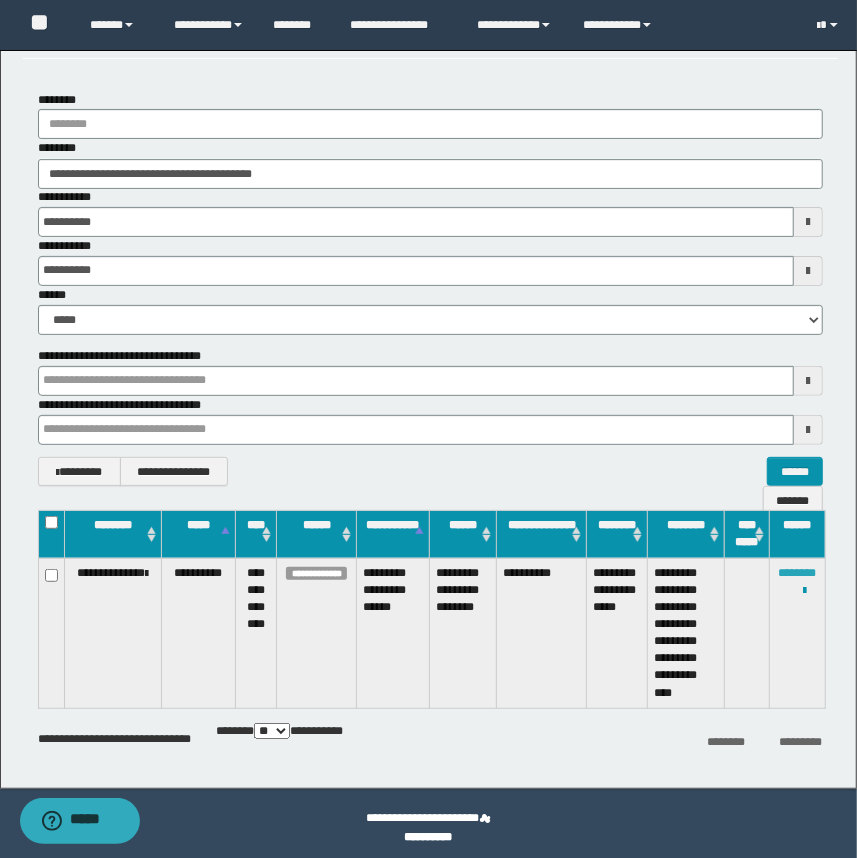 click on "********" at bounding box center (797, 573) 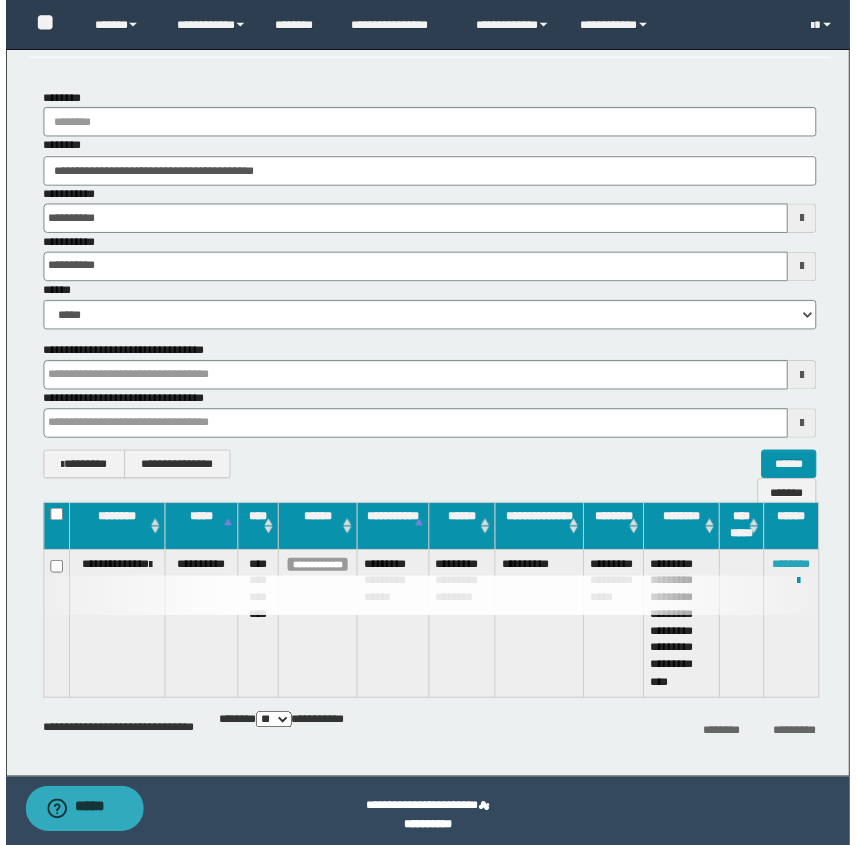 scroll, scrollTop: 0, scrollLeft: 0, axis: both 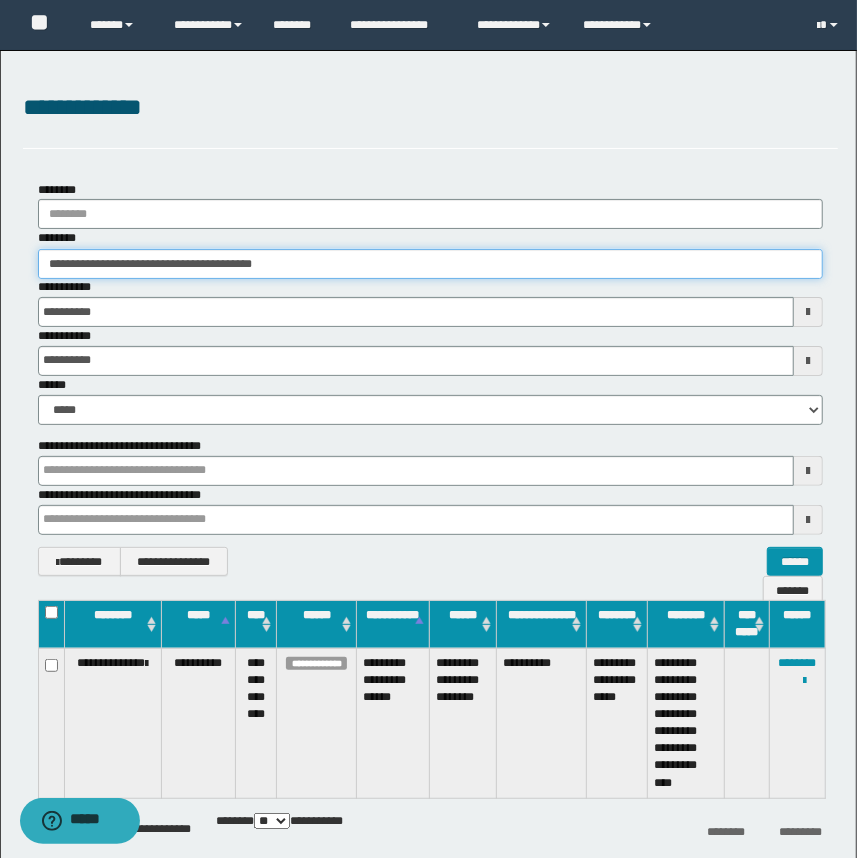 click on "**********" at bounding box center [431, 264] 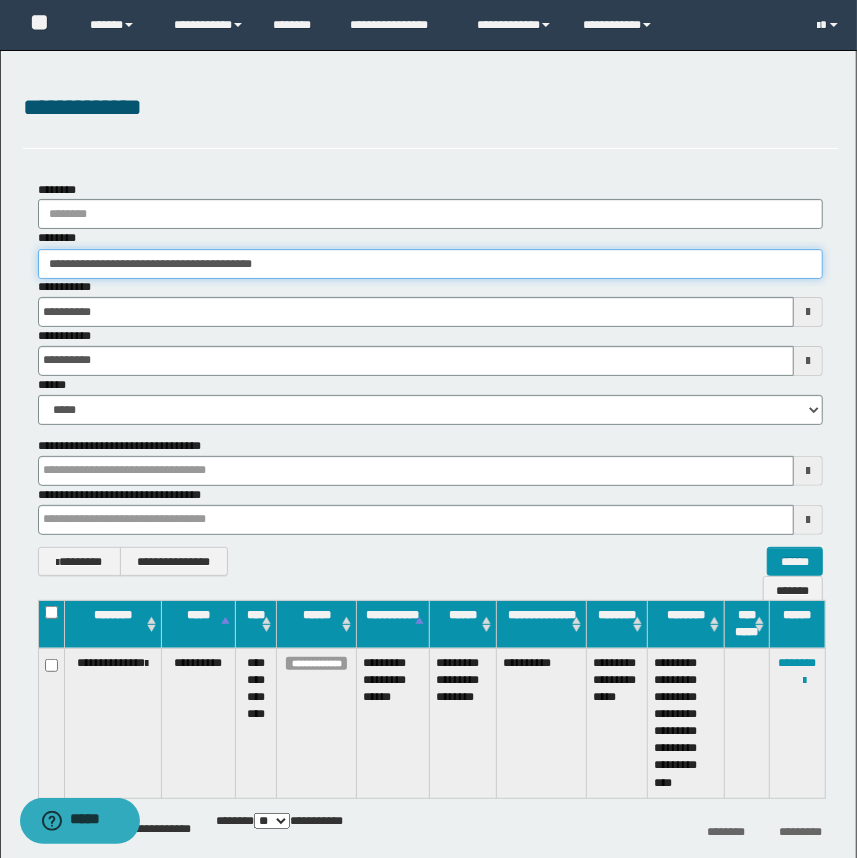 click on "**********" at bounding box center (431, 264) 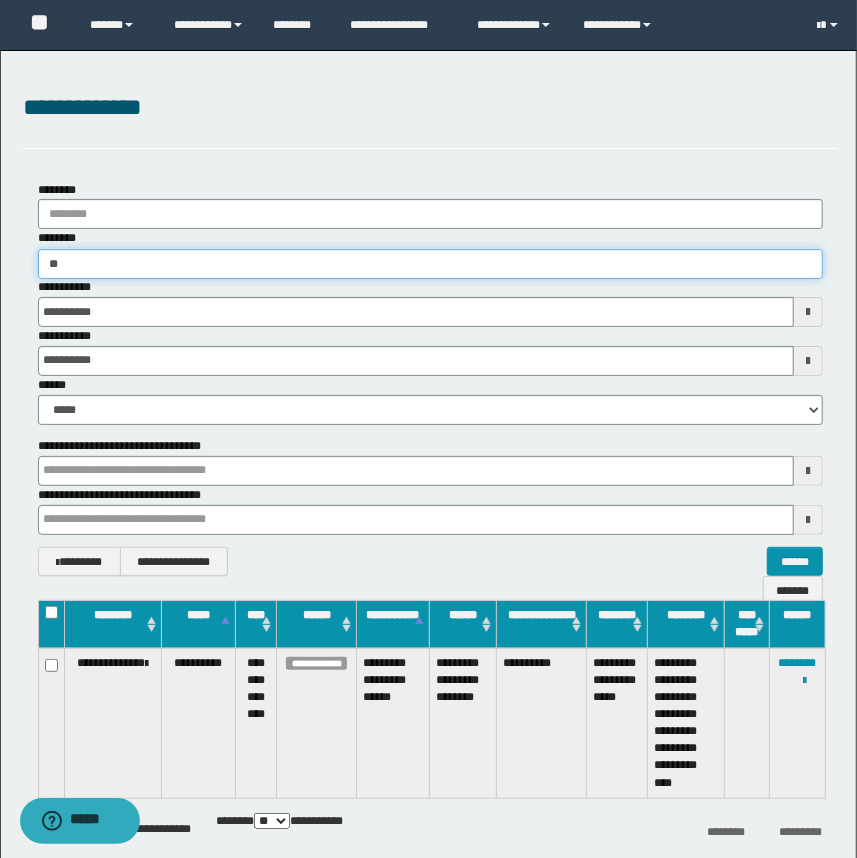 type on "*" 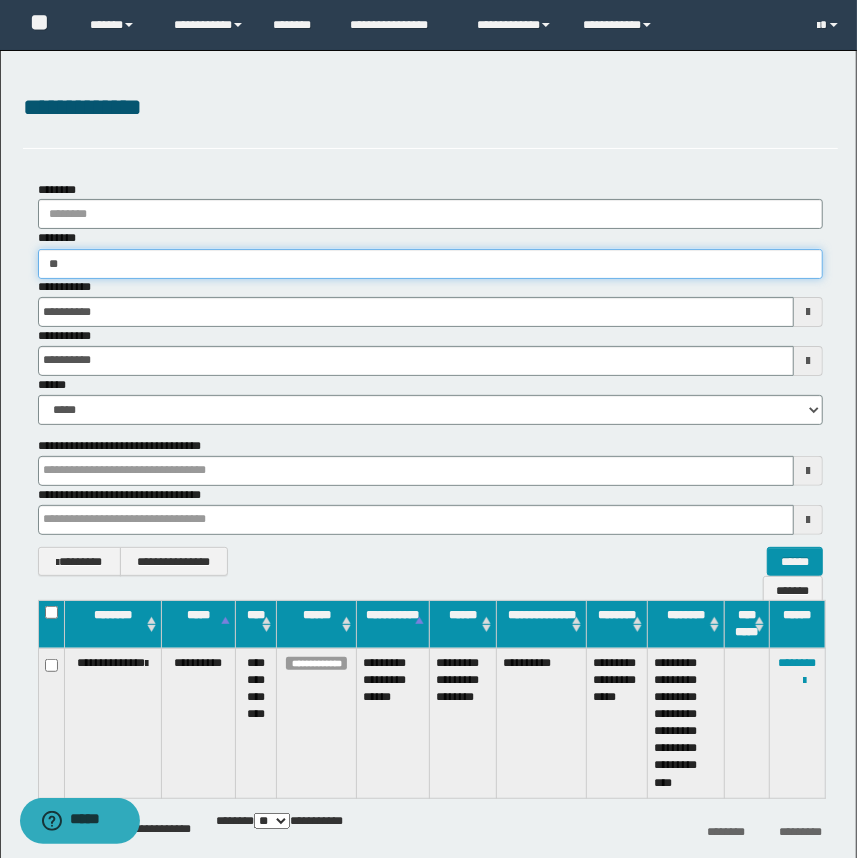 type on "*" 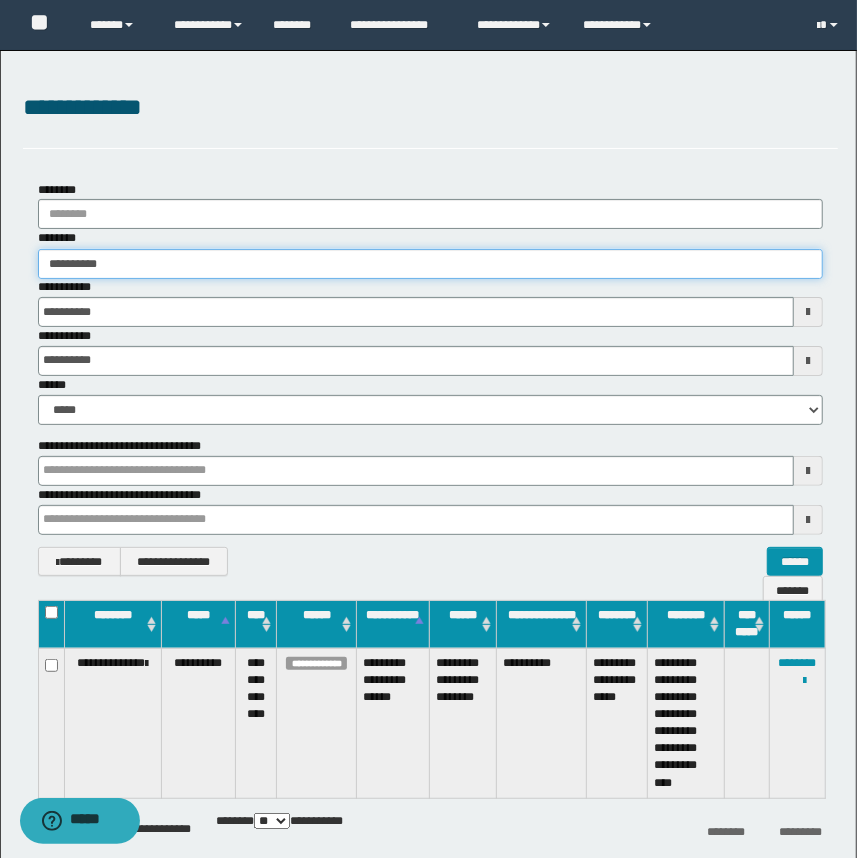 type on "**********" 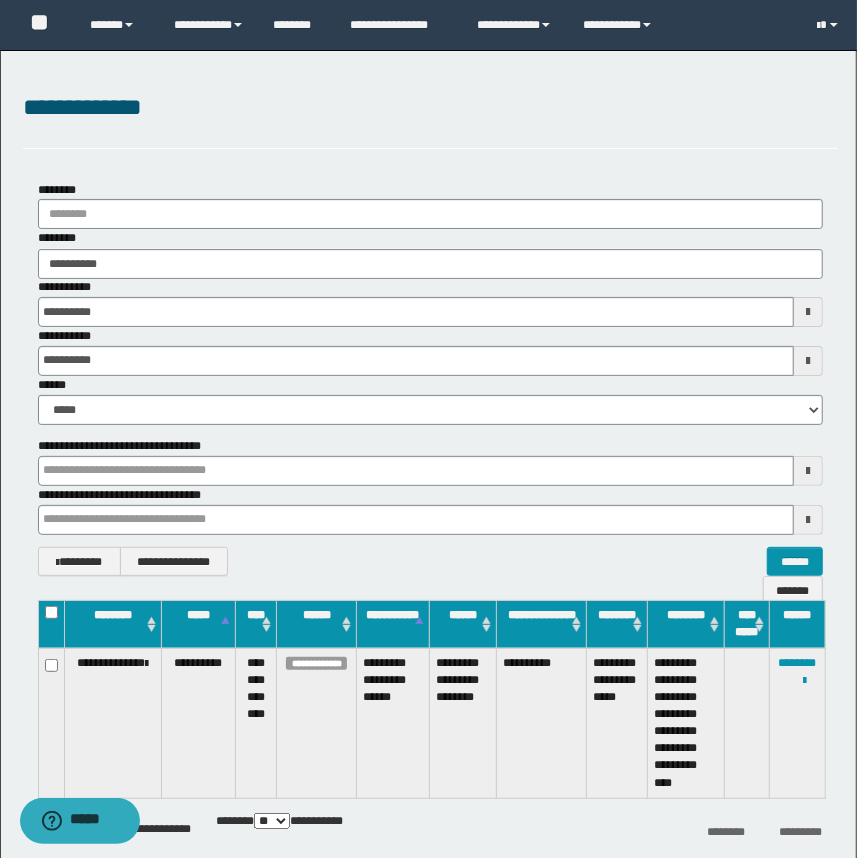 drag, startPoint x: 294, startPoint y: 293, endPoint x: 283, endPoint y: 267, distance: 28.231188 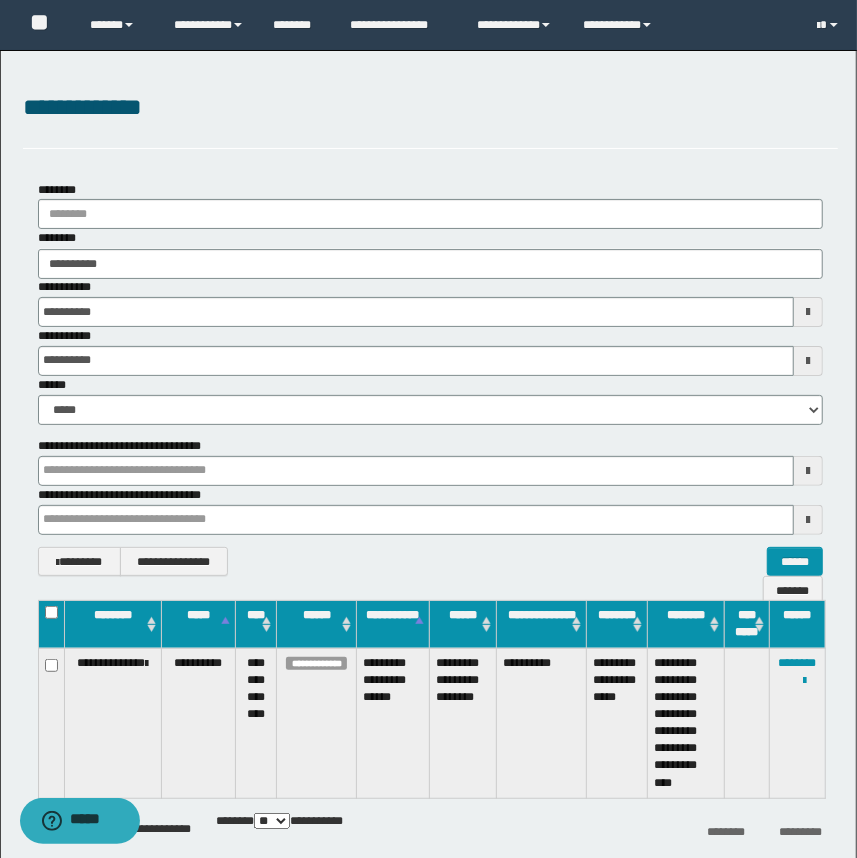 click on "**********" at bounding box center [431, 302] 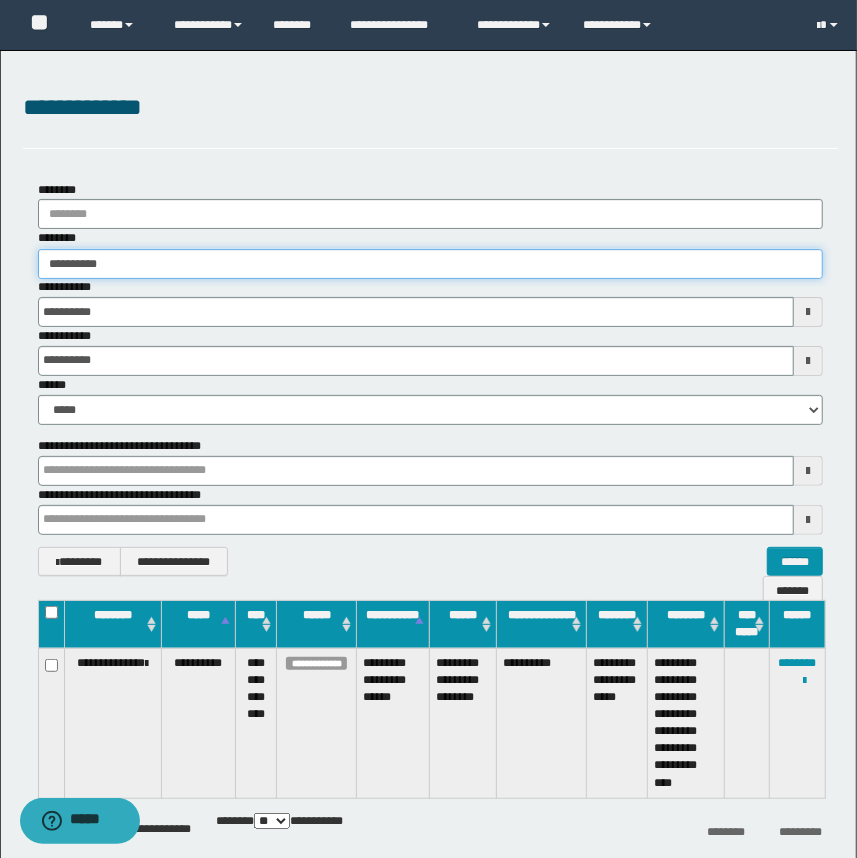 type on "**********" 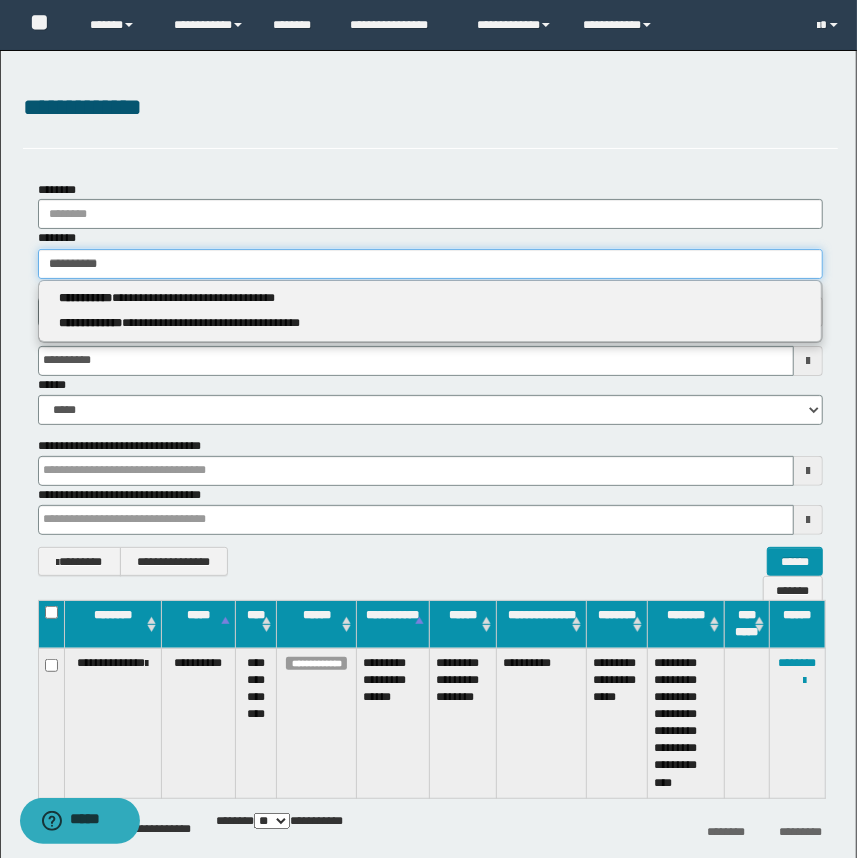 click on "**********" at bounding box center [431, 264] 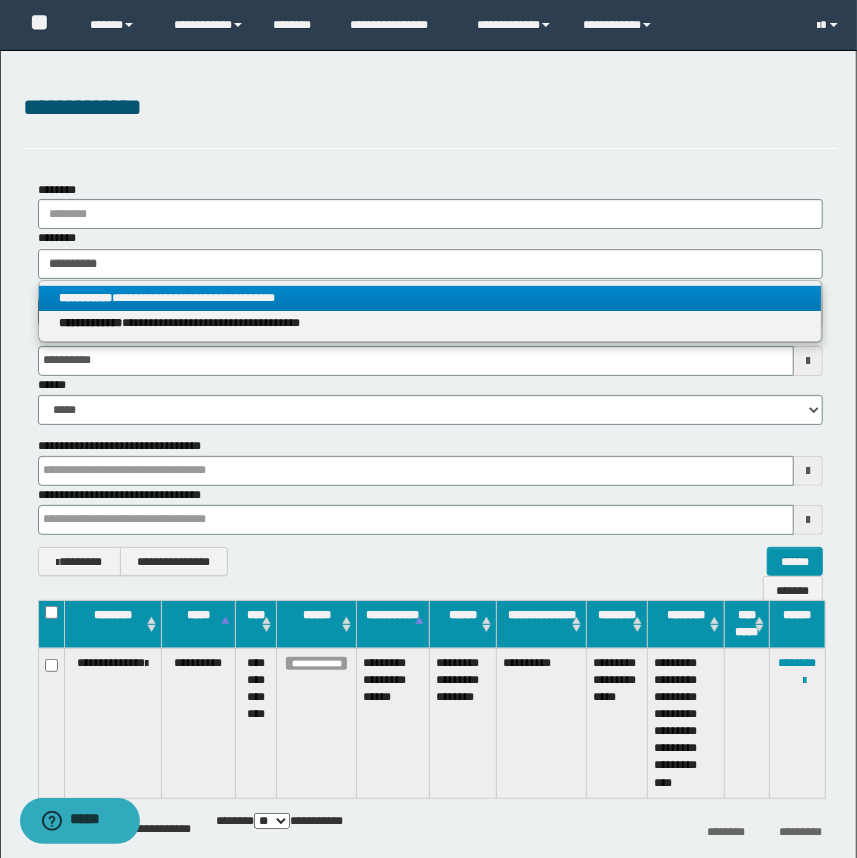 click on "**********" at bounding box center (430, 298) 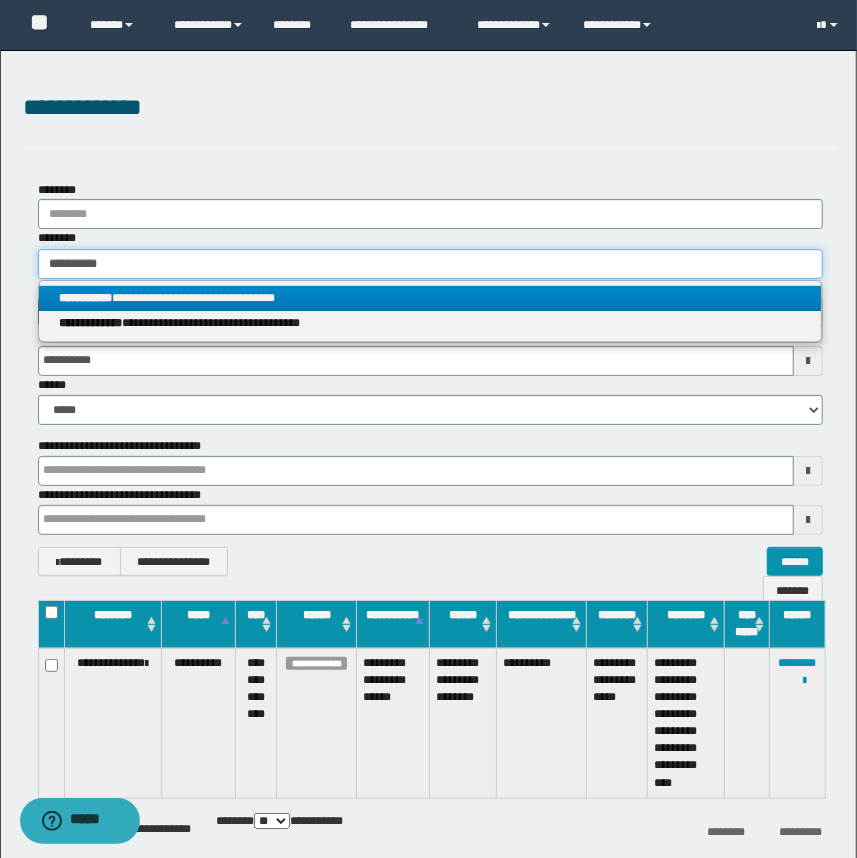 type 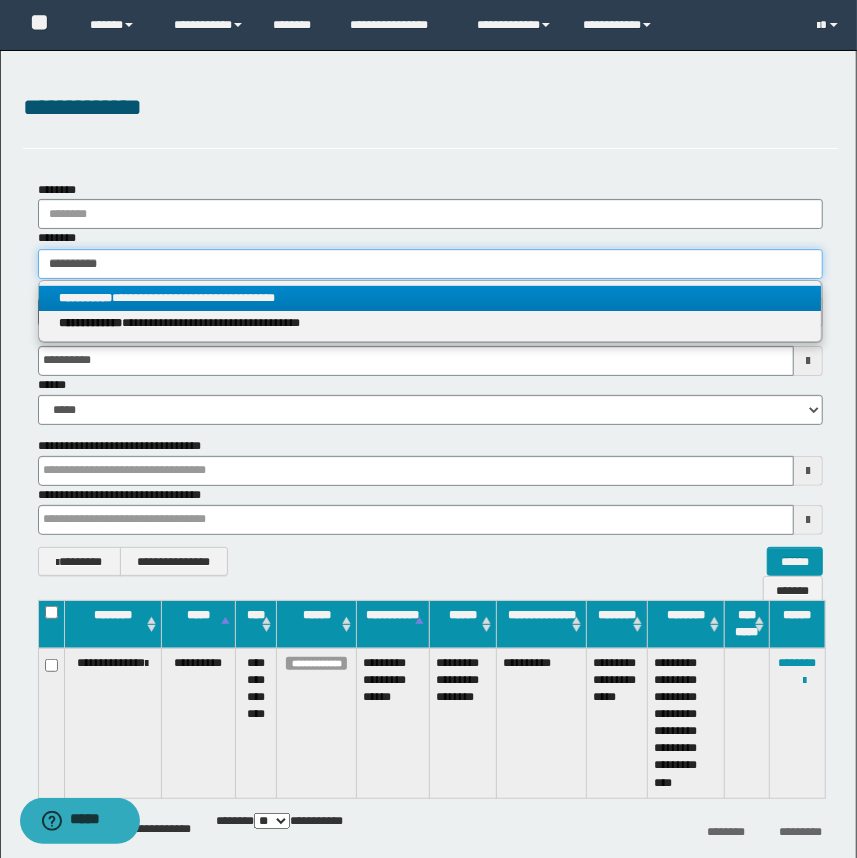 type on "**********" 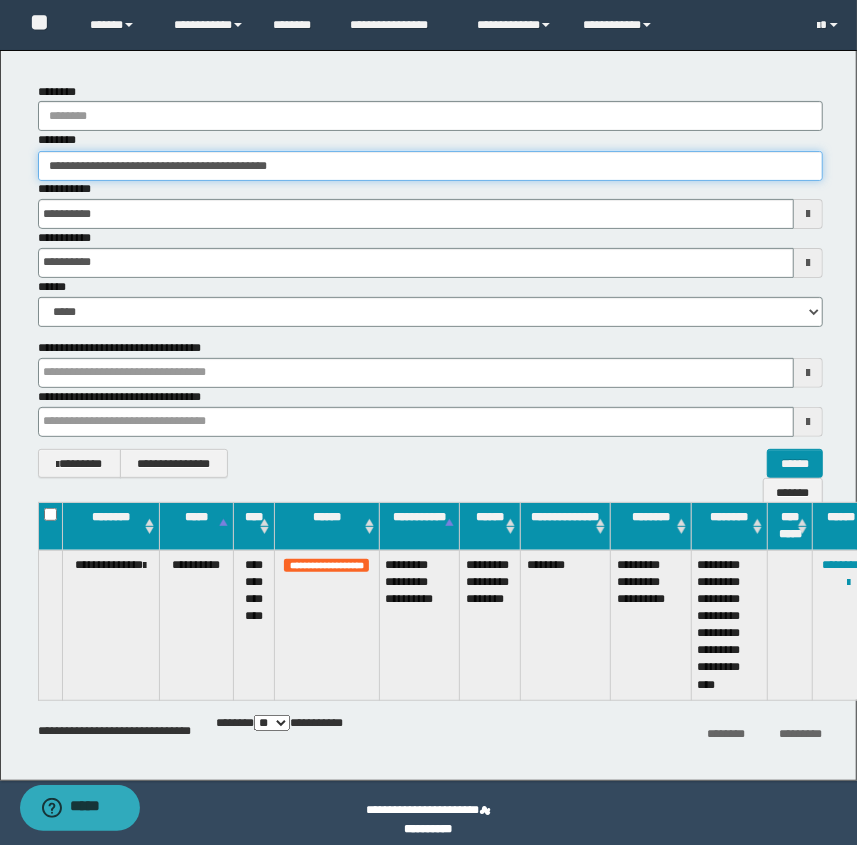 scroll, scrollTop: 111, scrollLeft: 0, axis: vertical 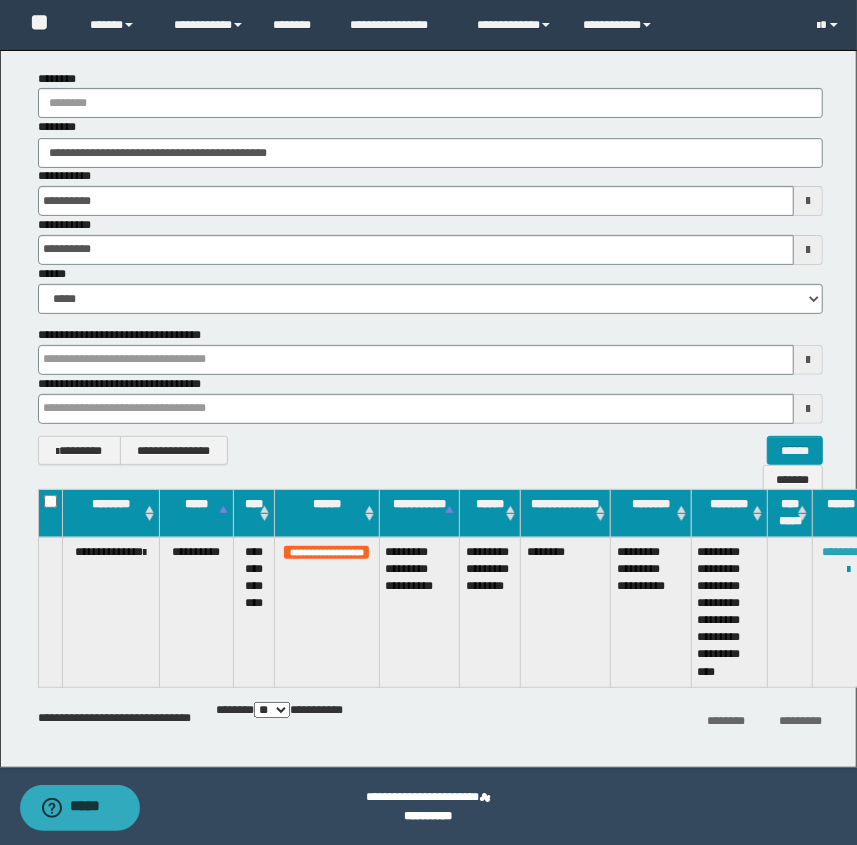 click on "********" at bounding box center [841, 552] 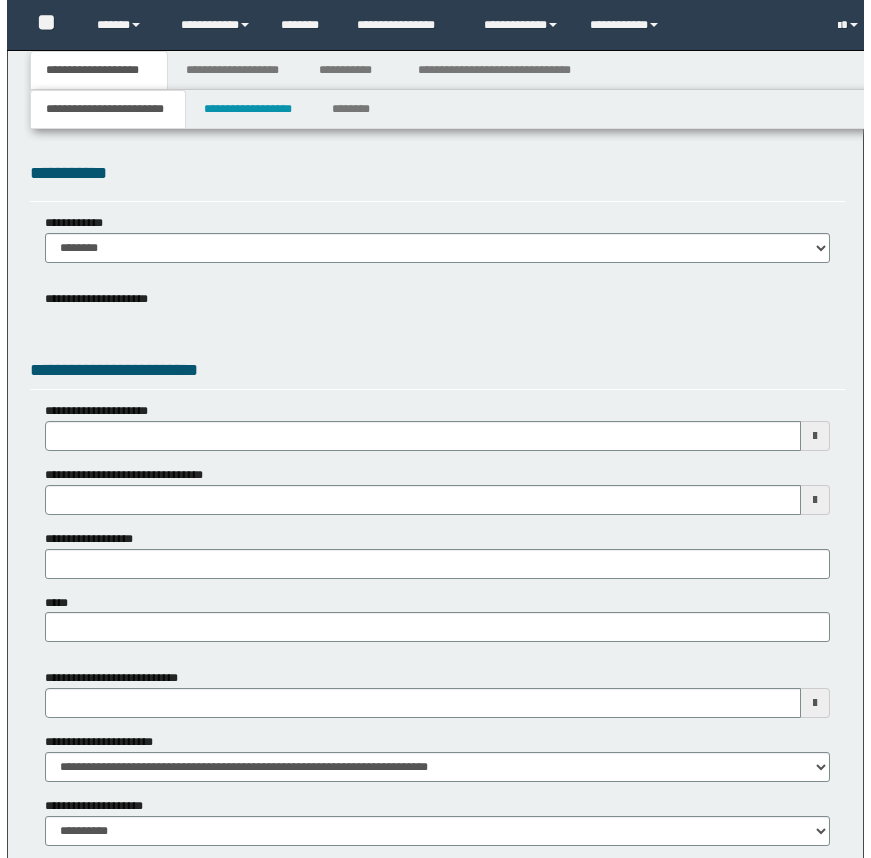 scroll, scrollTop: 0, scrollLeft: 0, axis: both 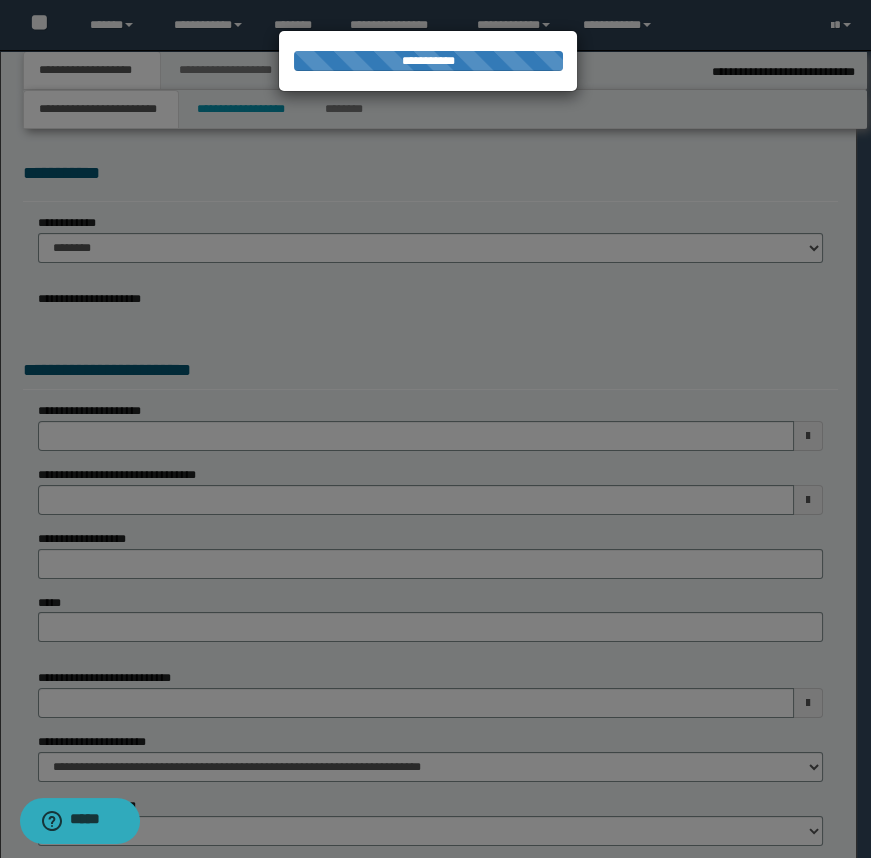 select on "**" 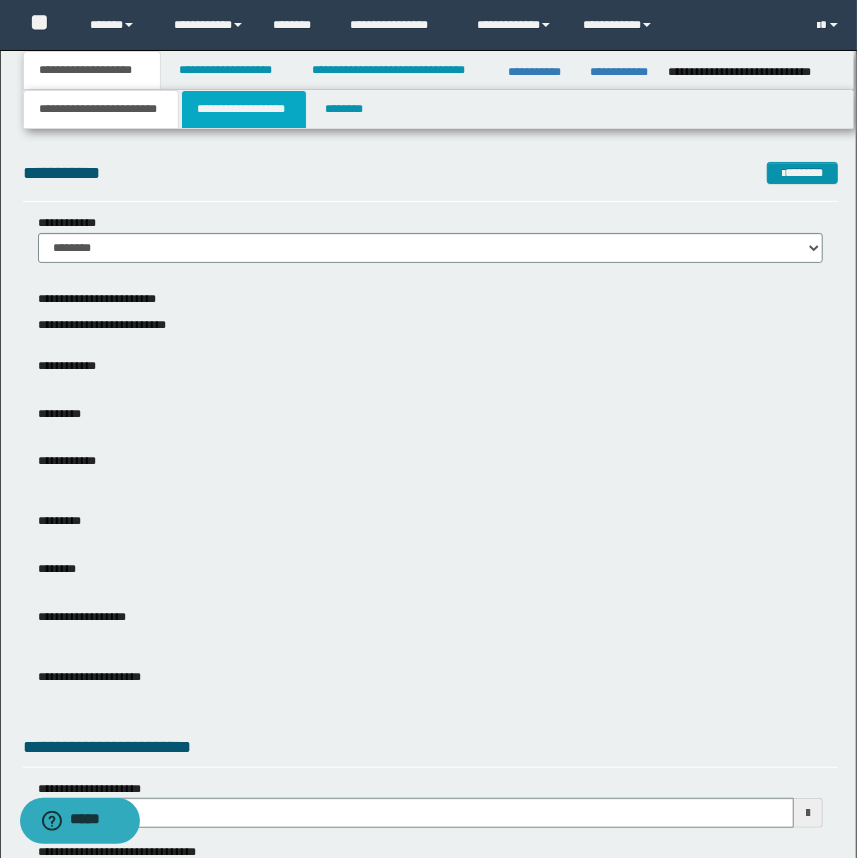 click on "**********" at bounding box center [244, 109] 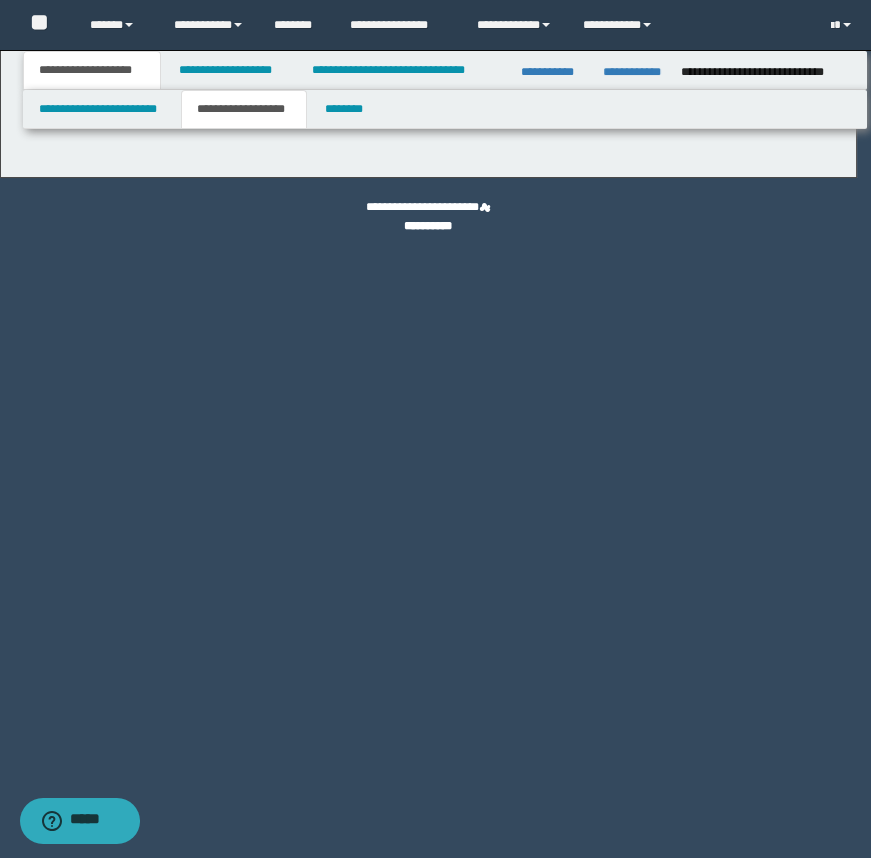 click at bounding box center (435, 429) 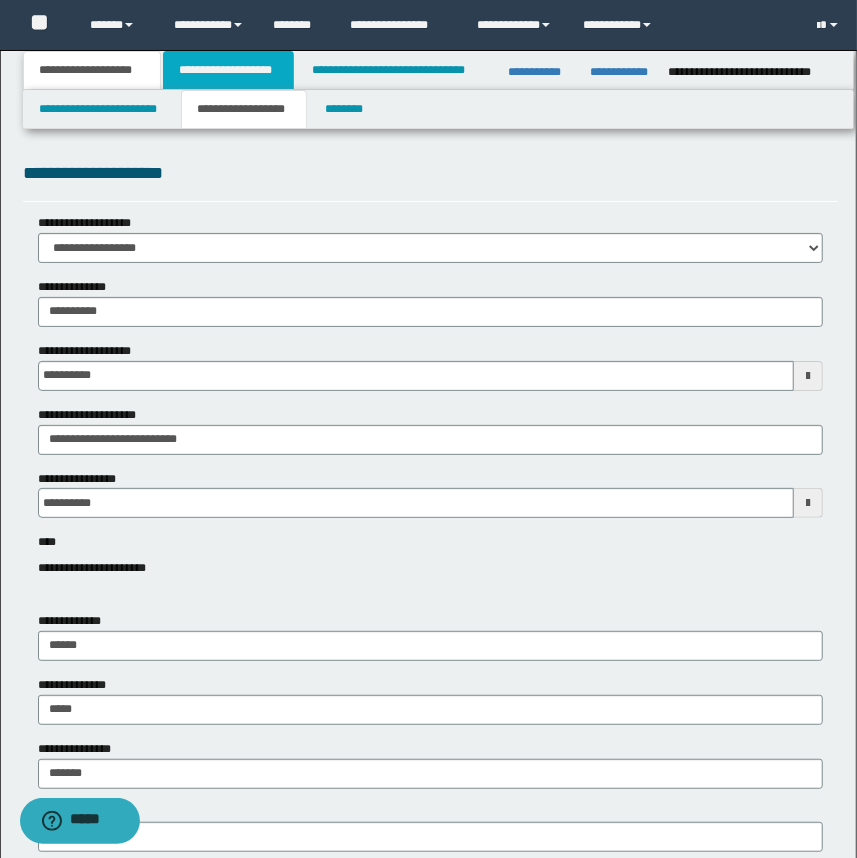 click on "**********" at bounding box center [228, 70] 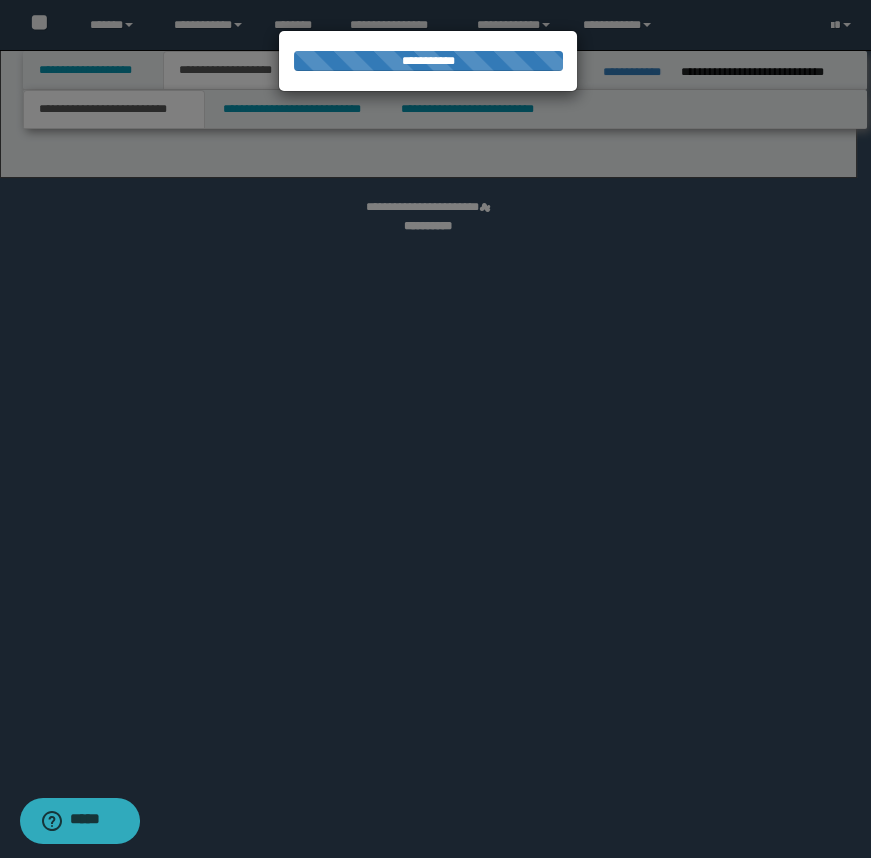 select on "*" 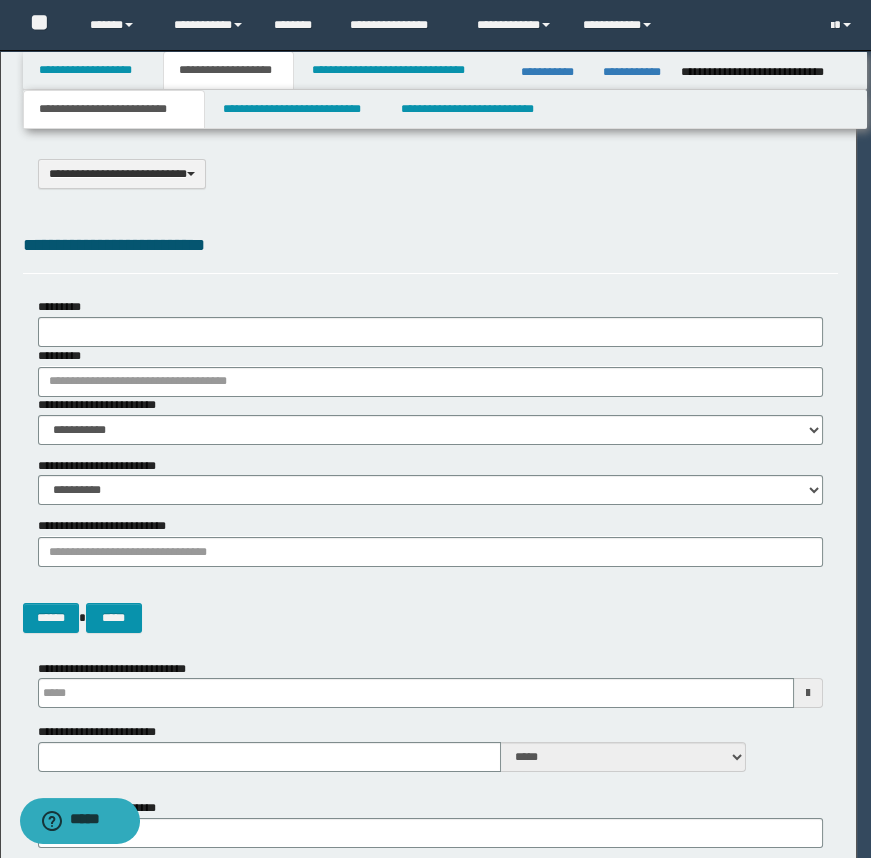 scroll, scrollTop: 0, scrollLeft: 0, axis: both 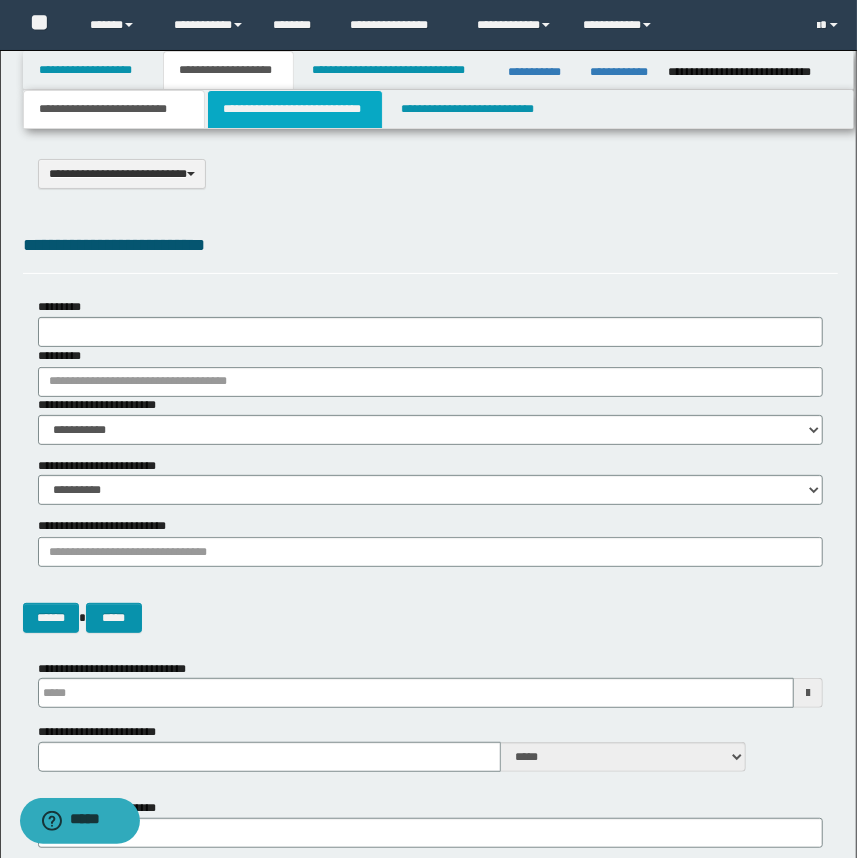 click on "**********" at bounding box center (294, 109) 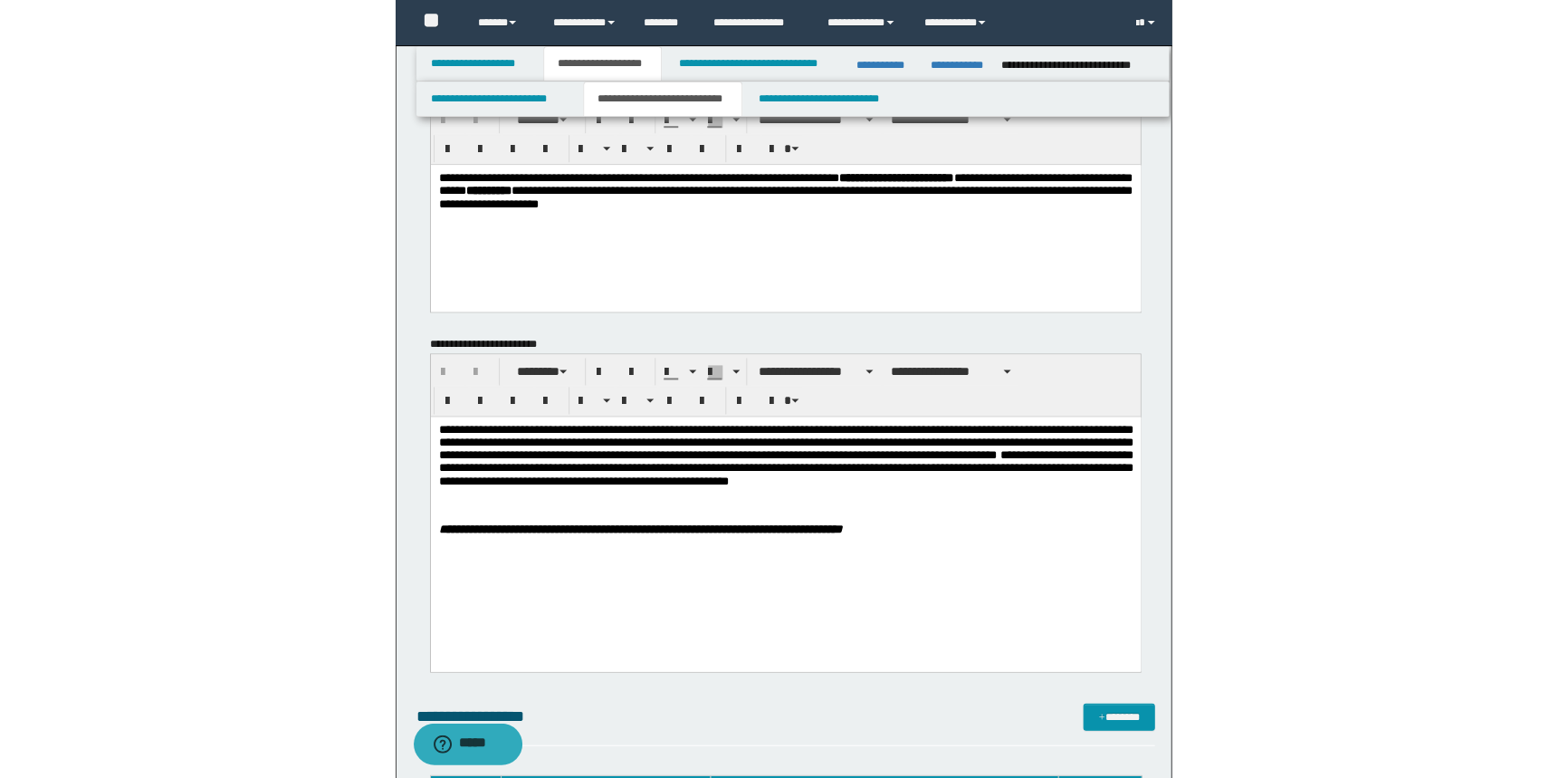 scroll, scrollTop: 0, scrollLeft: 0, axis: both 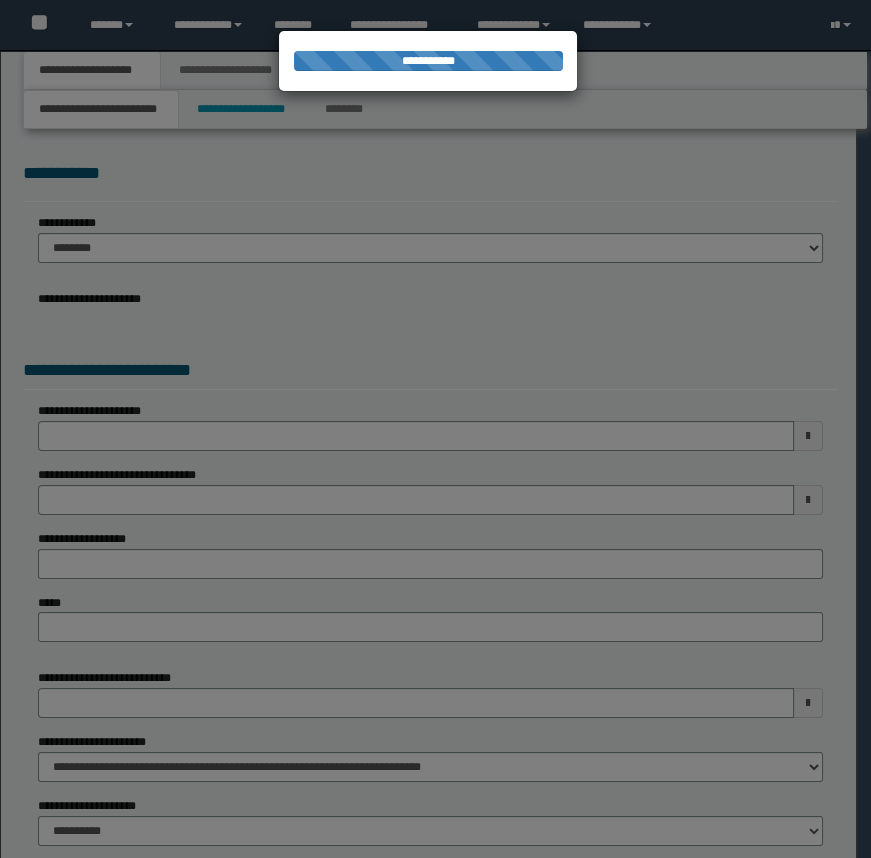 select on "**" 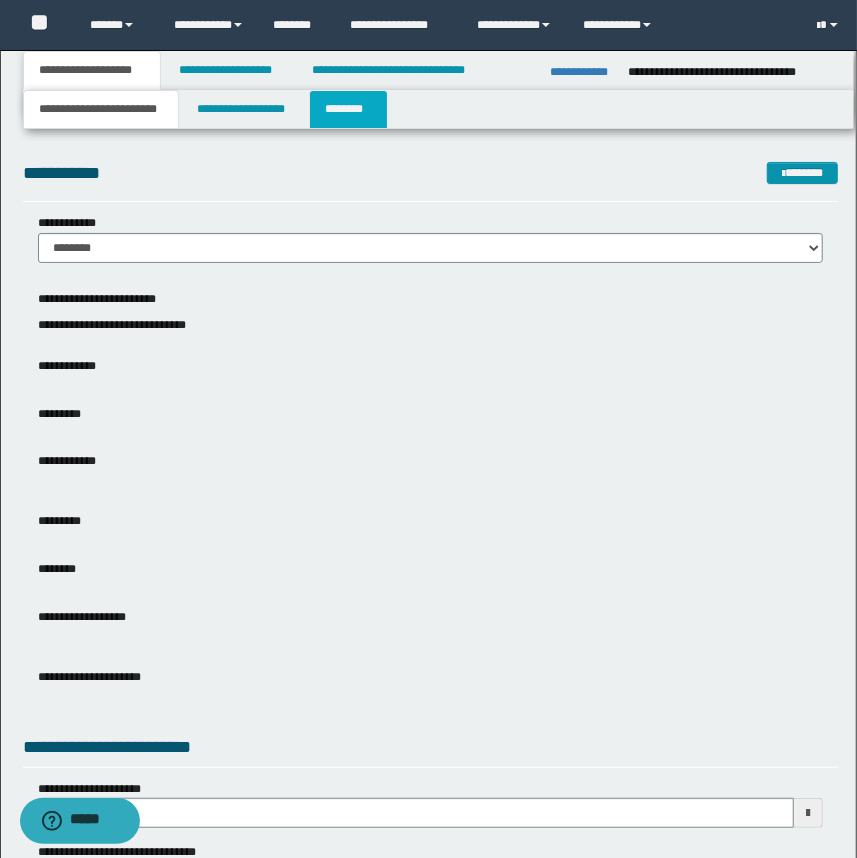 click on "********" at bounding box center [348, 109] 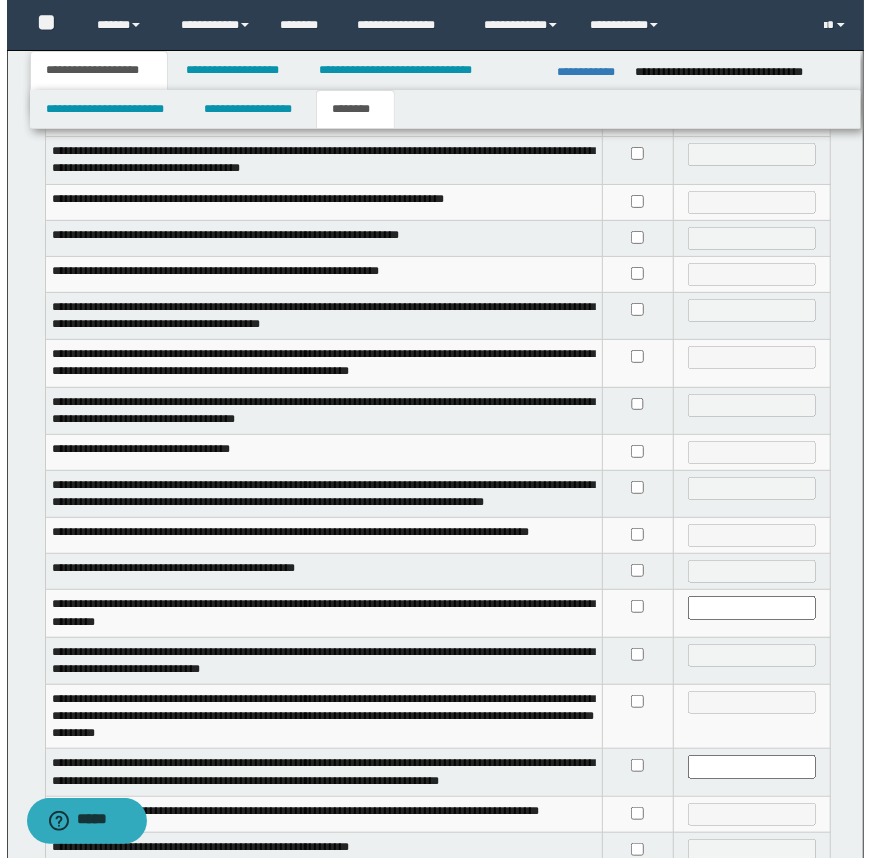 scroll, scrollTop: 0, scrollLeft: 0, axis: both 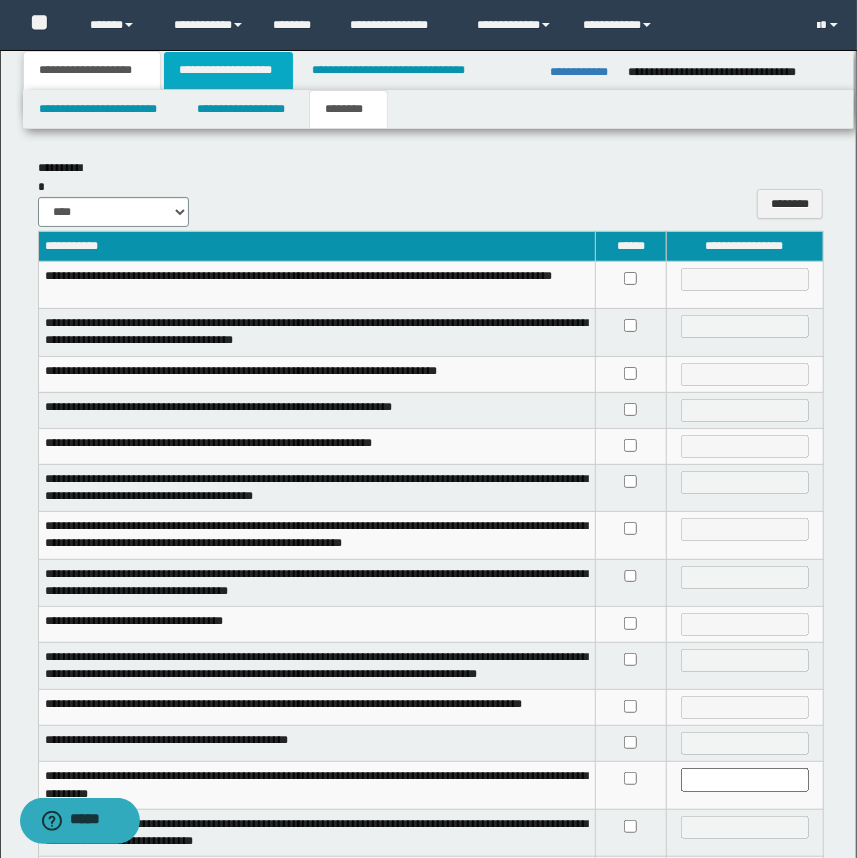 click on "**********" at bounding box center (228, 70) 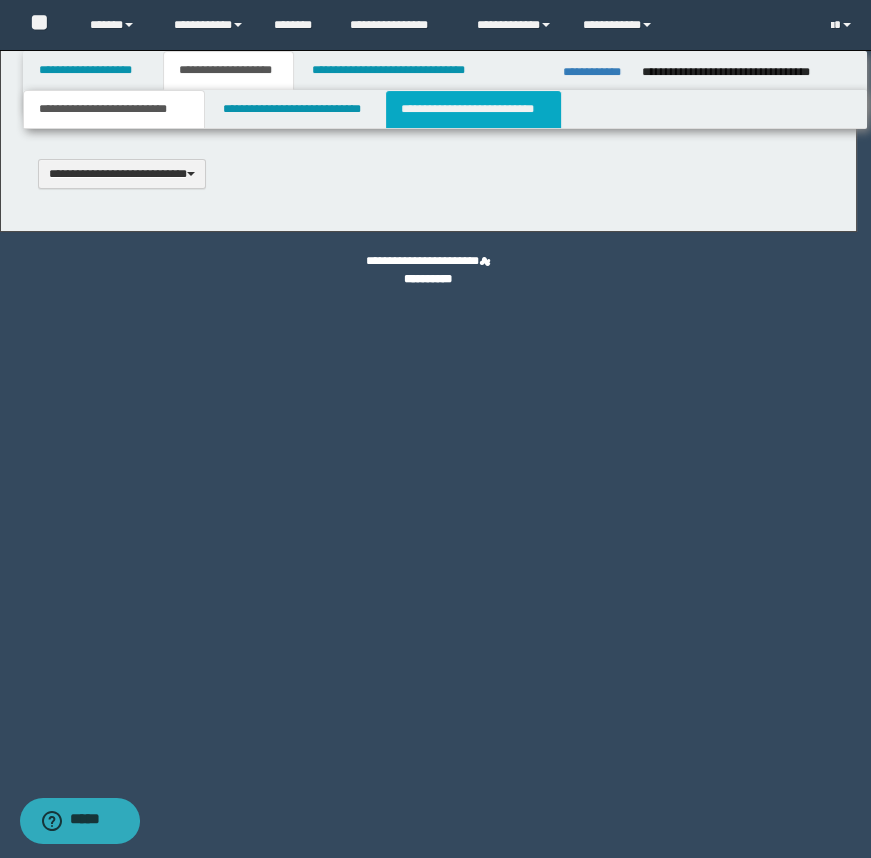 scroll, scrollTop: 0, scrollLeft: 0, axis: both 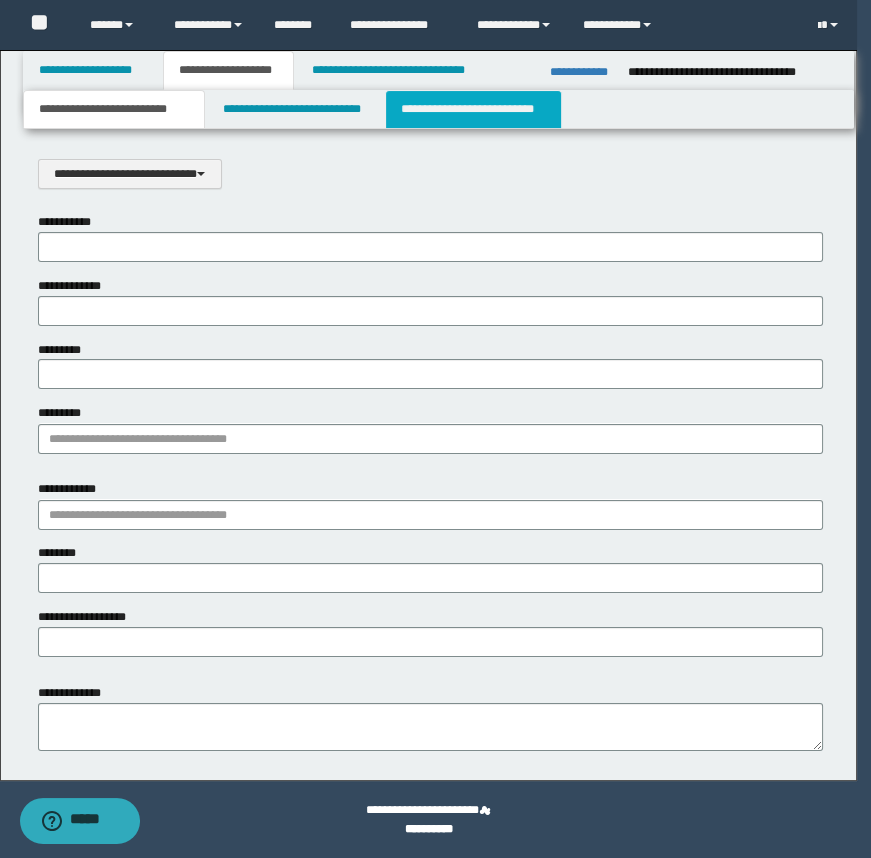click on "**********" at bounding box center [473, 109] 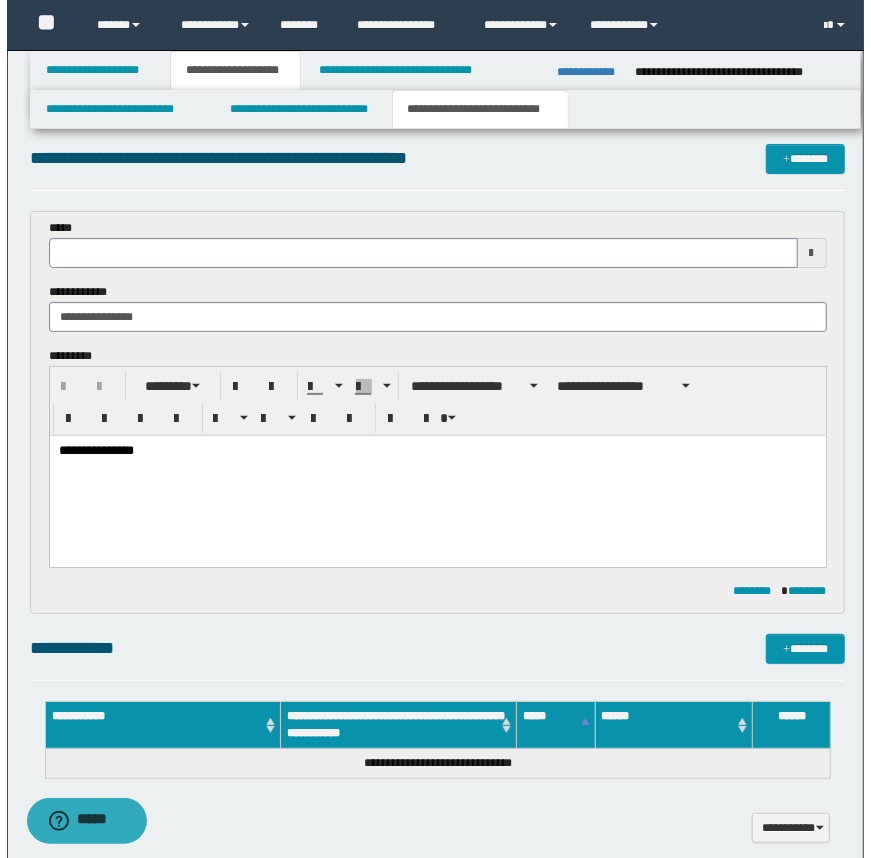 scroll, scrollTop: 0, scrollLeft: 0, axis: both 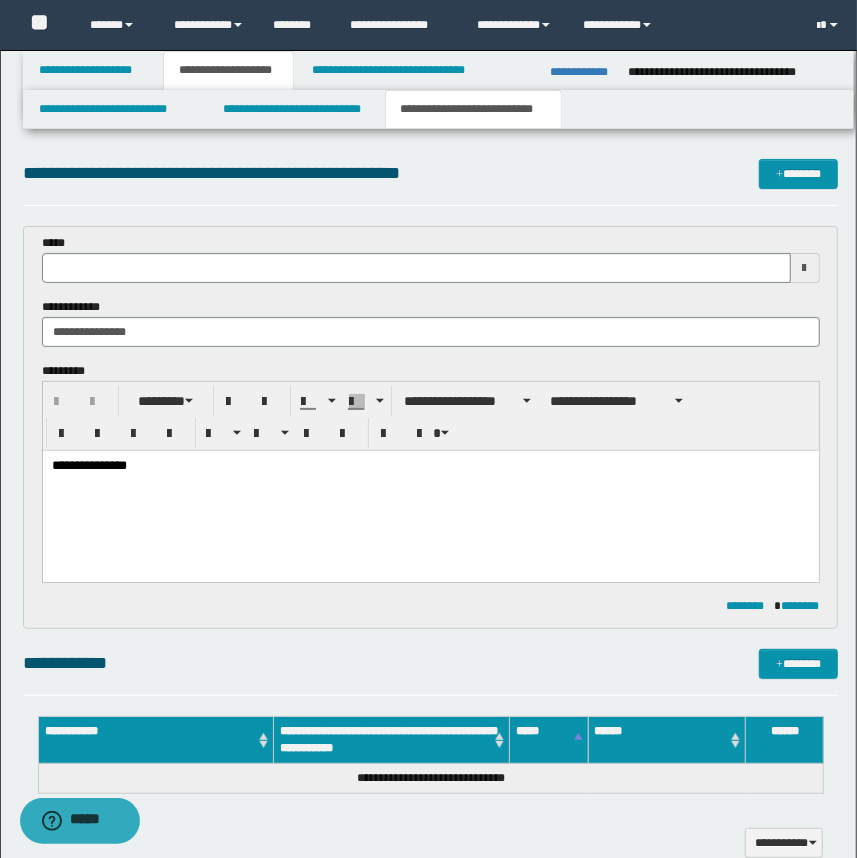 type 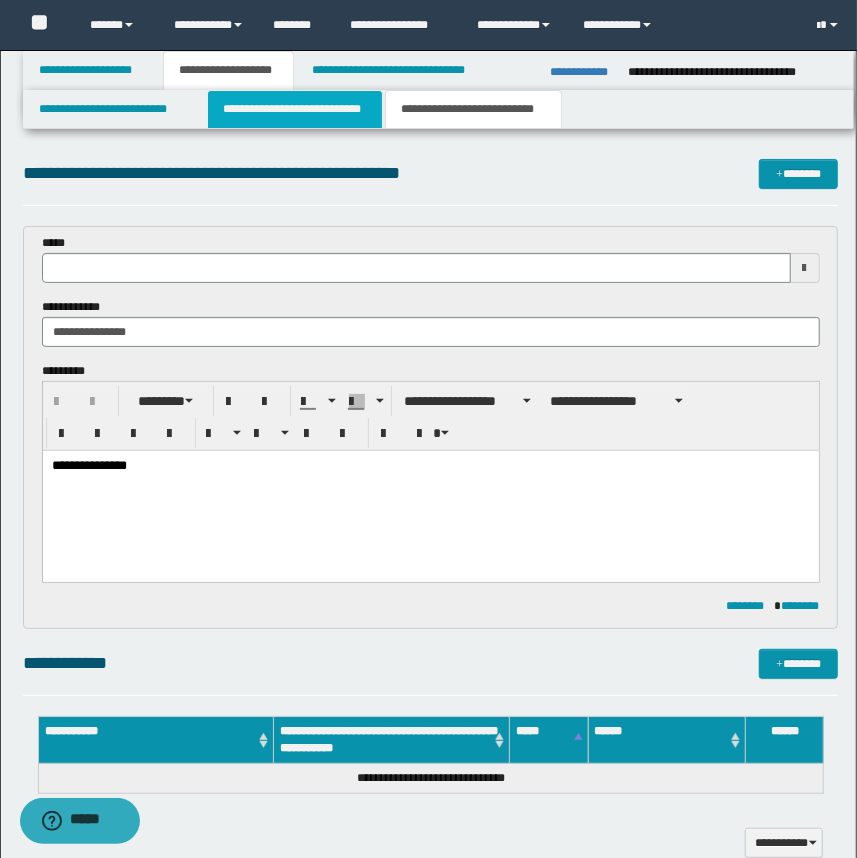 click on "**********" at bounding box center [294, 109] 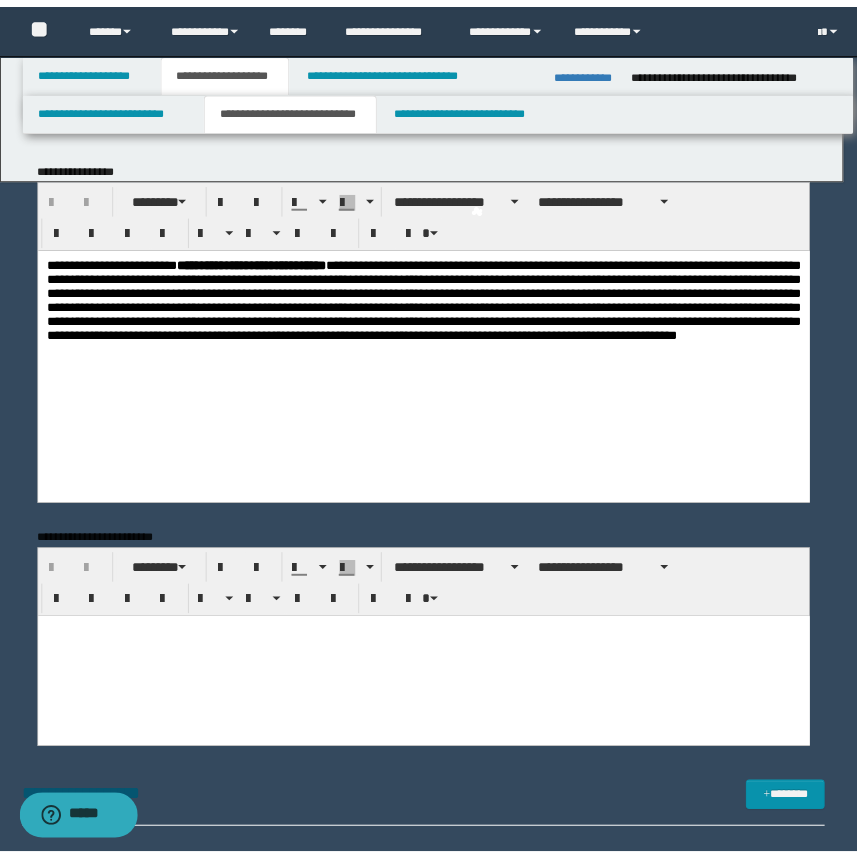 scroll, scrollTop: 0, scrollLeft: 0, axis: both 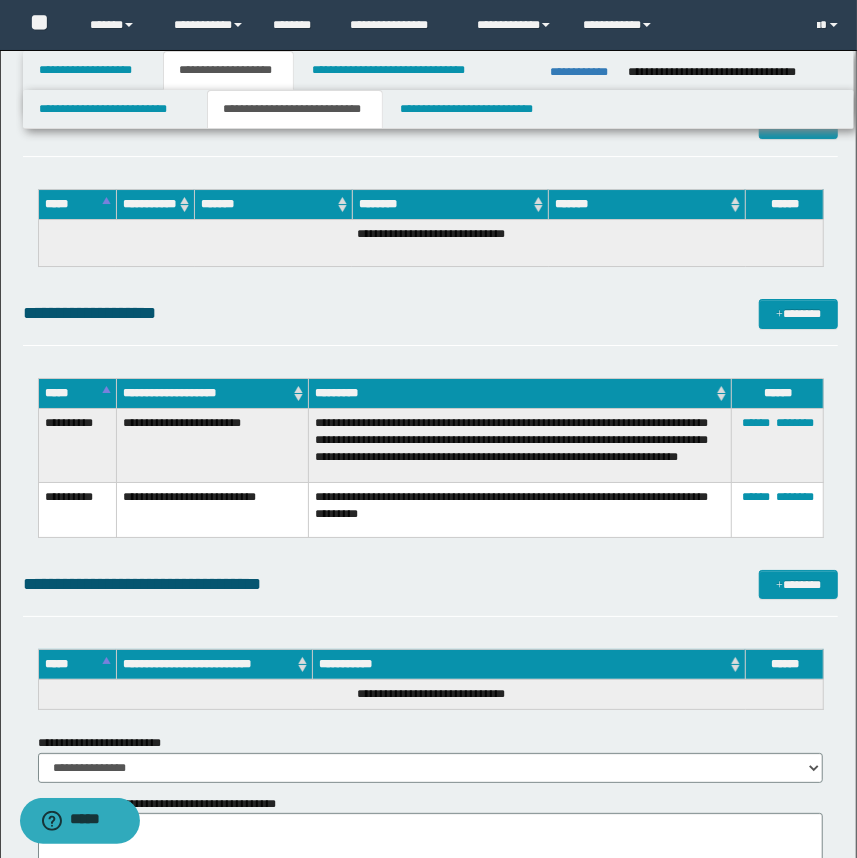 click on "**********" at bounding box center [520, 446] 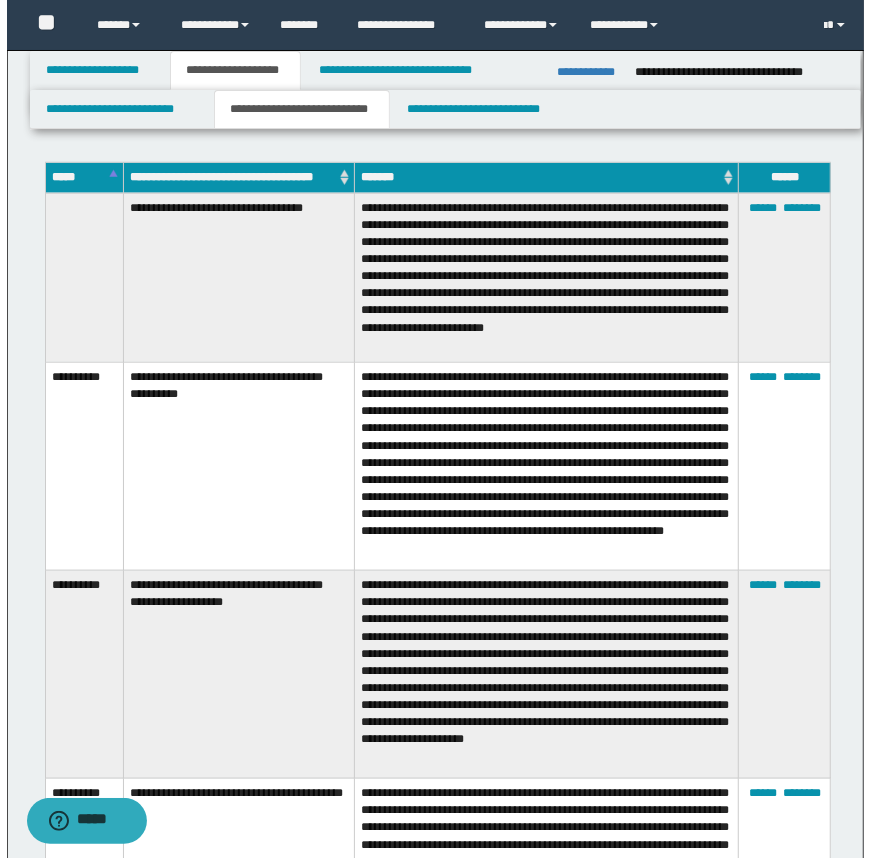scroll, scrollTop: 454, scrollLeft: 0, axis: vertical 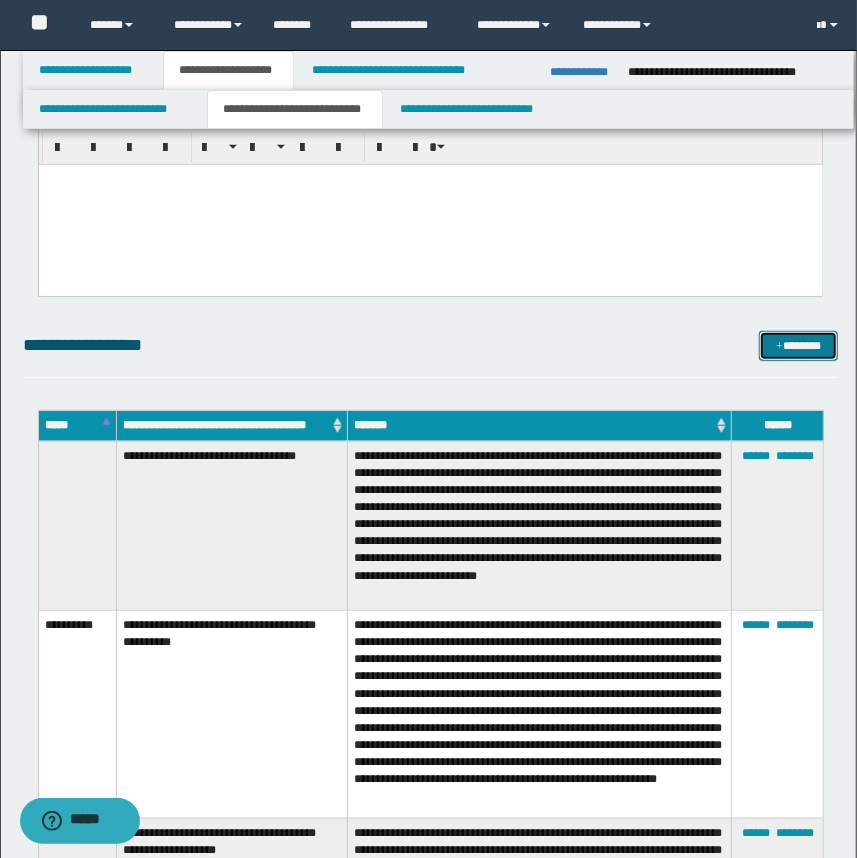 click on "*******" at bounding box center (799, 346) 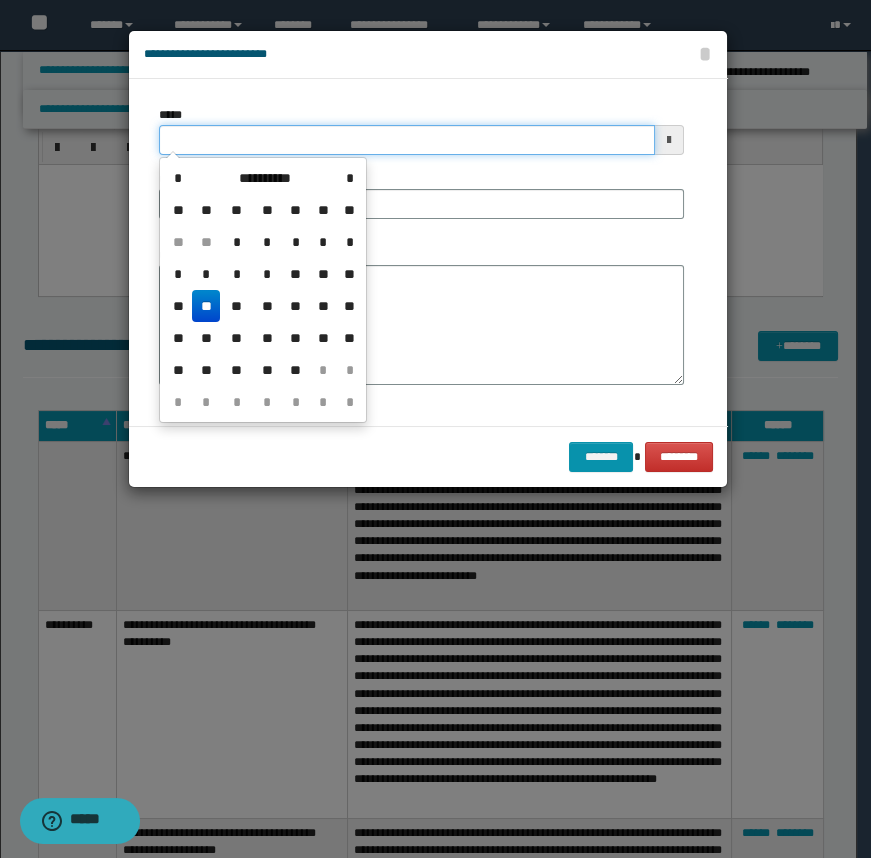 click on "*****" at bounding box center (407, 140) 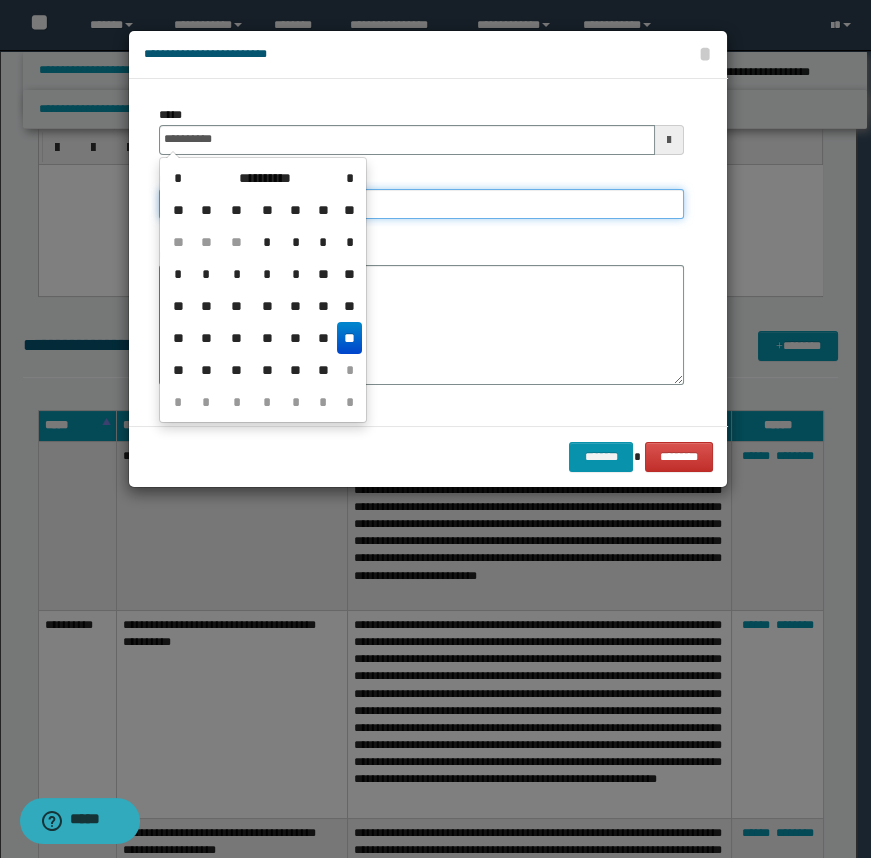 type on "**********" 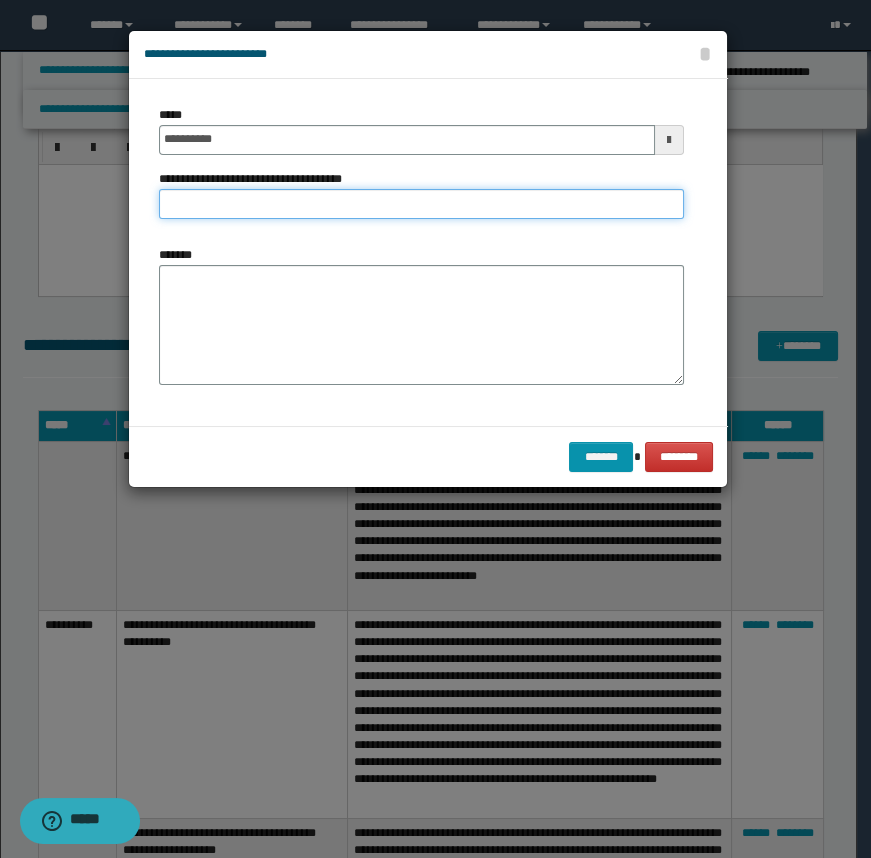 click on "**********" at bounding box center (421, 204) 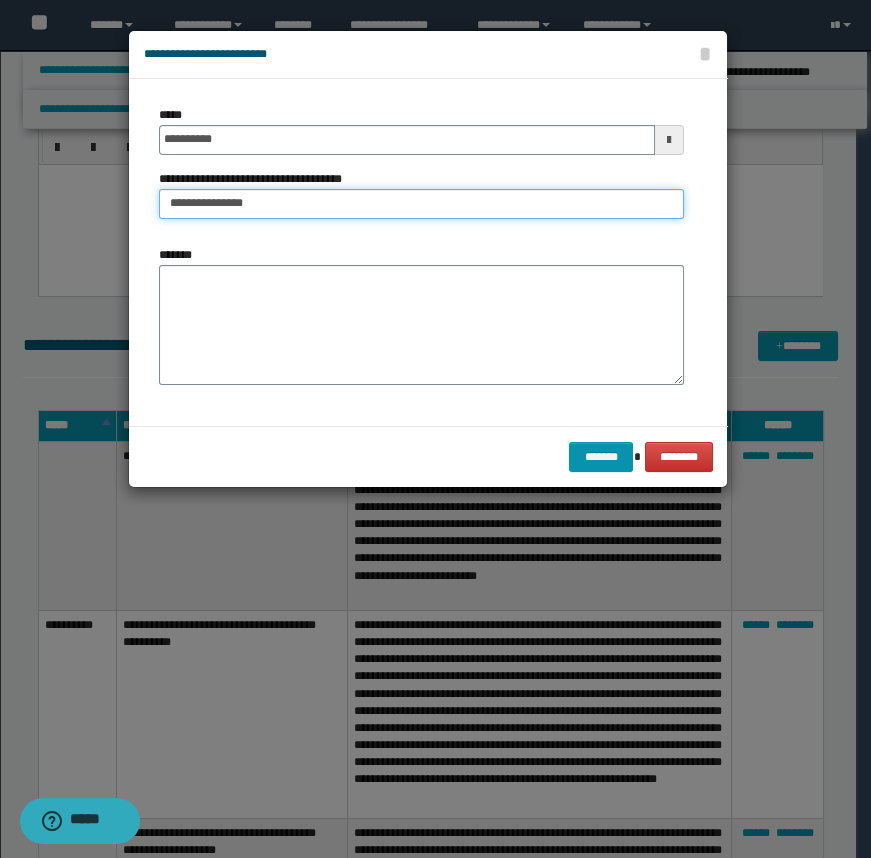 click on "**********" at bounding box center [421, 204] 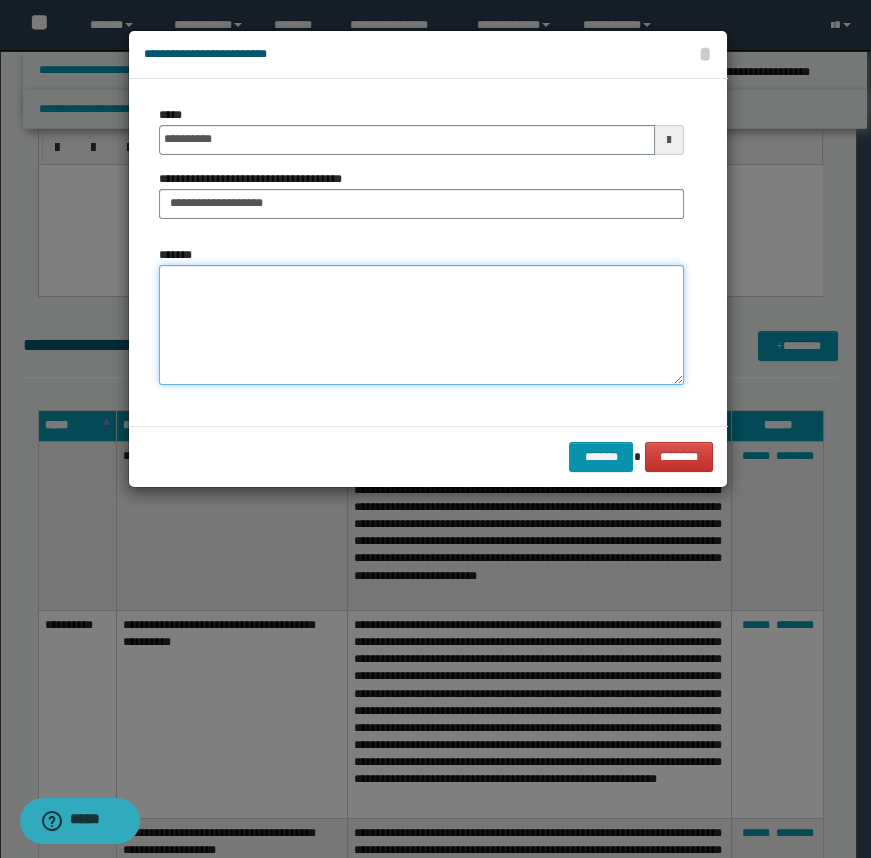click on "*******" at bounding box center (421, 325) 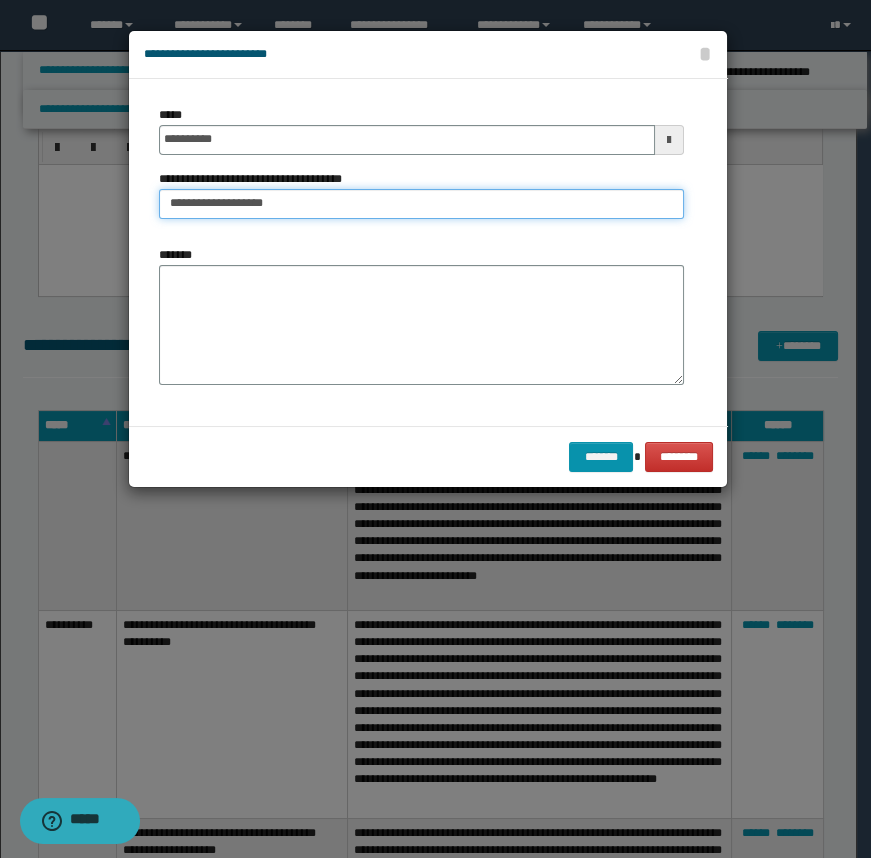 click on "**********" at bounding box center [421, 204] 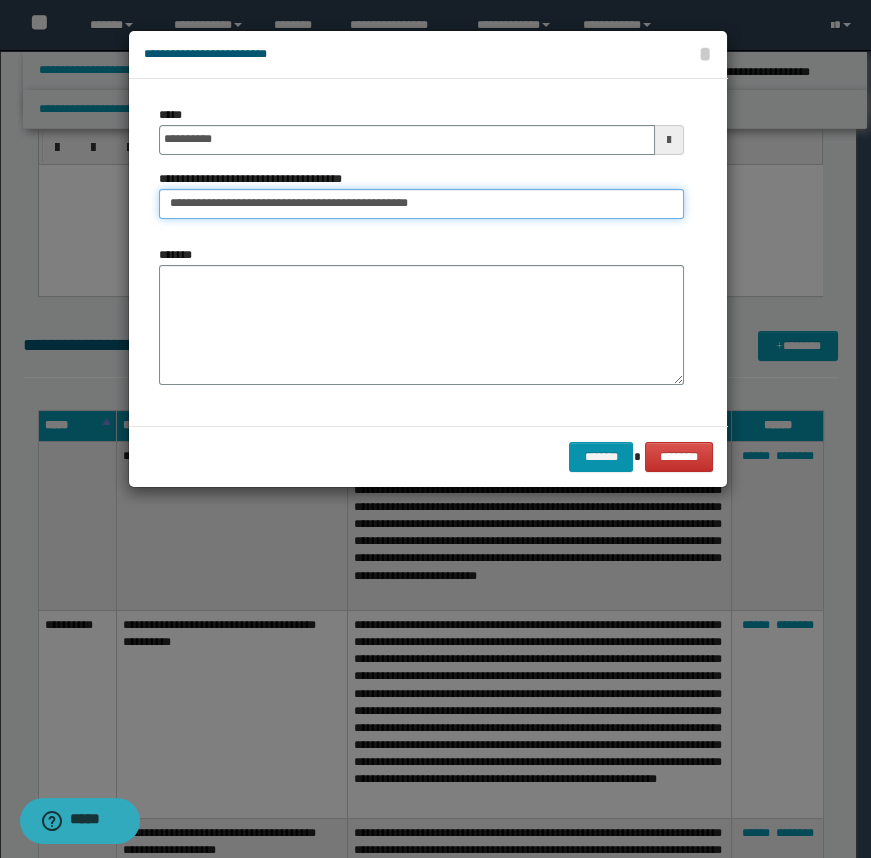 type on "**********" 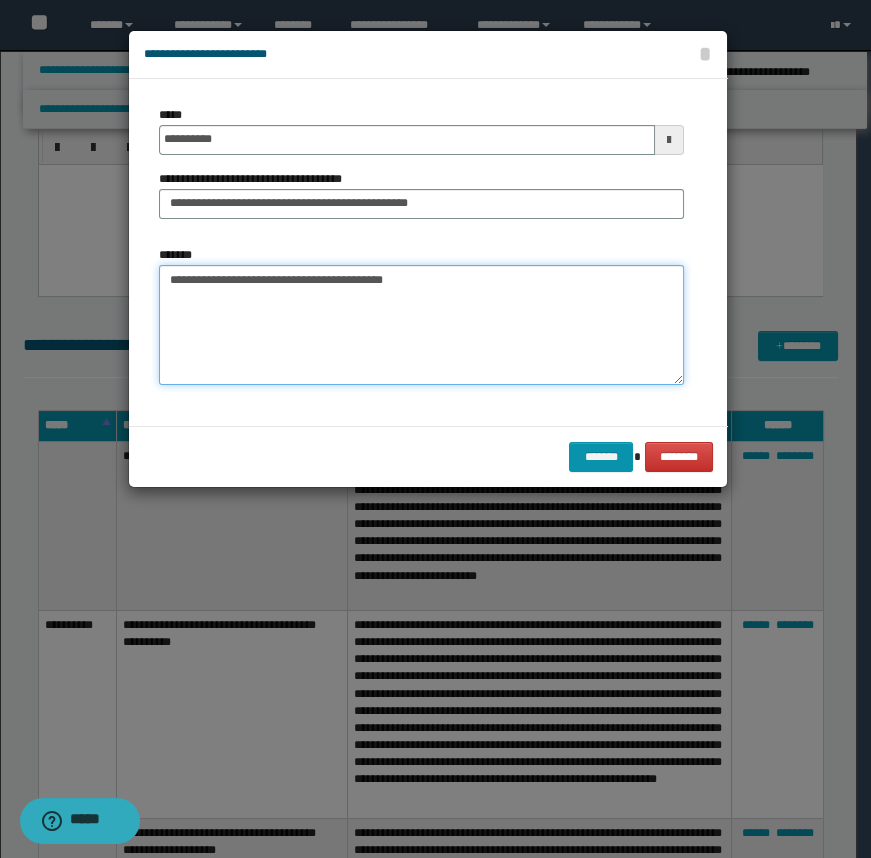 click on "**********" at bounding box center [421, 325] 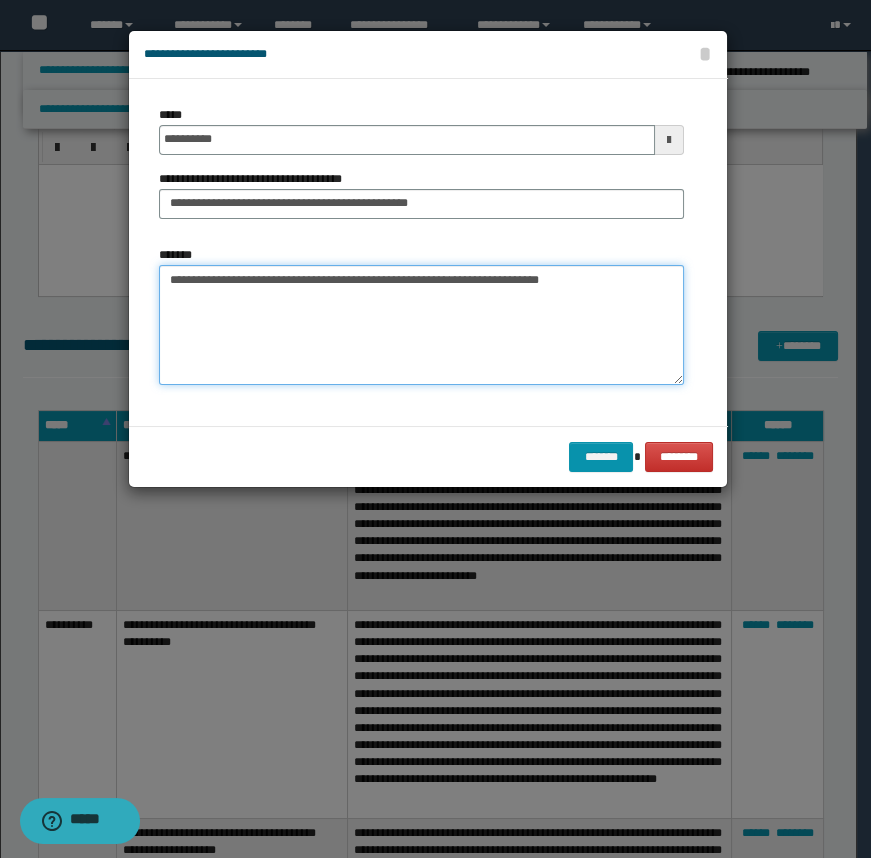 click on "**********" at bounding box center (421, 325) 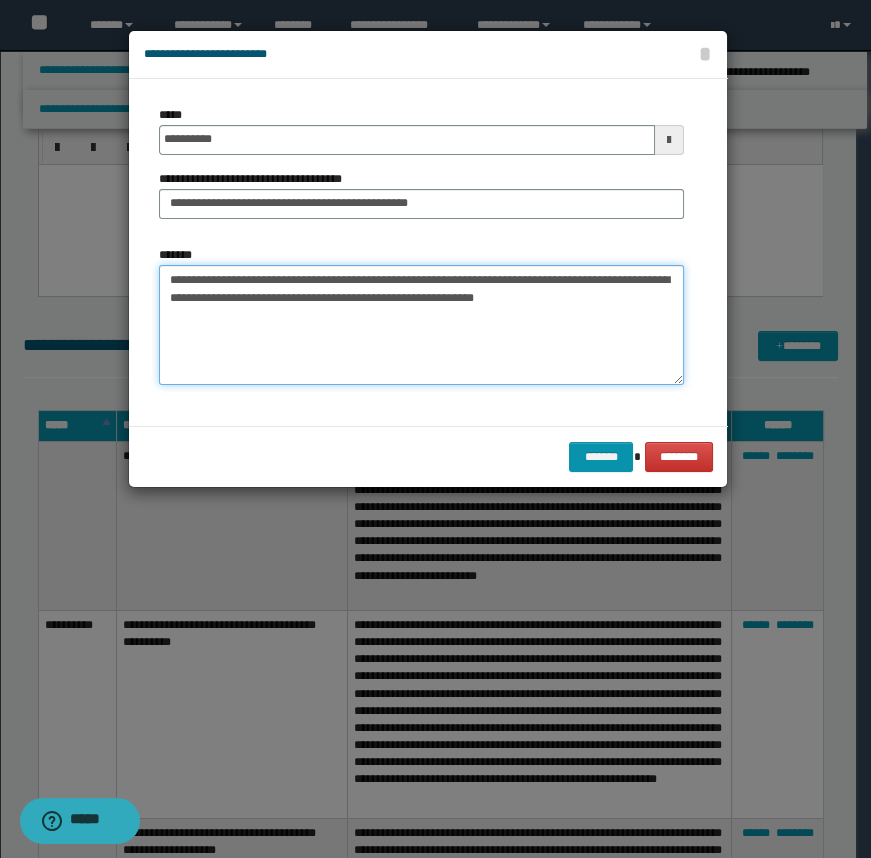 click on "**********" at bounding box center [421, 325] 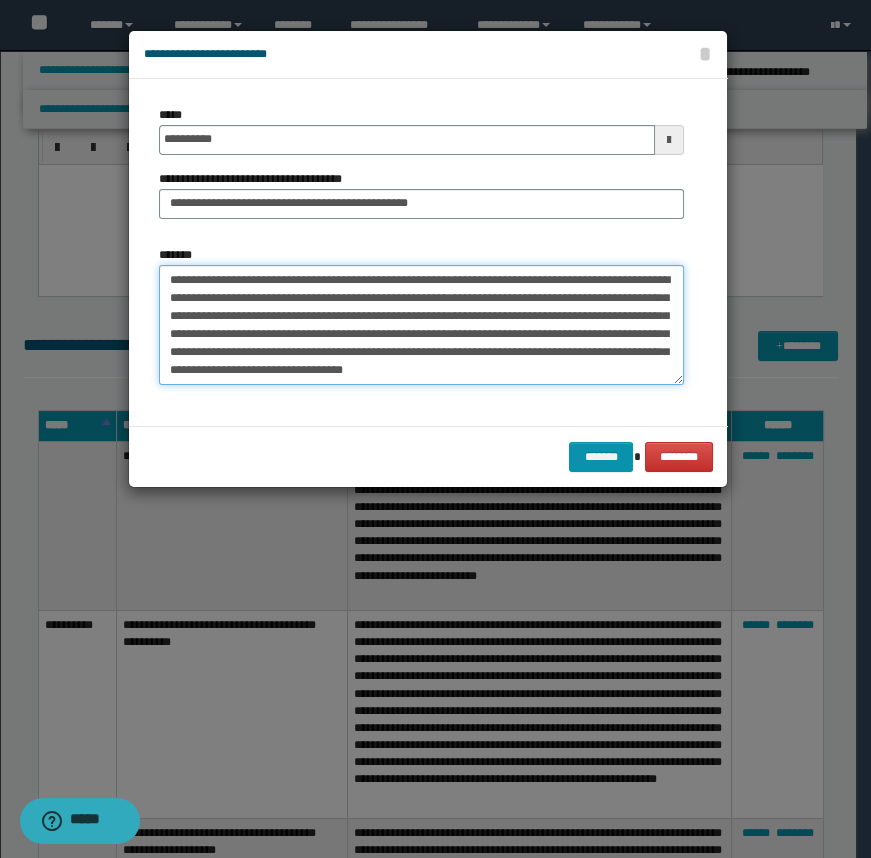 scroll, scrollTop: 11, scrollLeft: 0, axis: vertical 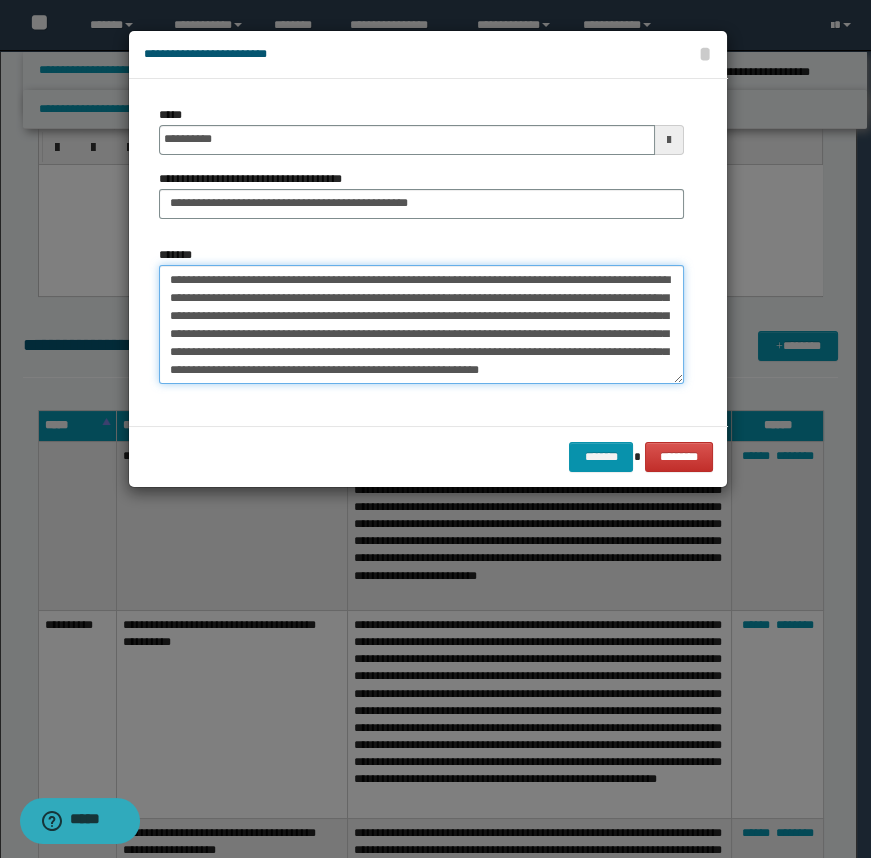 click on "**********" at bounding box center (421, 325) 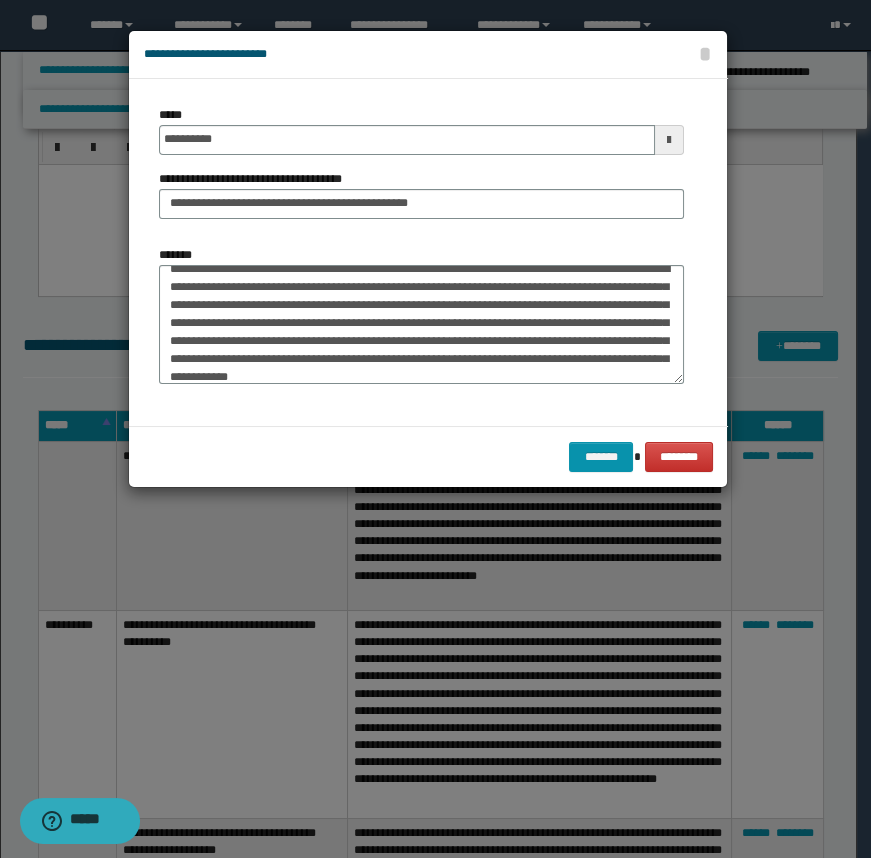 drag, startPoint x: 594, startPoint y: 377, endPoint x: 642, endPoint y: 363, distance: 50 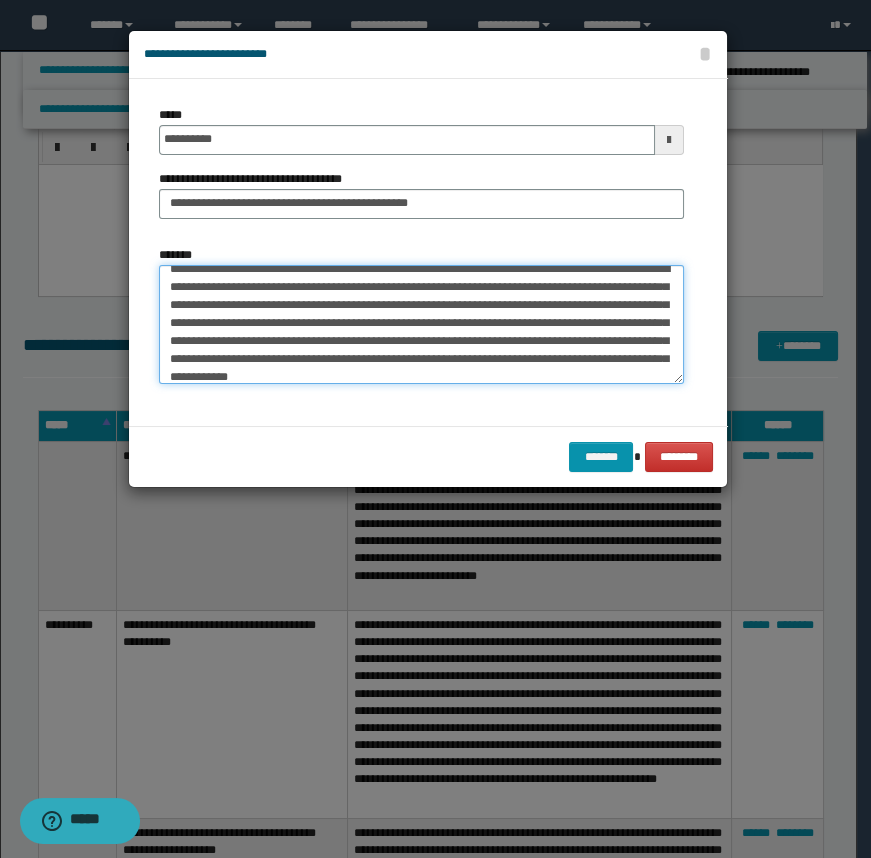 click on "**********" at bounding box center [421, 325] 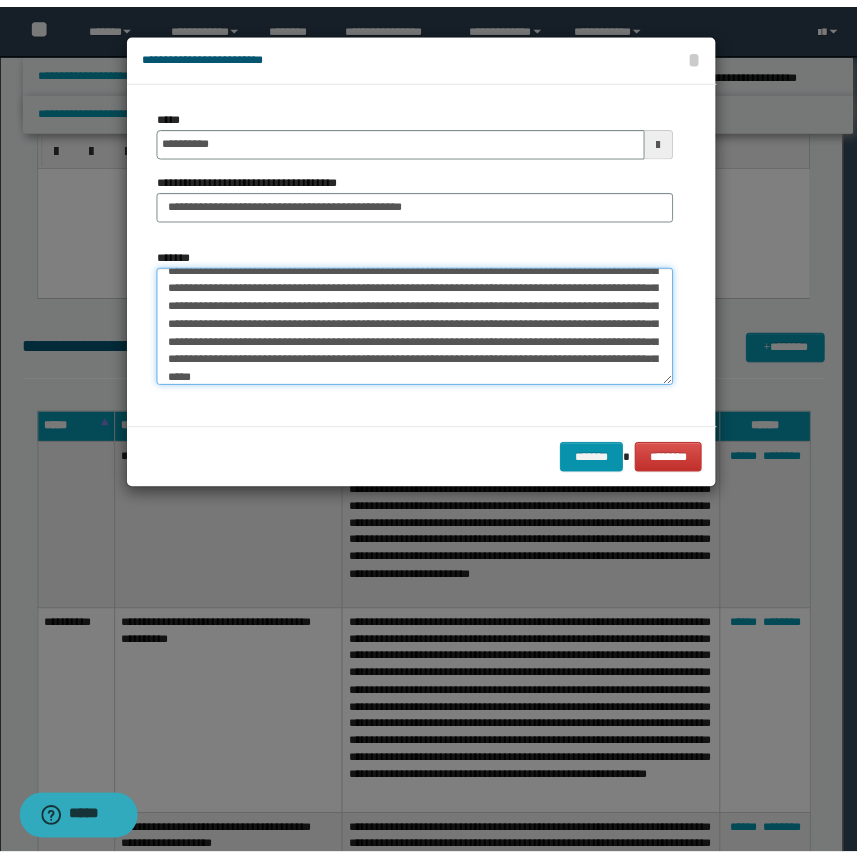 scroll, scrollTop: 47, scrollLeft: 0, axis: vertical 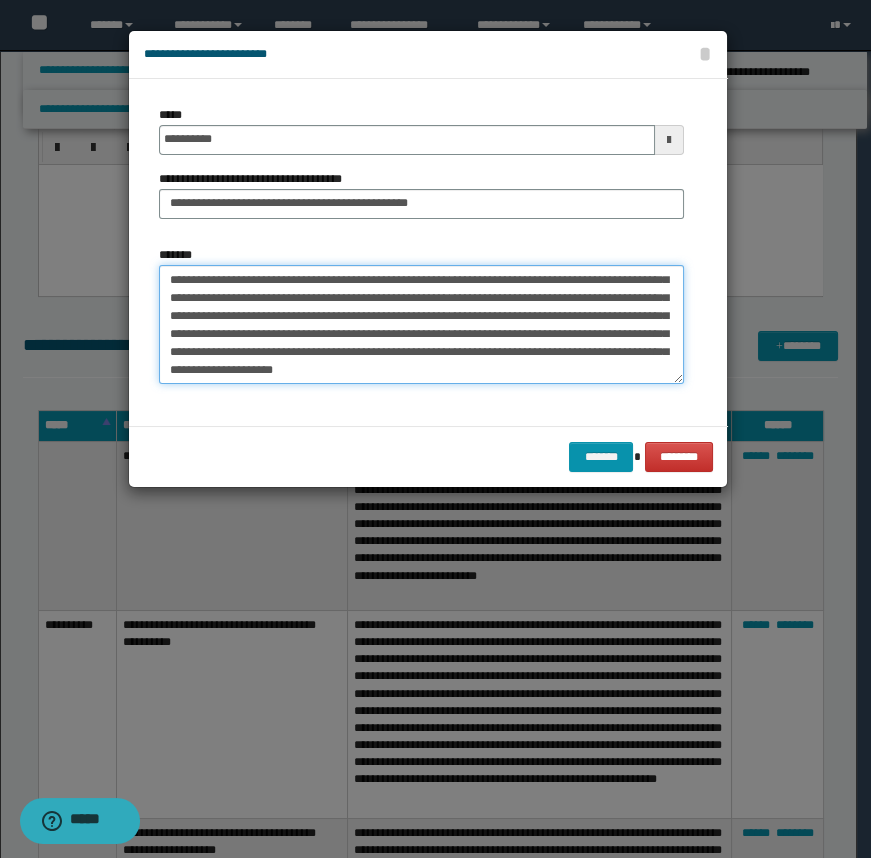 click on "**********" at bounding box center [421, 325] 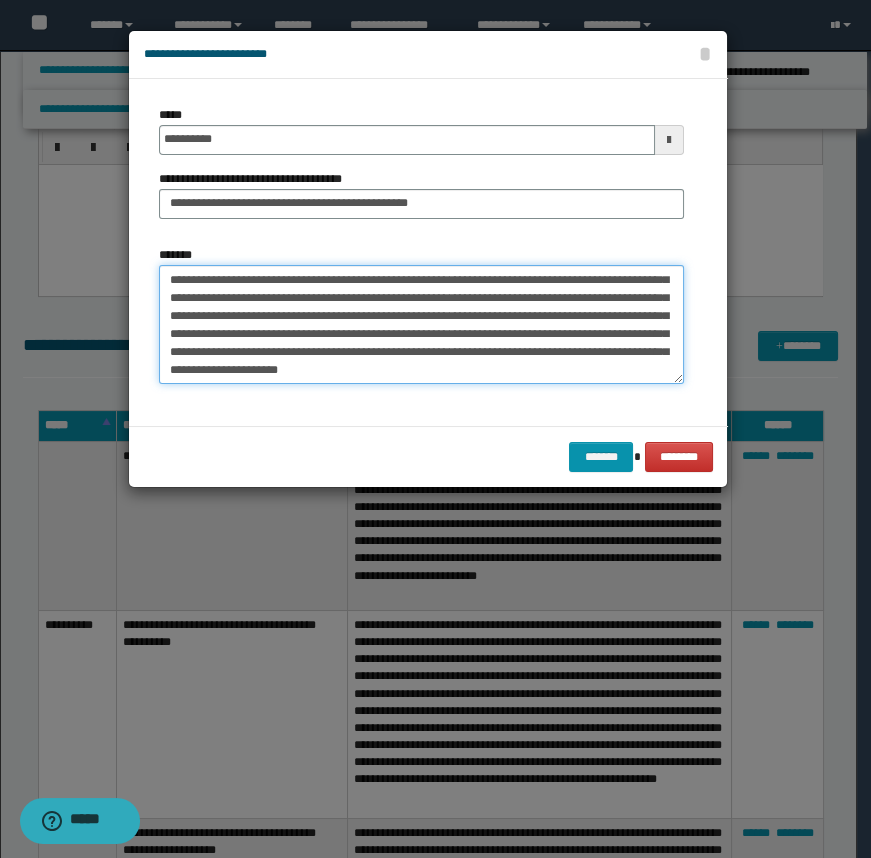 click on "**********" at bounding box center (421, 325) 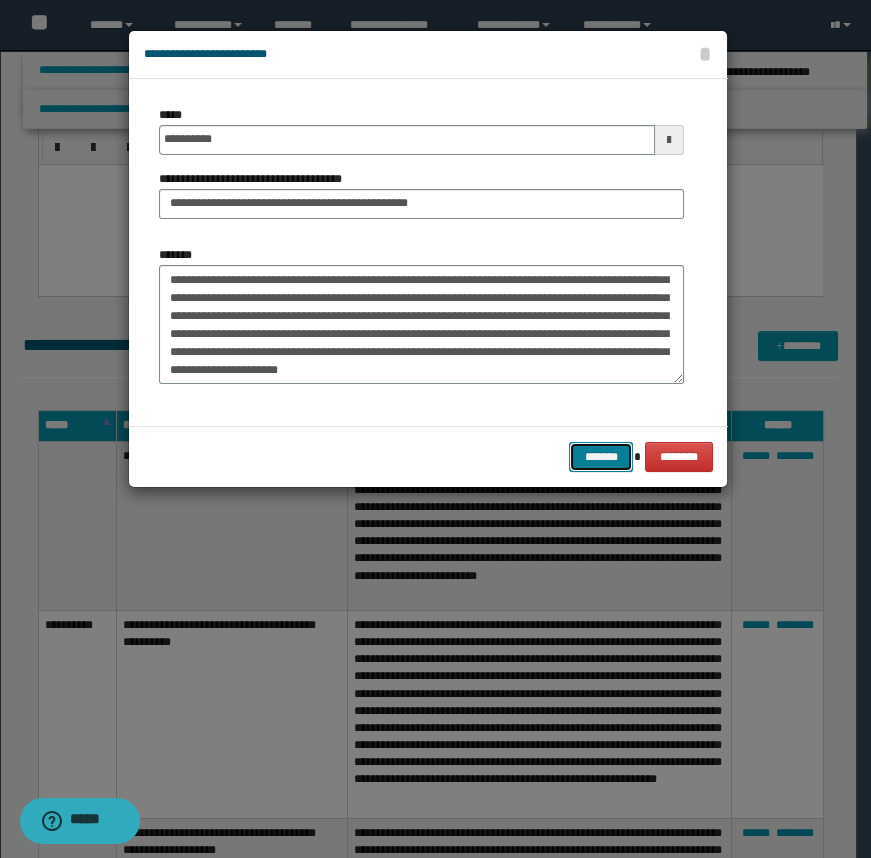 click on "*******" at bounding box center (601, 457) 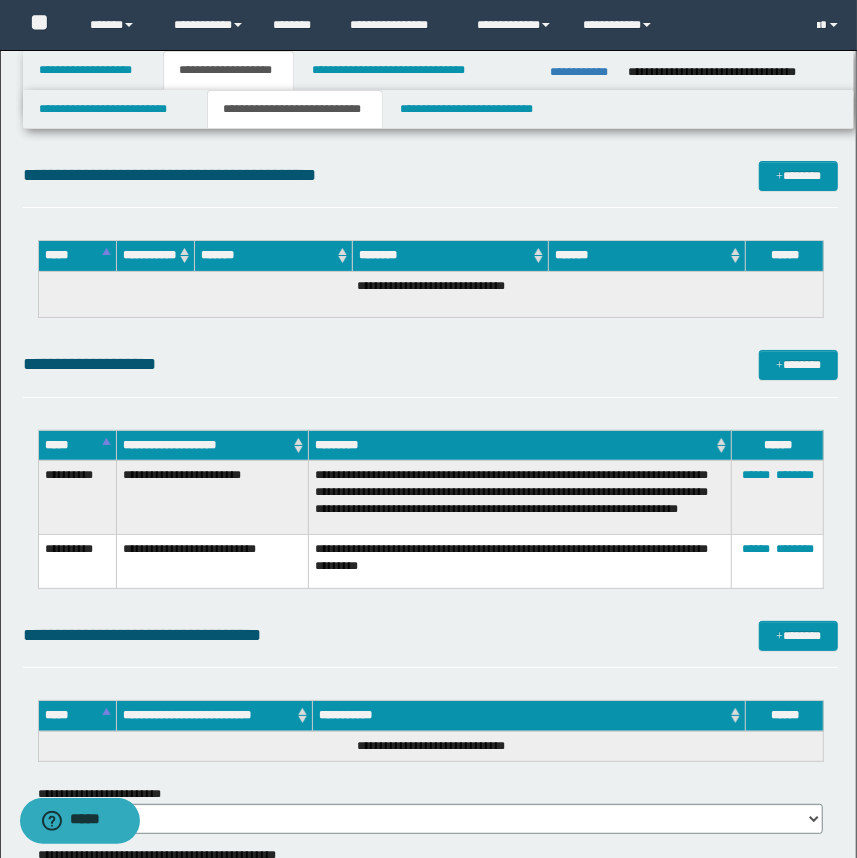 scroll, scrollTop: 3000, scrollLeft: 0, axis: vertical 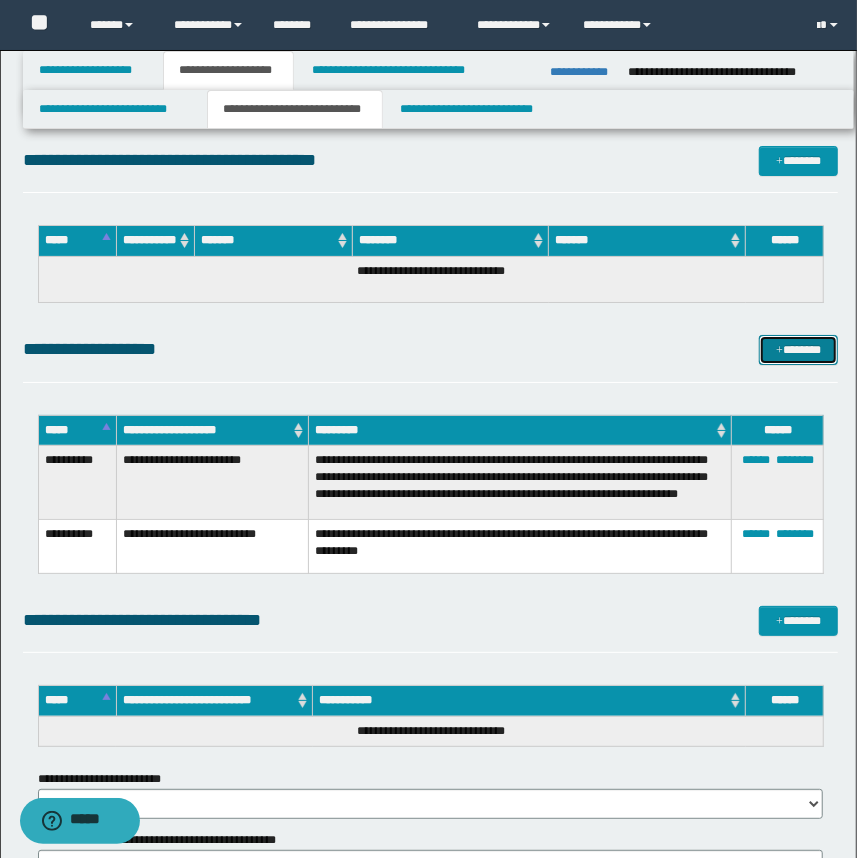 click on "*******" at bounding box center (799, 350) 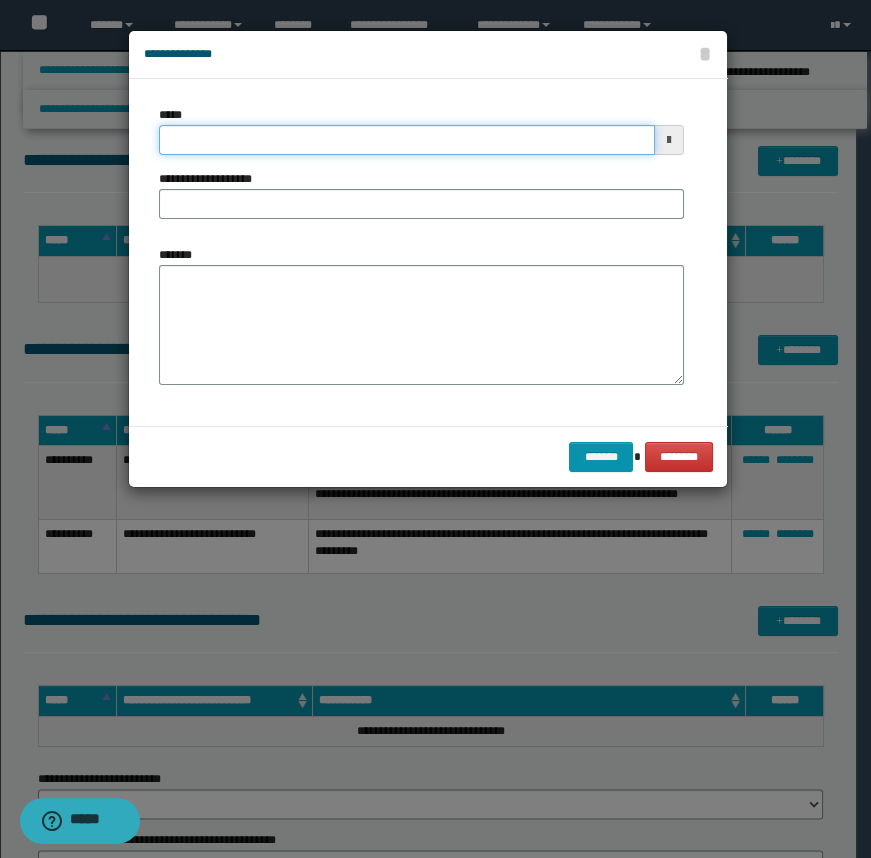 click on "*****" at bounding box center (407, 140) 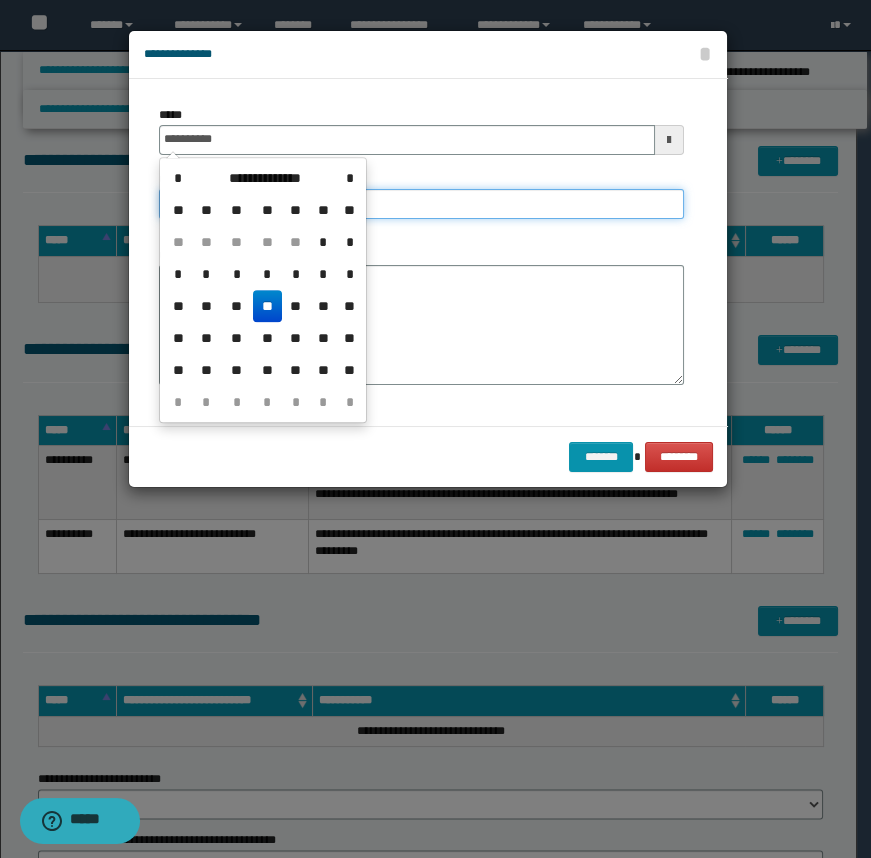 type on "**********" 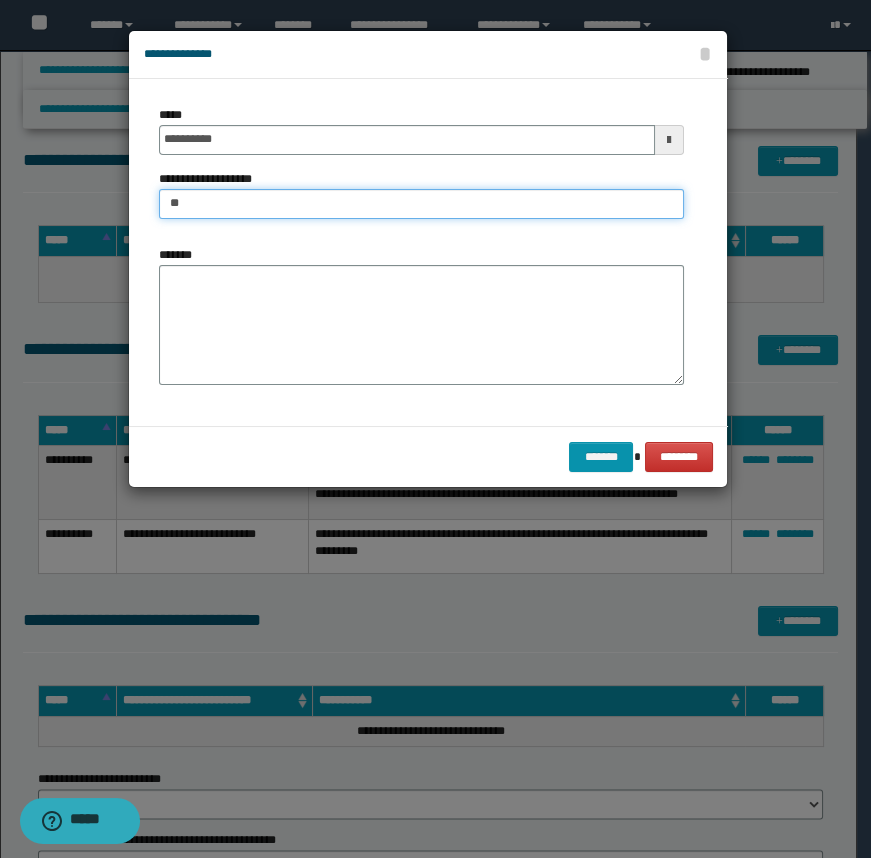 type on "*" 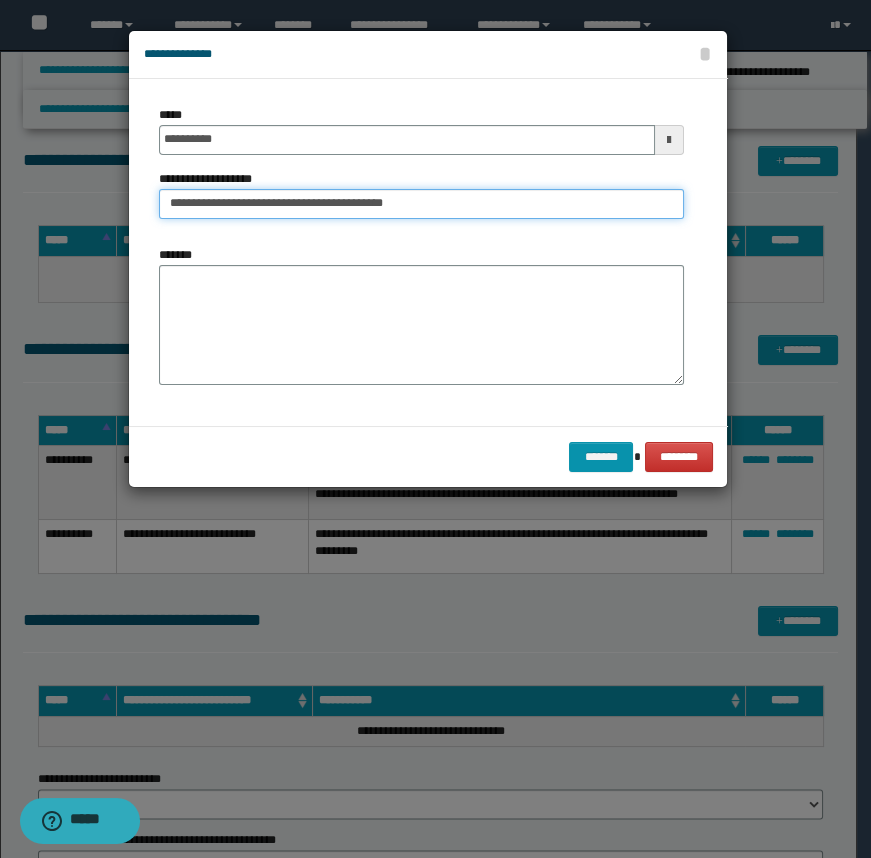 type on "**********" 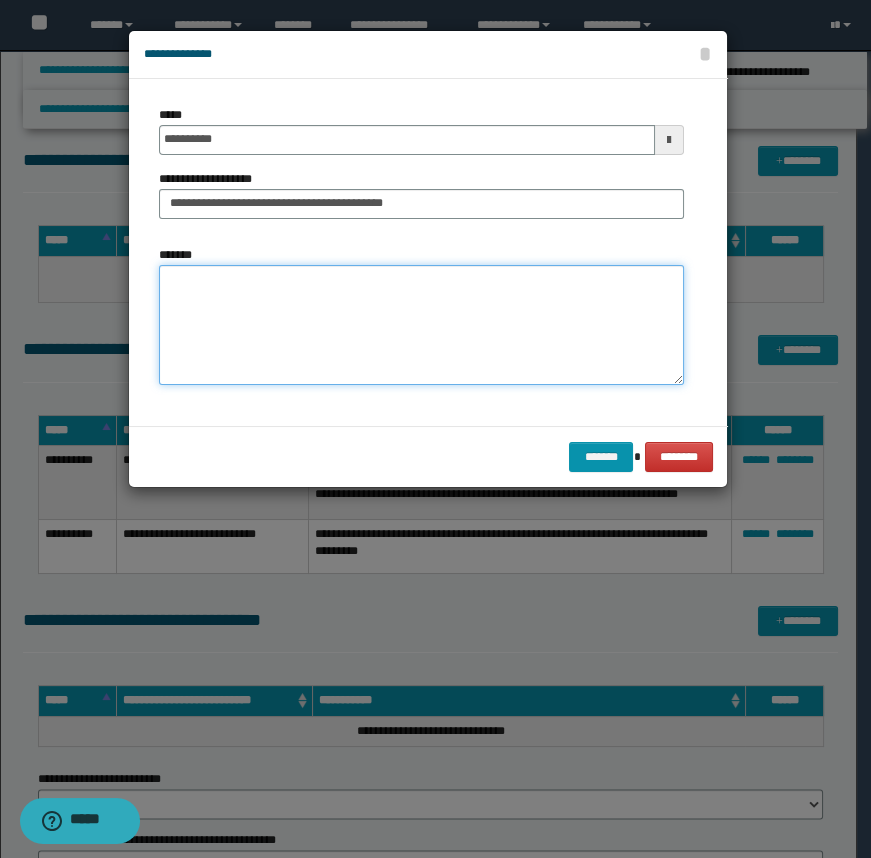click on "*******" at bounding box center [421, 325] 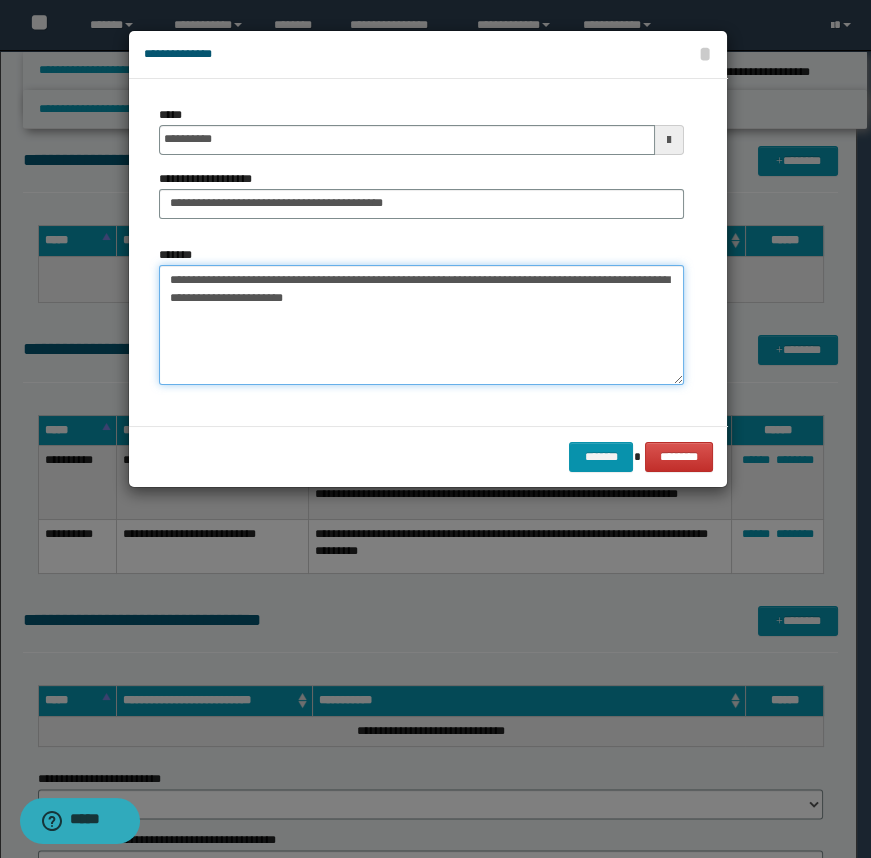 click on "**********" at bounding box center (421, 325) 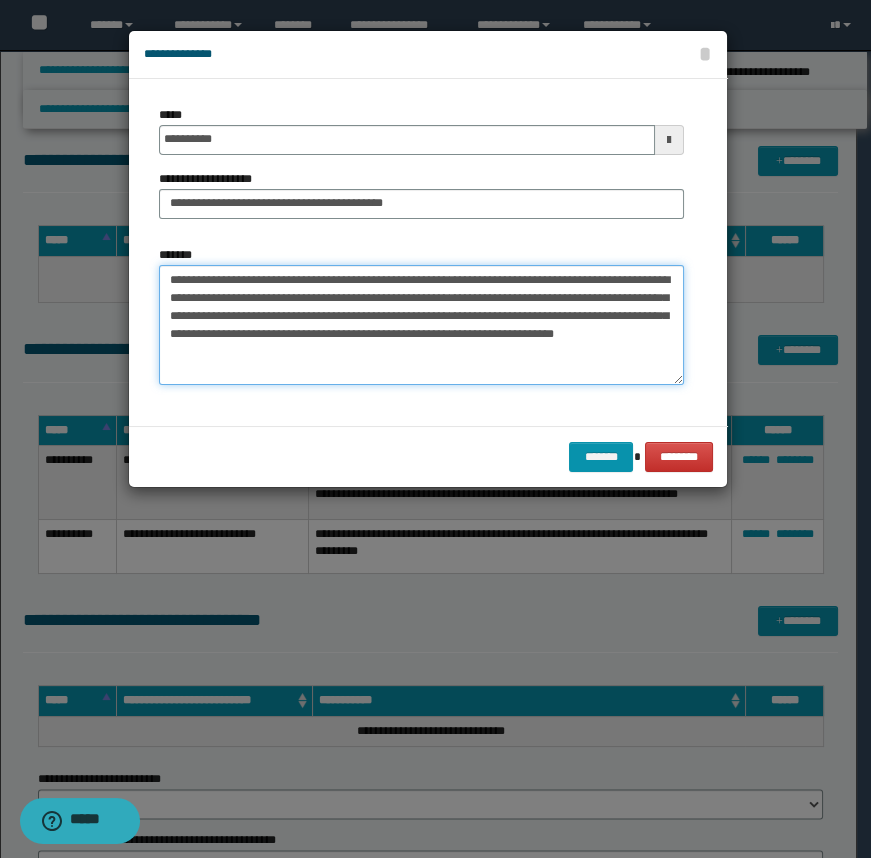 drag, startPoint x: 252, startPoint y: 352, endPoint x: 310, endPoint y: 334, distance: 60.728905 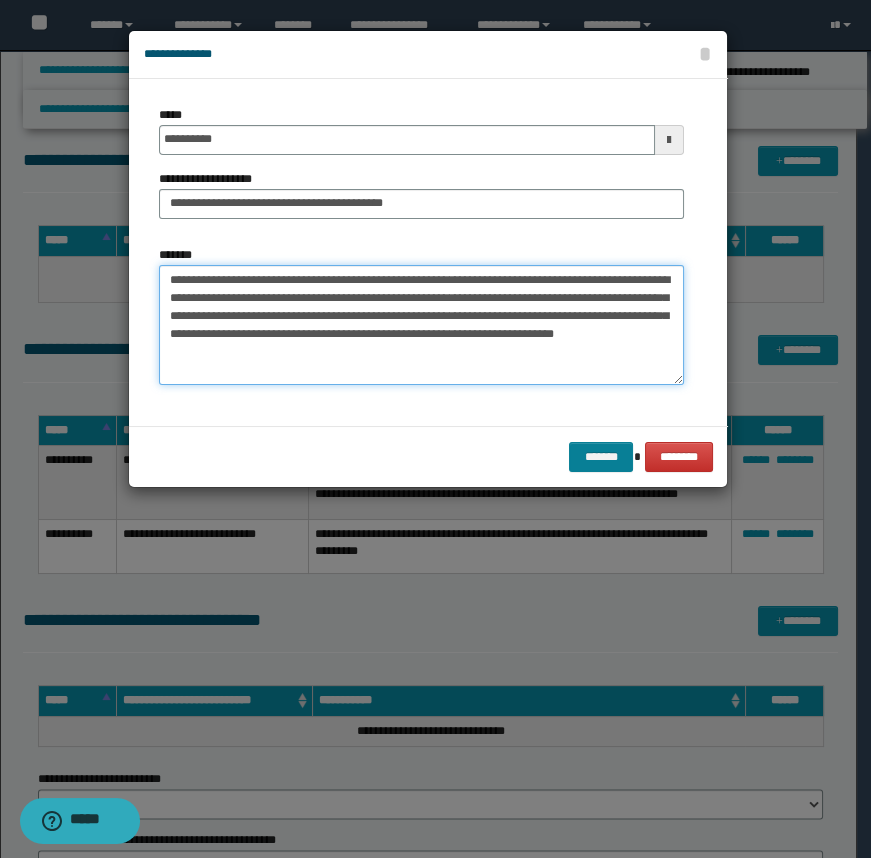 type on "**********" 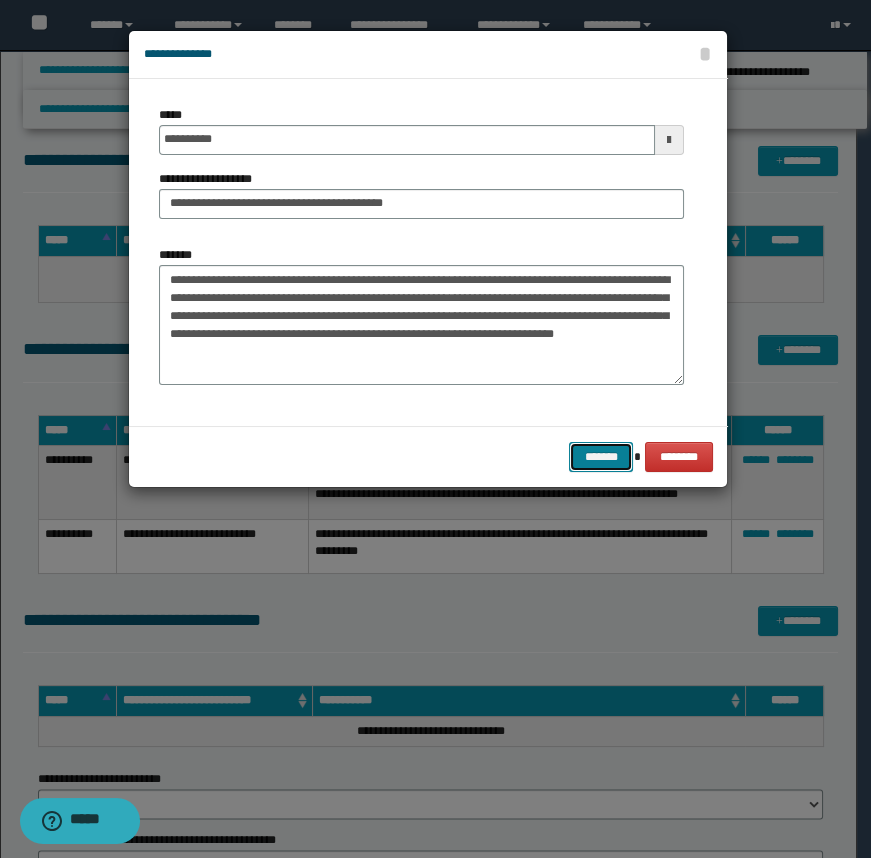click on "*******" at bounding box center [601, 457] 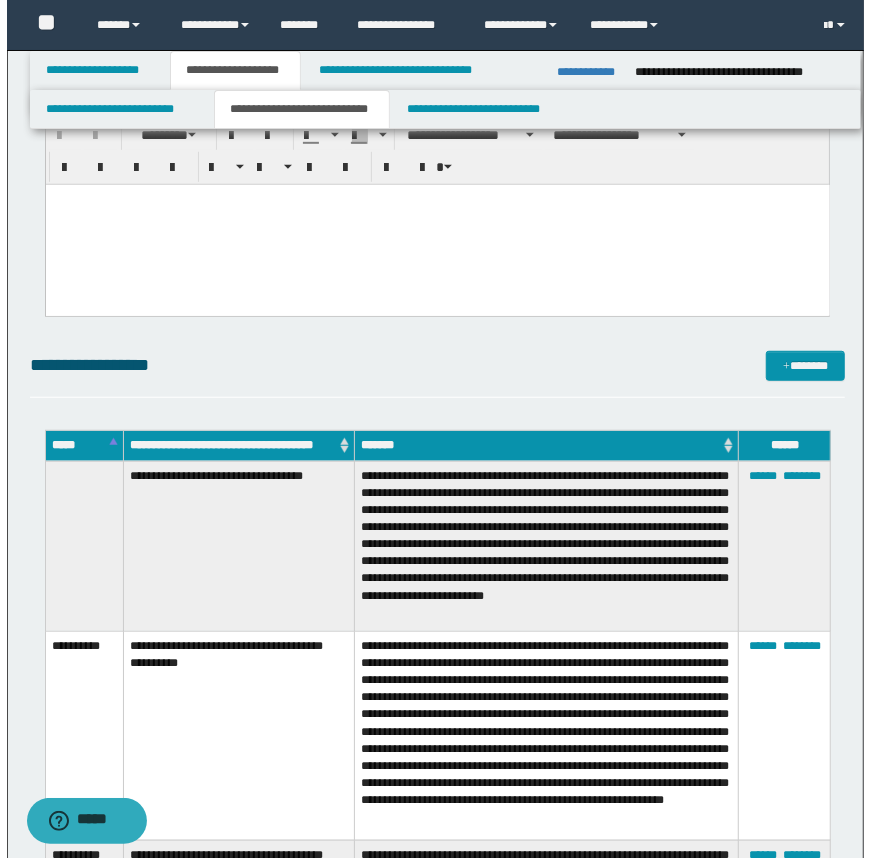 scroll, scrollTop: 454, scrollLeft: 0, axis: vertical 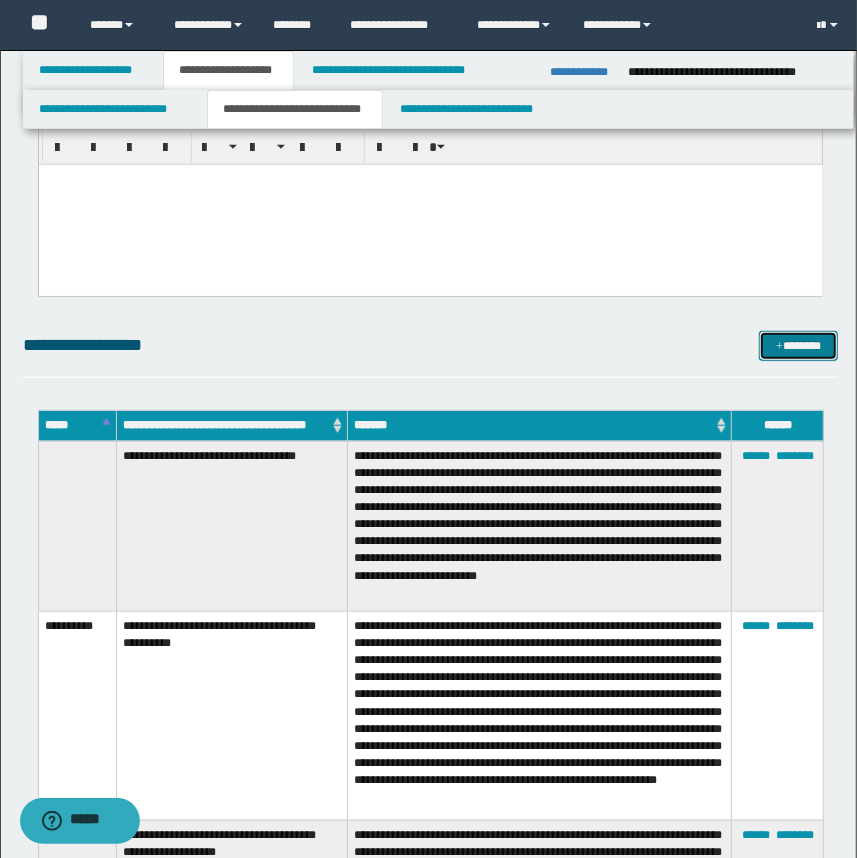 click on "*******" at bounding box center [799, 346] 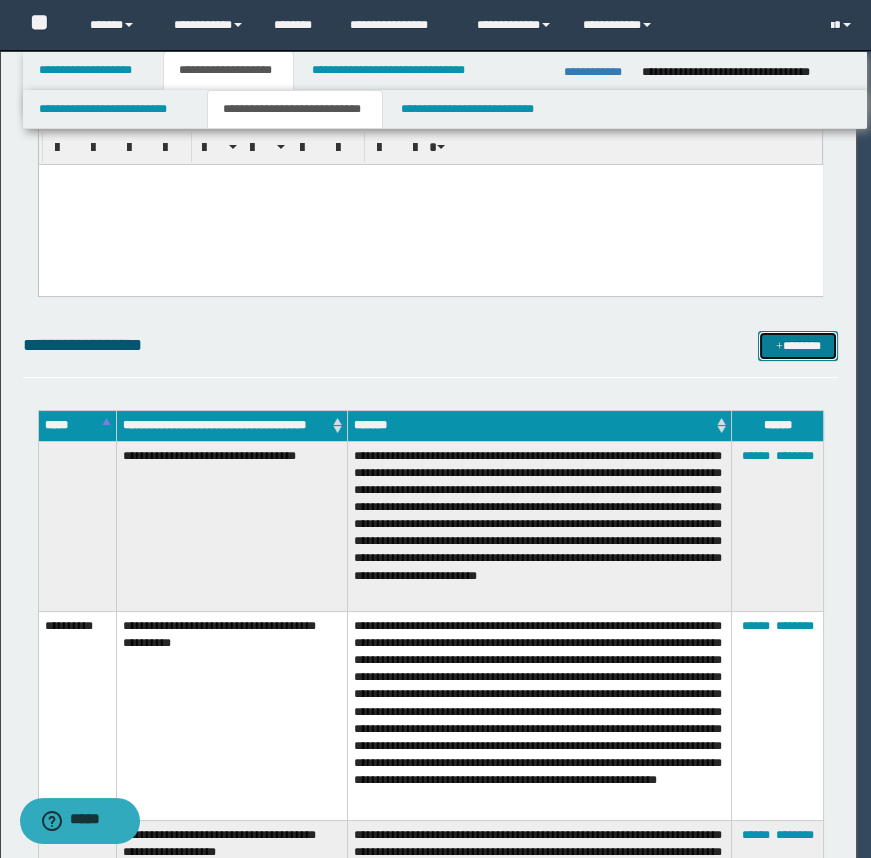 scroll, scrollTop: 0, scrollLeft: 0, axis: both 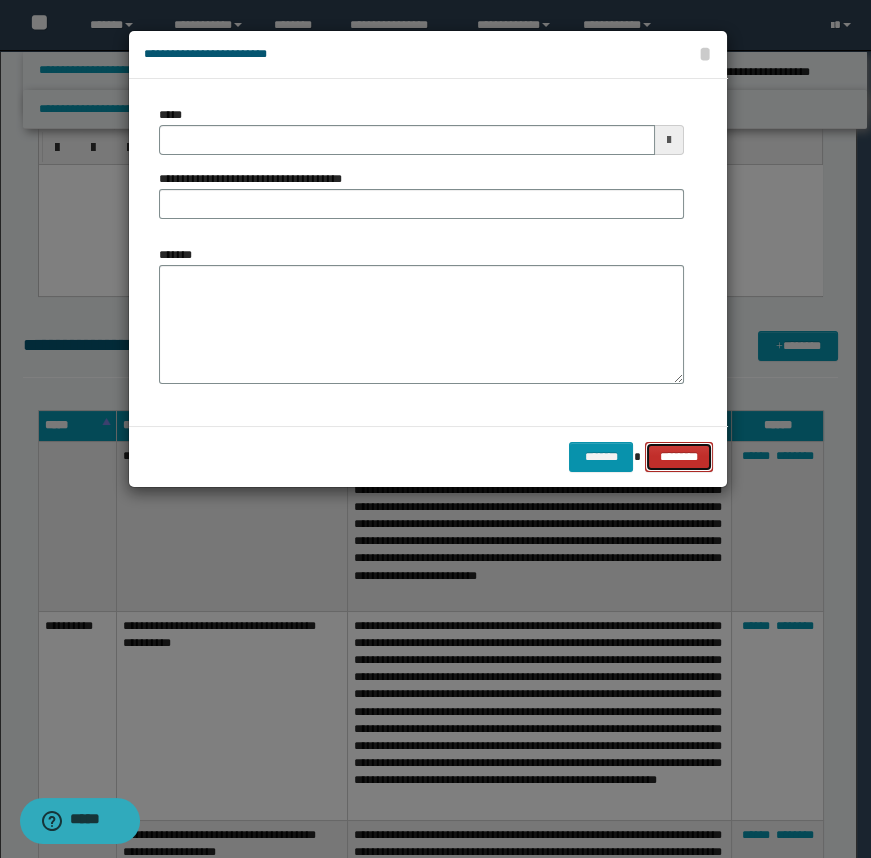 click on "********" at bounding box center [678, 457] 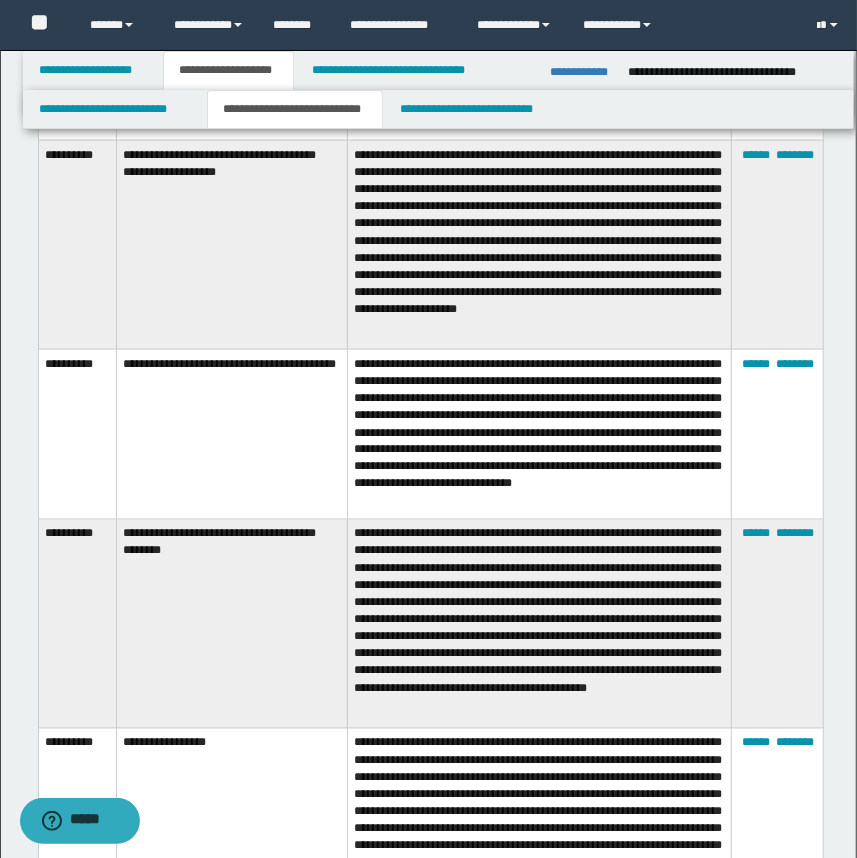 scroll, scrollTop: 1090, scrollLeft: 0, axis: vertical 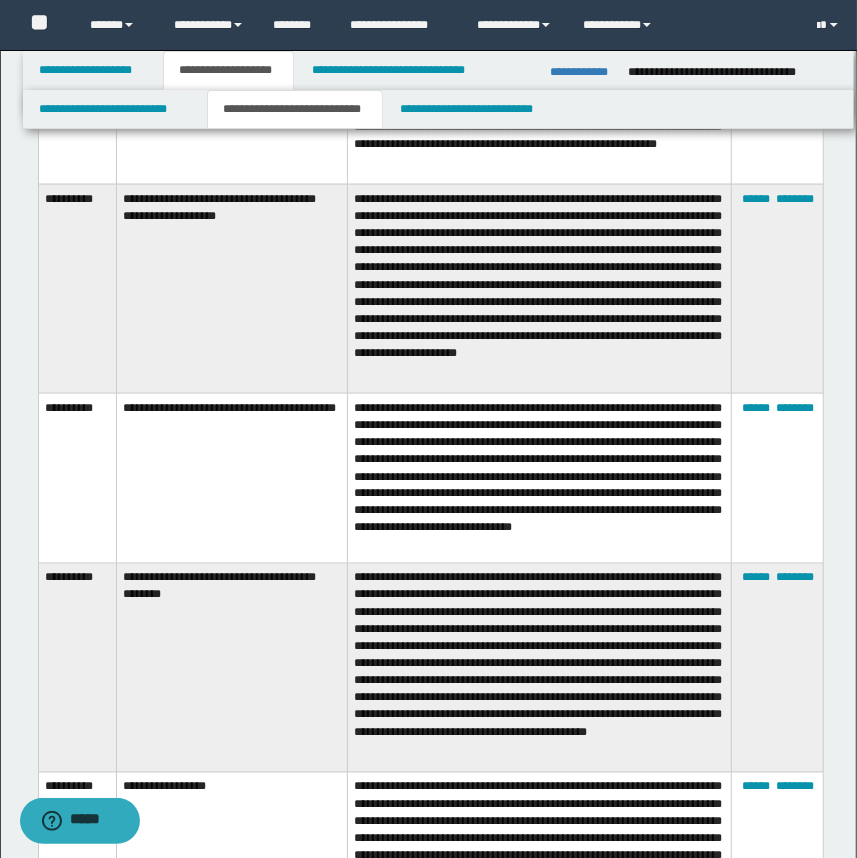 click on "**********" at bounding box center [540, 288] 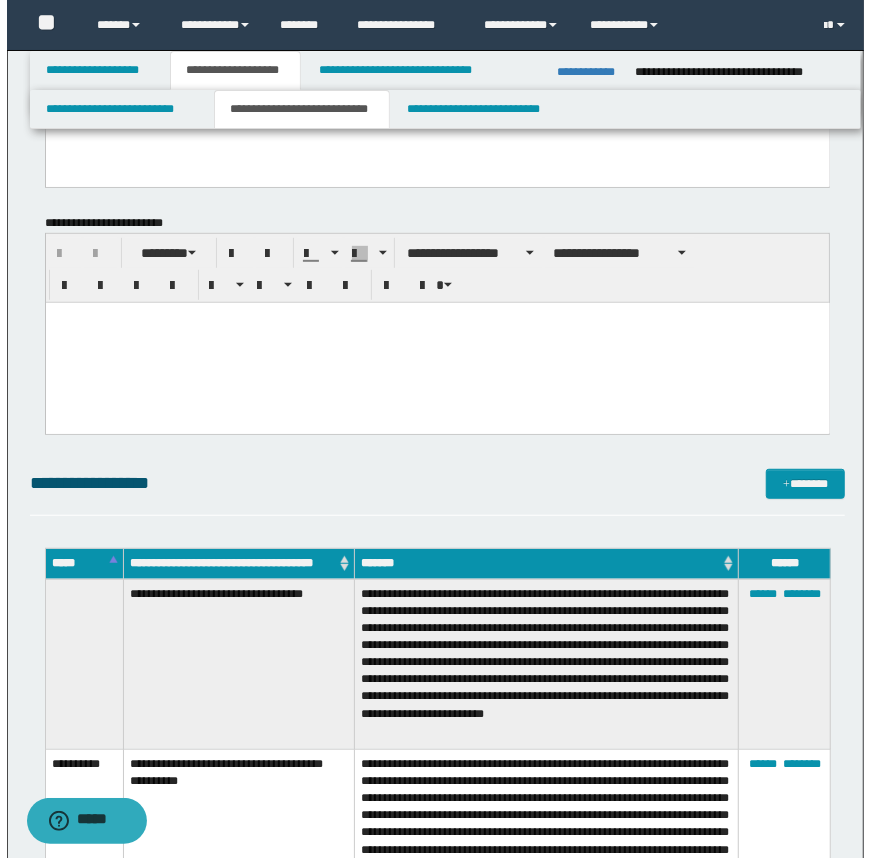 scroll, scrollTop: 545, scrollLeft: 0, axis: vertical 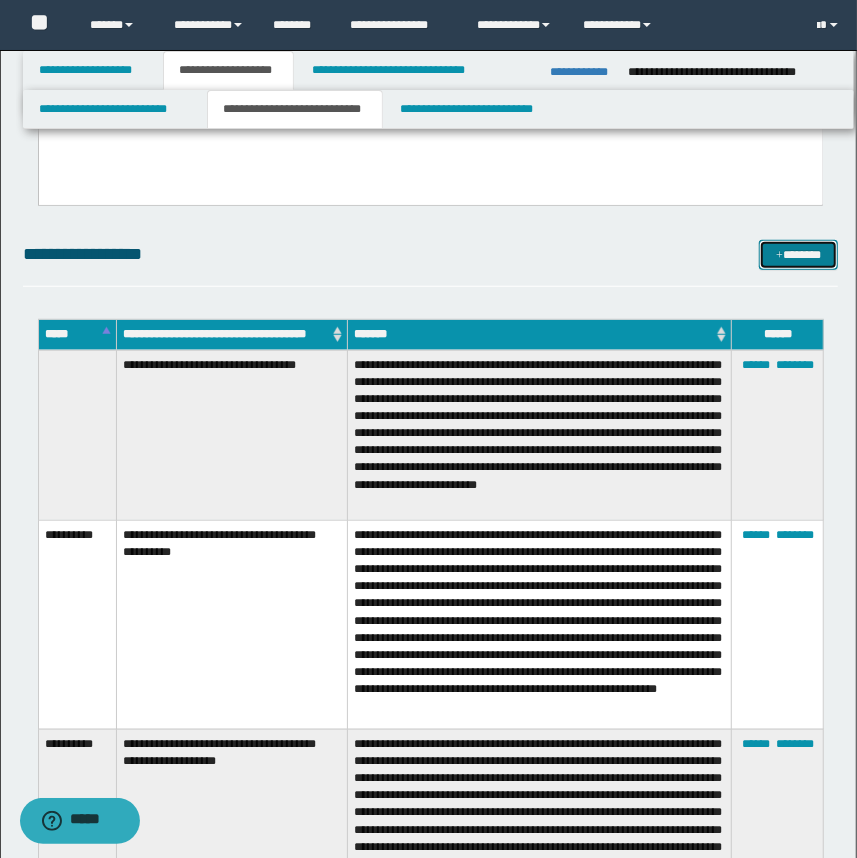 click on "*******" at bounding box center (799, 255) 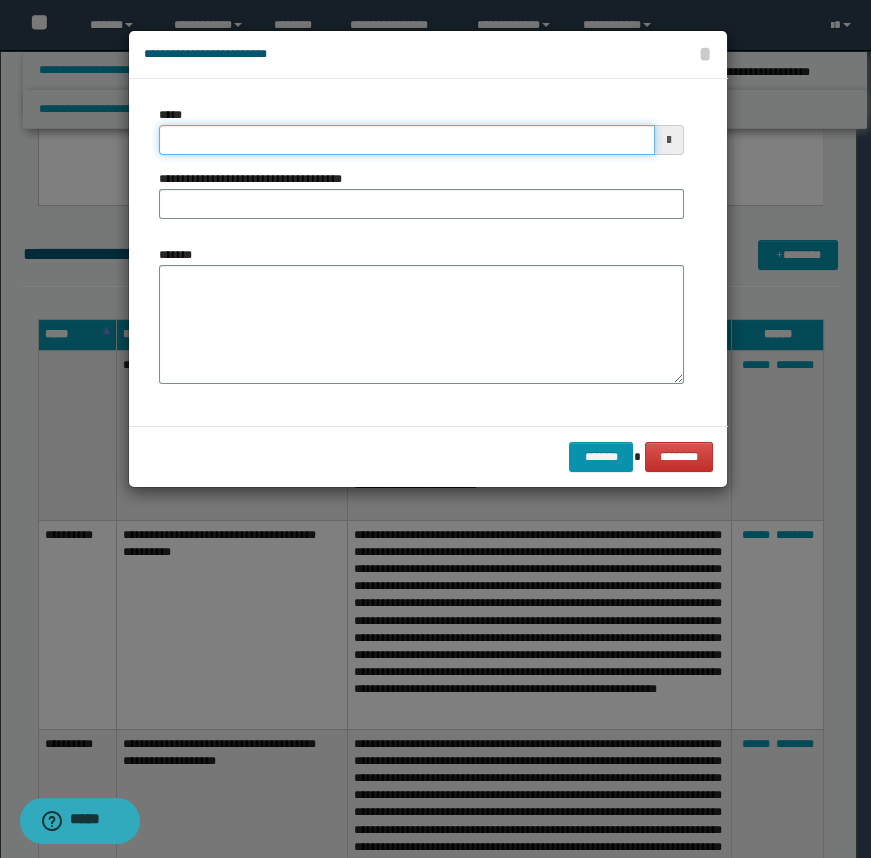 click on "*****" at bounding box center (407, 140) 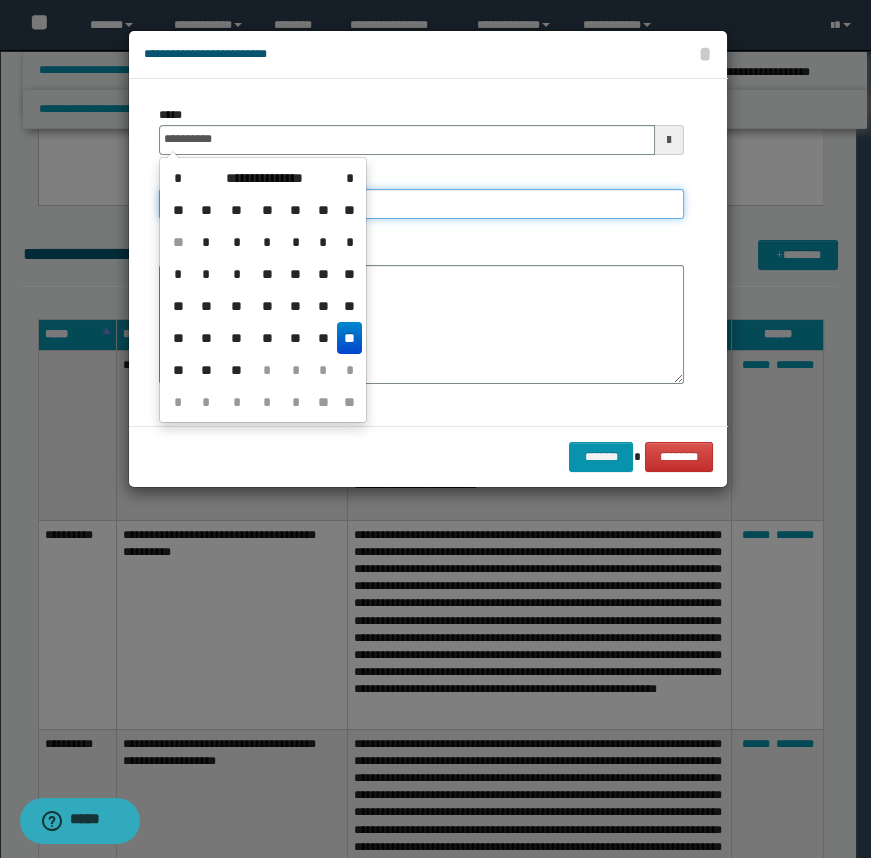 type on "**********" 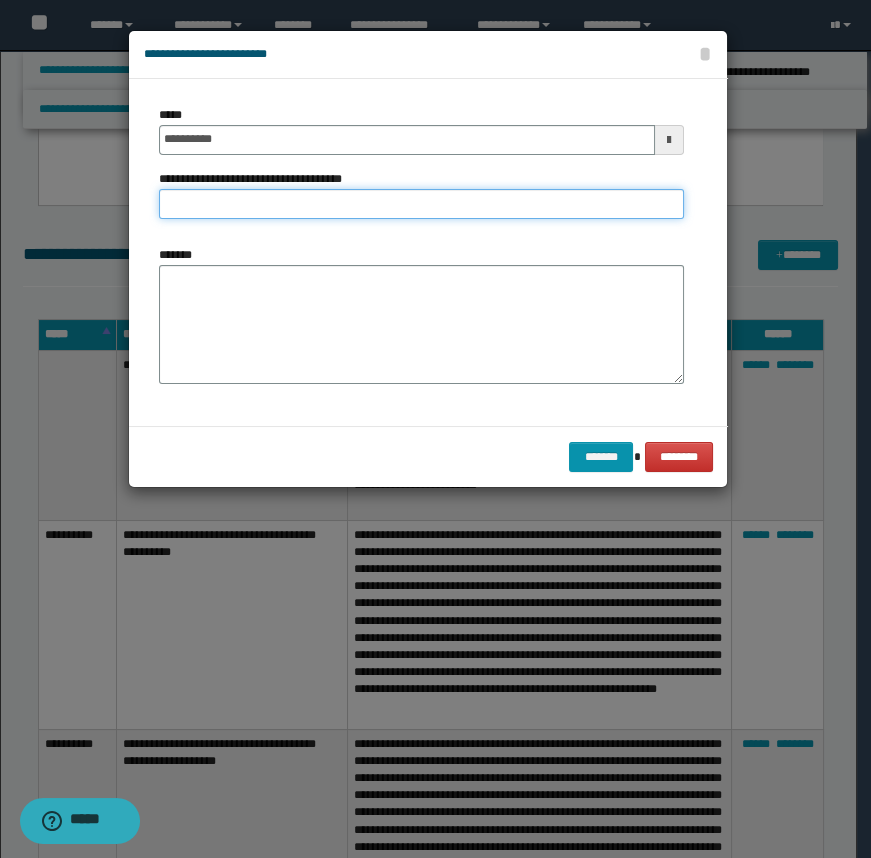 click on "**********" at bounding box center [421, 204] 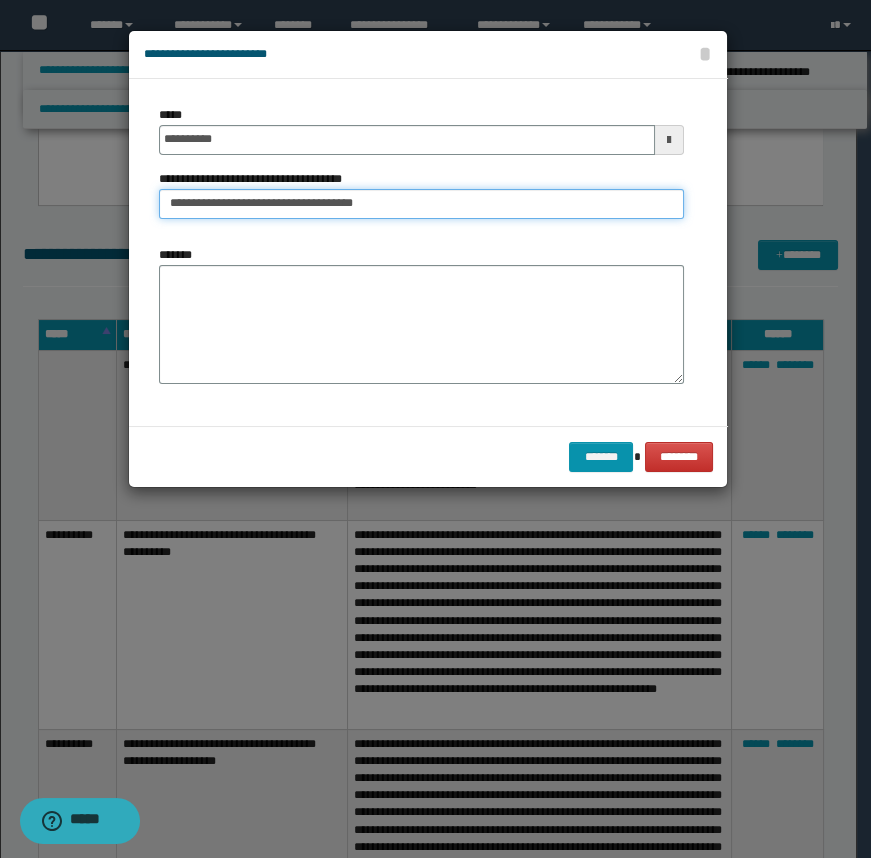 type on "**********" 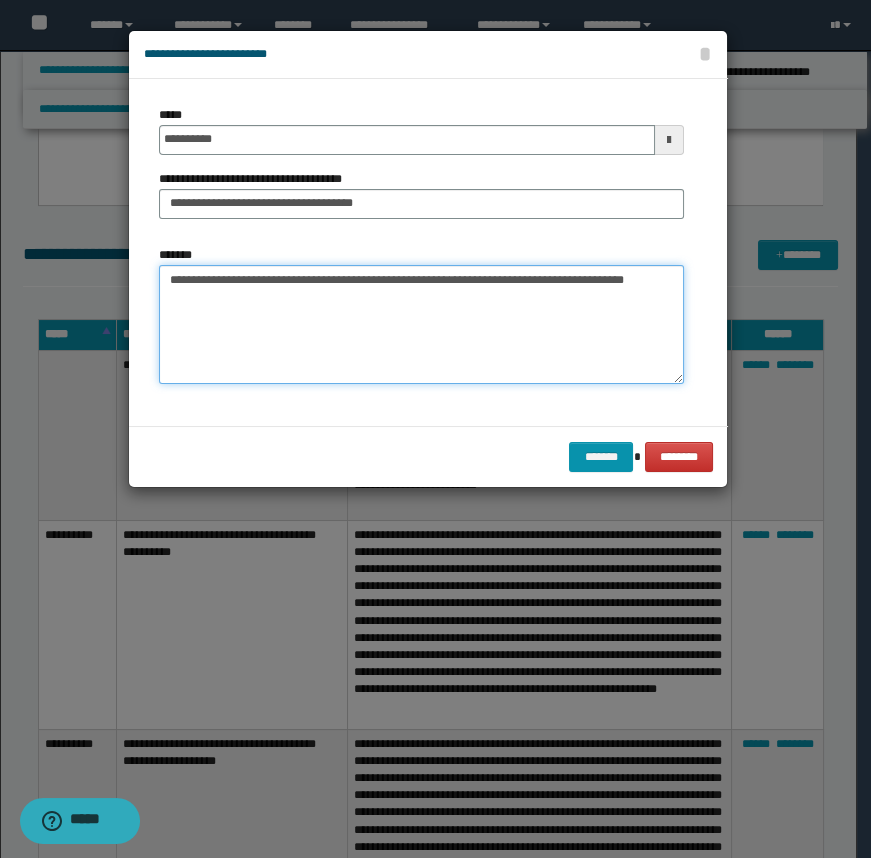 click on "**********" at bounding box center (421, 325) 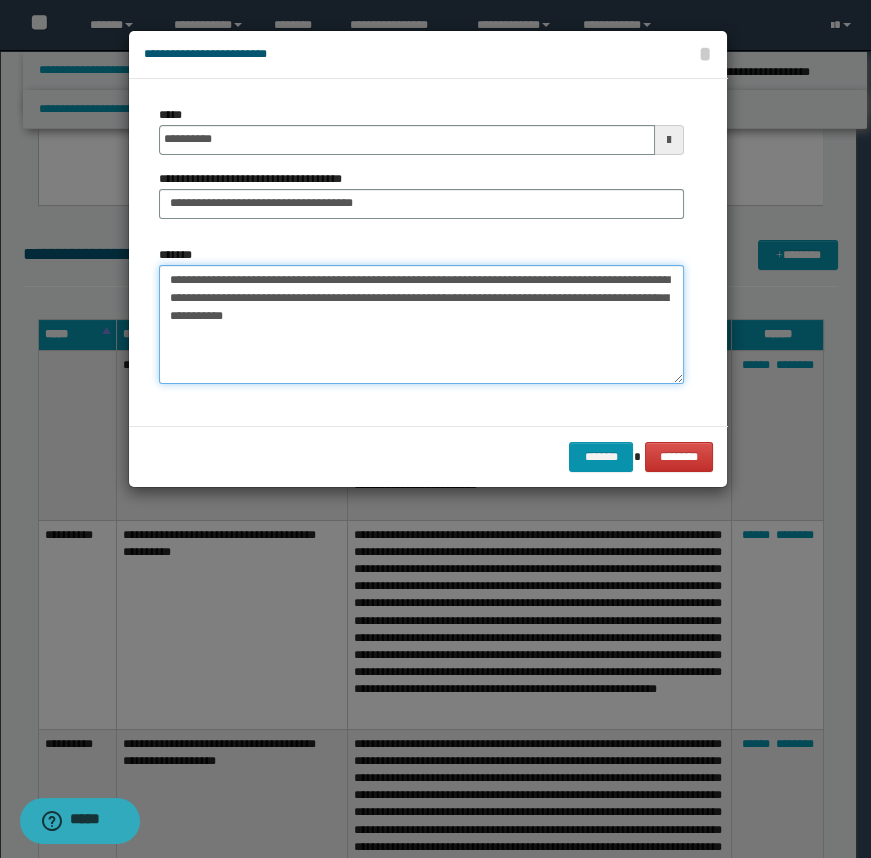 drag, startPoint x: 295, startPoint y: 279, endPoint x: 289, endPoint y: 297, distance: 18.973665 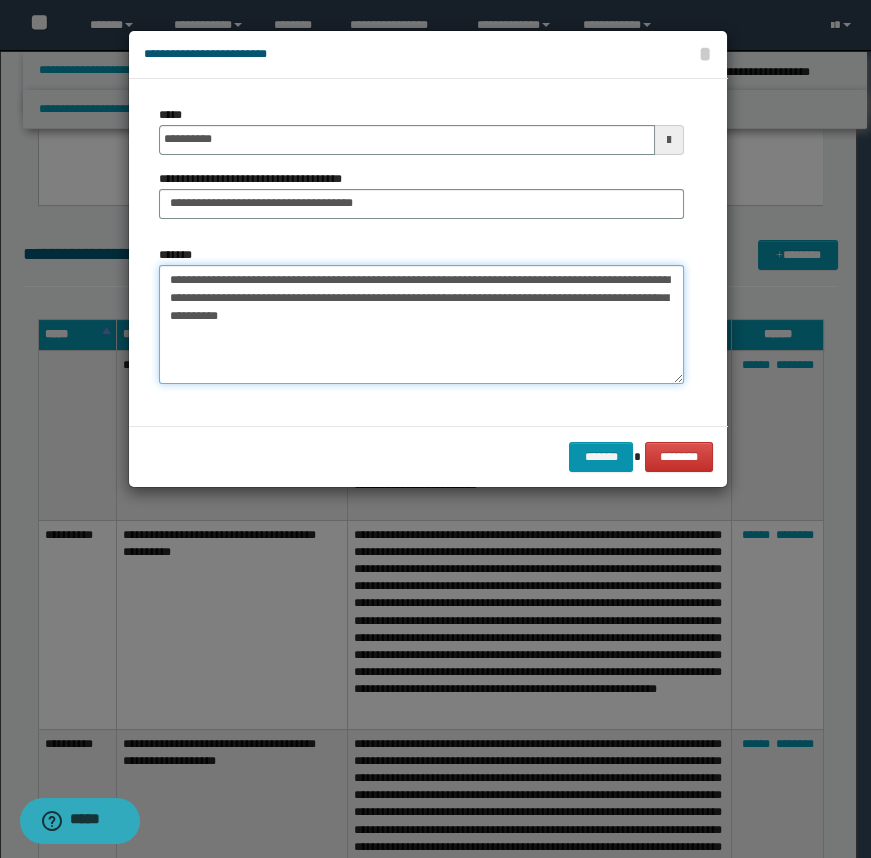 click on "**********" at bounding box center (421, 325) 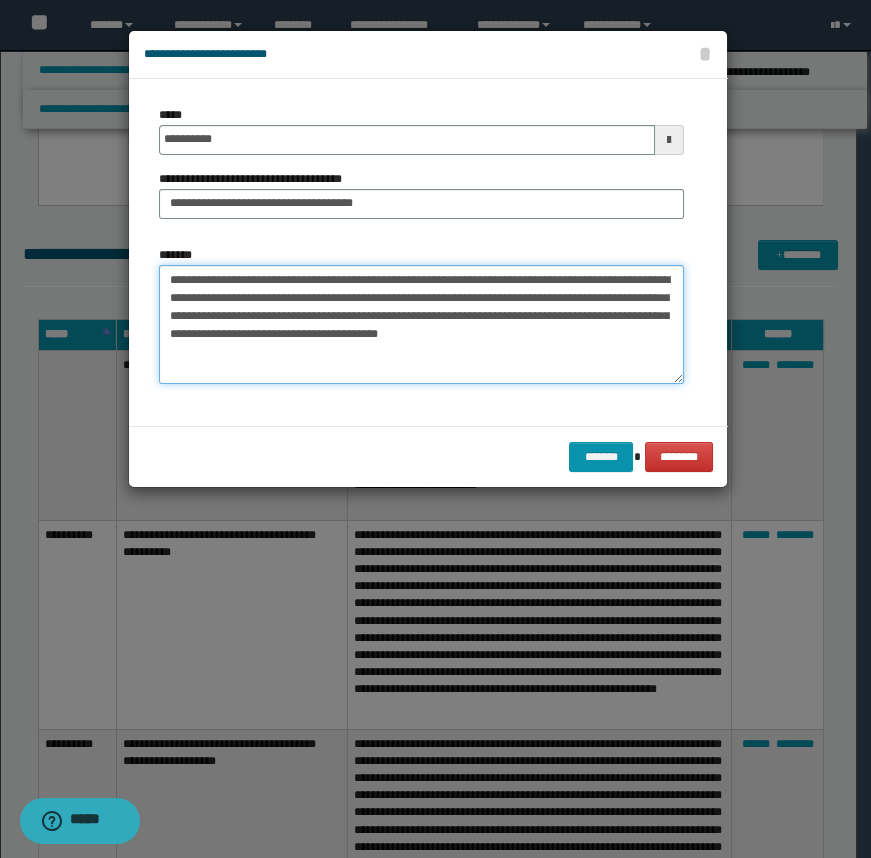click on "**********" at bounding box center (421, 325) 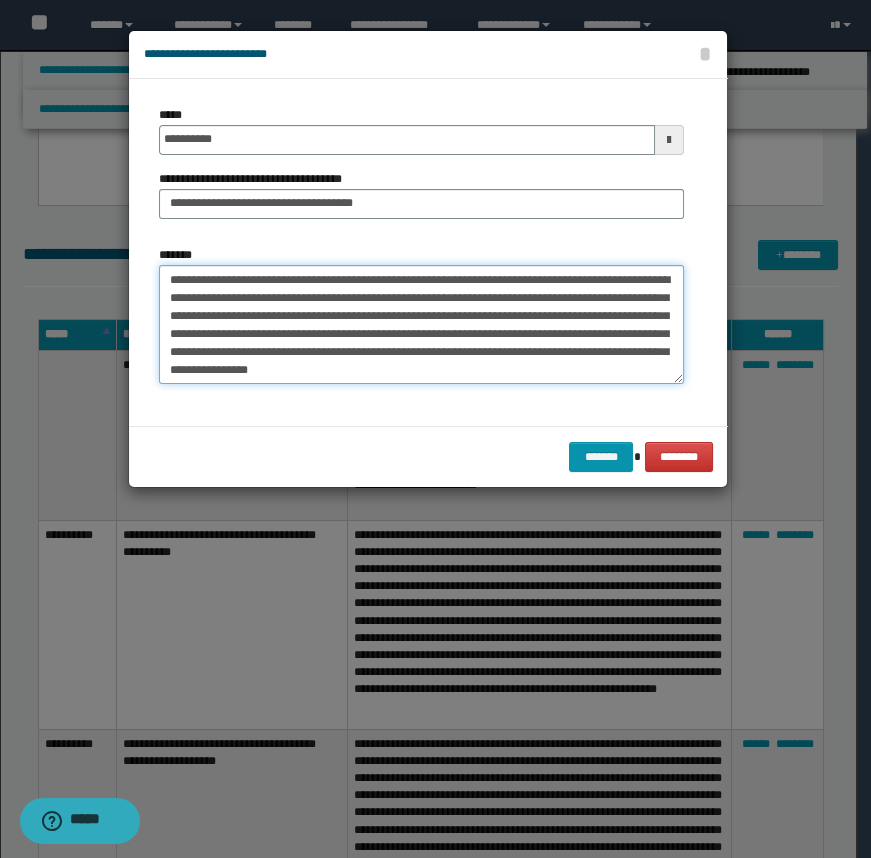 click on "**********" at bounding box center [421, 325] 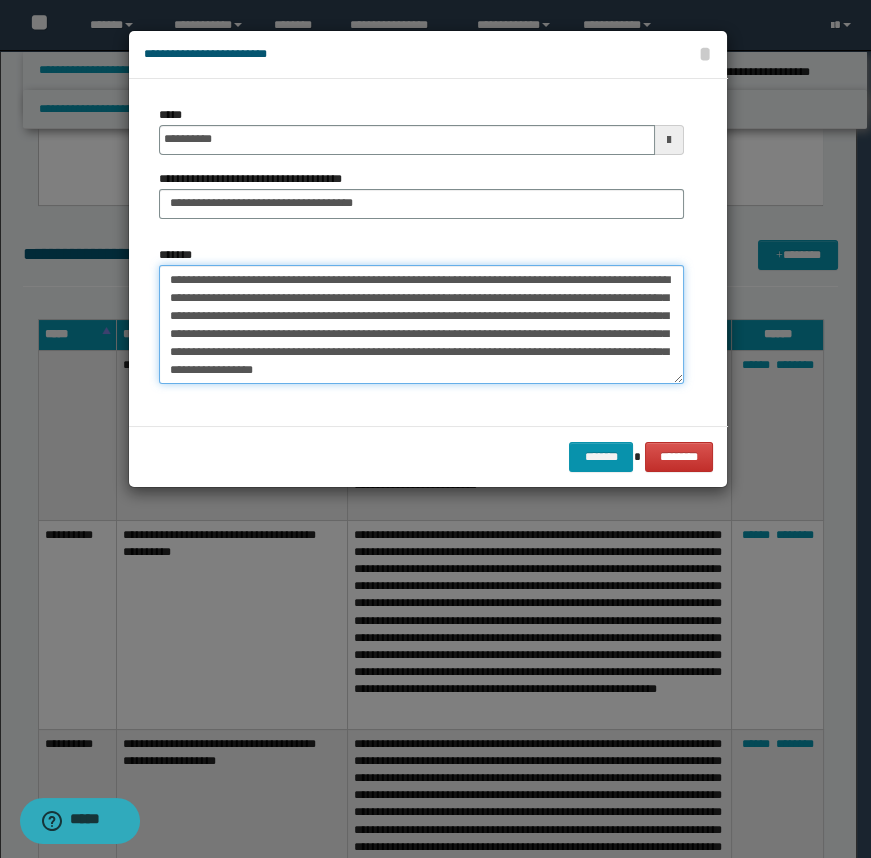 click on "**********" at bounding box center (421, 325) 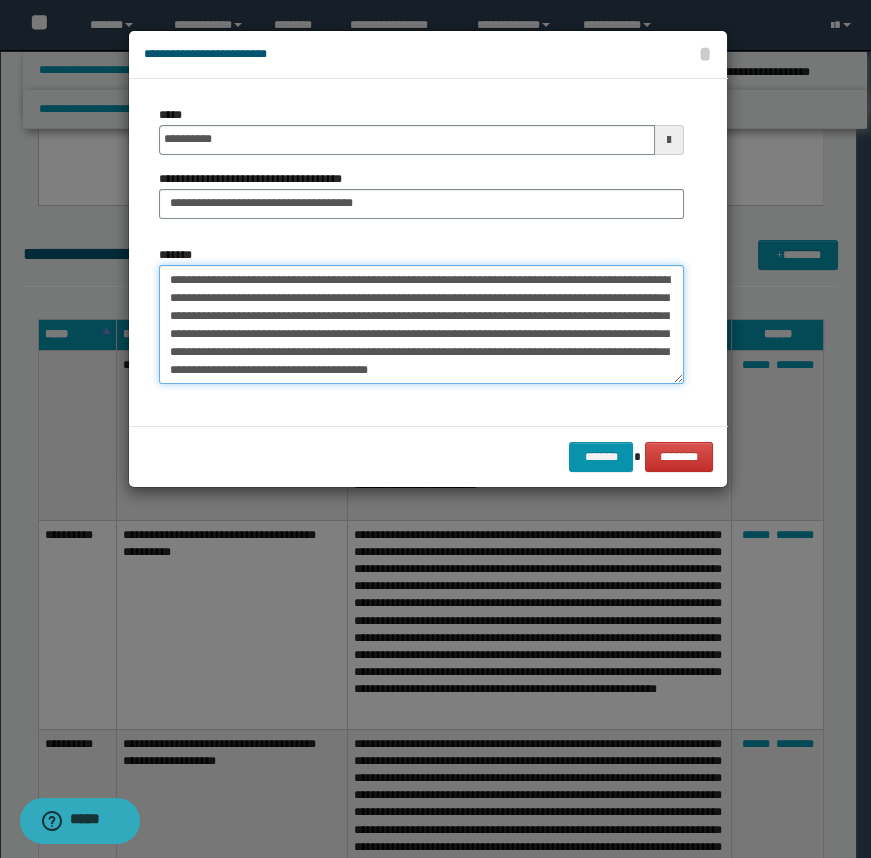 click on "**********" at bounding box center (421, 325) 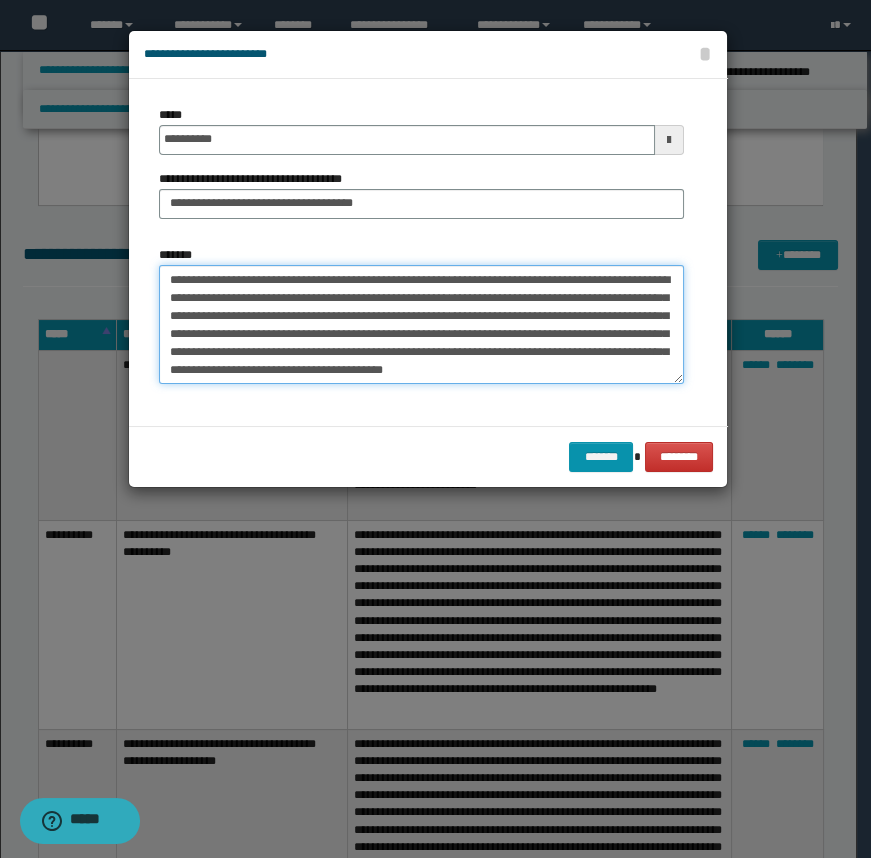 scroll, scrollTop: 11, scrollLeft: 0, axis: vertical 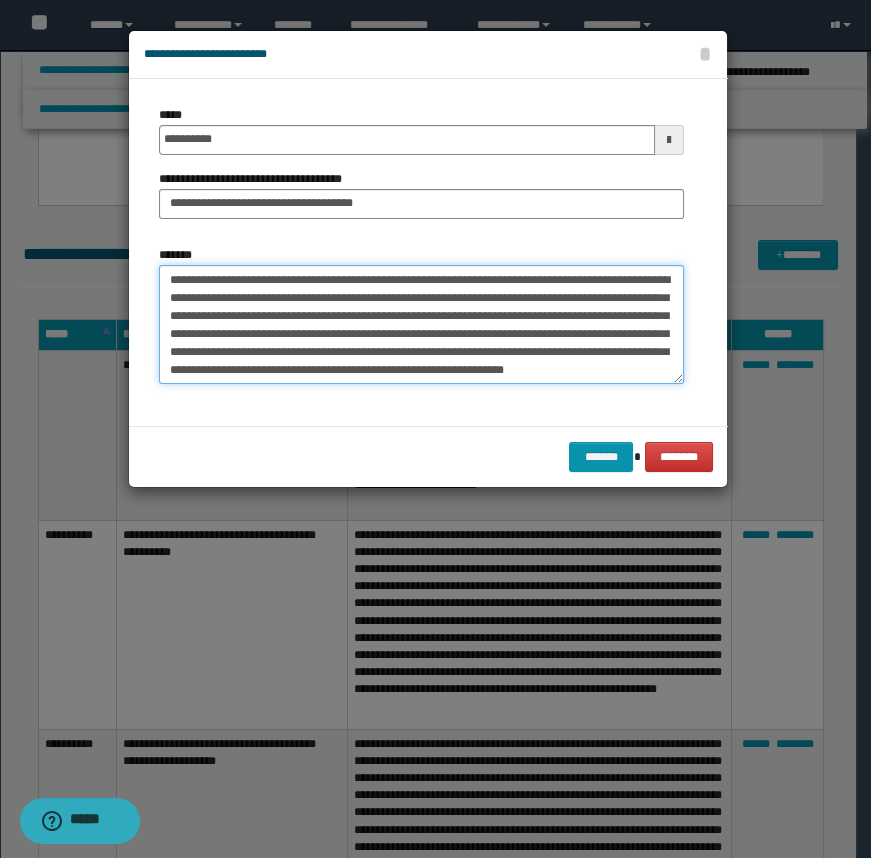 click on "**********" at bounding box center (421, 325) 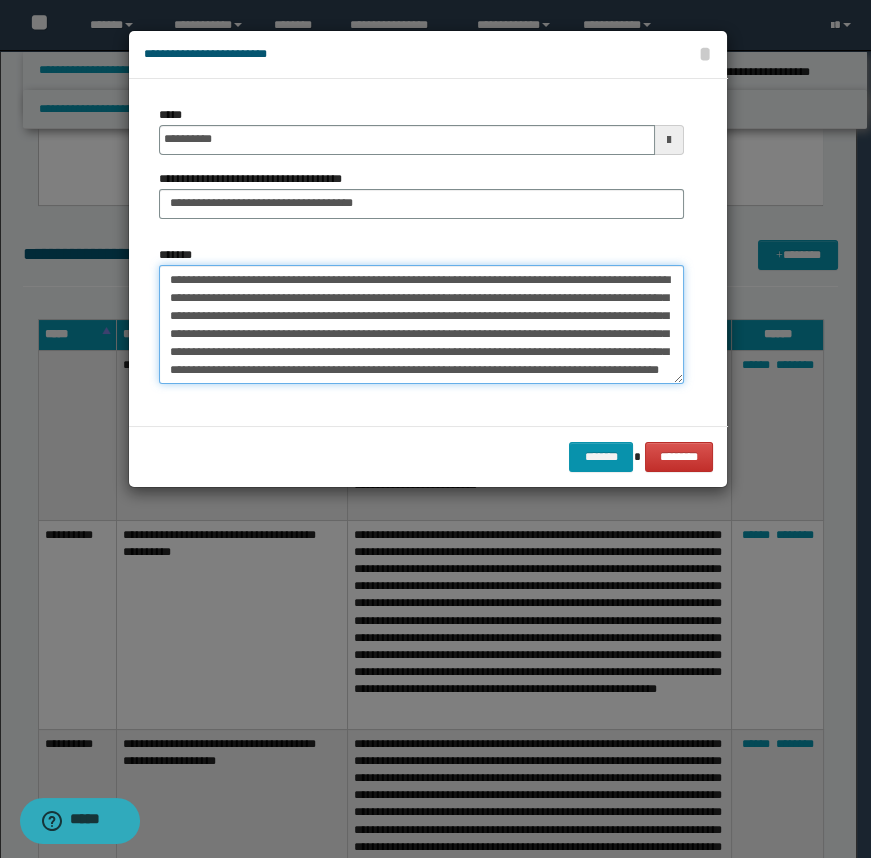 click on "**********" at bounding box center (421, 325) 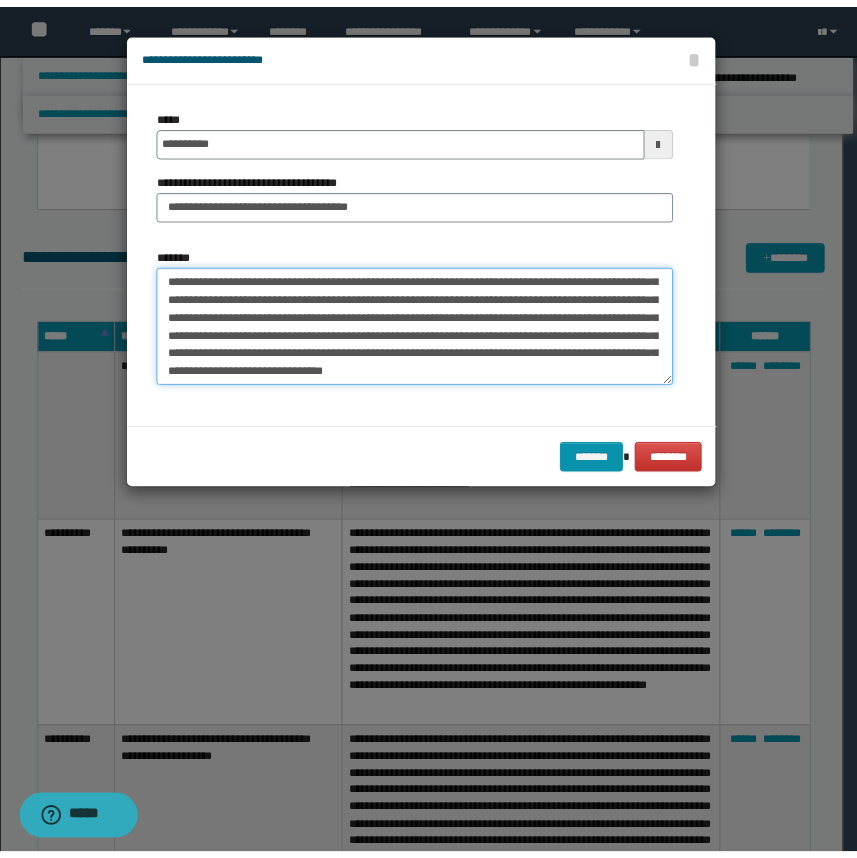 scroll, scrollTop: 35, scrollLeft: 0, axis: vertical 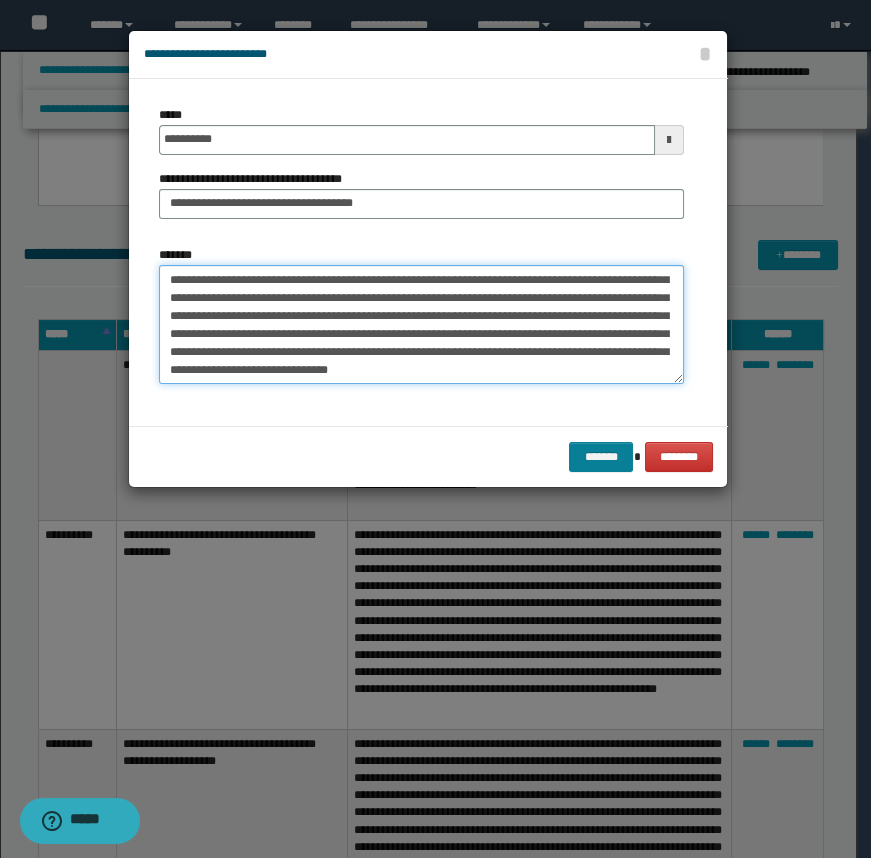 type on "**********" 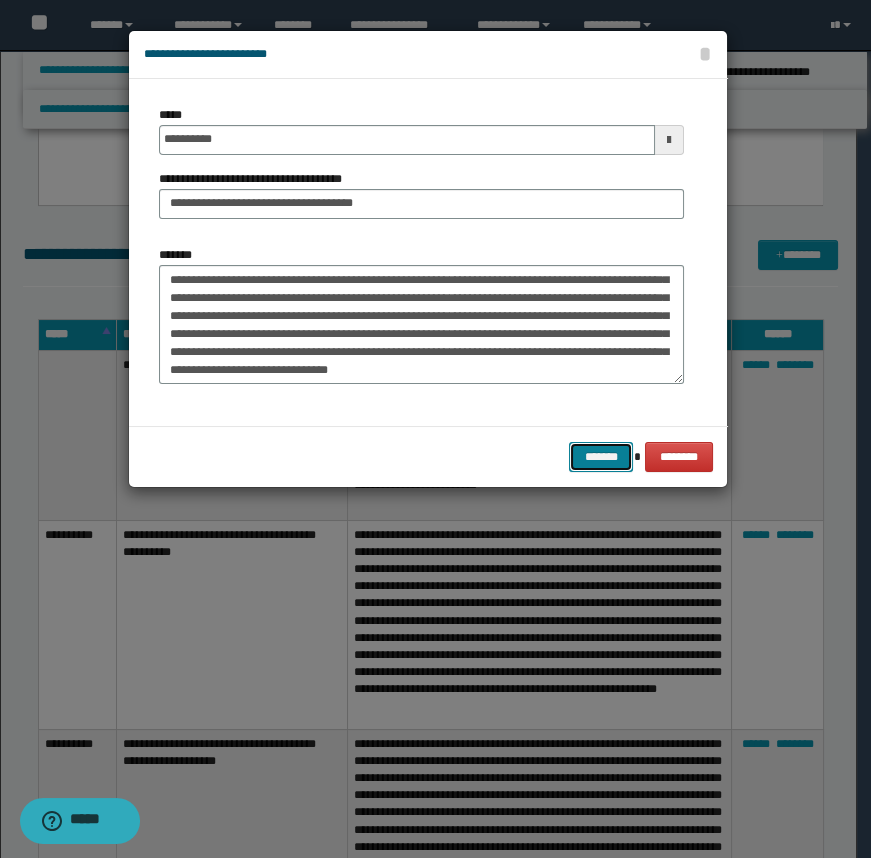 click on "*******" at bounding box center [601, 457] 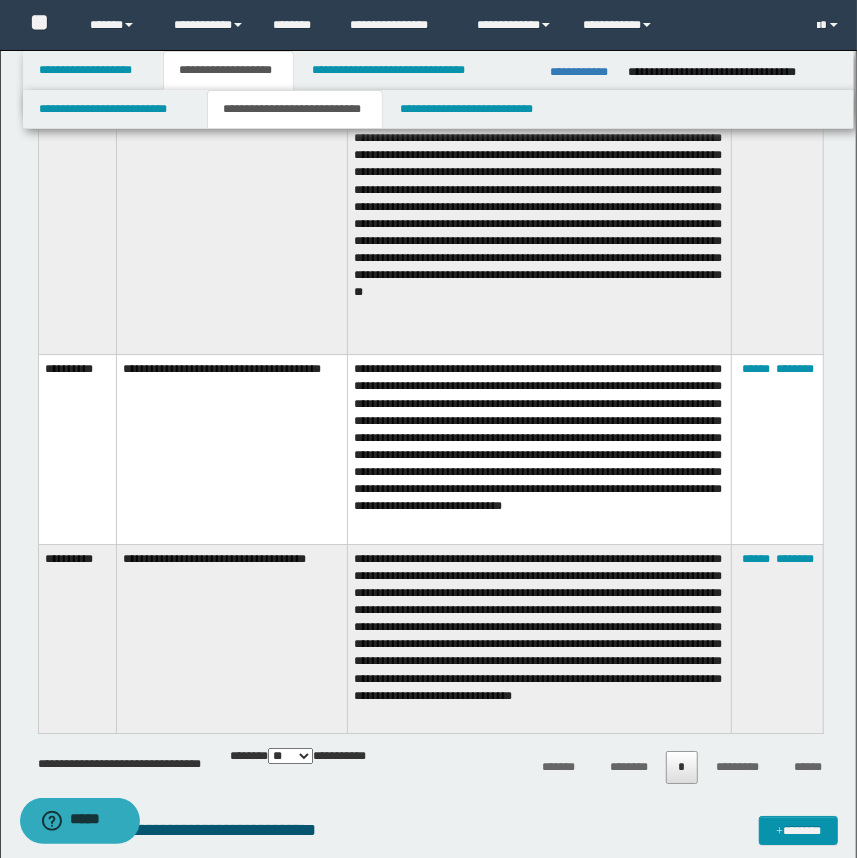 scroll, scrollTop: 2181, scrollLeft: 0, axis: vertical 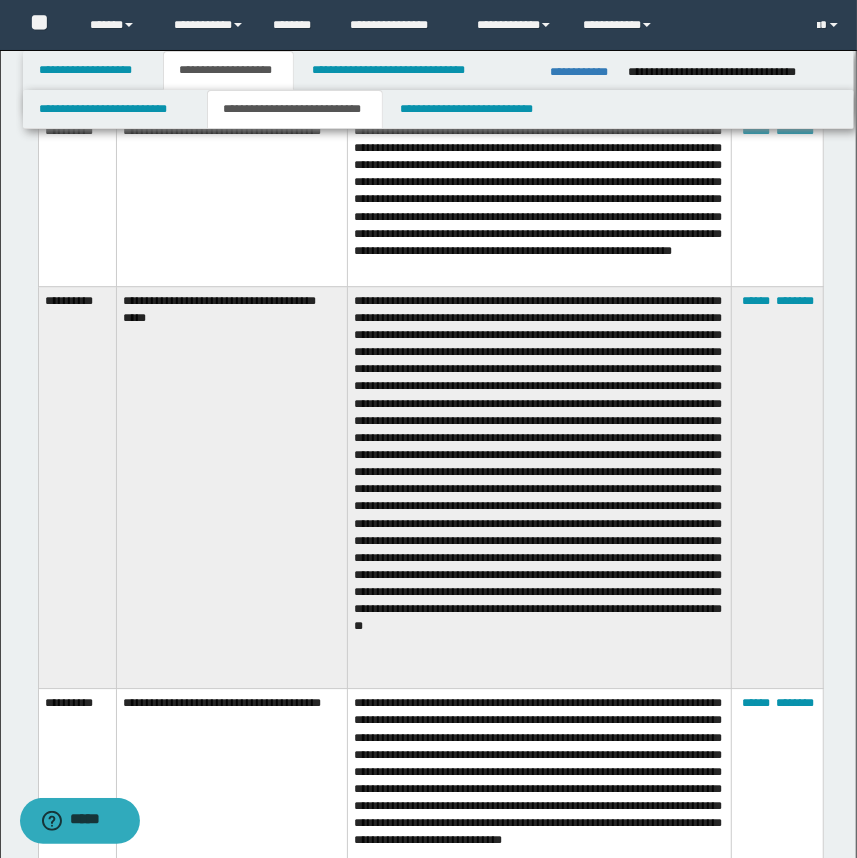 click on "**********" at bounding box center [232, 487] 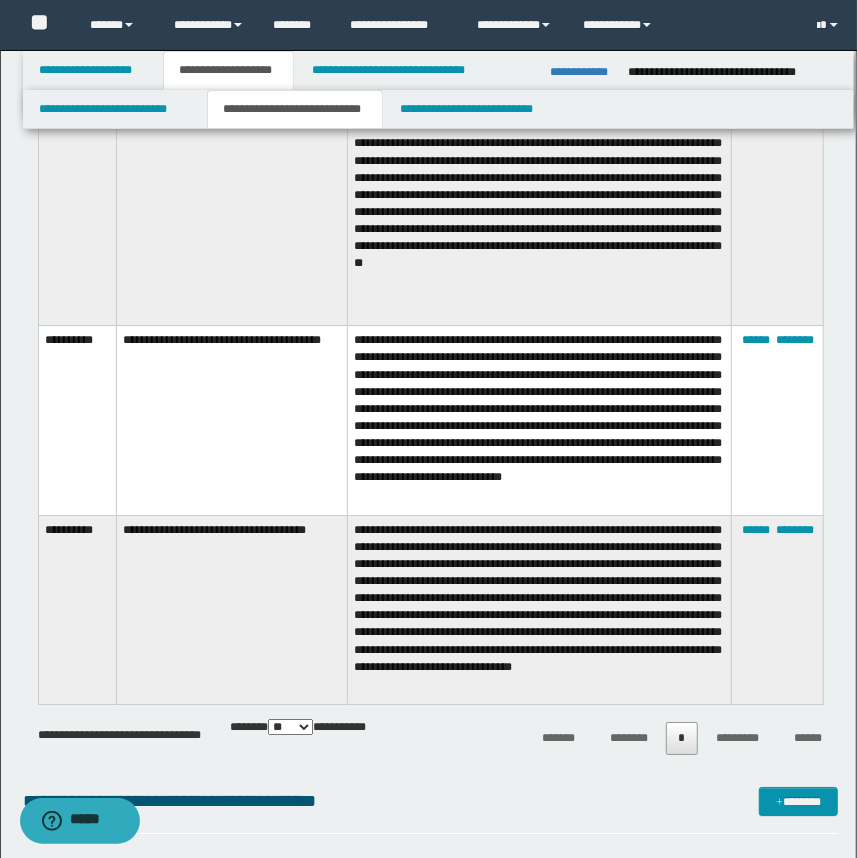 scroll, scrollTop: 2636, scrollLeft: 0, axis: vertical 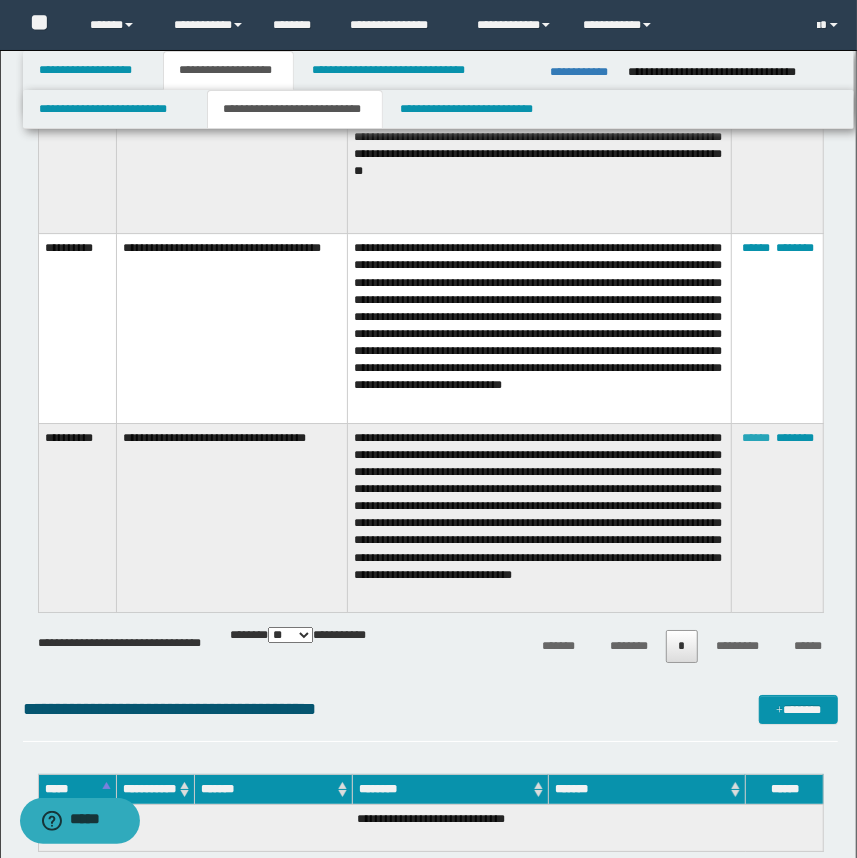 click on "******" at bounding box center (756, 438) 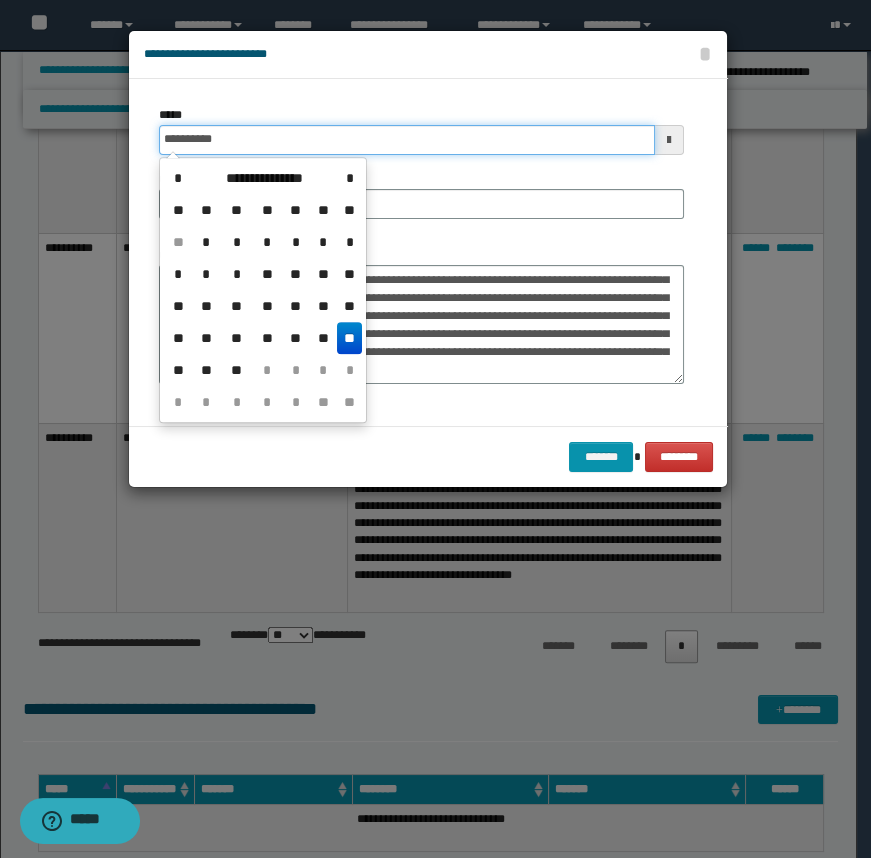 drag, startPoint x: 233, startPoint y: 149, endPoint x: 217, endPoint y: 149, distance: 16 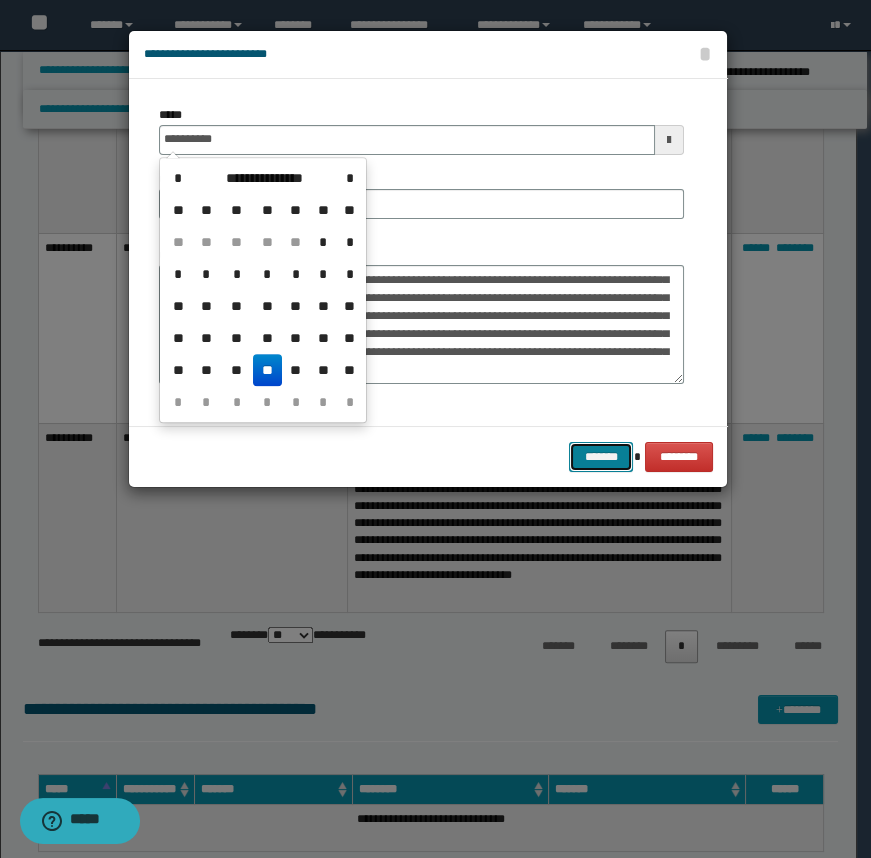 type on "**********" 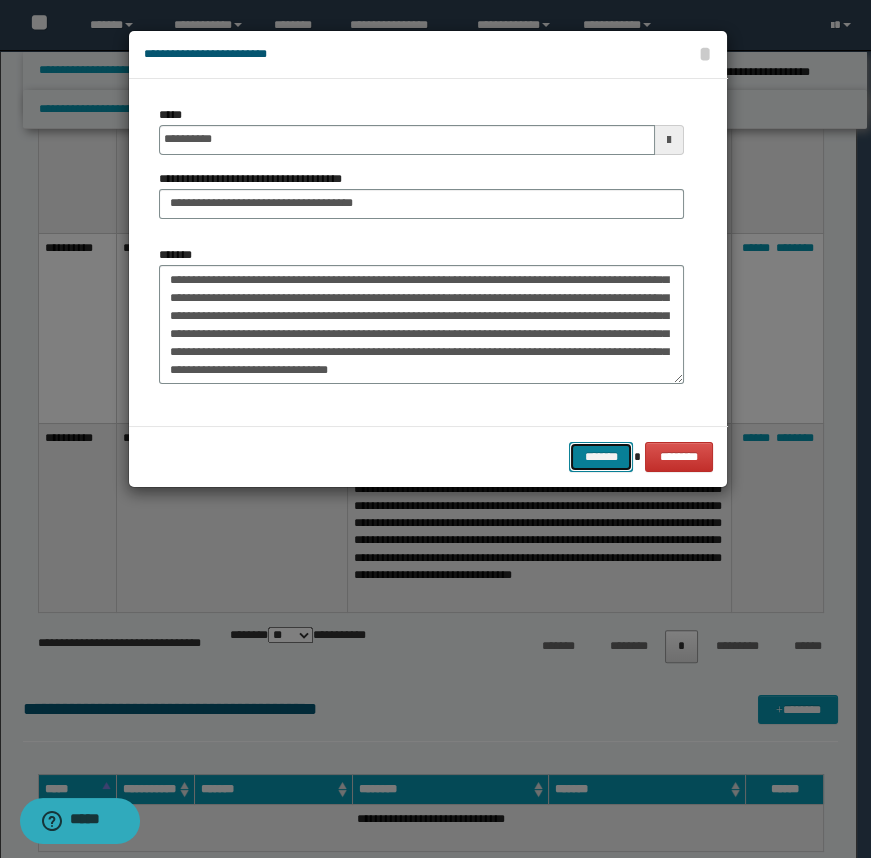 click on "*******" at bounding box center [601, 457] 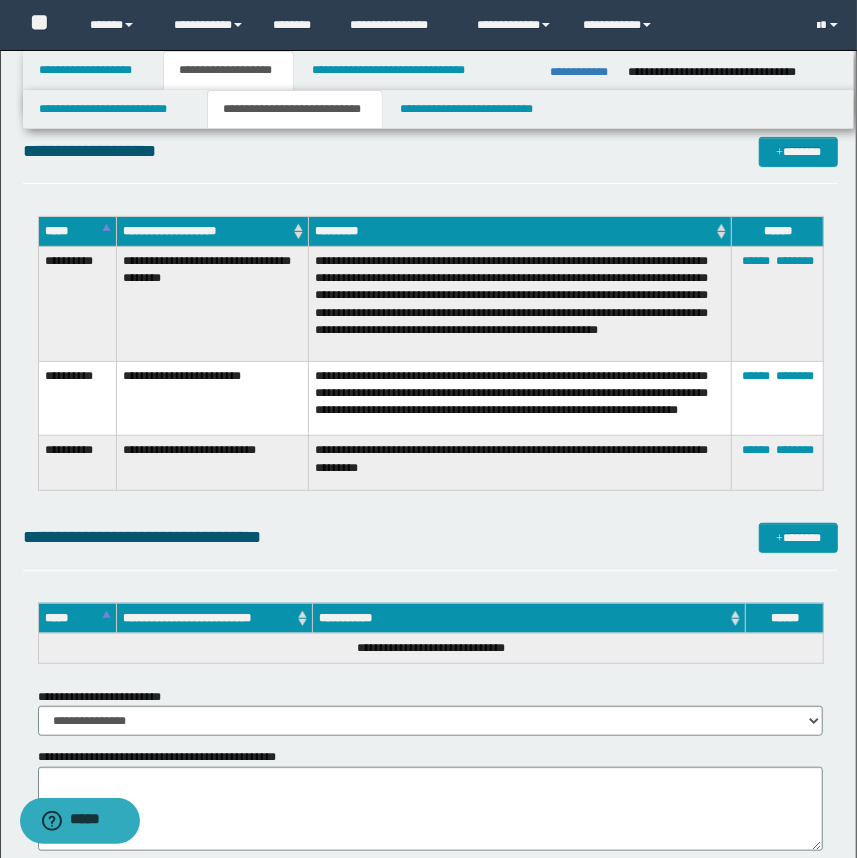 scroll, scrollTop: 3363, scrollLeft: 0, axis: vertical 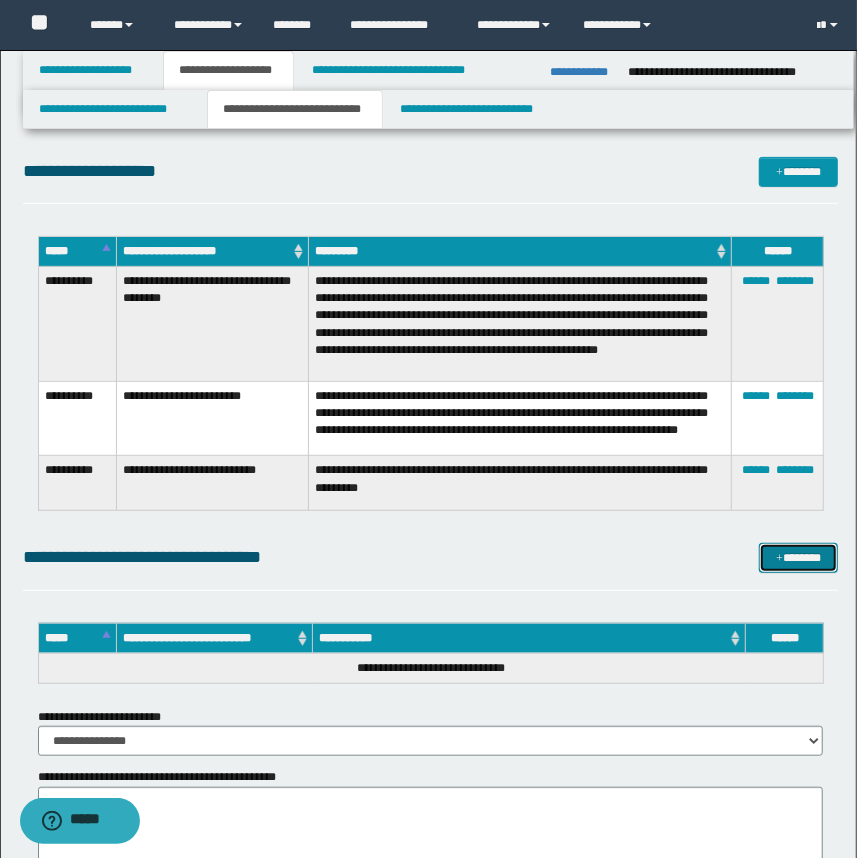 click on "*******" at bounding box center [799, 558] 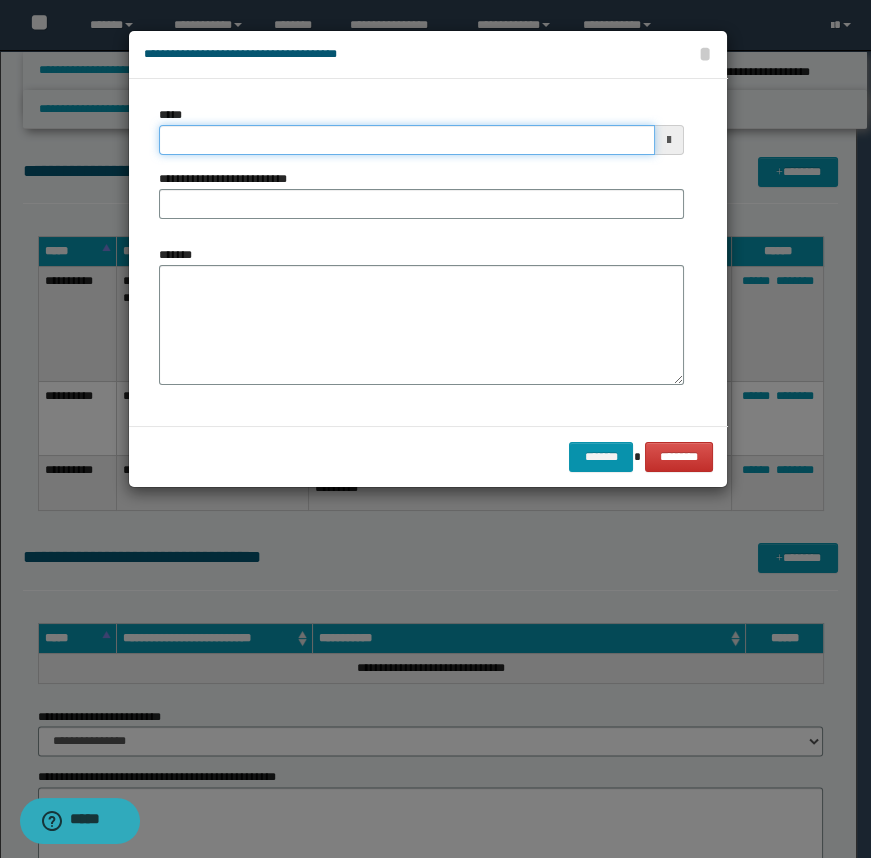 click on "*****" at bounding box center (407, 140) 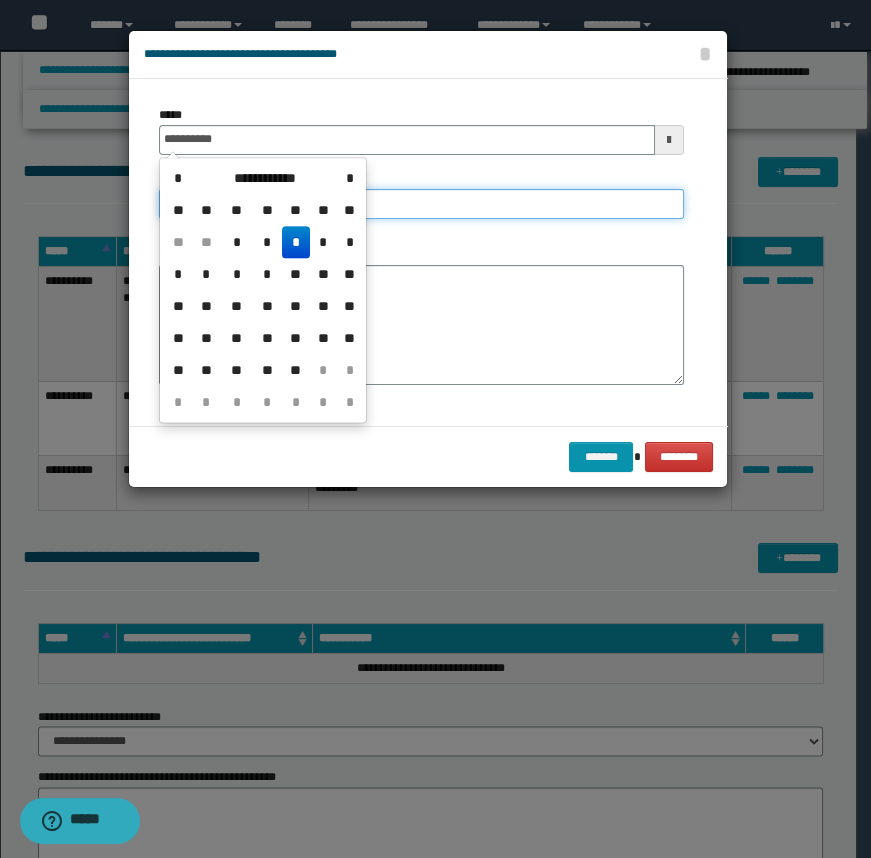 type on "**********" 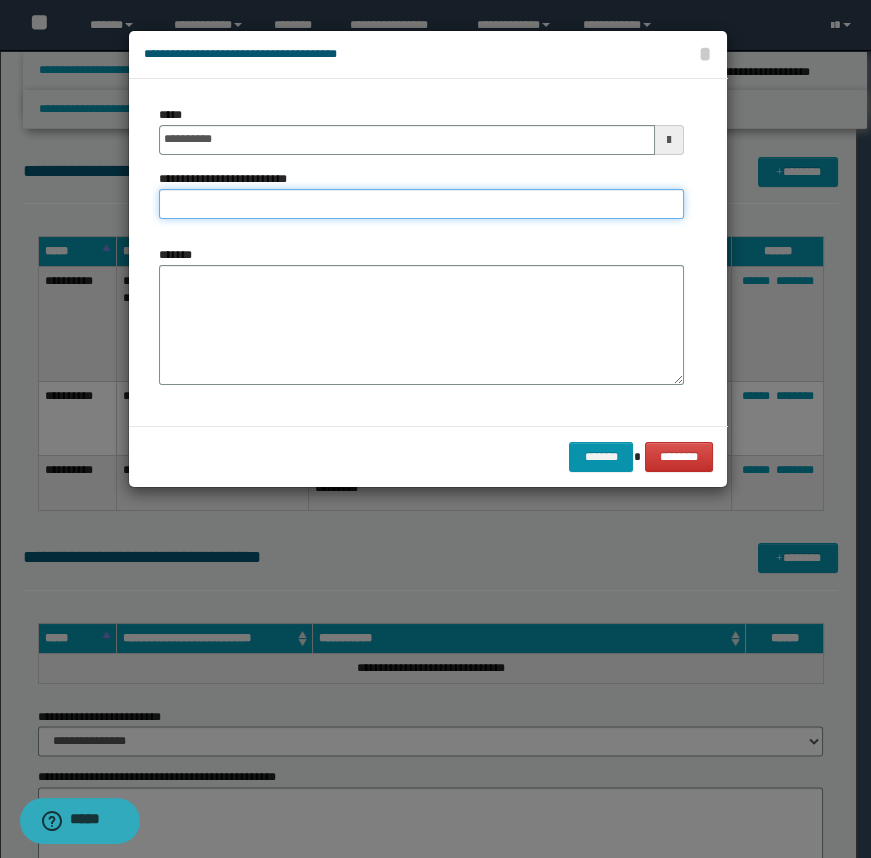 click on "**********" at bounding box center (421, 204) 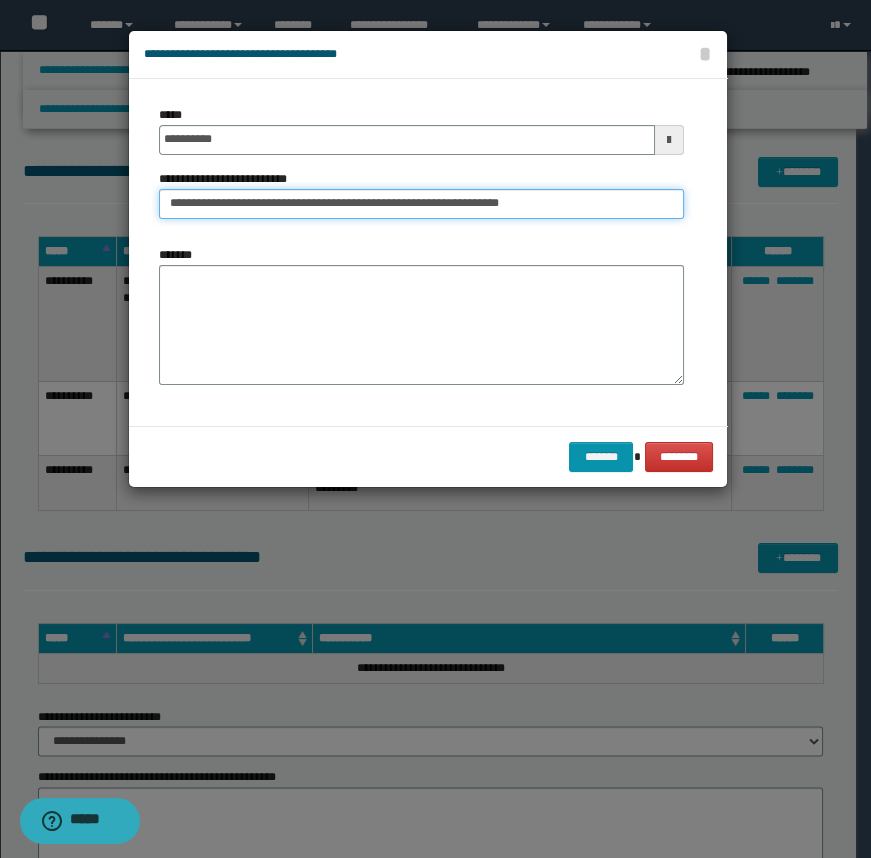 click on "**********" at bounding box center (421, 204) 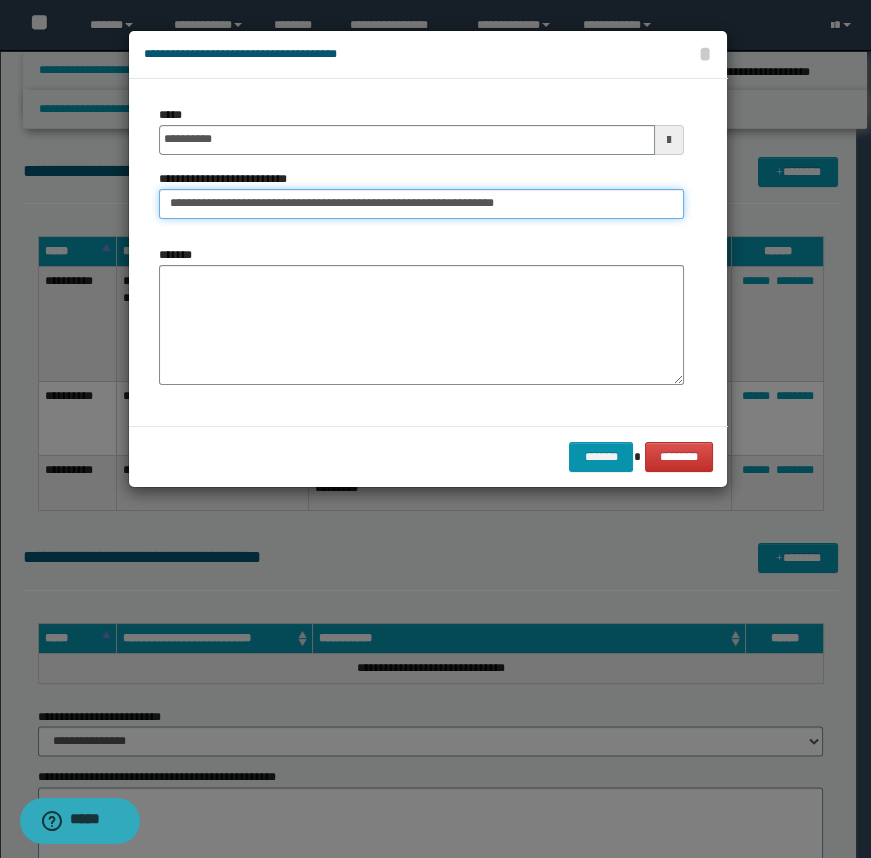 type on "**********" 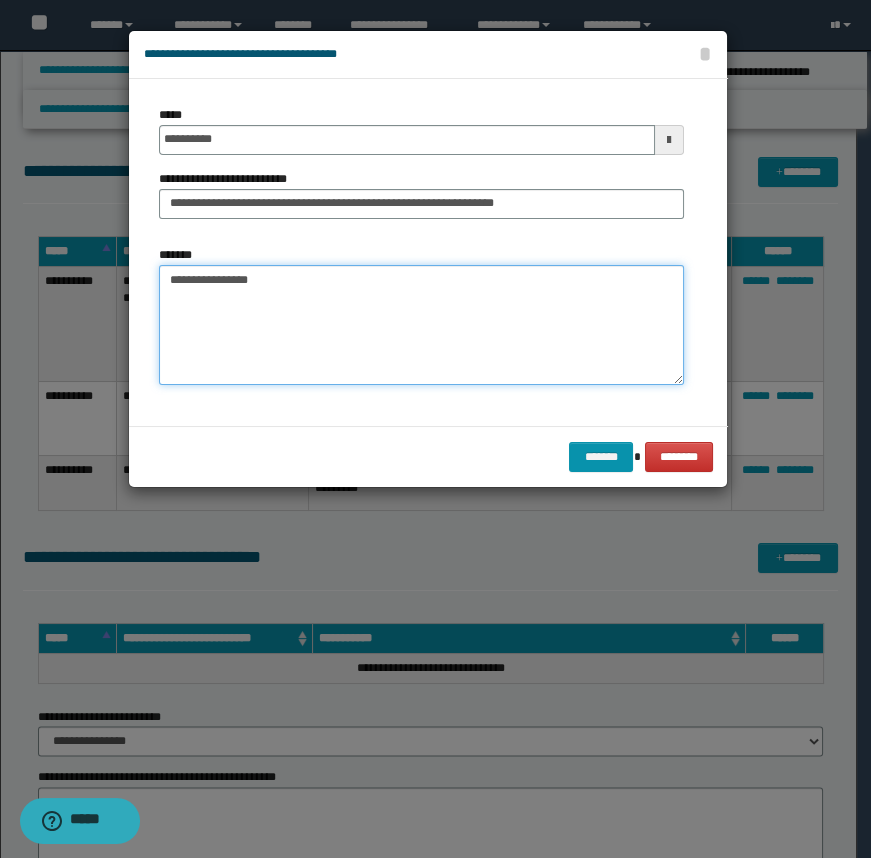 click on "**********" at bounding box center (421, 325) 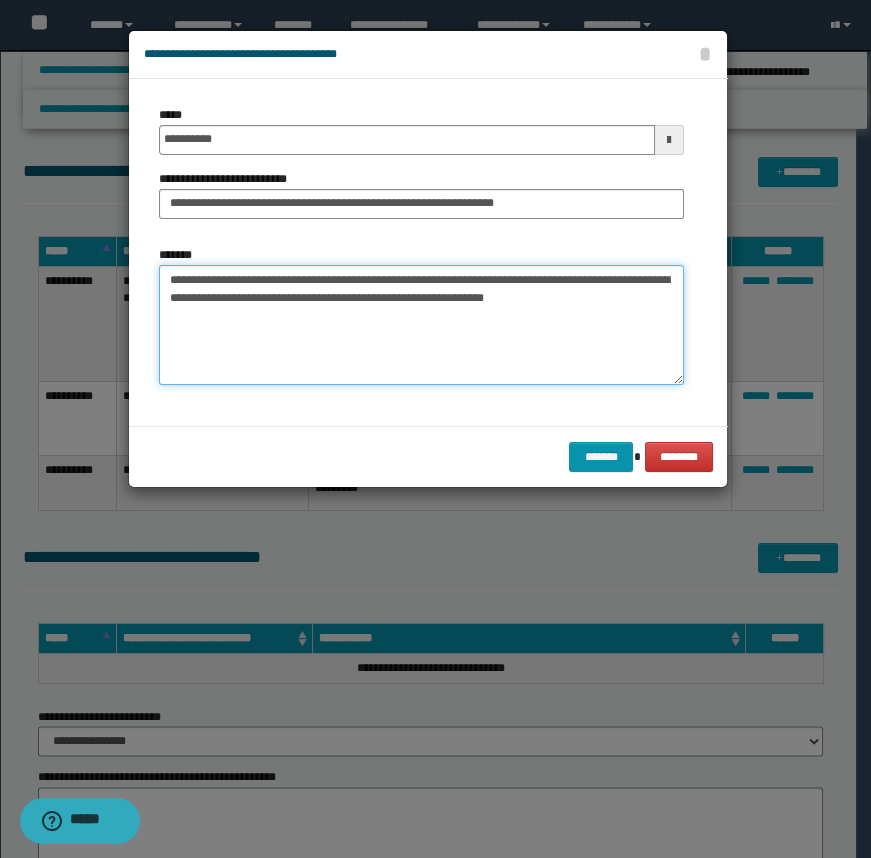 click on "**********" at bounding box center [421, 325] 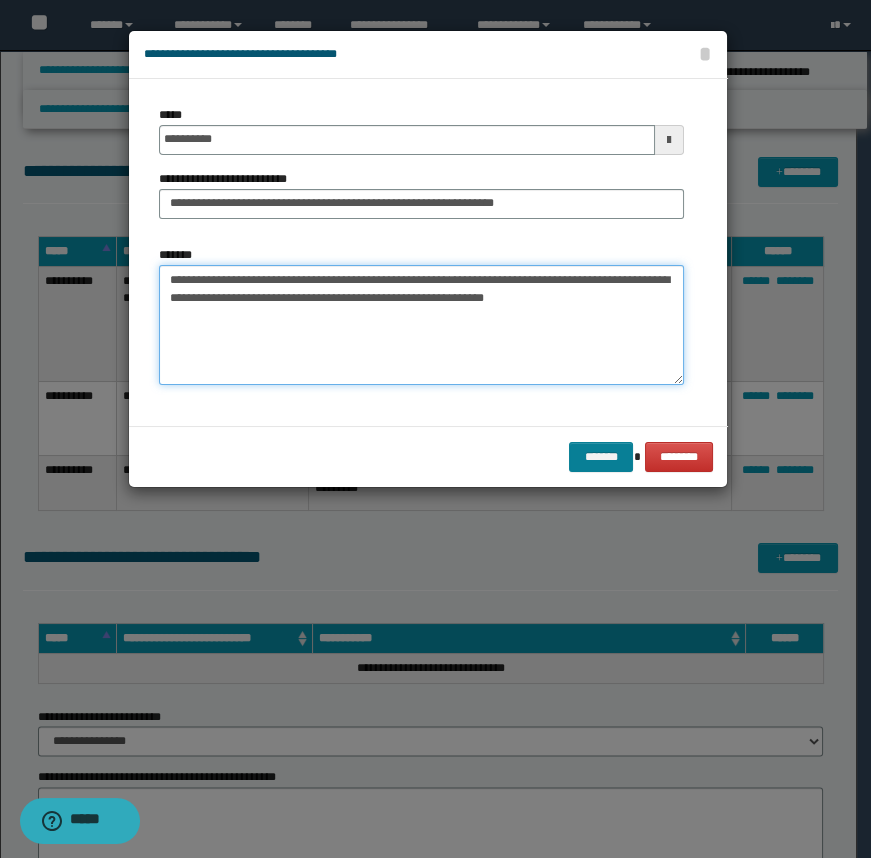 type on "**********" 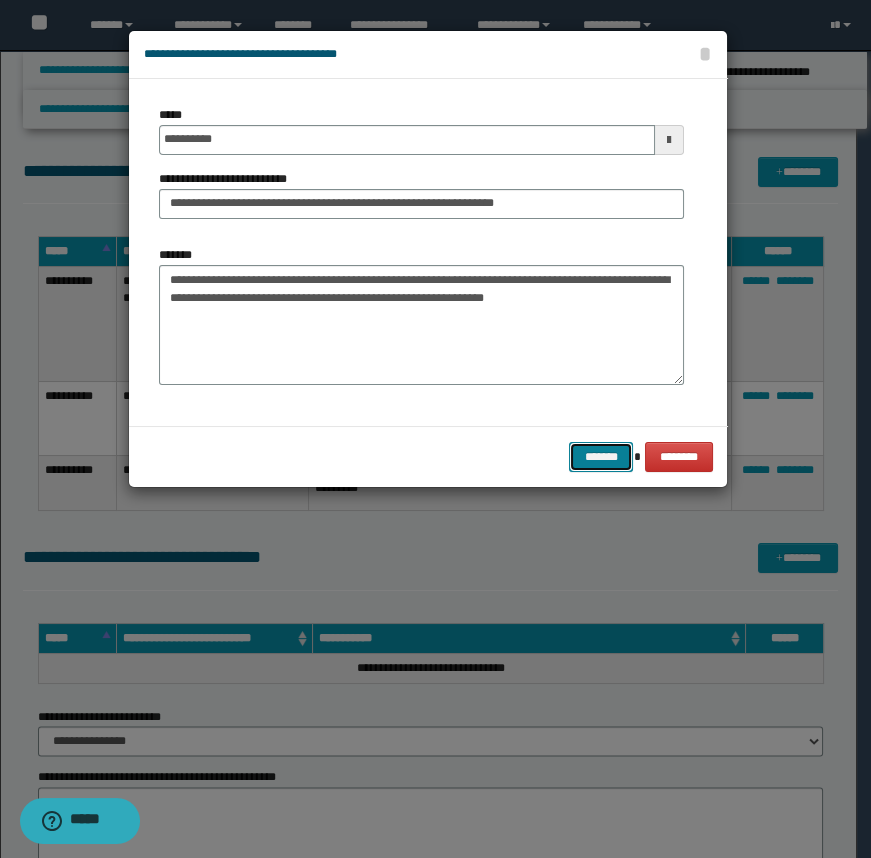 click on "*******" at bounding box center (601, 457) 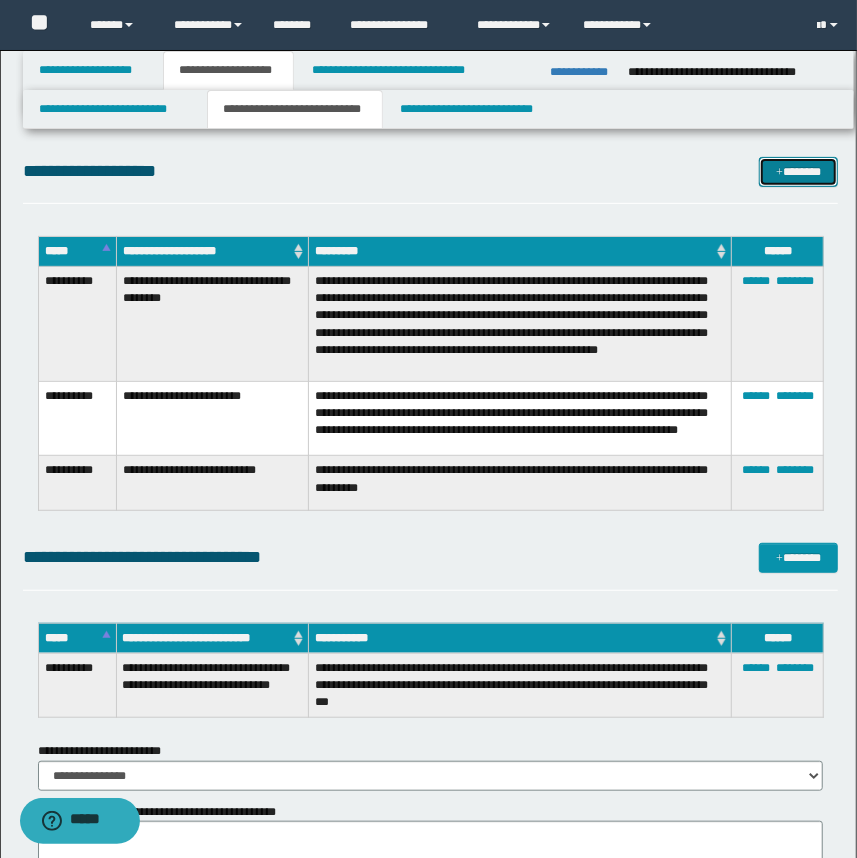 click on "*******" at bounding box center (799, 172) 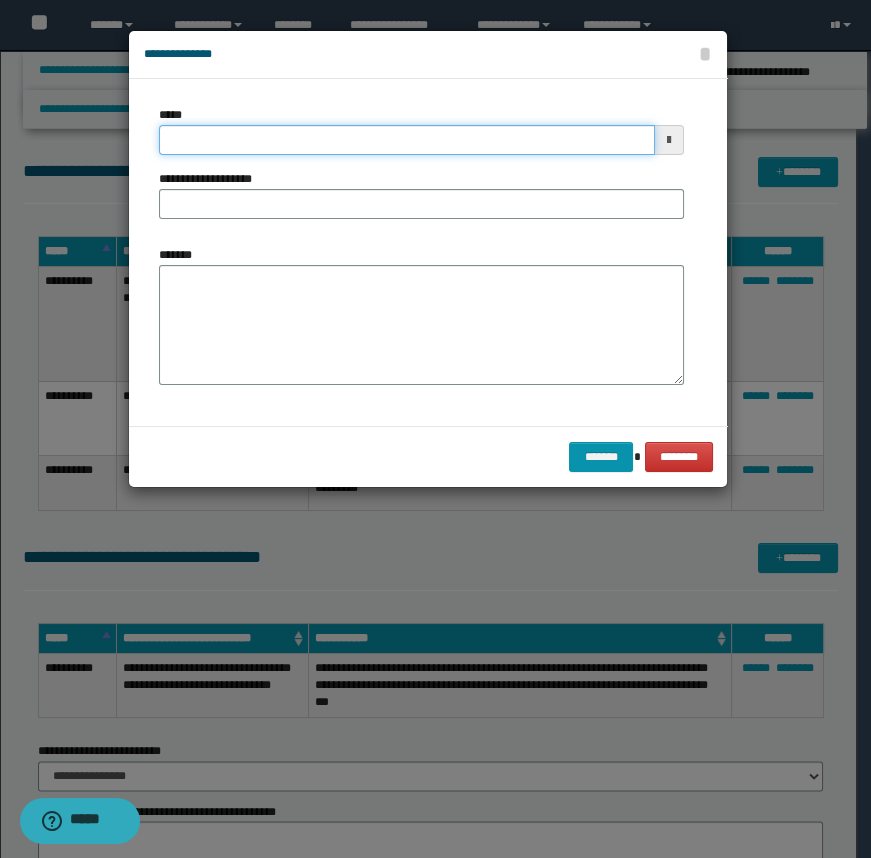 click on "*****" at bounding box center (407, 140) 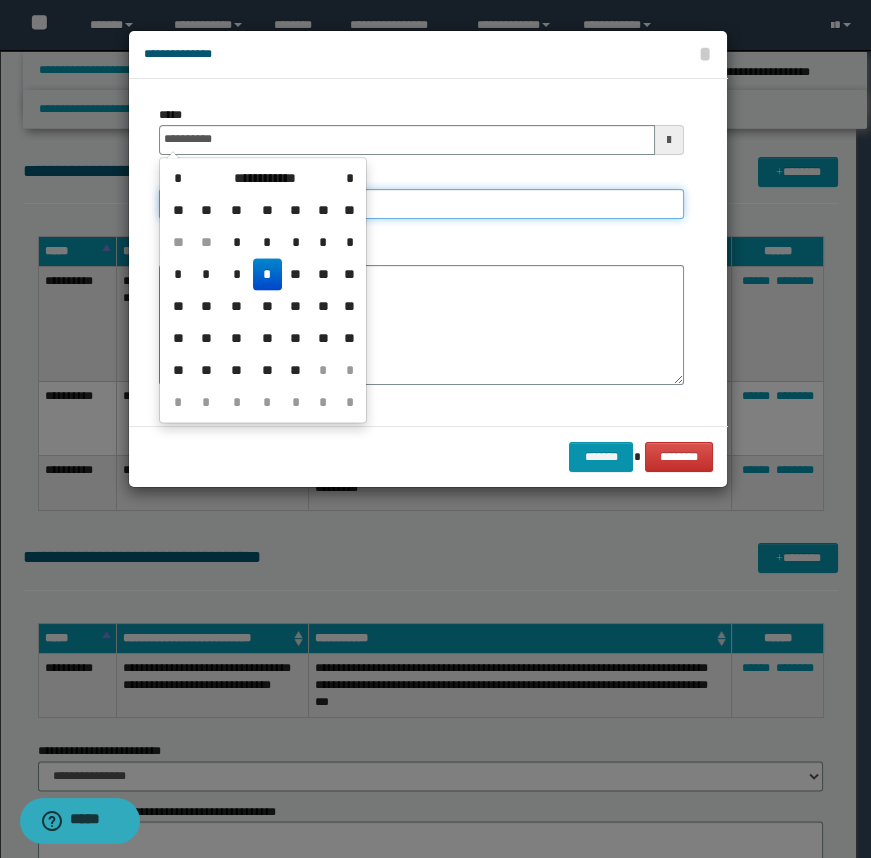 type on "**********" 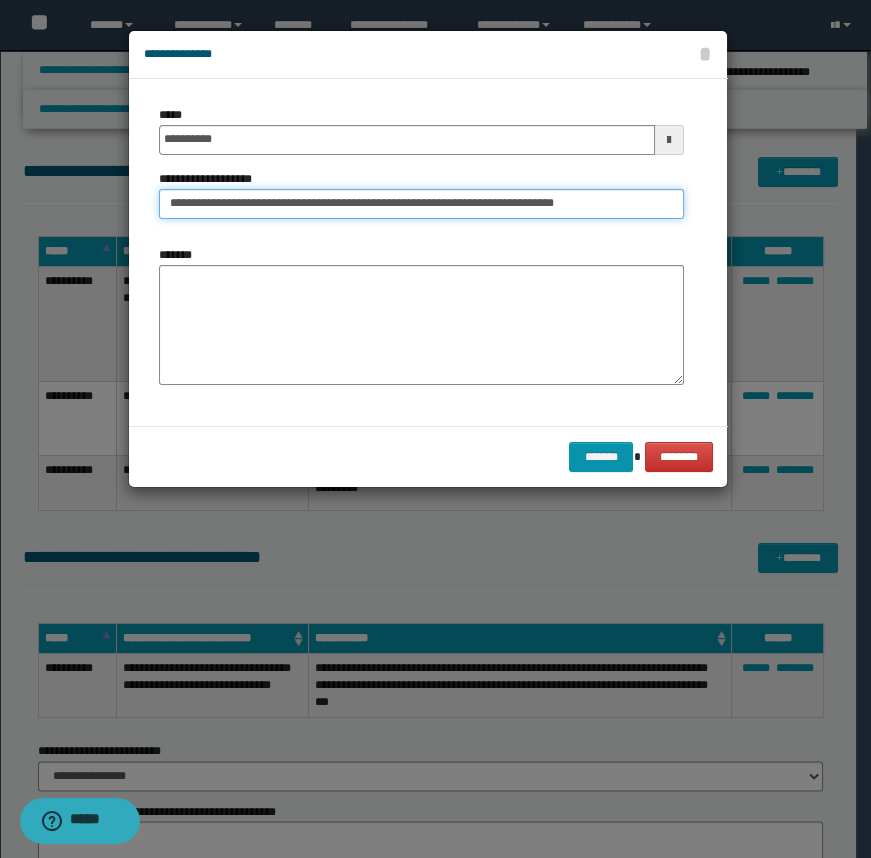 type on "**********" 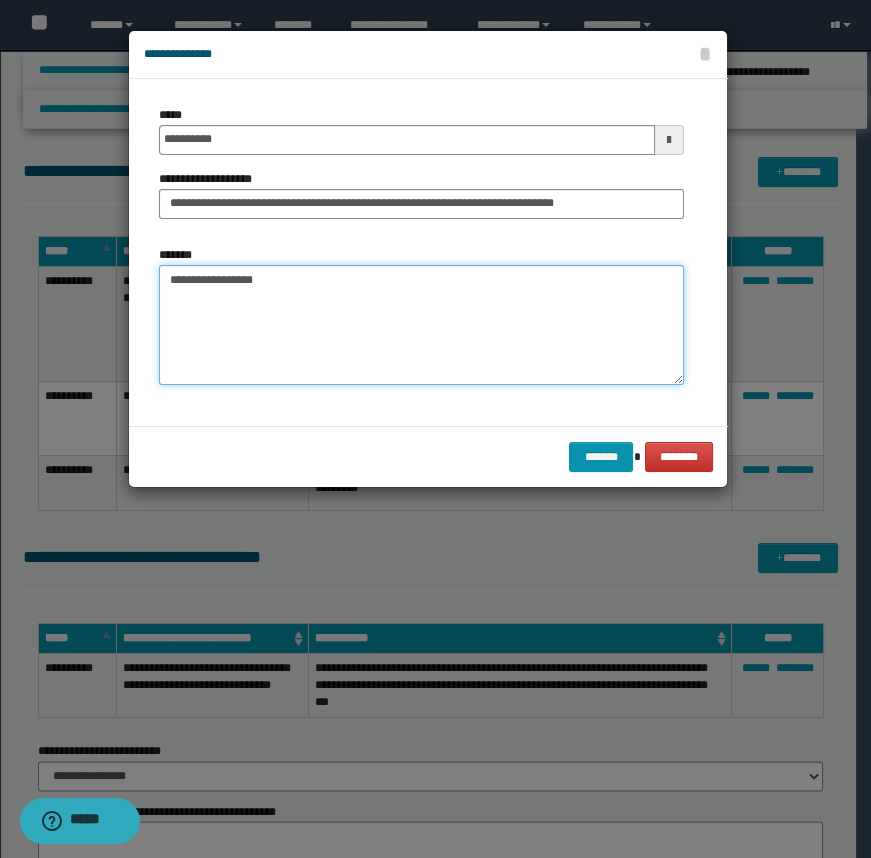 click on "**********" at bounding box center [421, 325] 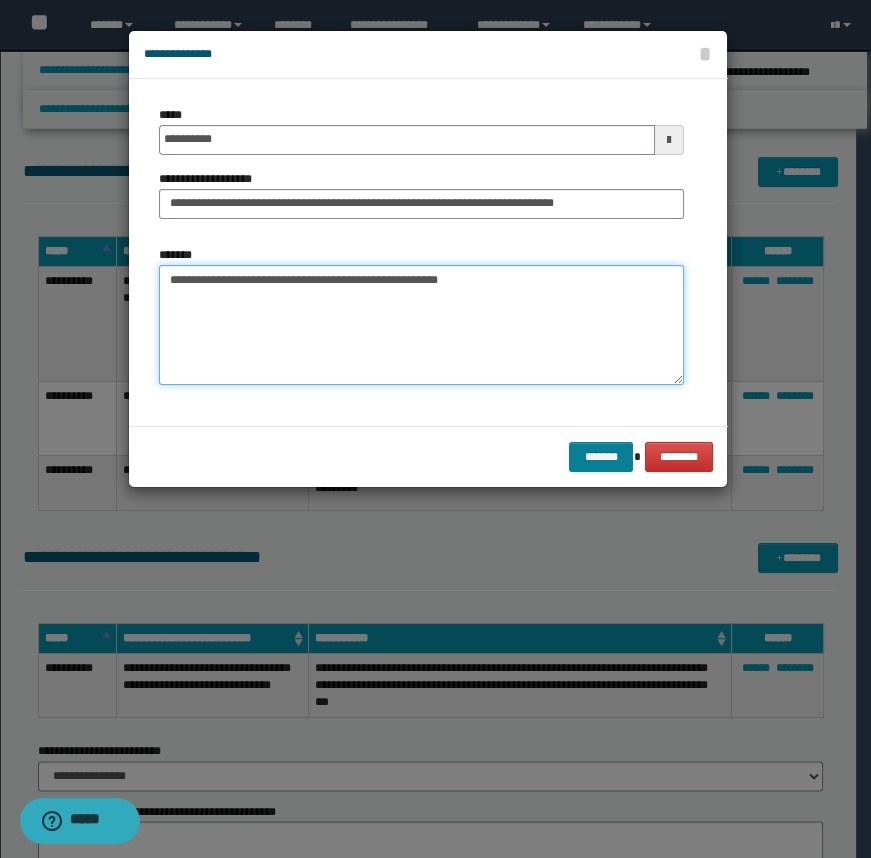 type on "**********" 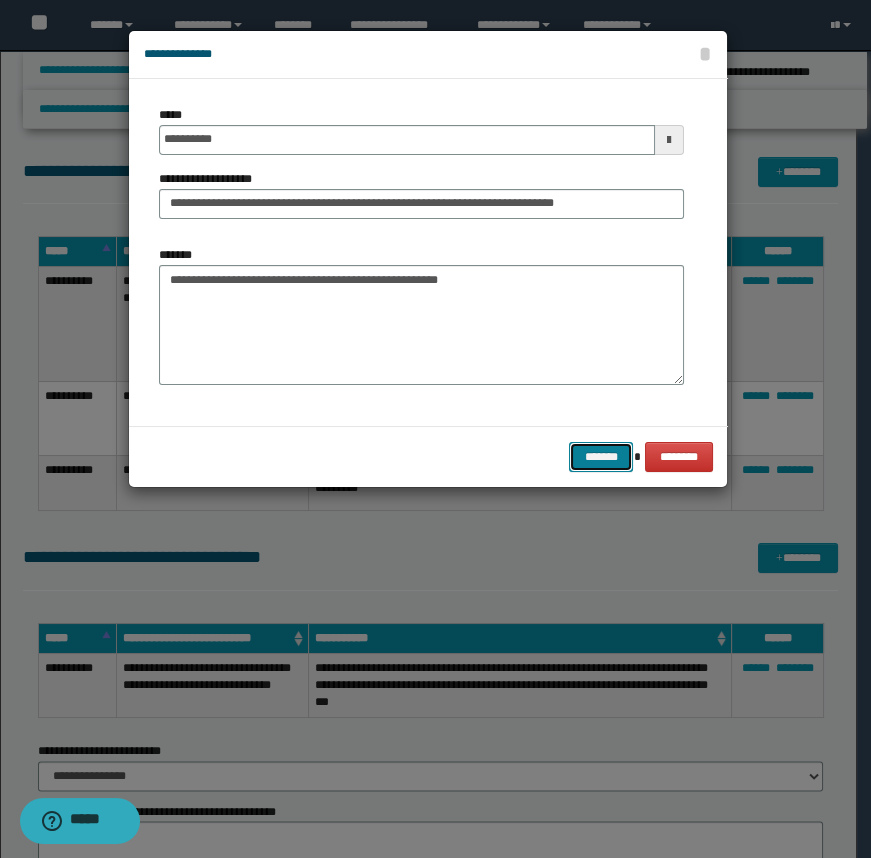 click on "*******" at bounding box center (601, 457) 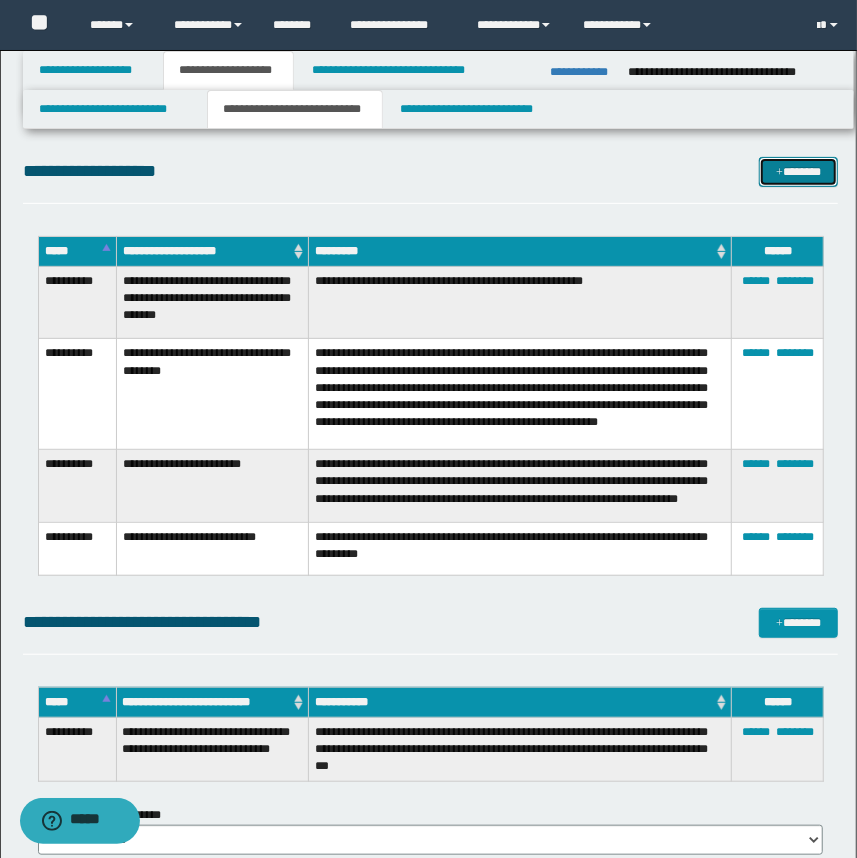 click on "*******" at bounding box center (799, 172) 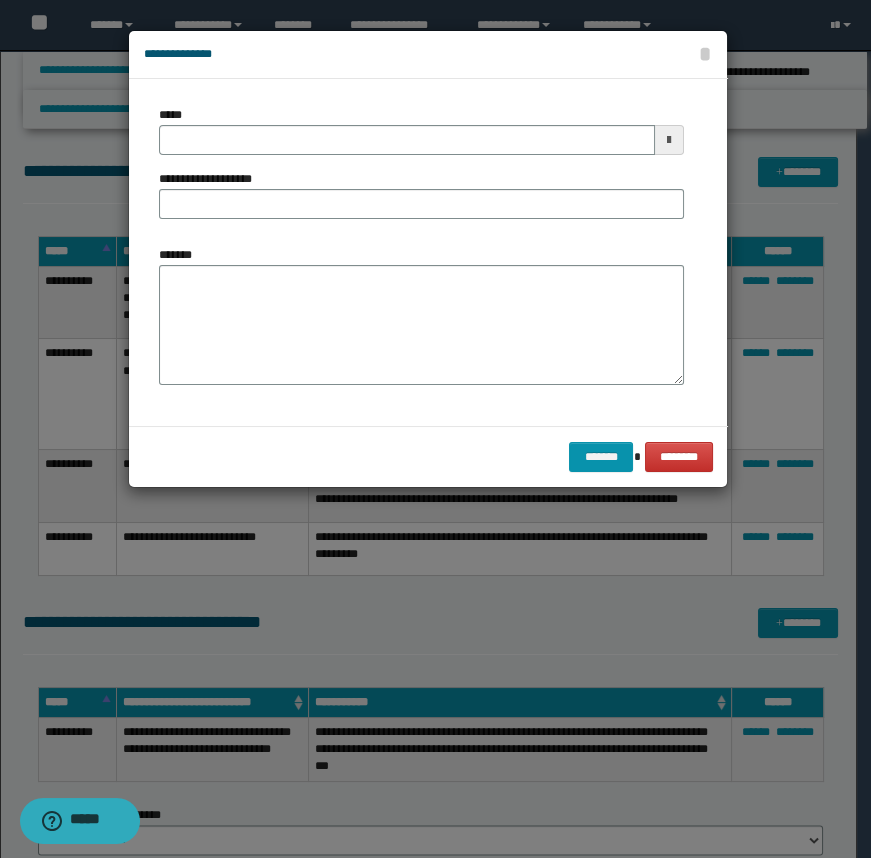 drag, startPoint x: 719, startPoint y: 455, endPoint x: 673, endPoint y: 454, distance: 46.010868 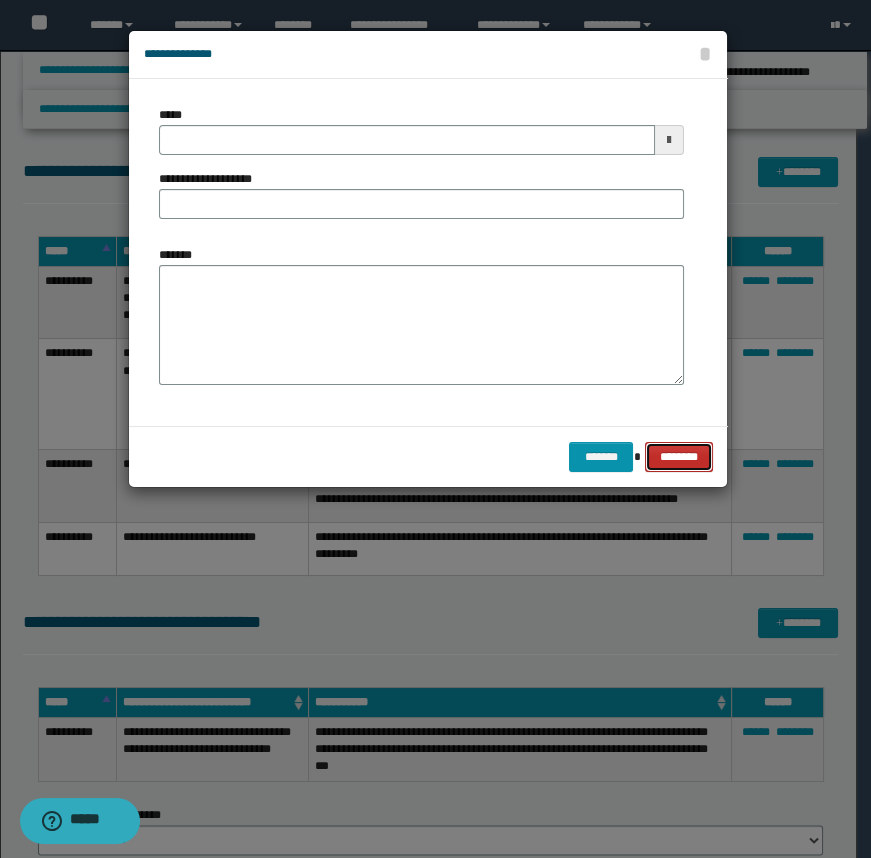 click on "********" at bounding box center (678, 457) 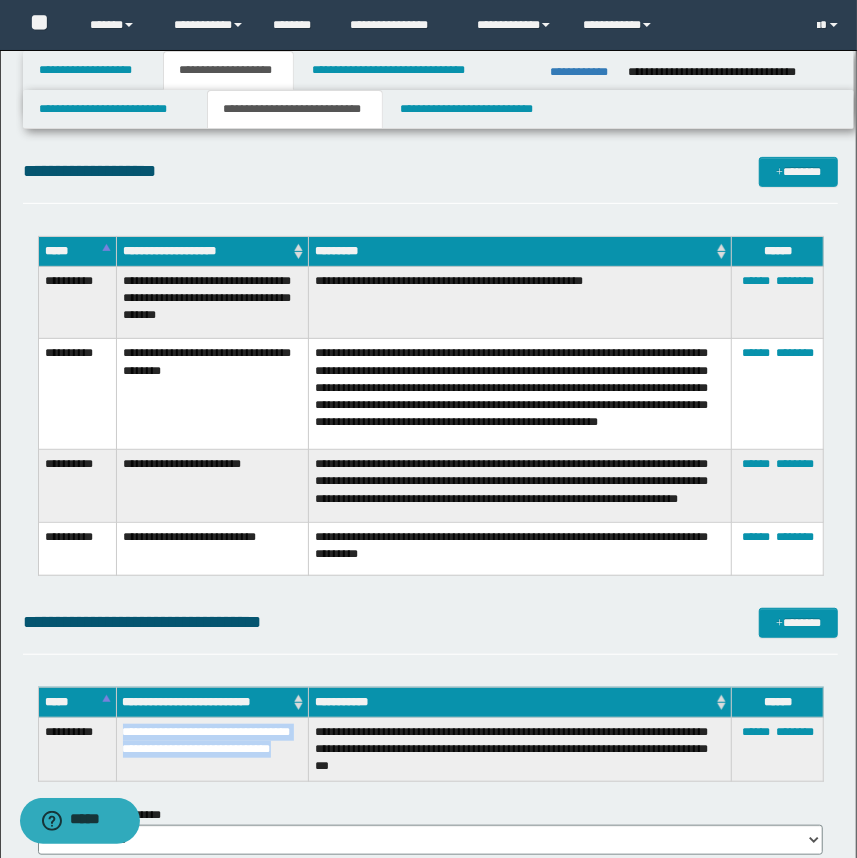drag, startPoint x: 197, startPoint y: 768, endPoint x: 114, endPoint y: 739, distance: 87.92042 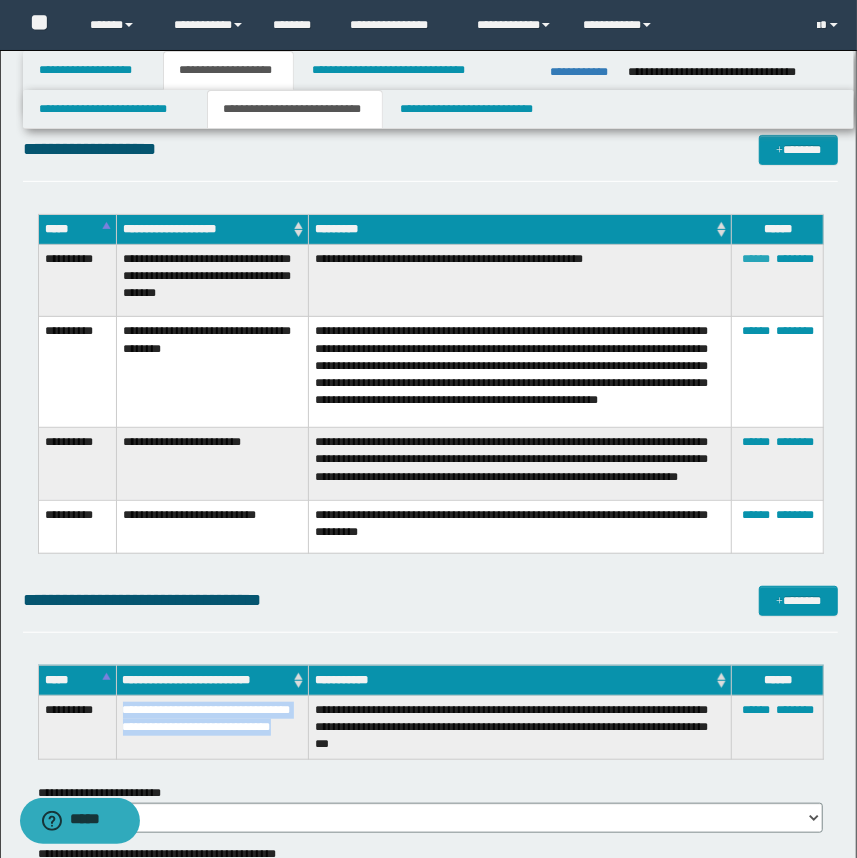 scroll, scrollTop: 3340, scrollLeft: 0, axis: vertical 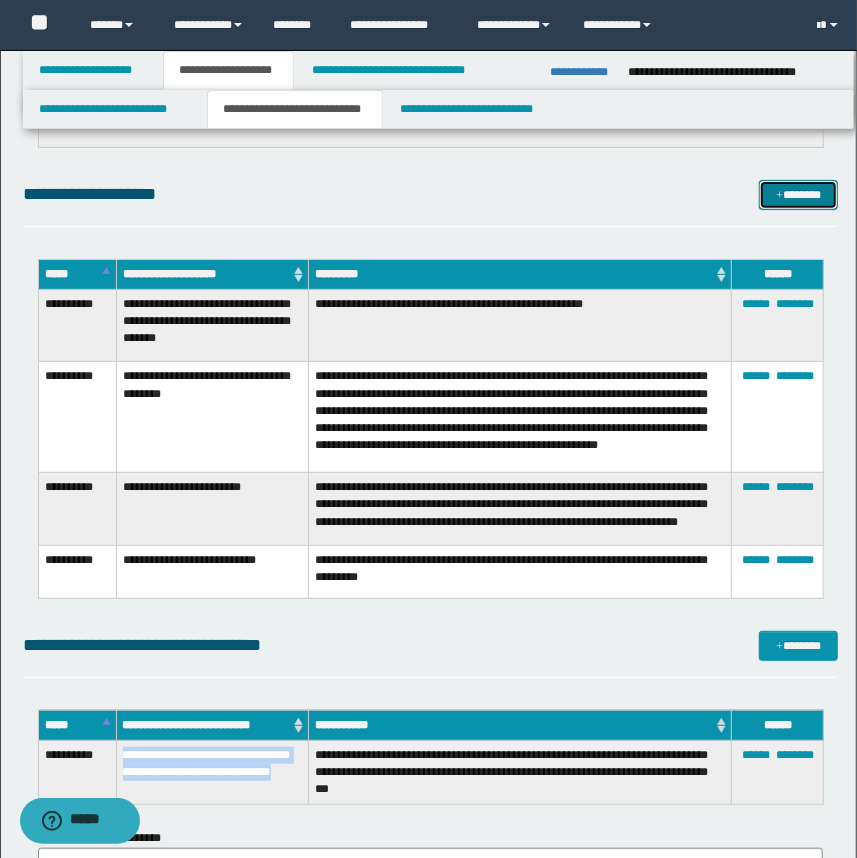 click on "*******" at bounding box center (799, 195) 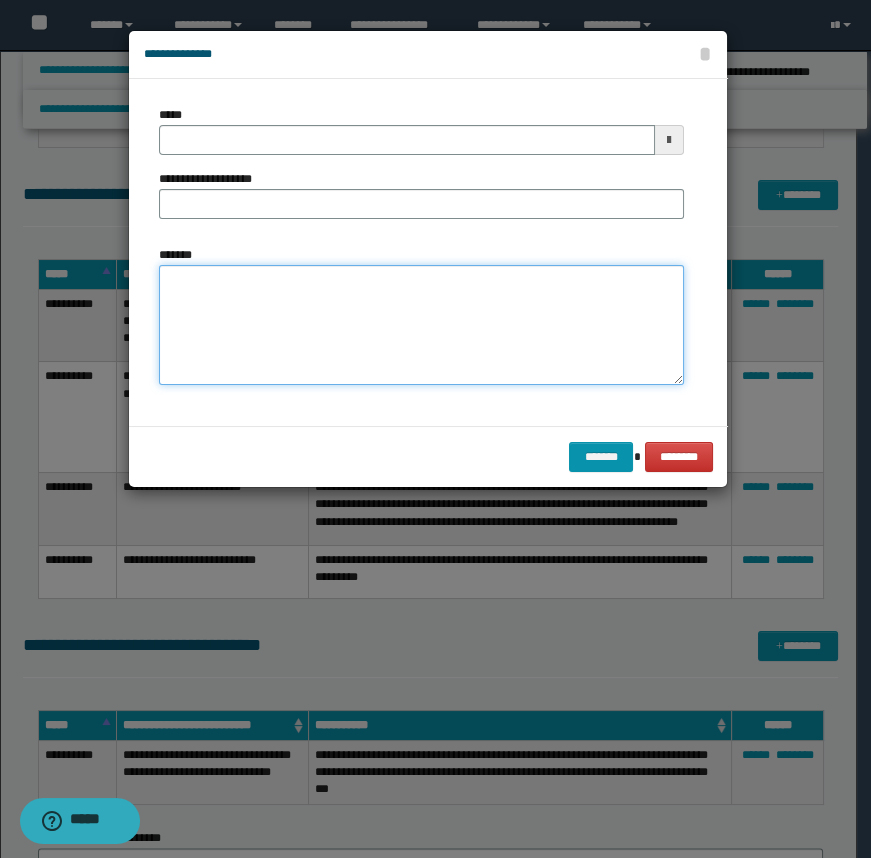 click on "*******" at bounding box center (421, 325) 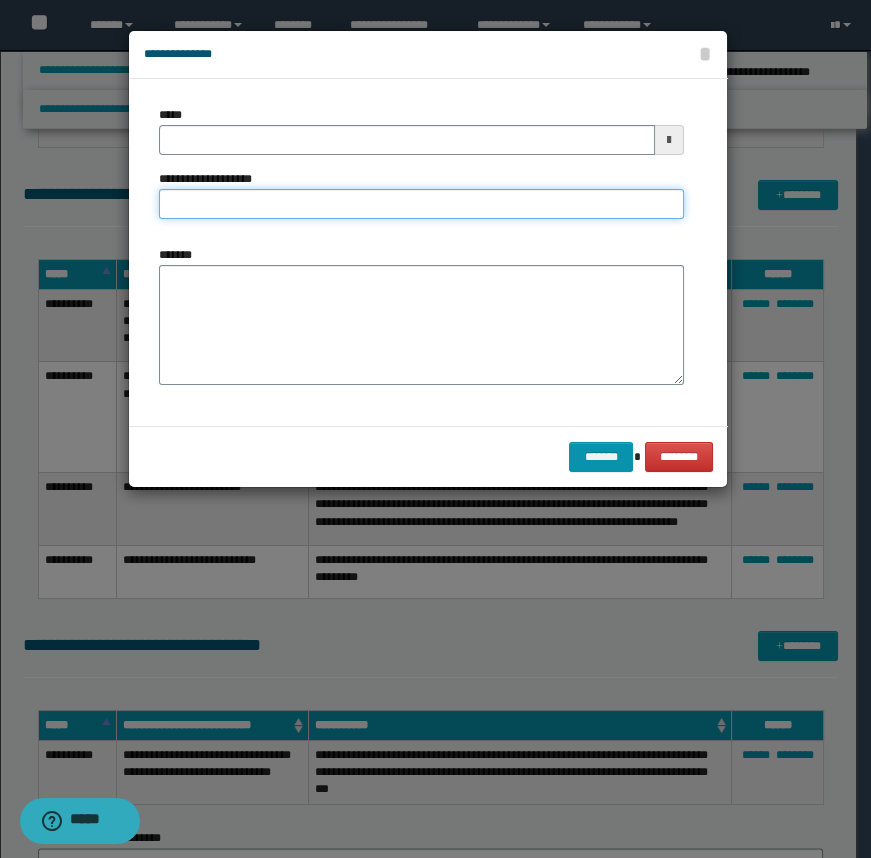 click on "**********" at bounding box center (421, 204) 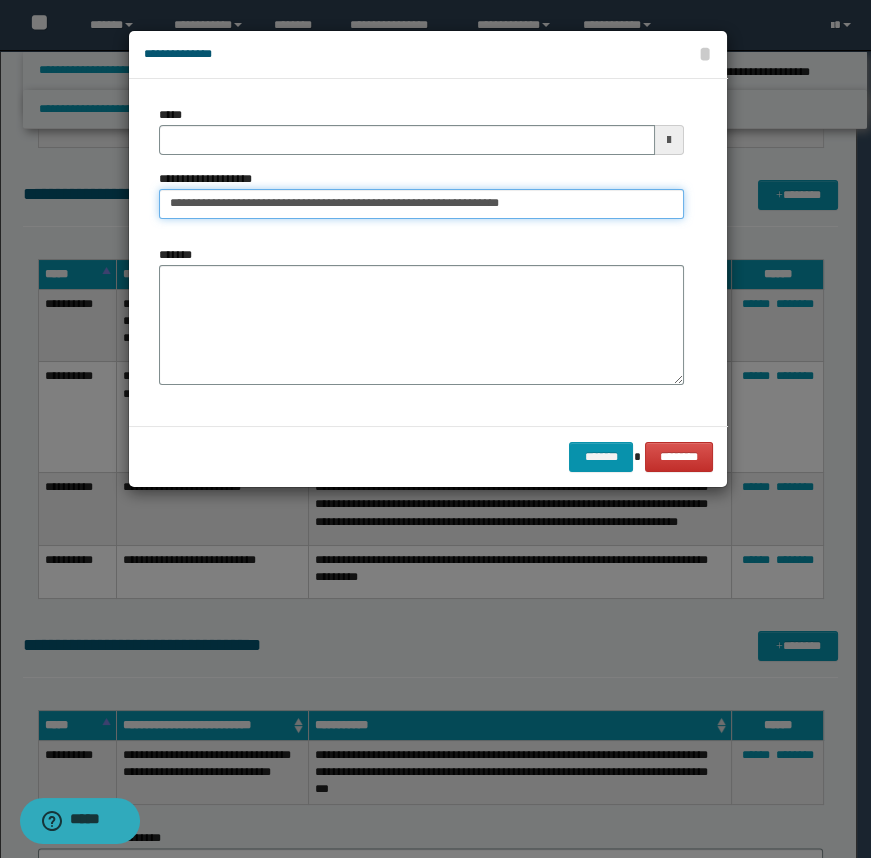 type 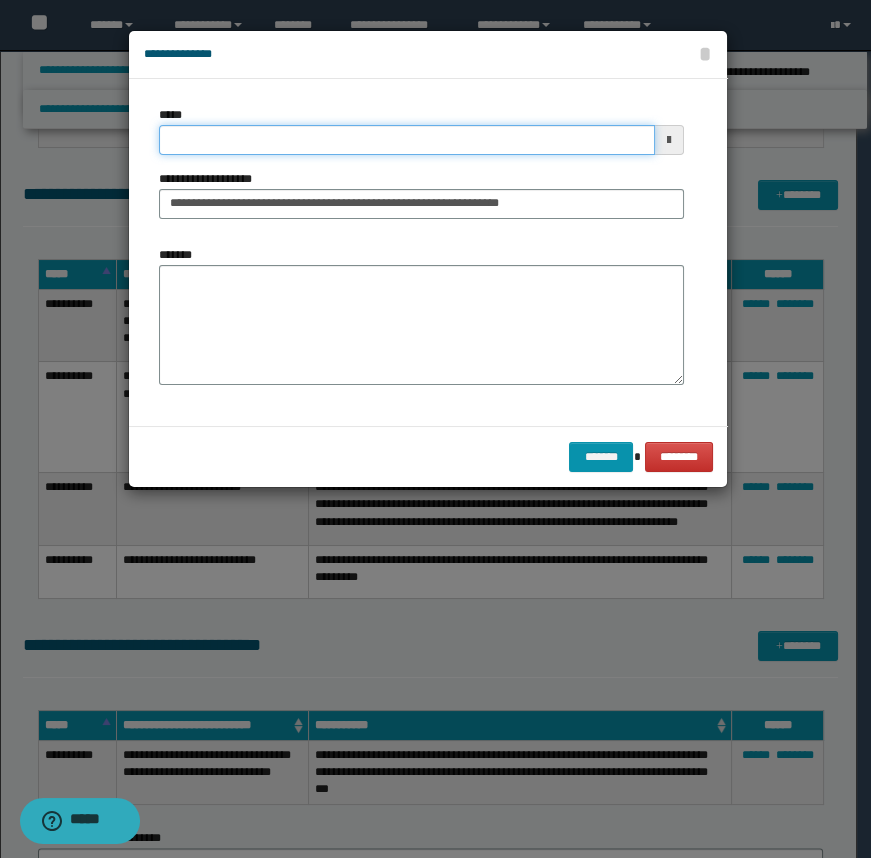 click on "*****" at bounding box center (407, 140) 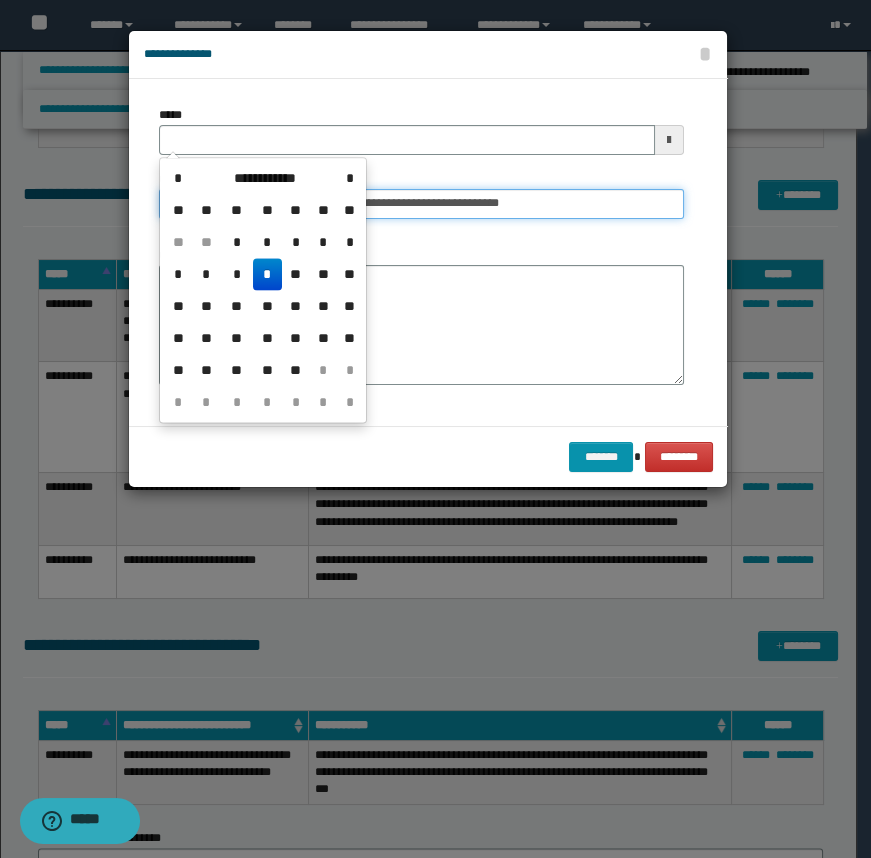 type 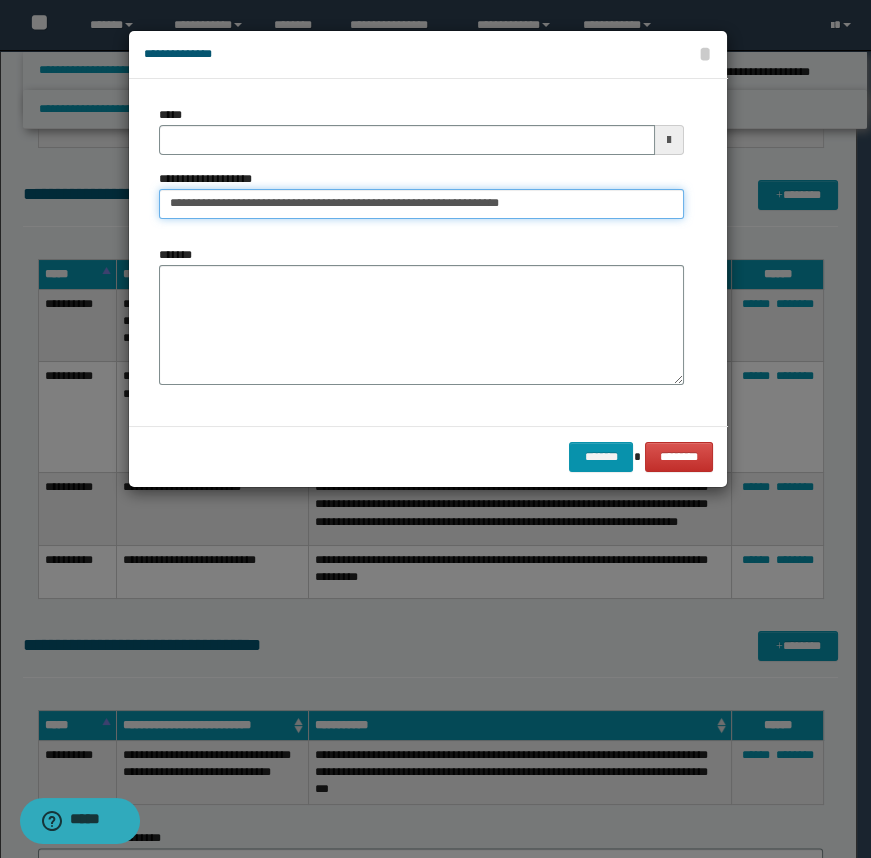 click on "**********" at bounding box center (421, 204) 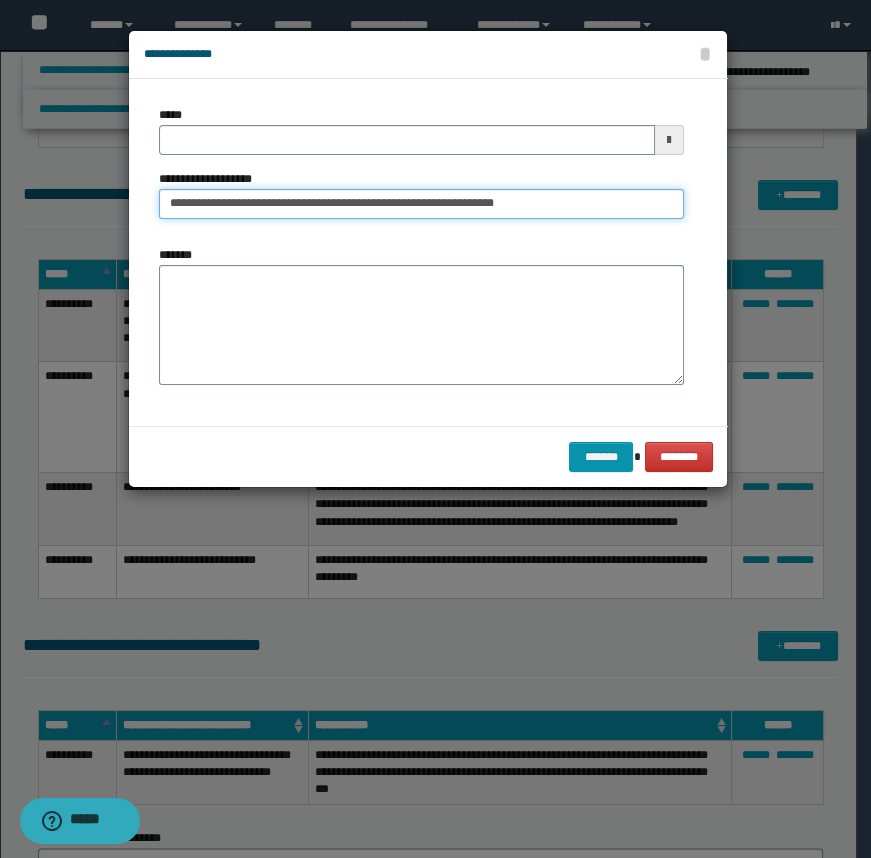 type 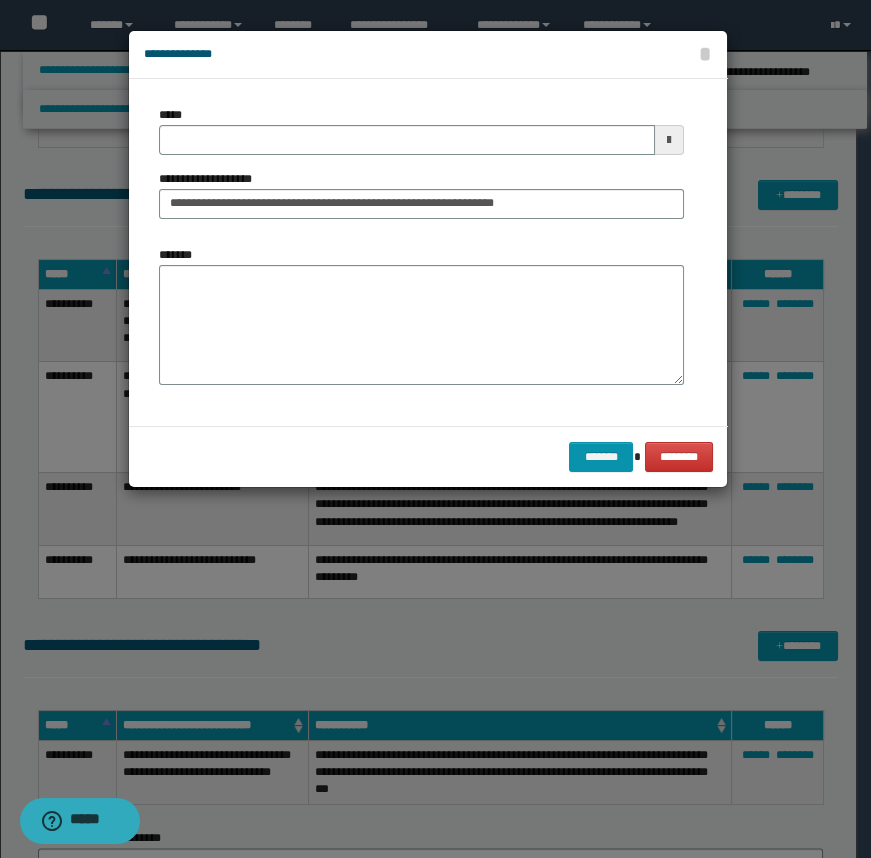 click on "*****" at bounding box center [421, 130] 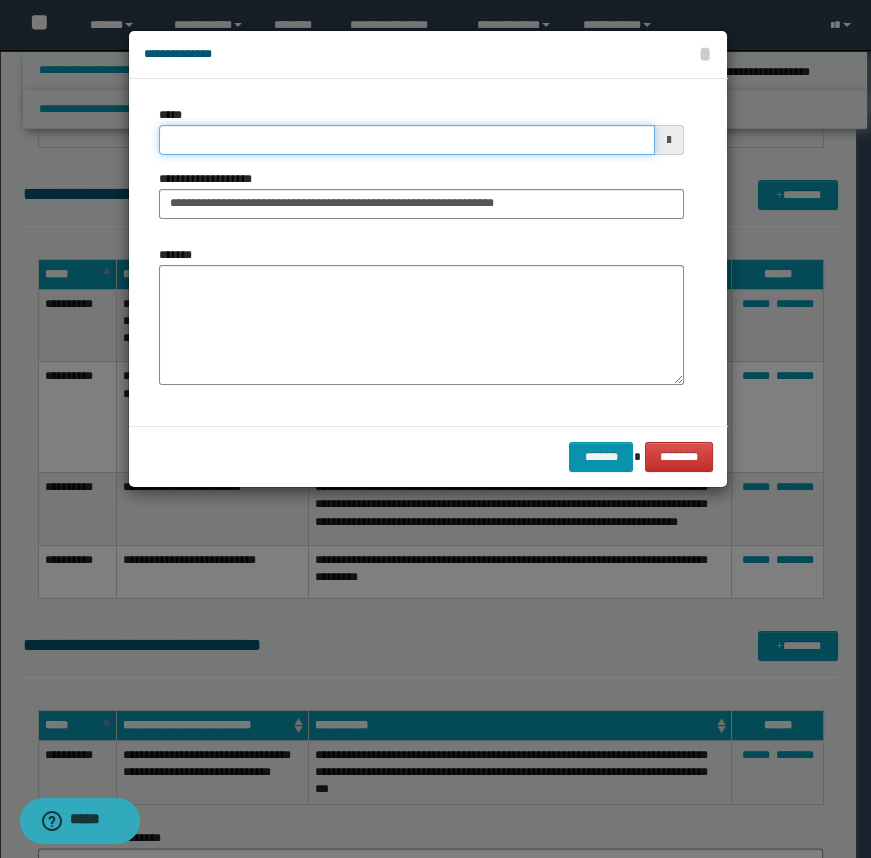 click on "*****" at bounding box center (407, 140) 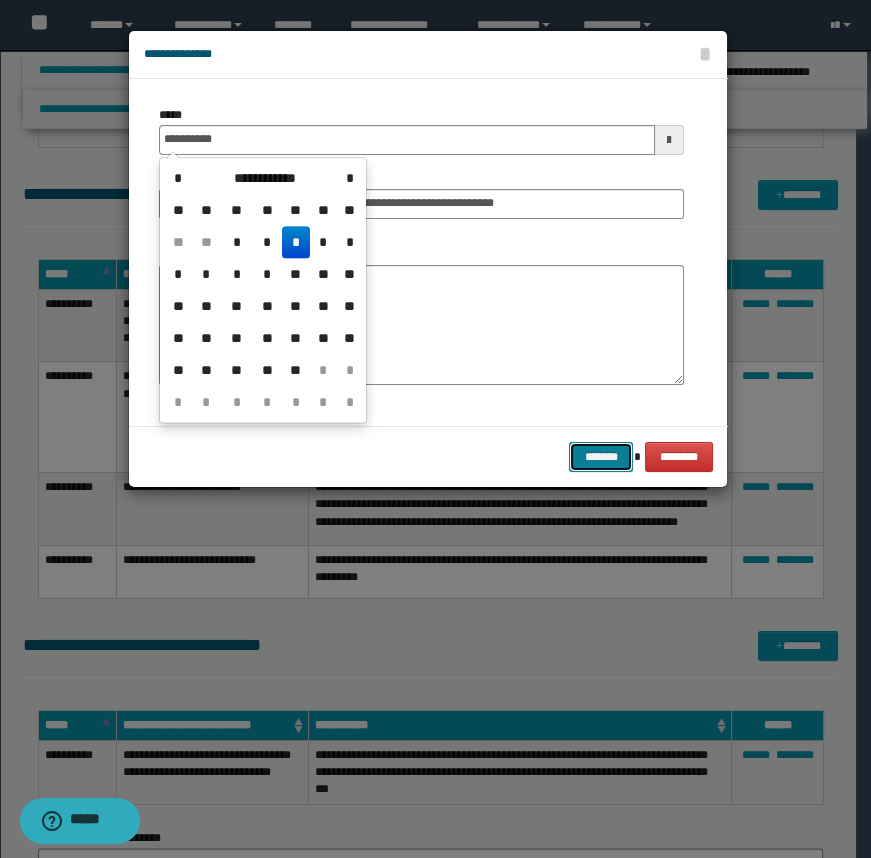 type on "**********" 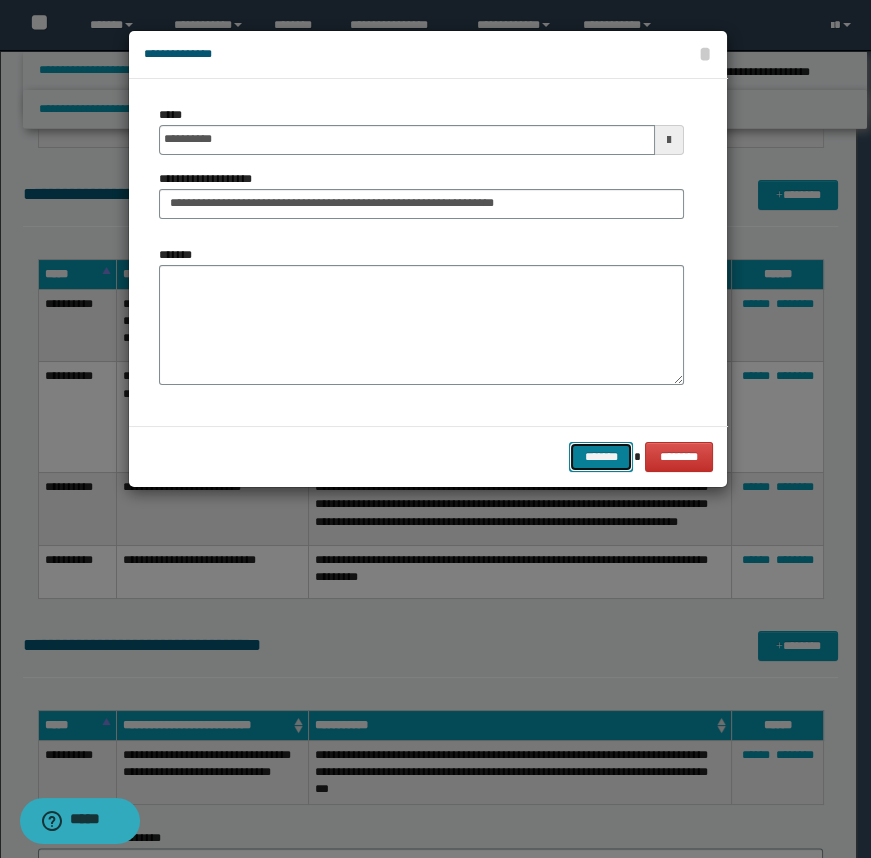 click on "*******" at bounding box center (601, 457) 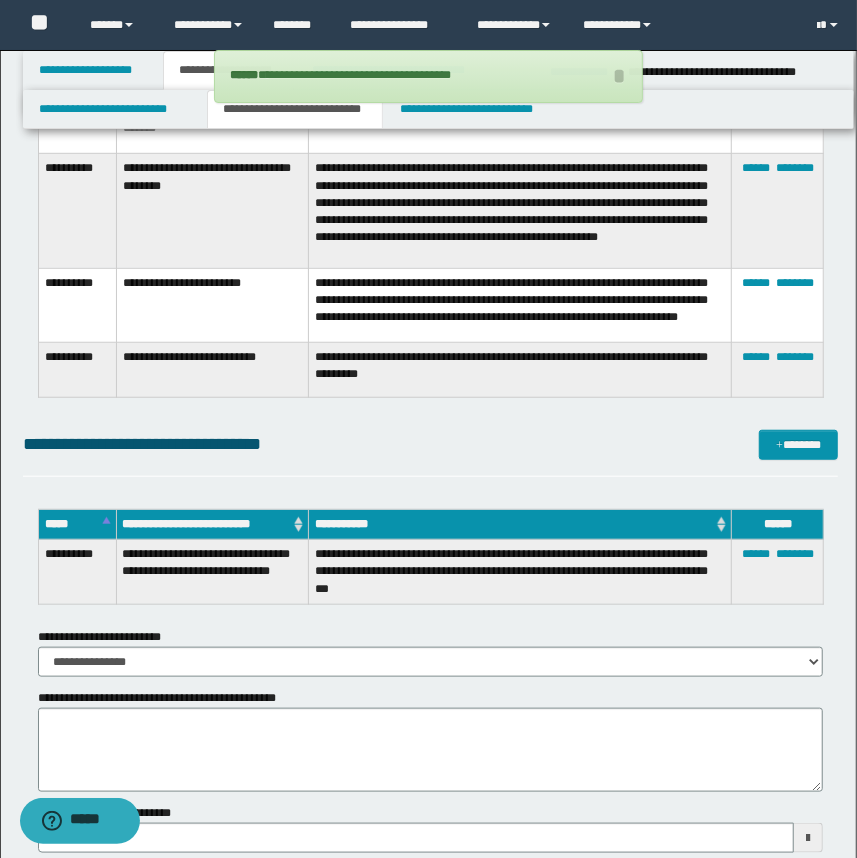 scroll, scrollTop: 3612, scrollLeft: 0, axis: vertical 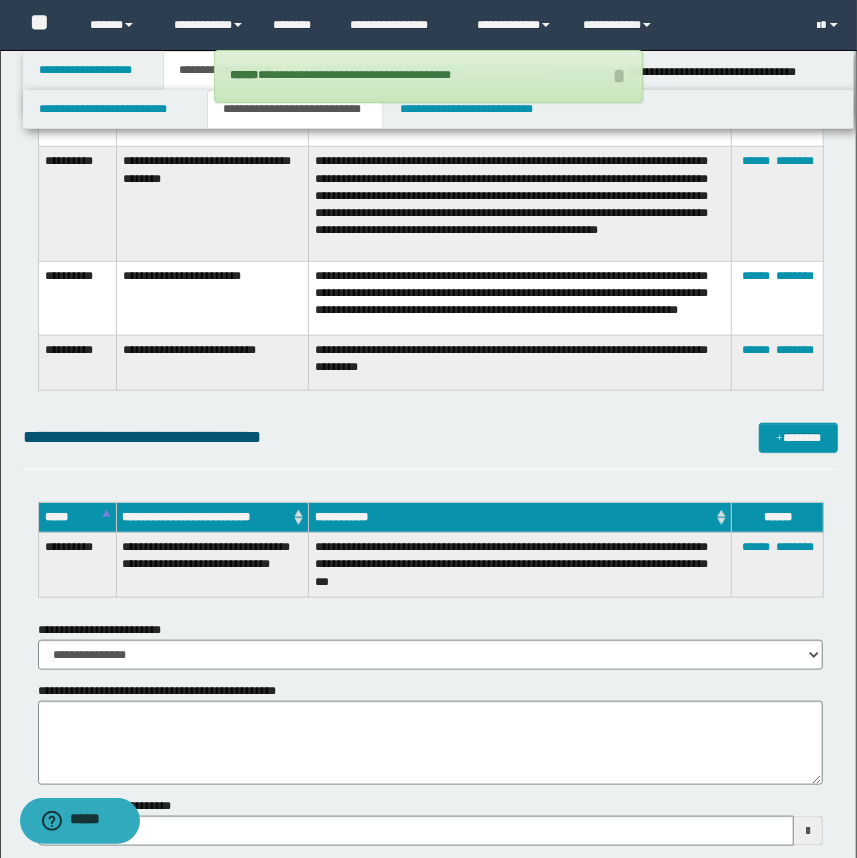 click on "**********" at bounding box center (520, 565) 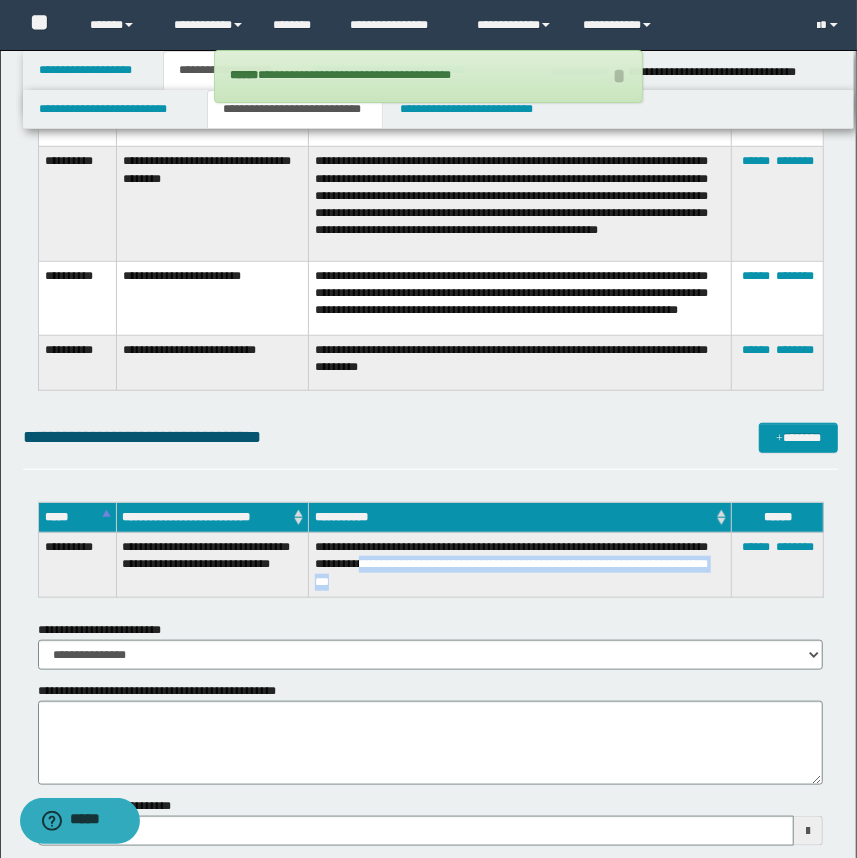 drag, startPoint x: 430, startPoint y: 580, endPoint x: 418, endPoint y: 579, distance: 12.0415945 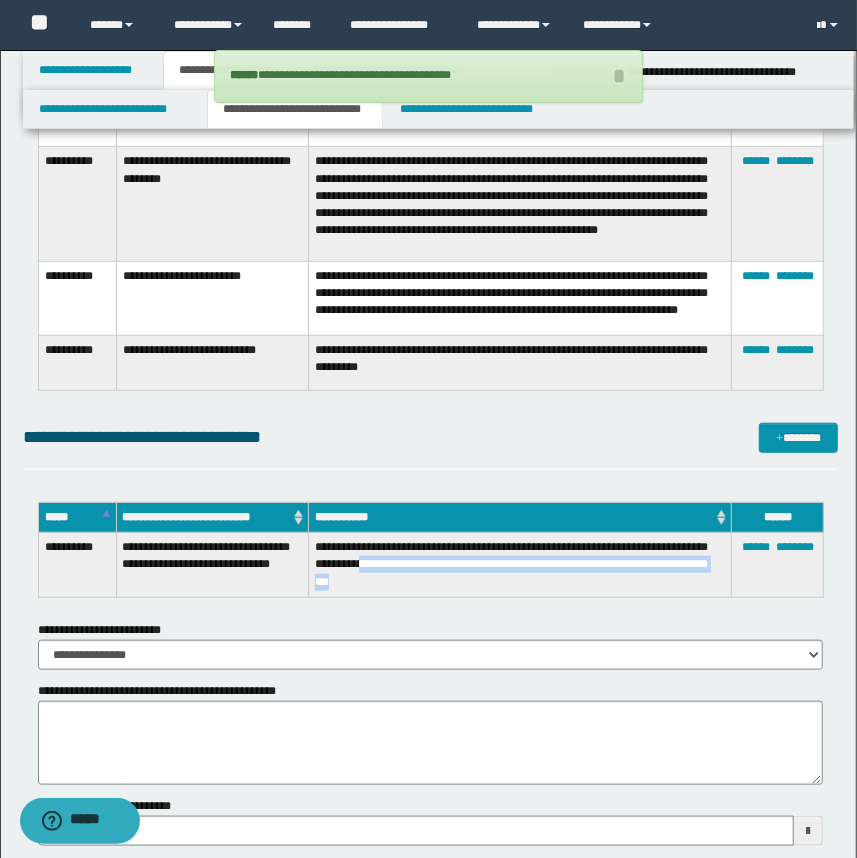 click on "**********" at bounding box center (520, 565) 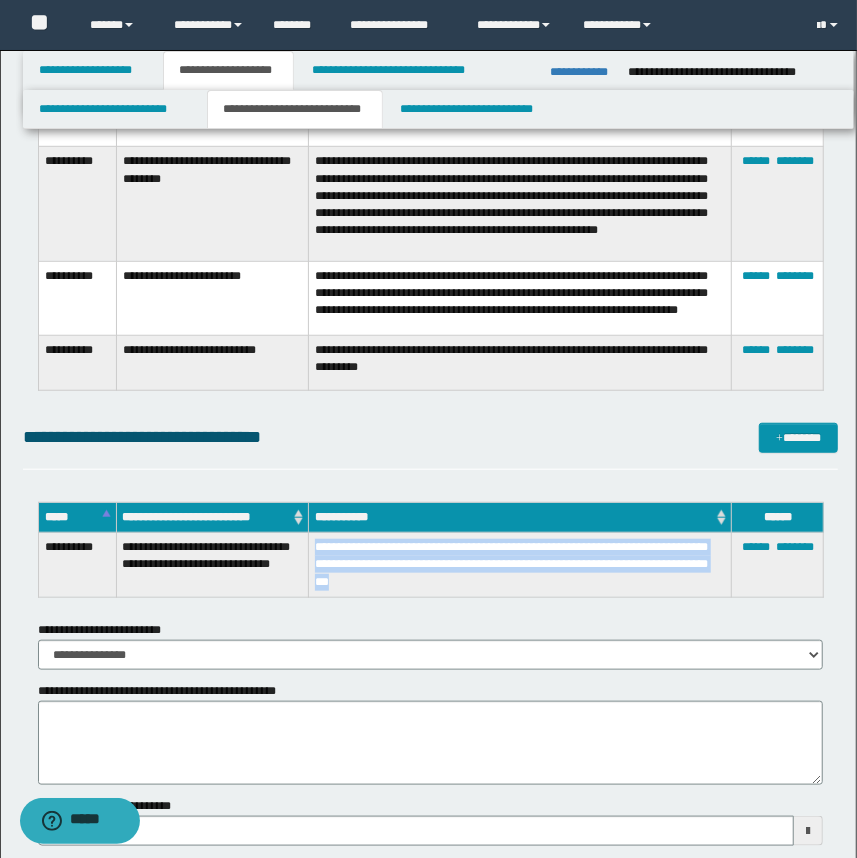 drag, startPoint x: 310, startPoint y: 545, endPoint x: 450, endPoint y: 579, distance: 144.06943 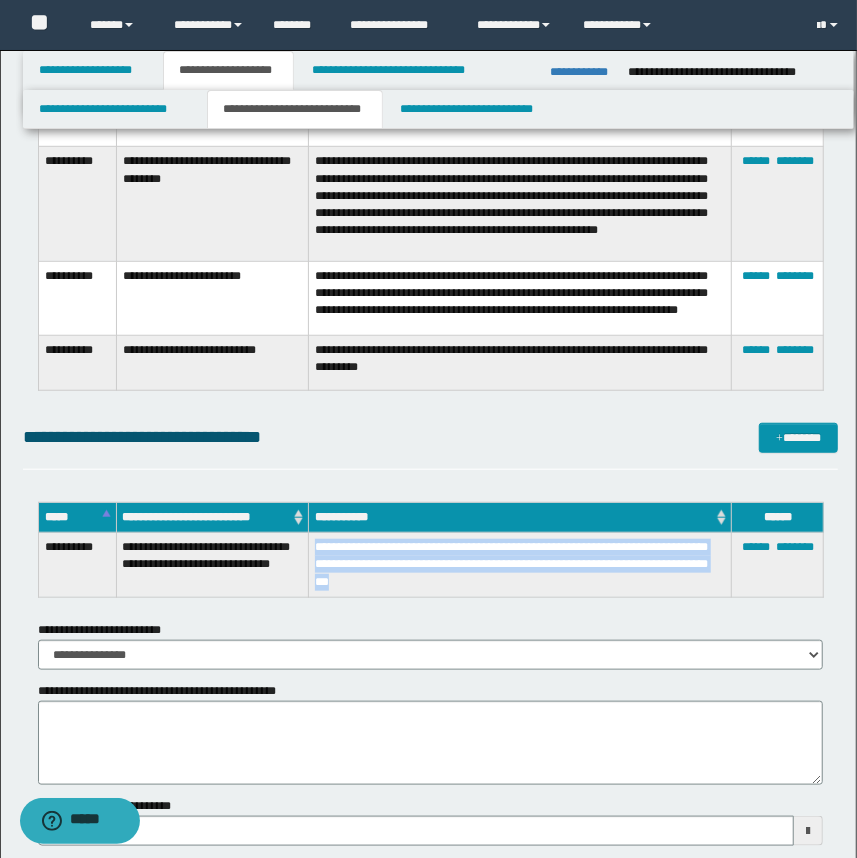click on "**********" at bounding box center (520, 565) 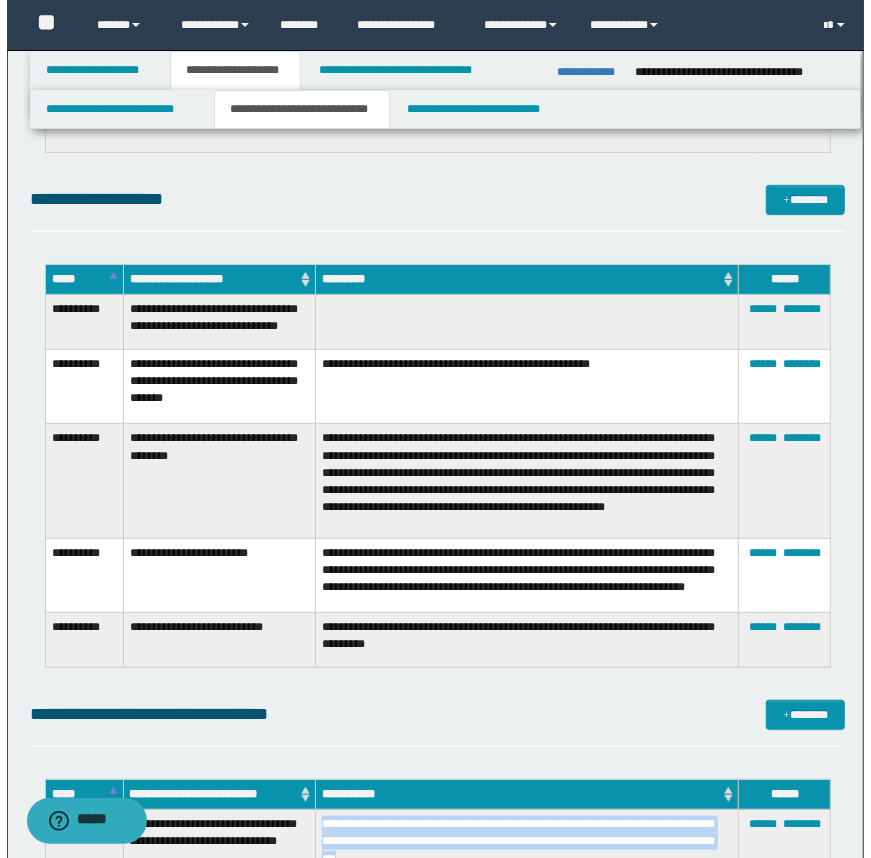 scroll, scrollTop: 3249, scrollLeft: 0, axis: vertical 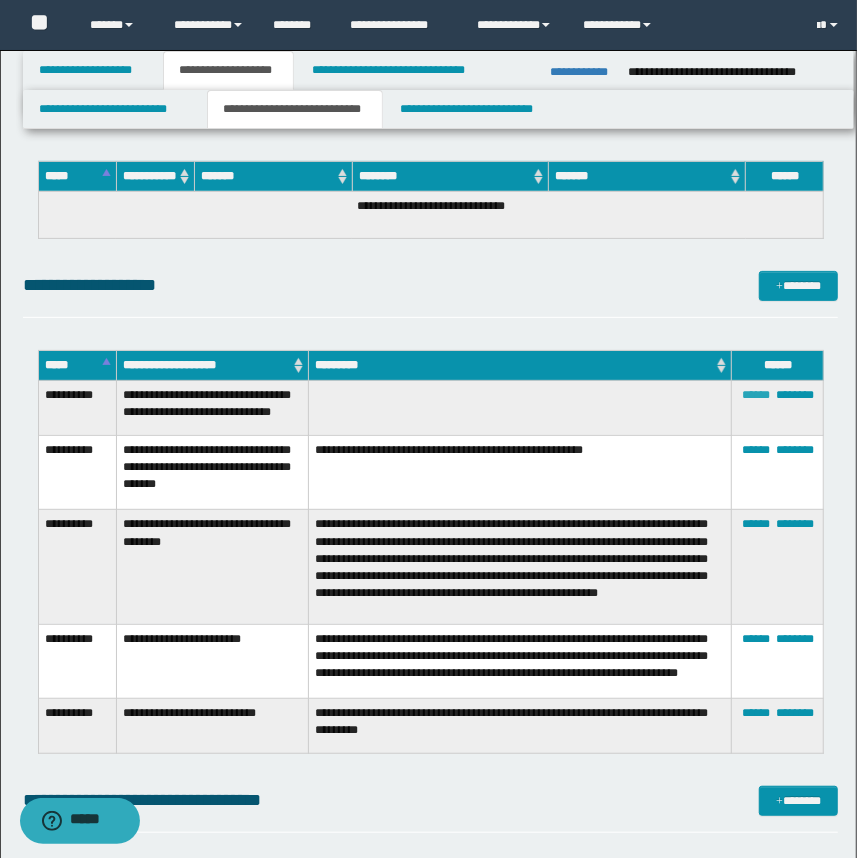 click on "******" at bounding box center [756, 395] 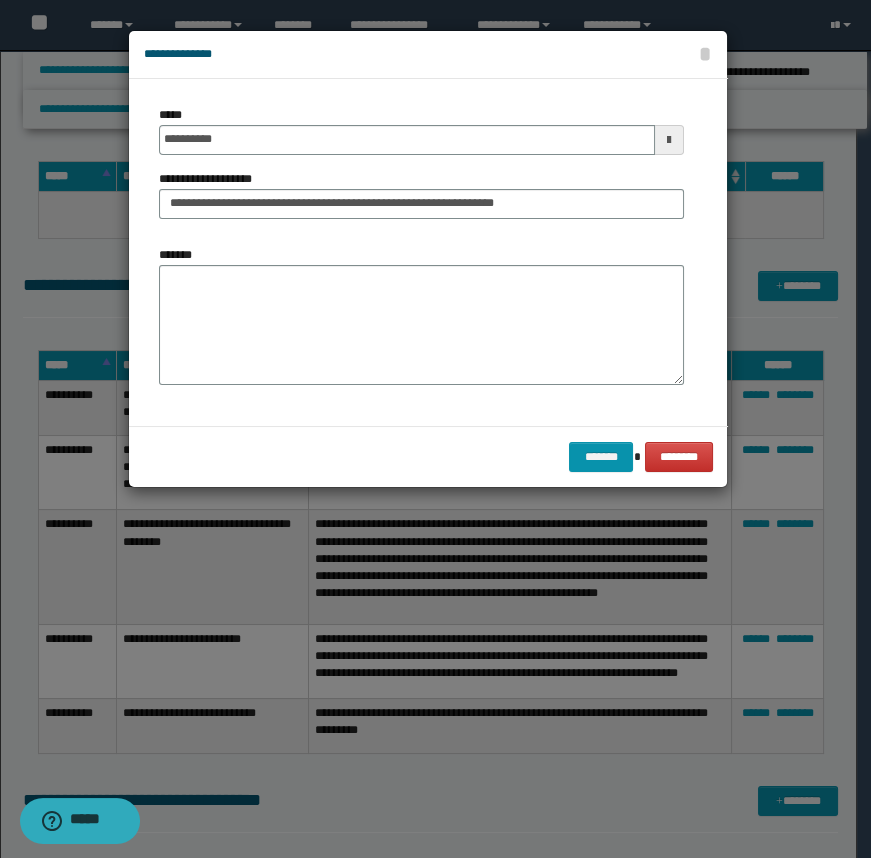 click on "*******" at bounding box center (421, 325) 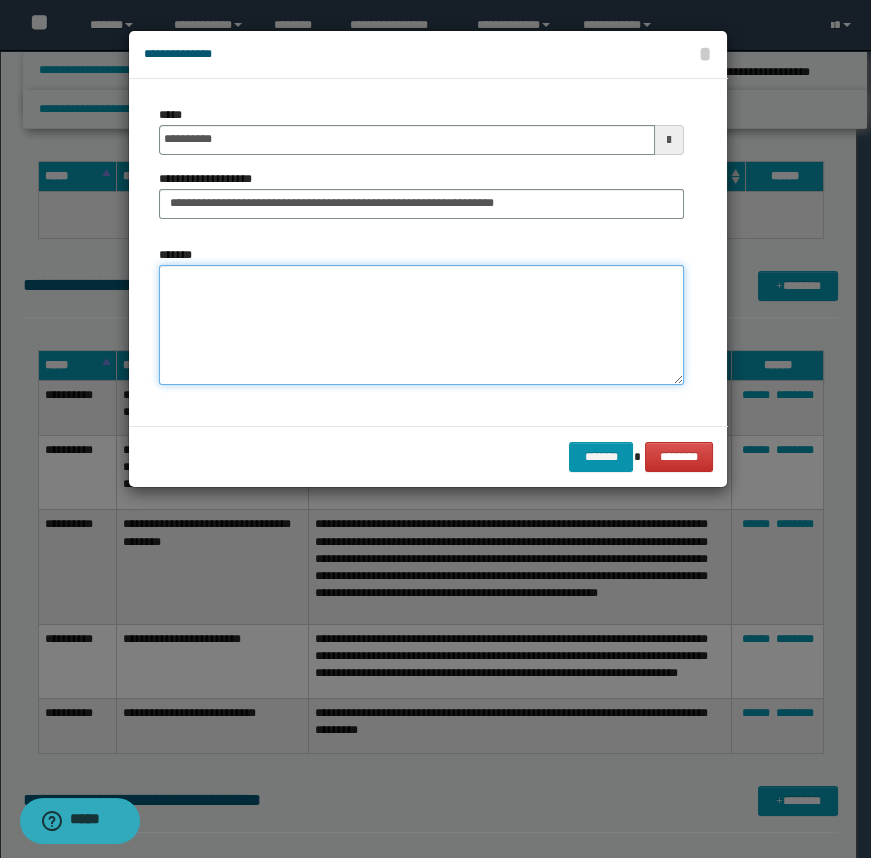 click on "*******" at bounding box center [421, 325] 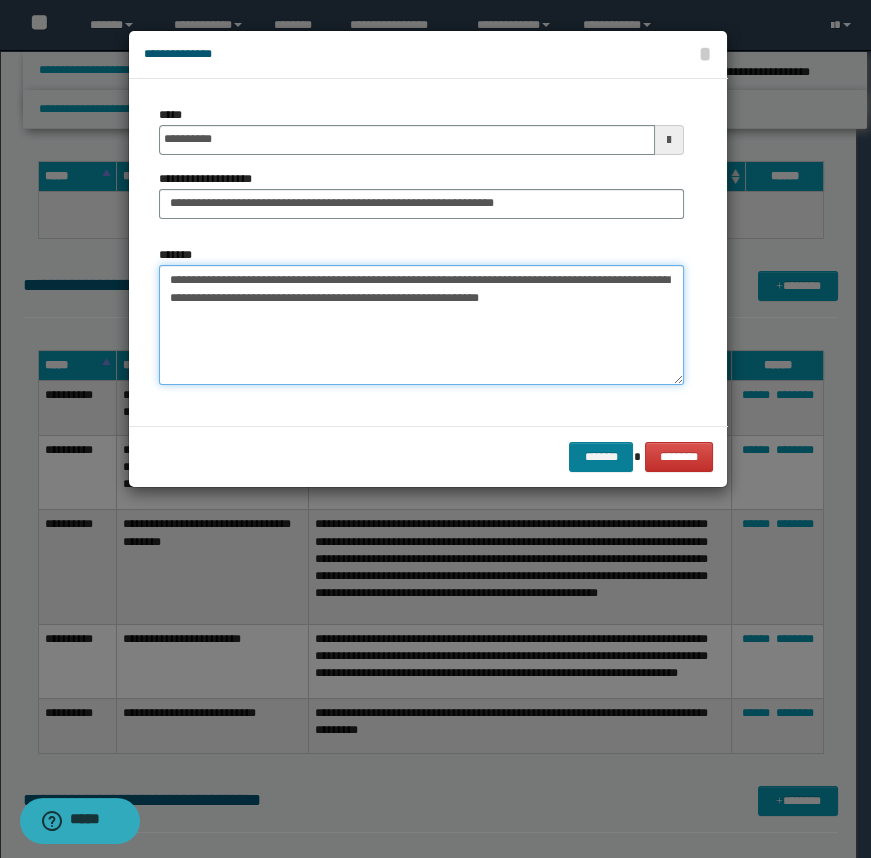 type on "**********" 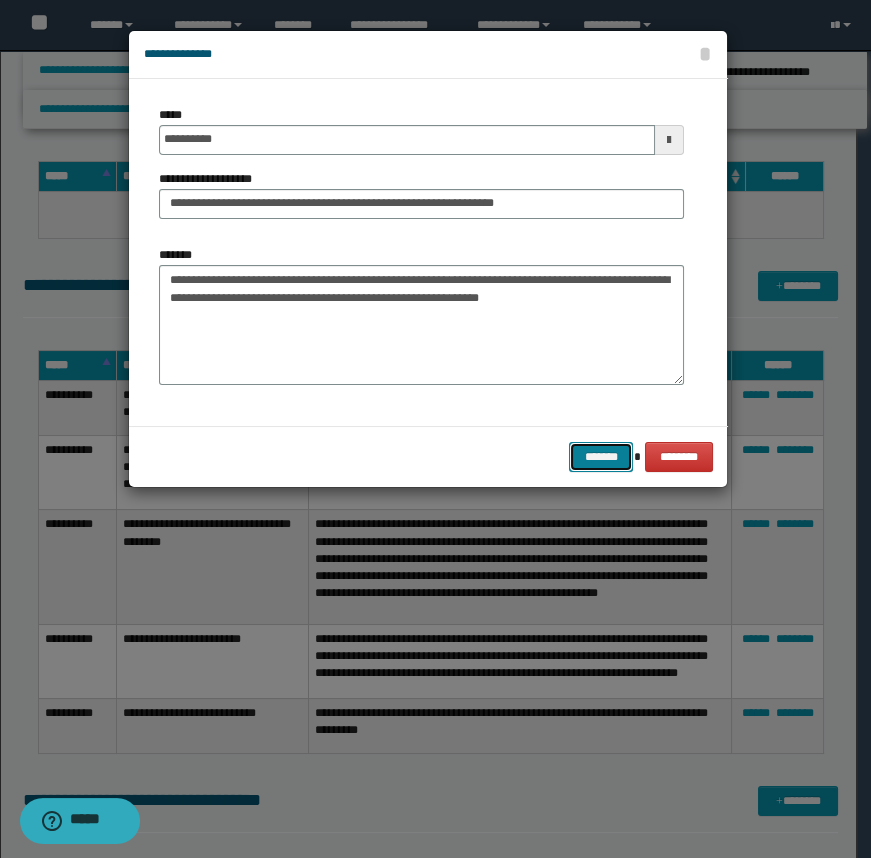 click on "*******" at bounding box center (601, 457) 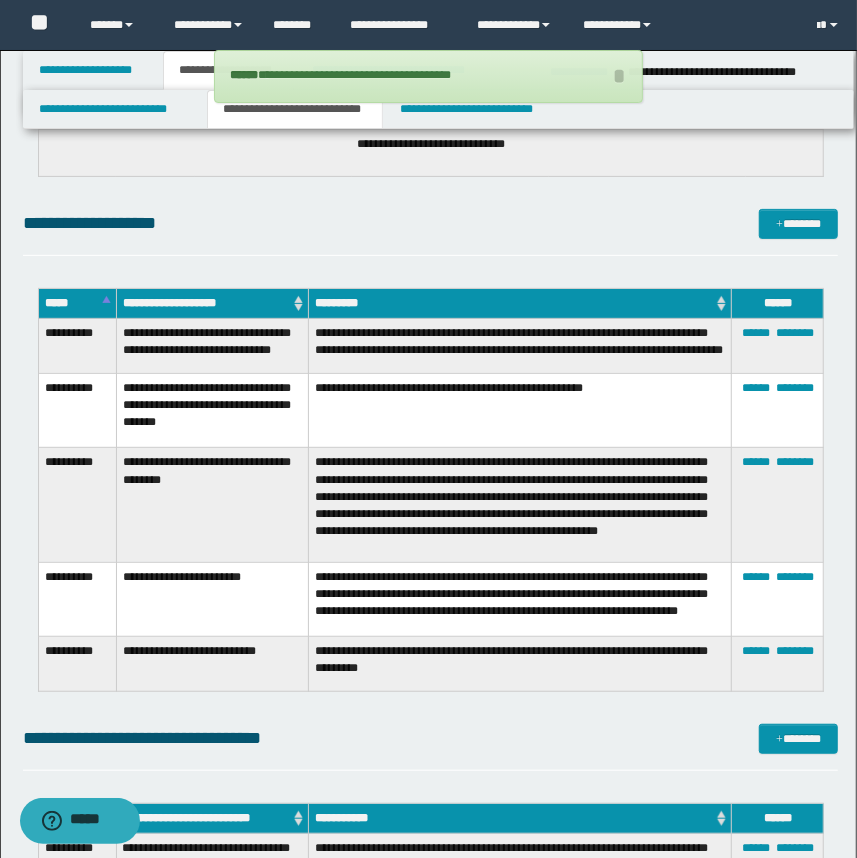 scroll, scrollTop: 3612, scrollLeft: 0, axis: vertical 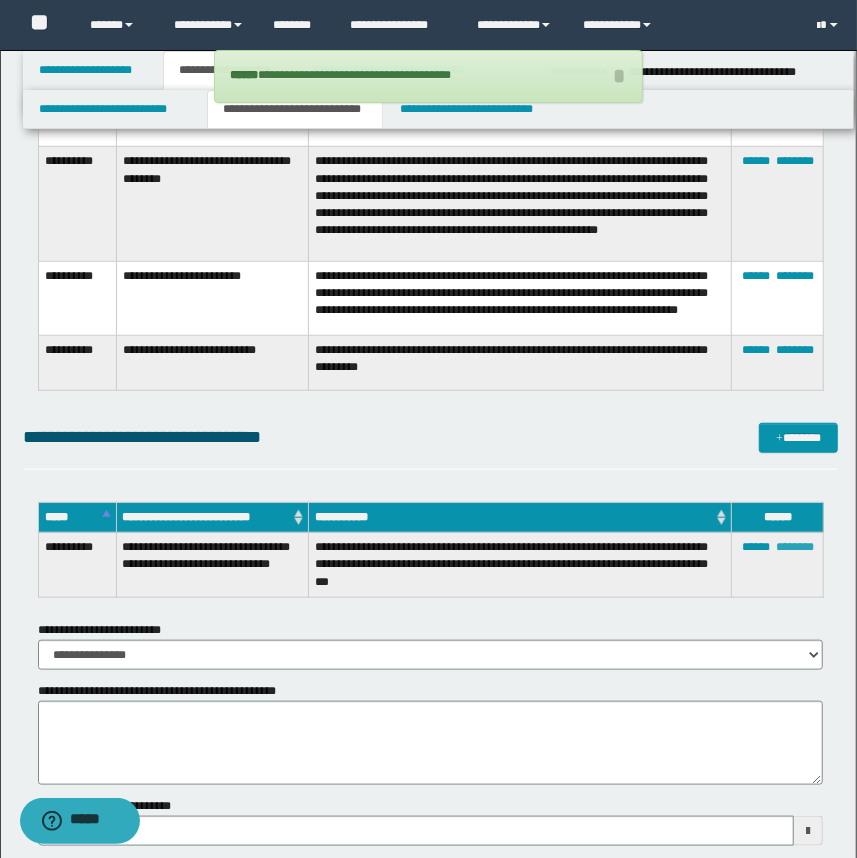 click on "********" at bounding box center [795, 547] 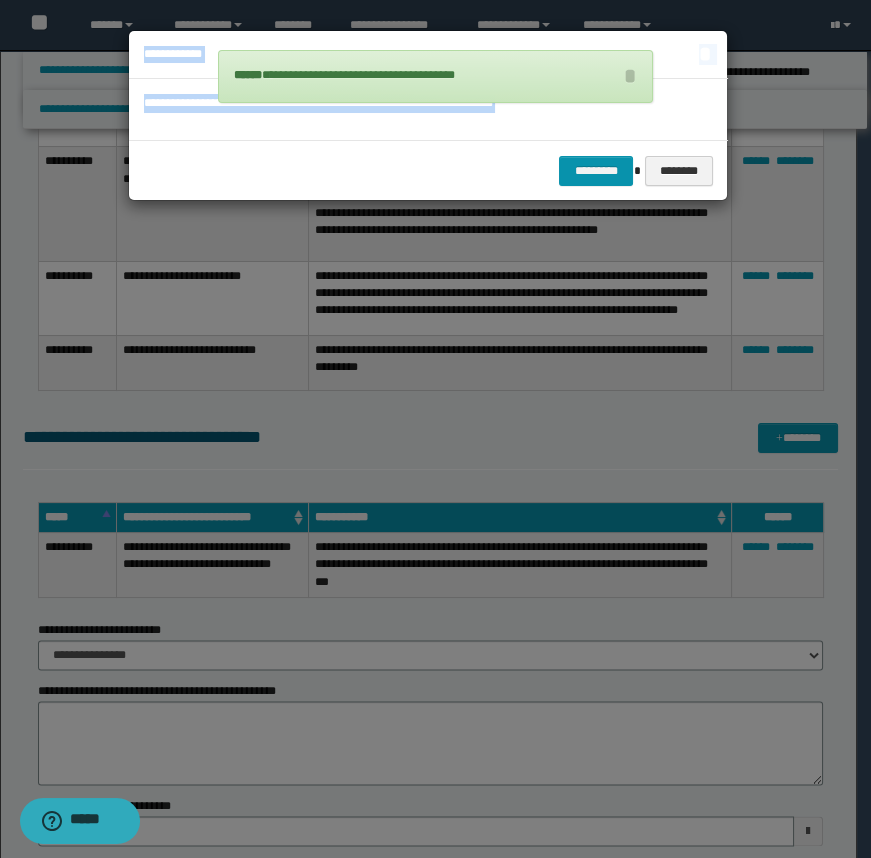 drag, startPoint x: 604, startPoint y: 201, endPoint x: 605, endPoint y: 187, distance: 14.035668 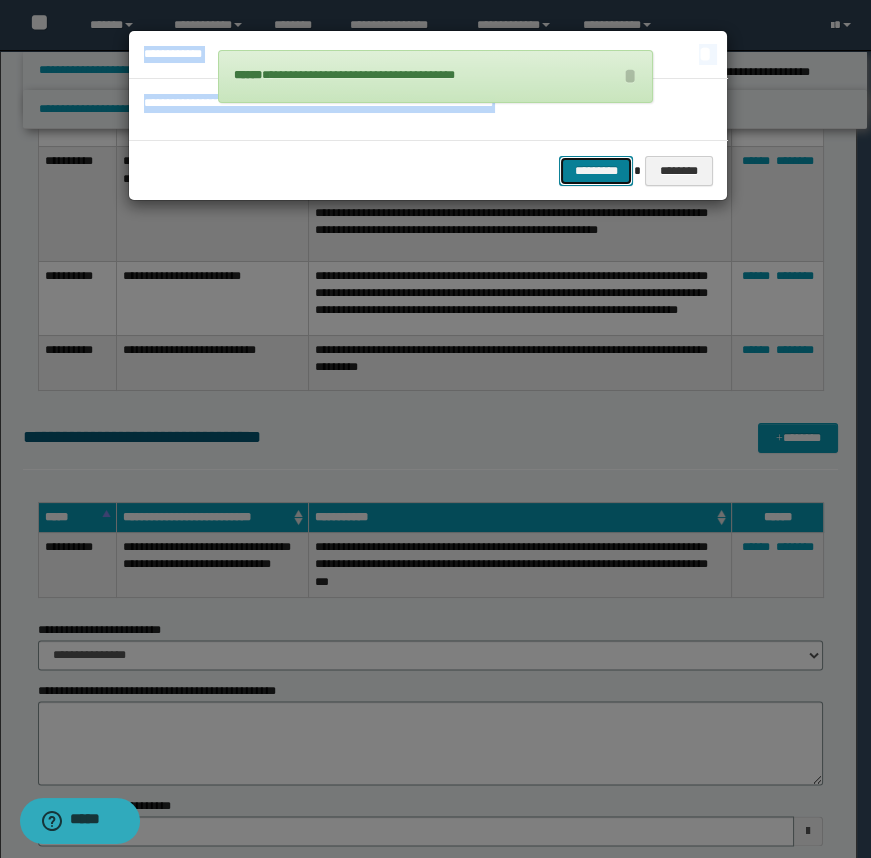 click on "*********" at bounding box center [596, 171] 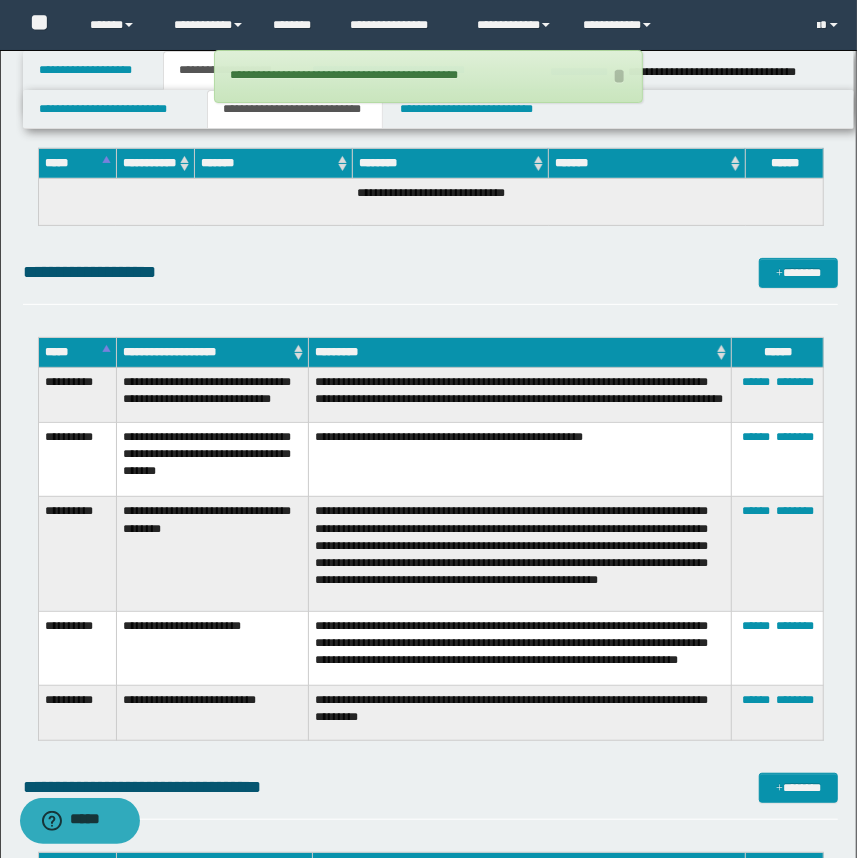 scroll, scrollTop: 3249, scrollLeft: 0, axis: vertical 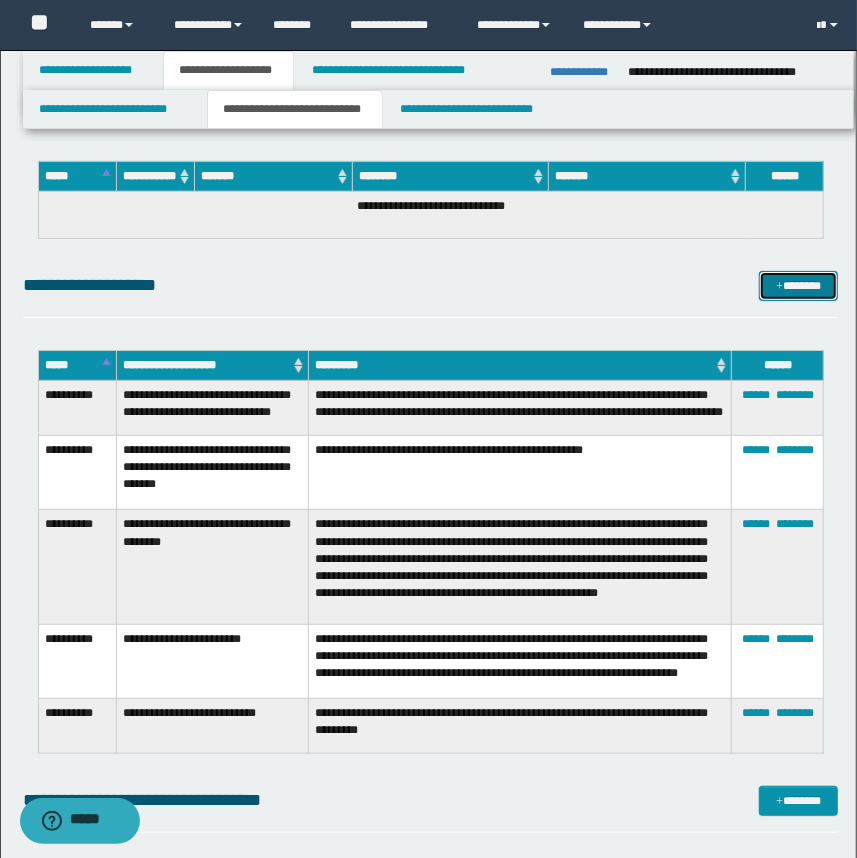 click on "*******" at bounding box center (799, 286) 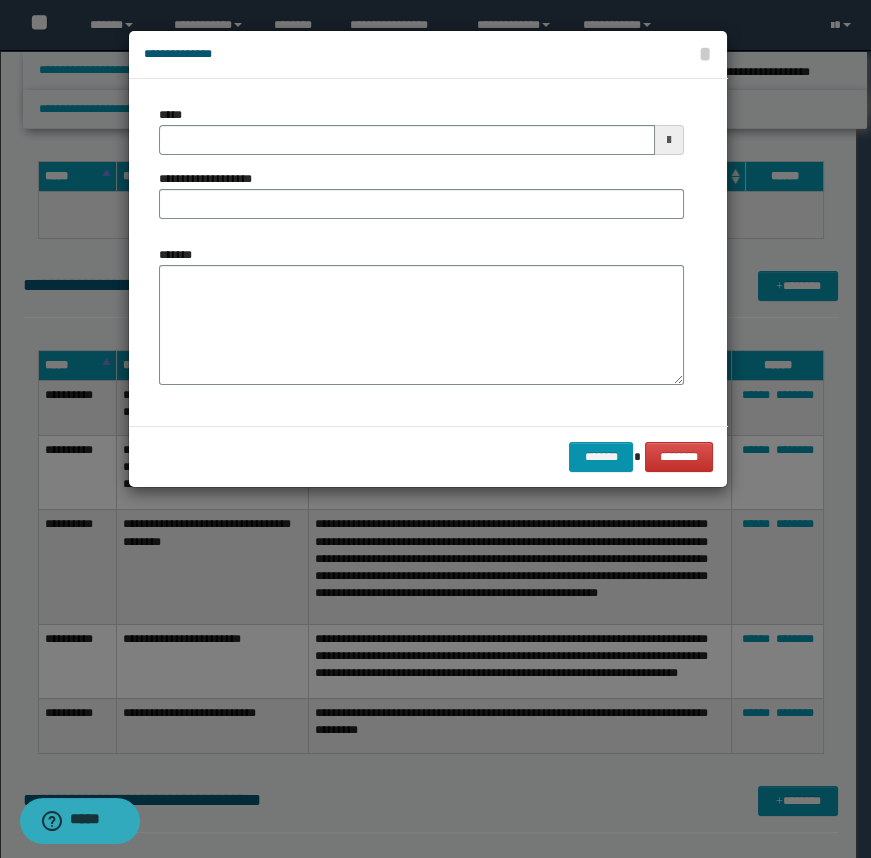 click on "*****" at bounding box center (421, 130) 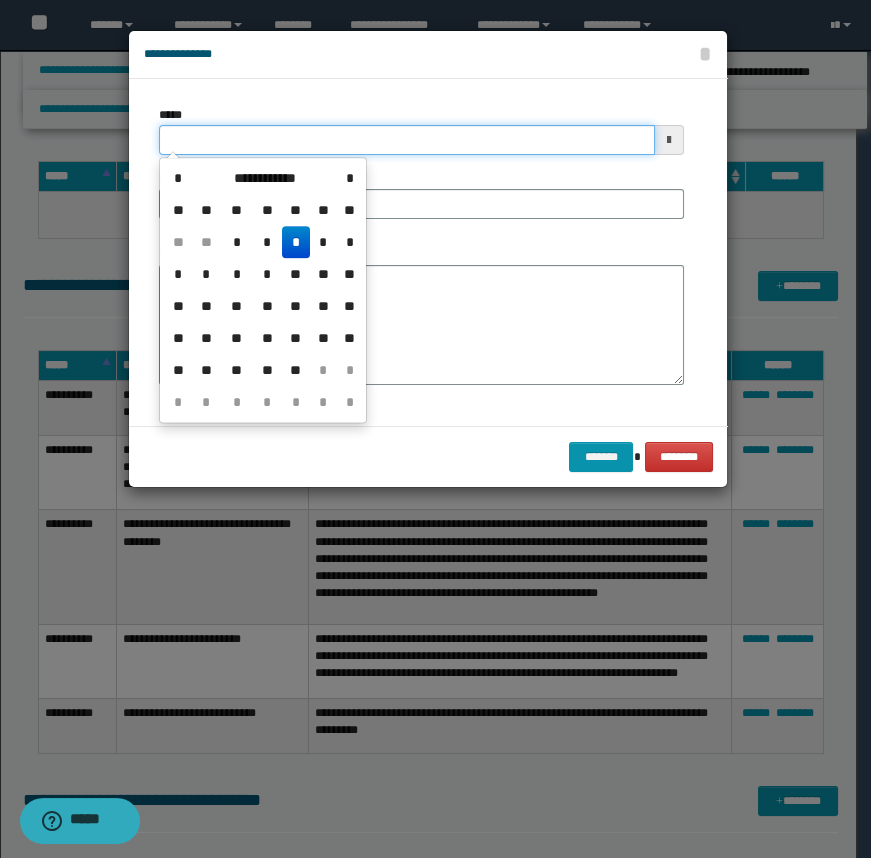 click on "*****" at bounding box center (407, 140) 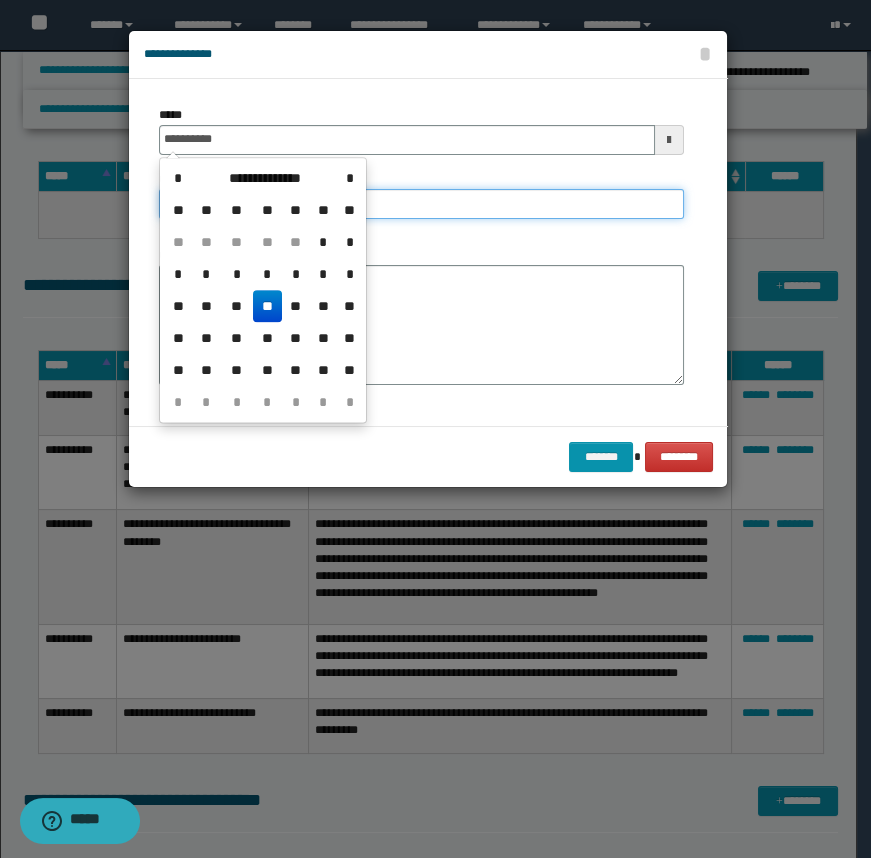 type on "**********" 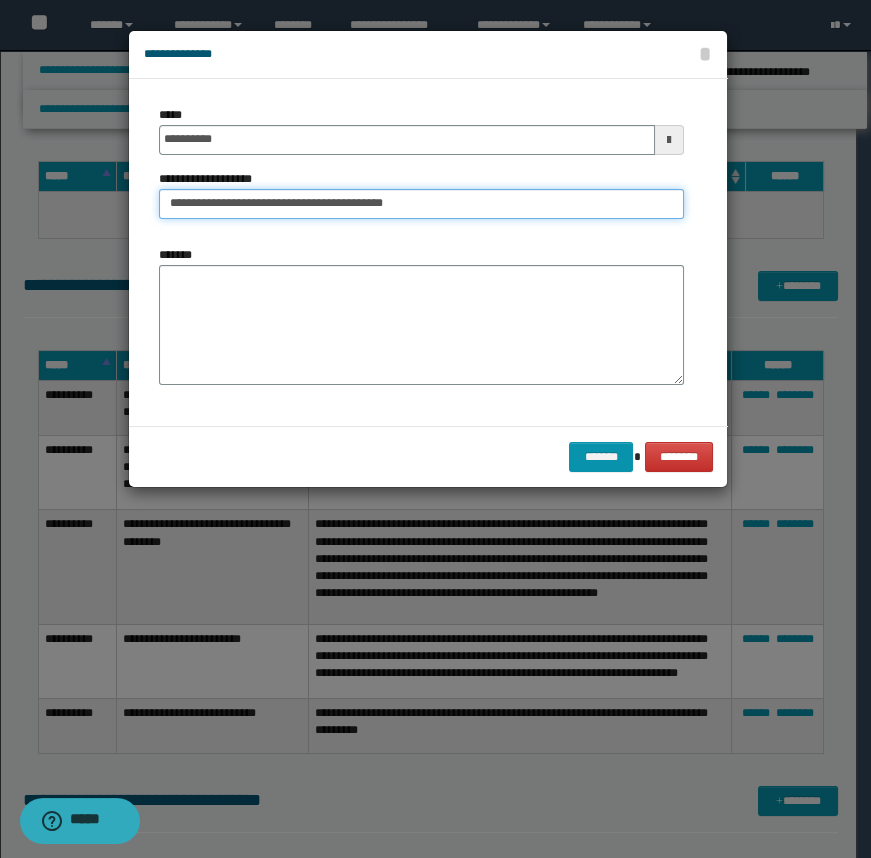 type on "**********" 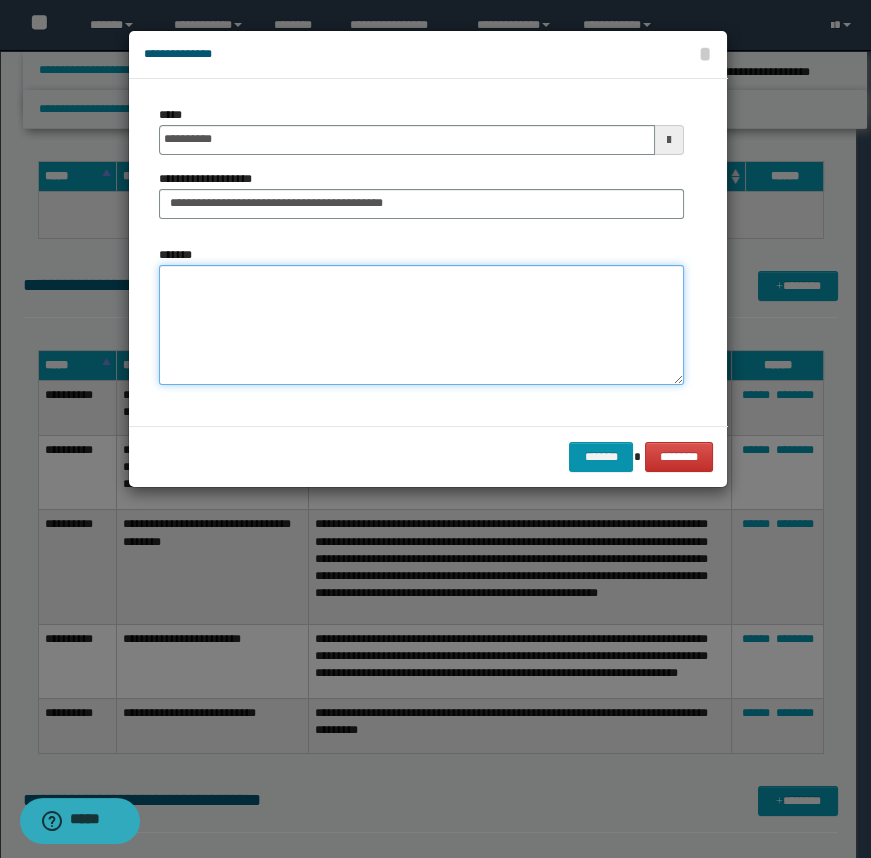 type on "*" 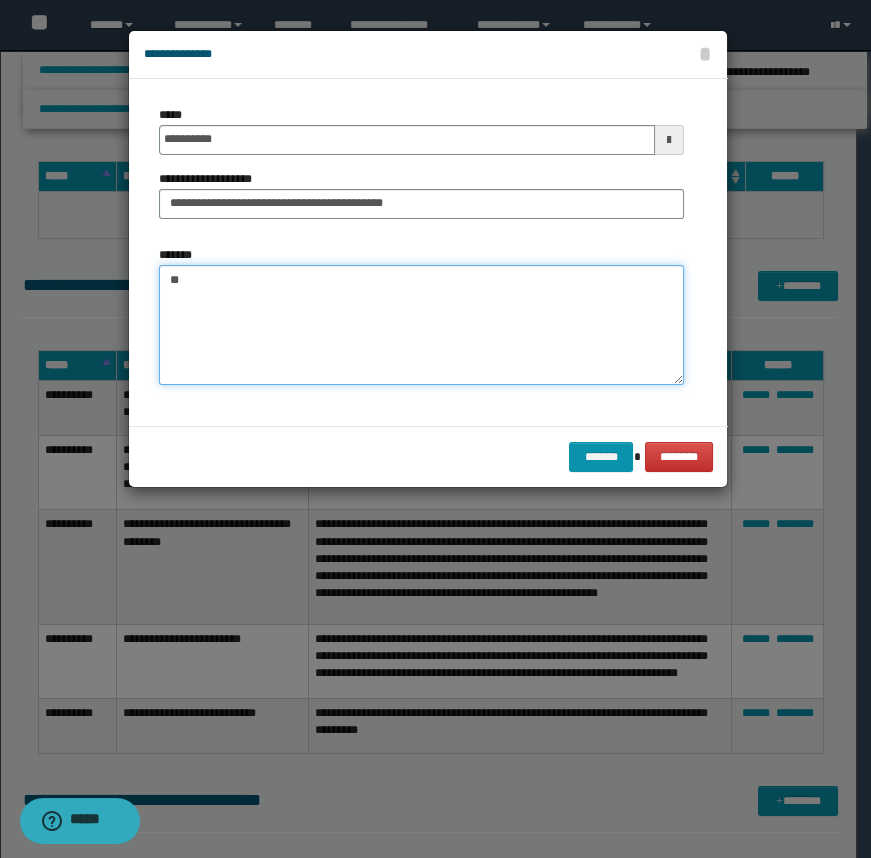 type on "*" 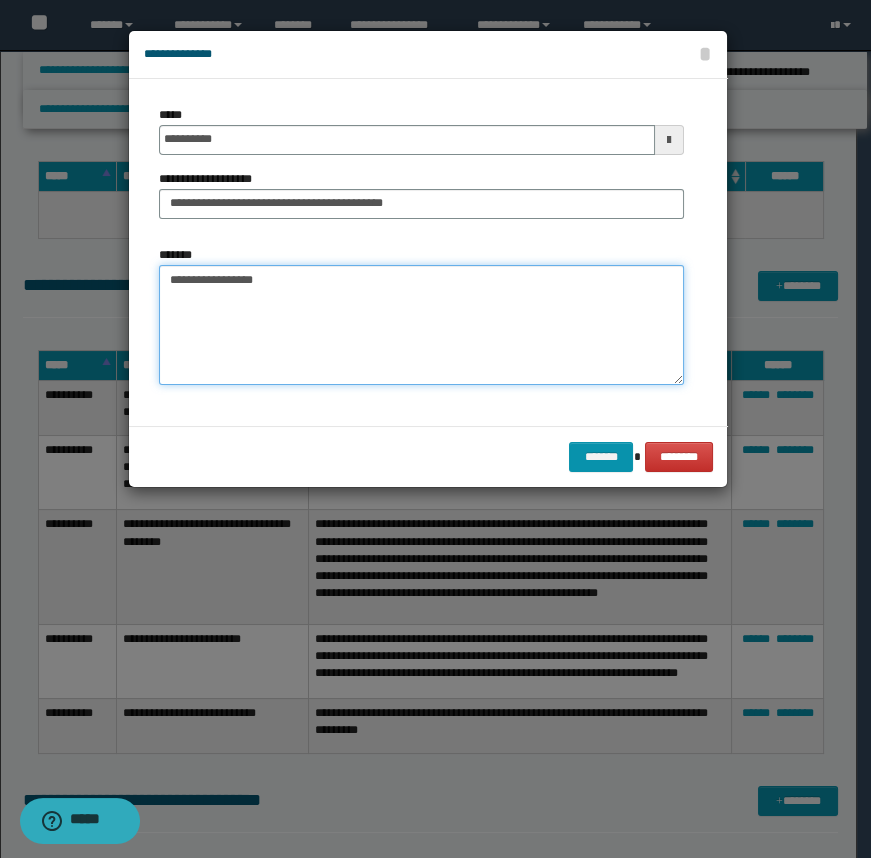 click on "**********" at bounding box center [421, 325] 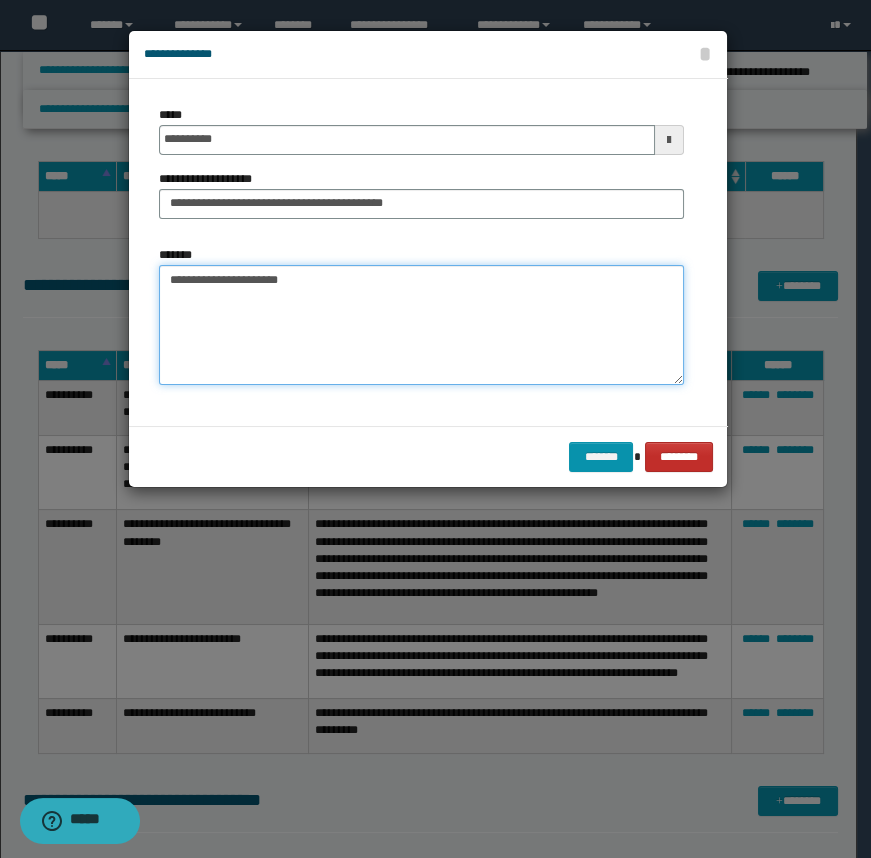 type on "**********" 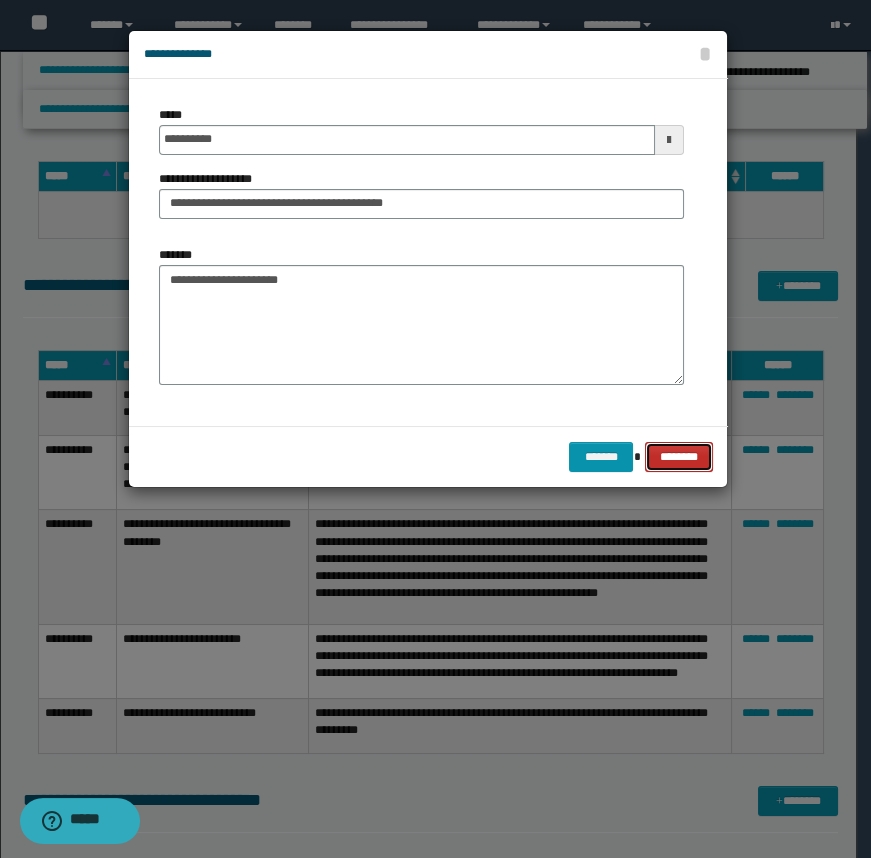 click on "********" at bounding box center [678, 457] 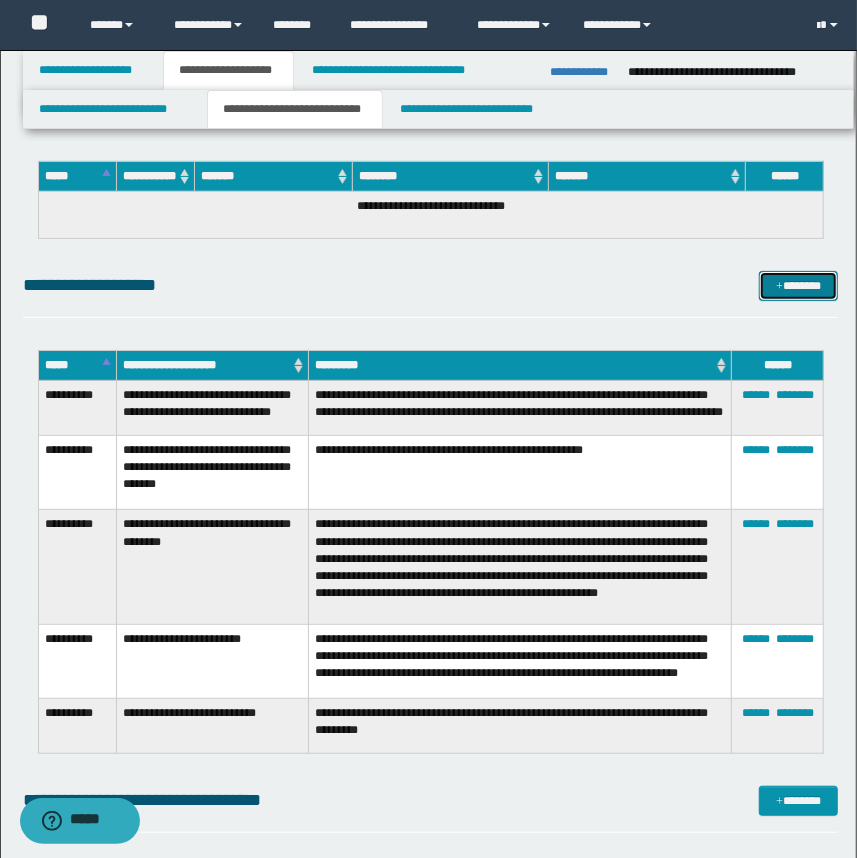 click at bounding box center (779, 287) 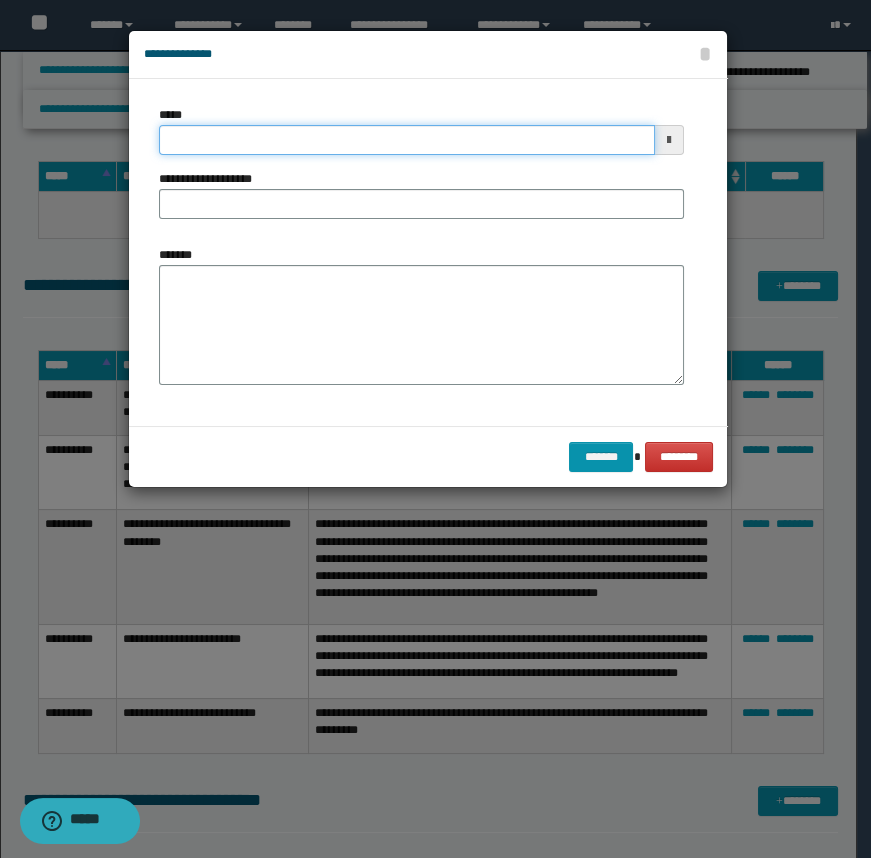click on "*****" at bounding box center [407, 140] 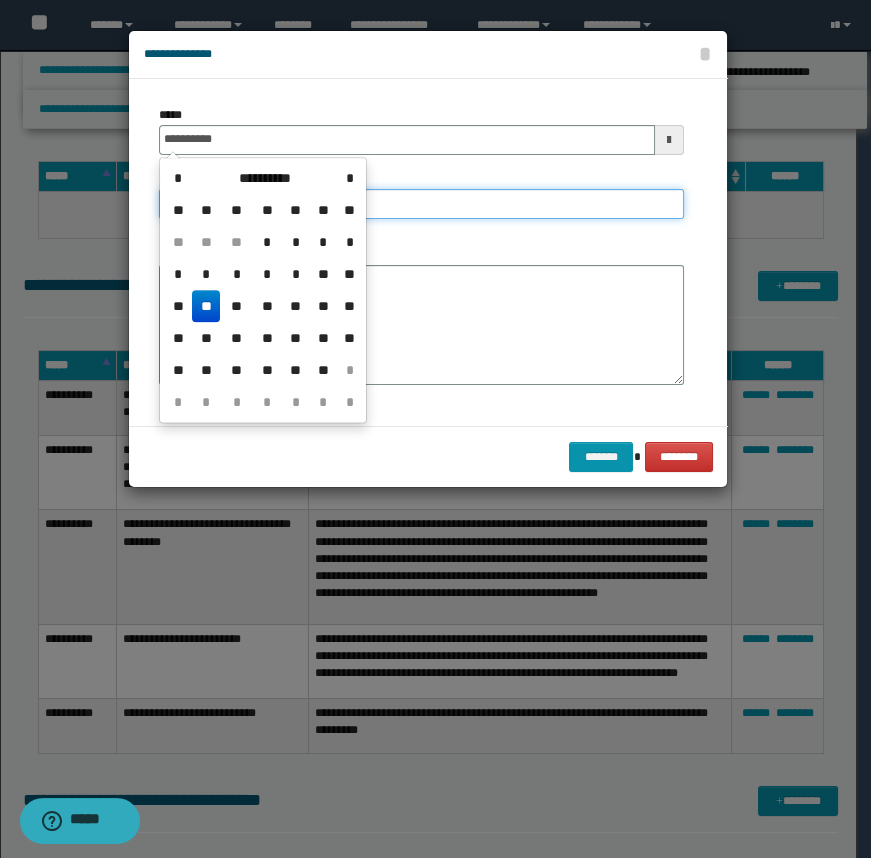 type on "**********" 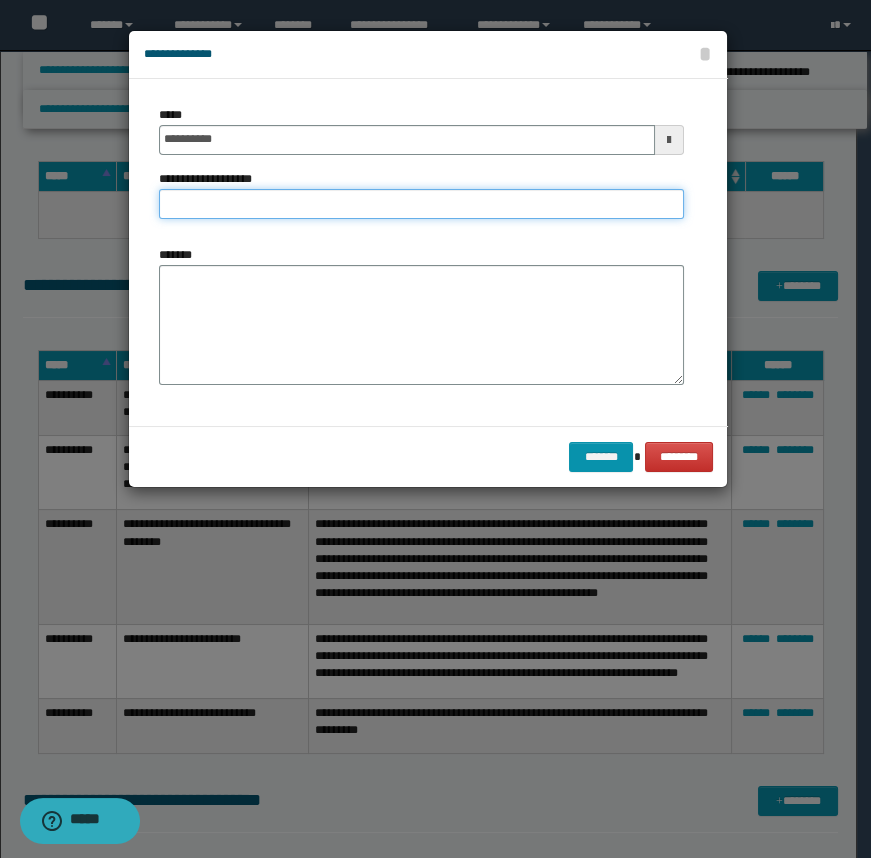 click on "**********" at bounding box center (421, 204) 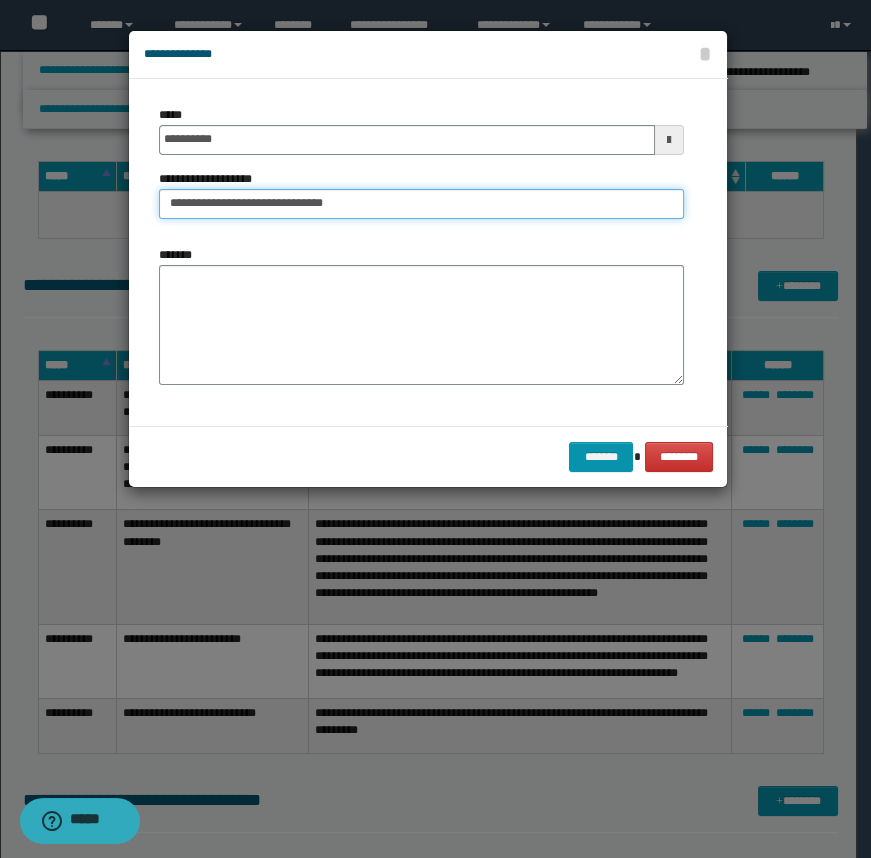 type on "**********" 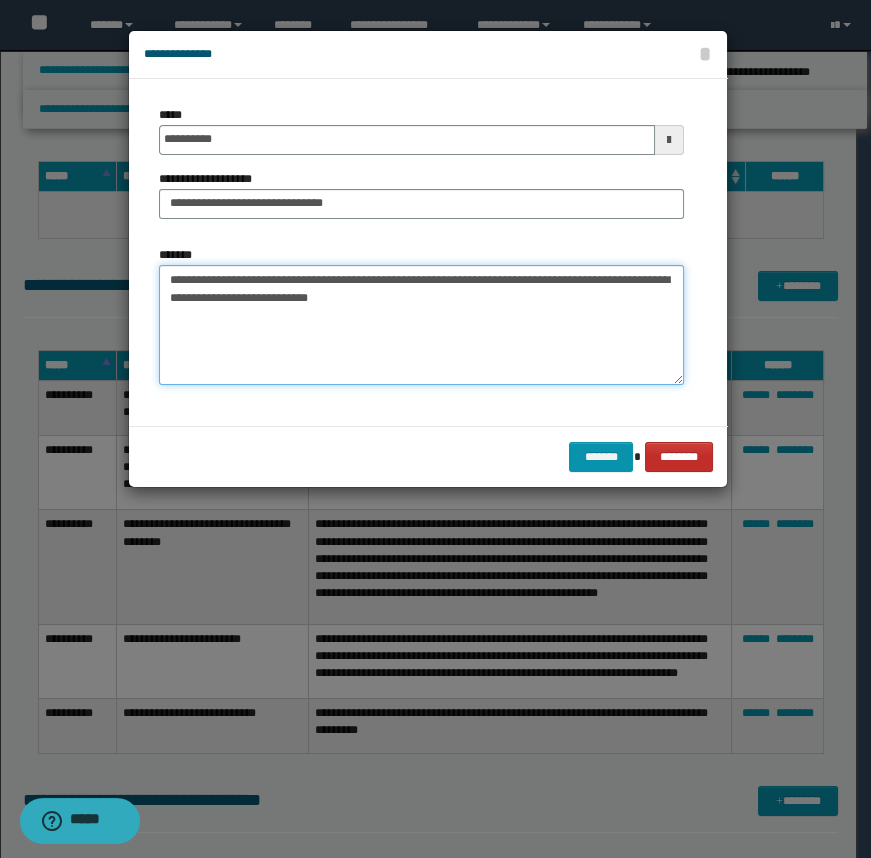 type on "**********" 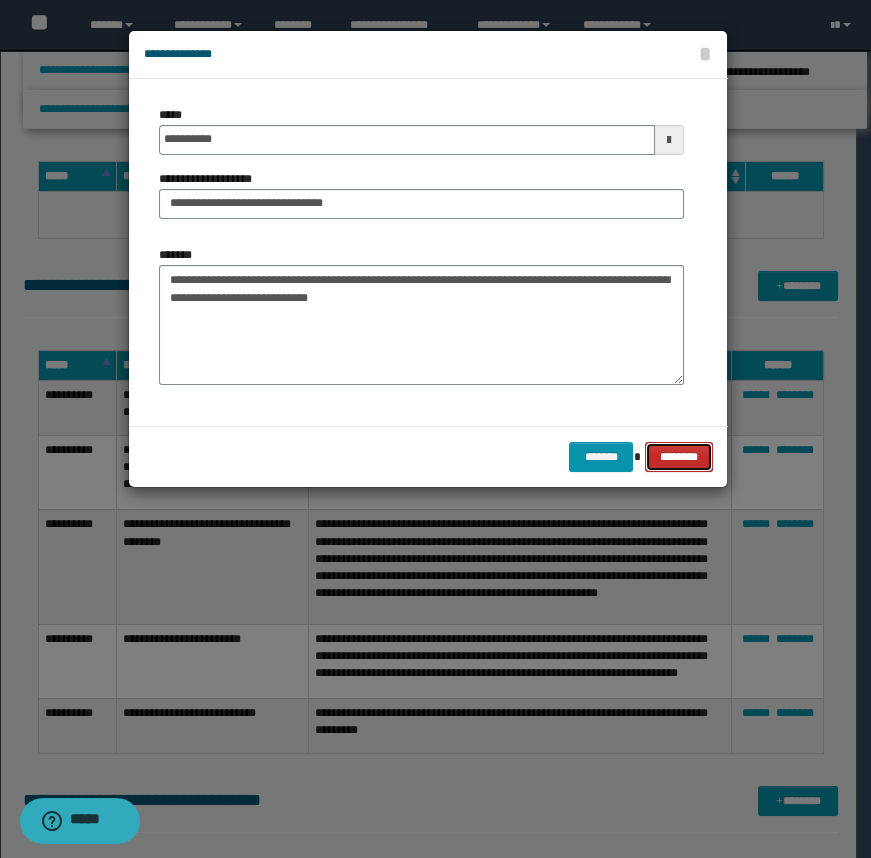 click on "********" at bounding box center [678, 457] 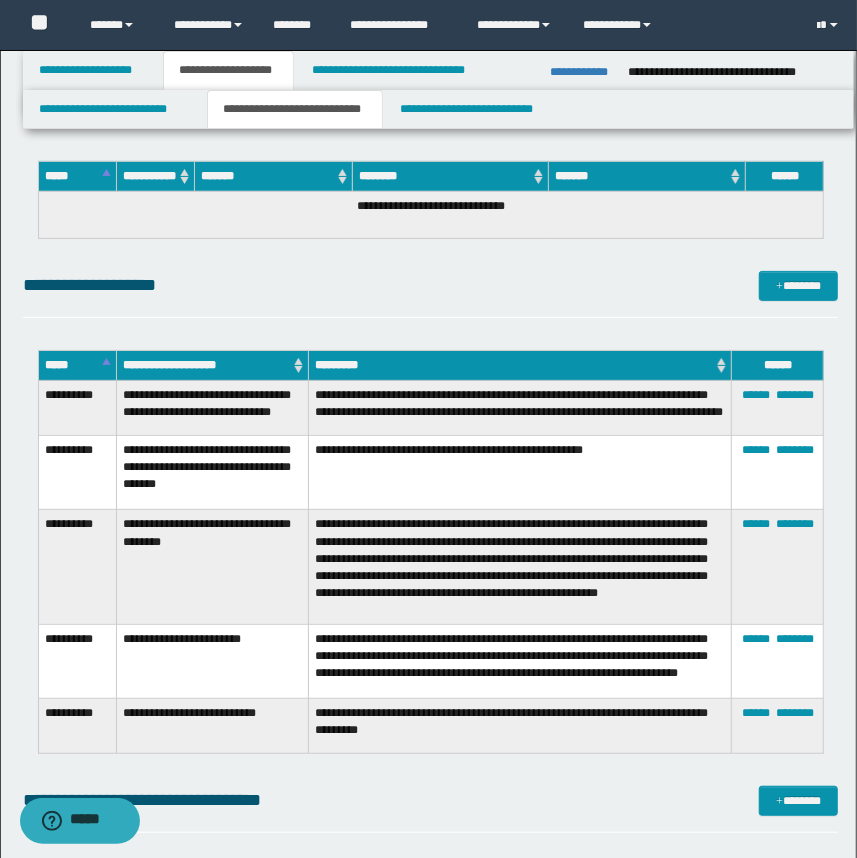 click on "**********" at bounding box center (431, 294) 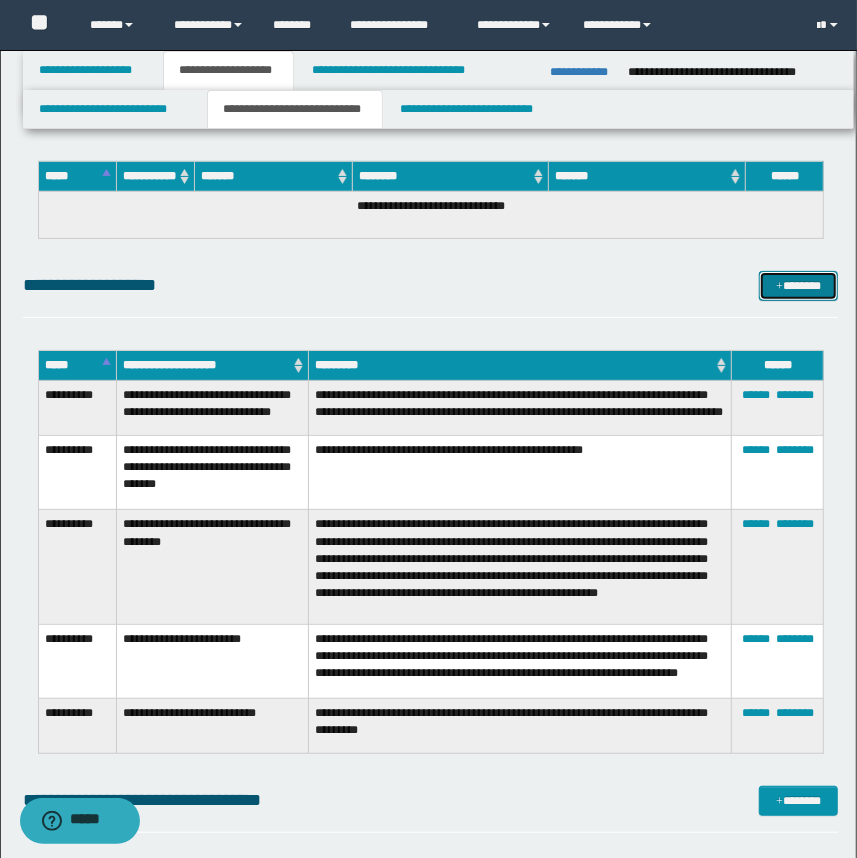 click on "*******" at bounding box center (799, 286) 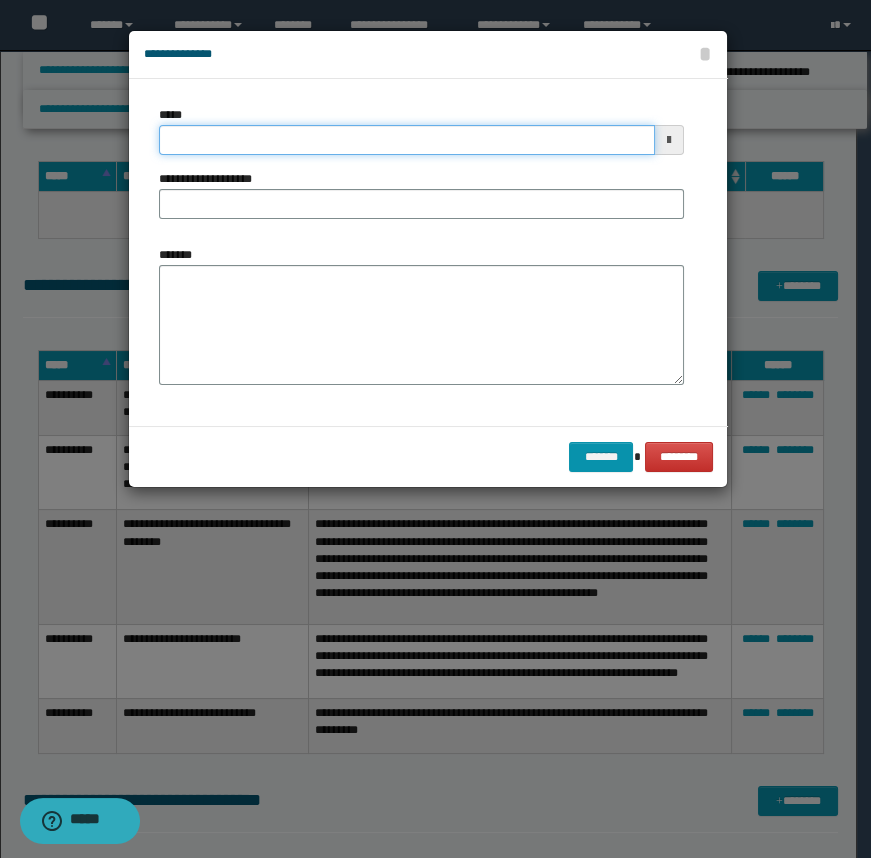 click on "*****" at bounding box center [407, 140] 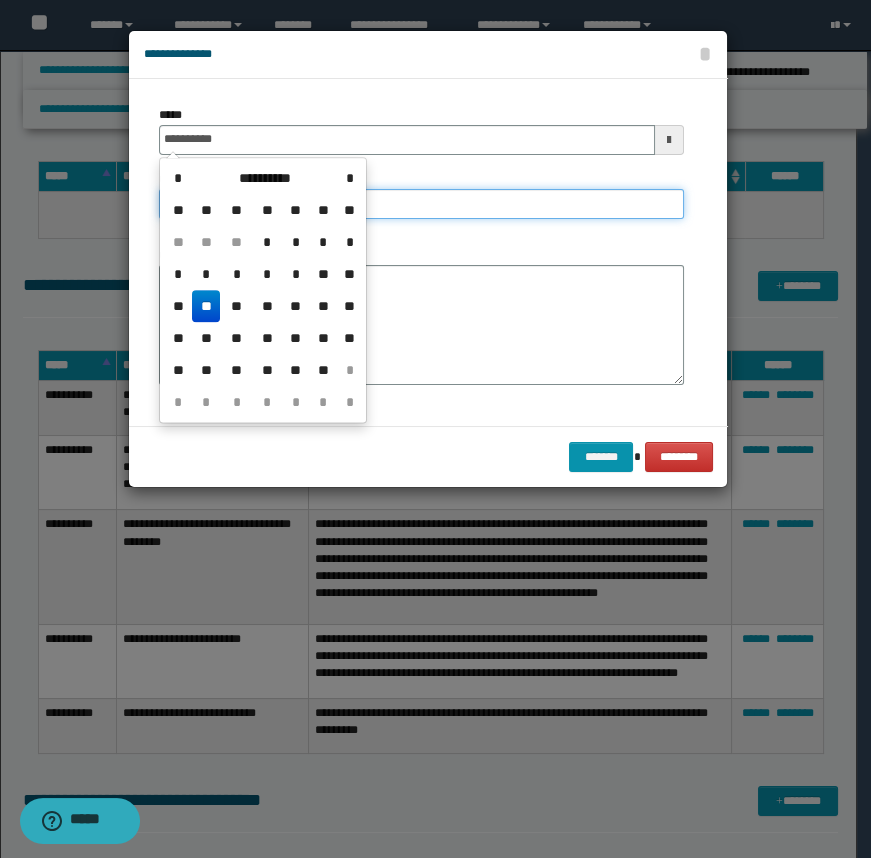 type on "**********" 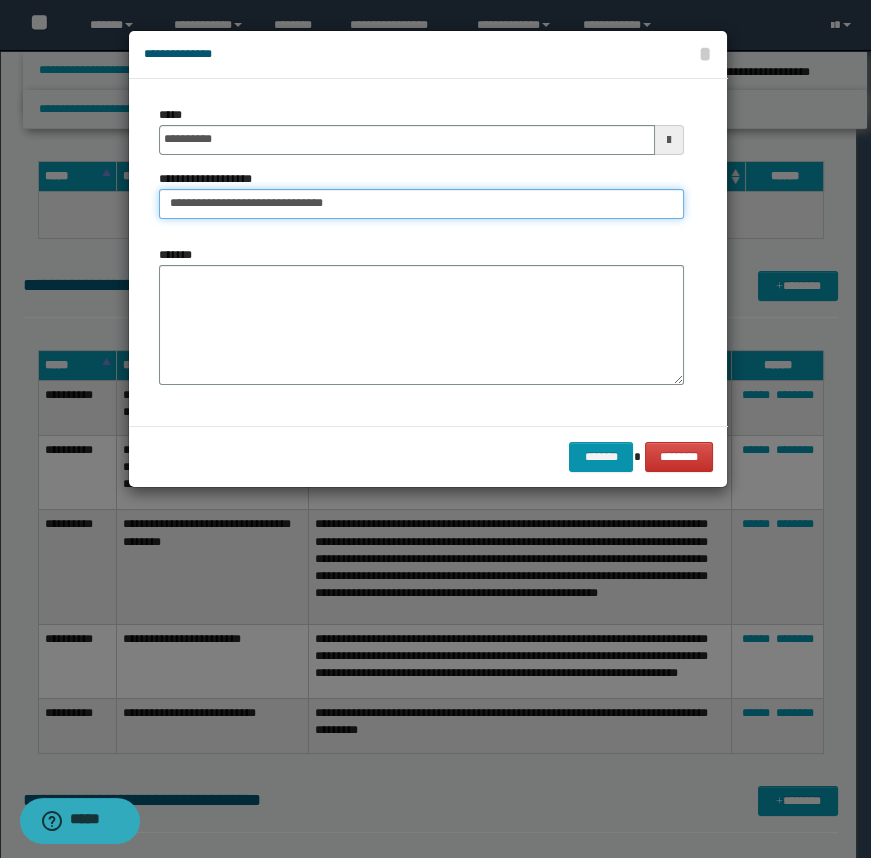 type on "**********" 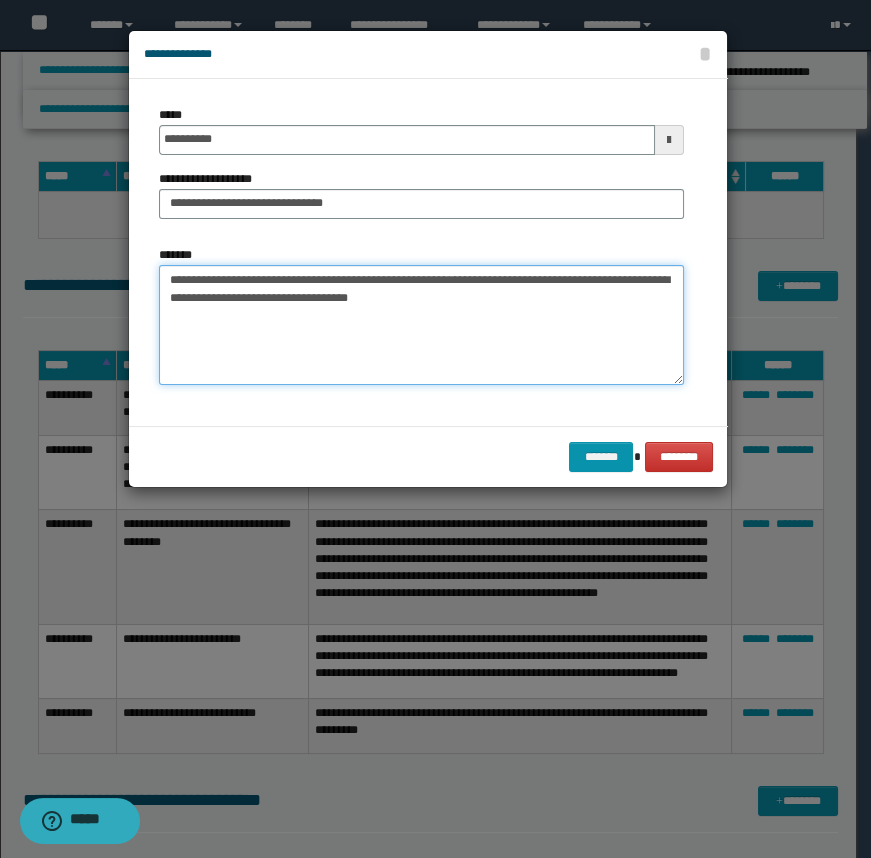 type on "**********" 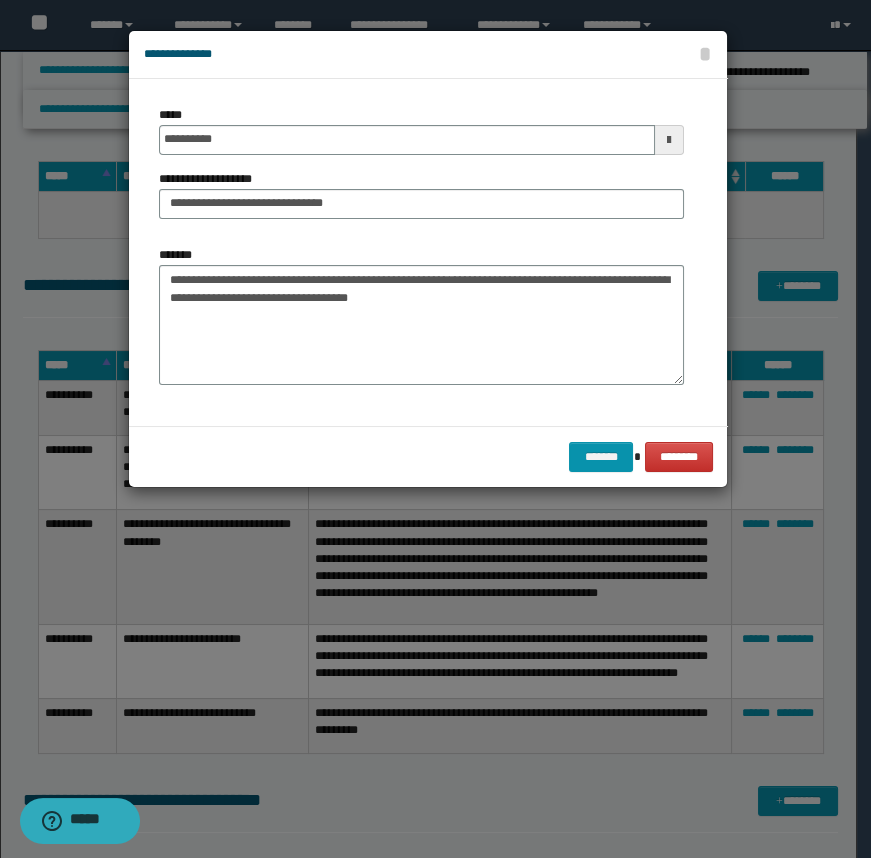 click on "*******
********" at bounding box center (428, 456) 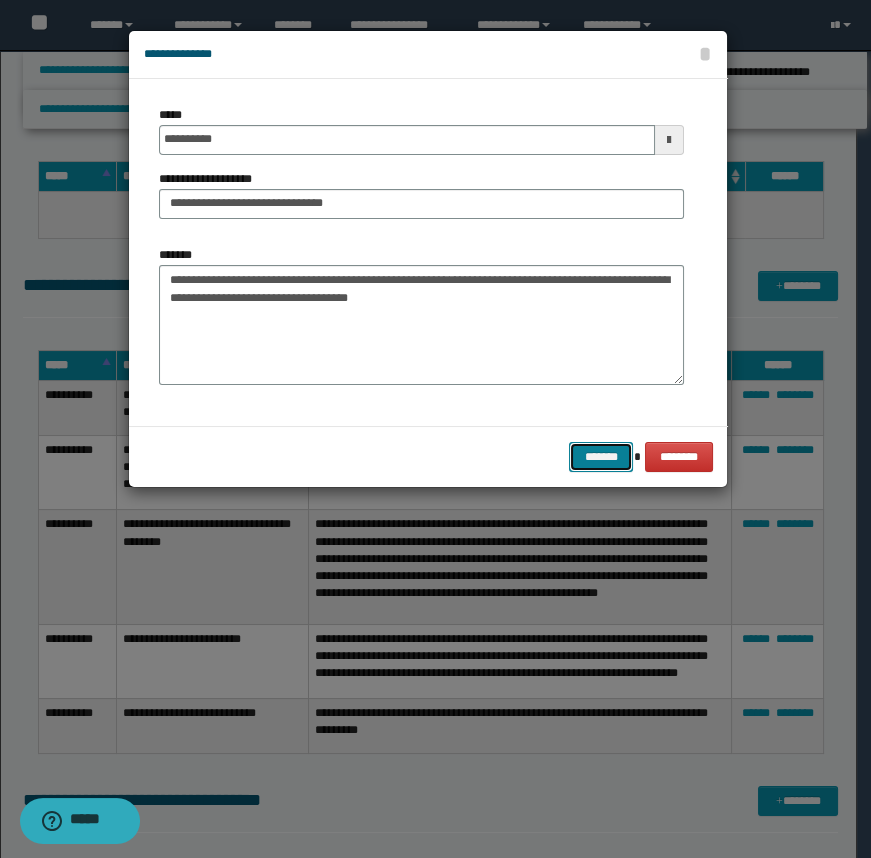 click on "*******" at bounding box center [601, 457] 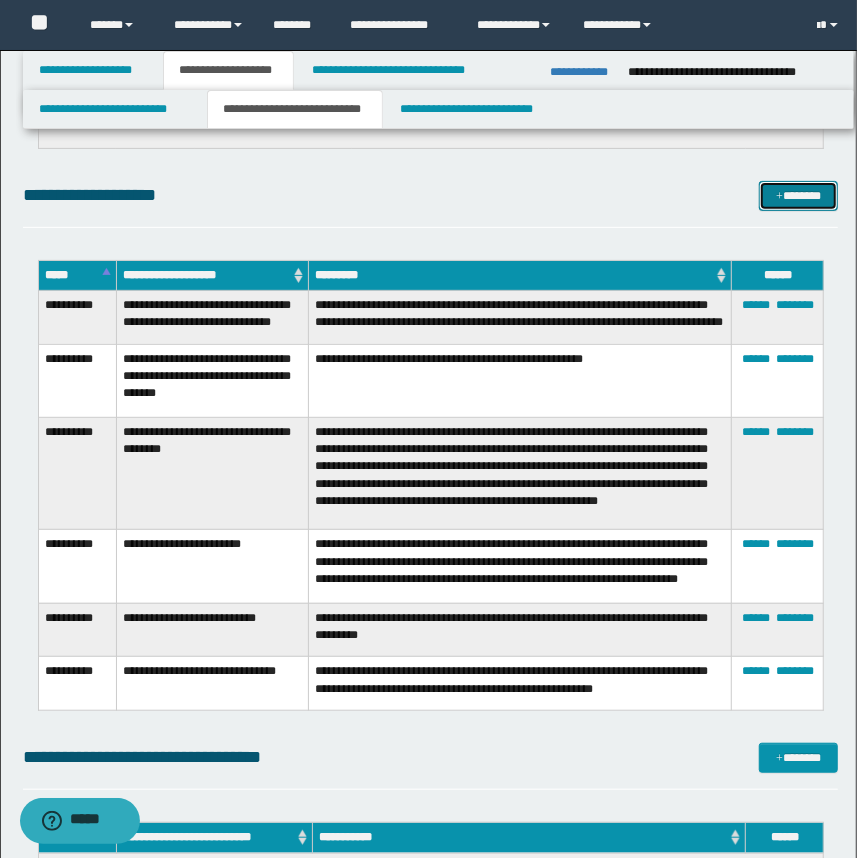 scroll, scrollTop: 3340, scrollLeft: 0, axis: vertical 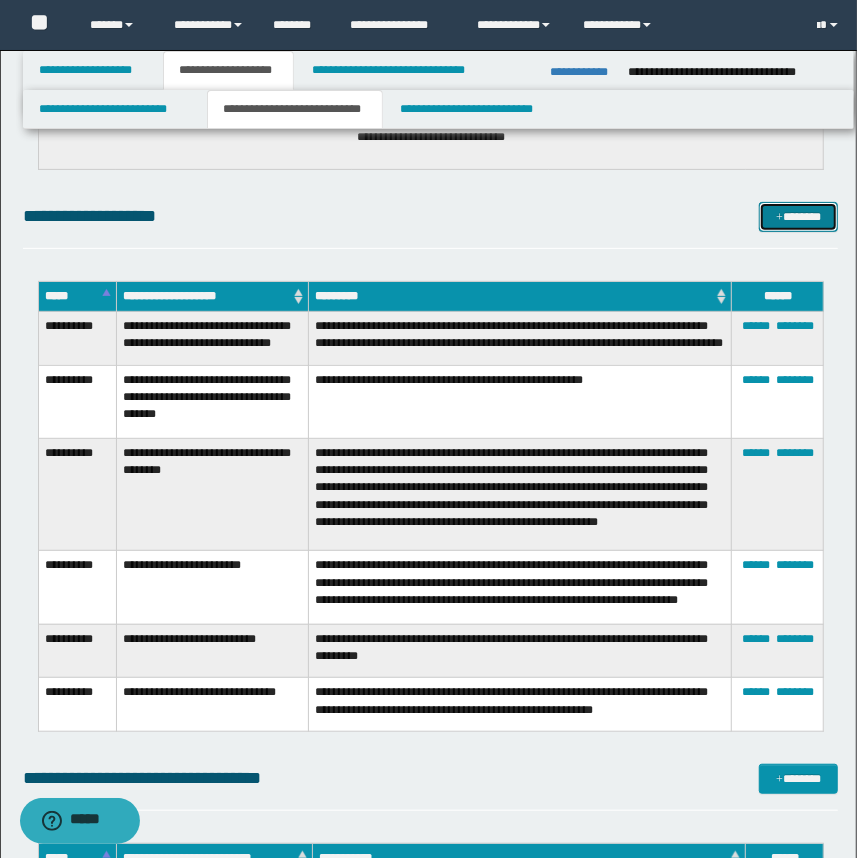 click on "*******" at bounding box center [799, 217] 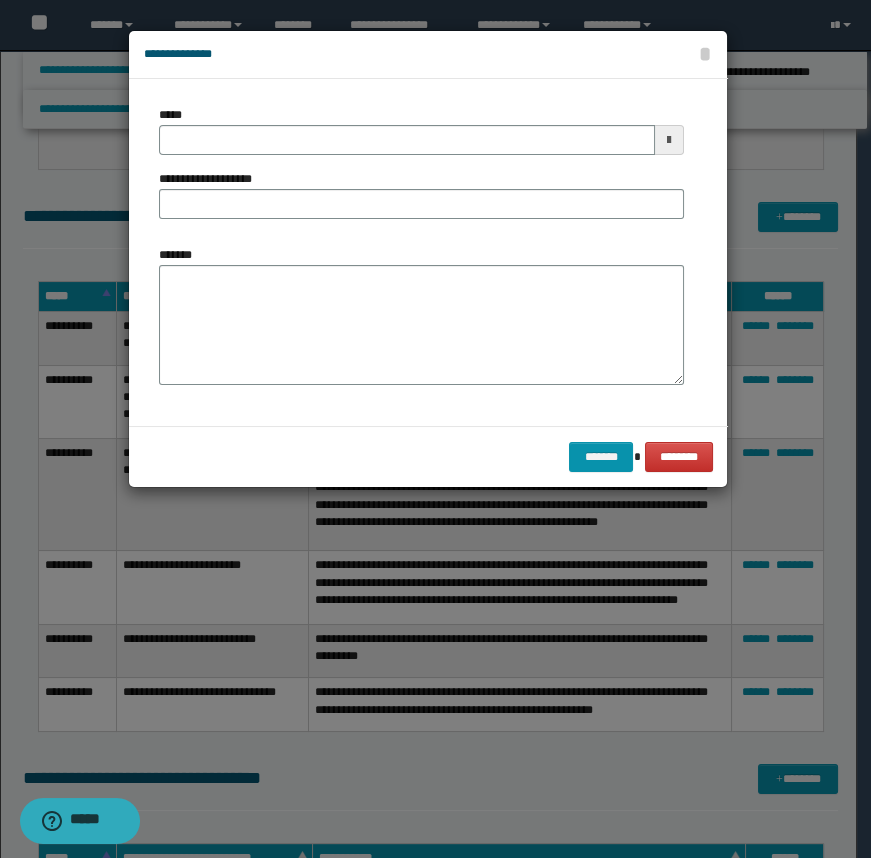 click on "*****" at bounding box center [421, 130] 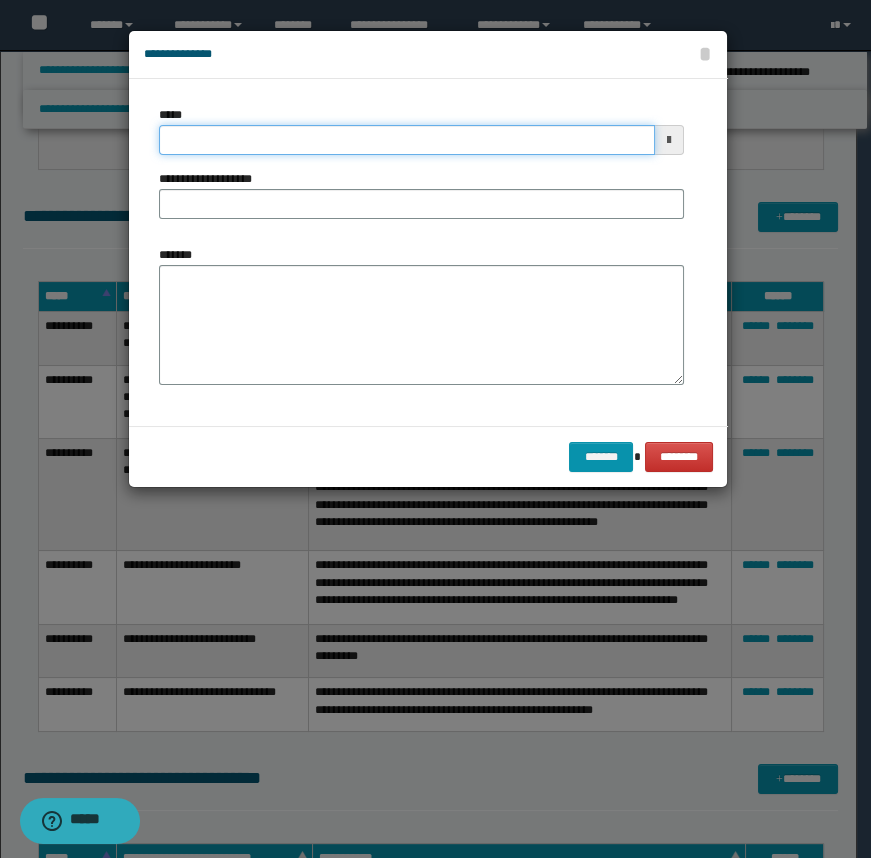 click on "*****" at bounding box center [407, 140] 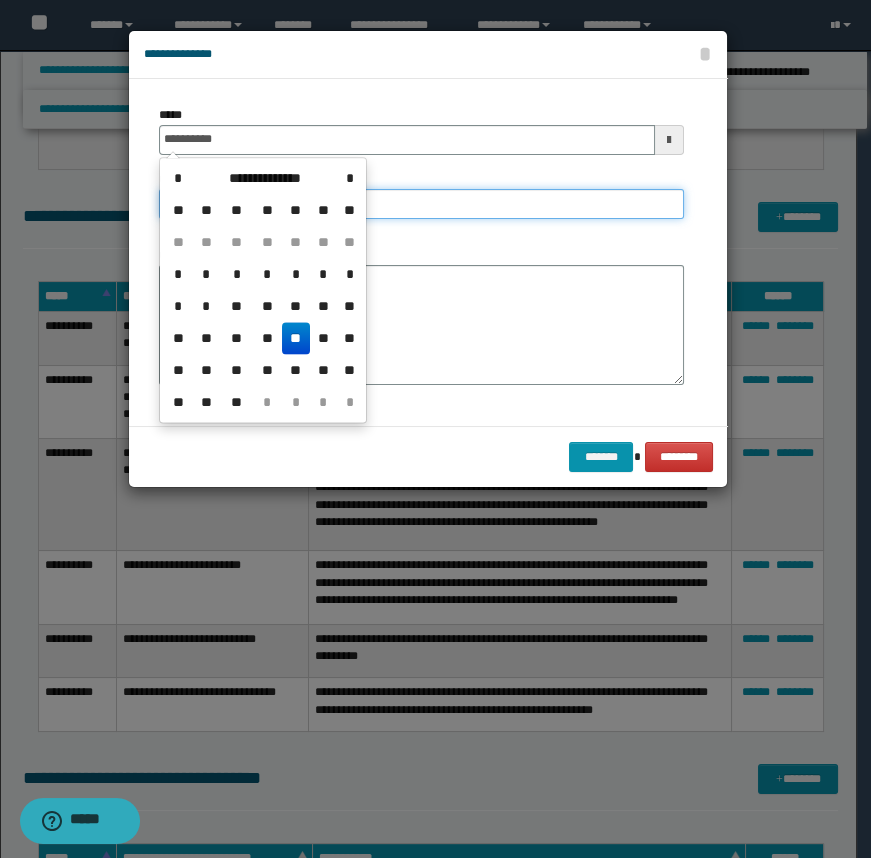type on "**********" 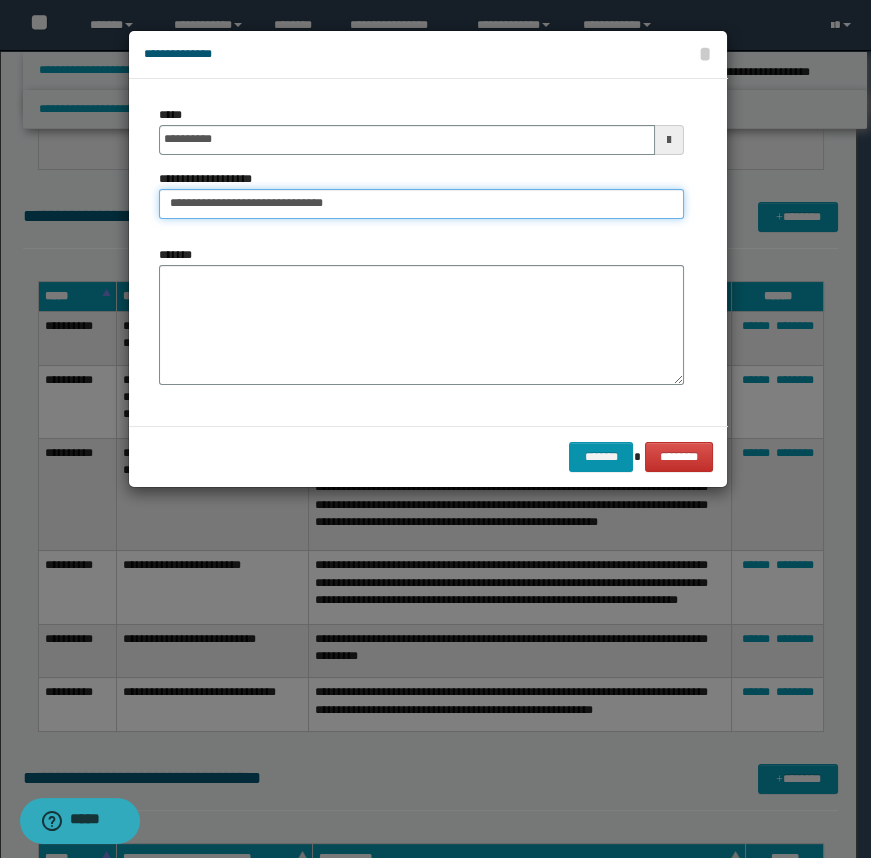 type on "**********" 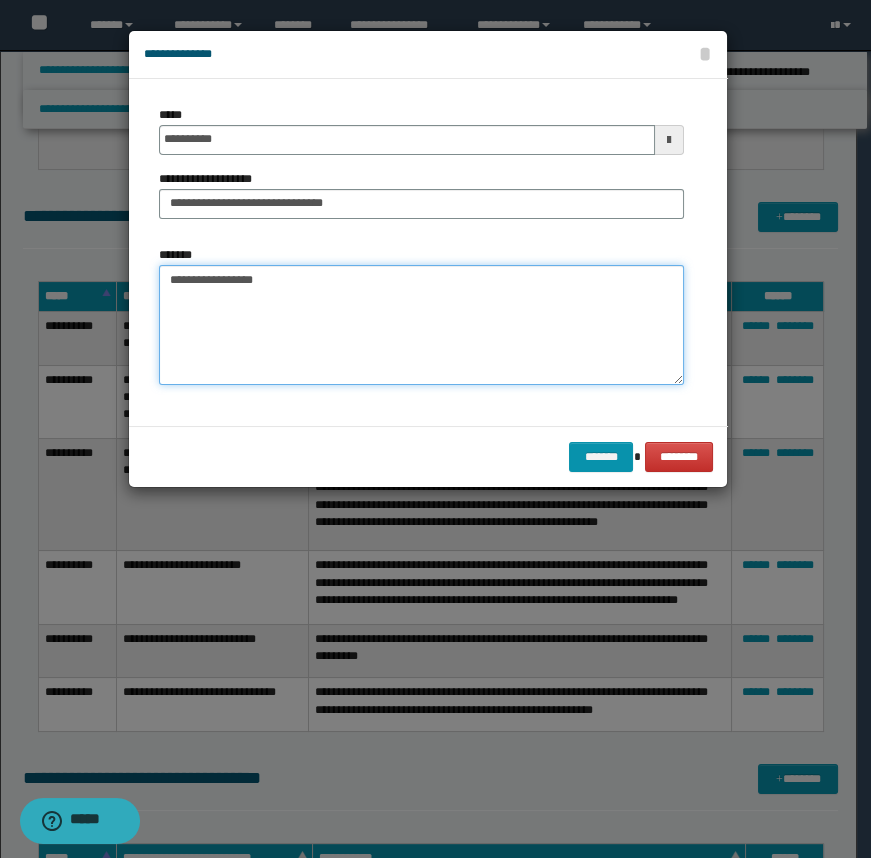 click on "**********" at bounding box center (421, 325) 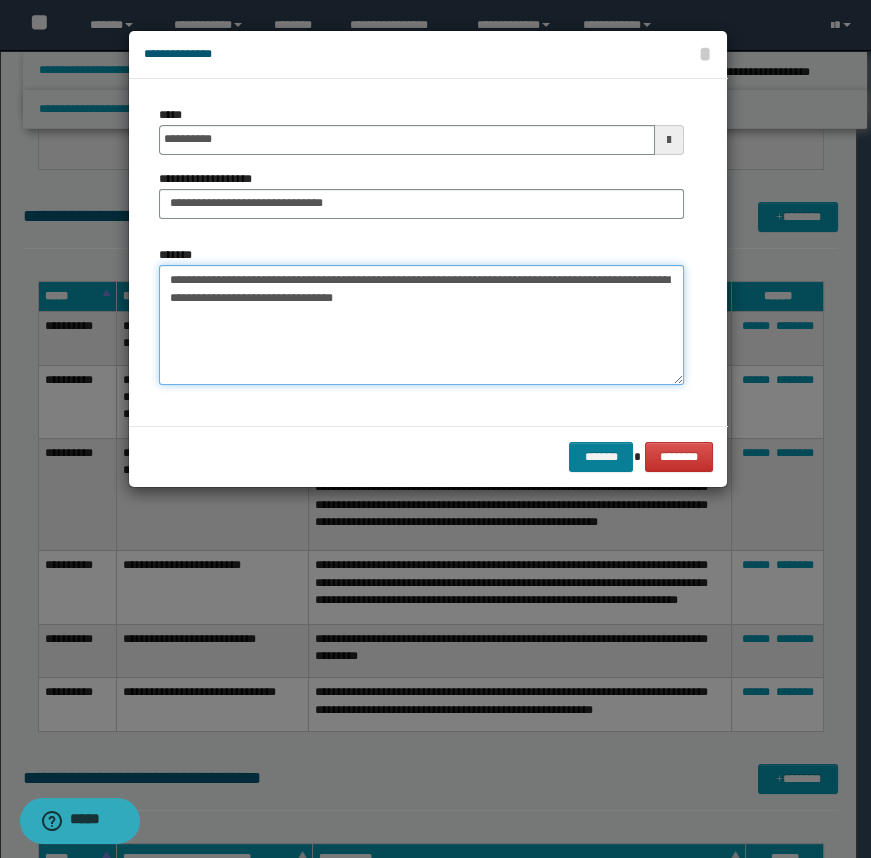 type on "**********" 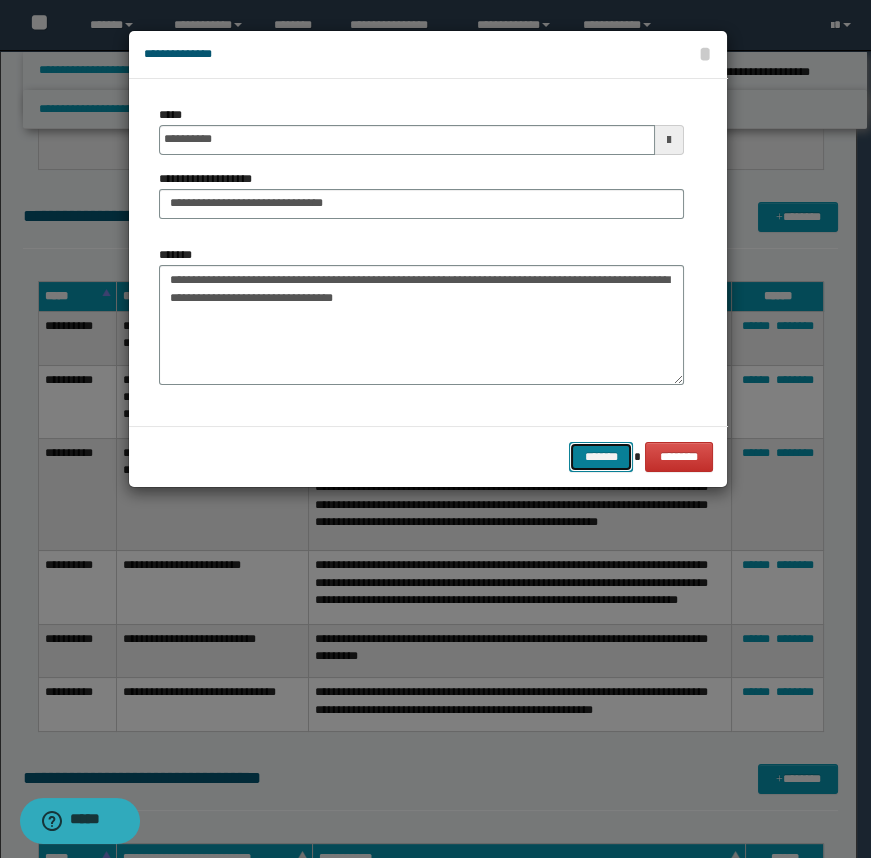 click on "*******" at bounding box center (601, 457) 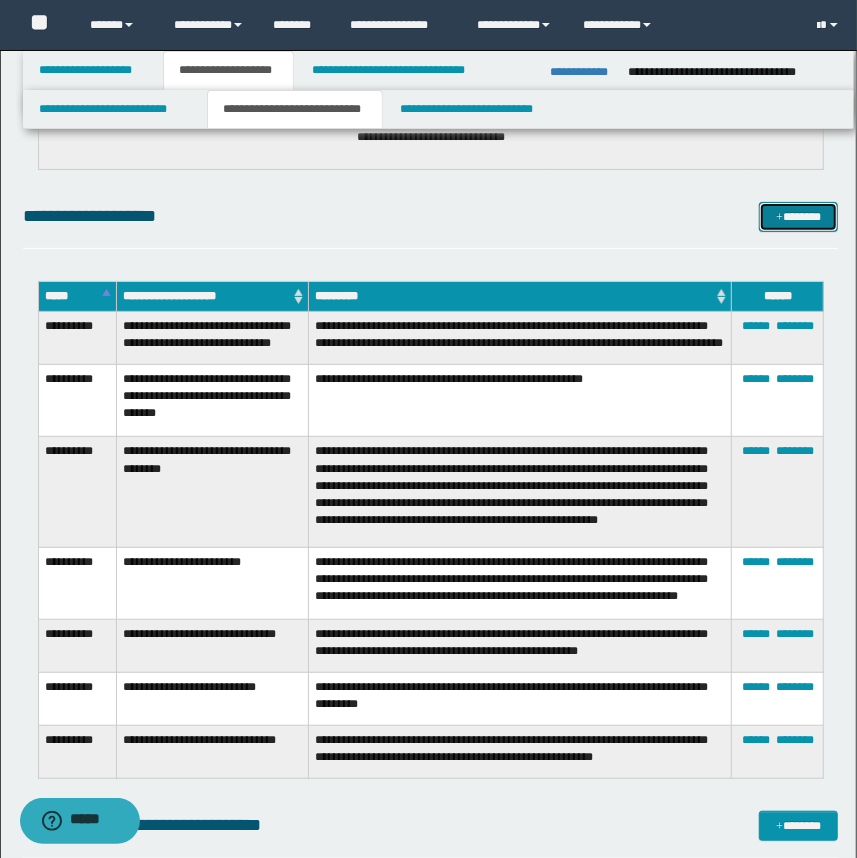 click on "*******" at bounding box center [799, 217] 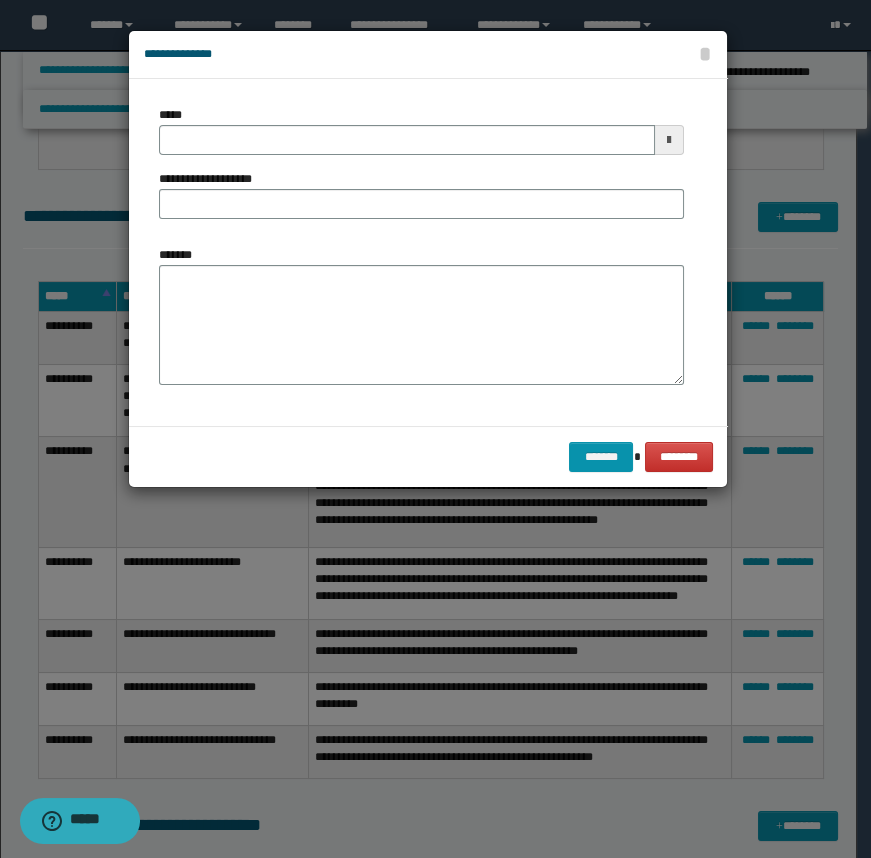 click on "**********" at bounding box center (428, 252) 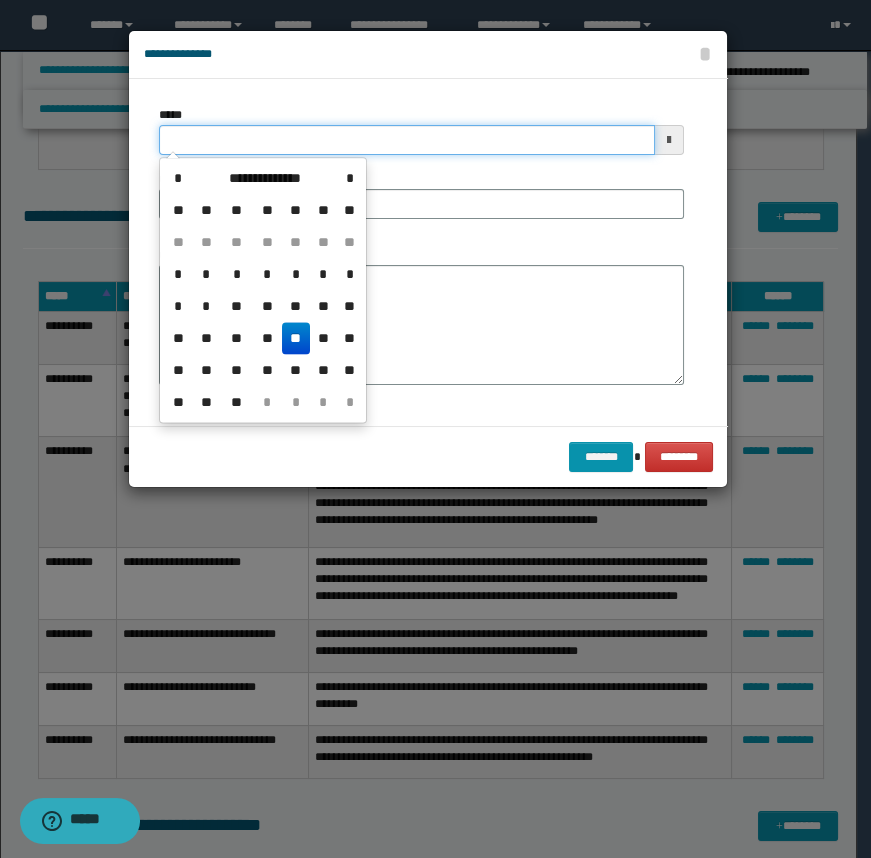 click on "*****" at bounding box center (407, 140) 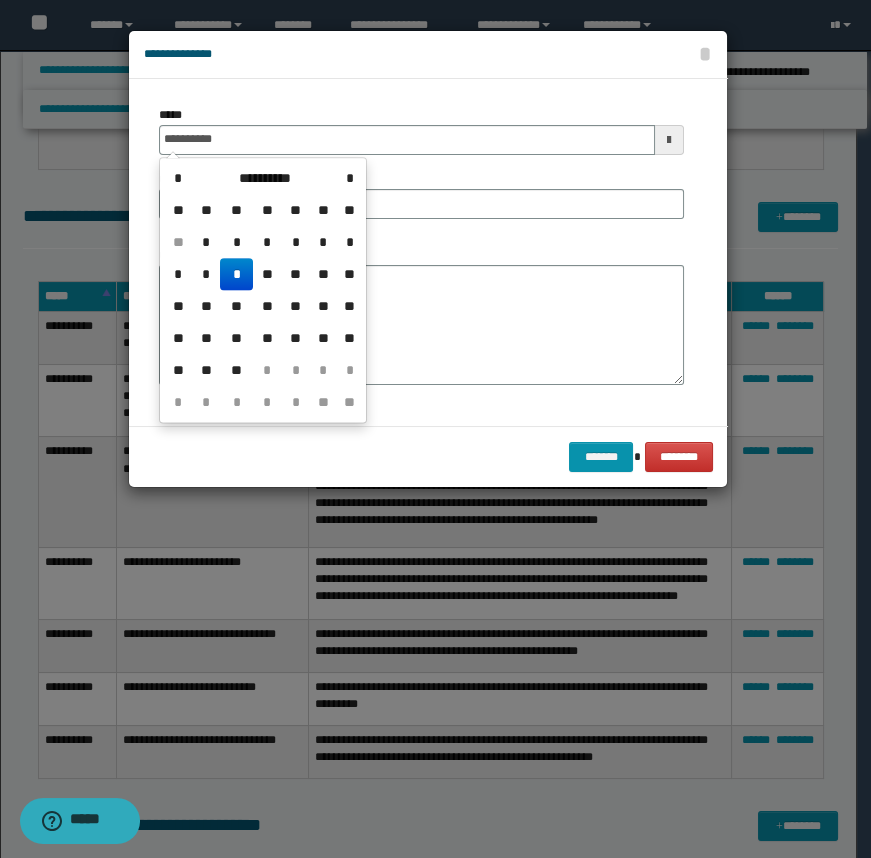 type on "**********" 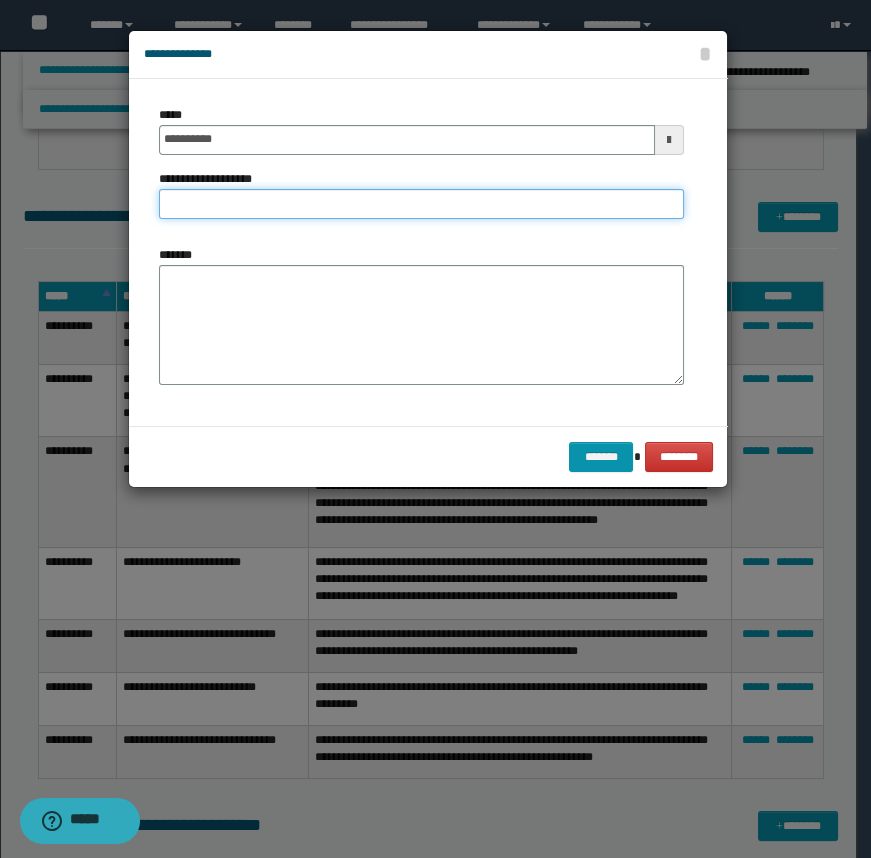 click on "**********" at bounding box center (421, 204) 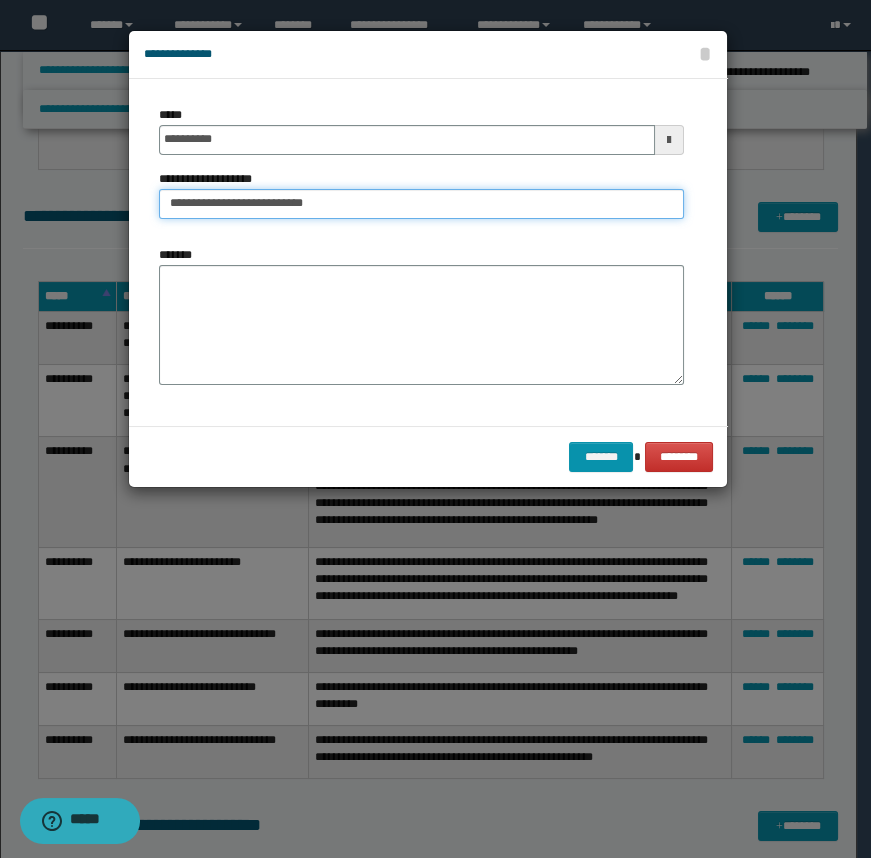 type on "**********" 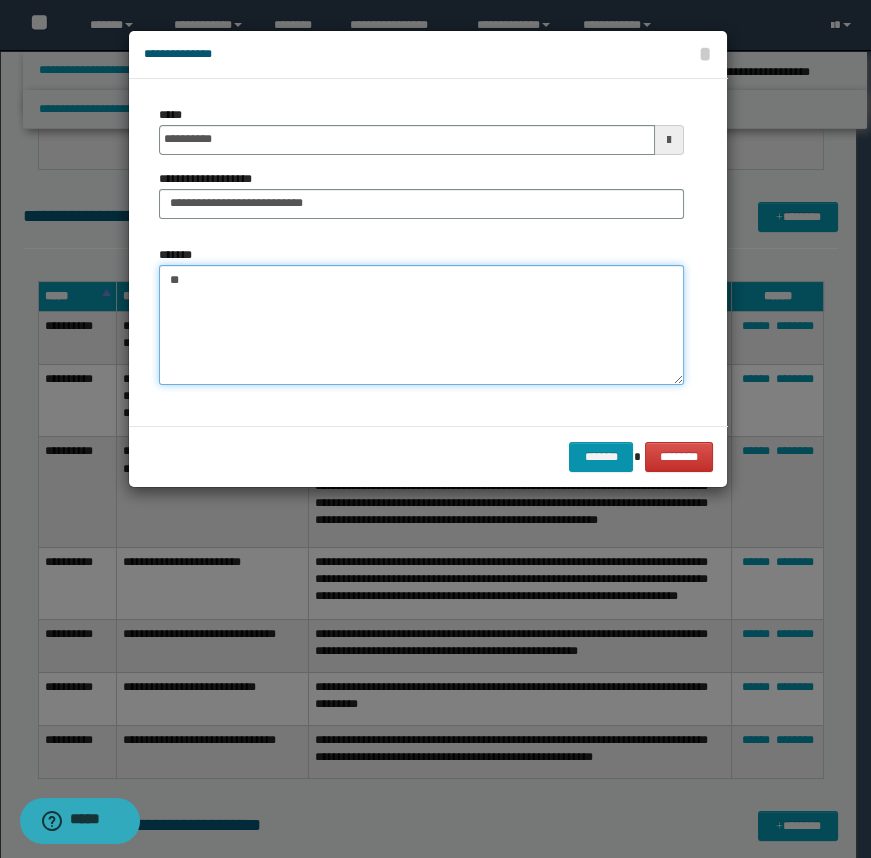 type on "*" 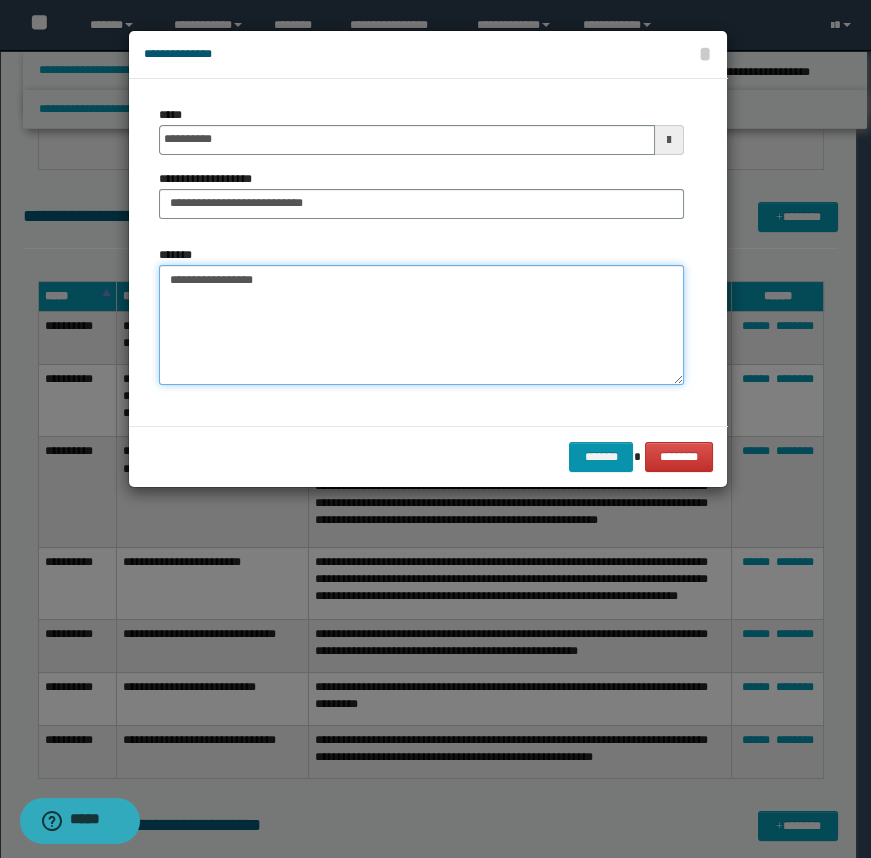 click on "**********" at bounding box center [421, 325] 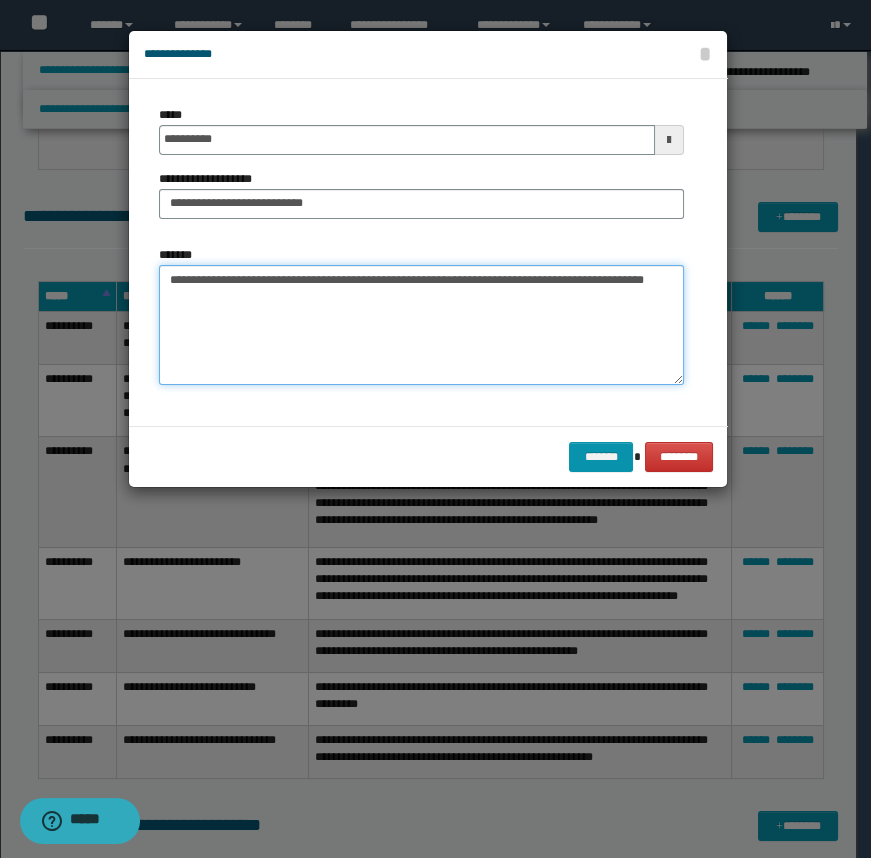 click on "**********" at bounding box center (421, 325) 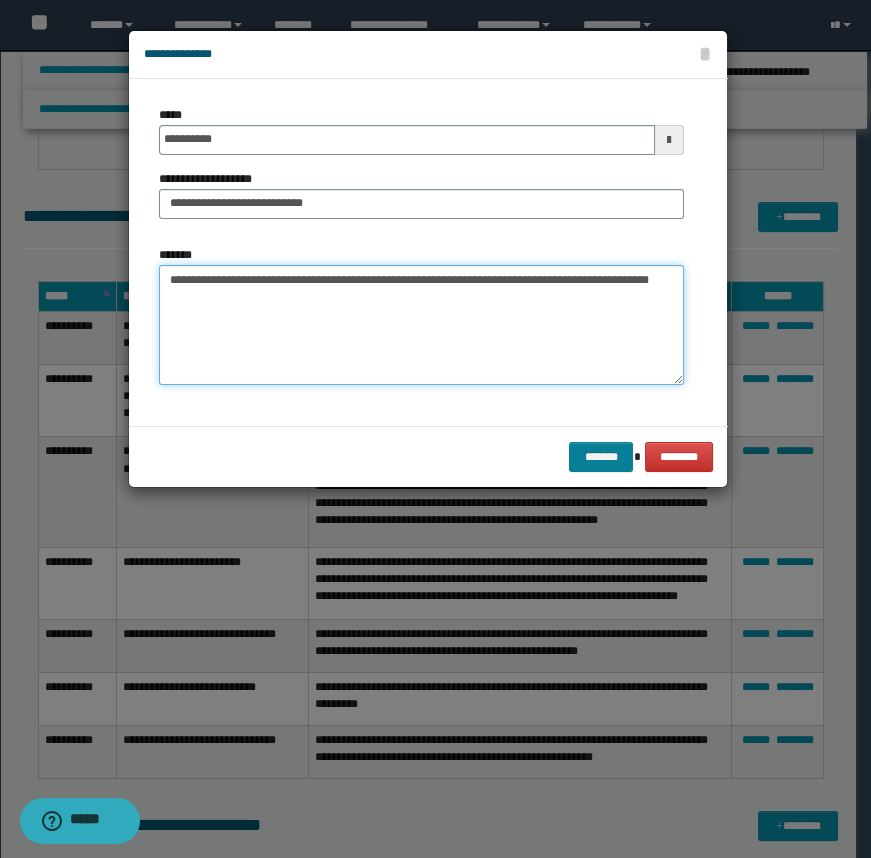 type on "**********" 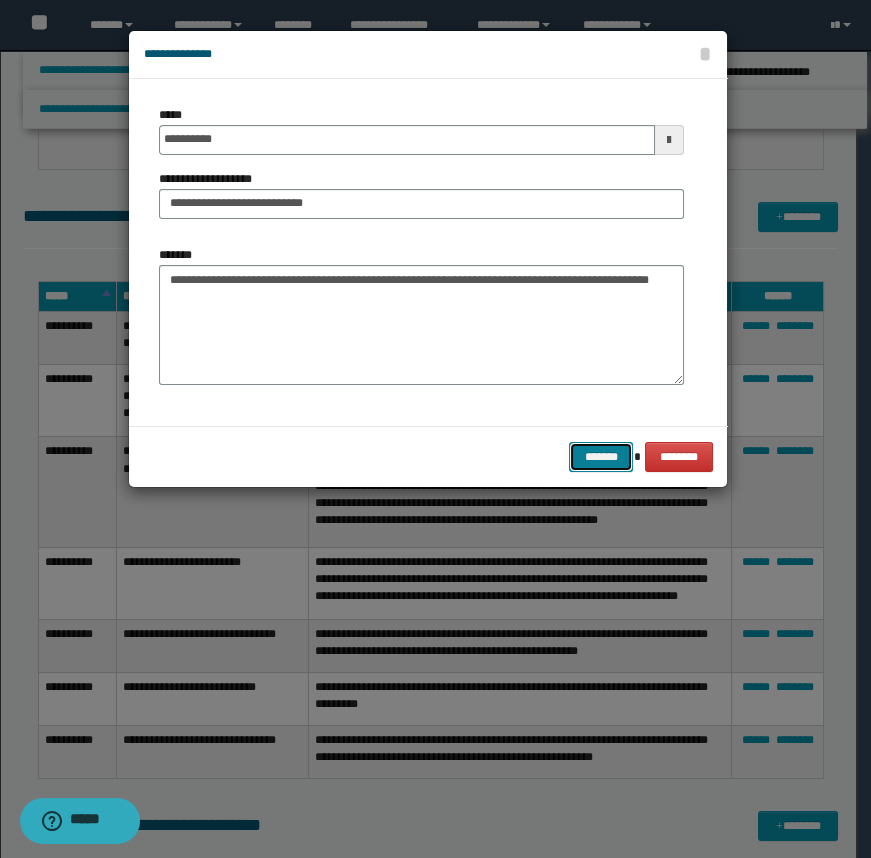 click on "*******" at bounding box center (601, 457) 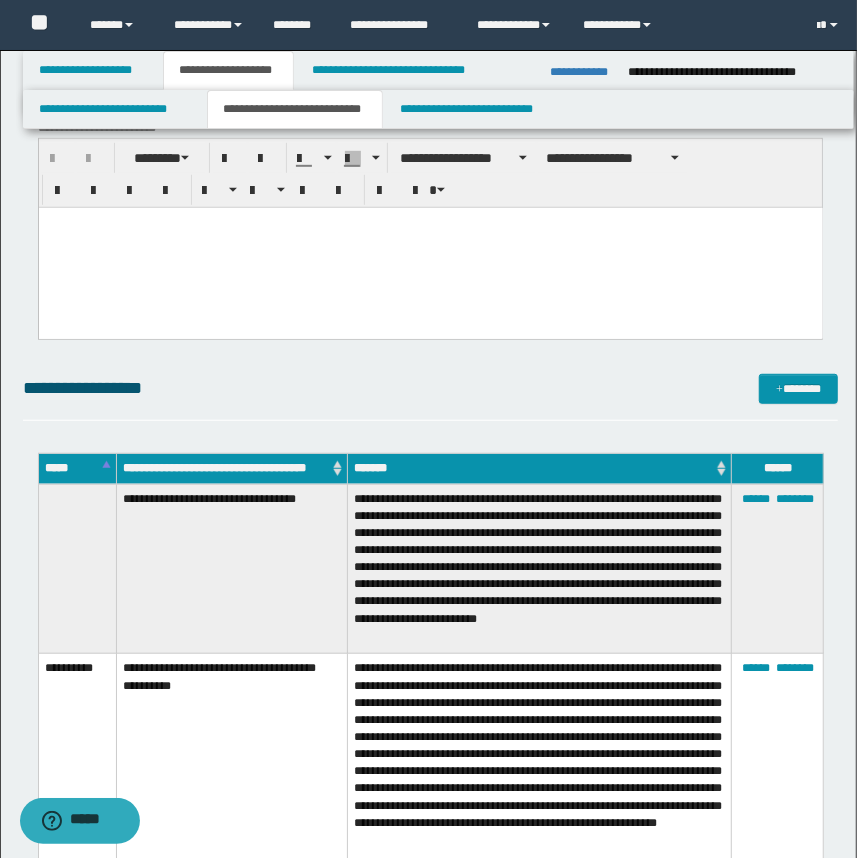 scroll, scrollTop: 409, scrollLeft: 0, axis: vertical 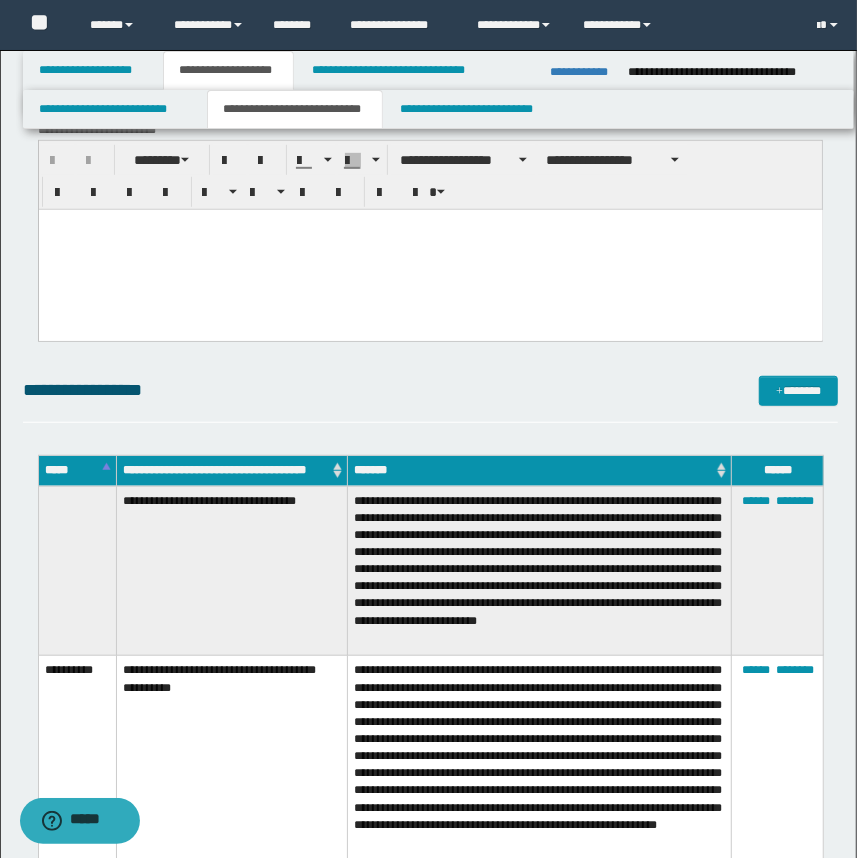 click at bounding box center (430, 249) 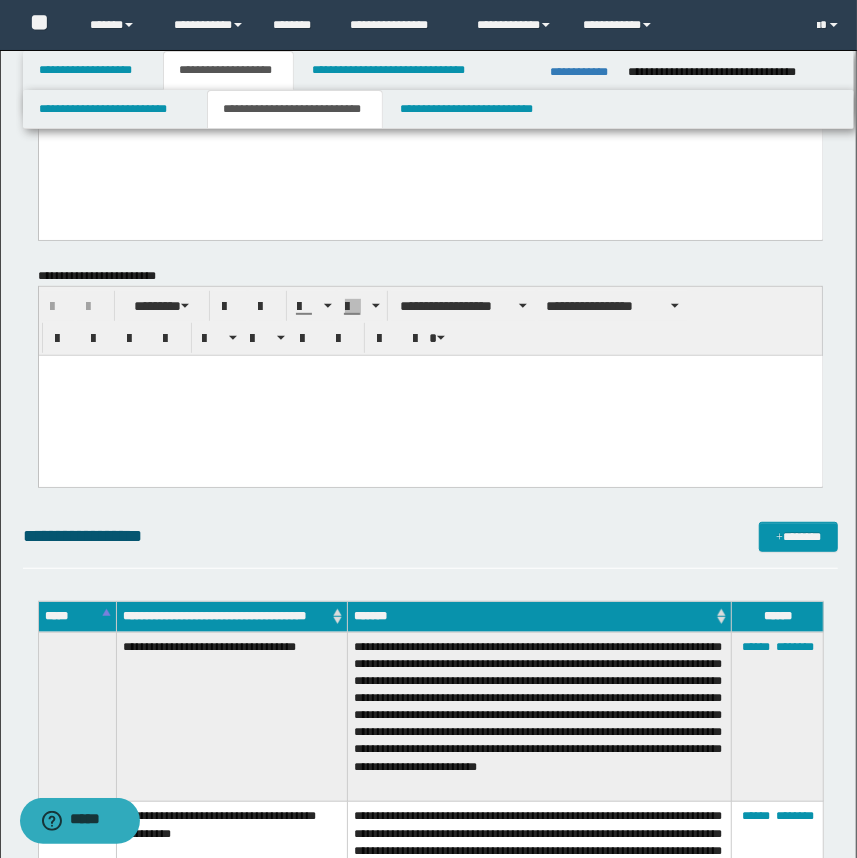 scroll, scrollTop: 227, scrollLeft: 0, axis: vertical 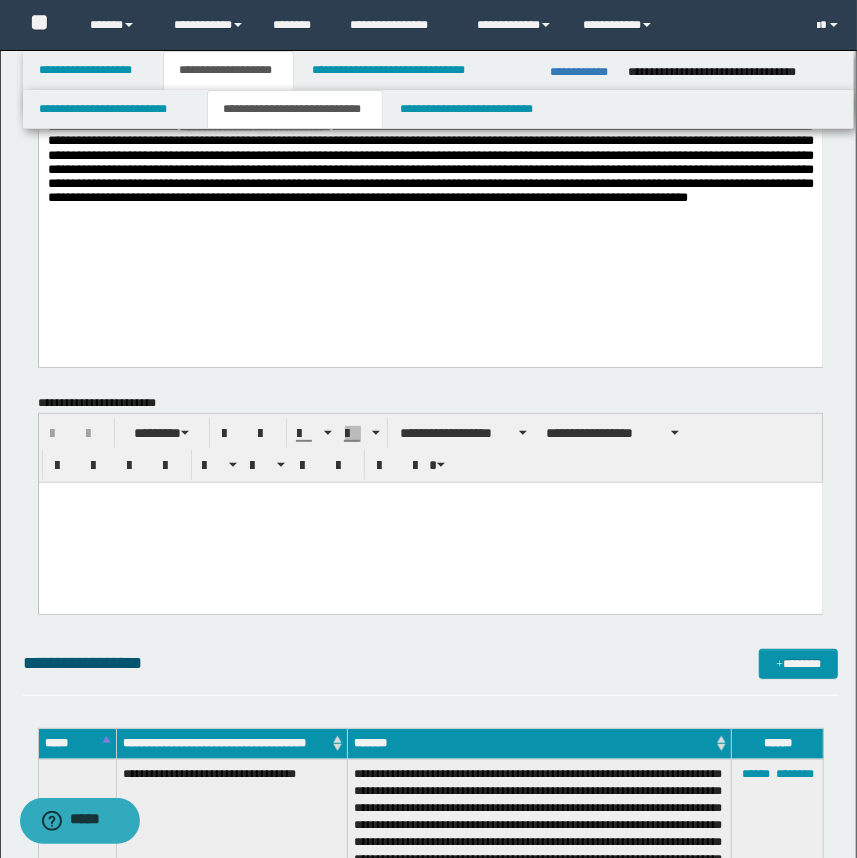 click at bounding box center (430, 522) 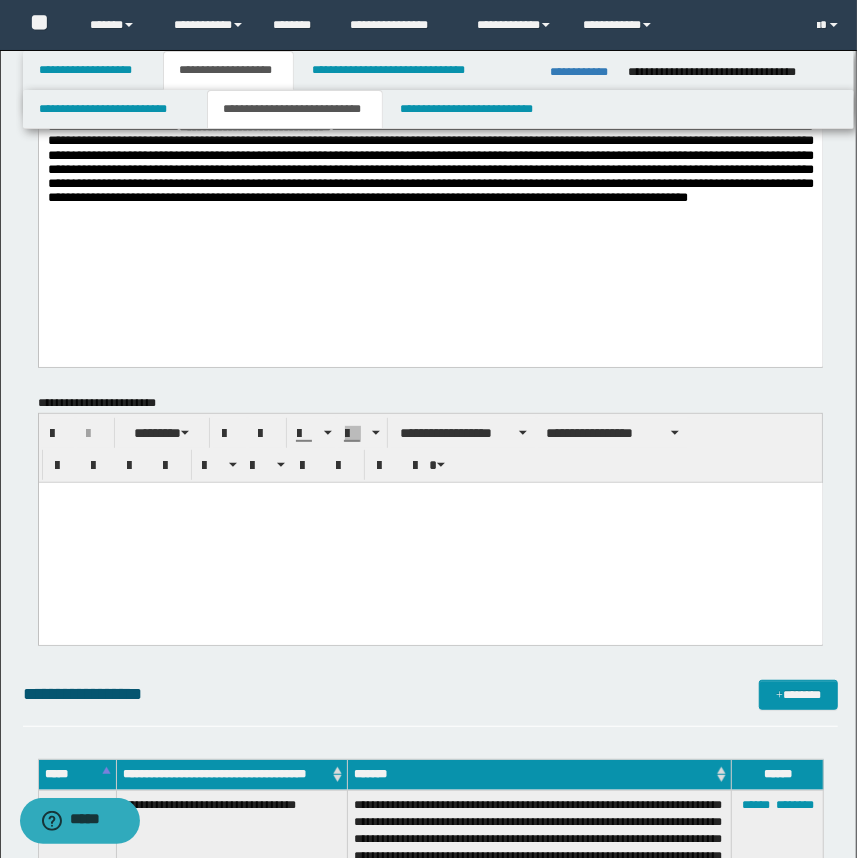 paste 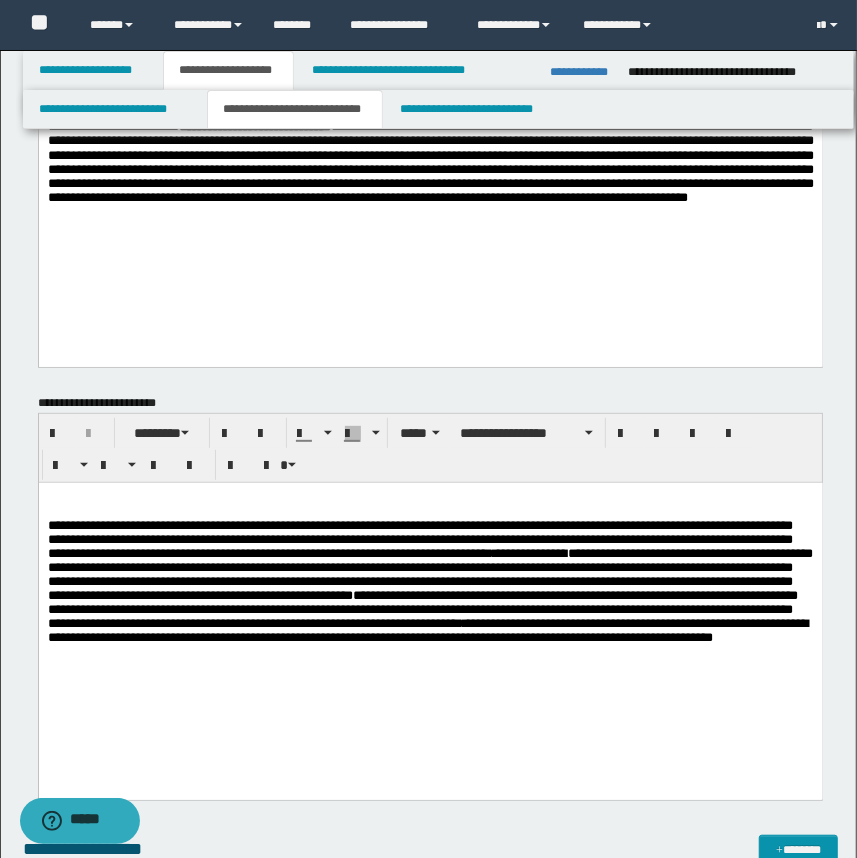 click at bounding box center (430, 497) 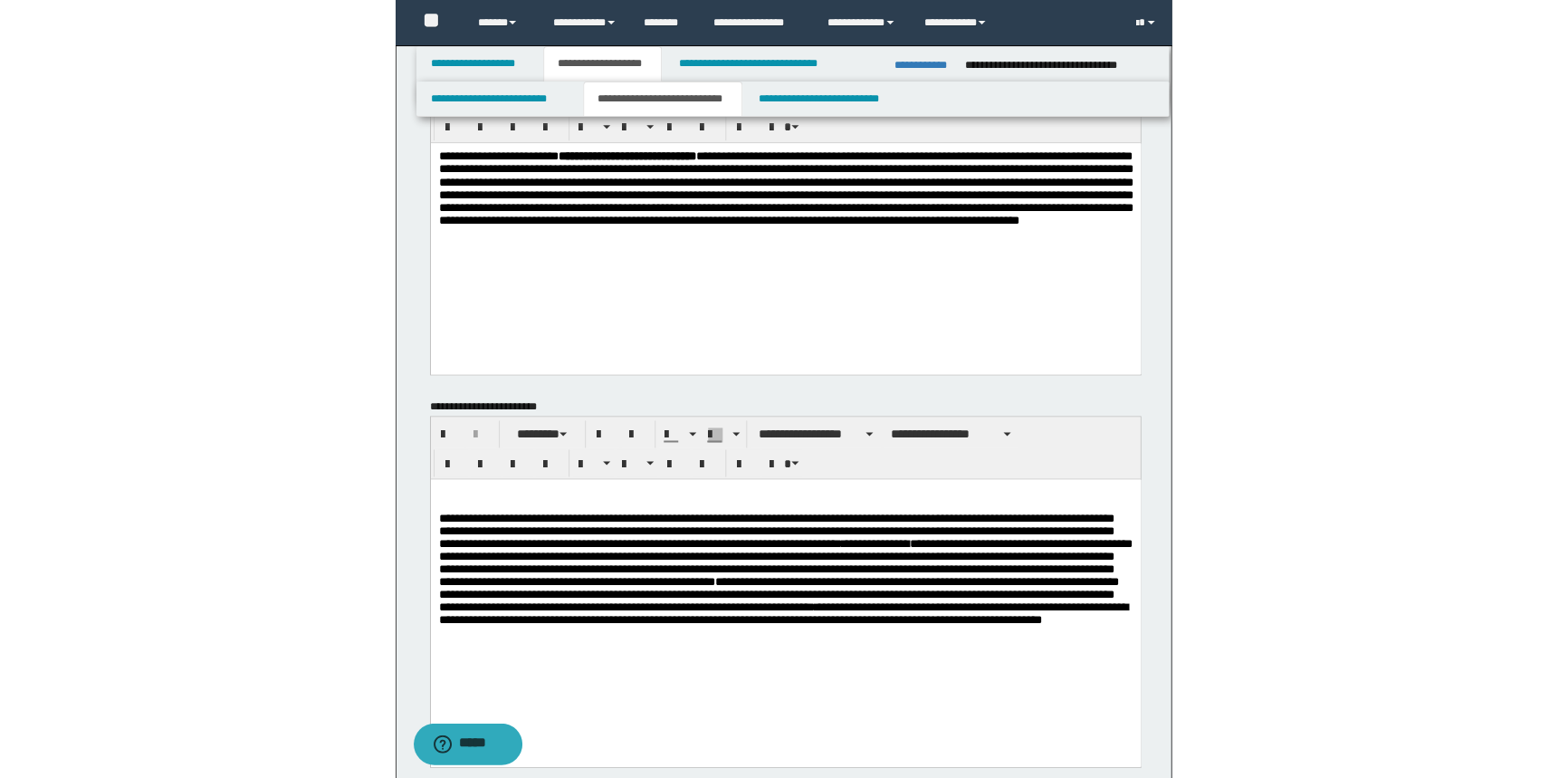 scroll, scrollTop: 41, scrollLeft: 0, axis: vertical 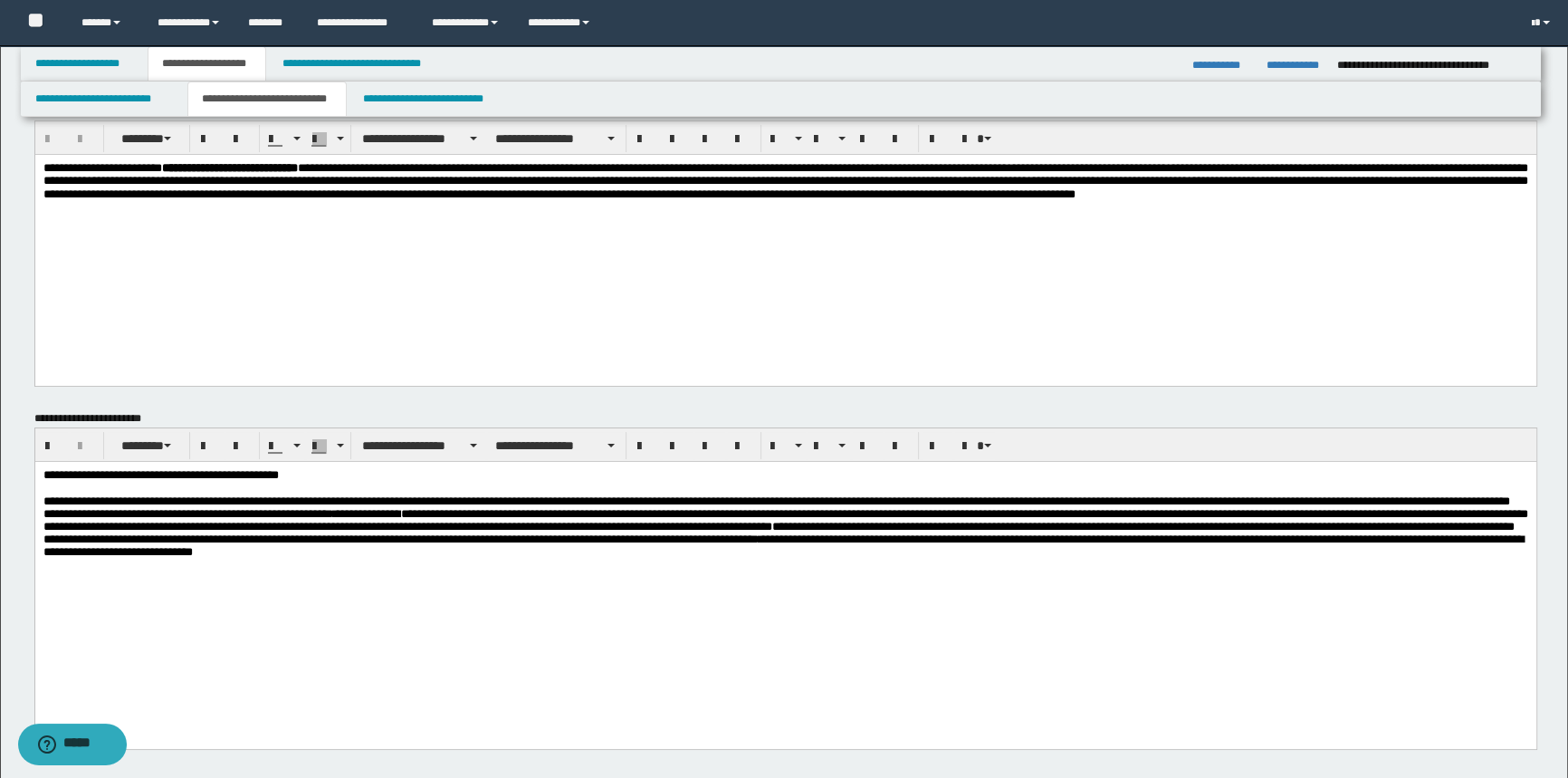 click on "**********" at bounding box center (785, 475) 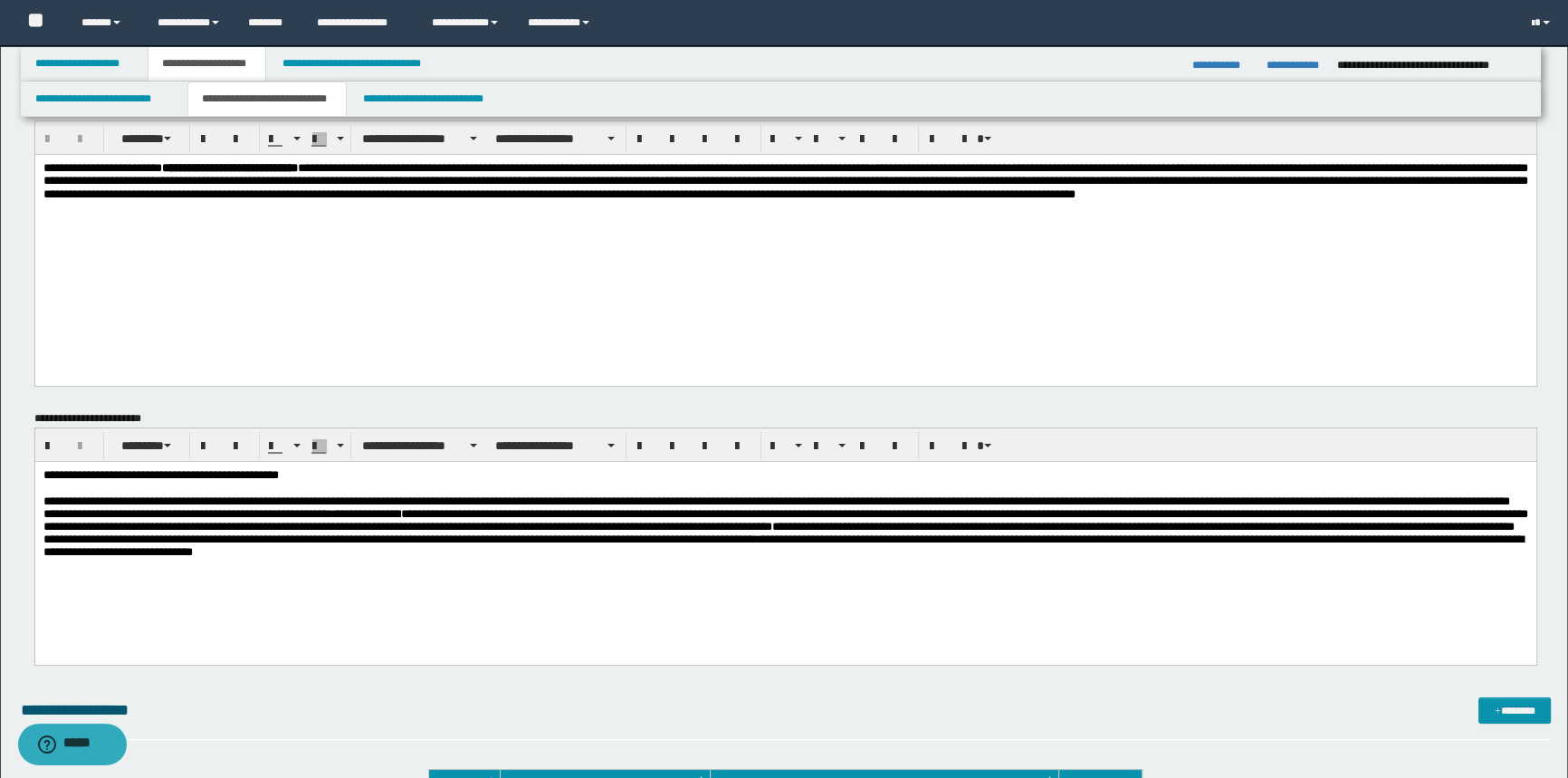 click on "**********" at bounding box center [785, 475] 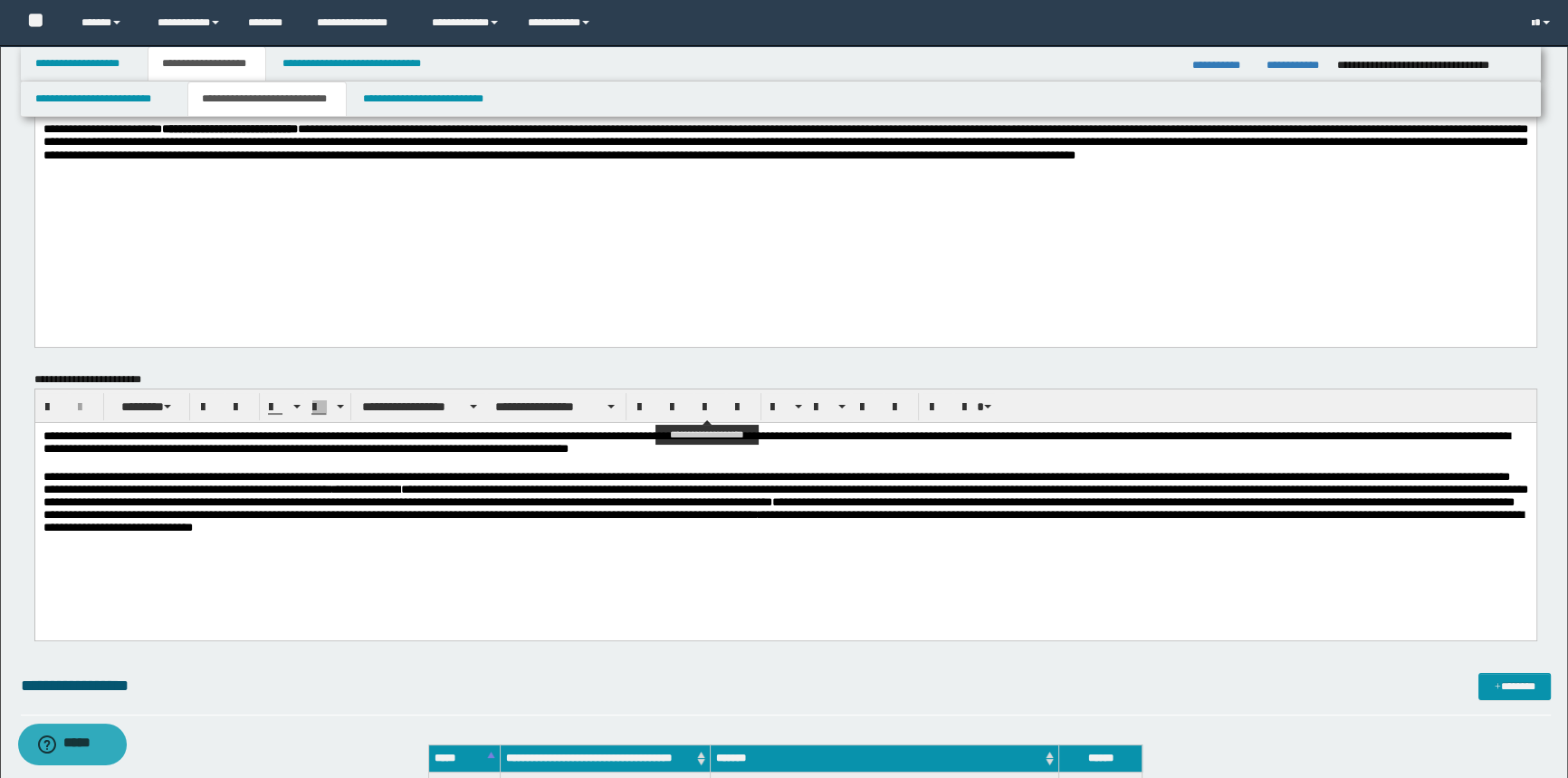 scroll, scrollTop: 82, scrollLeft: 0, axis: vertical 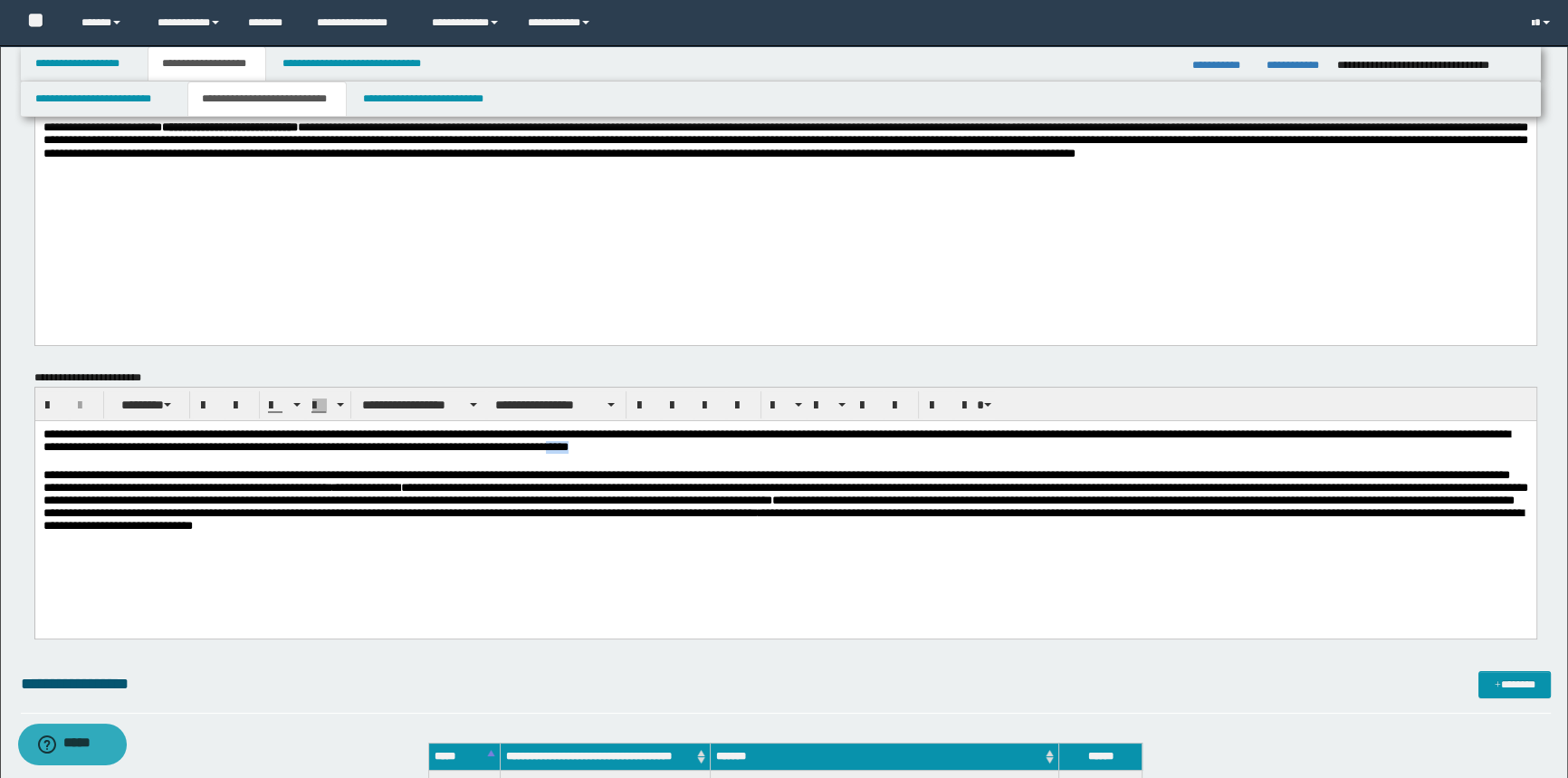 drag, startPoint x: 731, startPoint y: 451, endPoint x: 698, endPoint y: 450, distance: 33.01515 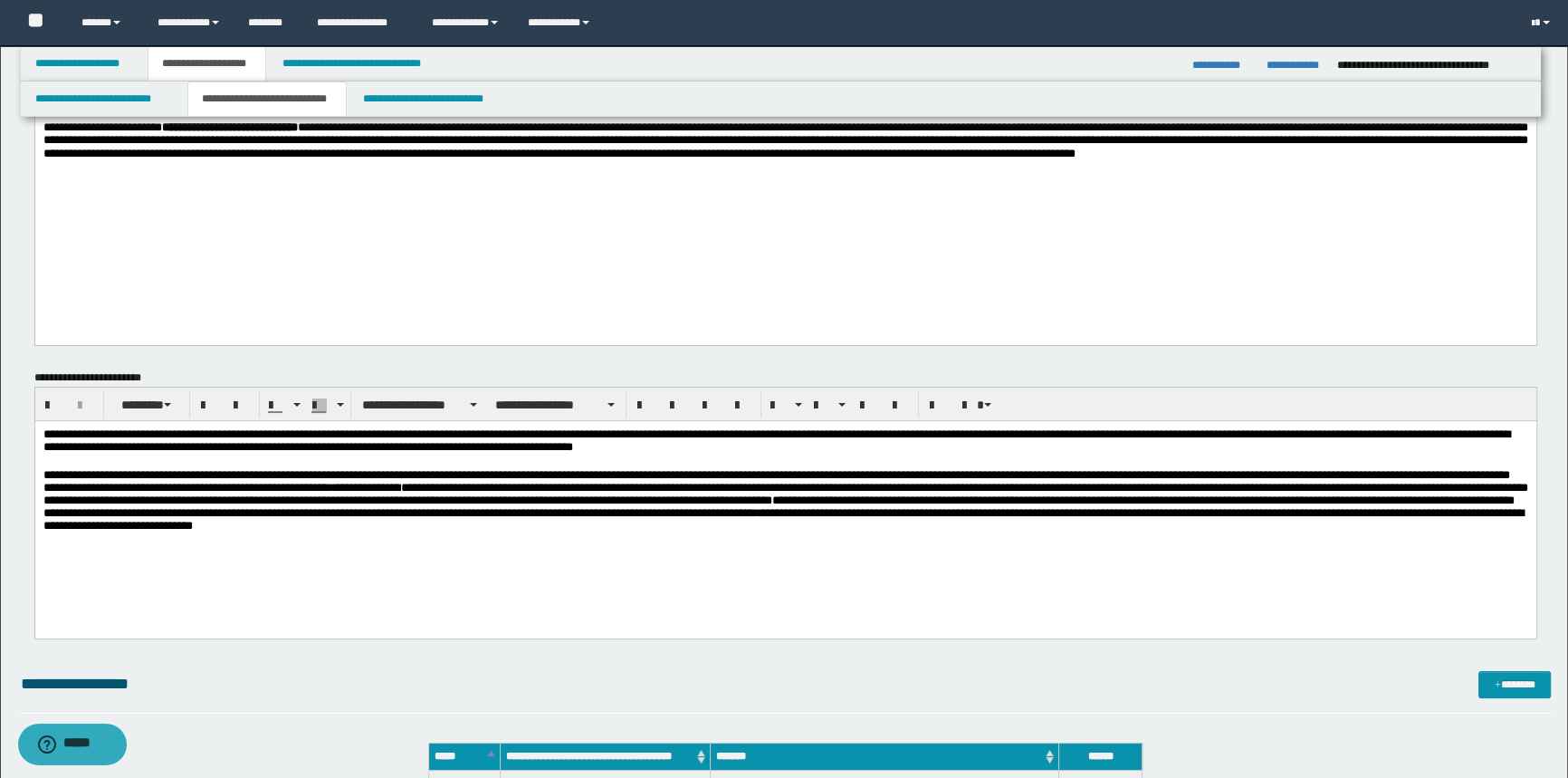 click at bounding box center (785, 463) 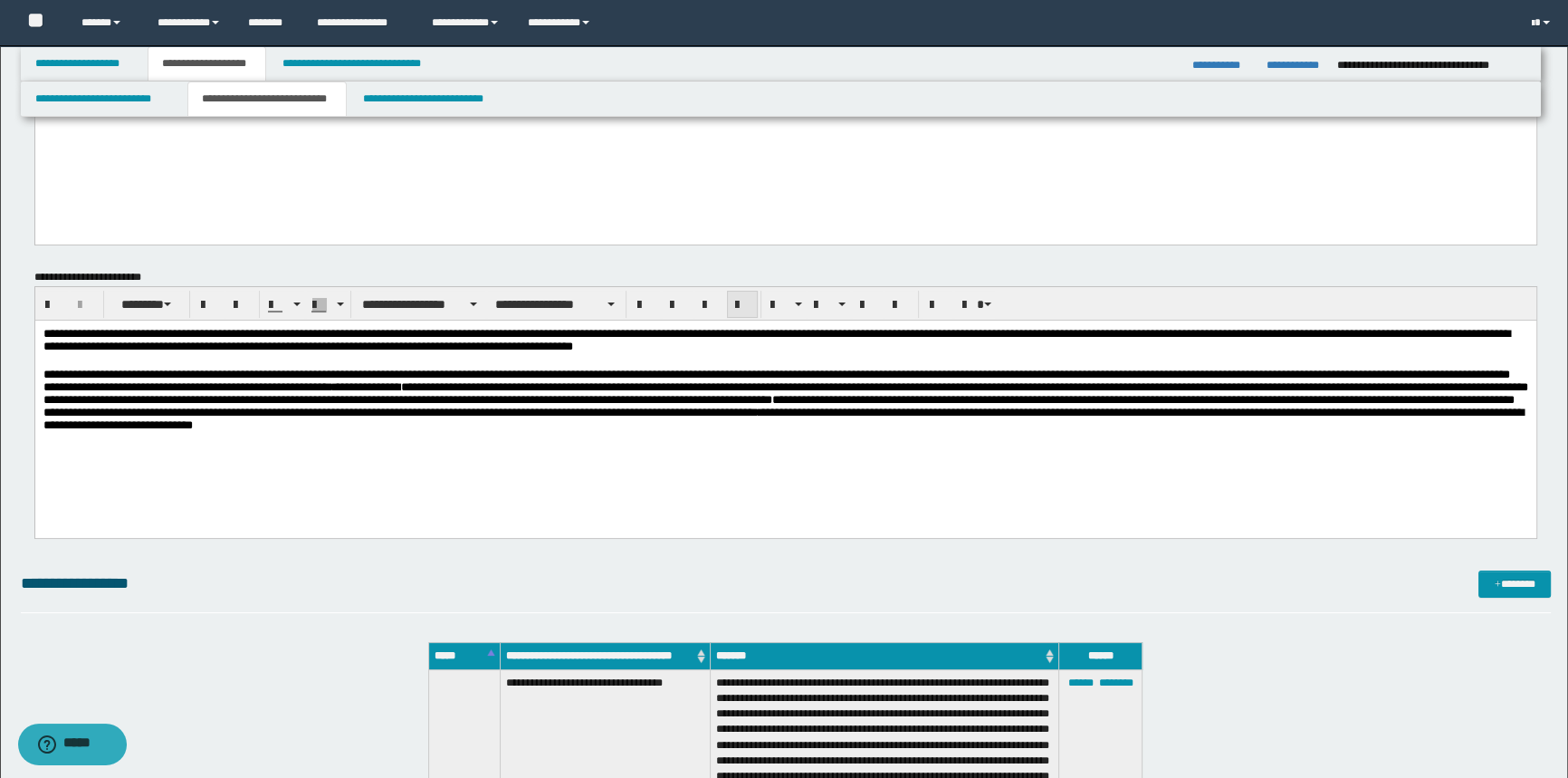 scroll, scrollTop: 82, scrollLeft: 0, axis: vertical 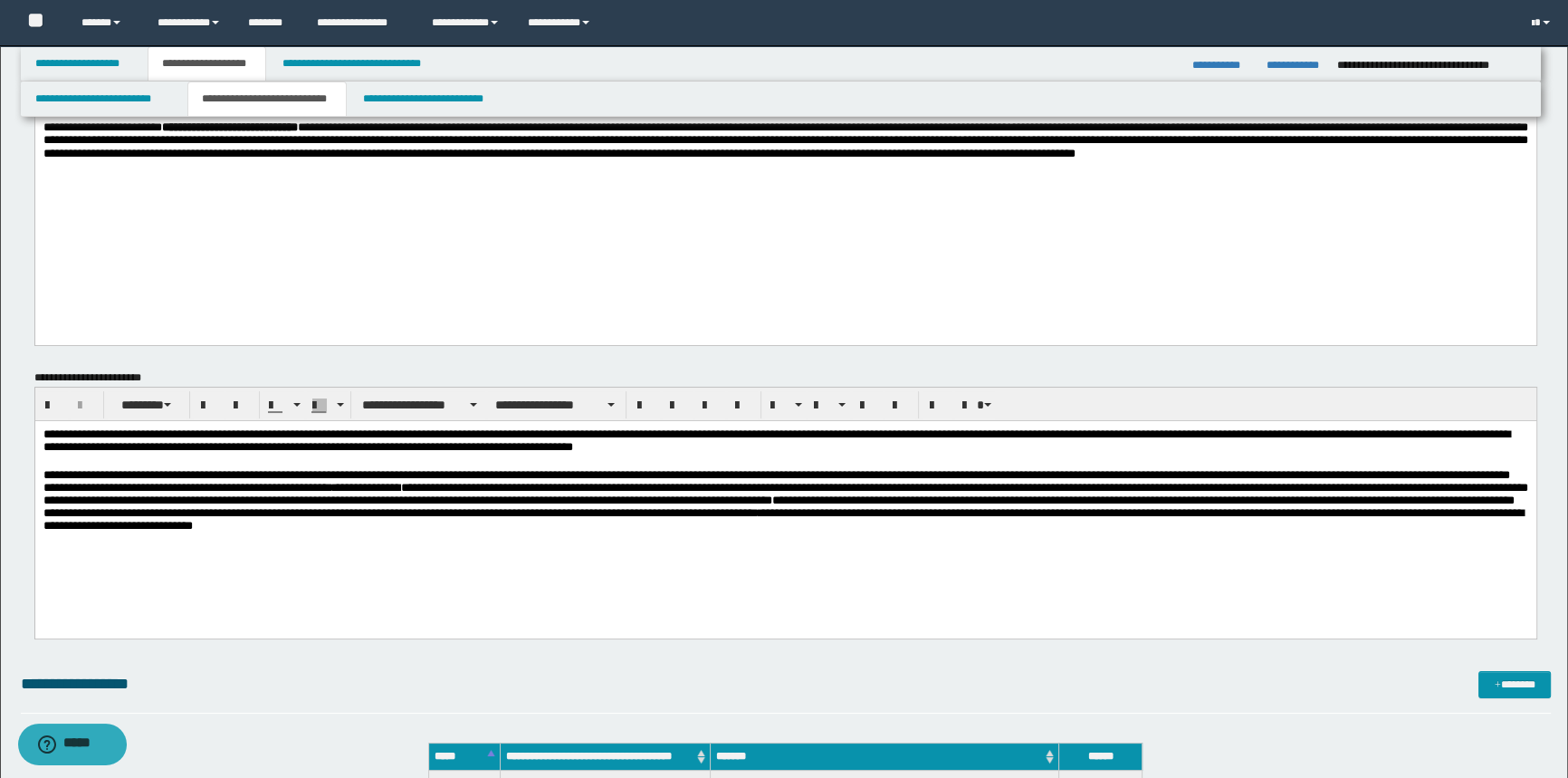 click on "**********" at bounding box center [785, 442] 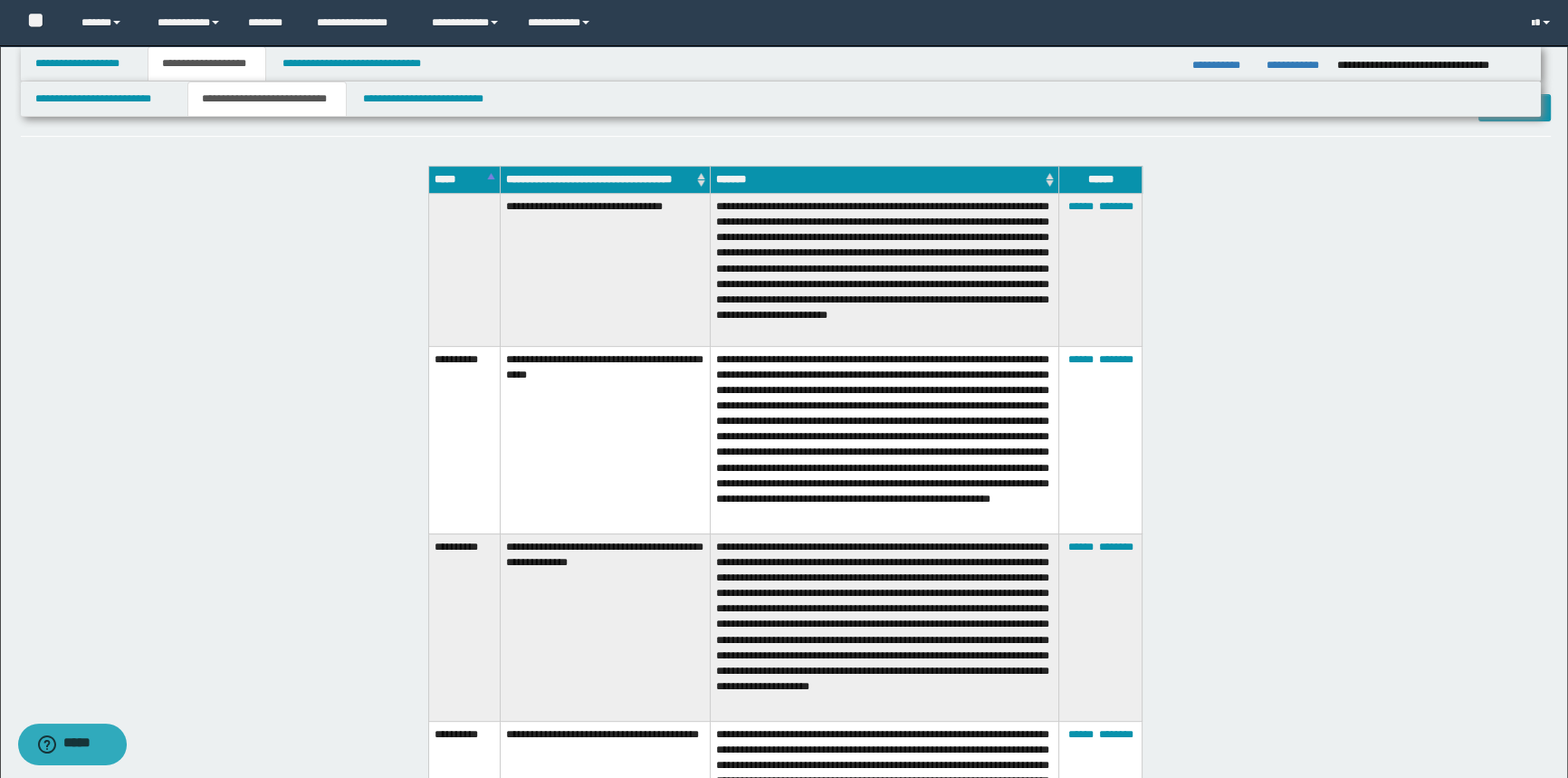 scroll, scrollTop: 246, scrollLeft: 0, axis: vertical 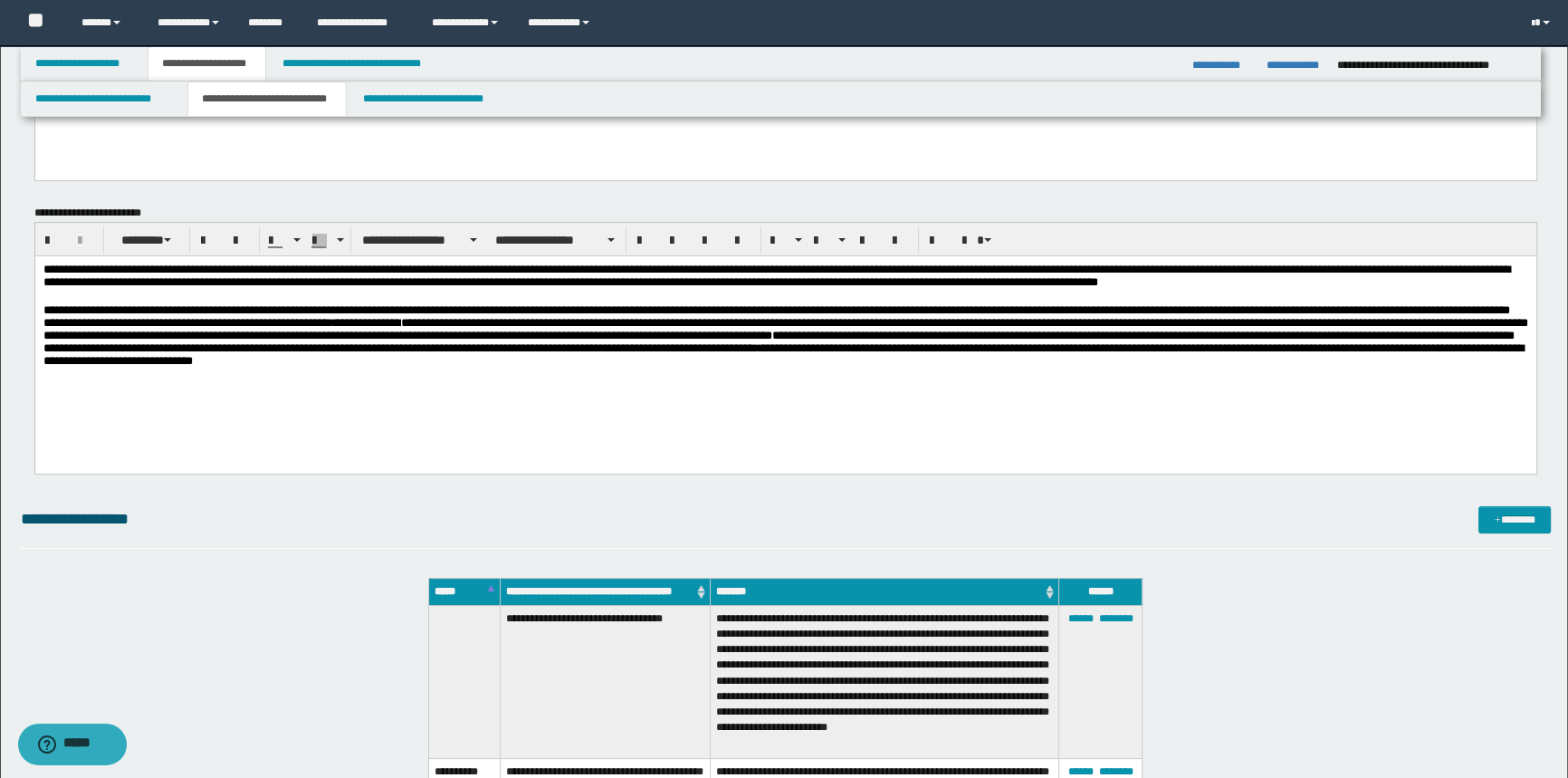 drag, startPoint x: 979, startPoint y: 264, endPoint x: 960, endPoint y: 293, distance: 34.66987 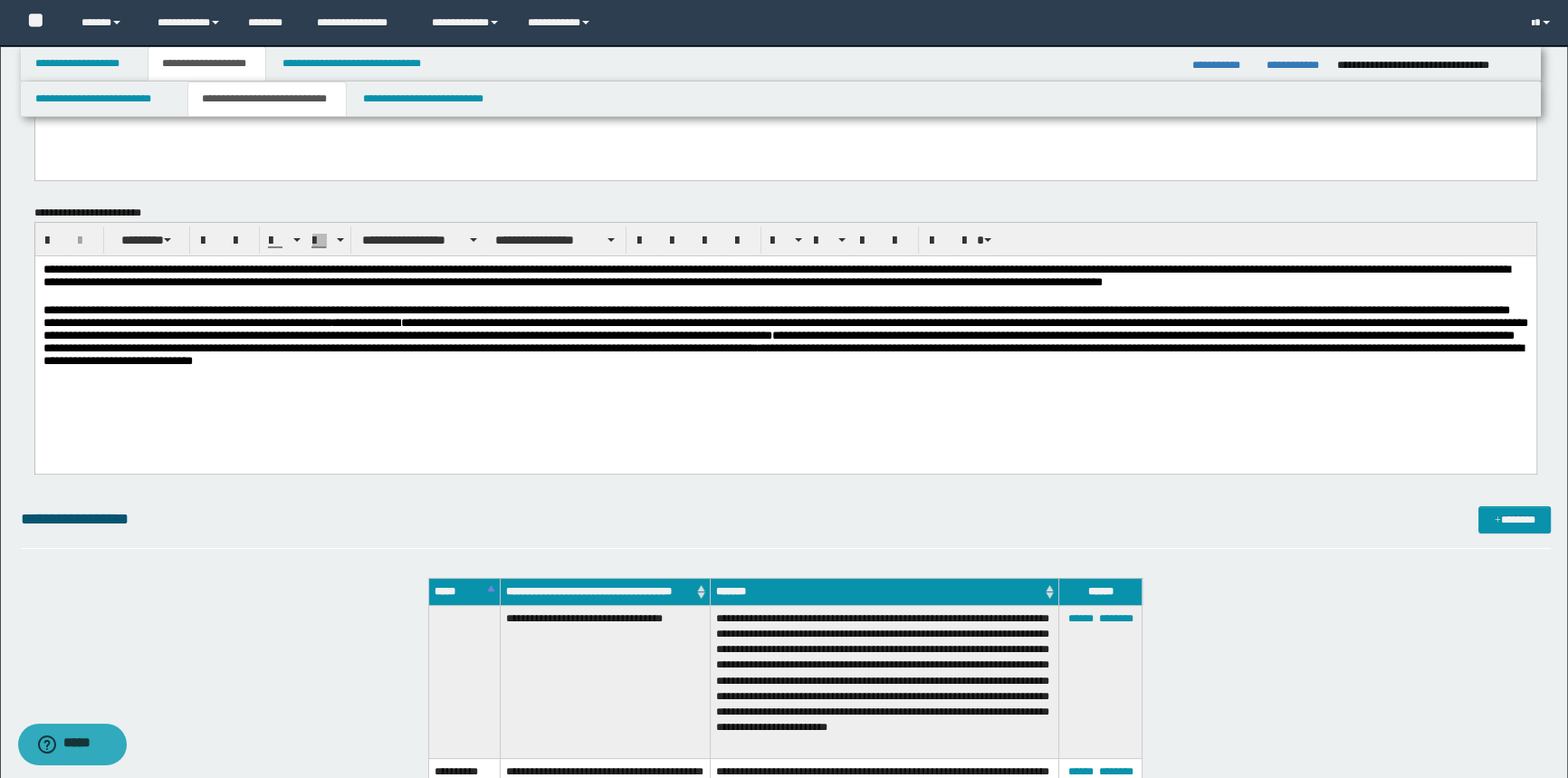 click on "**********" at bounding box center (785, 277) 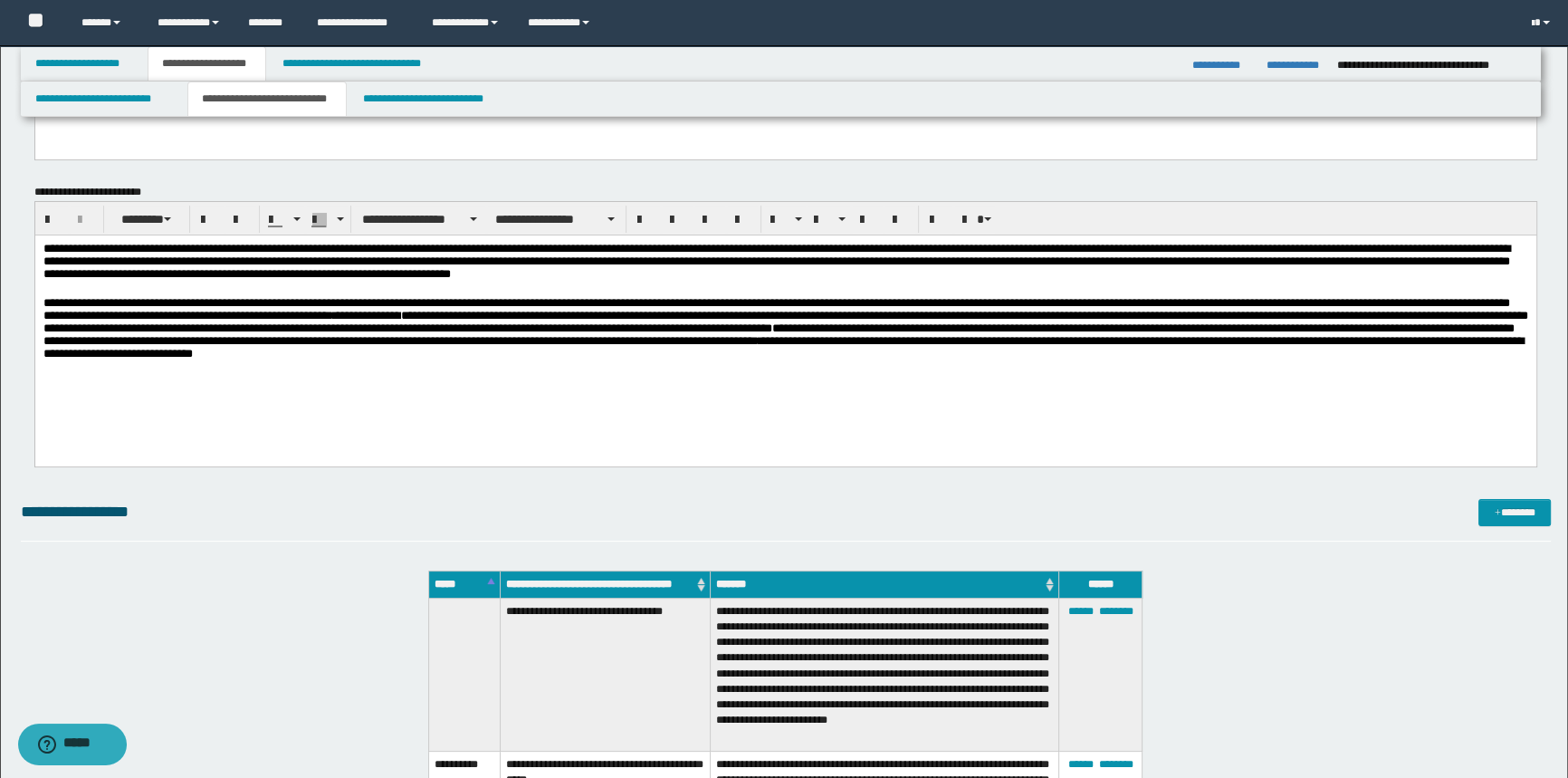 scroll, scrollTop: 246, scrollLeft: 0, axis: vertical 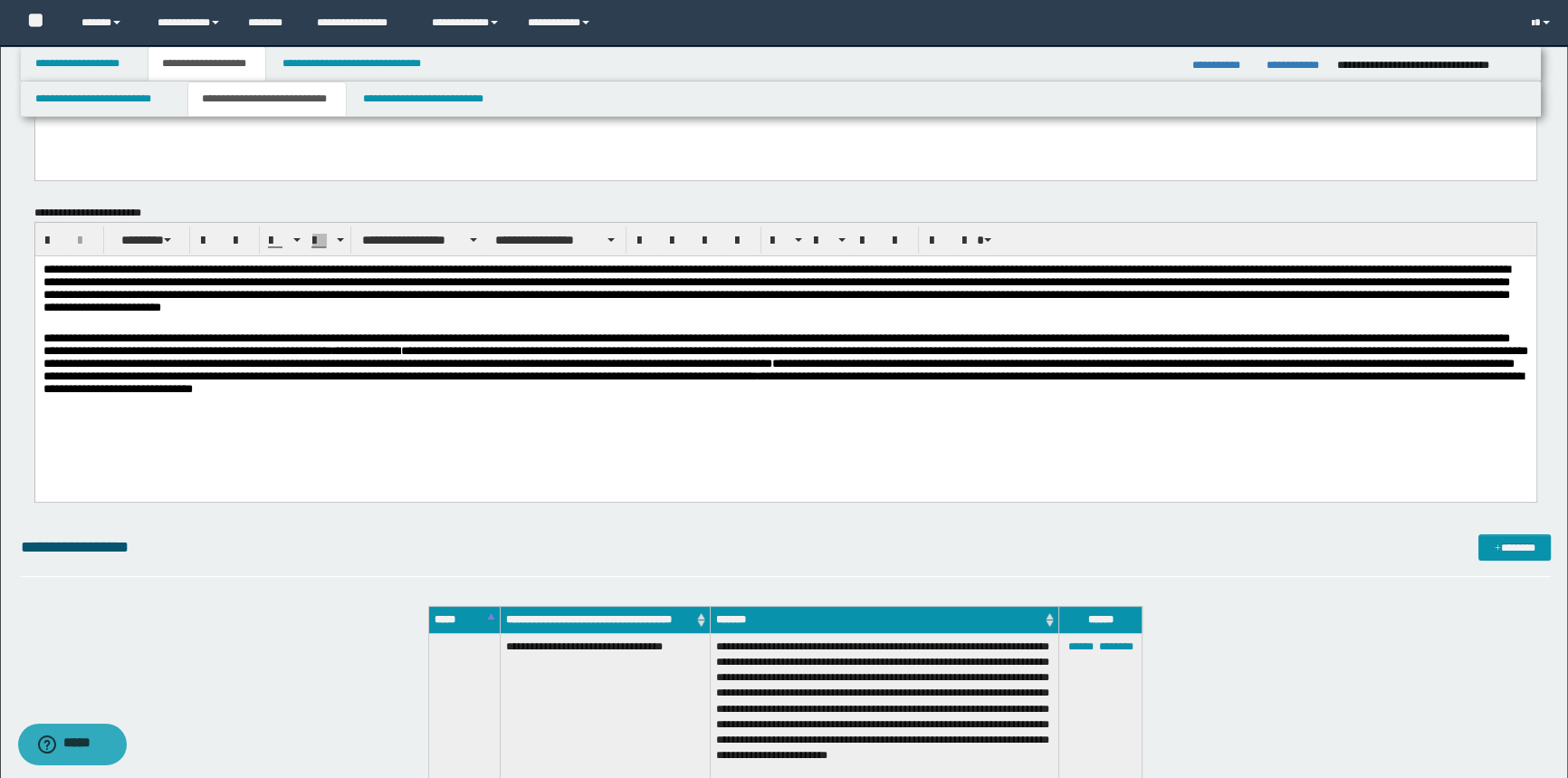 drag, startPoint x: 294, startPoint y: 316, endPoint x: 320, endPoint y: 312, distance: 26.305893 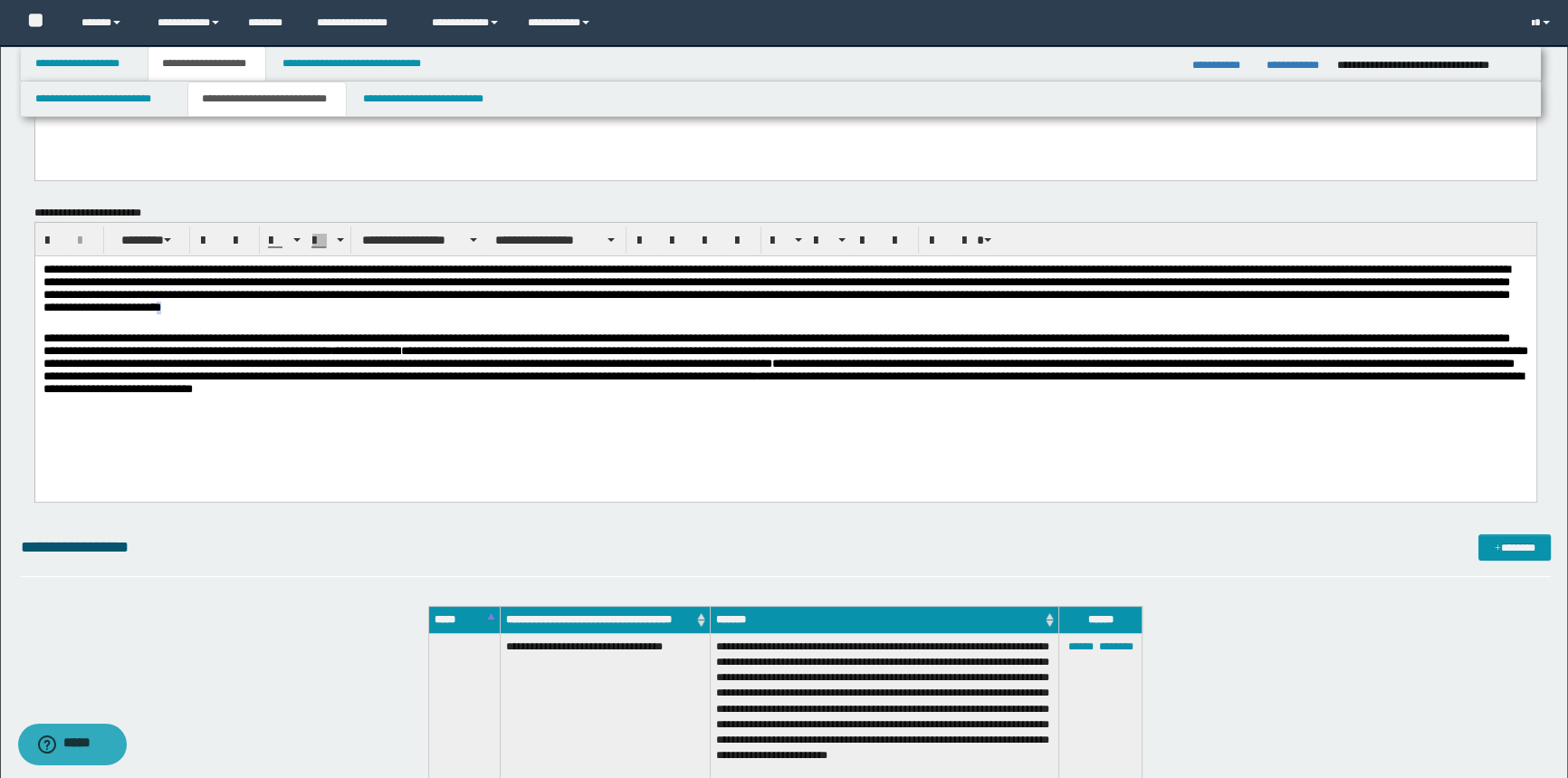 drag, startPoint x: 571, startPoint y: 310, endPoint x: 532, endPoint y: 310, distance: 39 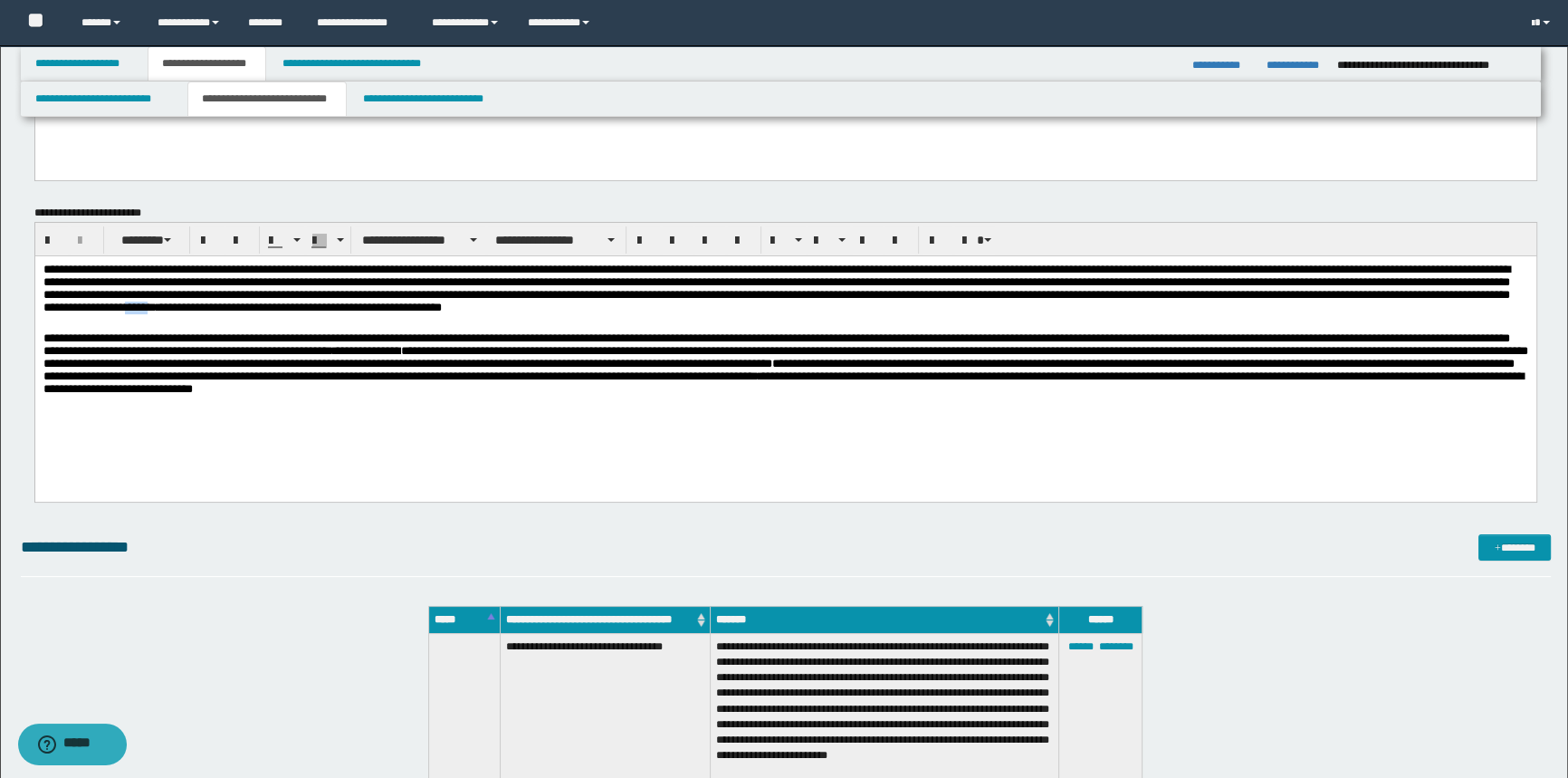 click on "**********" at bounding box center [785, 292] 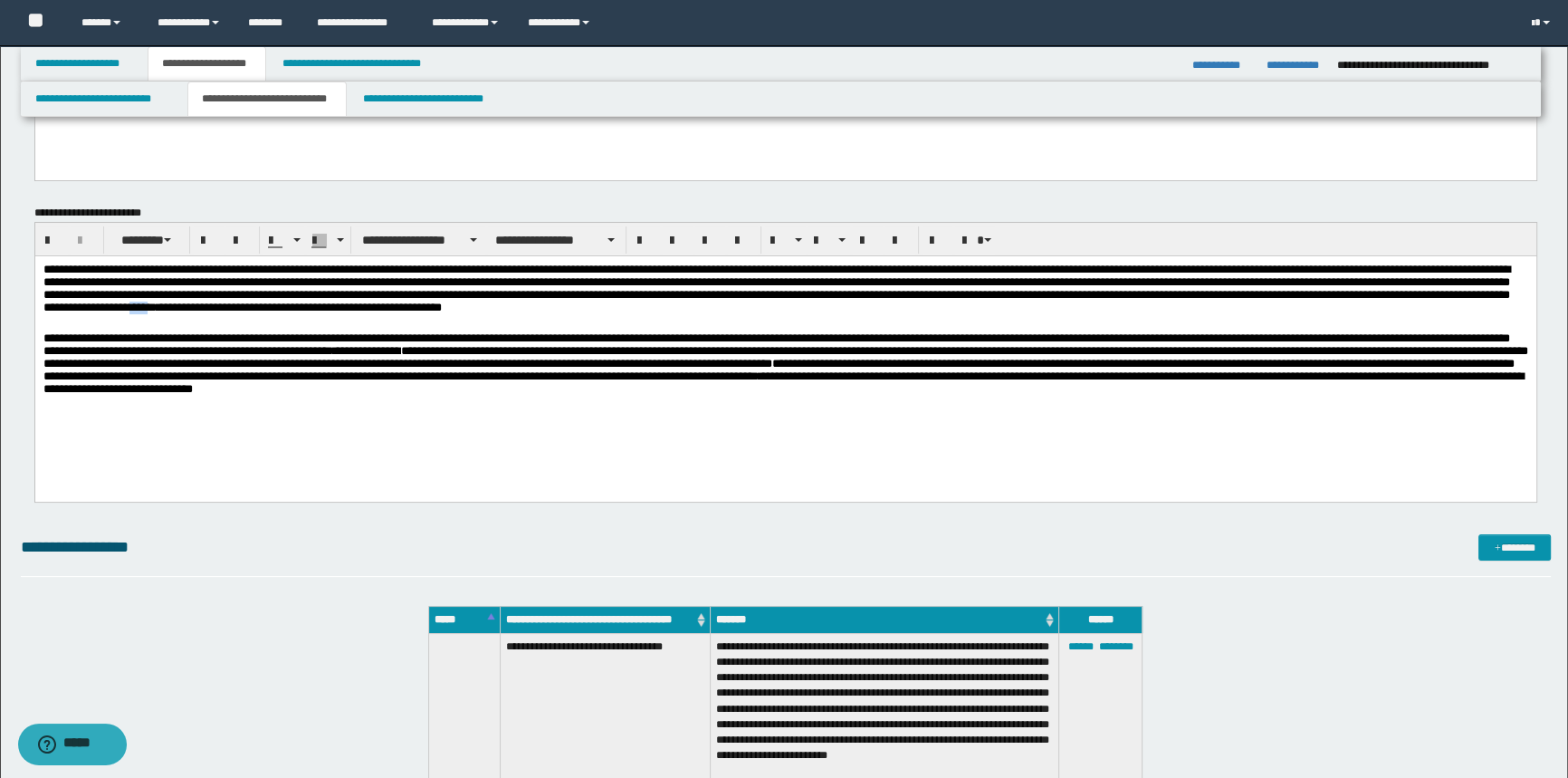 click on "**********" at bounding box center [785, 292] 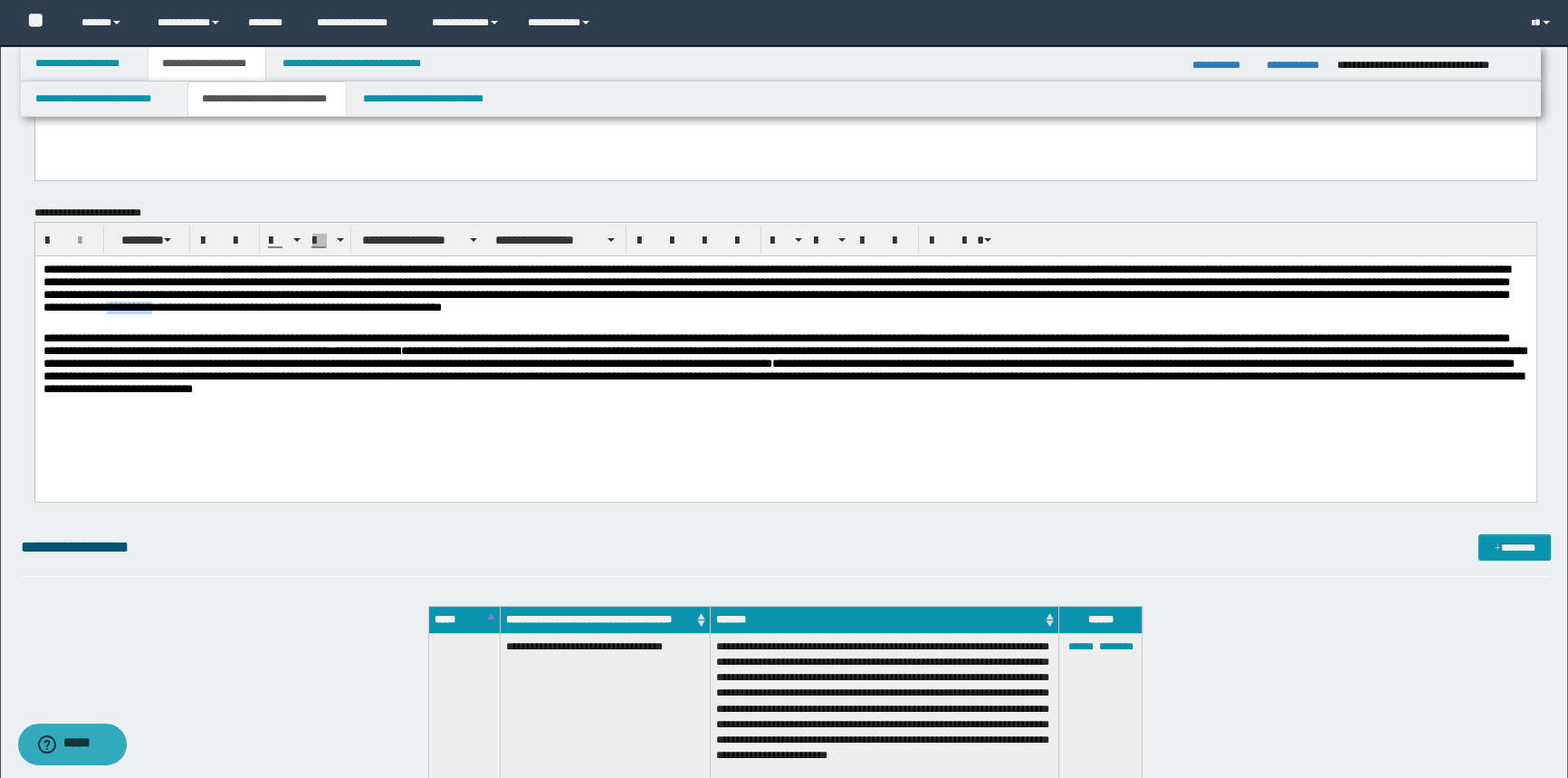 drag, startPoint x: 530, startPoint y: 315, endPoint x: 485, endPoint y: 309, distance: 45.398238 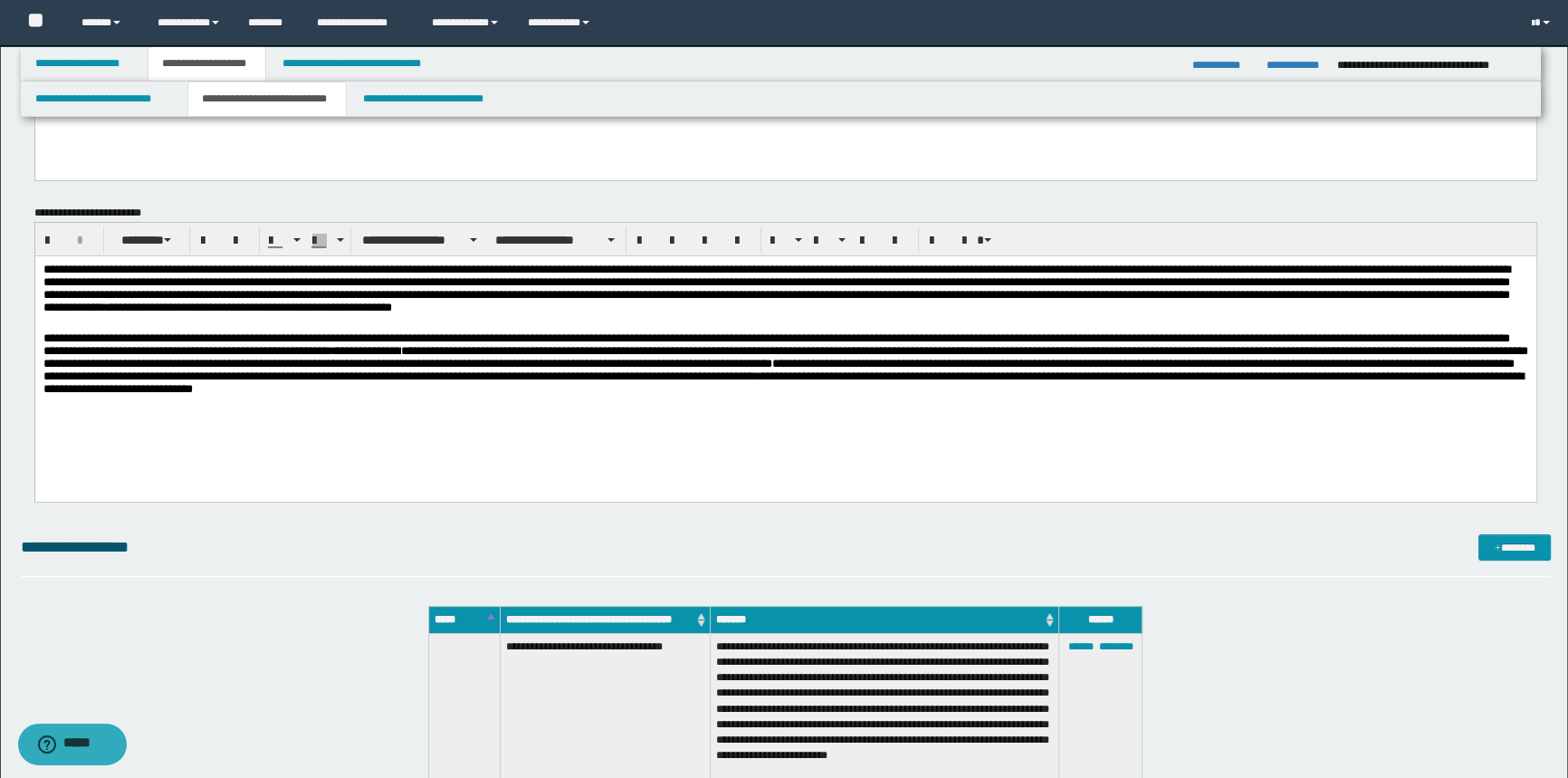 click on "**********" at bounding box center [785, 292] 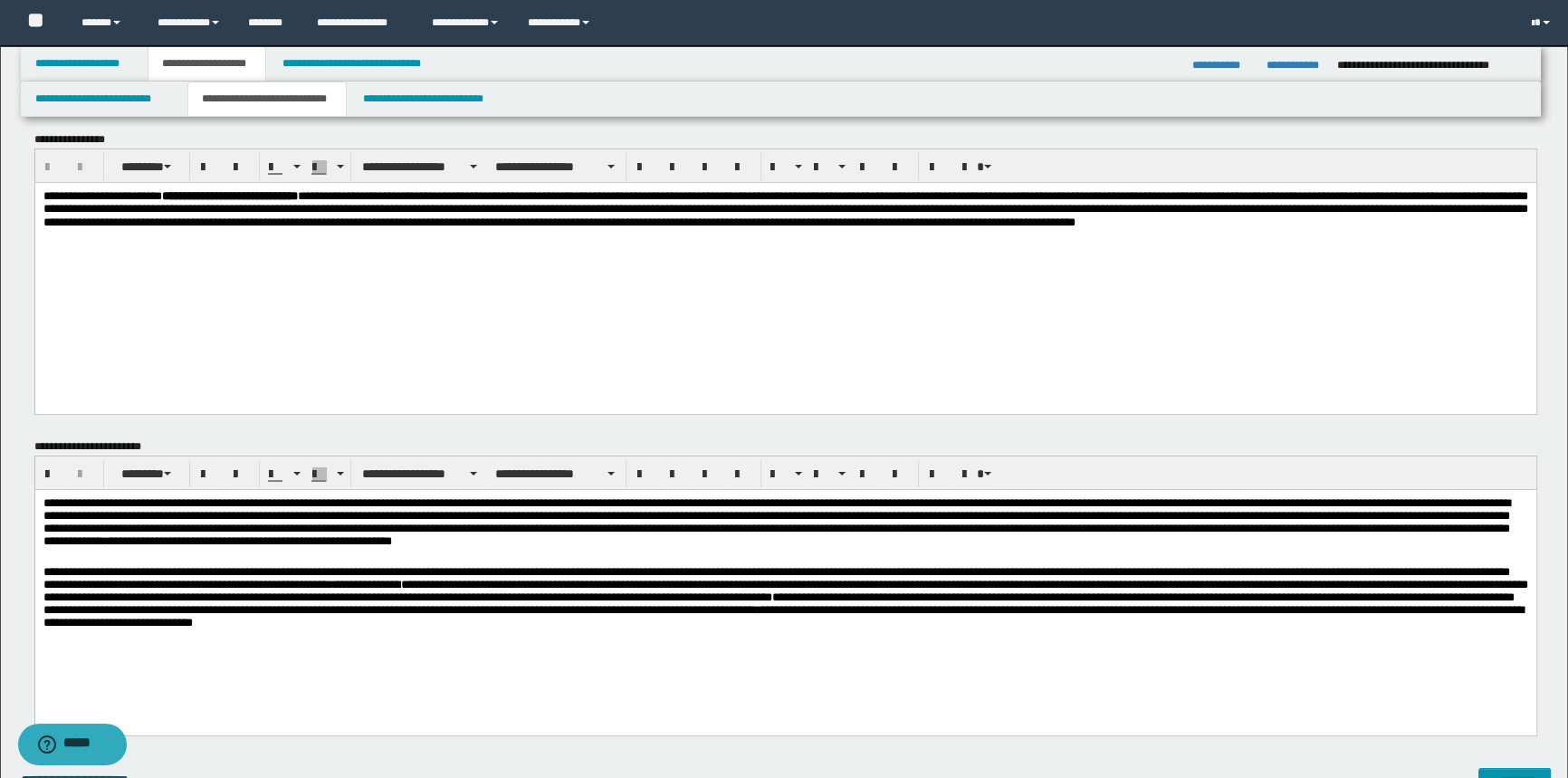 scroll, scrollTop: 0, scrollLeft: 0, axis: both 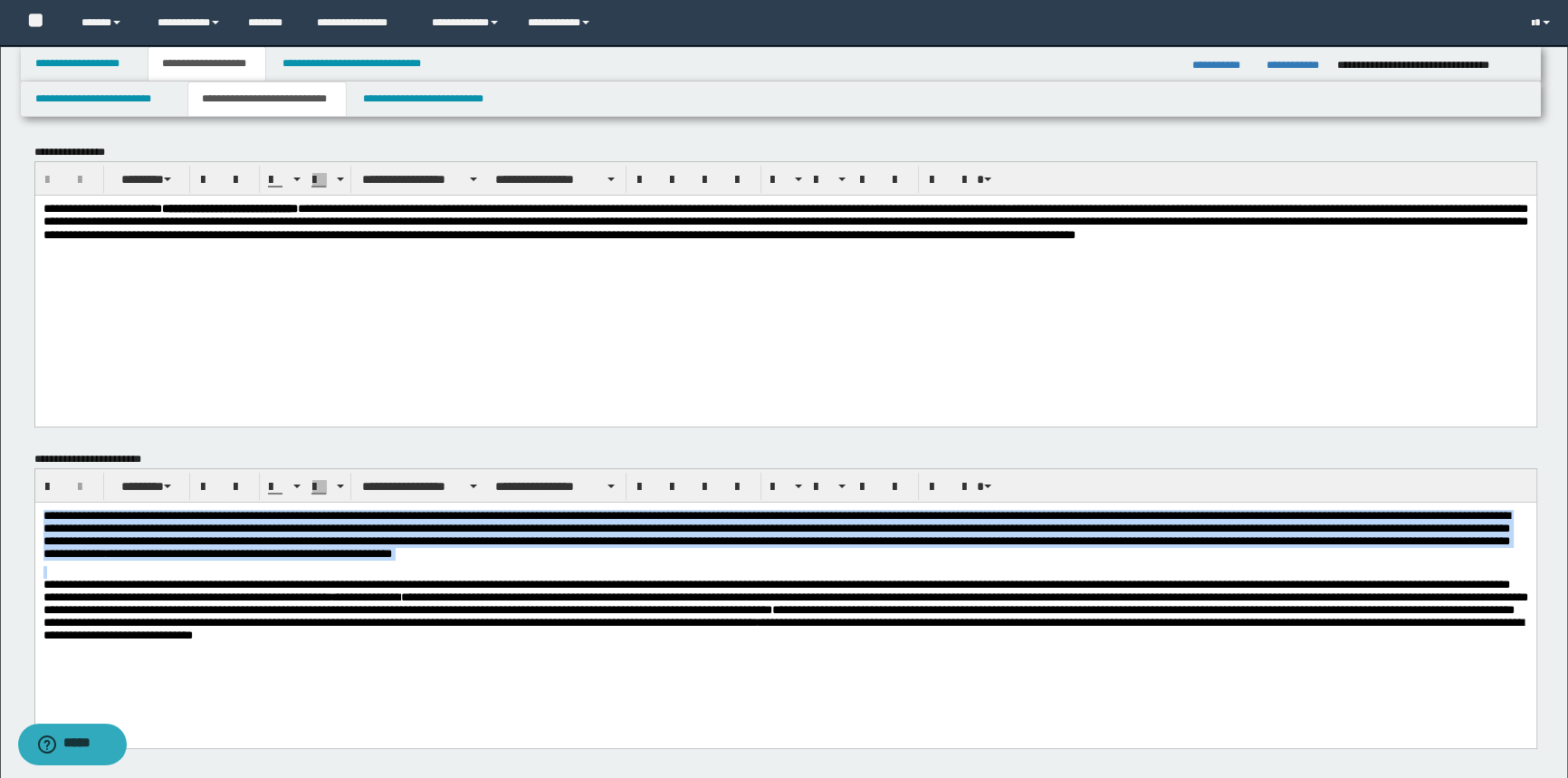 drag, startPoint x: 823, startPoint y: 567, endPoint x: -1, endPoint y: 509, distance: 826.0387 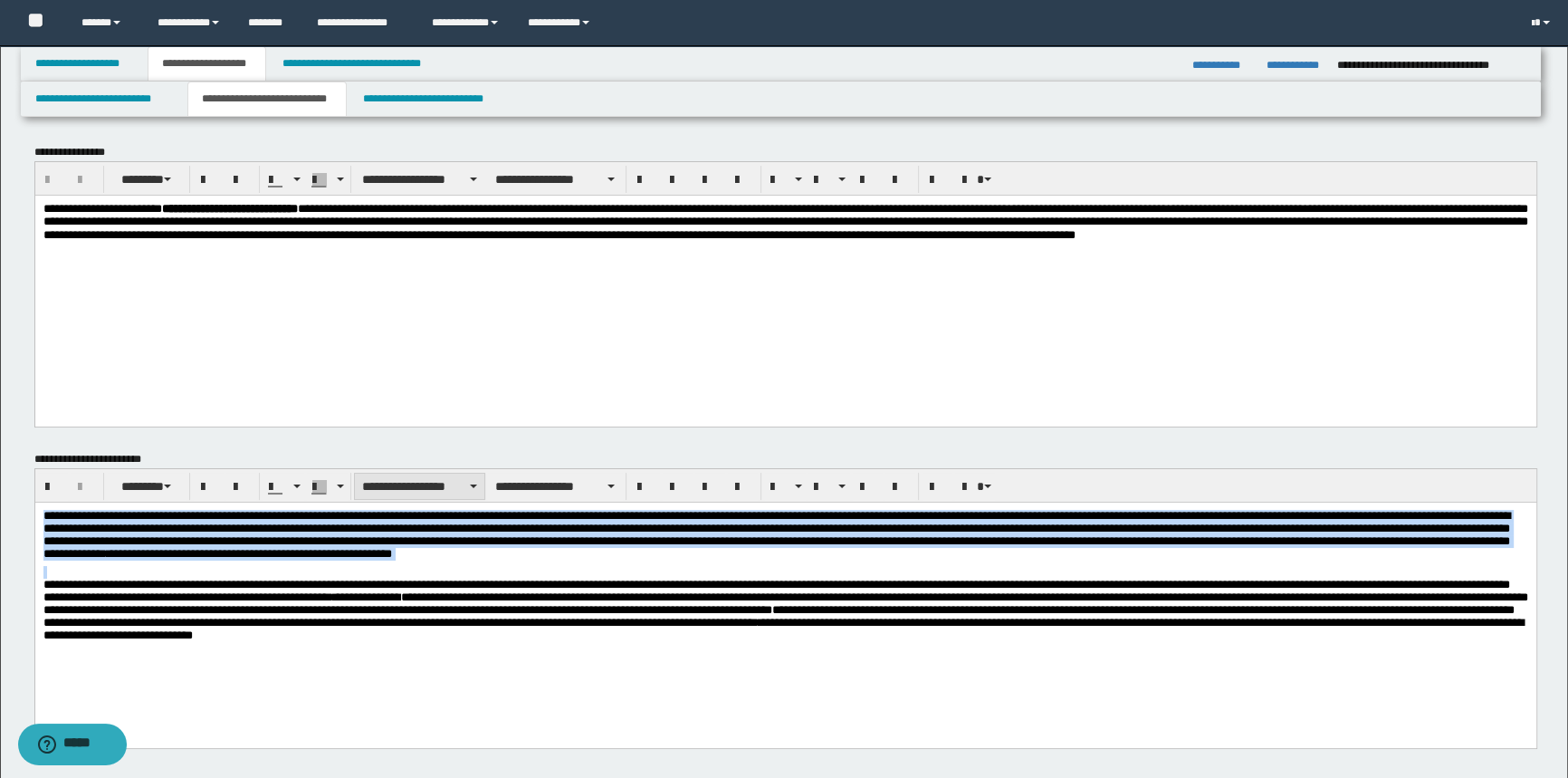 click on "**********" at bounding box center (419, 486) 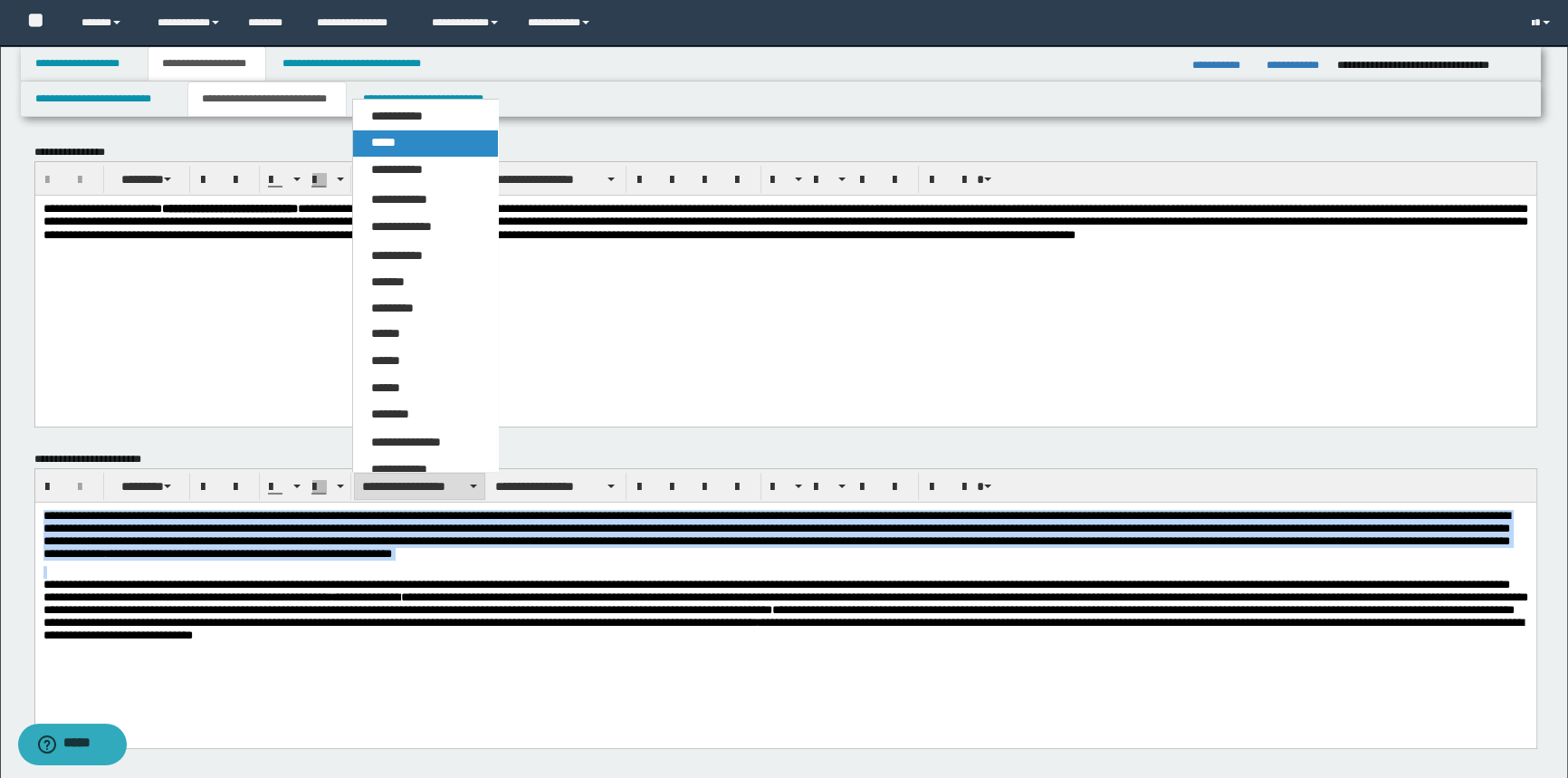click on "*****" at bounding box center [425, 143] 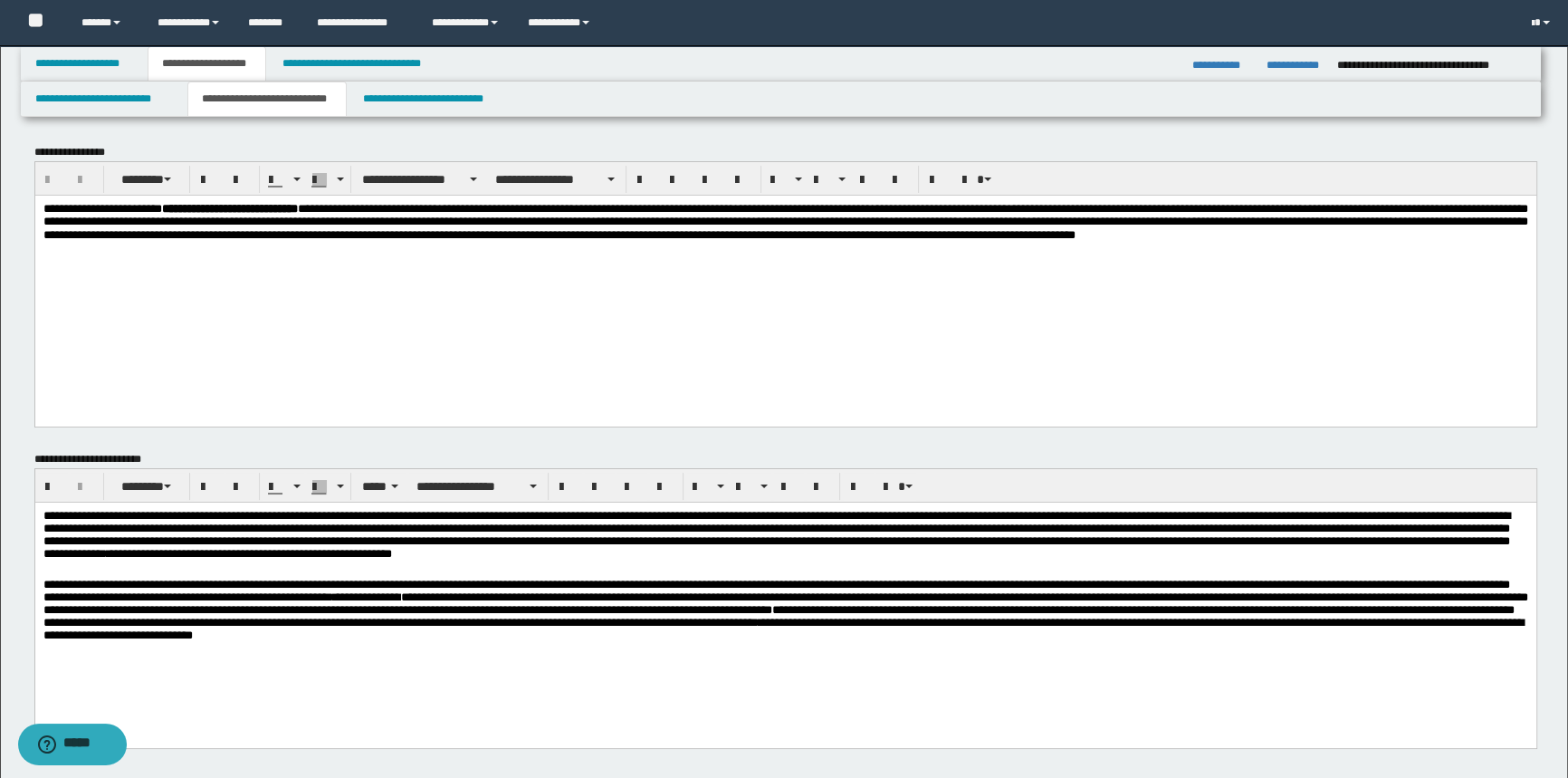 click on "**********" at bounding box center (785, 599) 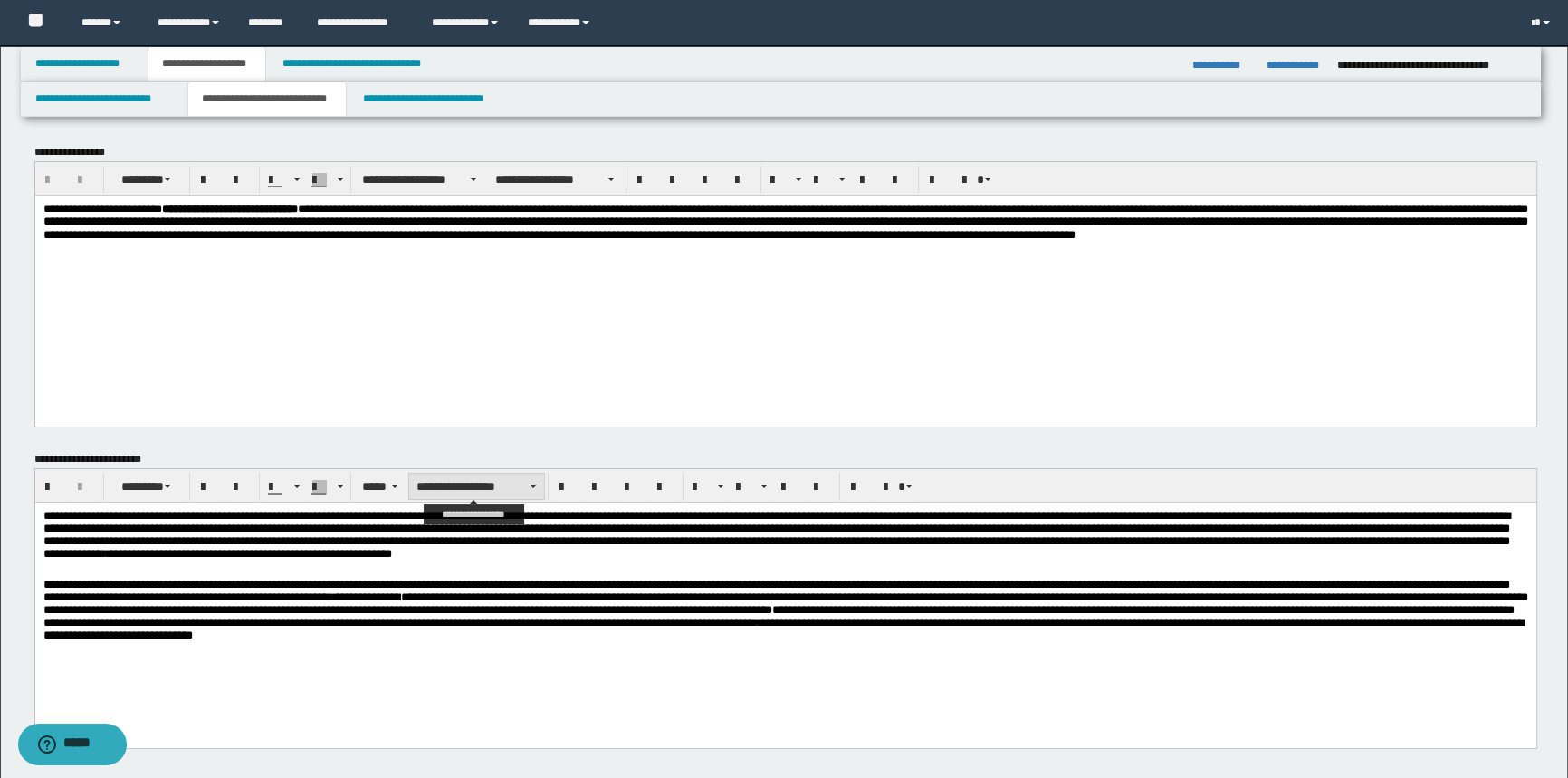 click on "**********" at bounding box center [476, 486] 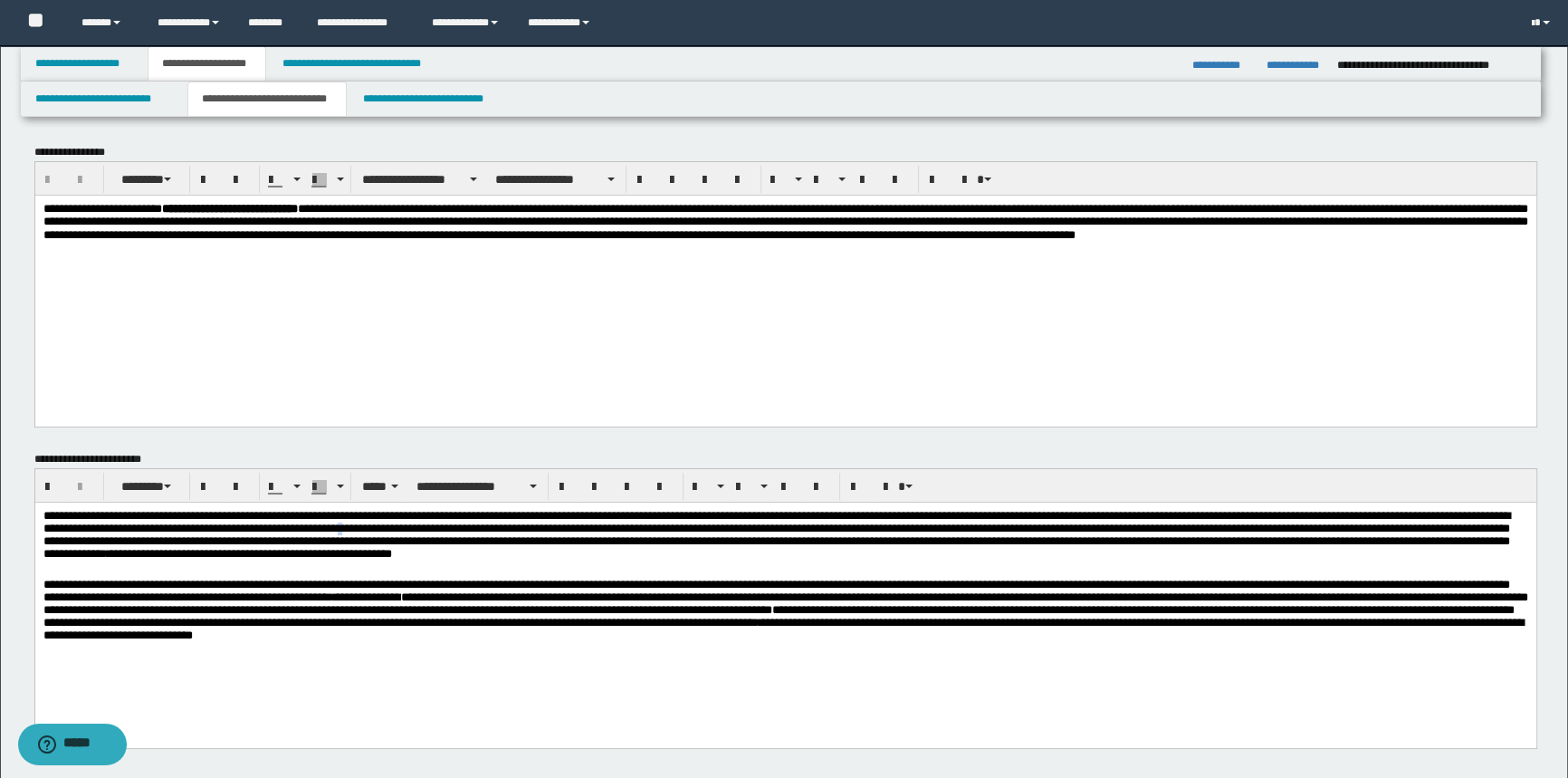 drag, startPoint x: 712, startPoint y: 535, endPoint x: 725, endPoint y: 535, distance: 13 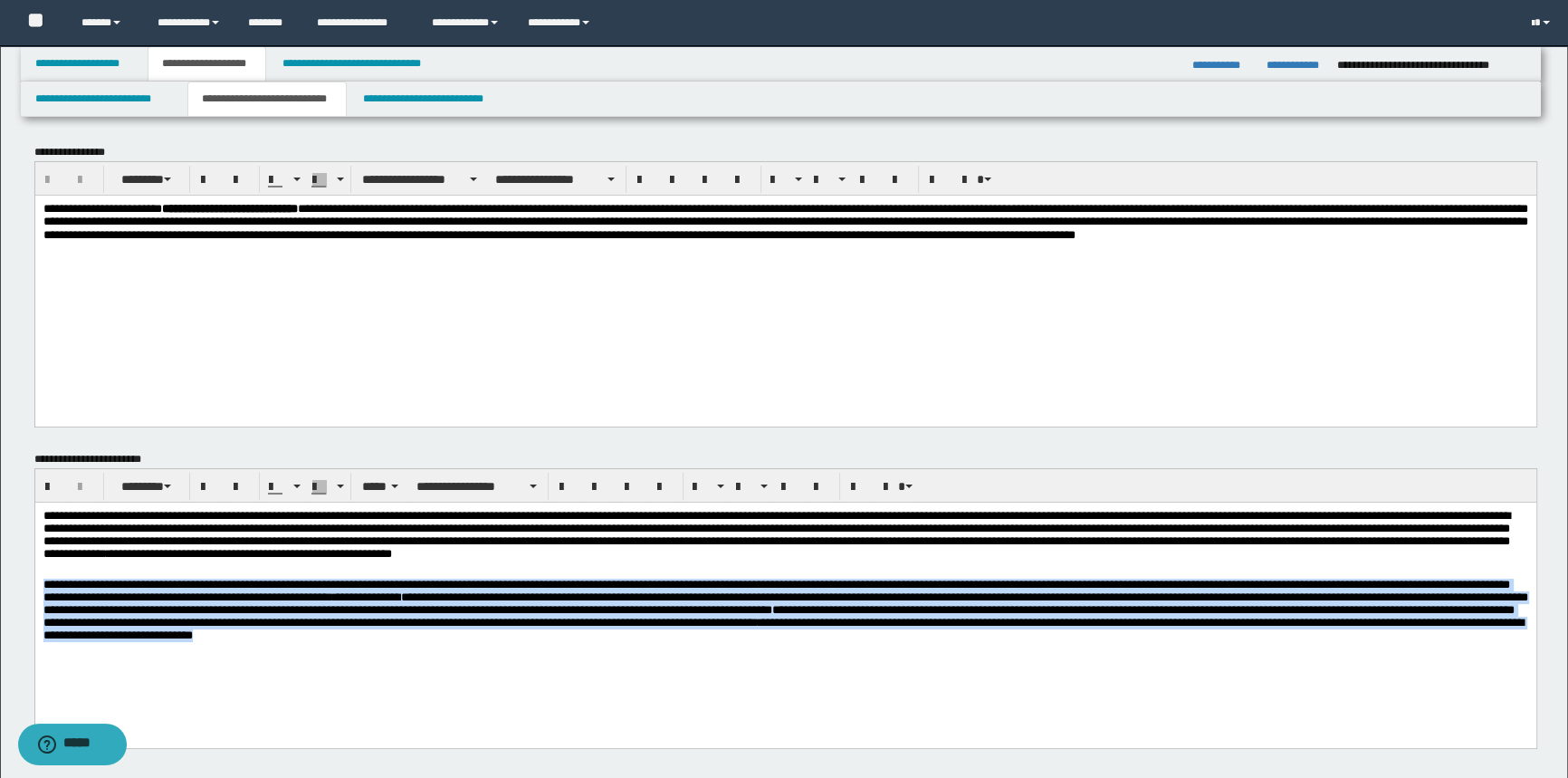 drag, startPoint x: 1471, startPoint y: 663, endPoint x: 34, endPoint y: 1091, distance: 1499.3842 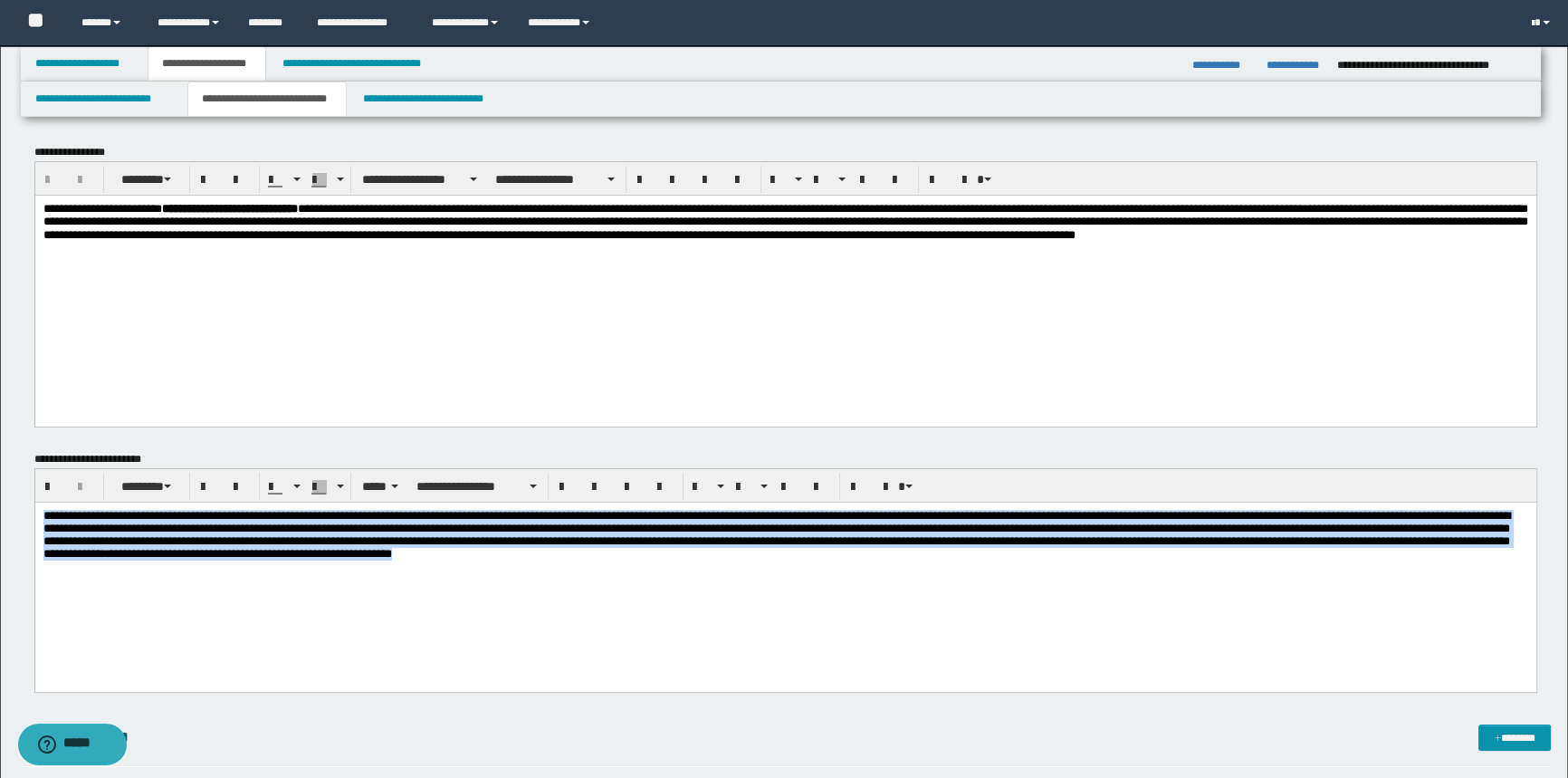 drag, startPoint x: 1394, startPoint y: 555, endPoint x: -1, endPoint y: 472, distance: 1397.467 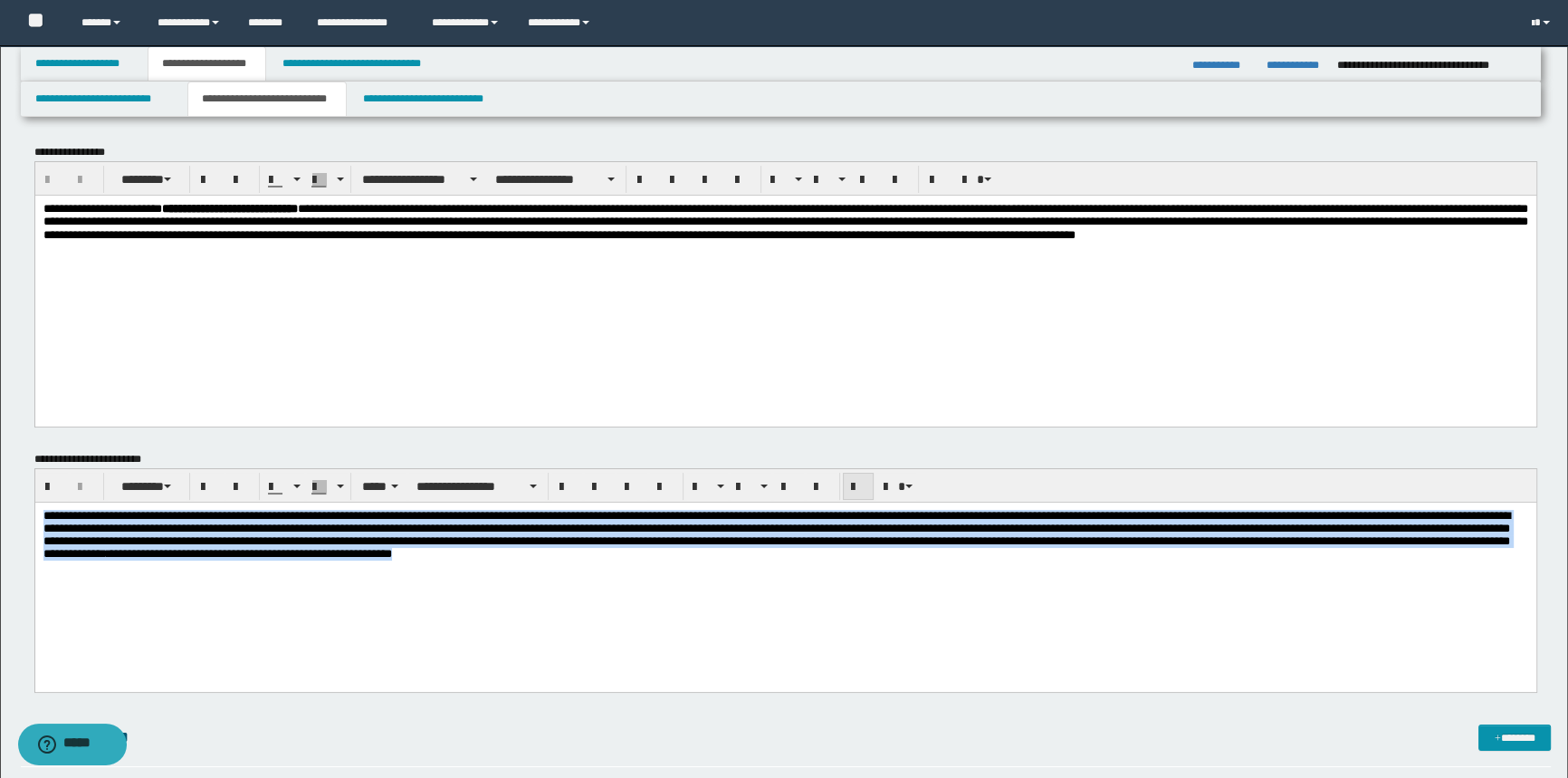 click at bounding box center (858, 486) 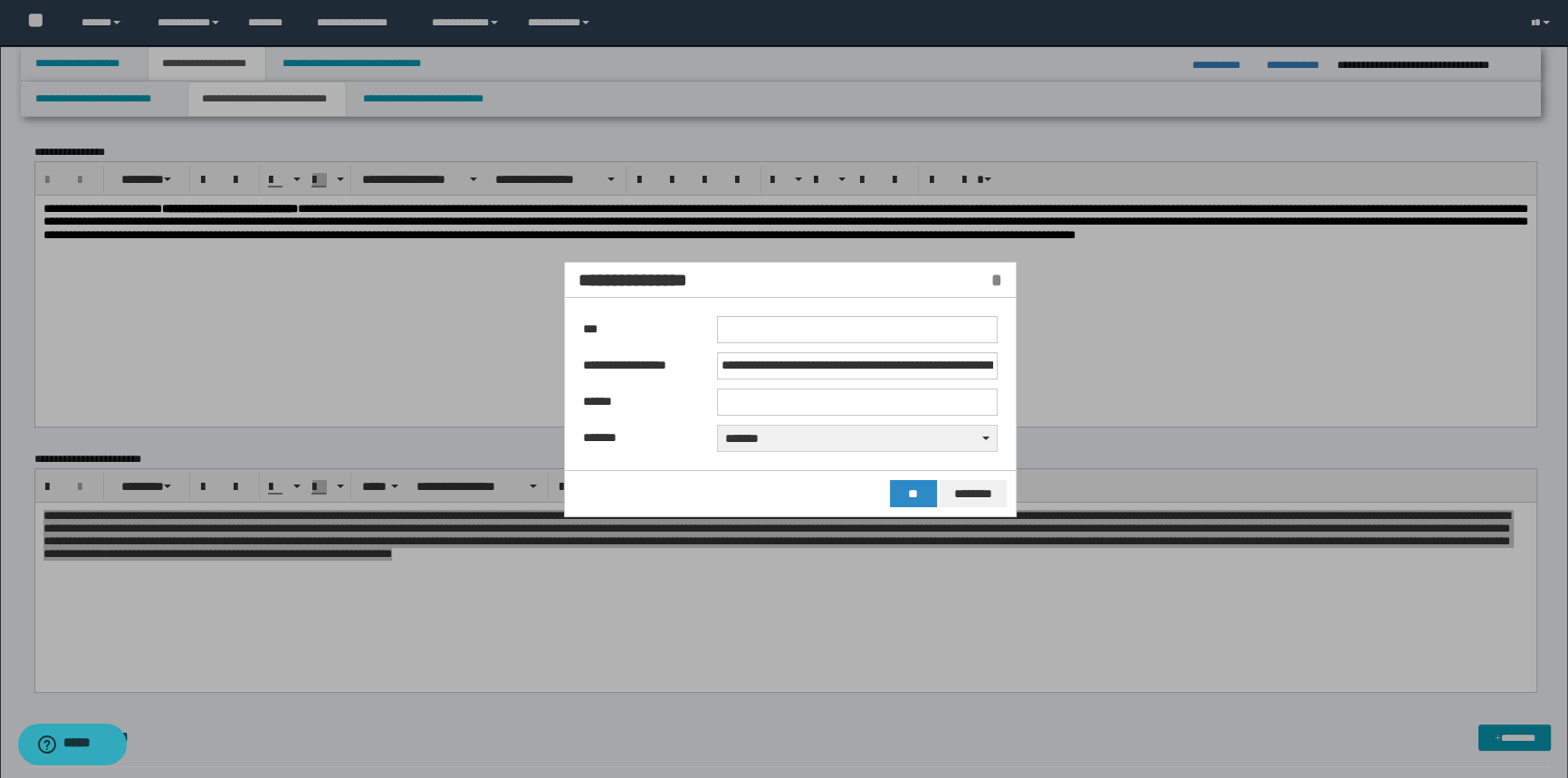 drag, startPoint x: 1003, startPoint y: 492, endPoint x: 918, endPoint y: 496, distance: 85.09407 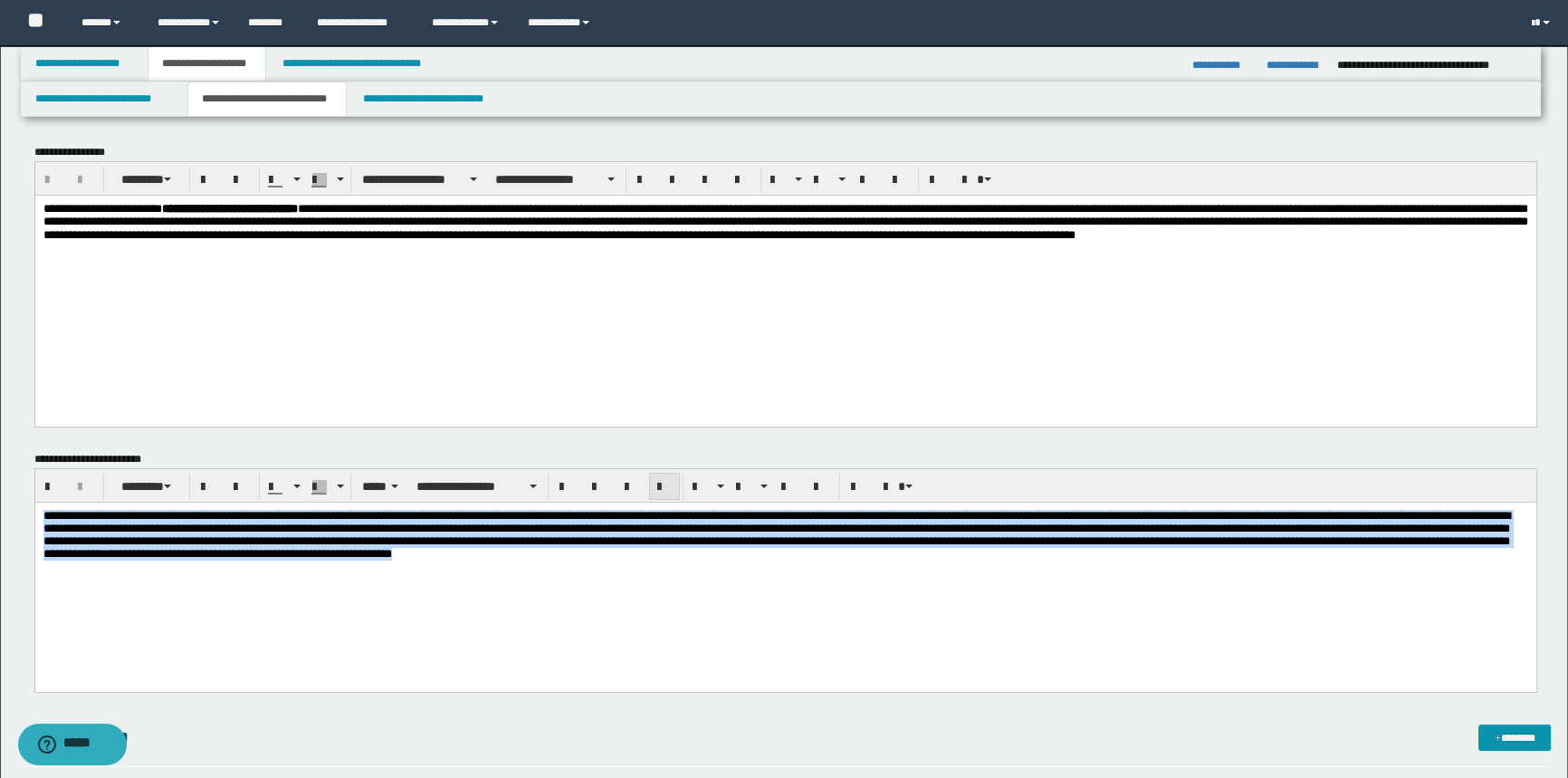 click at bounding box center [664, 486] 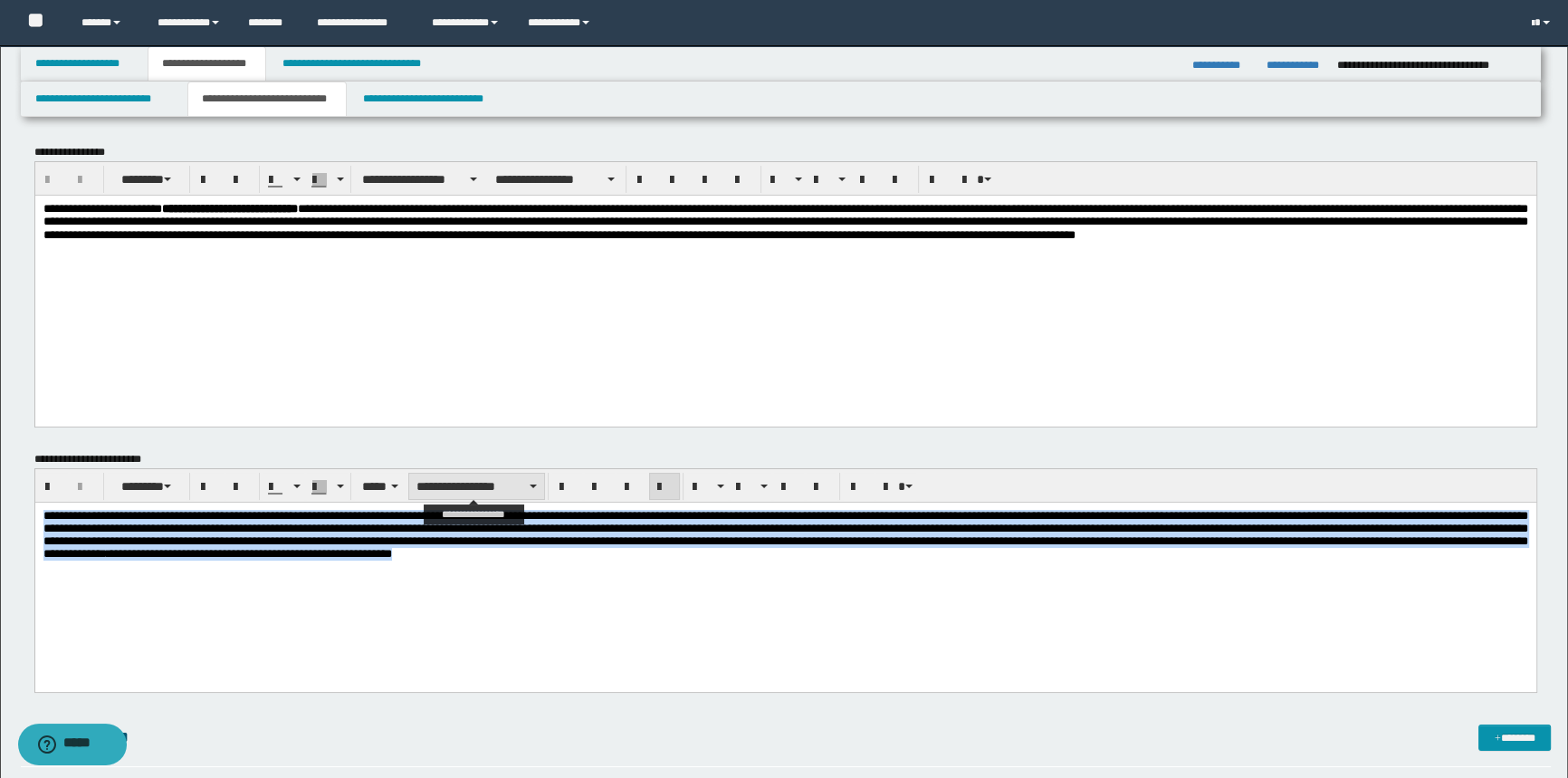 click on "**********" at bounding box center [476, 486] 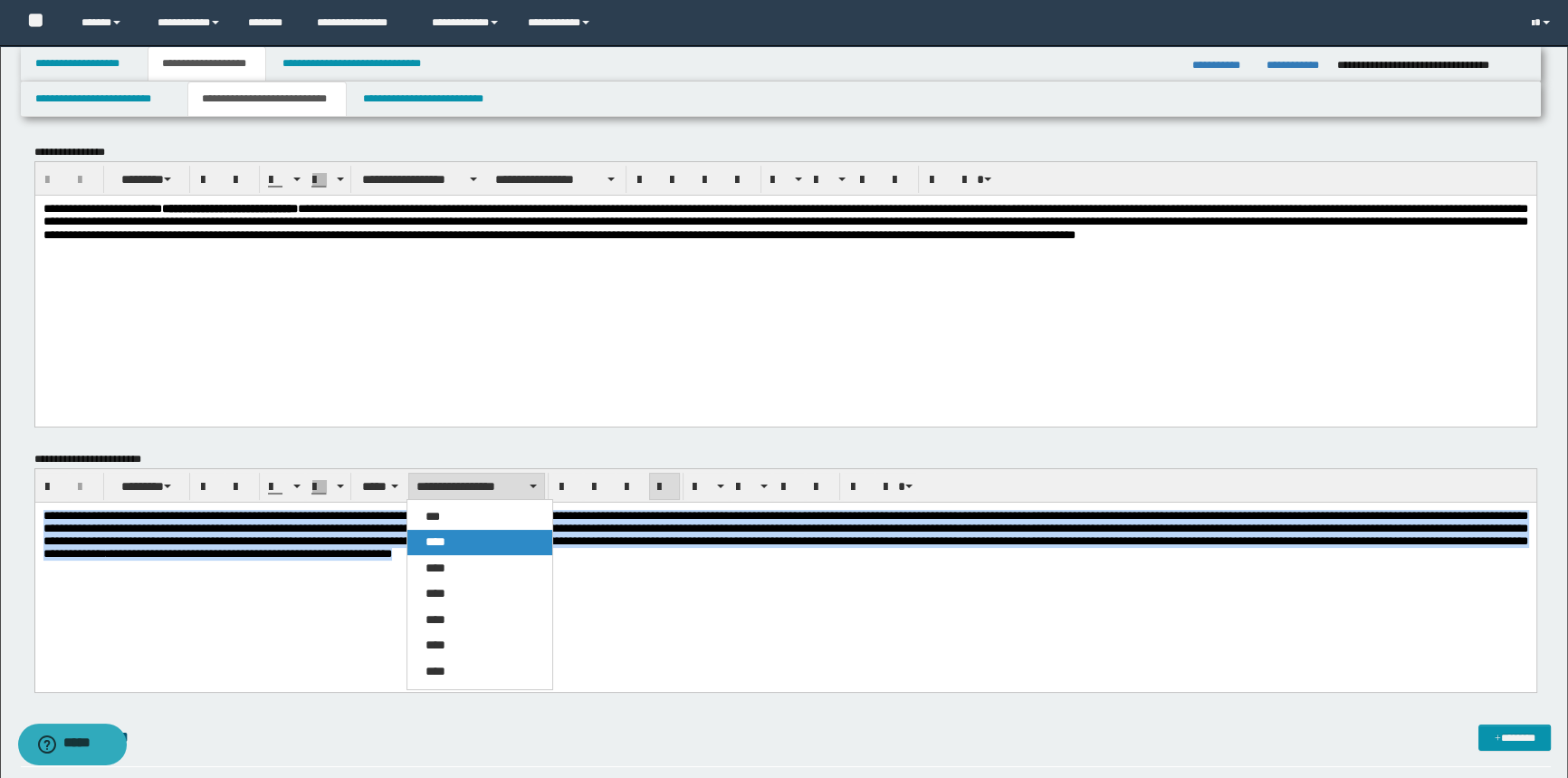 drag, startPoint x: 446, startPoint y: 547, endPoint x: 422, endPoint y: 62, distance: 485.59345 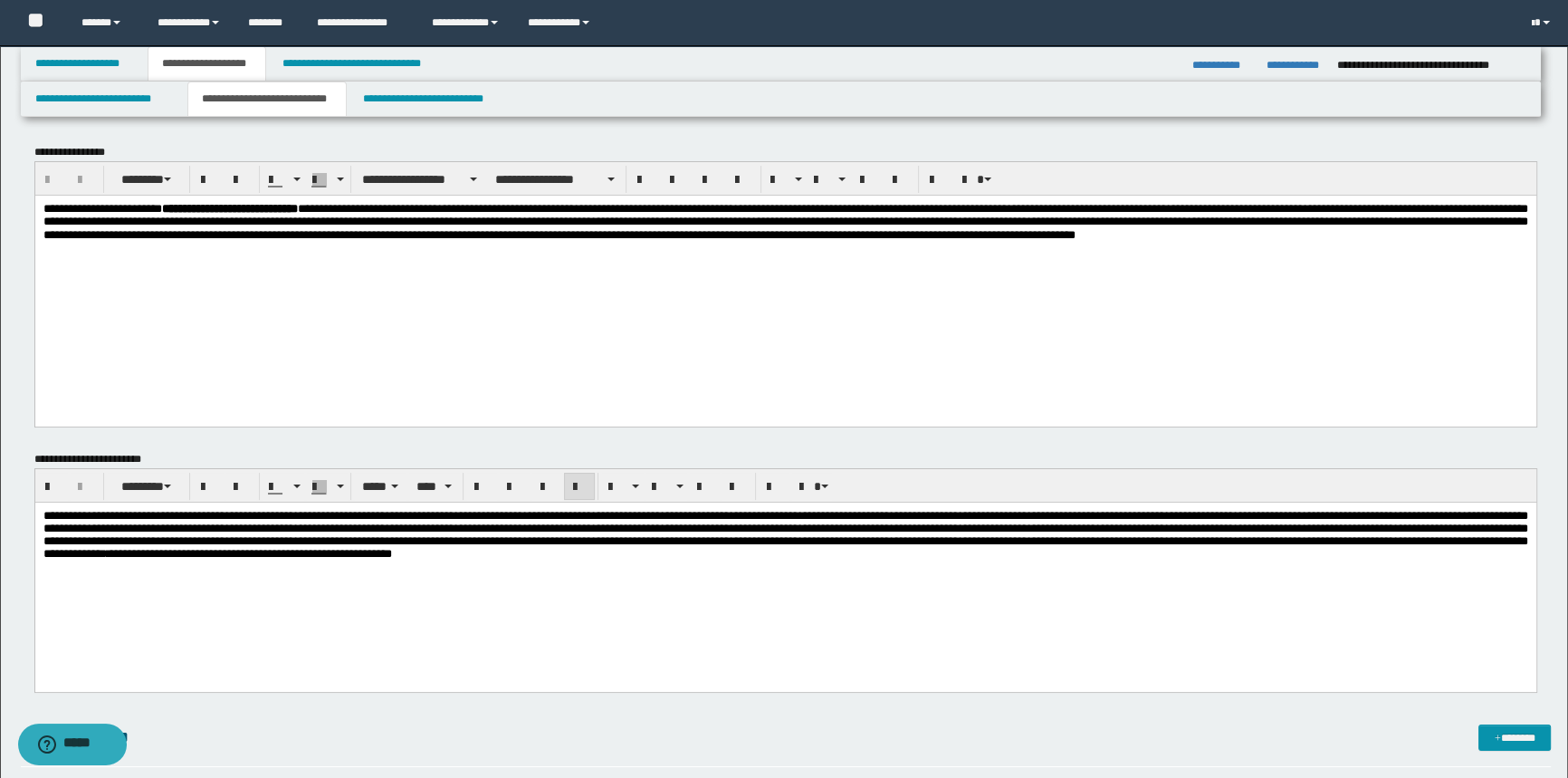 click on "**********" at bounding box center [785, 573] 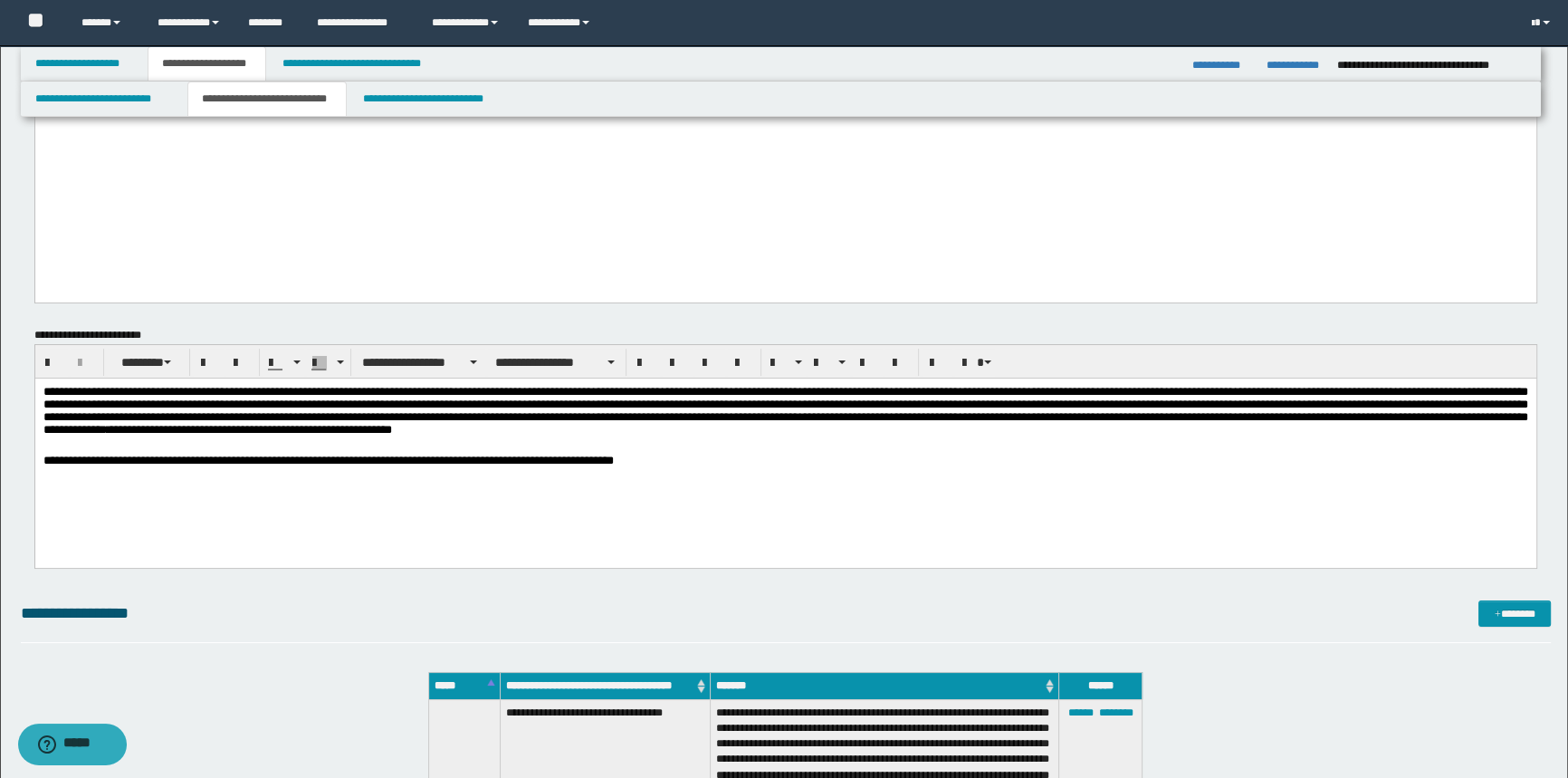 scroll, scrollTop: 164, scrollLeft: 0, axis: vertical 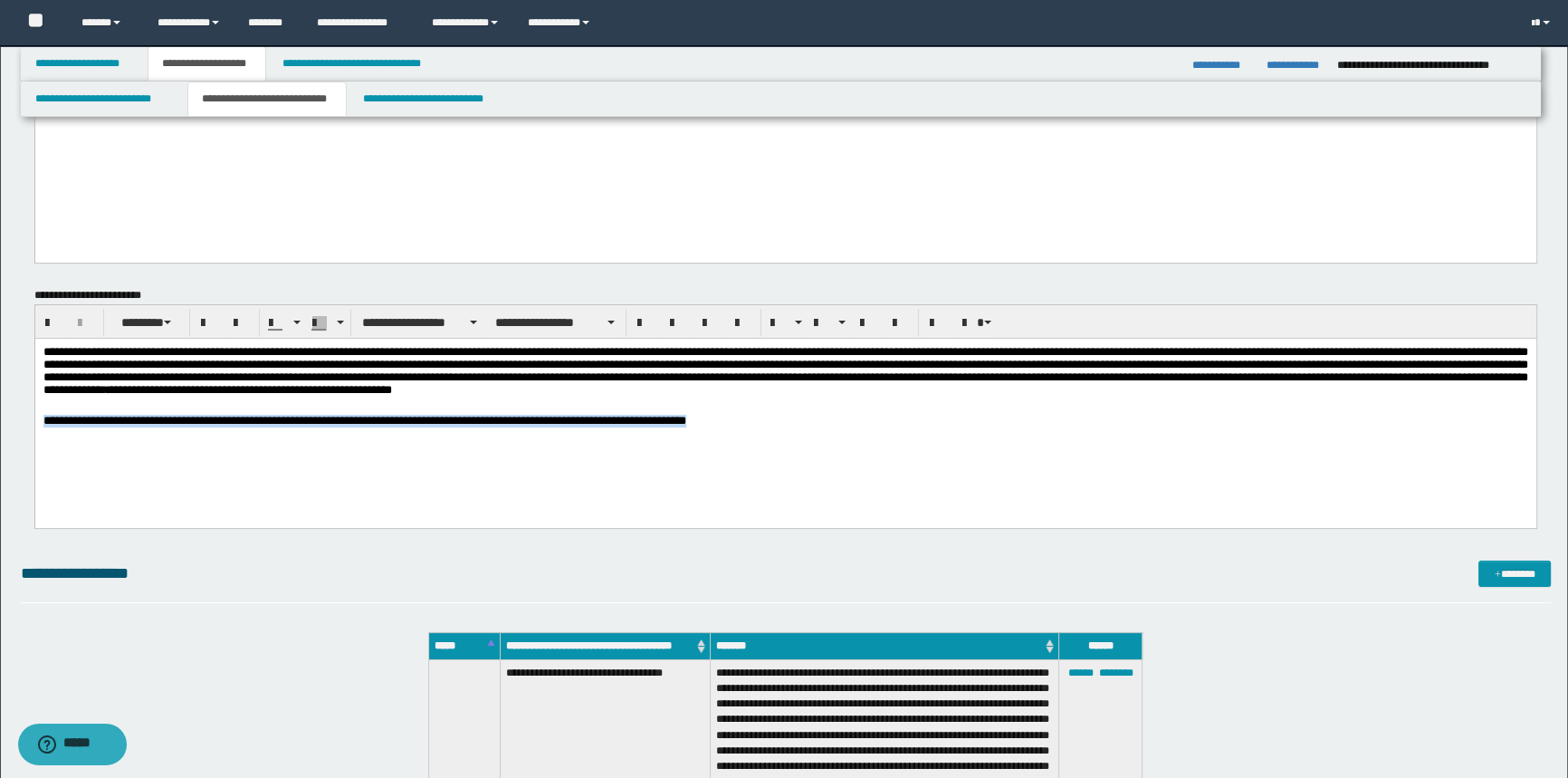 drag, startPoint x: 830, startPoint y: 432, endPoint x: 52, endPoint y: 814, distance: 866.72256 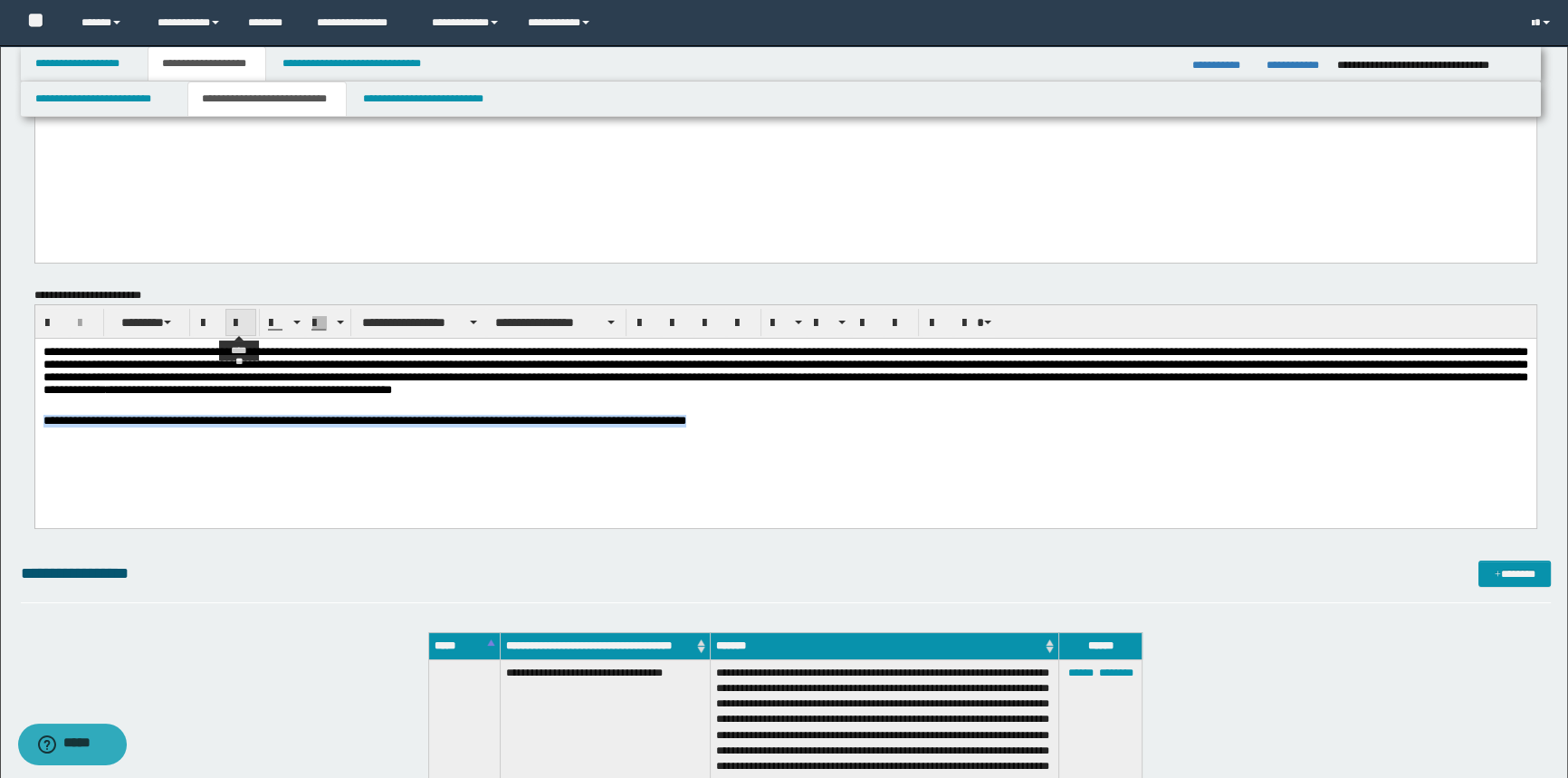 click at bounding box center (241, 322) 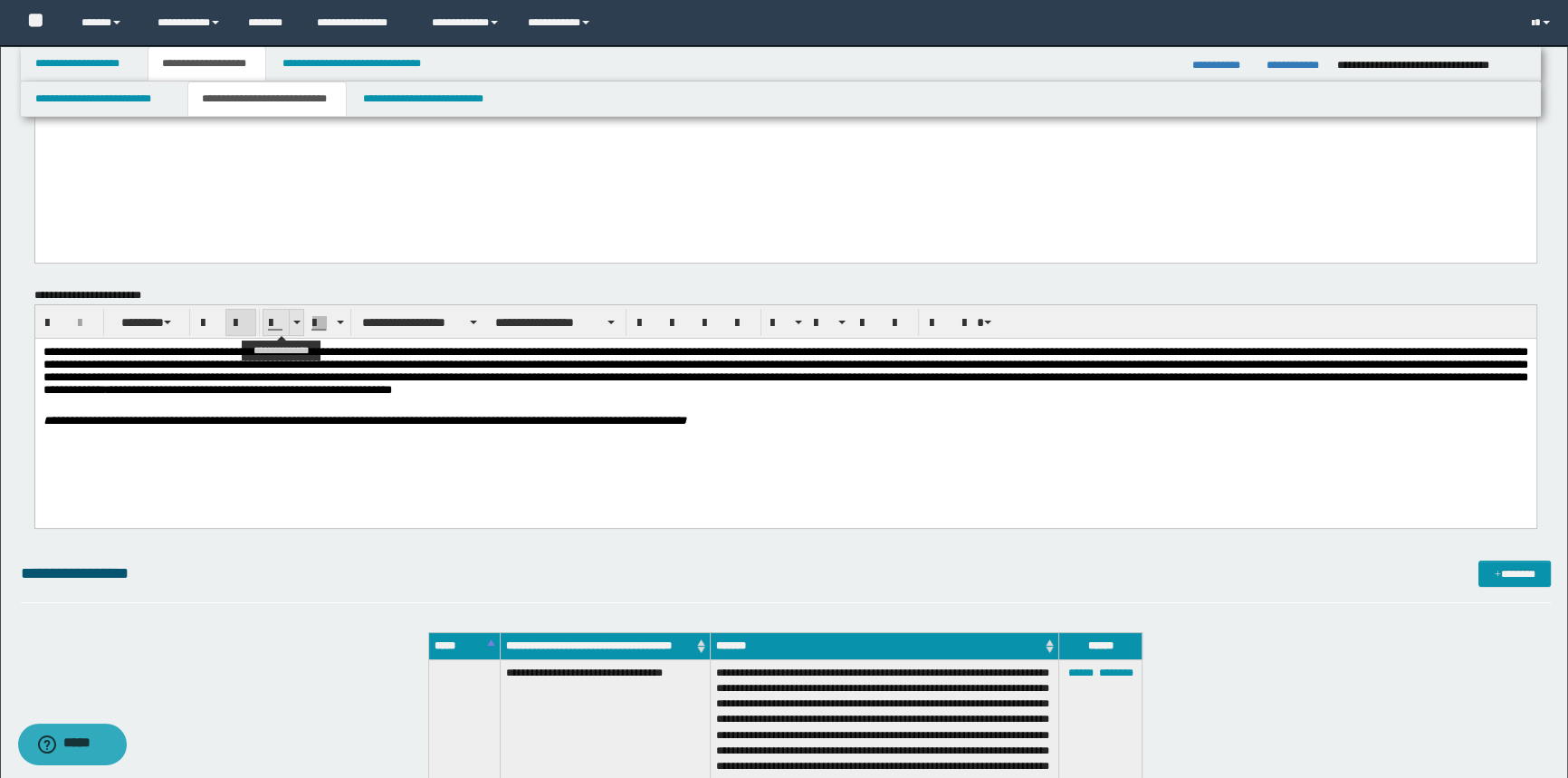 click at bounding box center (297, 322) 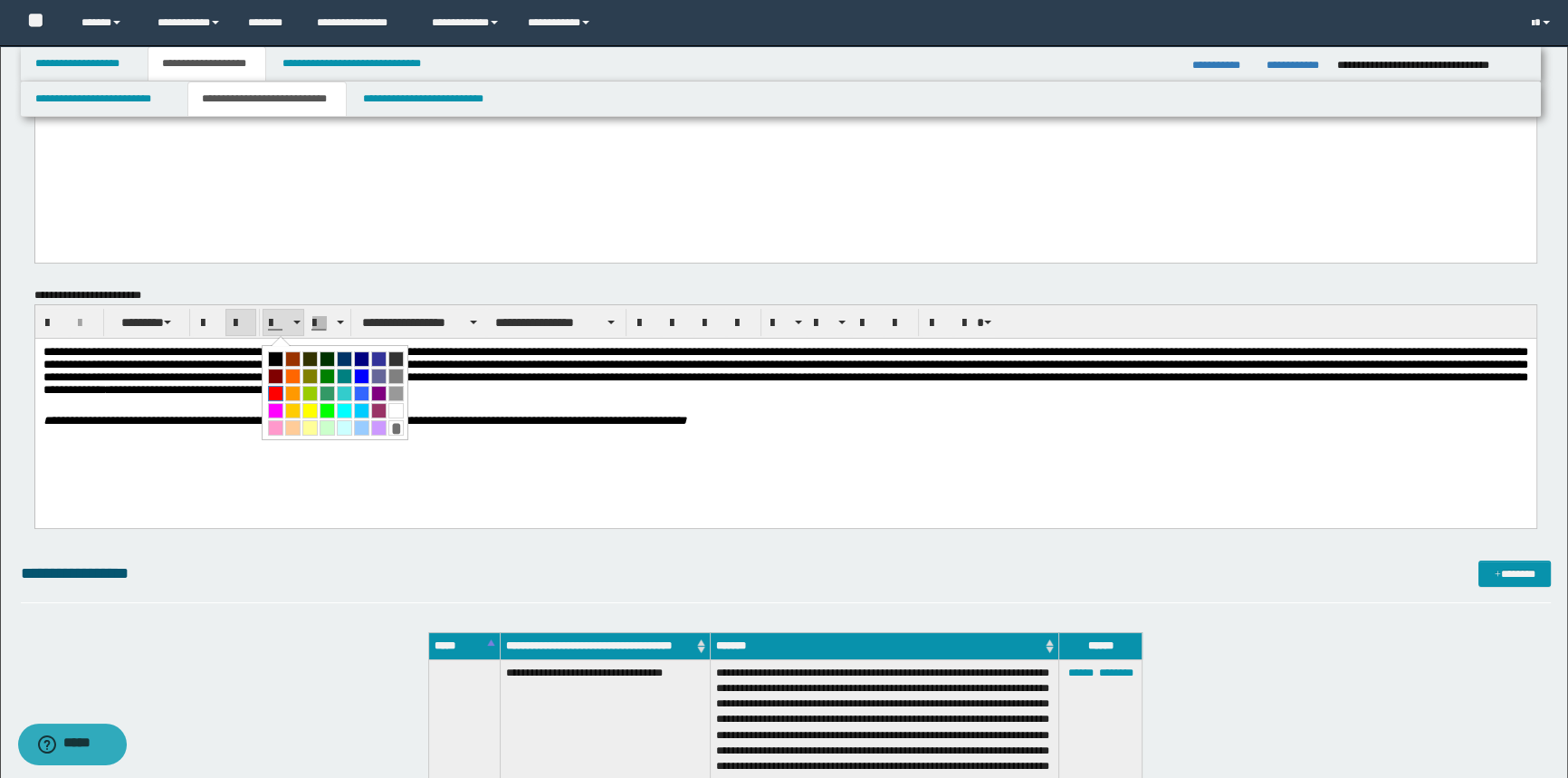 click at bounding box center [275, 393] 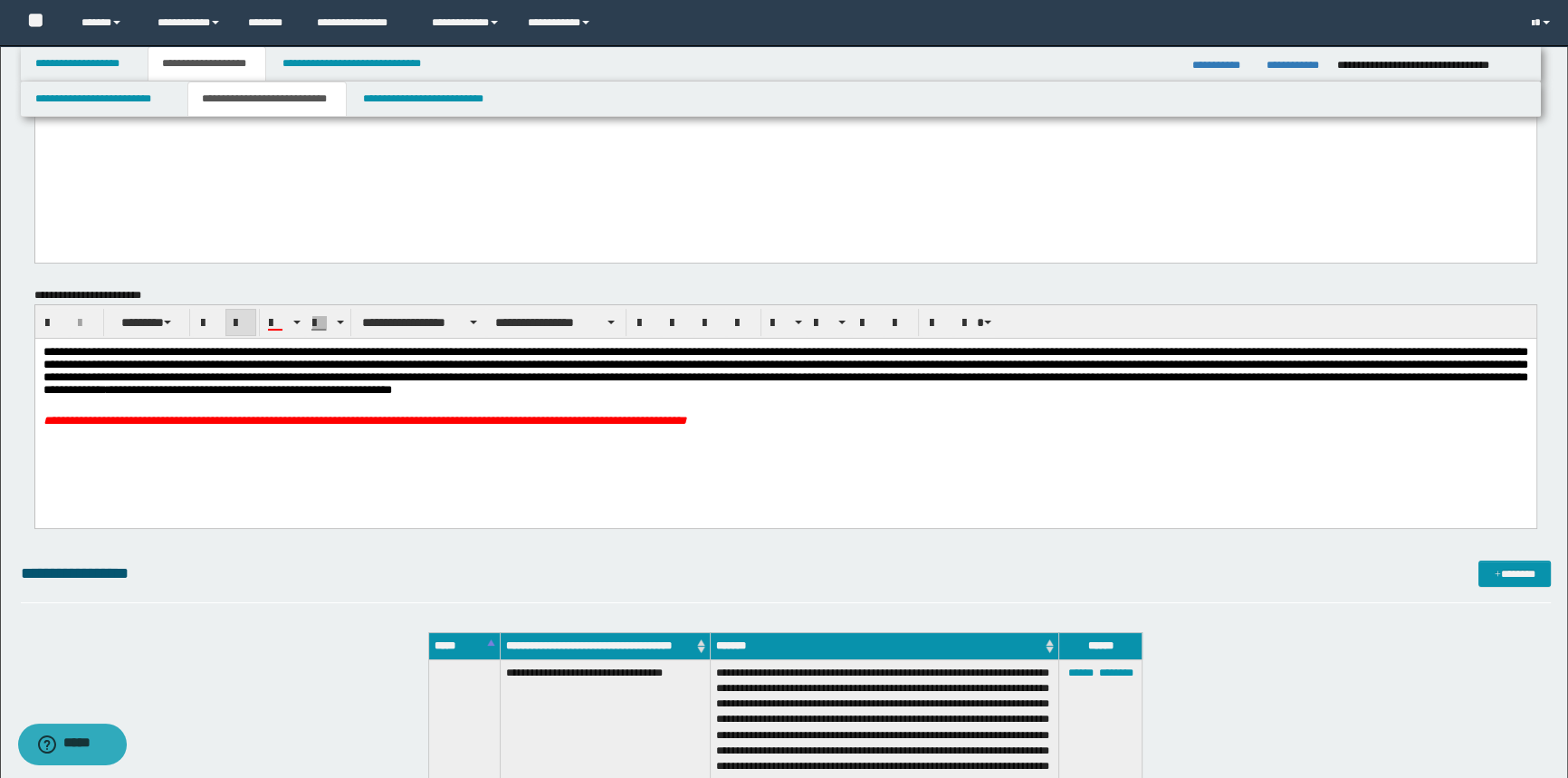 click on "**********" at bounding box center (785, 409) 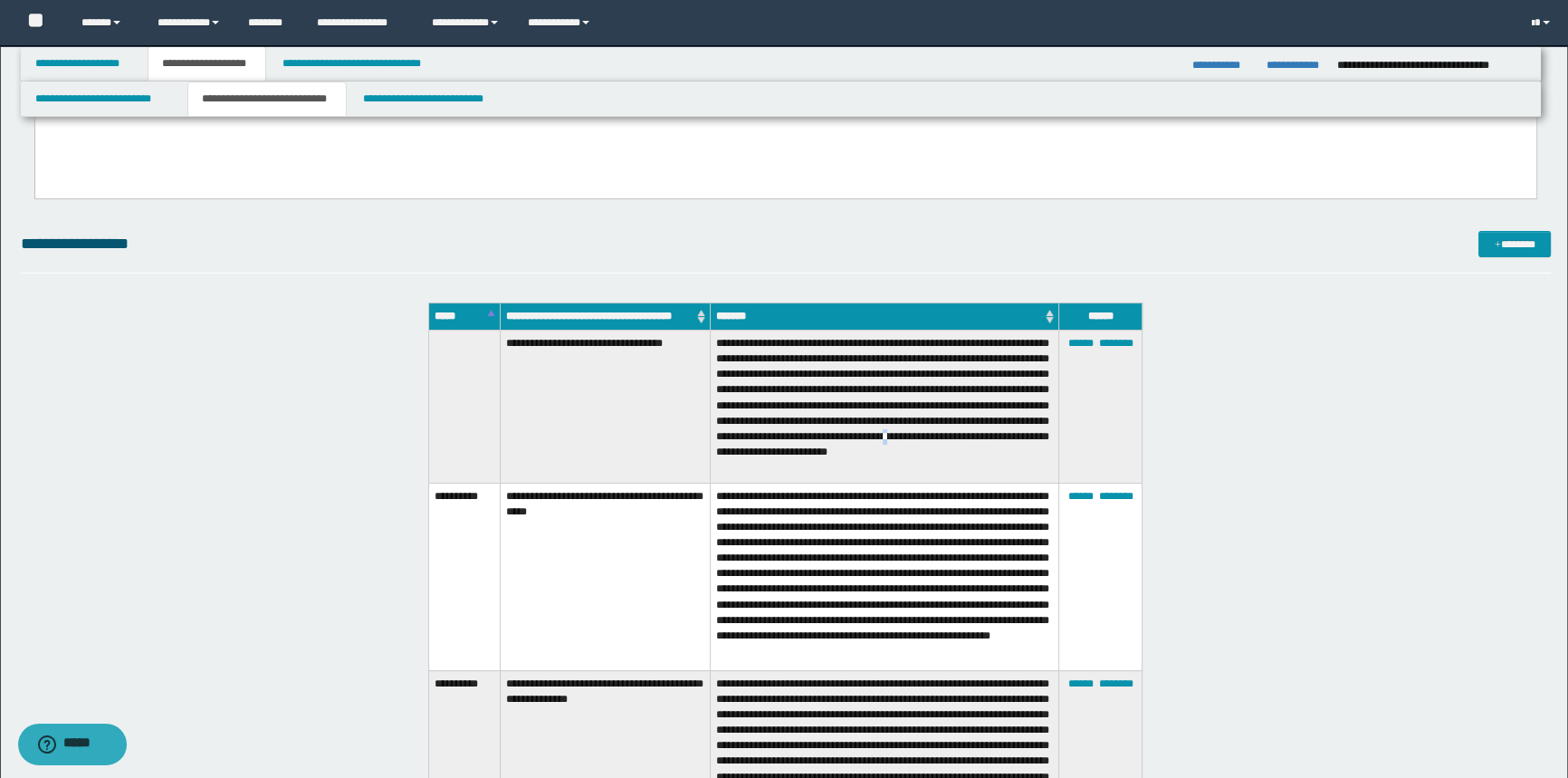 click on "**********" at bounding box center (884, 406) 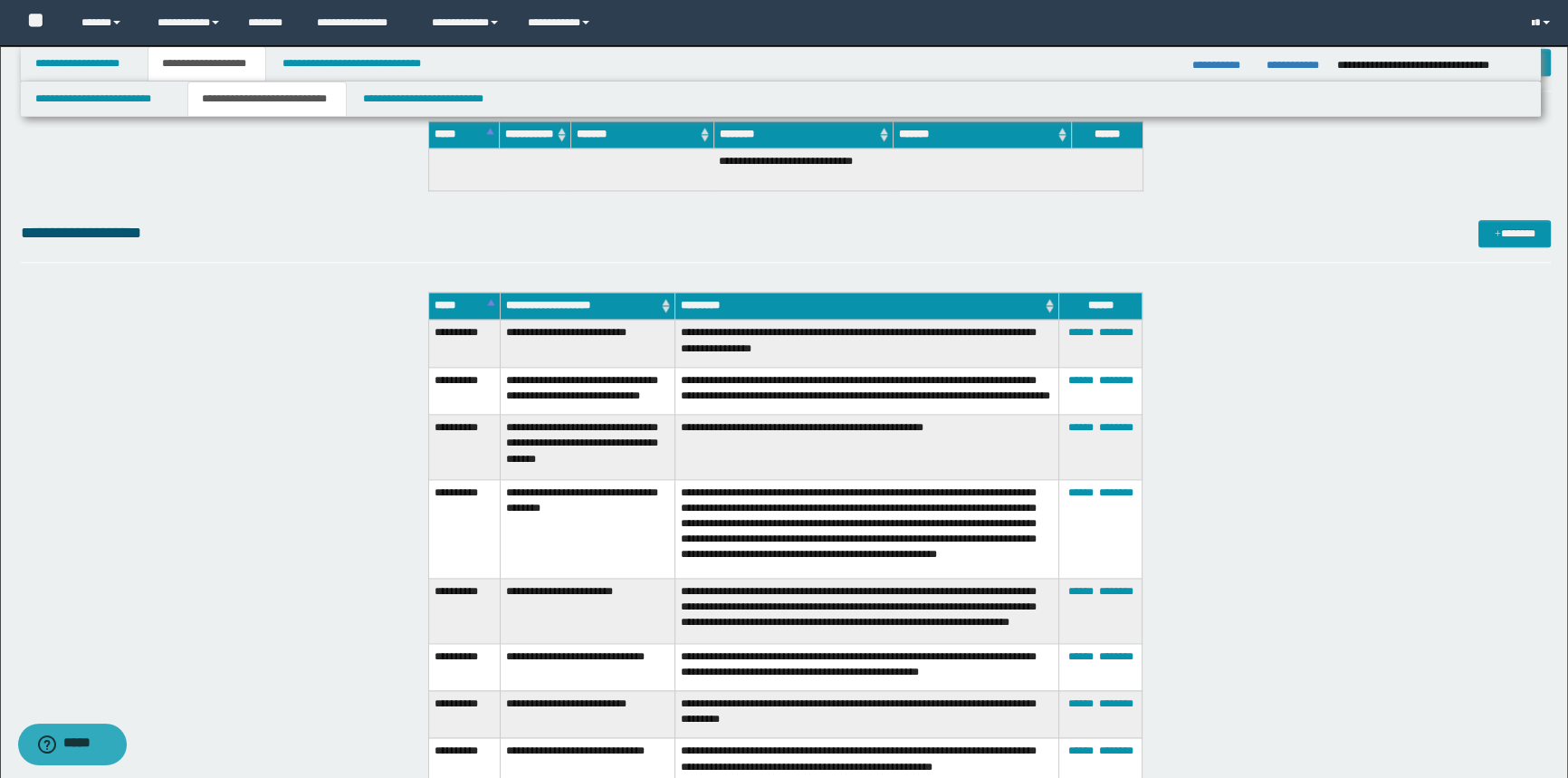 scroll, scrollTop: 3376, scrollLeft: 0, axis: vertical 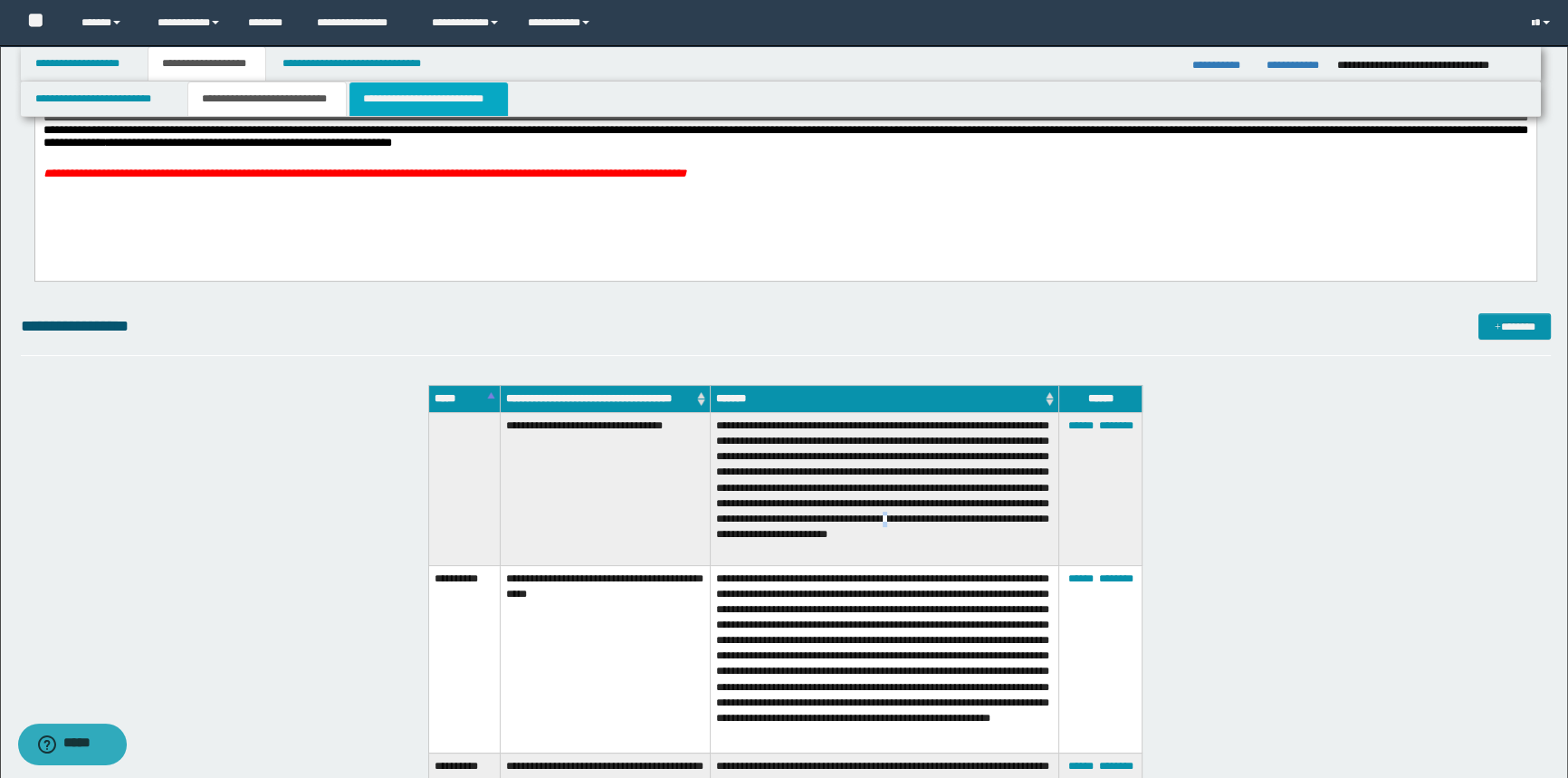 click on "**********" at bounding box center (428, 99) 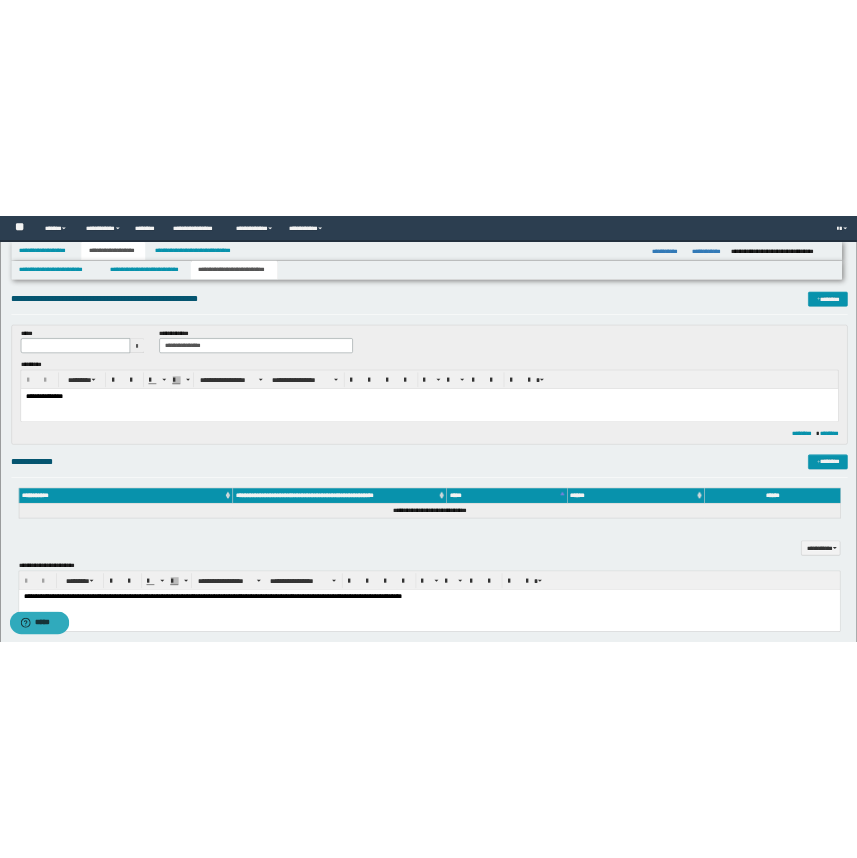 scroll, scrollTop: 0, scrollLeft: 0, axis: both 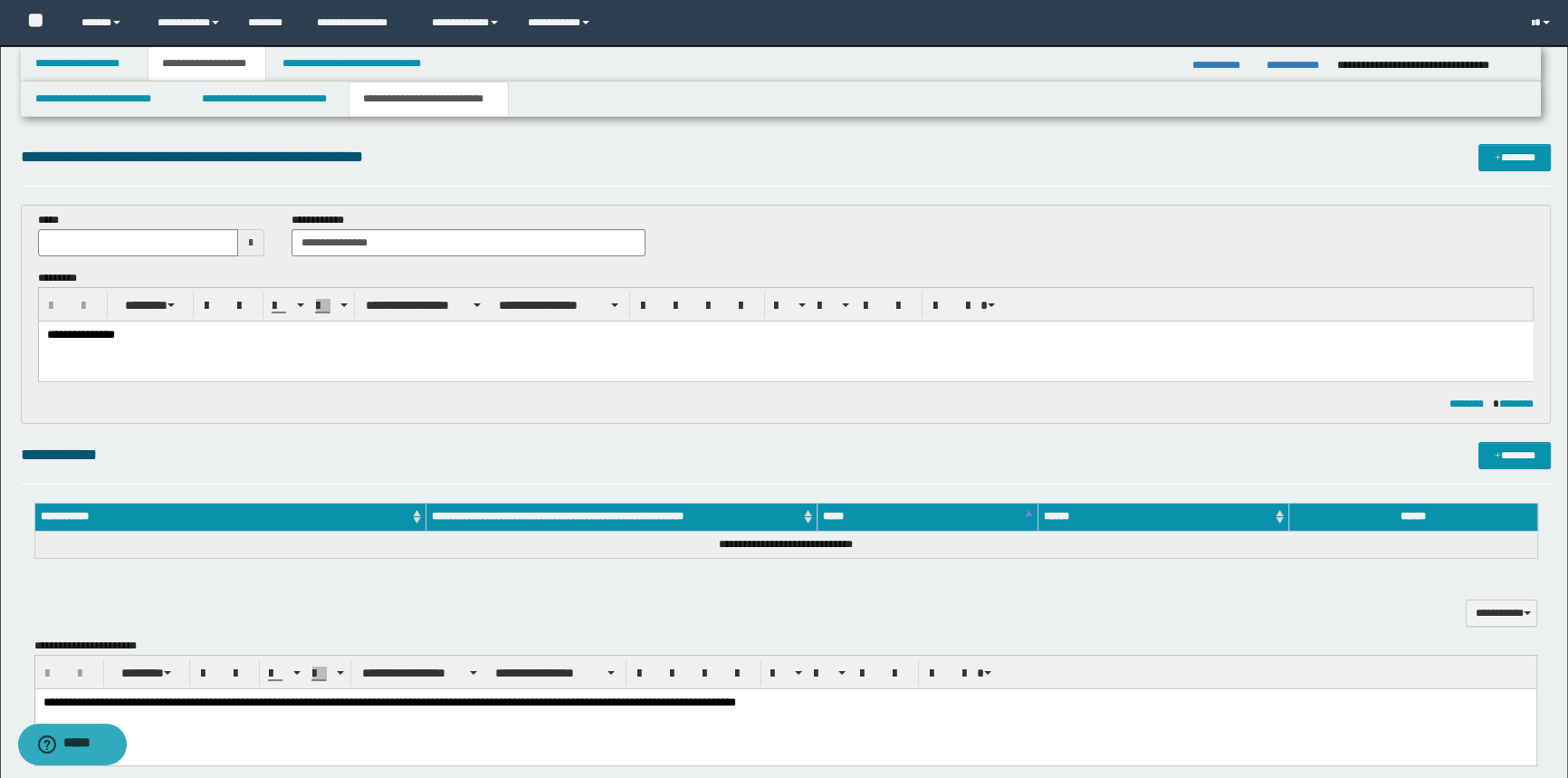 type 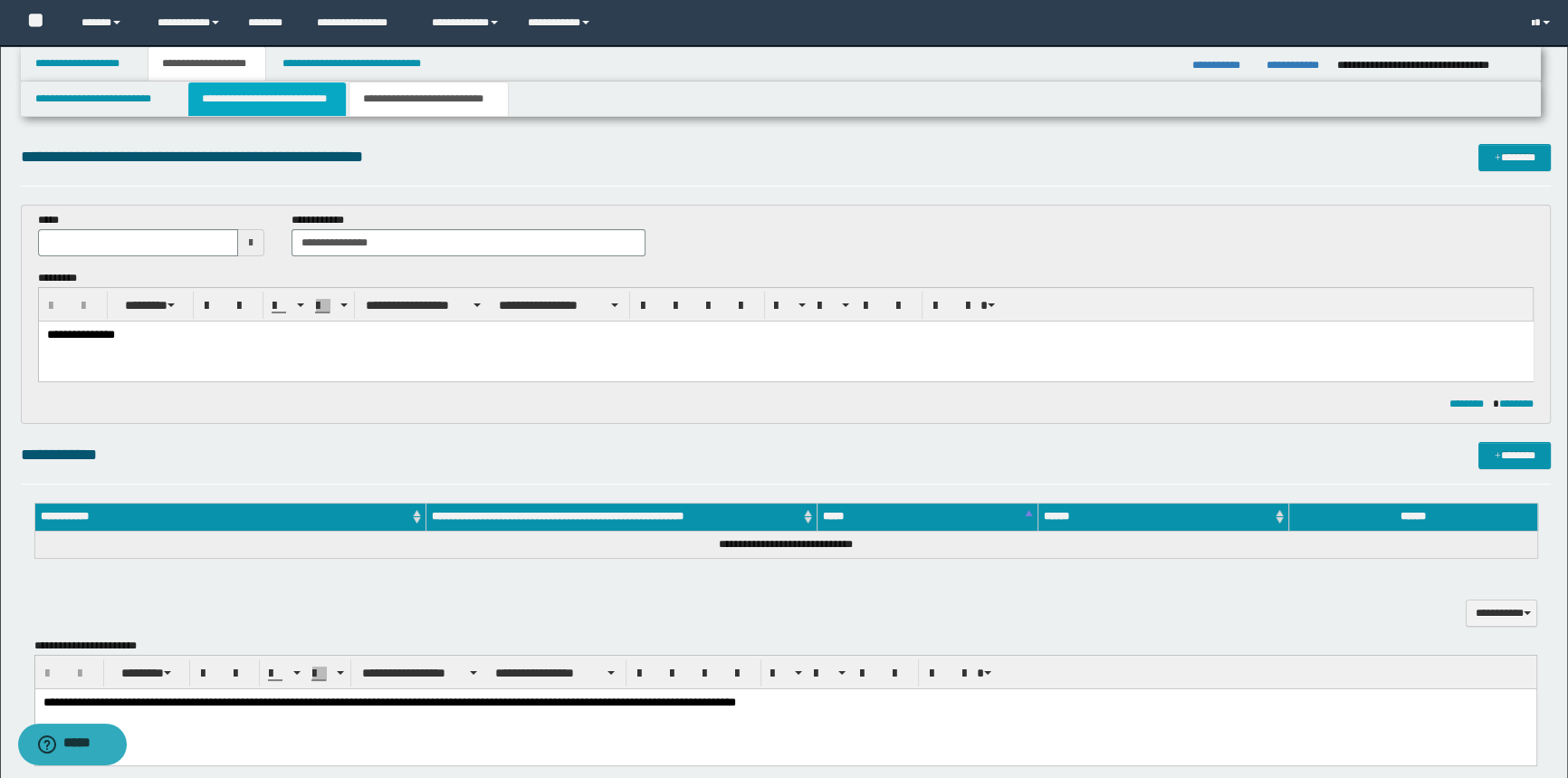 click on "**********" at bounding box center [266, 99] 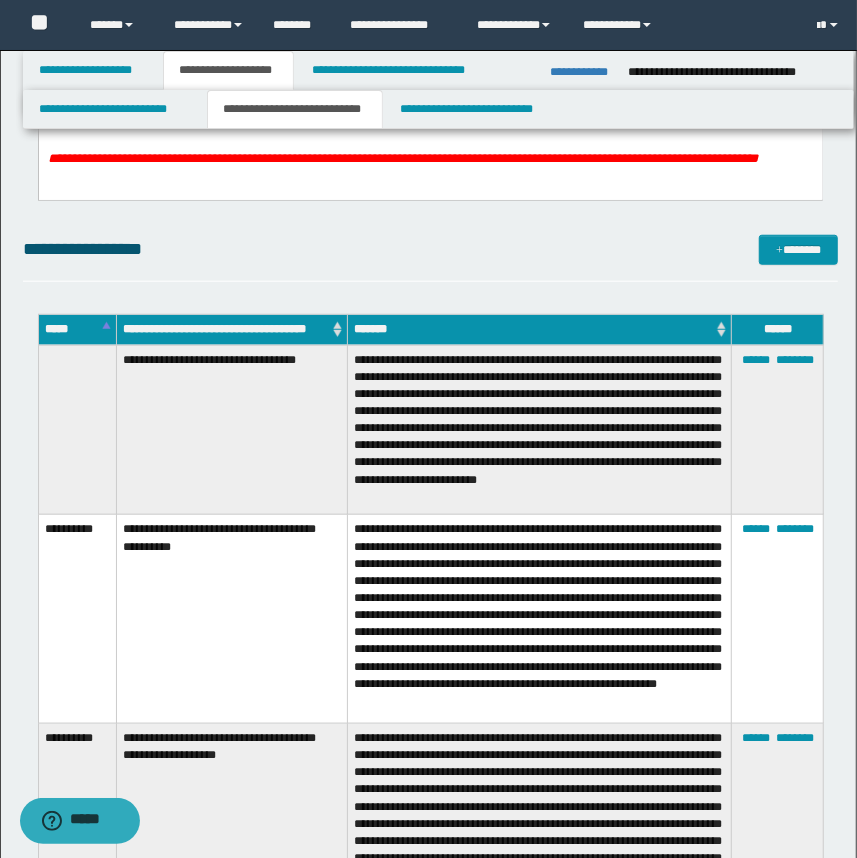 scroll, scrollTop: 636, scrollLeft: 0, axis: vertical 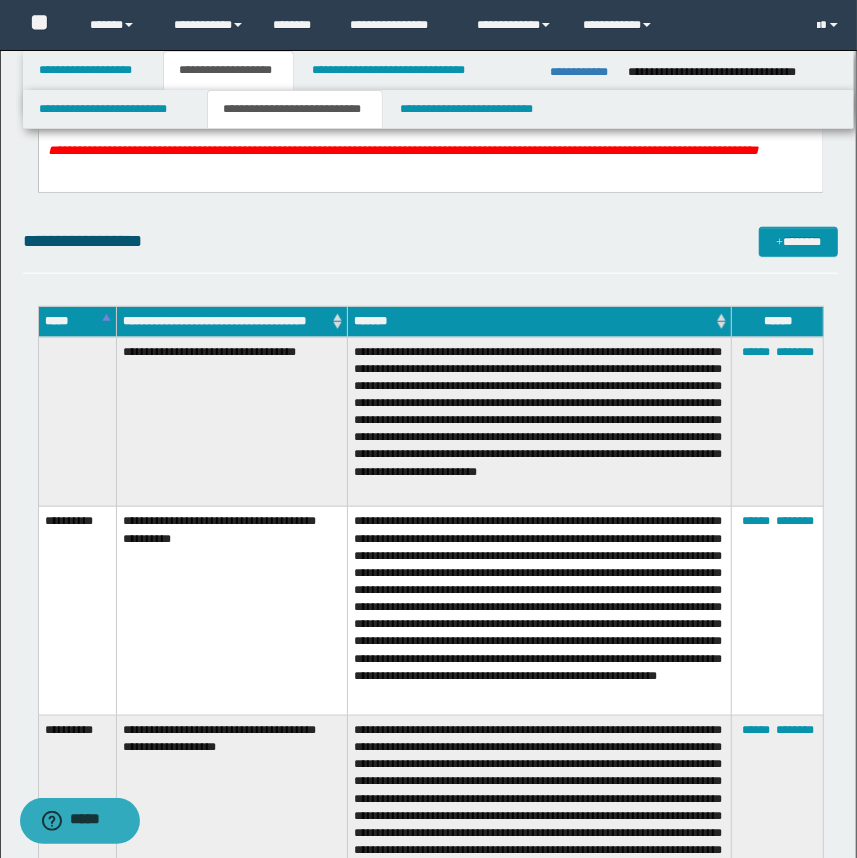 click on "**********" at bounding box center [540, 422] 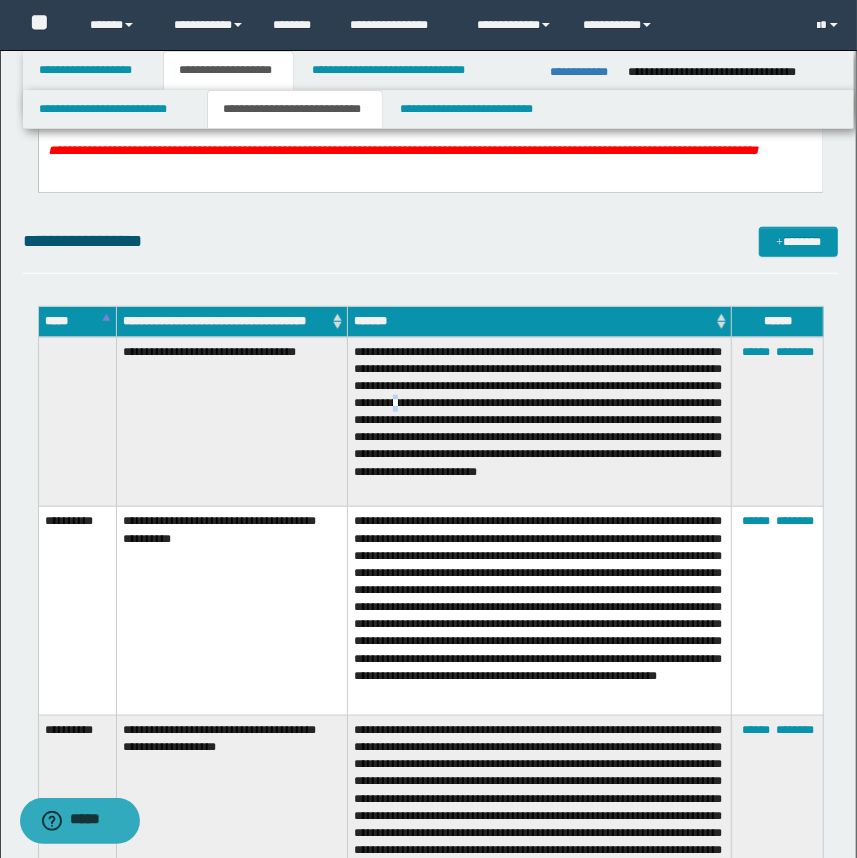 drag, startPoint x: 510, startPoint y: 403, endPoint x: 520, endPoint y: 409, distance: 11.661903 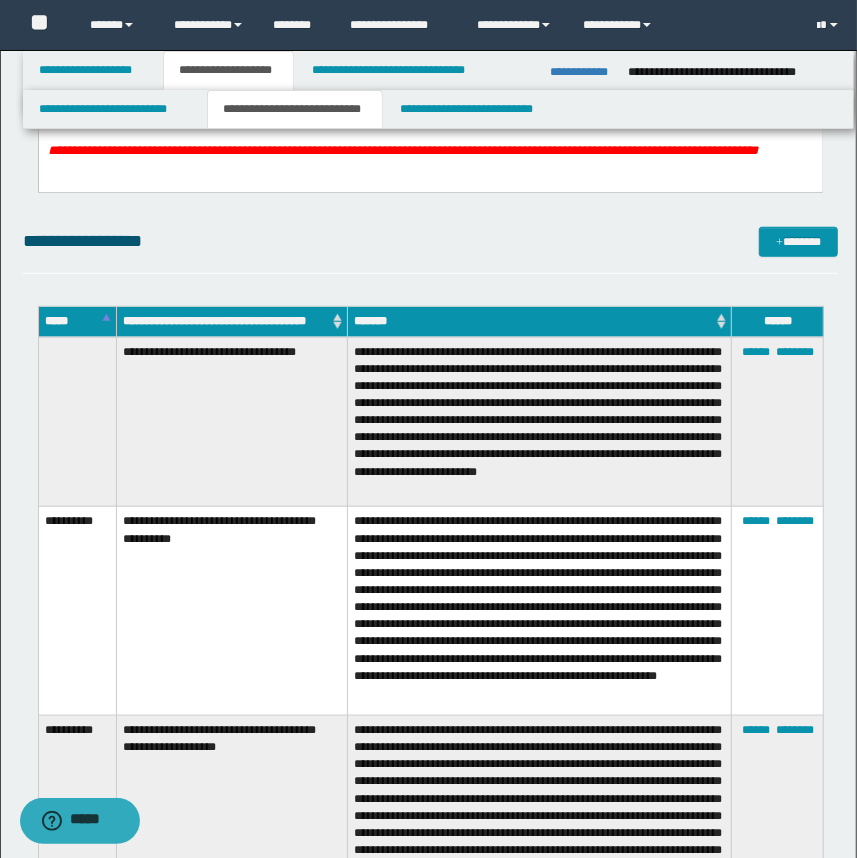 click on "**********" at bounding box center (540, 422) 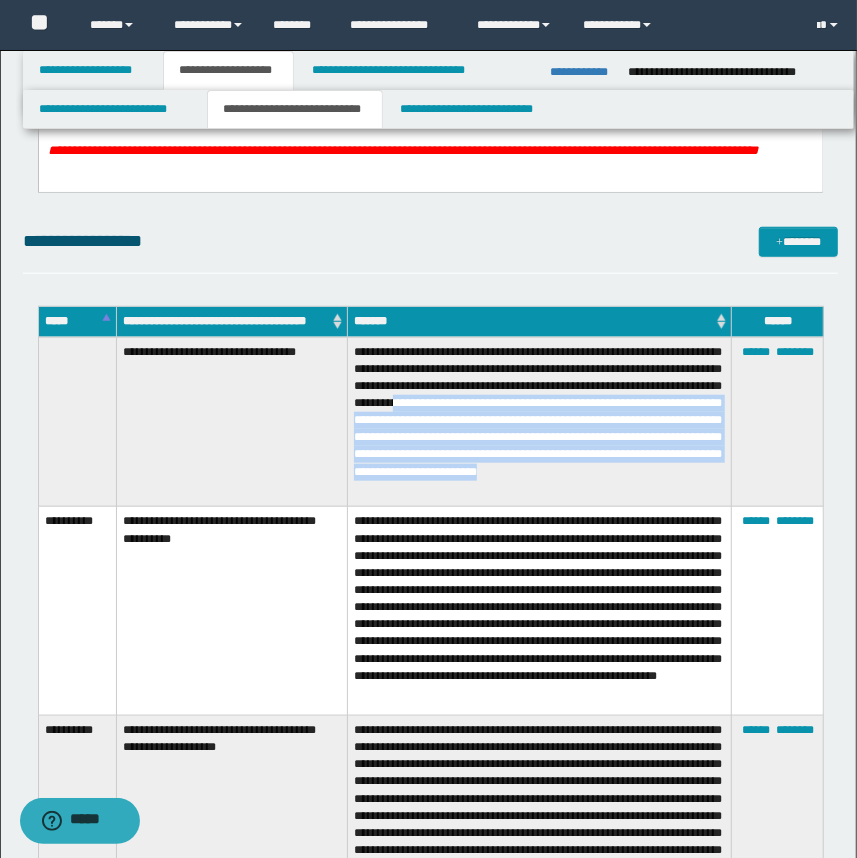 drag, startPoint x: 509, startPoint y: 404, endPoint x: 545, endPoint y: 450, distance: 58.412327 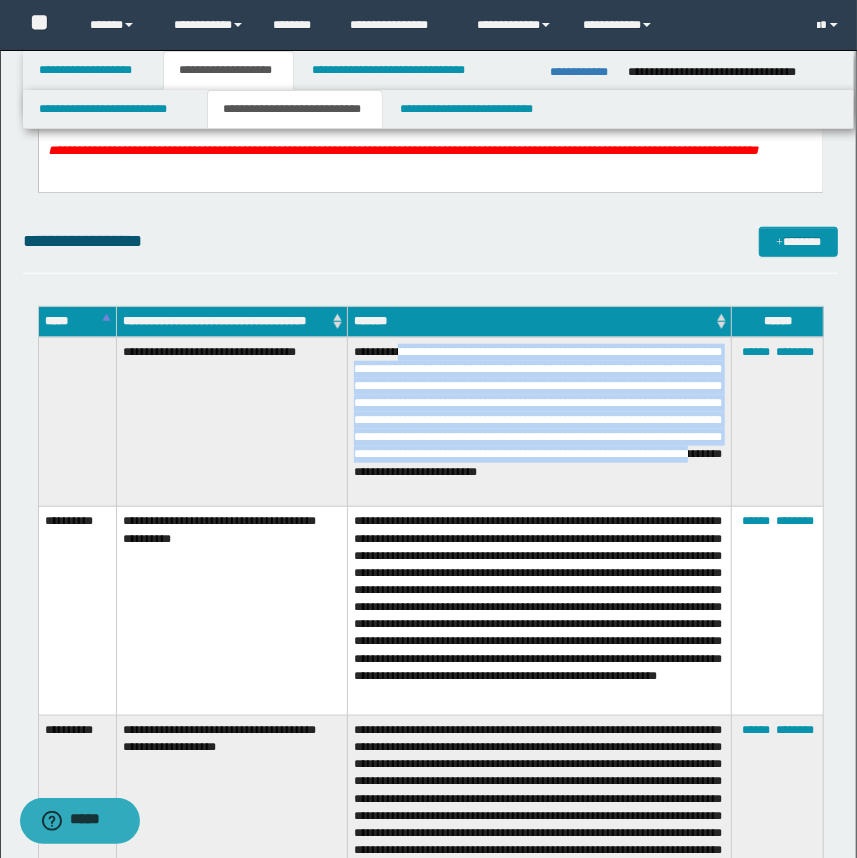 drag, startPoint x: 690, startPoint y: 469, endPoint x: 400, endPoint y: 356, distance: 311.23785 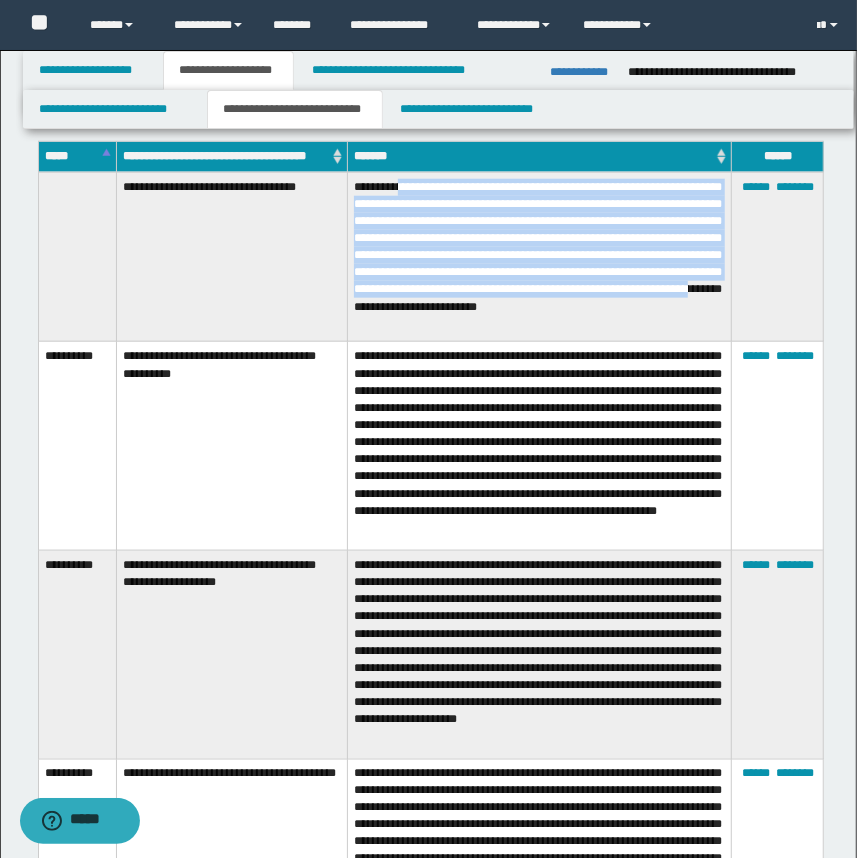 scroll, scrollTop: 818, scrollLeft: 0, axis: vertical 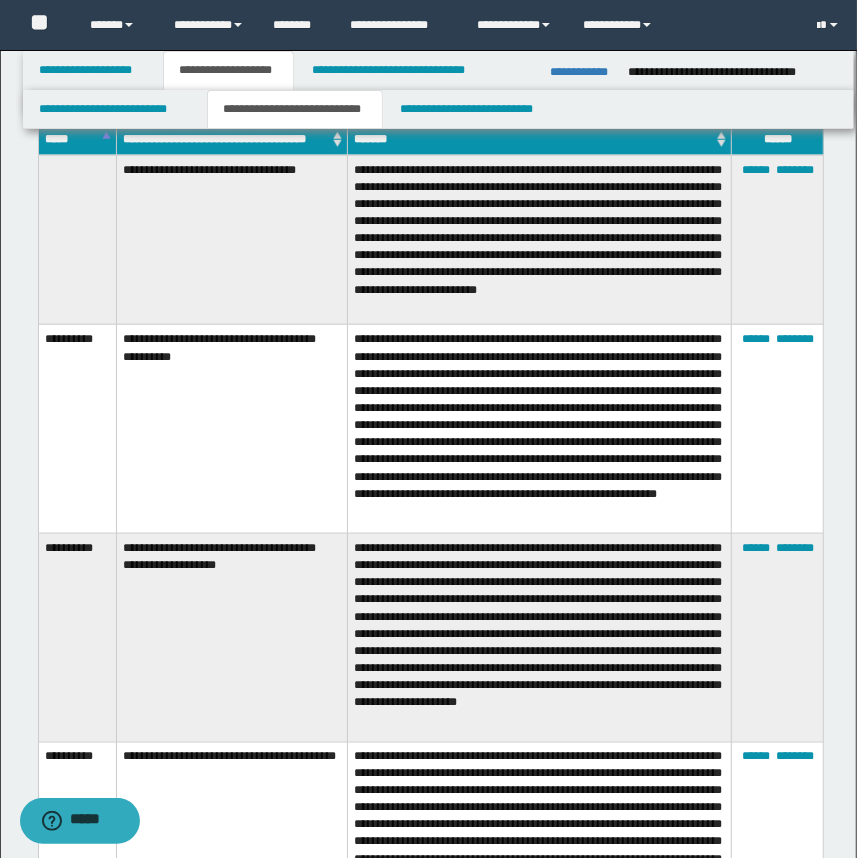 click on "**********" at bounding box center (540, 429) 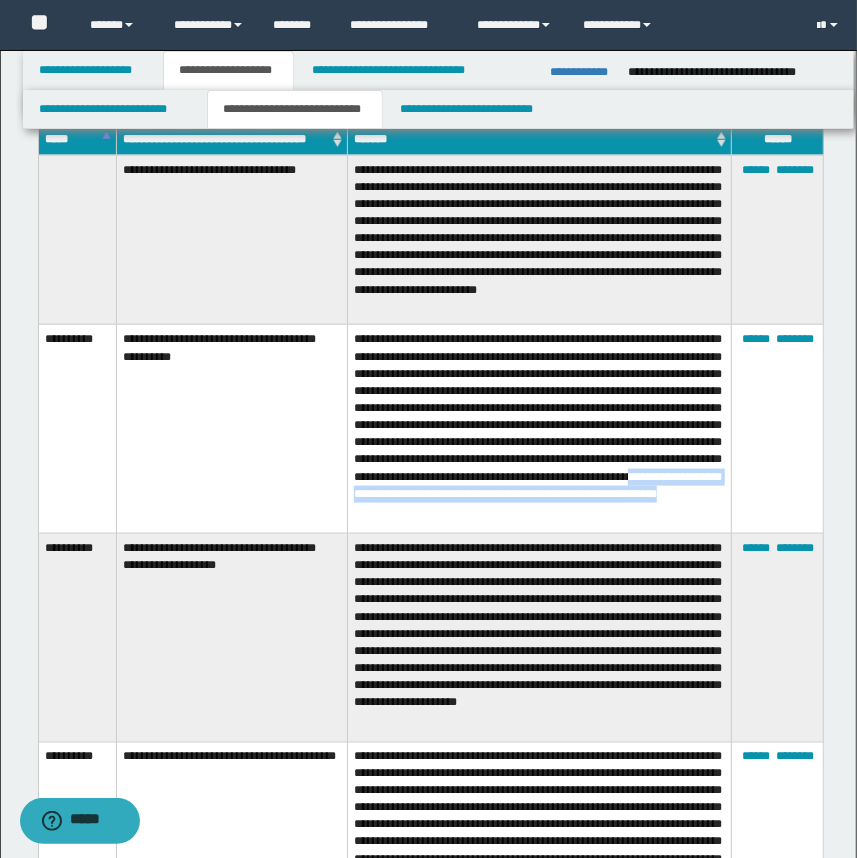 drag, startPoint x: 672, startPoint y: 488, endPoint x: 738, endPoint y: 511, distance: 69.89278 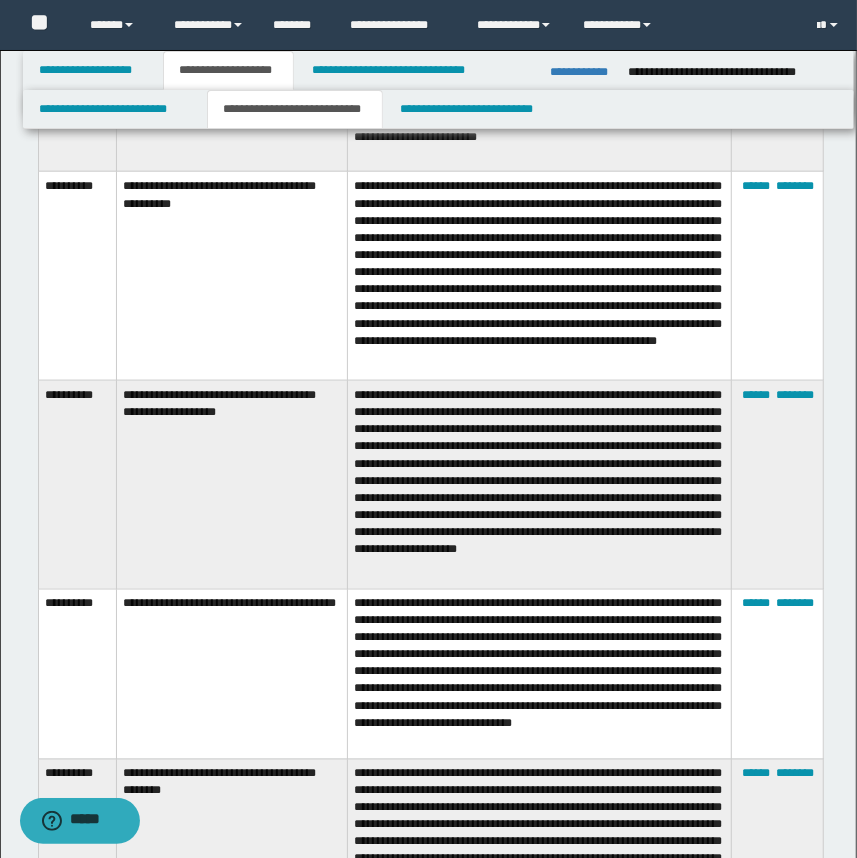 scroll, scrollTop: 1000, scrollLeft: 0, axis: vertical 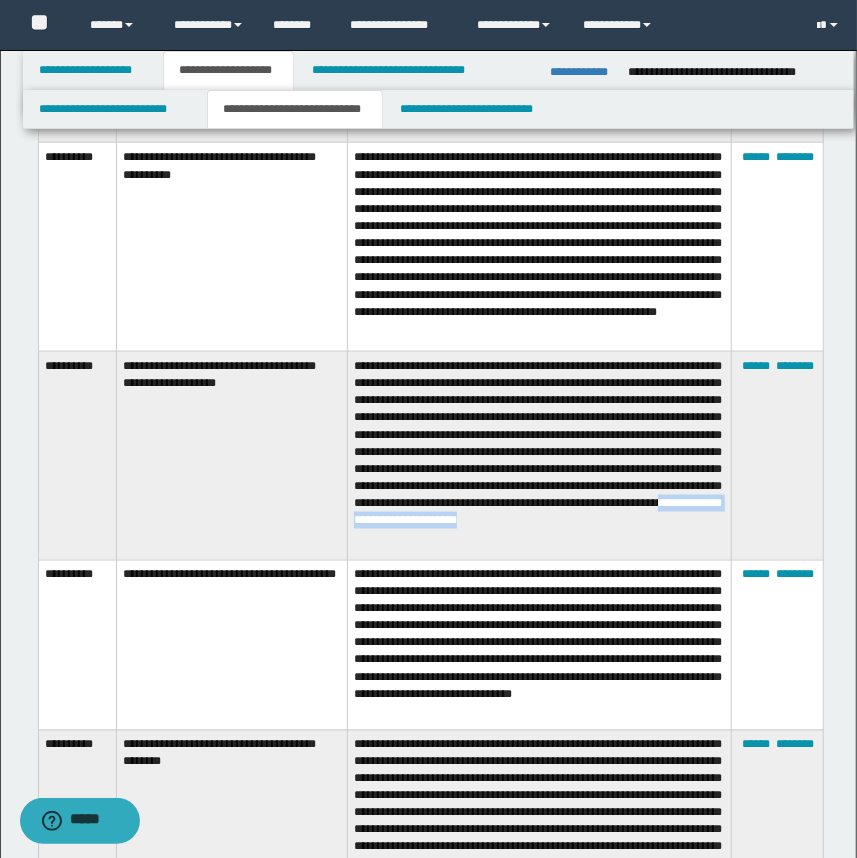 drag, startPoint x: 640, startPoint y: 543, endPoint x: 427, endPoint y: 555, distance: 213.33775 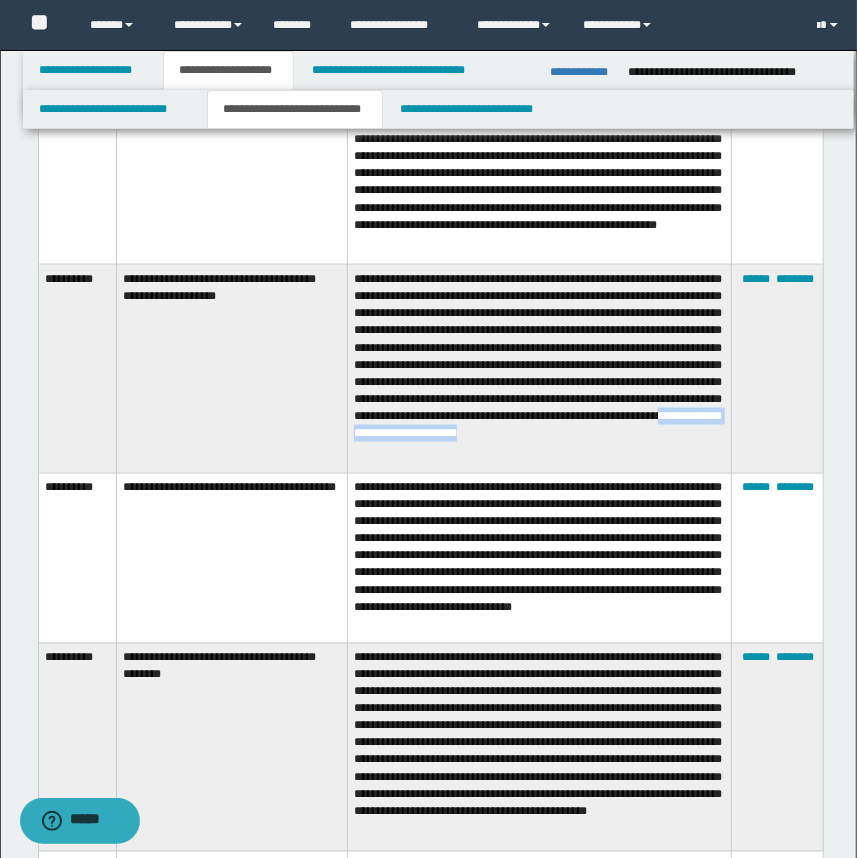 scroll, scrollTop: 1090, scrollLeft: 0, axis: vertical 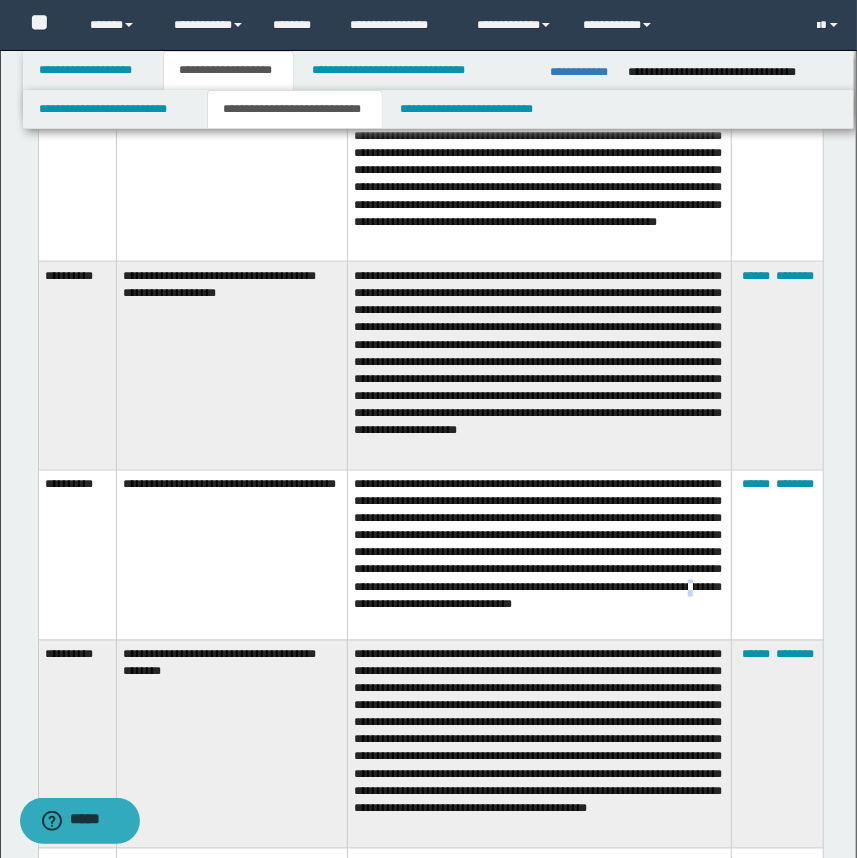 drag, startPoint x: 609, startPoint y: 601, endPoint x: 661, endPoint y: 610, distance: 52.773098 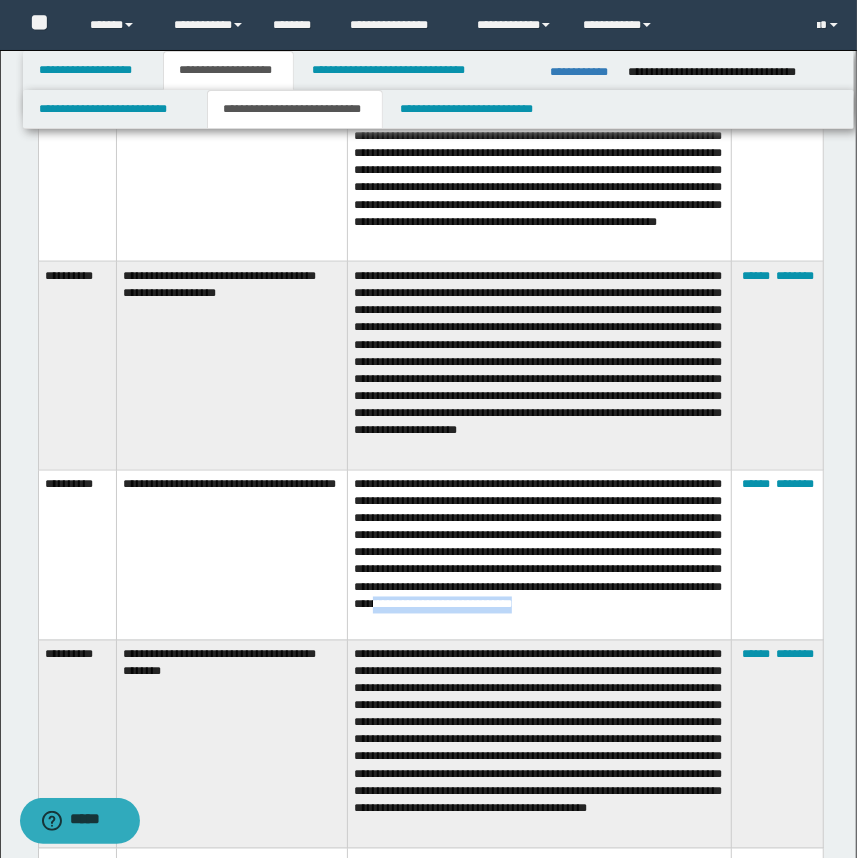 drag, startPoint x: 670, startPoint y: 598, endPoint x: 689, endPoint y: 616, distance: 26.172504 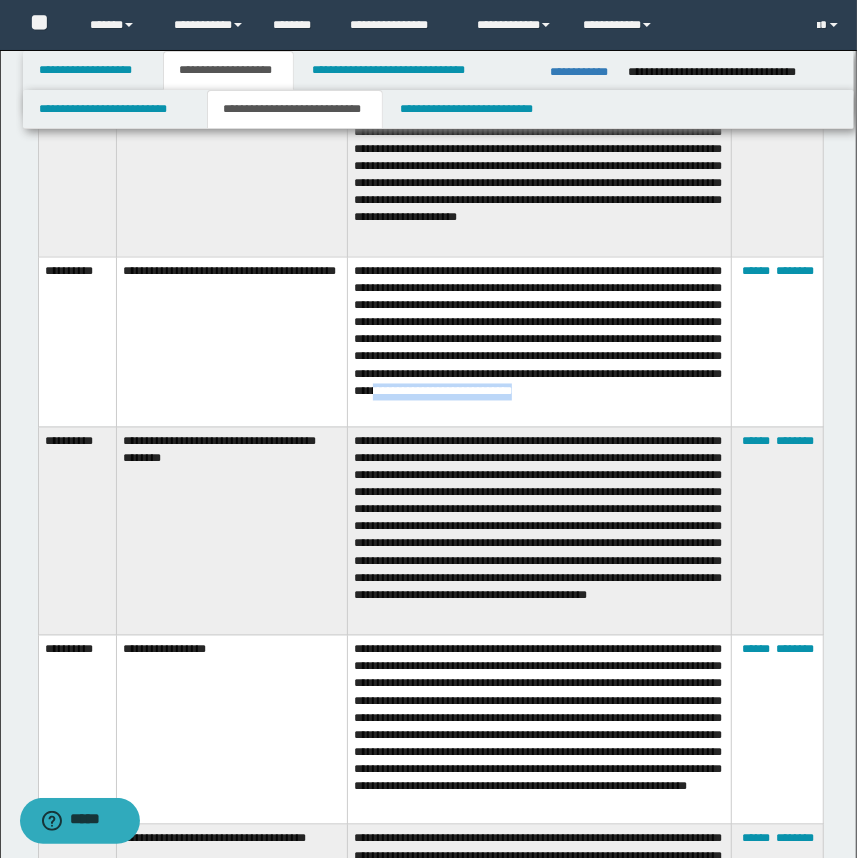scroll, scrollTop: 1454, scrollLeft: 0, axis: vertical 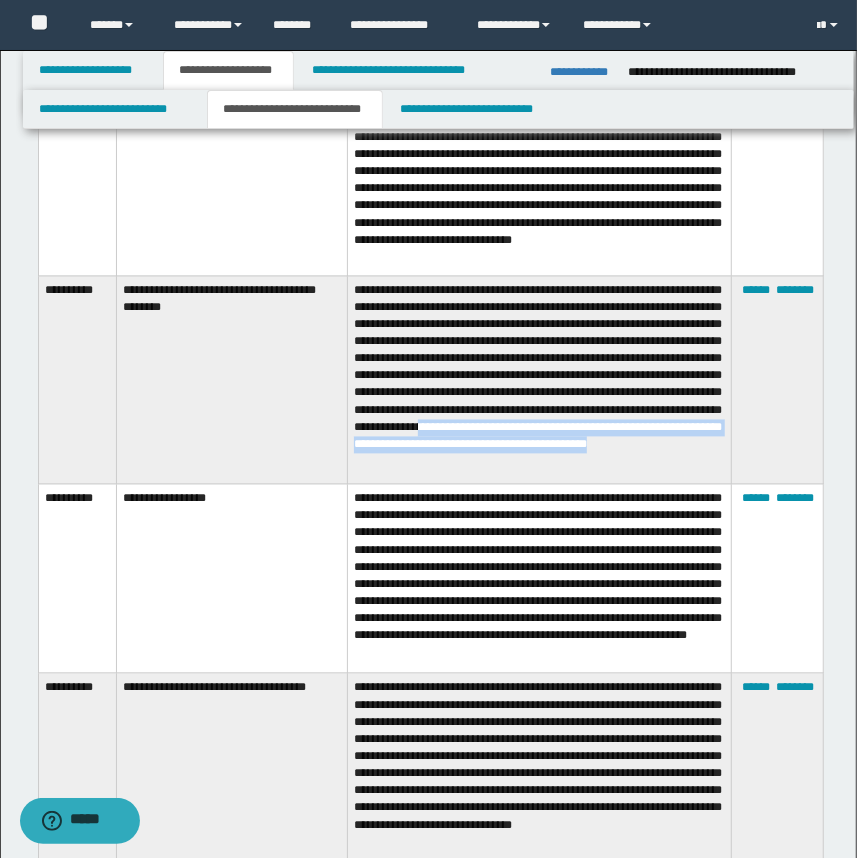 drag, startPoint x: 516, startPoint y: 442, endPoint x: 563, endPoint y: 476, distance: 58.00862 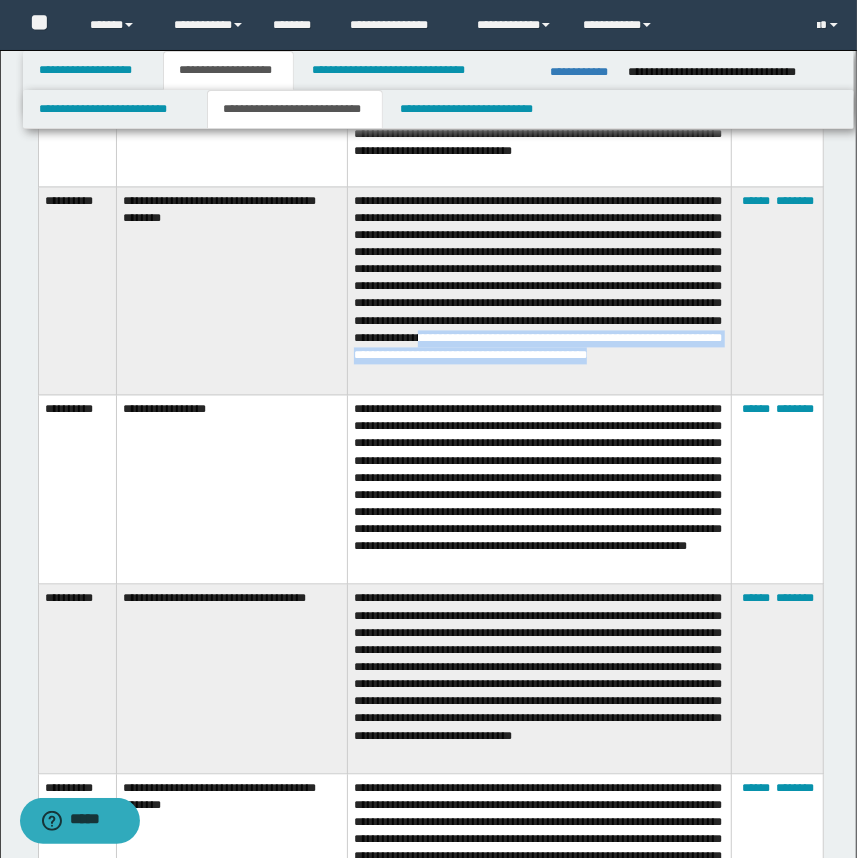 scroll, scrollTop: 1545, scrollLeft: 0, axis: vertical 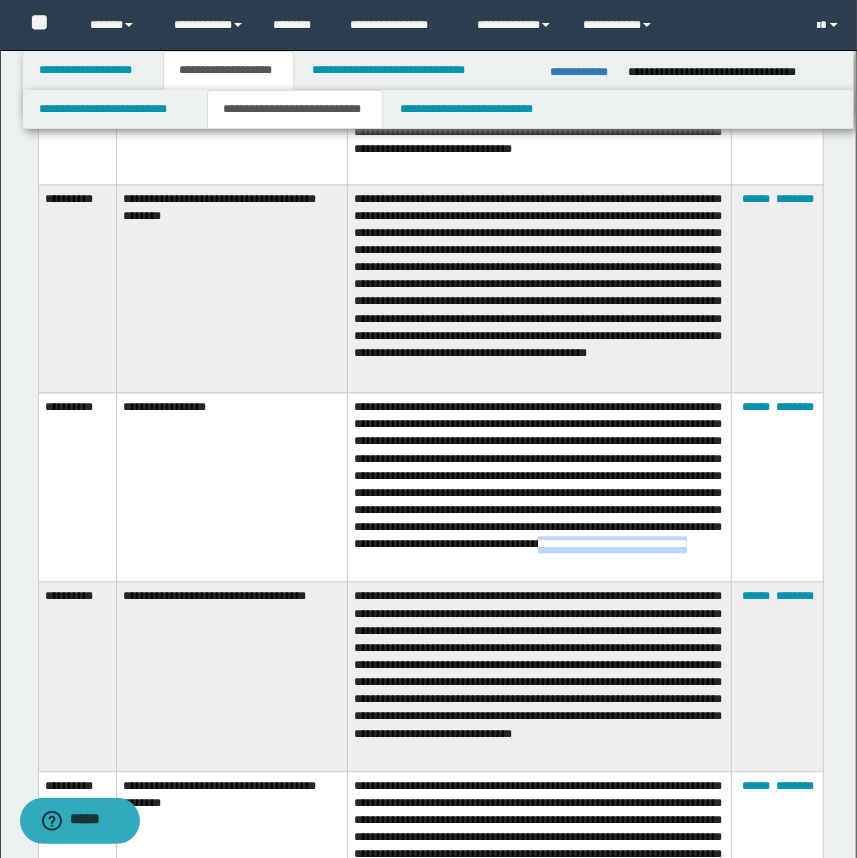 drag, startPoint x: 535, startPoint y: 571, endPoint x: 703, endPoint y: 564, distance: 168.14577 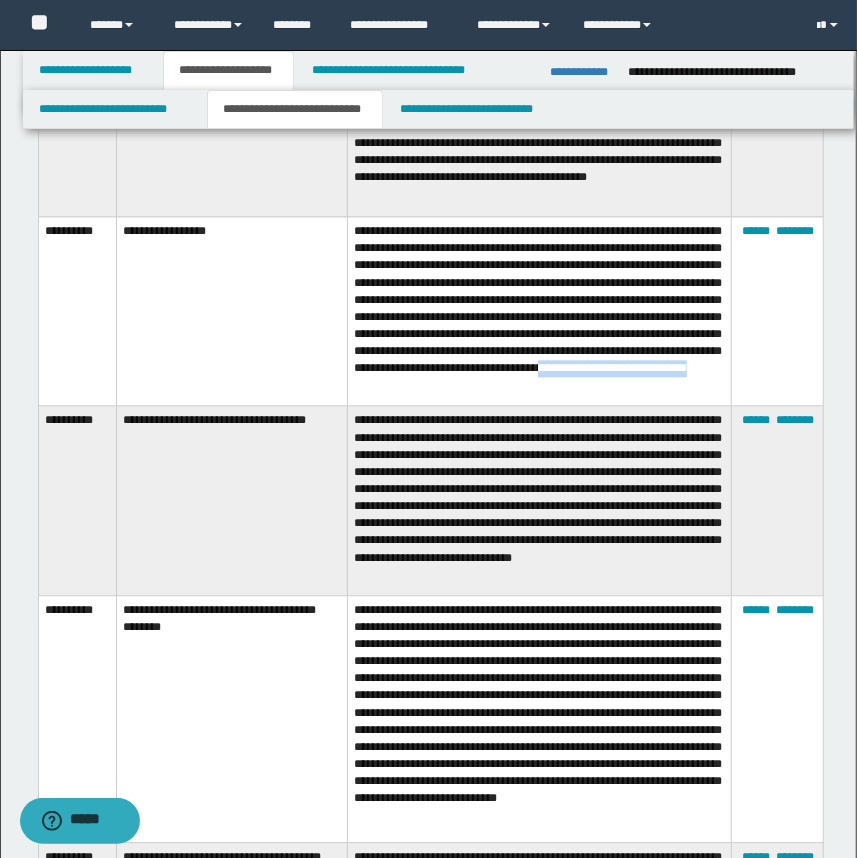 scroll, scrollTop: 1818, scrollLeft: 0, axis: vertical 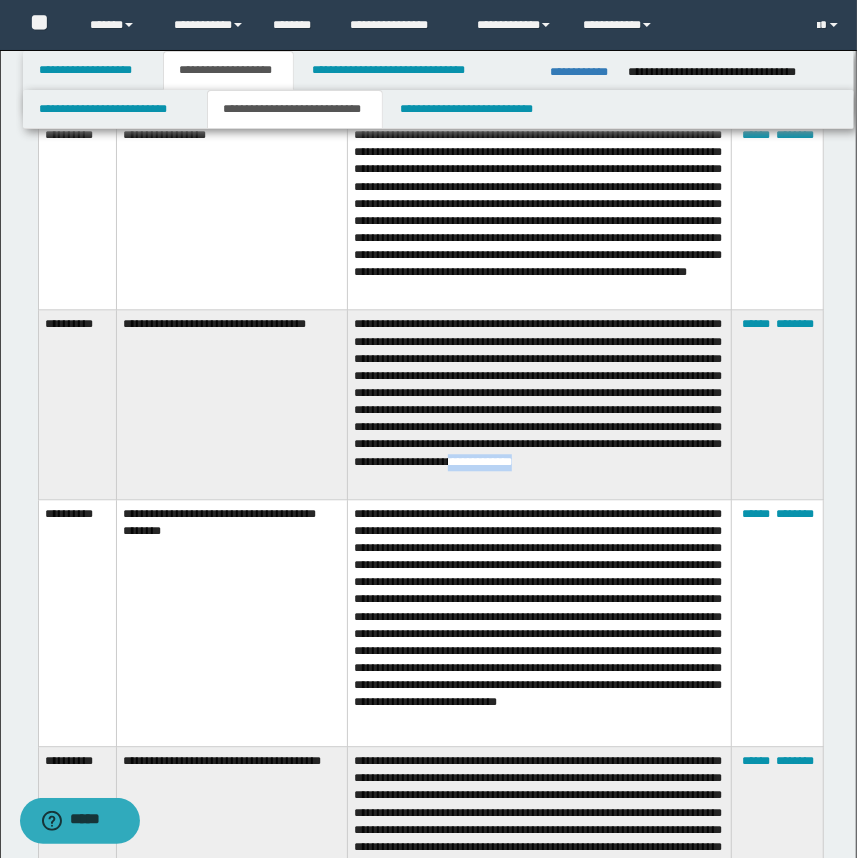 drag, startPoint x: 476, startPoint y: 483, endPoint x: 553, endPoint y: 481, distance: 77.02597 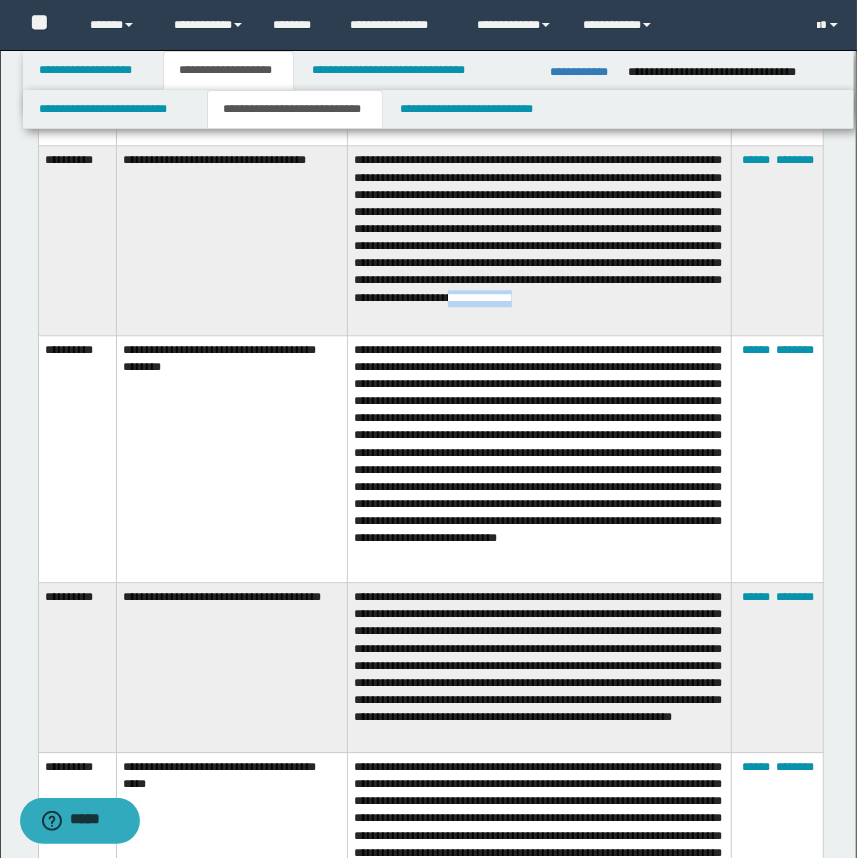 scroll, scrollTop: 2000, scrollLeft: 0, axis: vertical 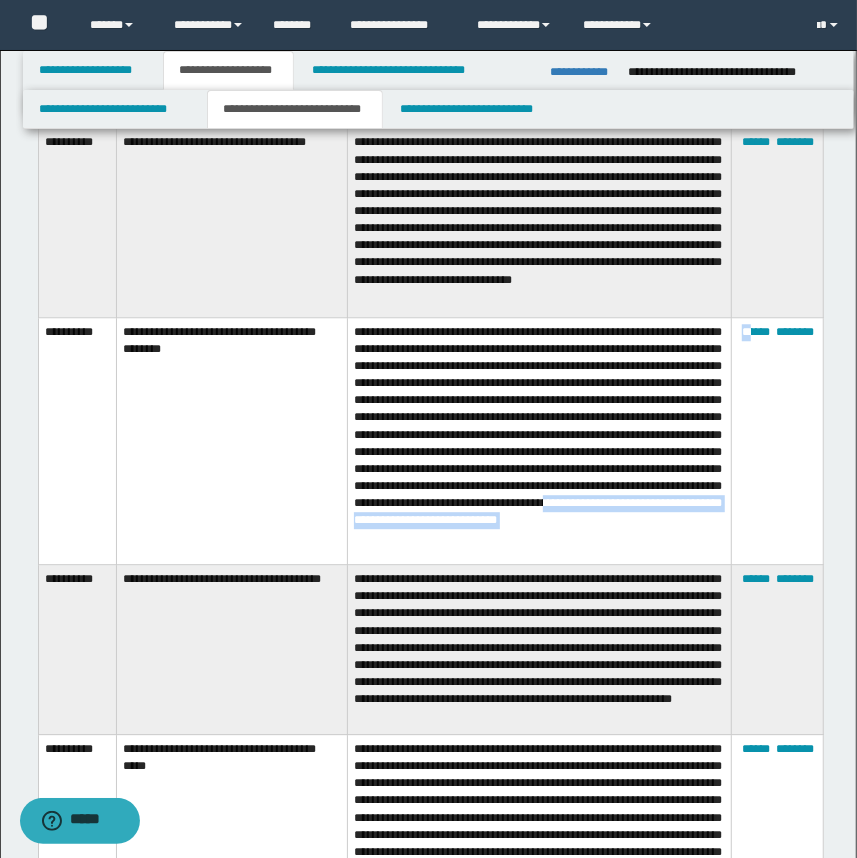 drag, startPoint x: 429, startPoint y: 538, endPoint x: 733, endPoint y: 544, distance: 304.0592 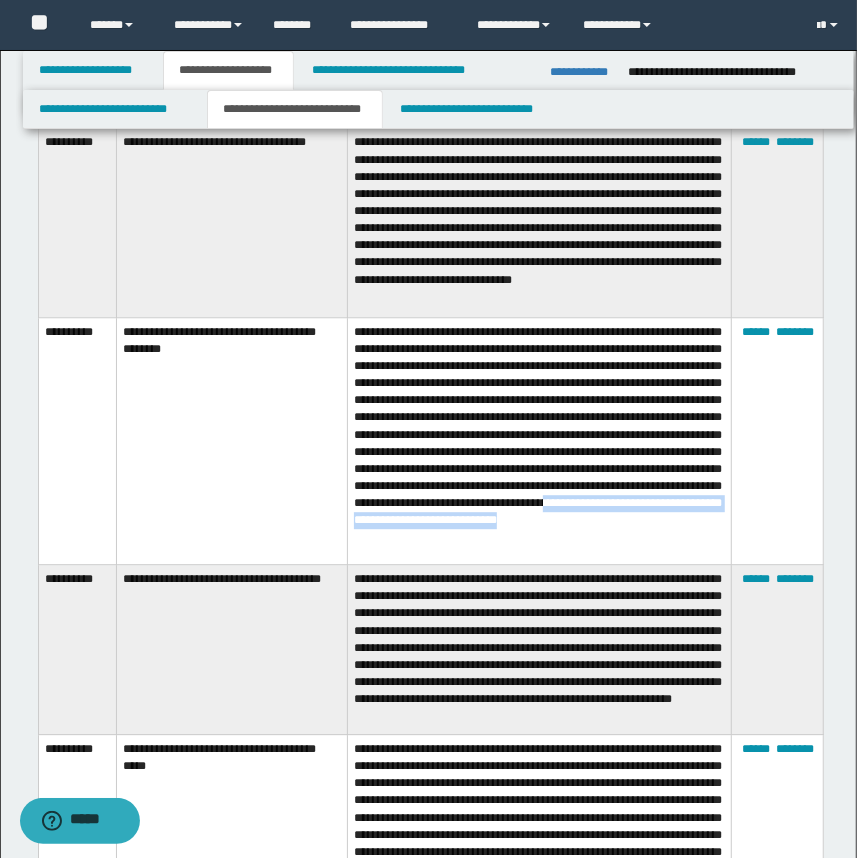 drag, startPoint x: 428, startPoint y: 536, endPoint x: 448, endPoint y: 555, distance: 27.58623 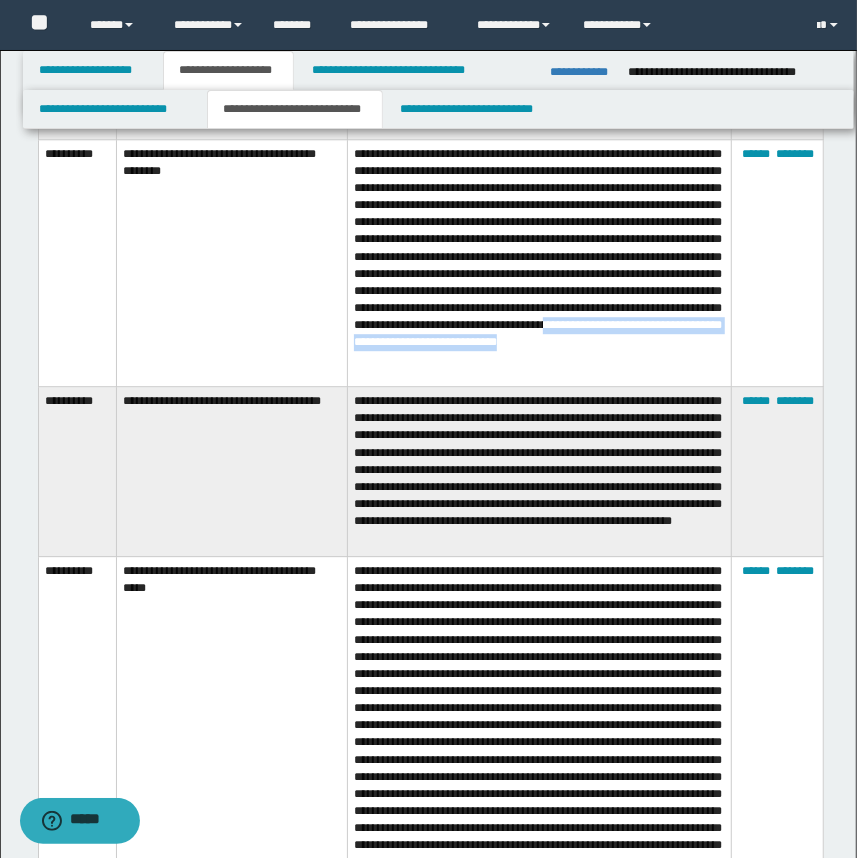 scroll, scrollTop: 2181, scrollLeft: 0, axis: vertical 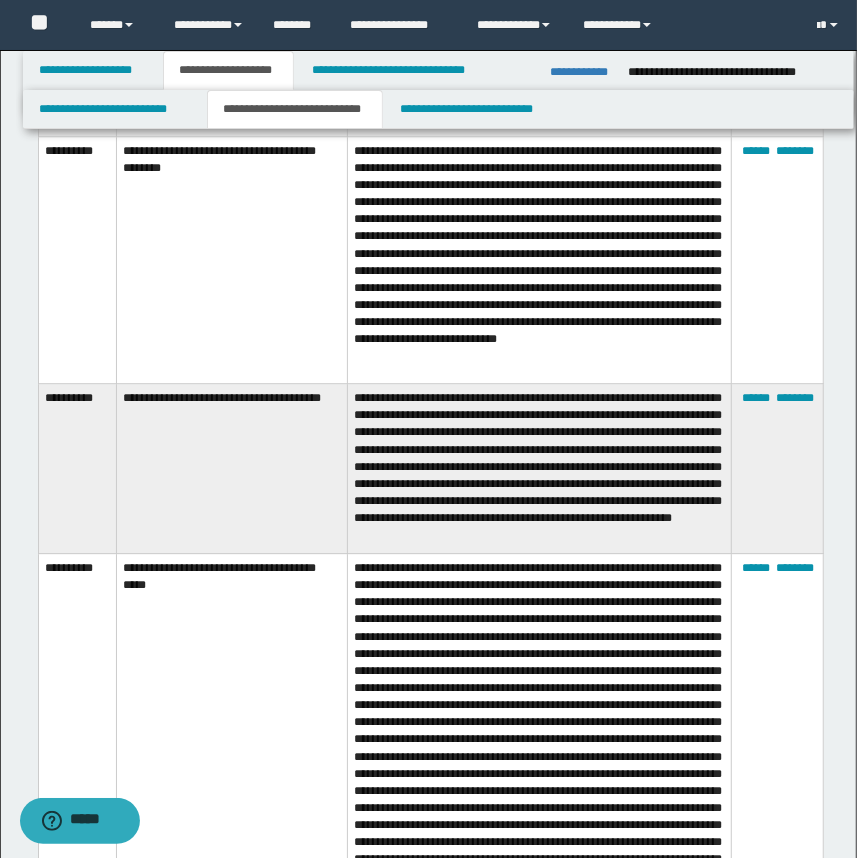 click on "**********" at bounding box center [540, 469] 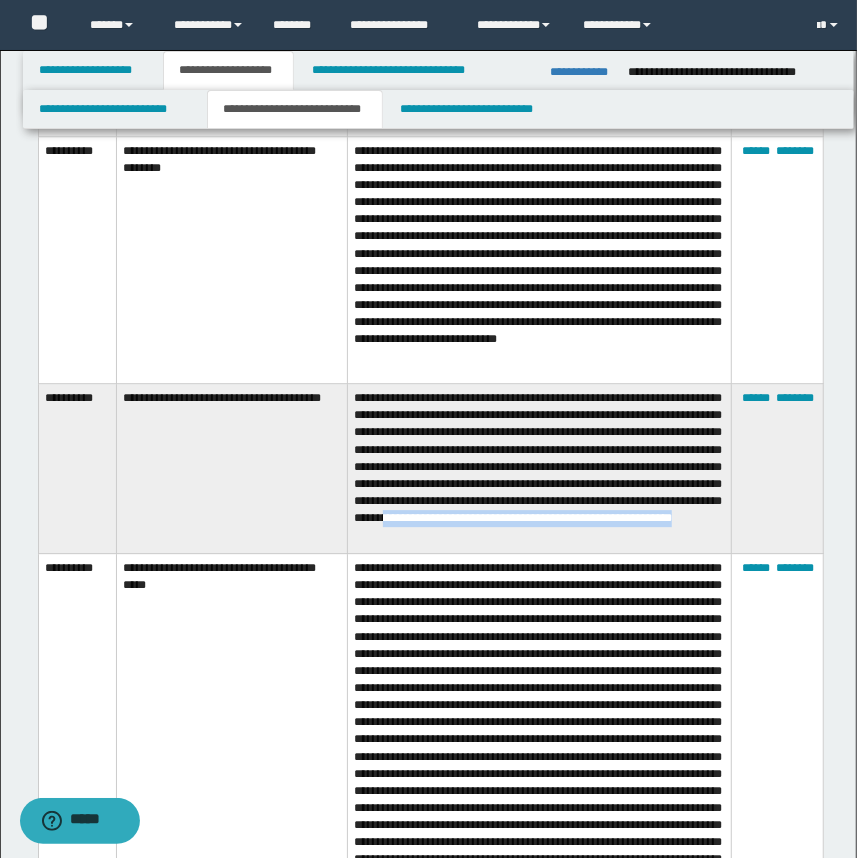 drag, startPoint x: 424, startPoint y: 535, endPoint x: 451, endPoint y: 556, distance: 34.20526 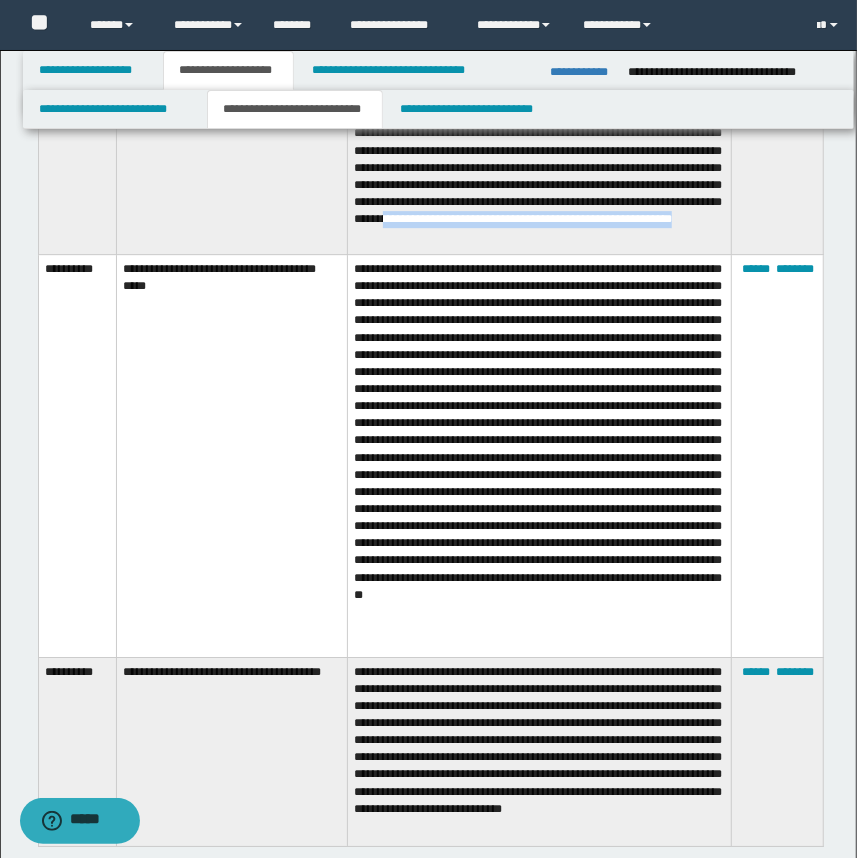 scroll, scrollTop: 2545, scrollLeft: 0, axis: vertical 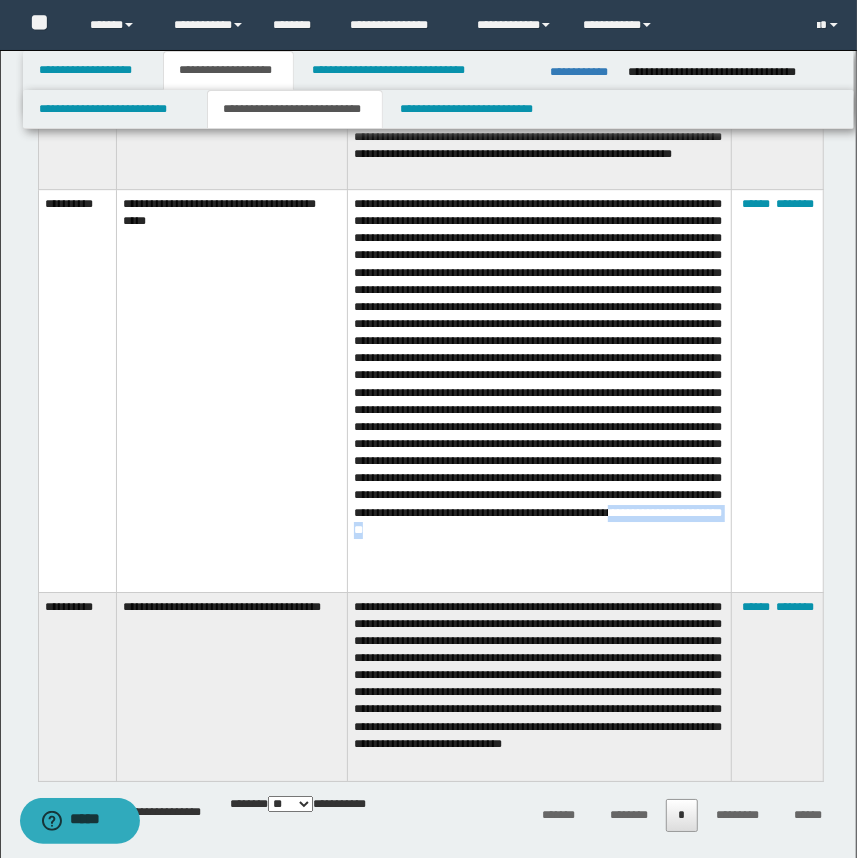 drag, startPoint x: 563, startPoint y: 579, endPoint x: 712, endPoint y: 577, distance: 149.01343 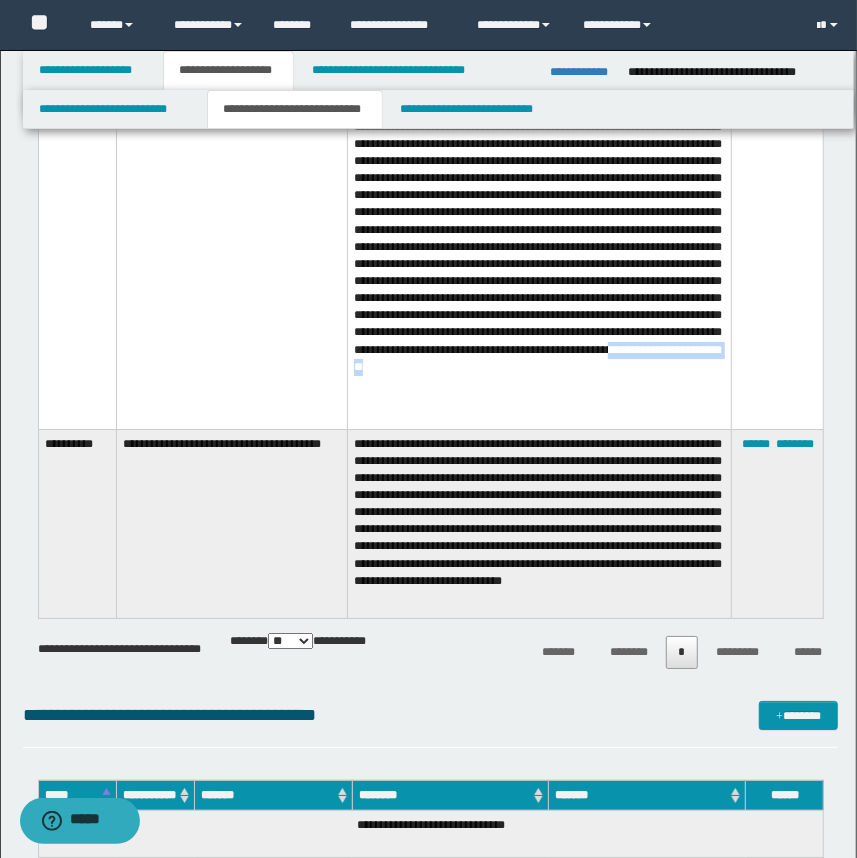 scroll, scrollTop: 2727, scrollLeft: 0, axis: vertical 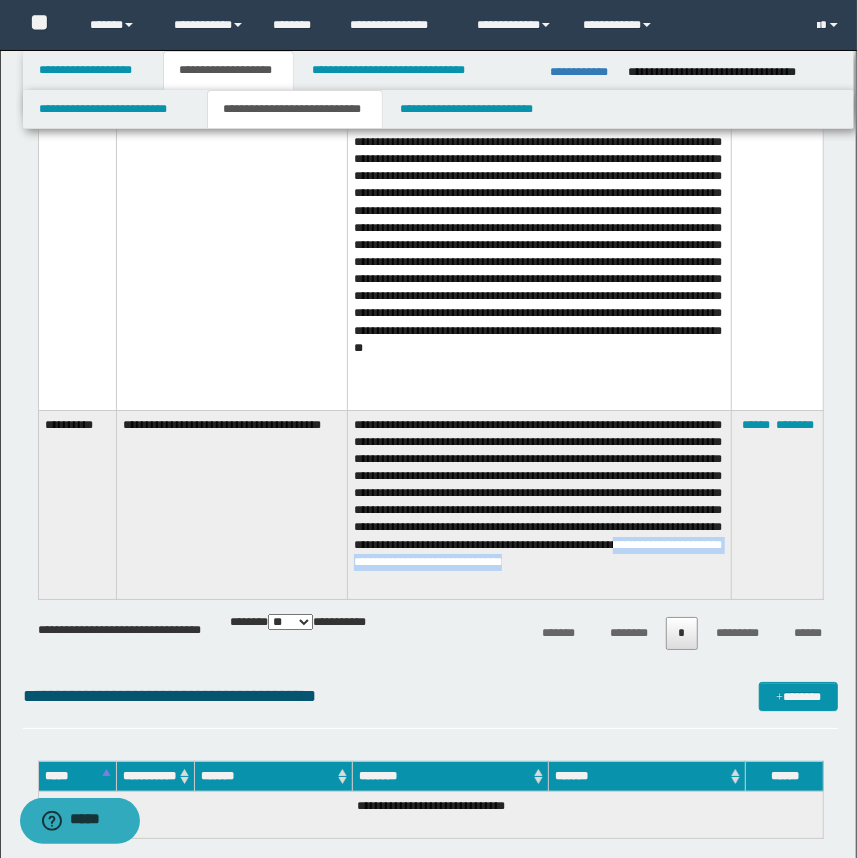 drag, startPoint x: 353, startPoint y: 582, endPoint x: 646, endPoint y: 585, distance: 293.01535 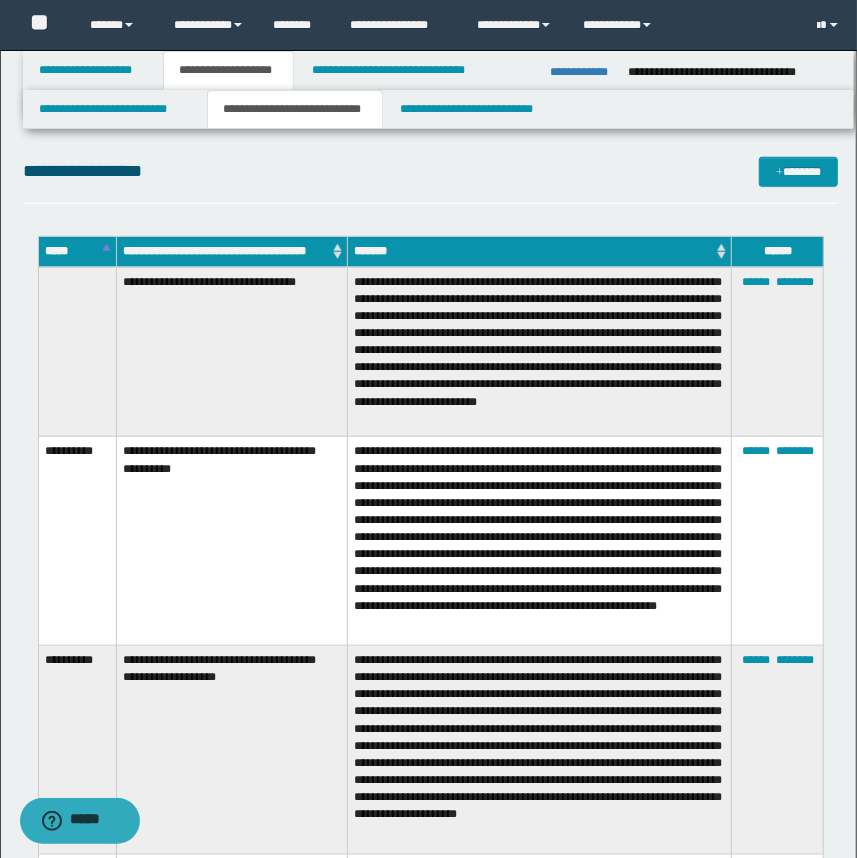 scroll, scrollTop: 454, scrollLeft: 0, axis: vertical 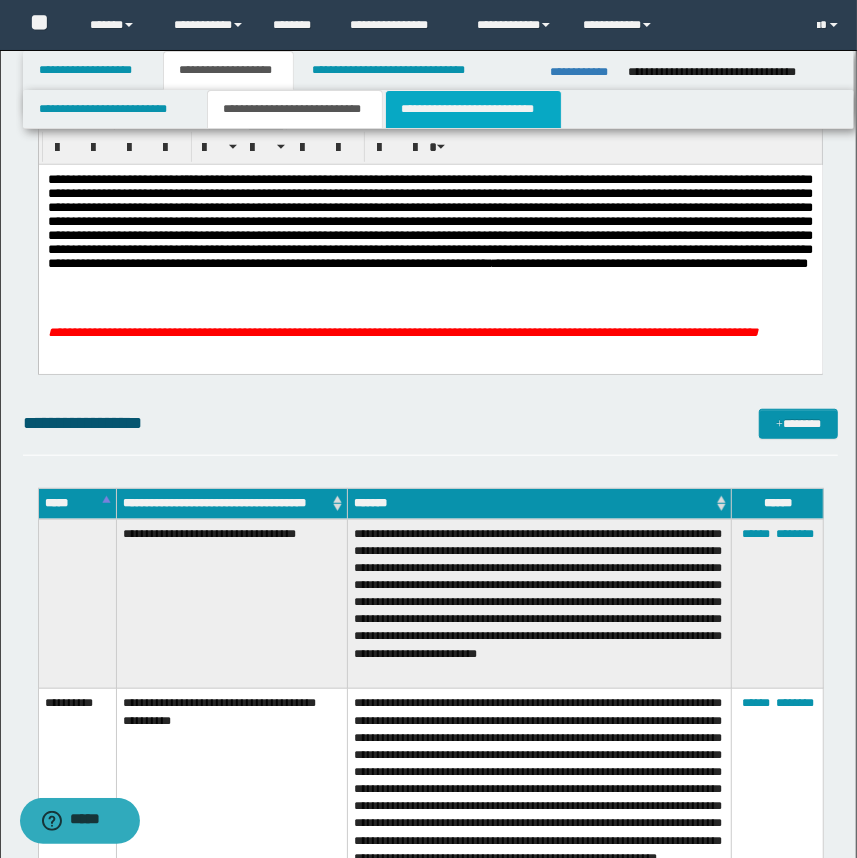 click on "**********" at bounding box center [473, 109] 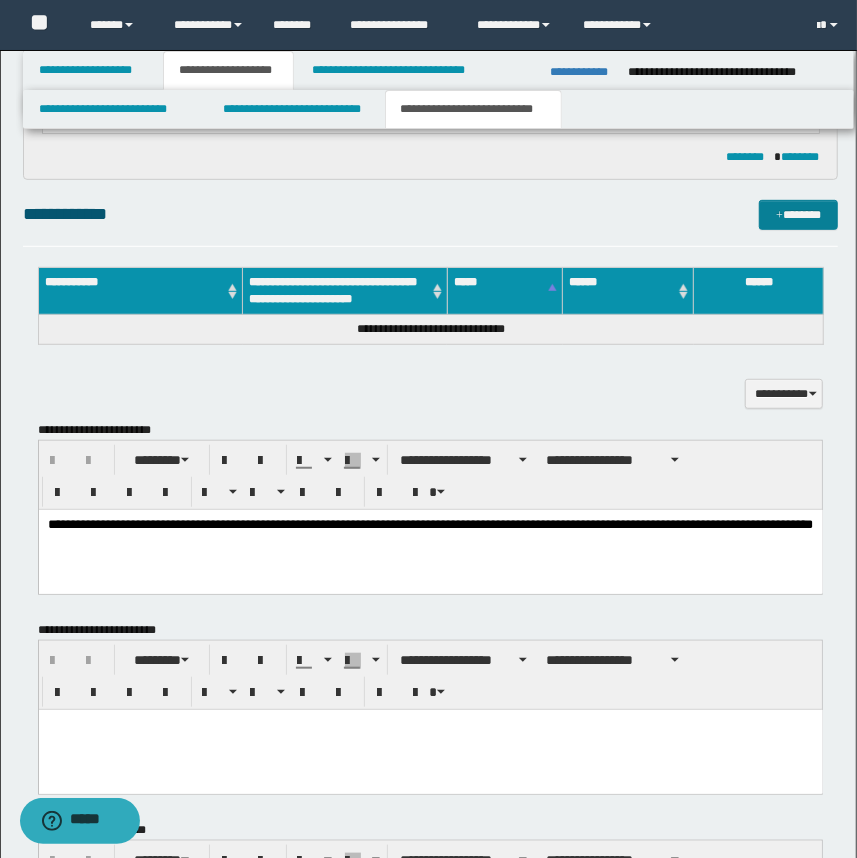 scroll, scrollTop: 370, scrollLeft: 0, axis: vertical 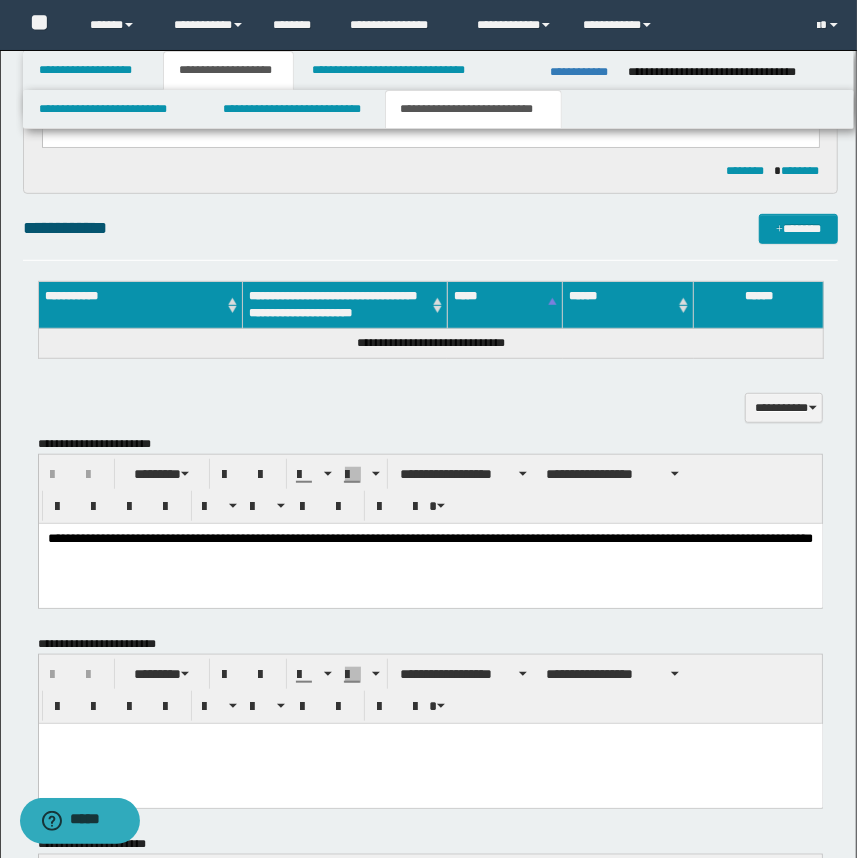 click on "**********" at bounding box center [431, 406] 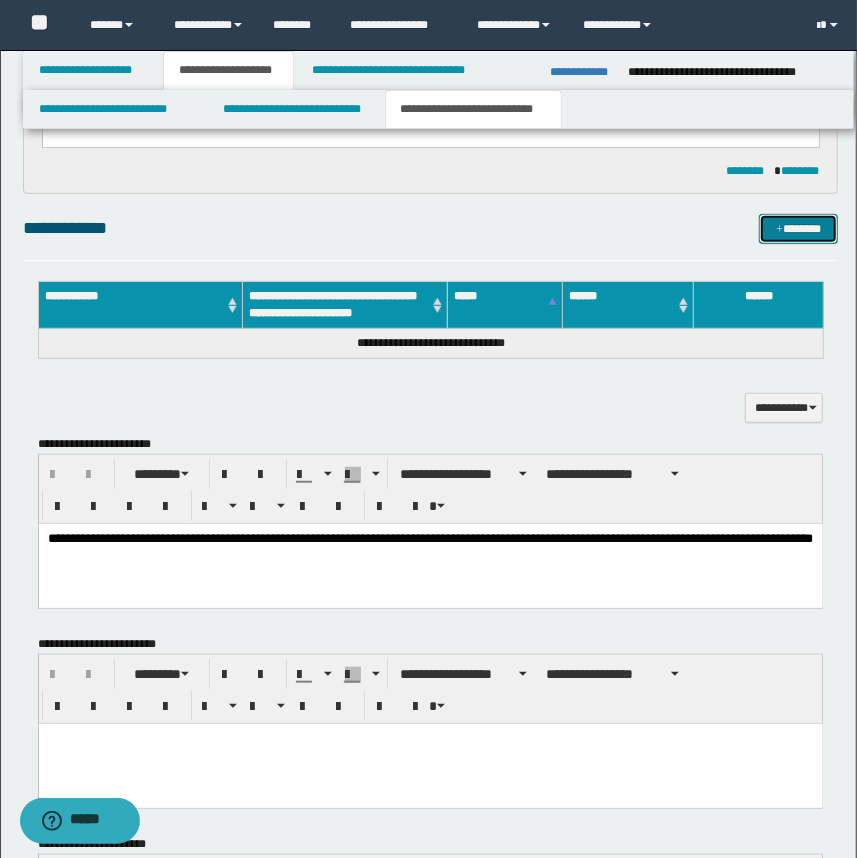 click at bounding box center (779, 230) 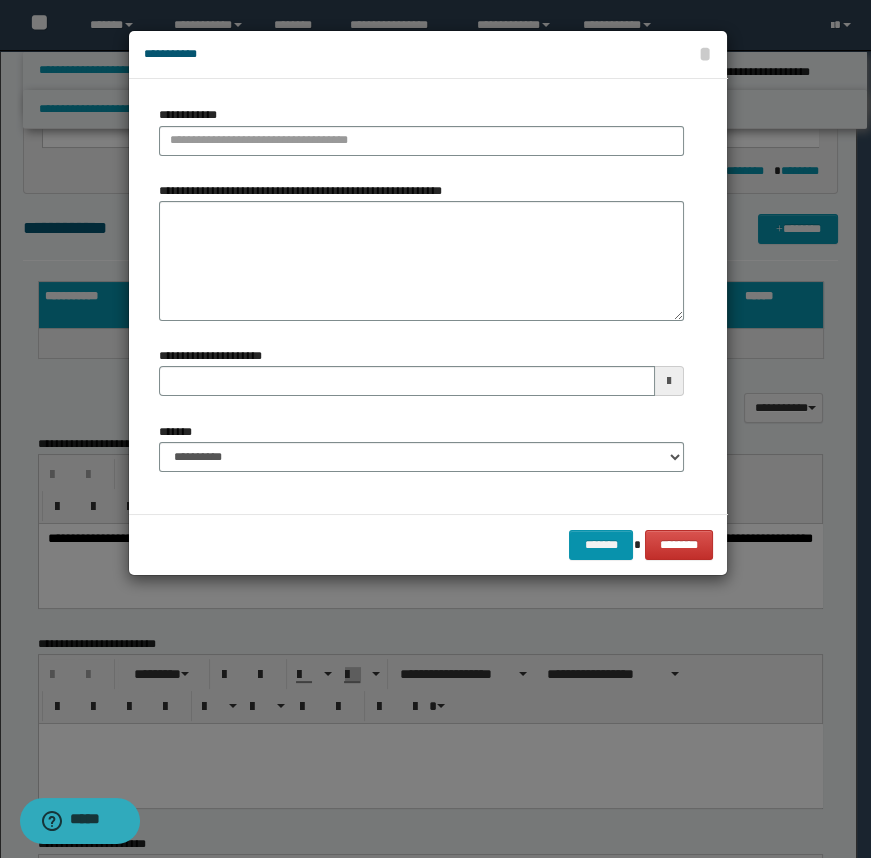 click on "**********" at bounding box center (428, 55) 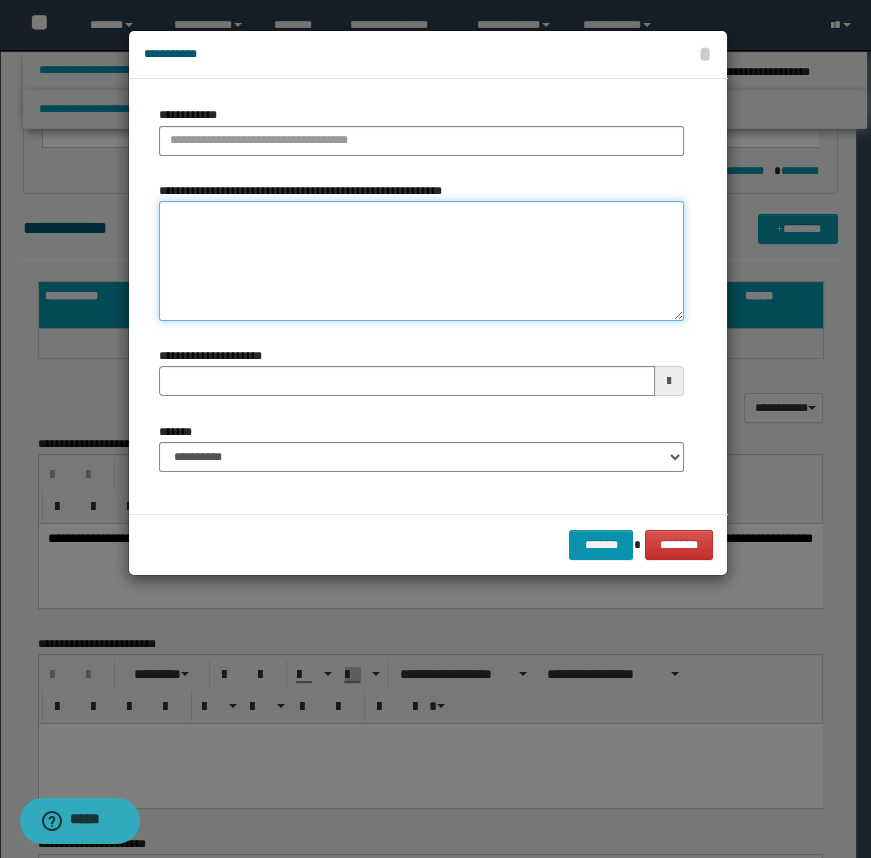 click on "**********" at bounding box center (421, 261) 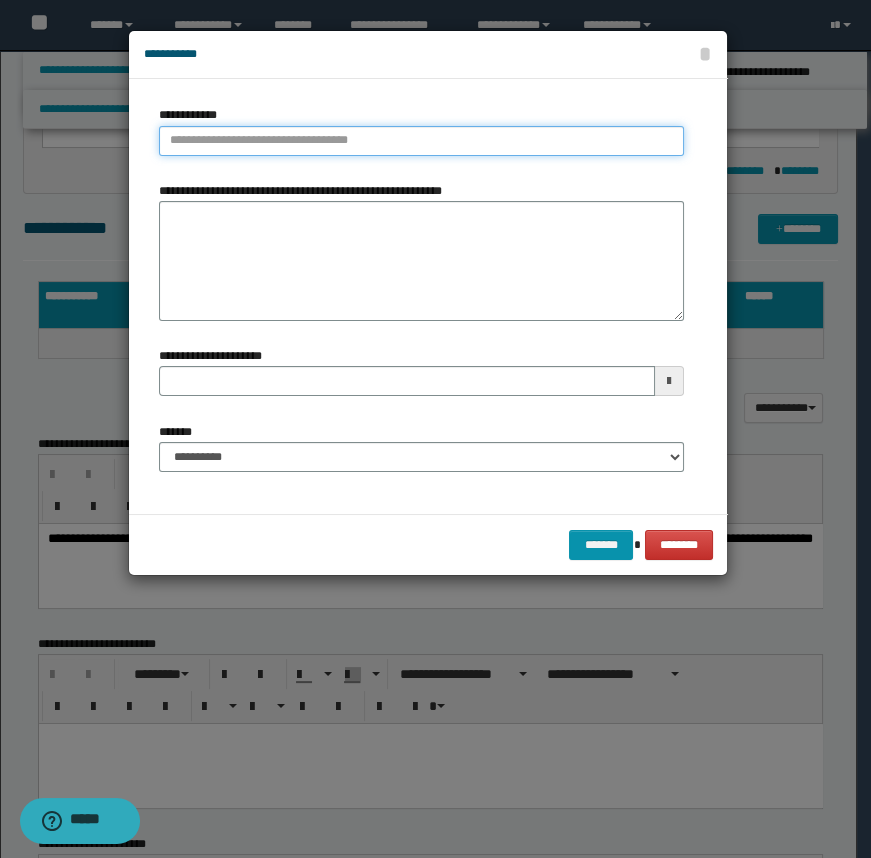 click on "**********" at bounding box center [421, 141] 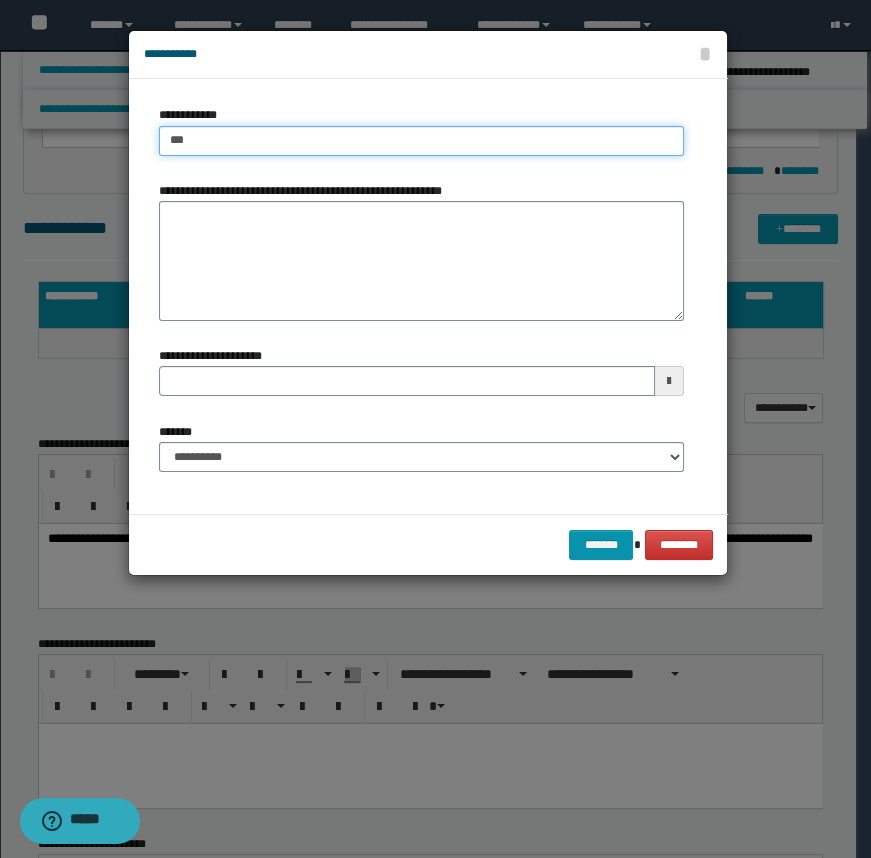 type on "****" 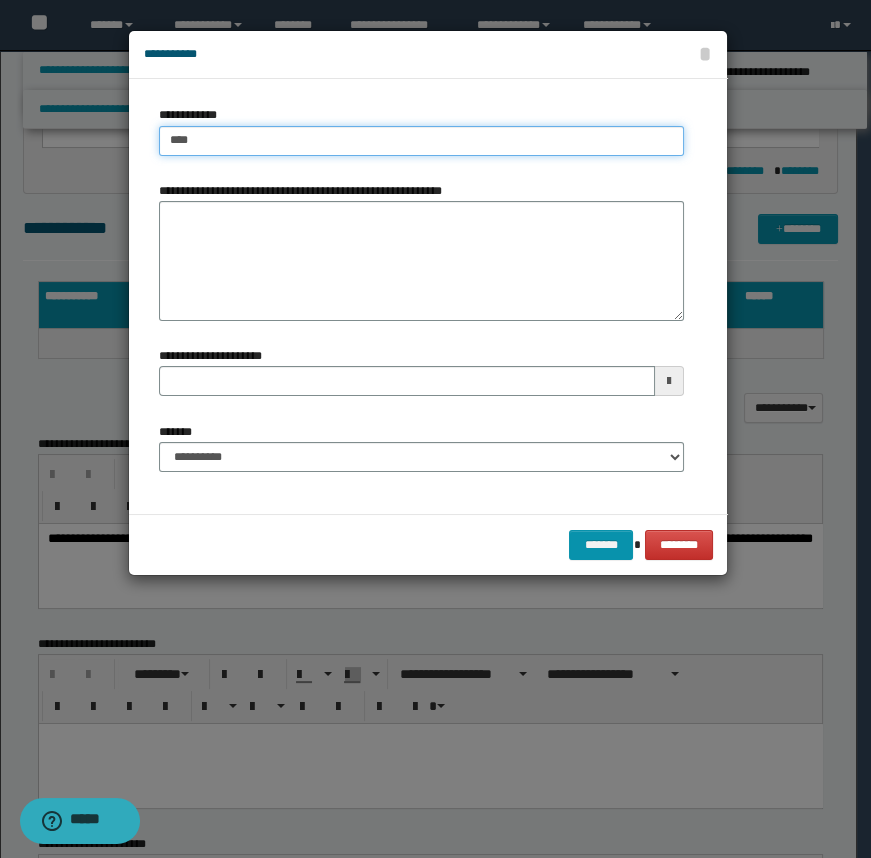 type on "****" 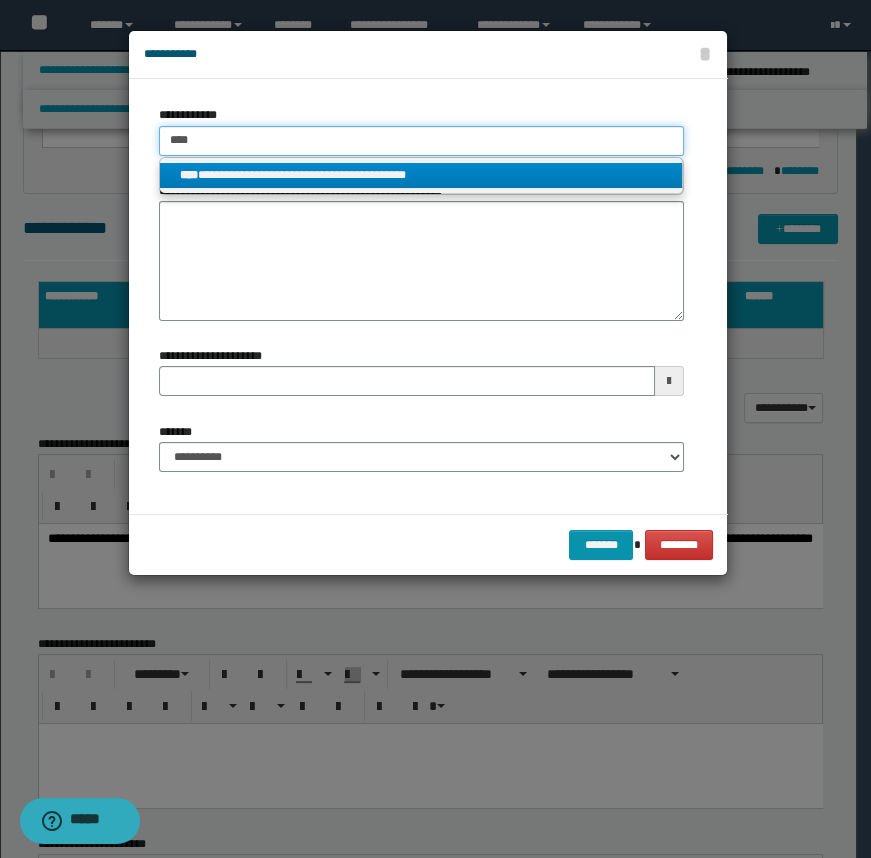 type on "****" 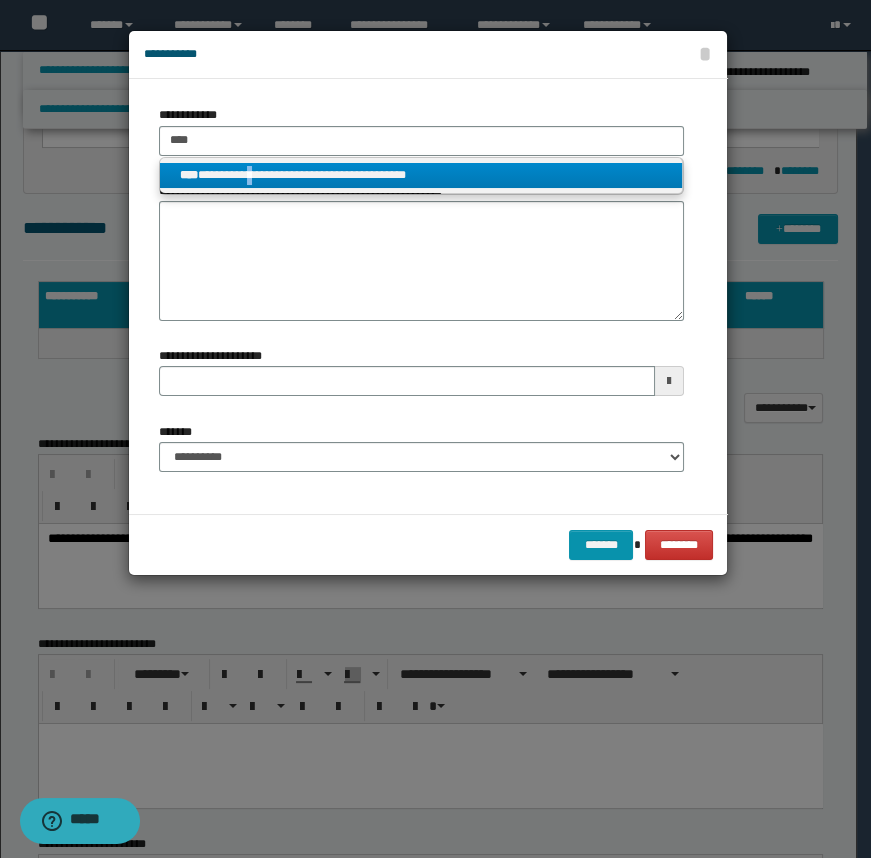 click on "**********" at bounding box center [421, 175] 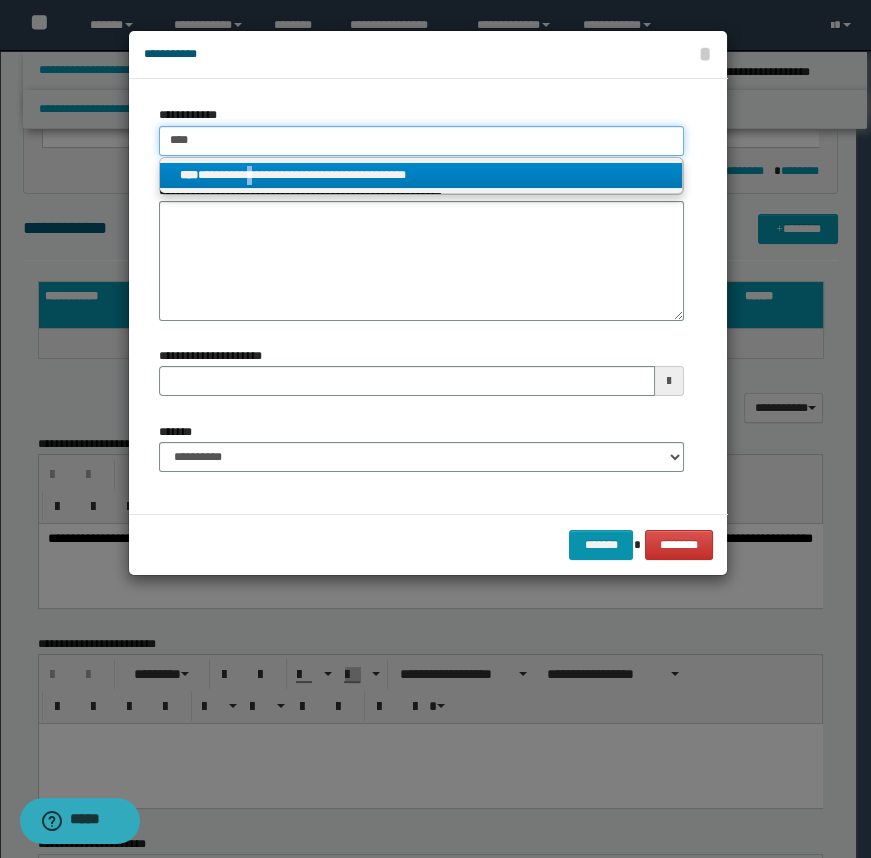 type 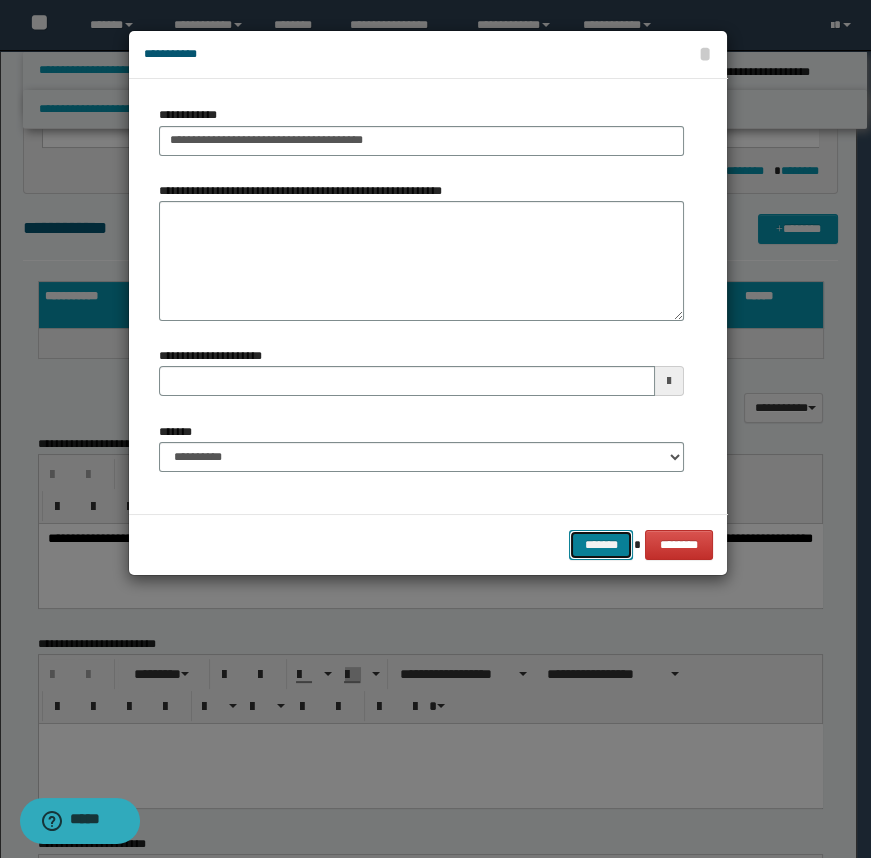 click on "*******" at bounding box center (601, 545) 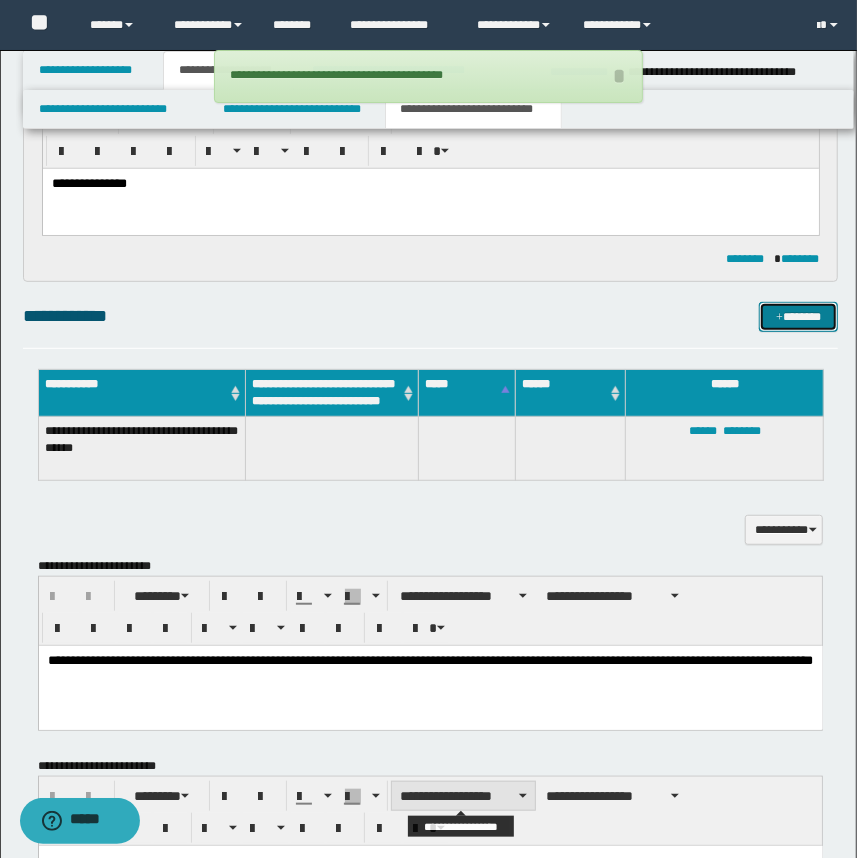 scroll, scrollTop: 280, scrollLeft: 0, axis: vertical 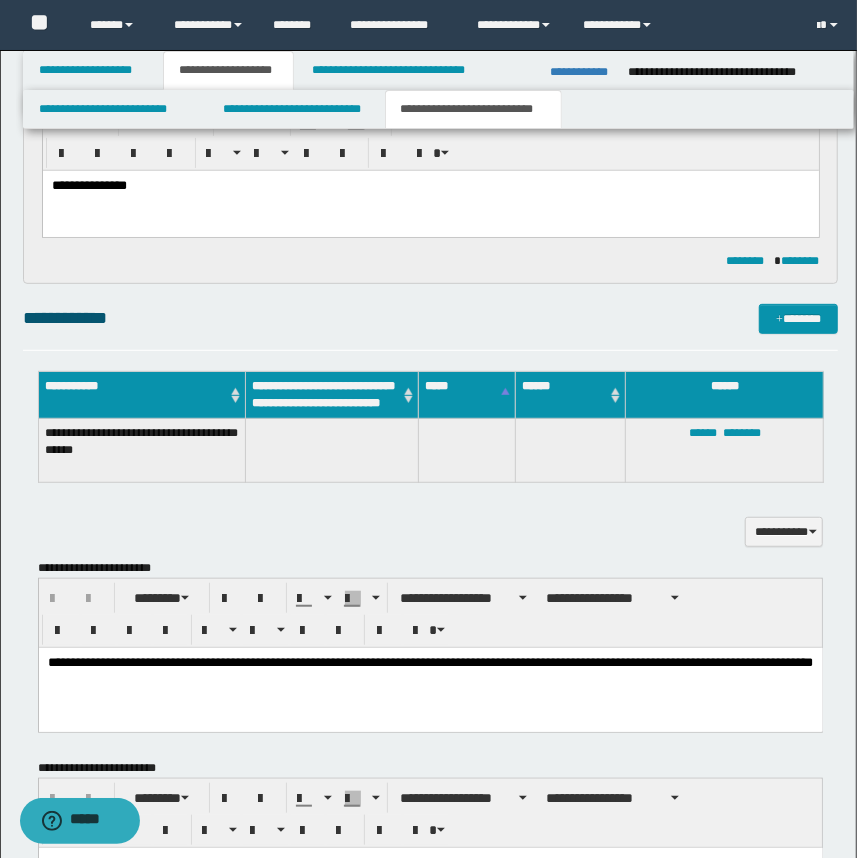 click on "**********" at bounding box center (431, 318) 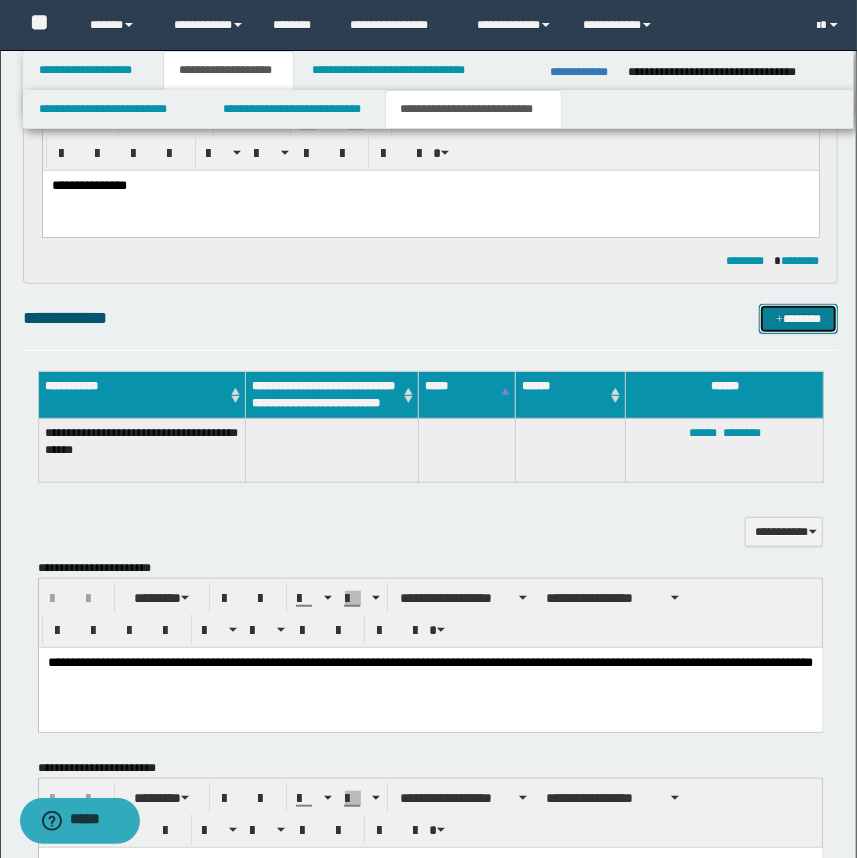 click at bounding box center (779, 320) 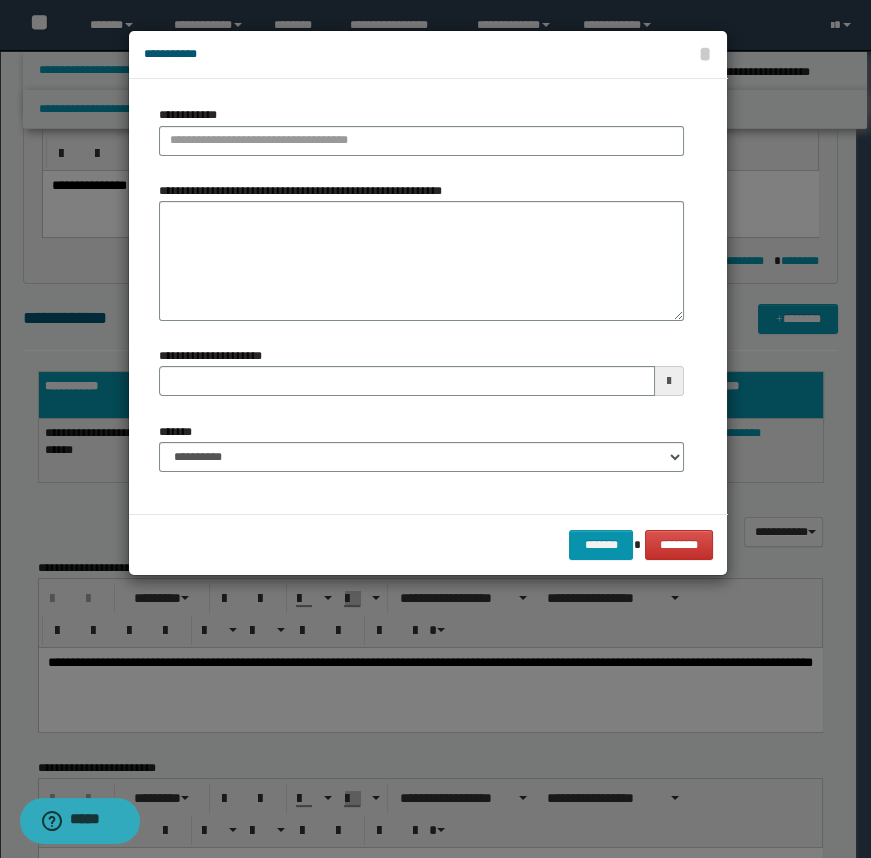 type 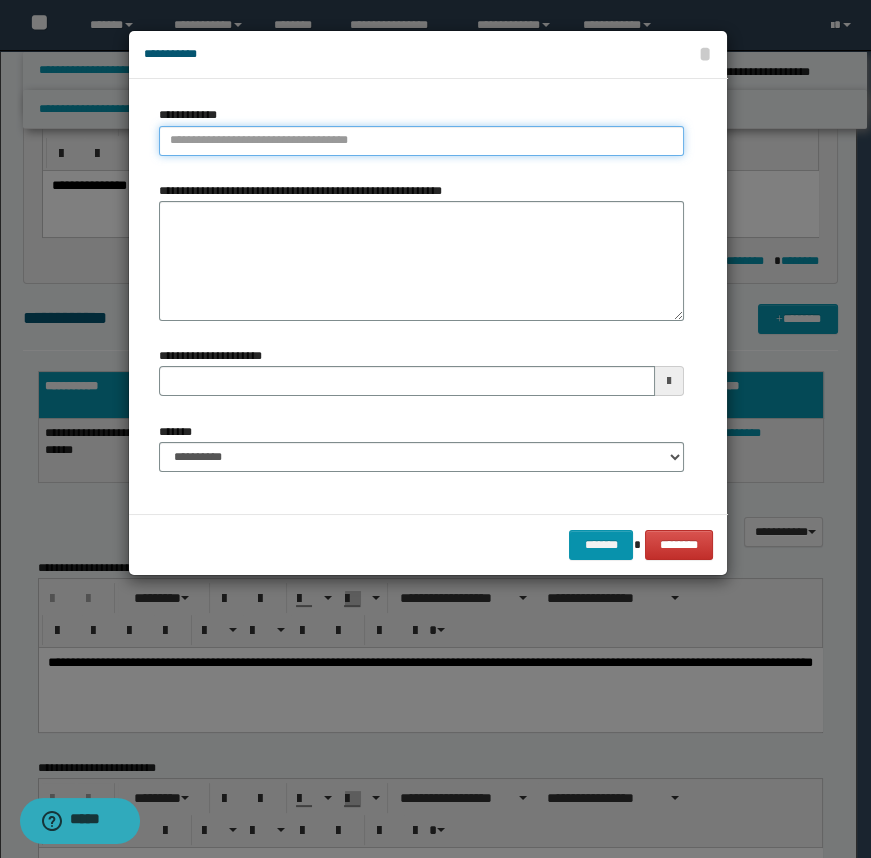 type on "**********" 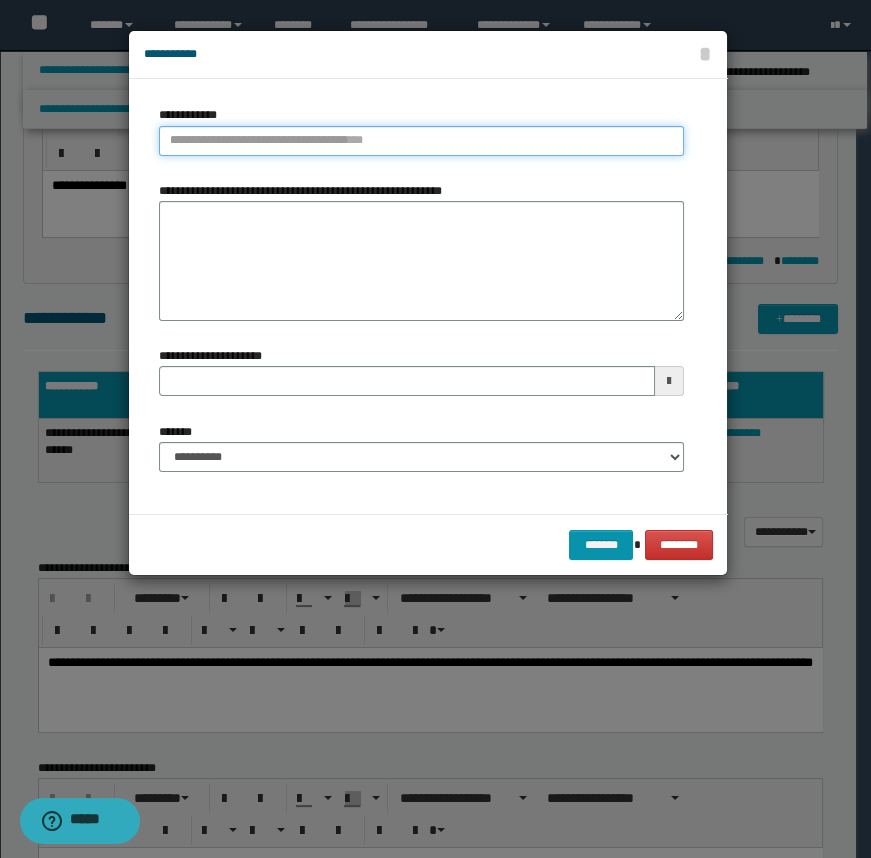 click on "**********" at bounding box center [421, 141] 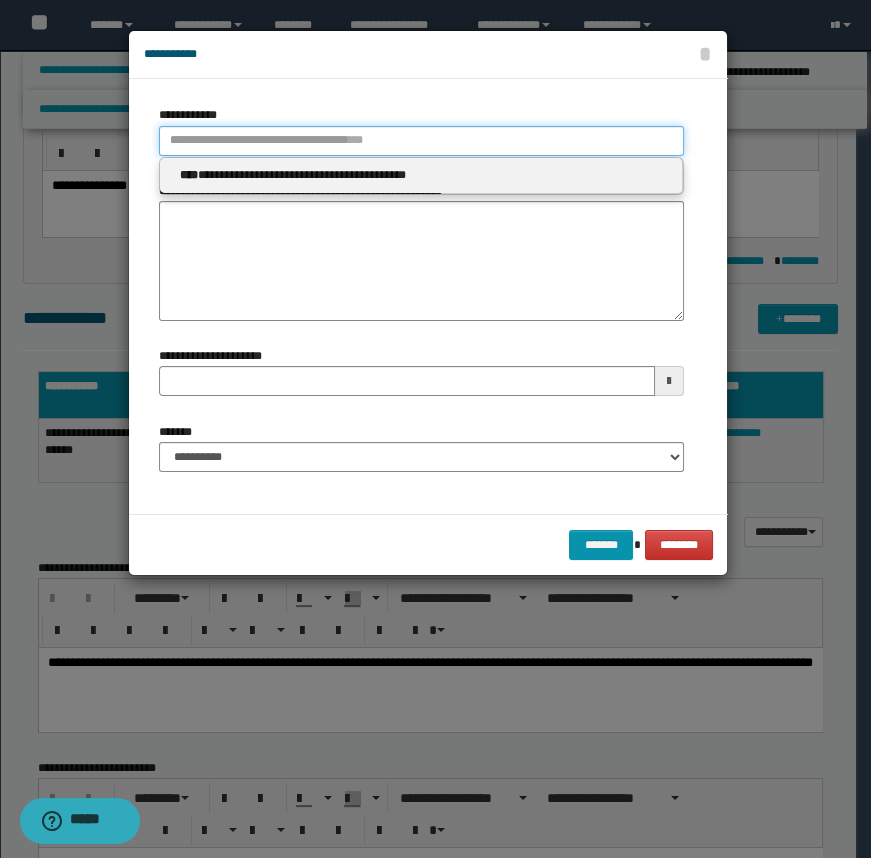 type 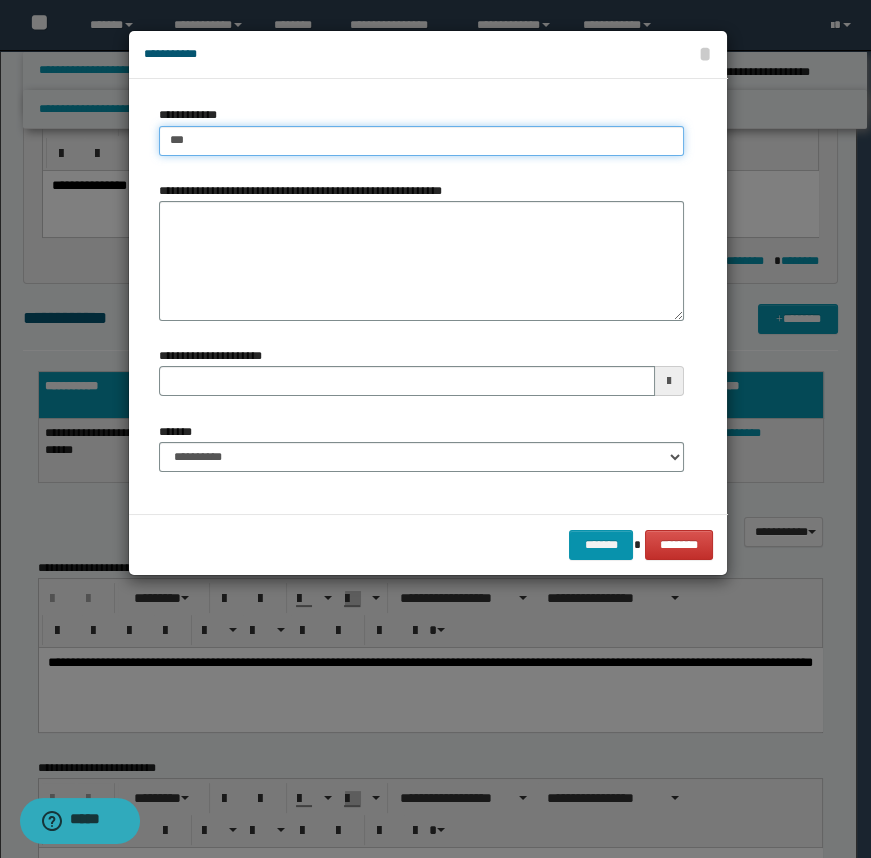 type on "****" 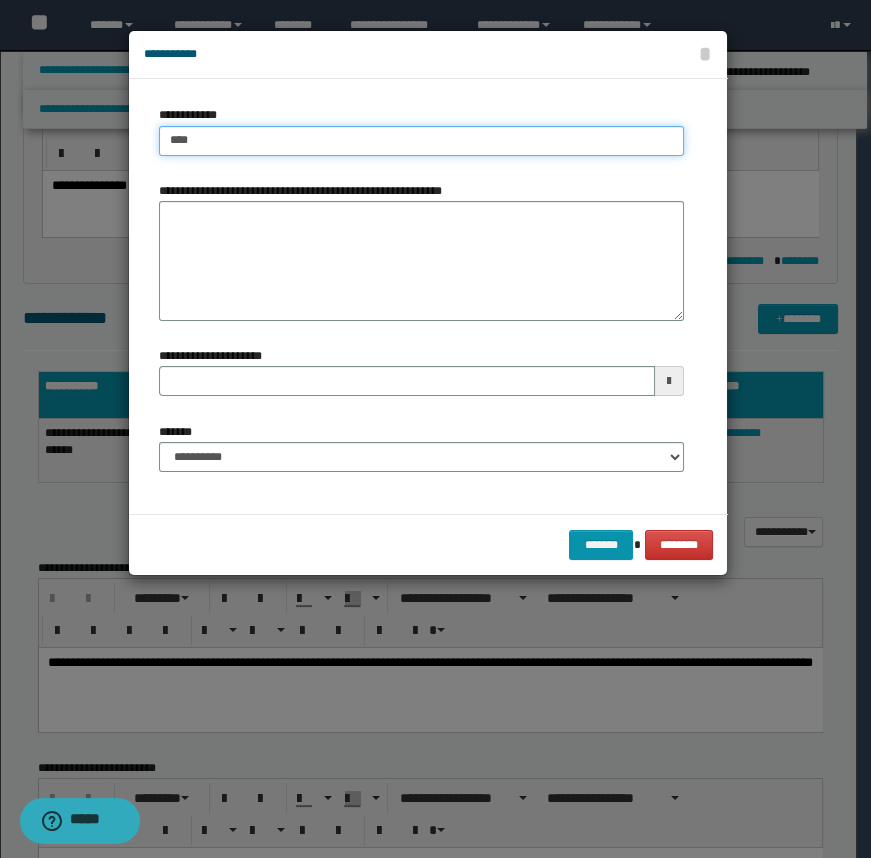 type on "****" 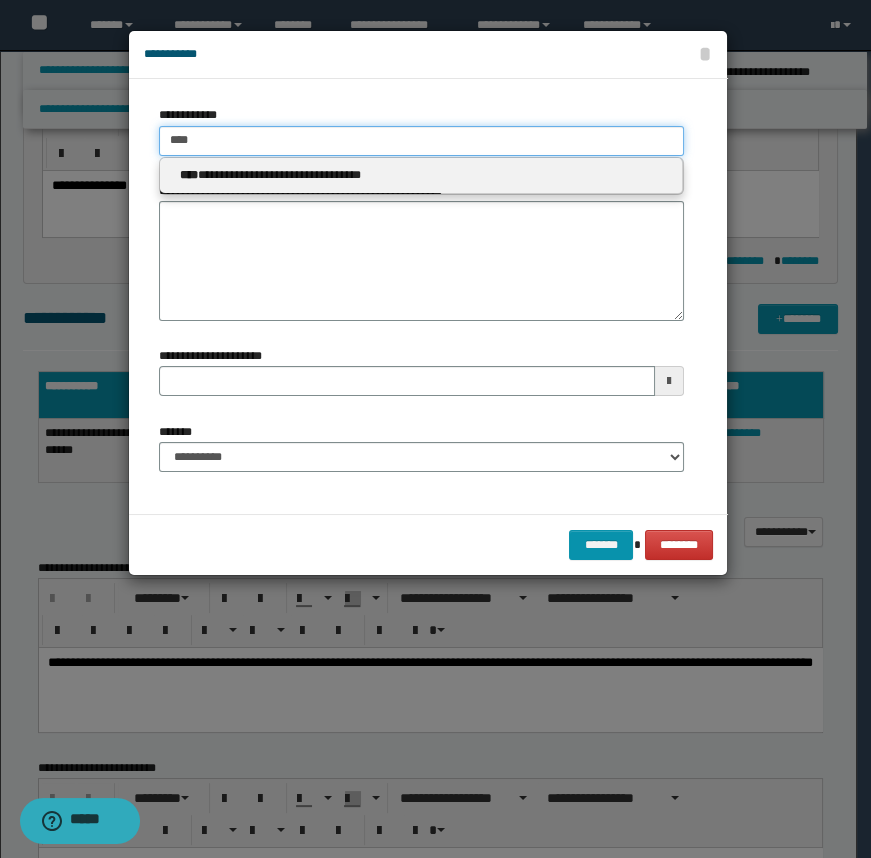 type on "****" 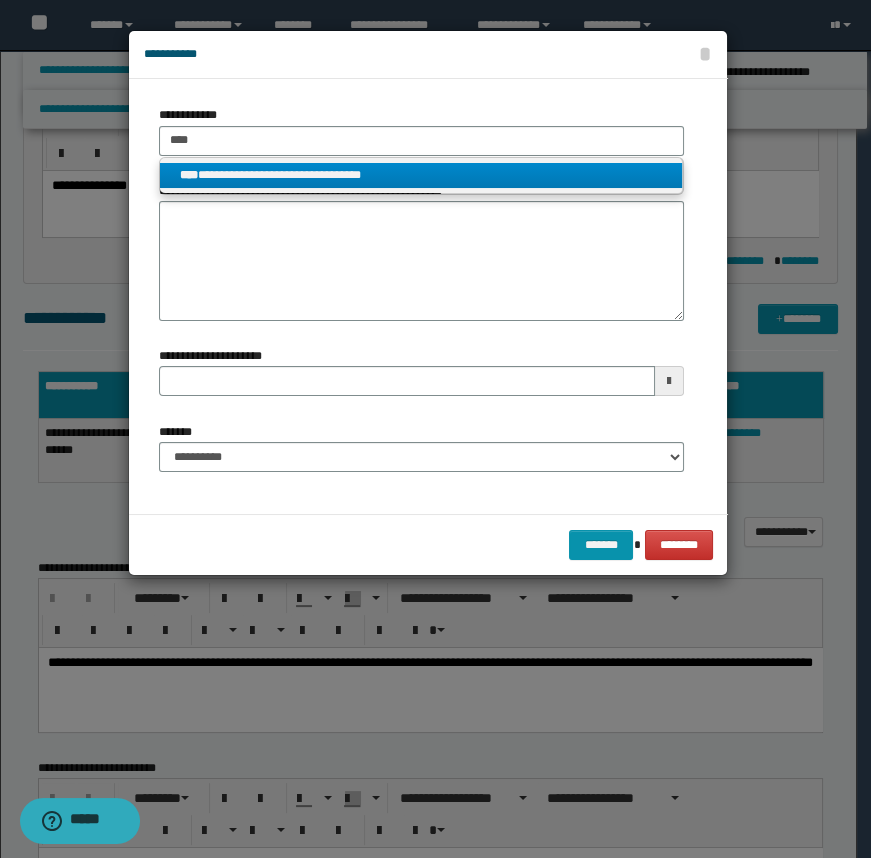 click on "**********" at bounding box center (421, 175) 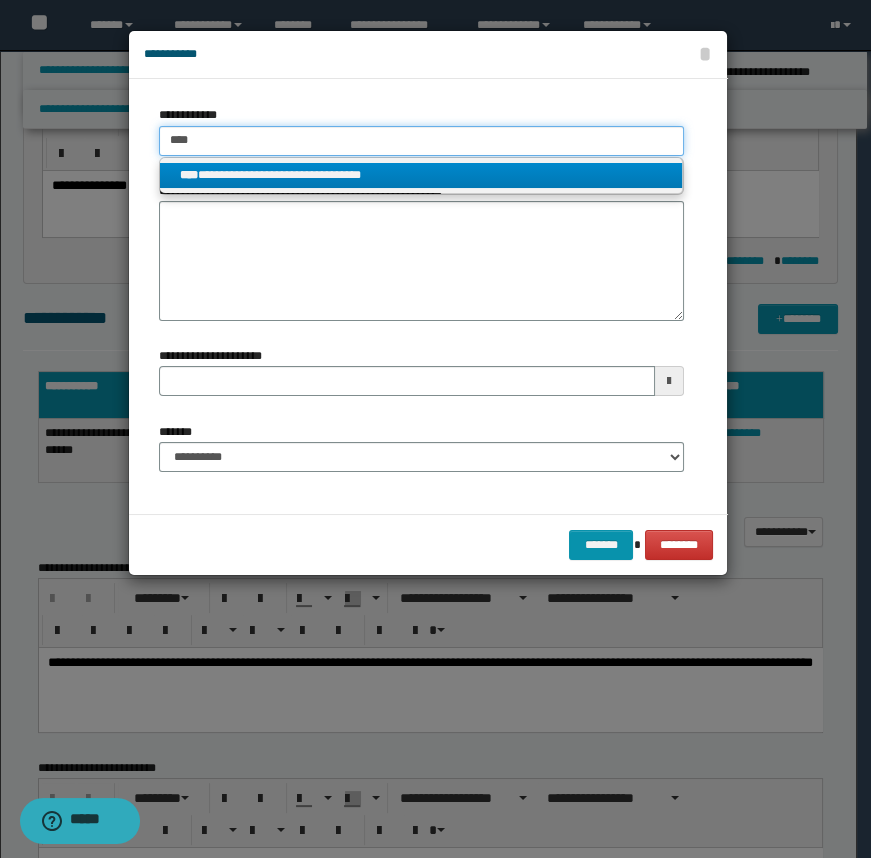 type 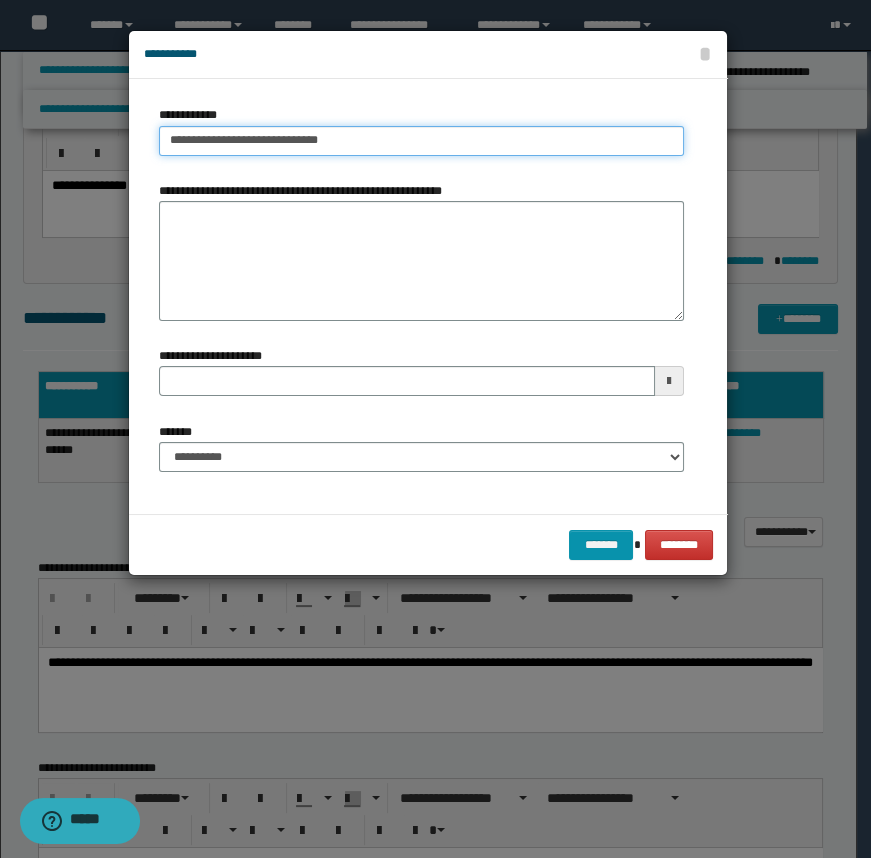 type 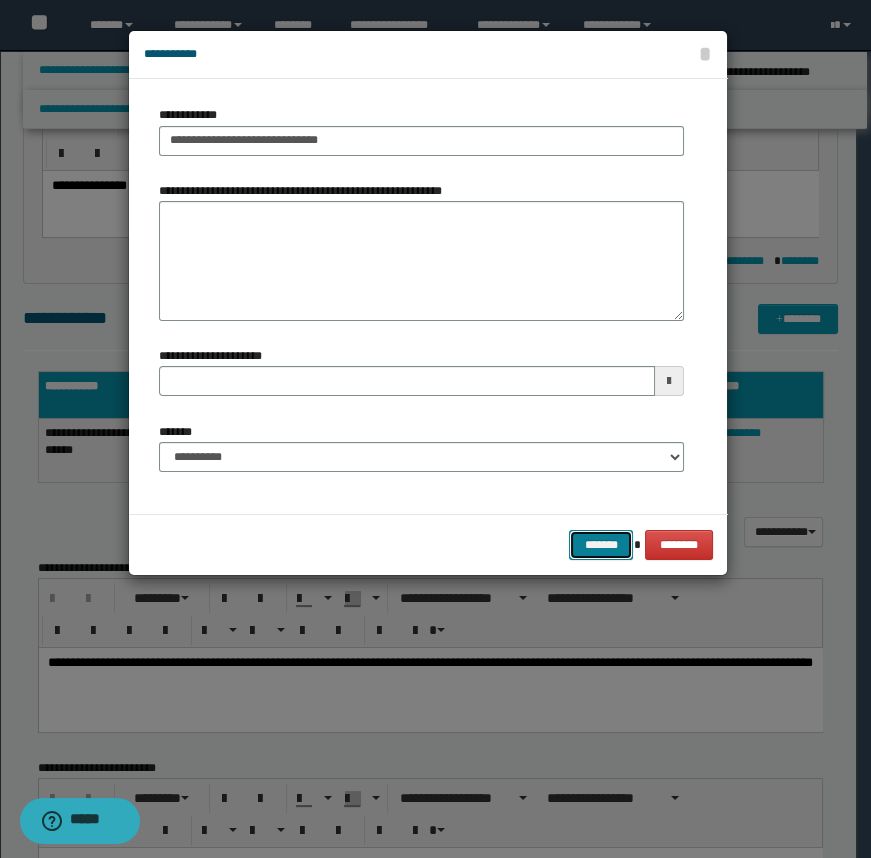 click on "*******" at bounding box center (601, 545) 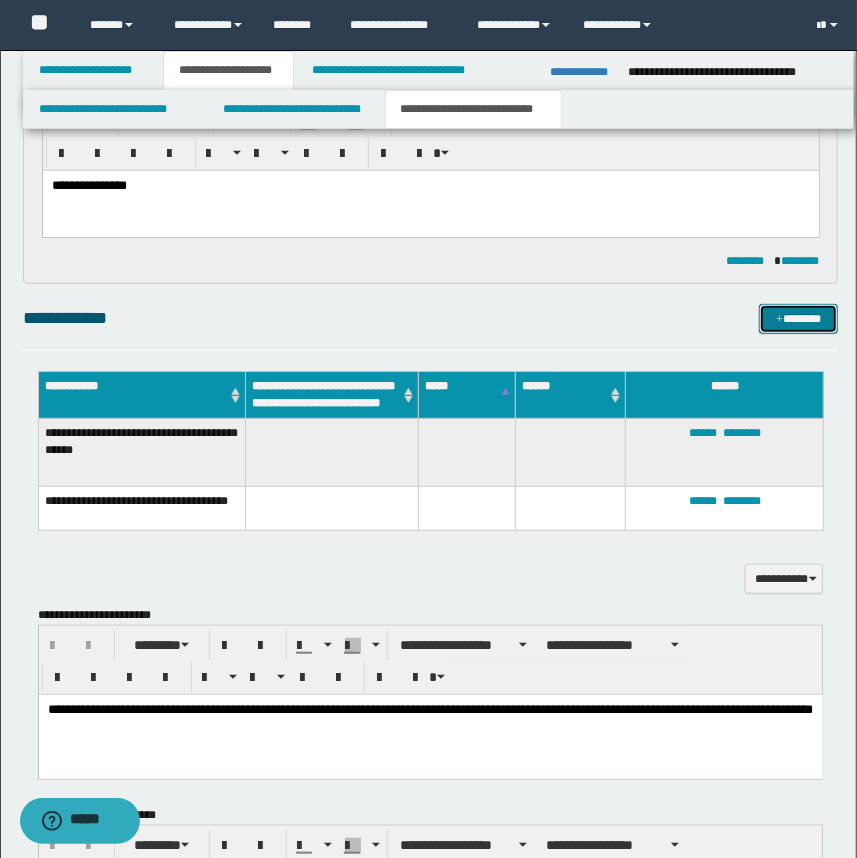 click on "*******" at bounding box center (799, 319) 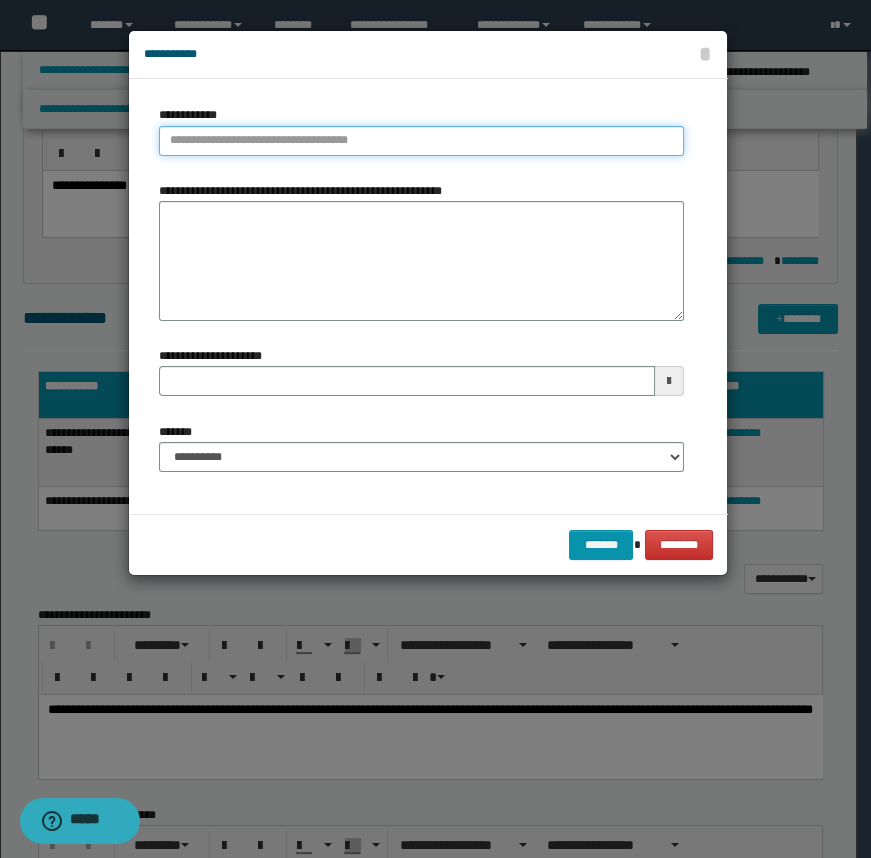 type on "**********" 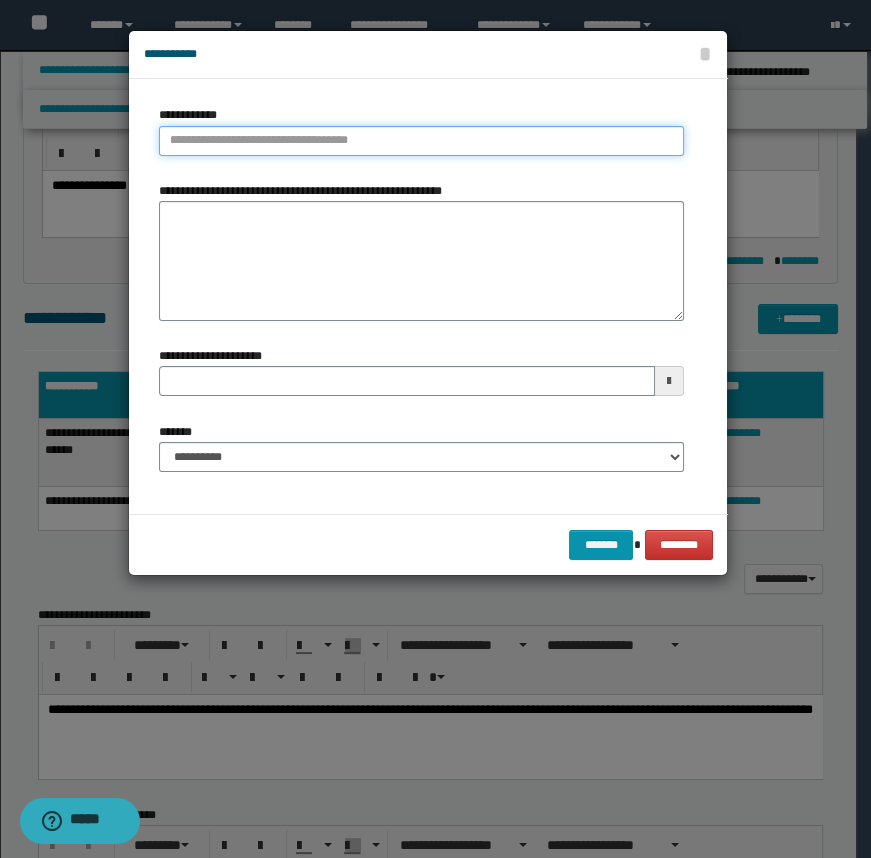 click on "**********" at bounding box center (421, 141) 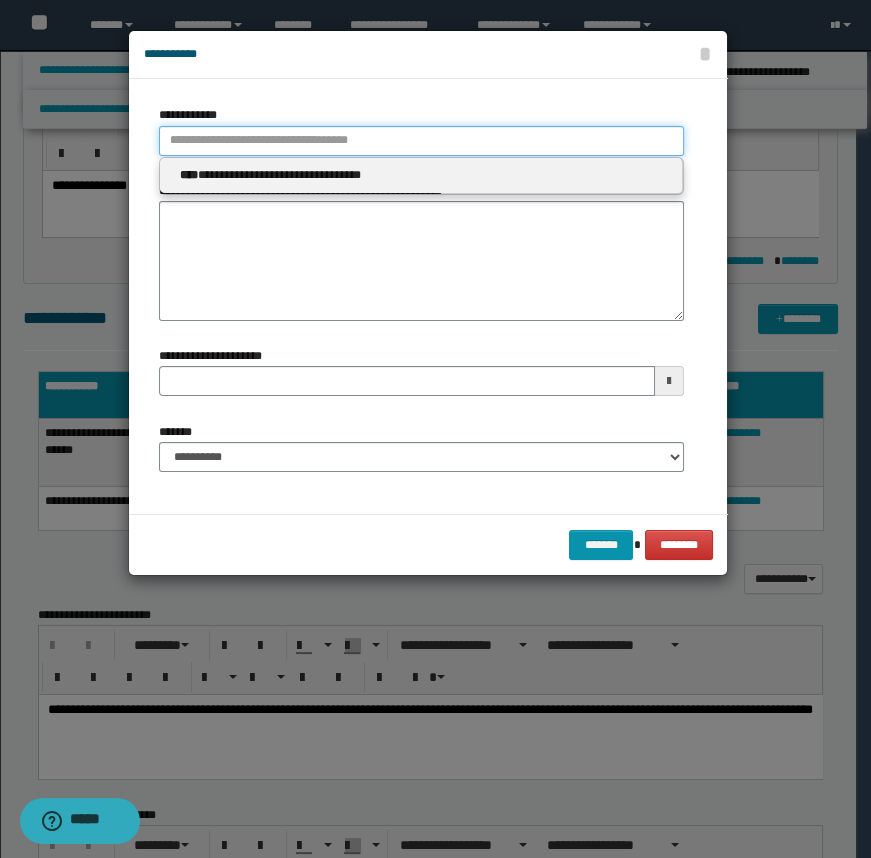 type 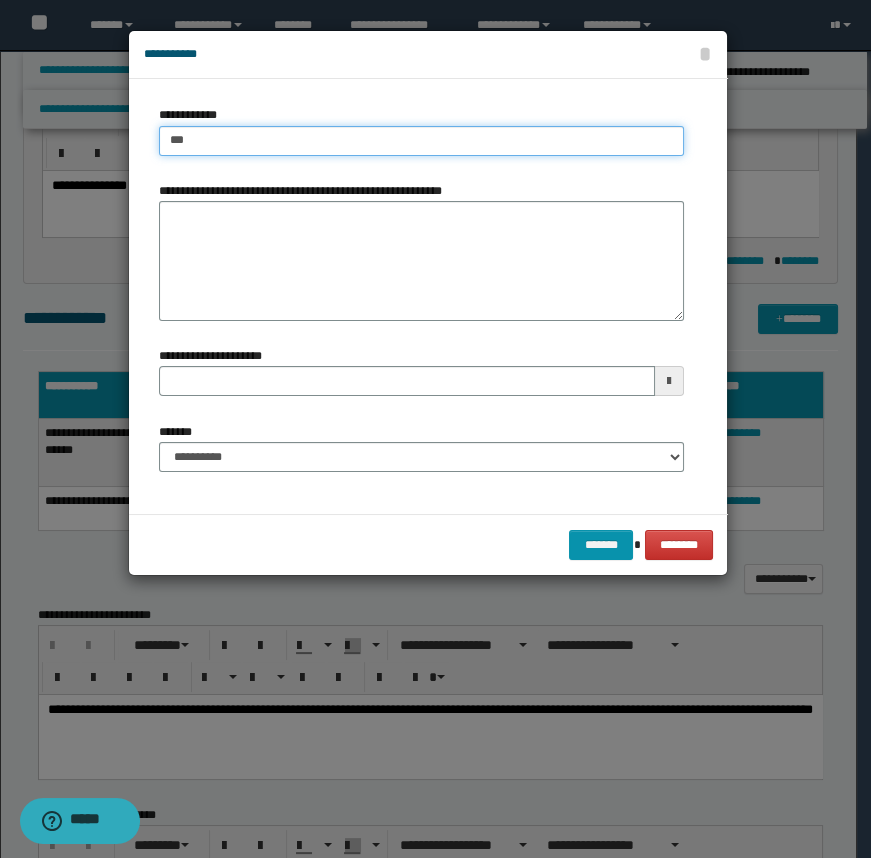 type on "****" 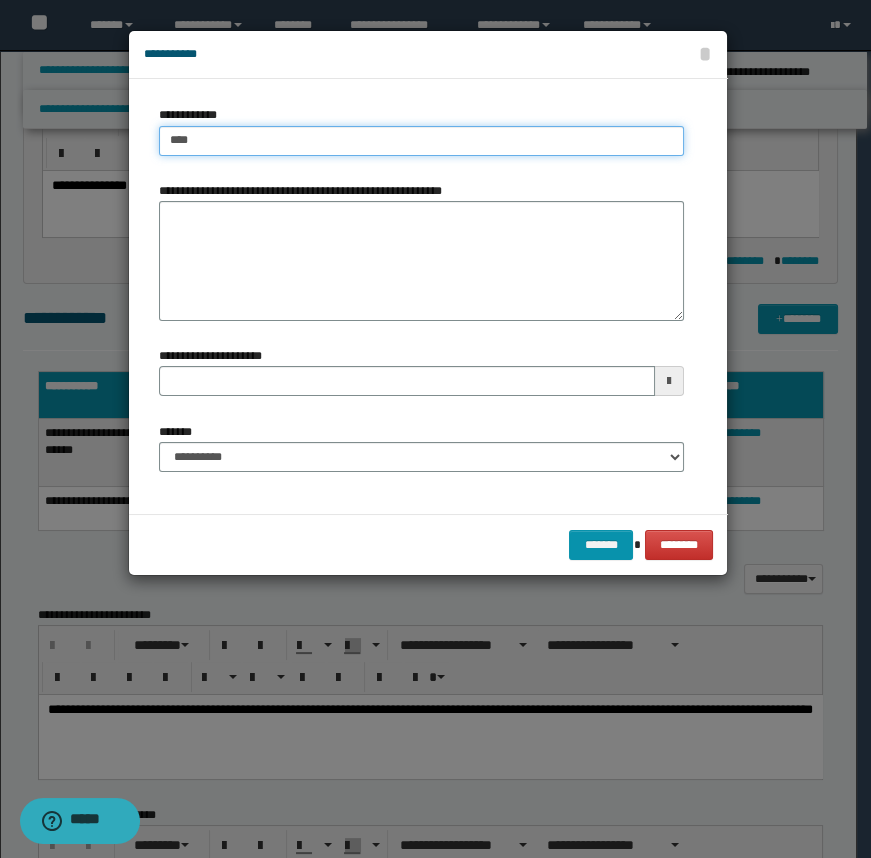 type on "****" 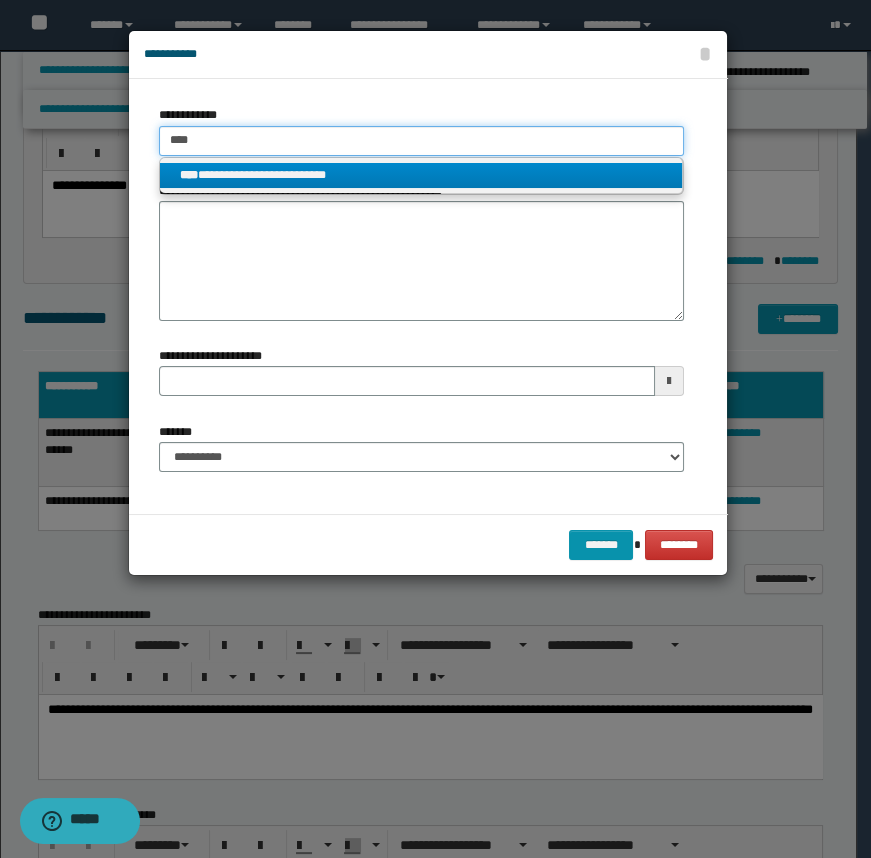 type on "****" 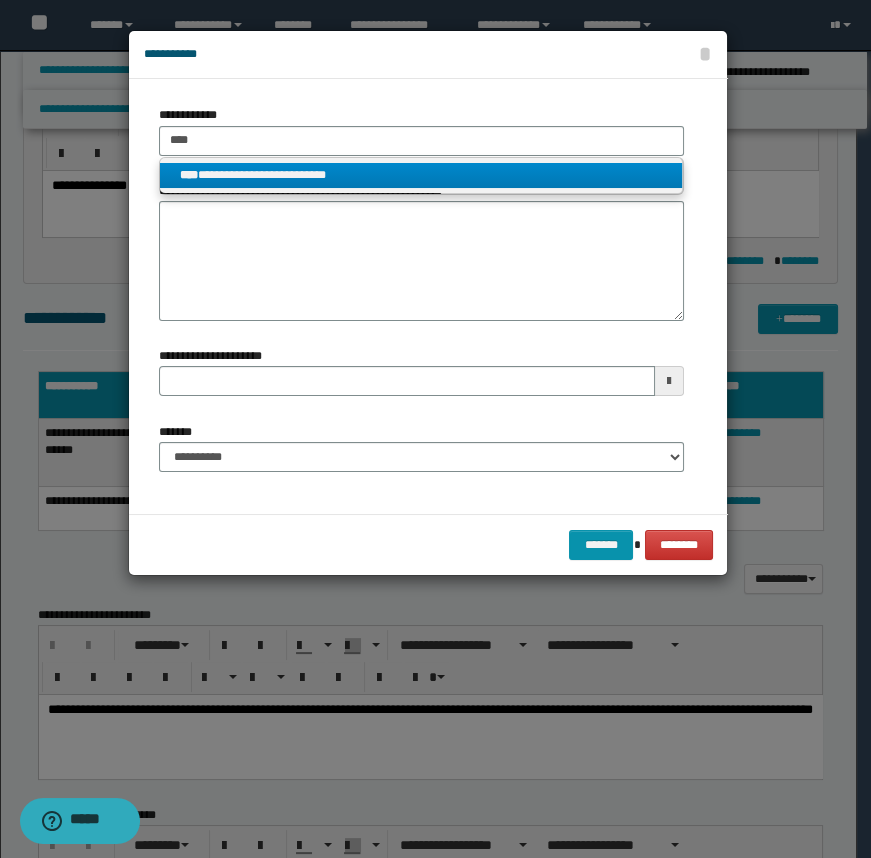 click on "**********" at bounding box center [421, 175] 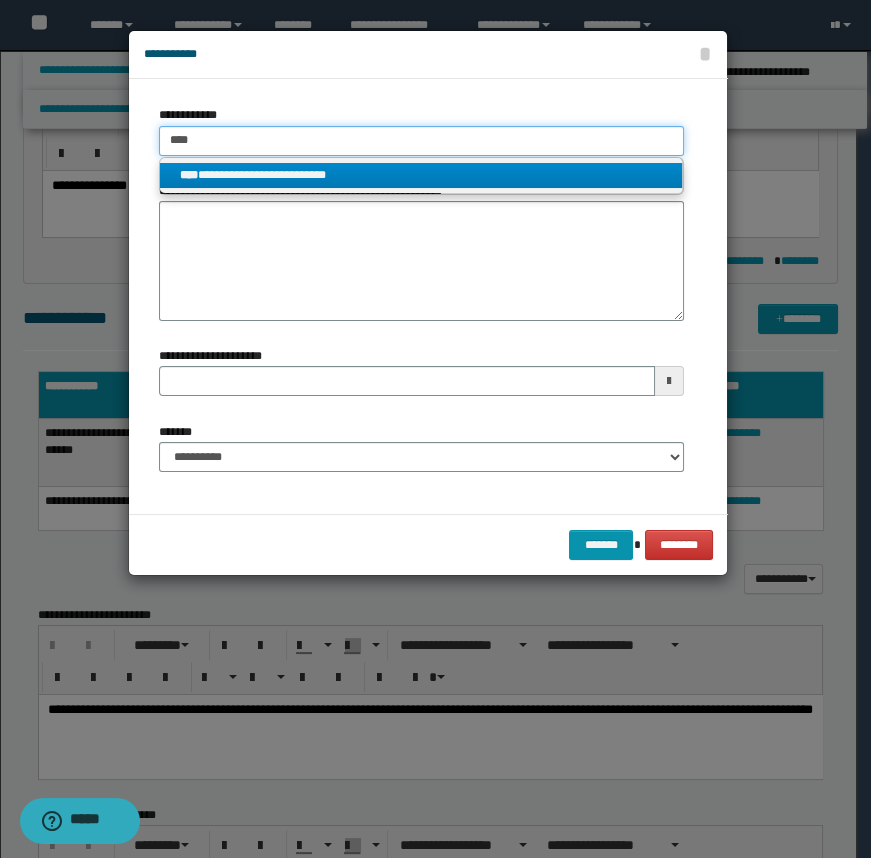 type 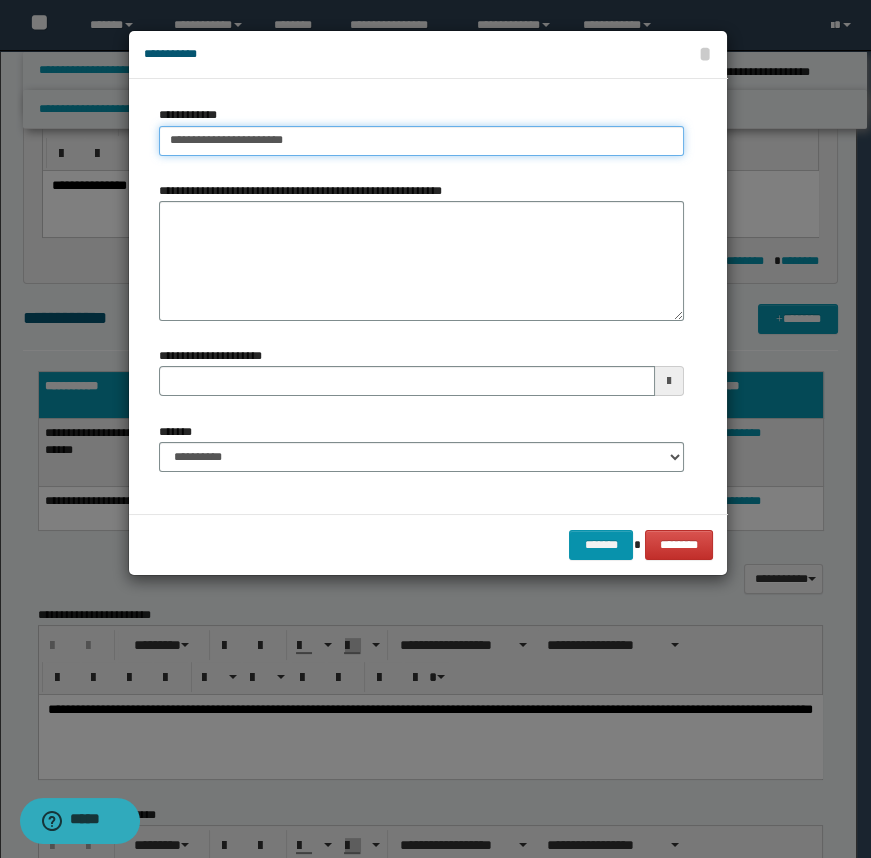type 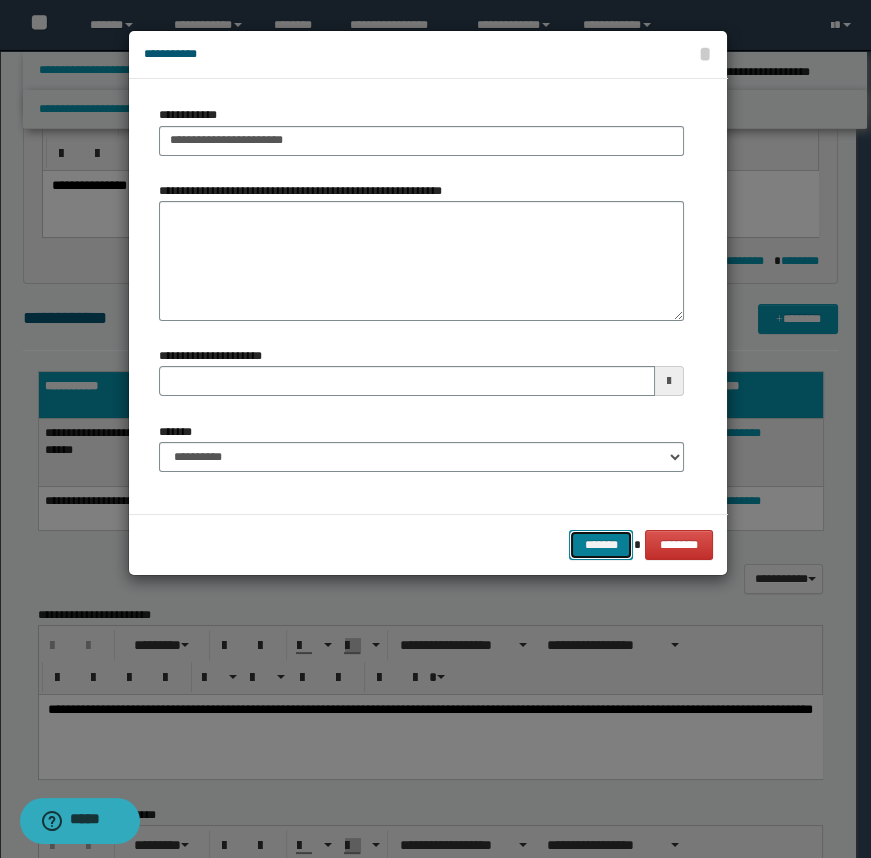 click on "*******" at bounding box center [601, 545] 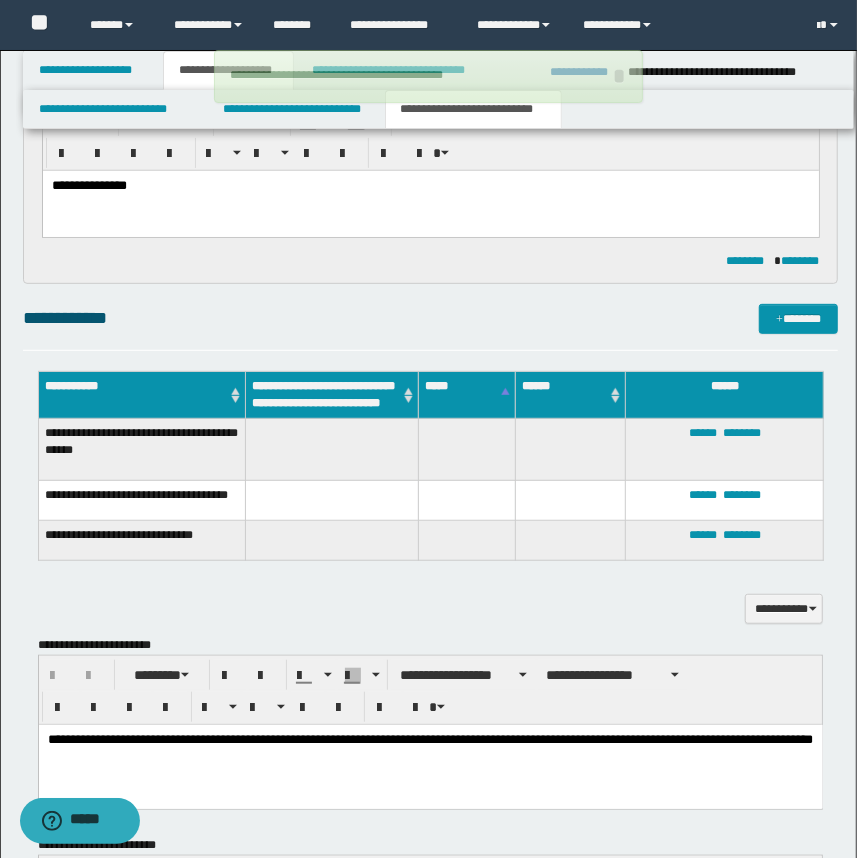 type 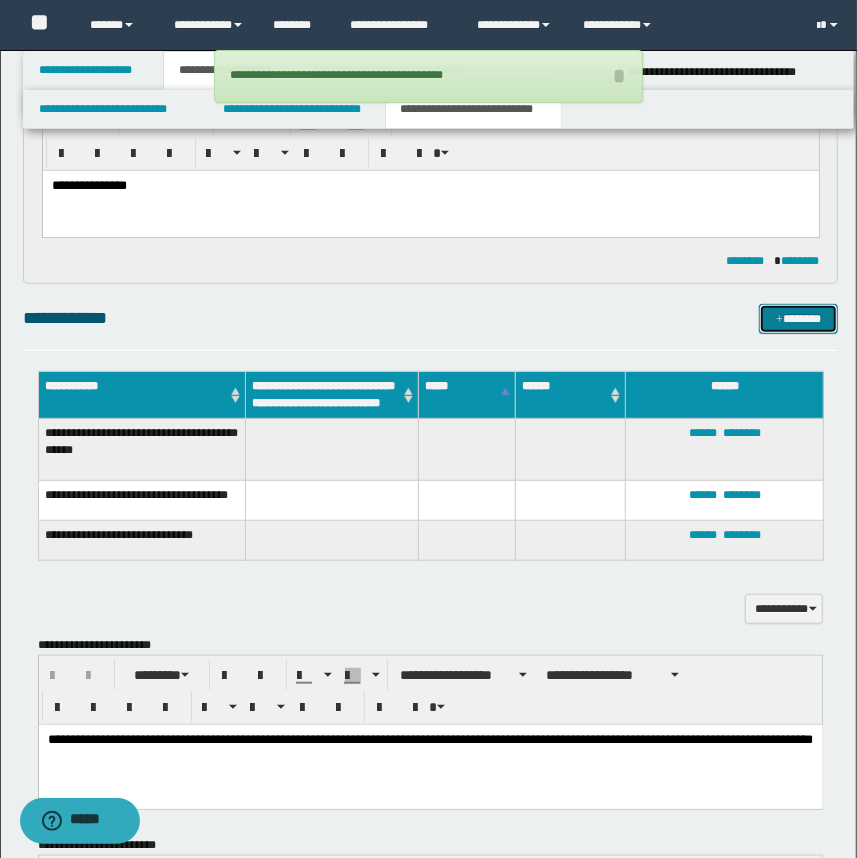 click on "*******" at bounding box center [799, 319] 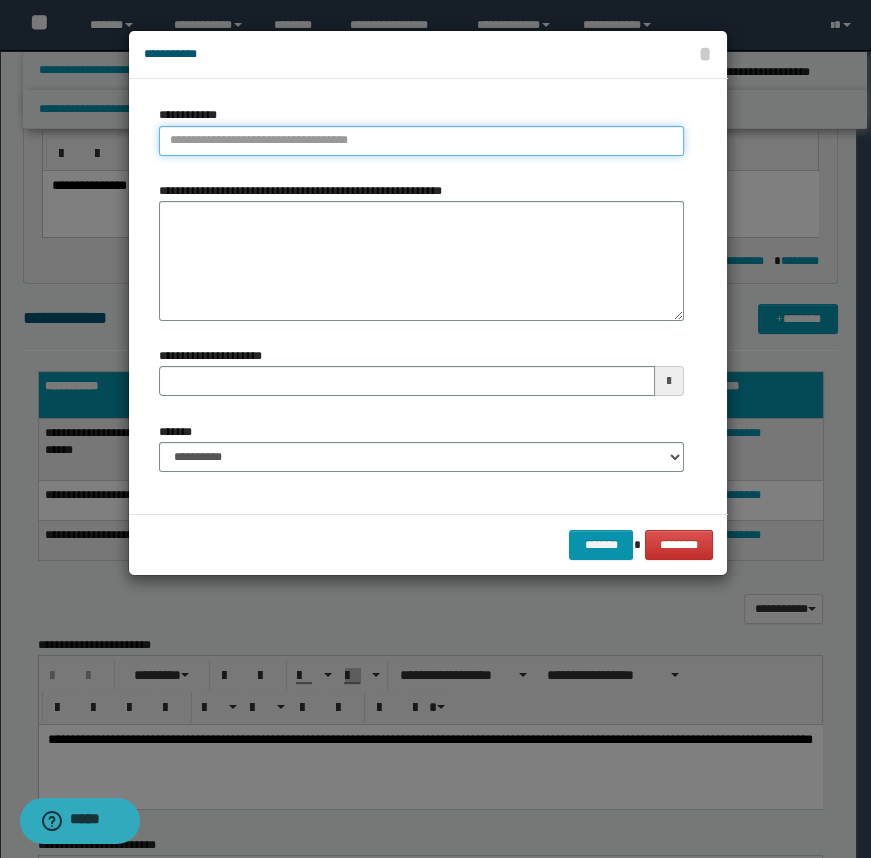 type on "**********" 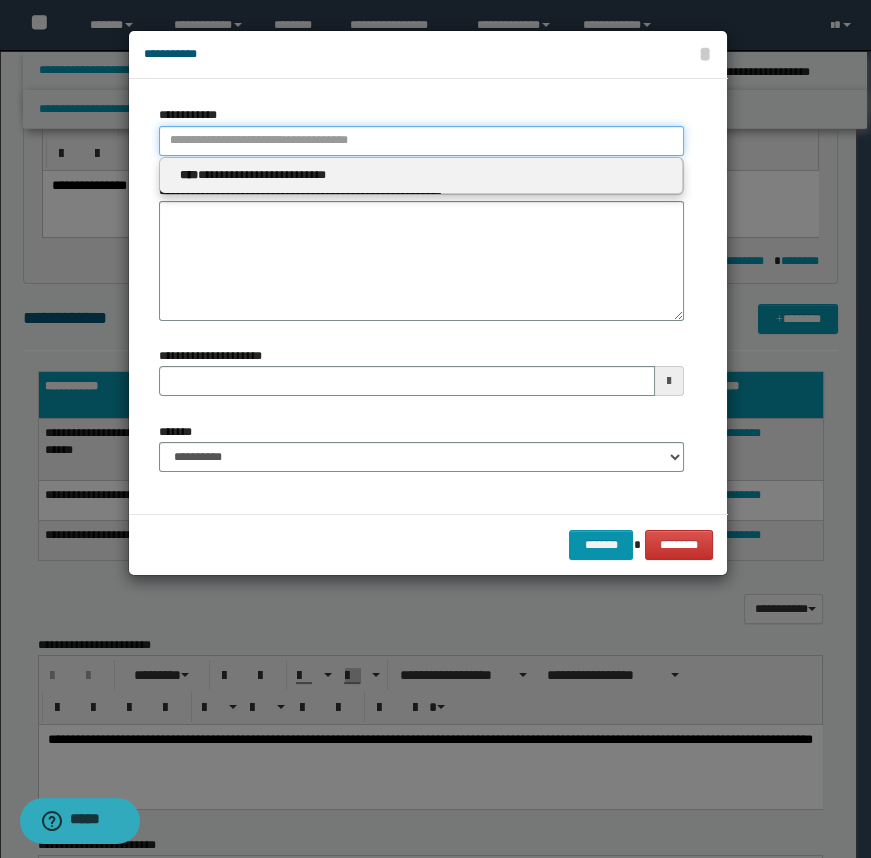 click on "**********" at bounding box center (421, 141) 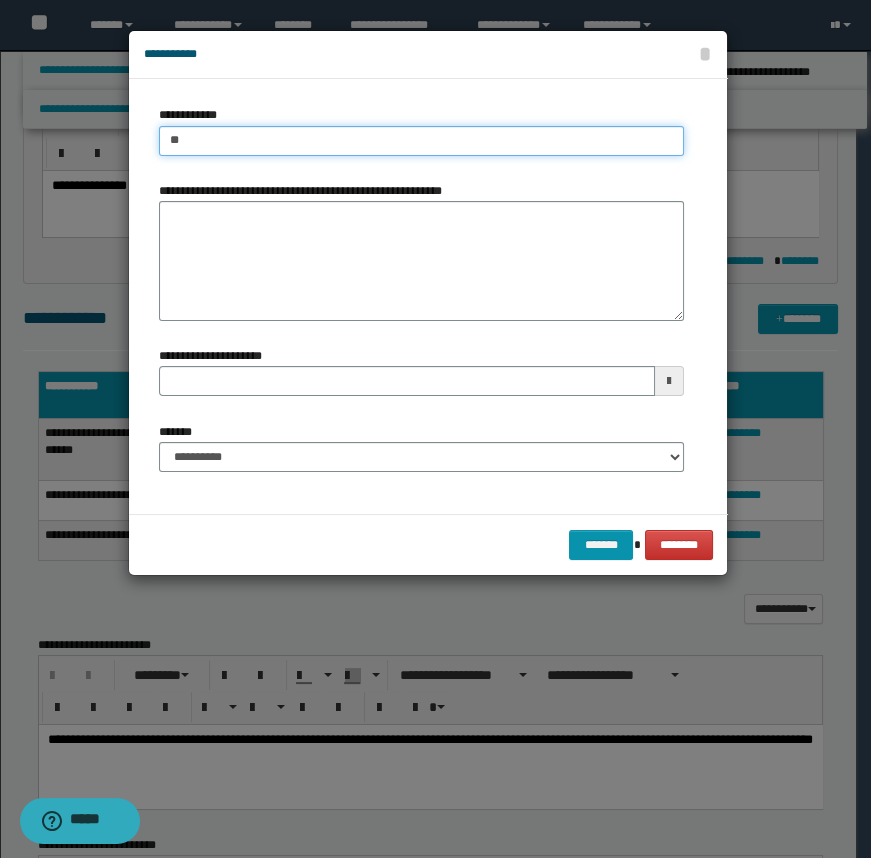 type on "***" 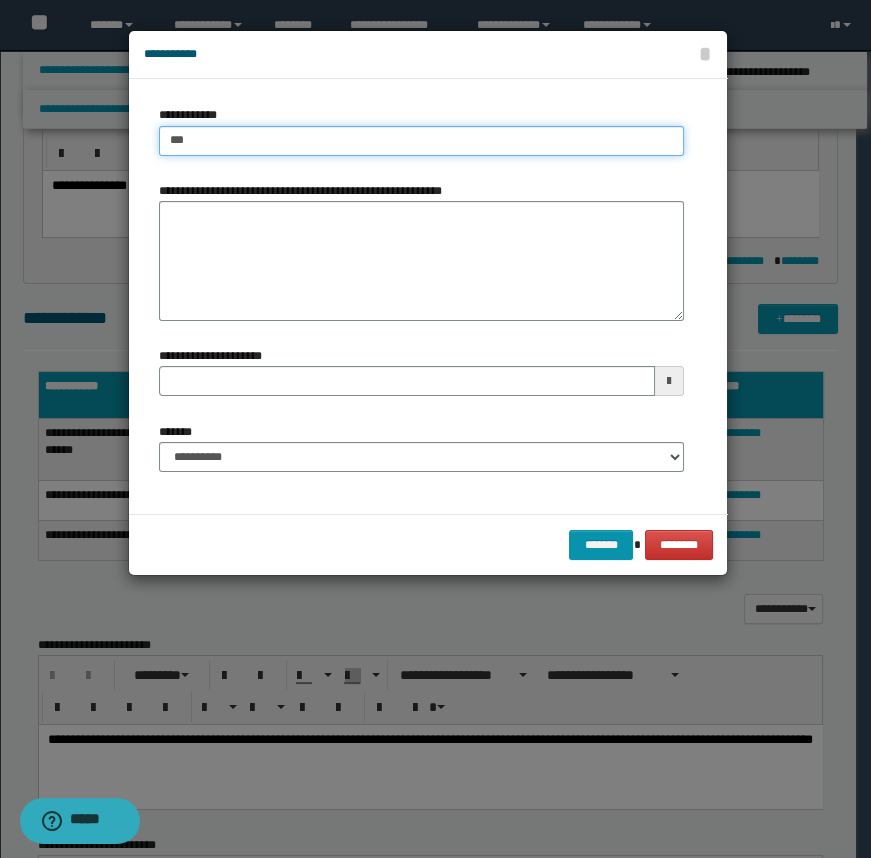 type on "***" 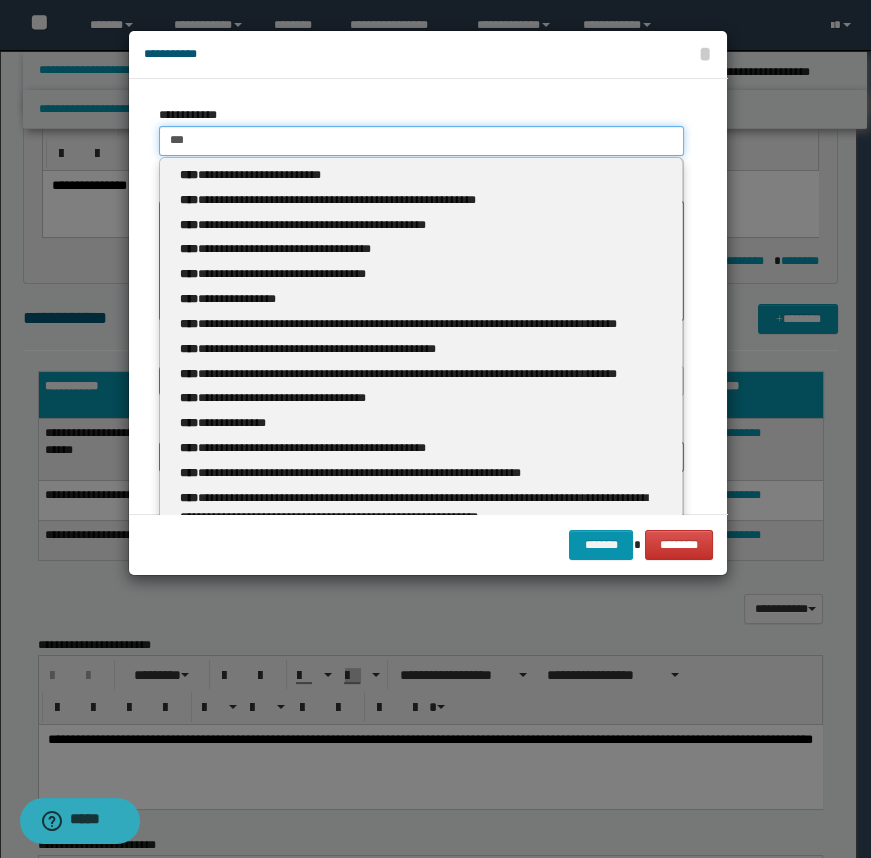 click on "***" at bounding box center (421, 141) 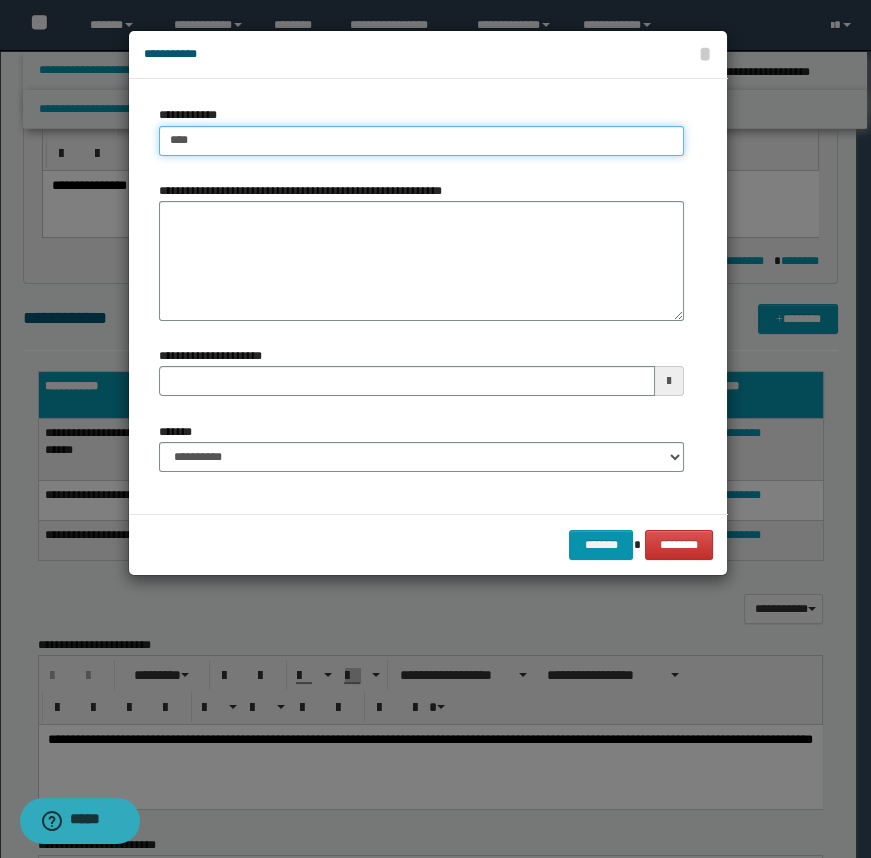 type on "****" 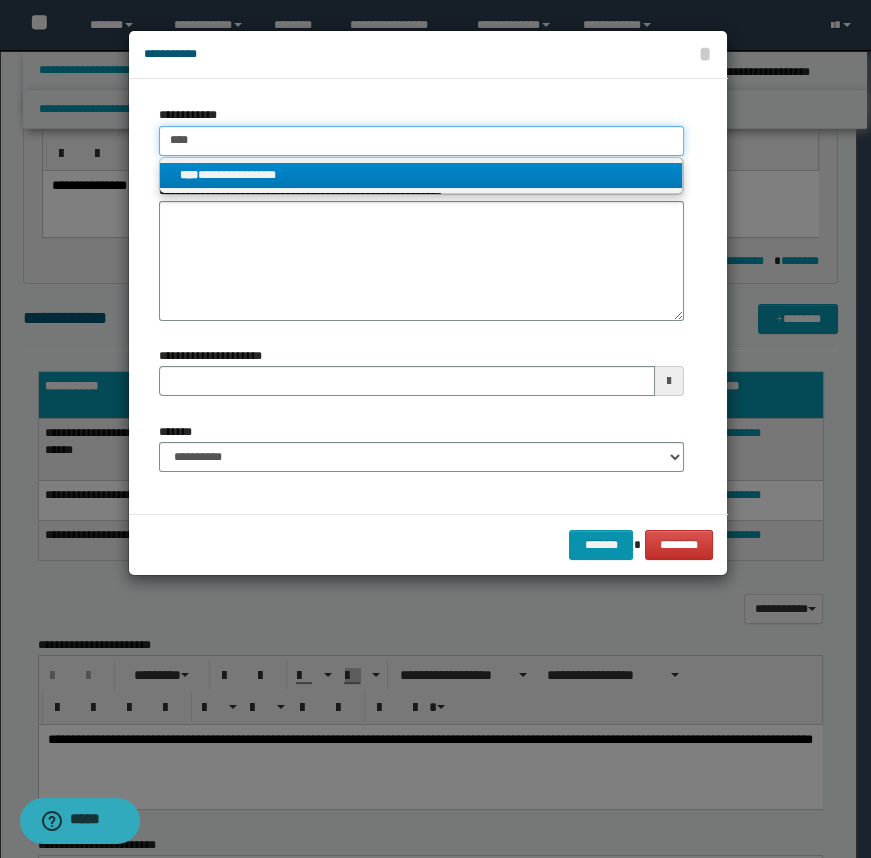type on "****" 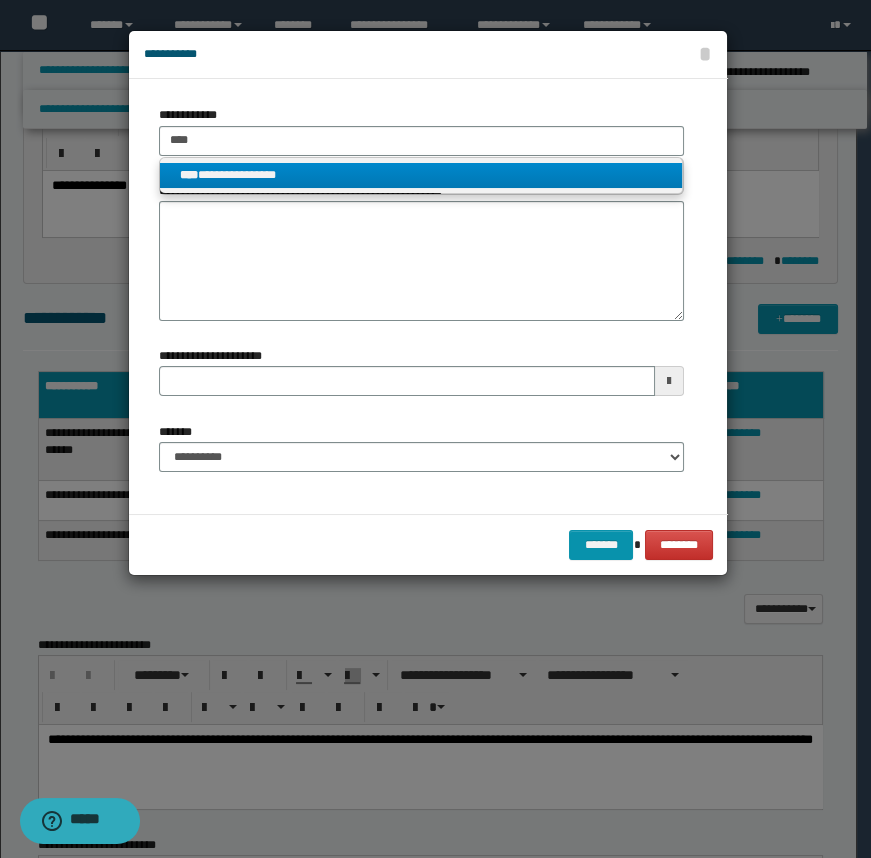 click on "**********" at bounding box center [421, 175] 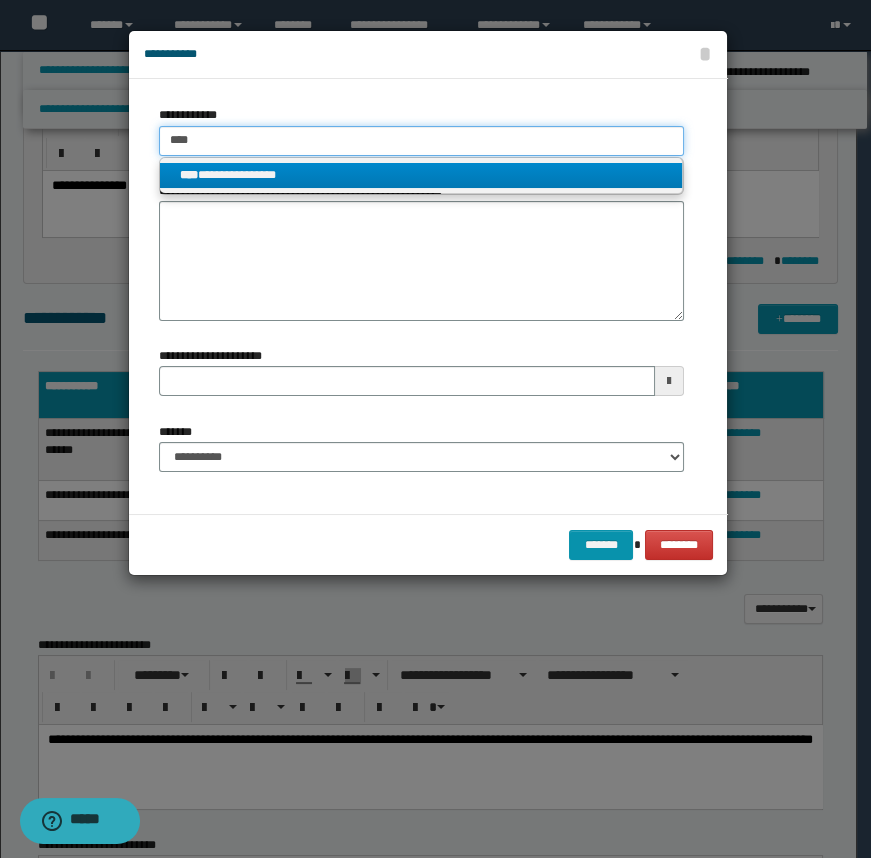 type 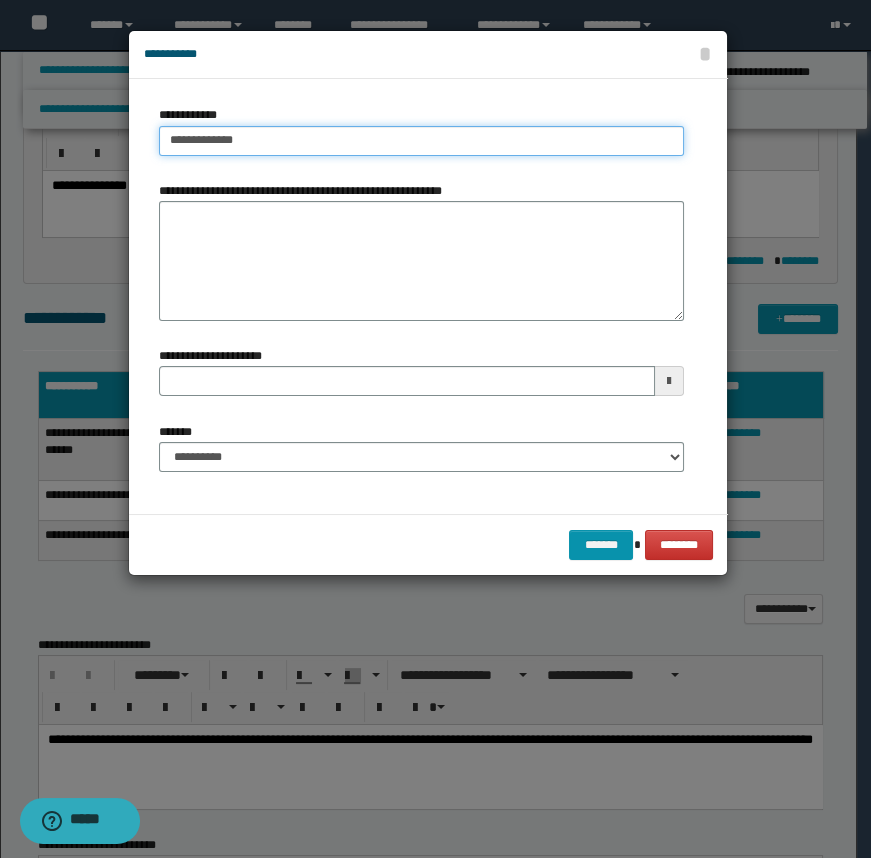 type 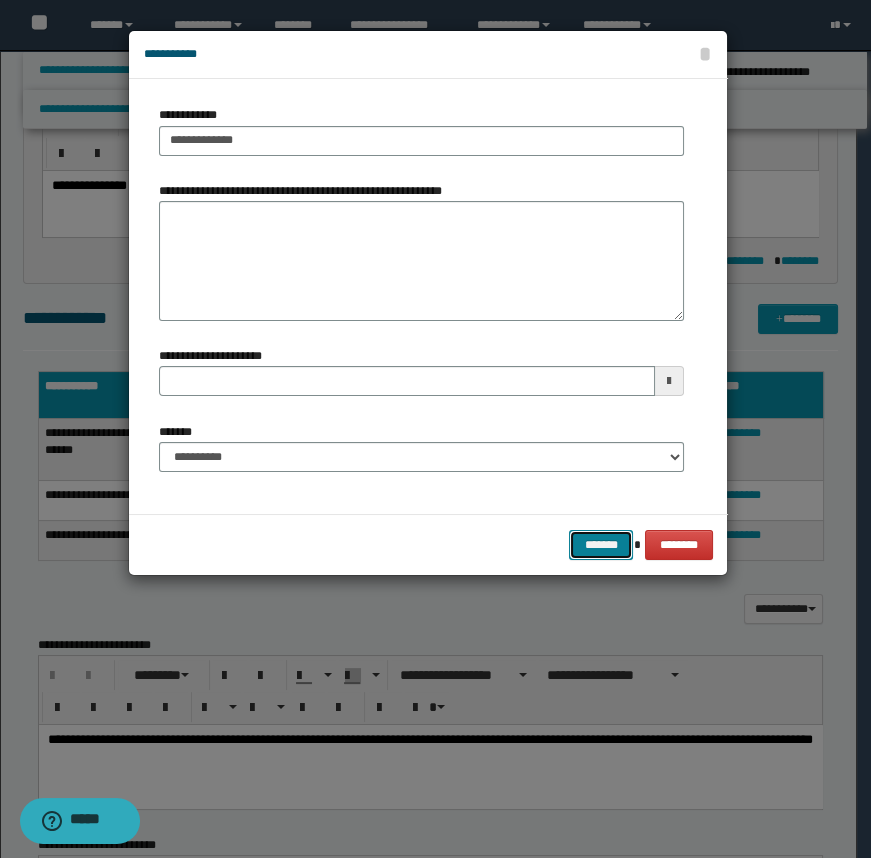 click on "*******" at bounding box center [601, 545] 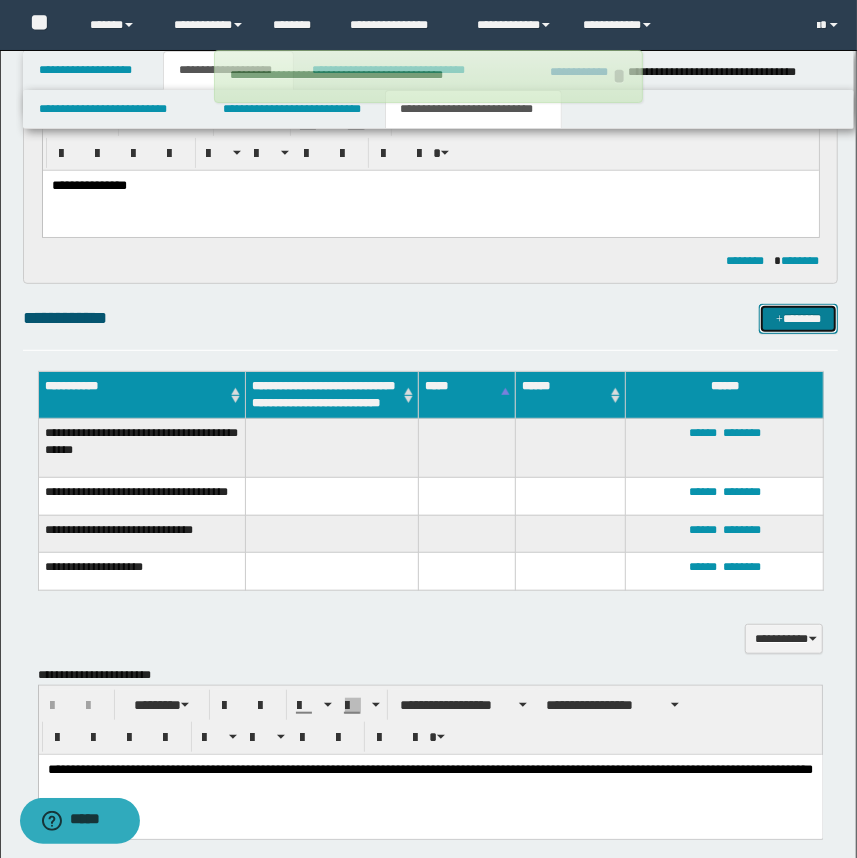 type 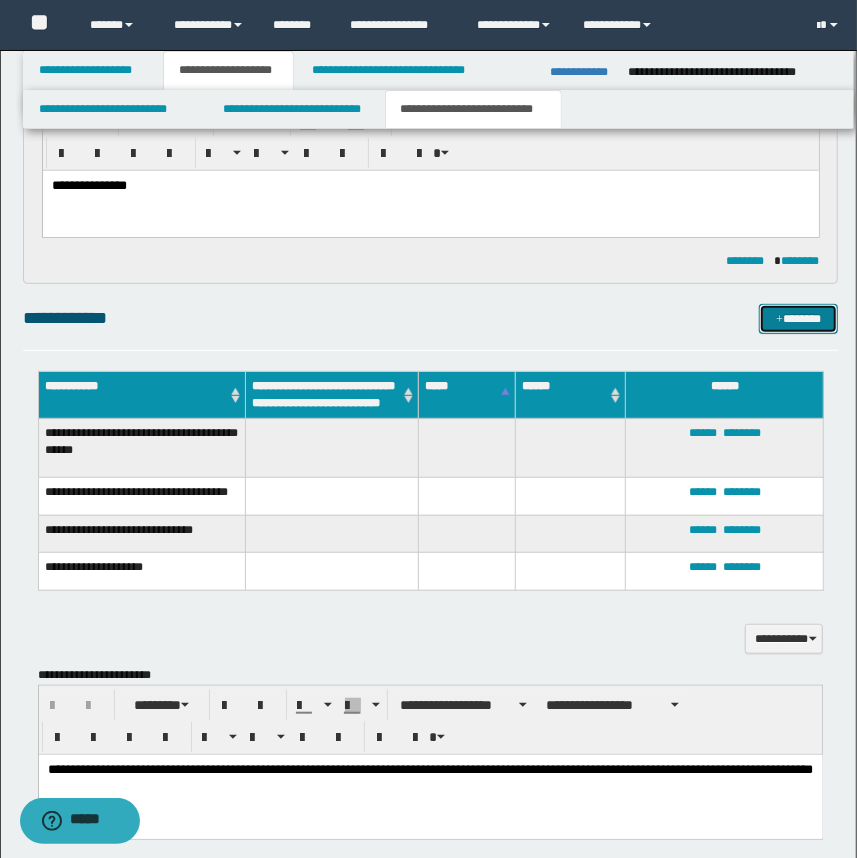 click on "*******" at bounding box center [799, 319] 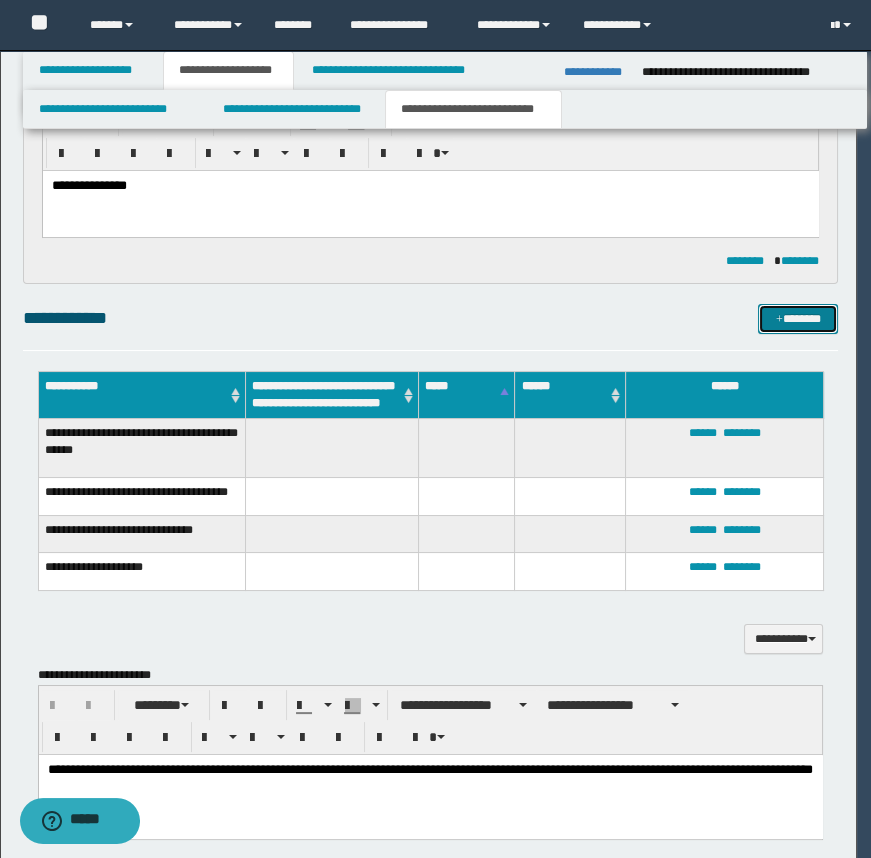 type 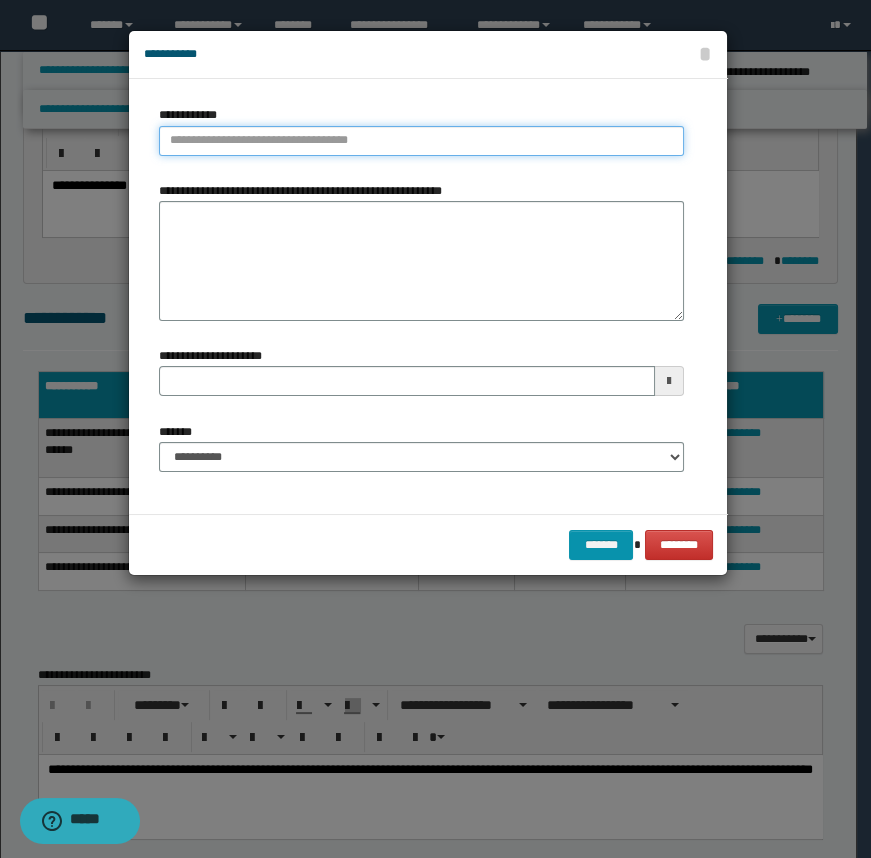 type on "**********" 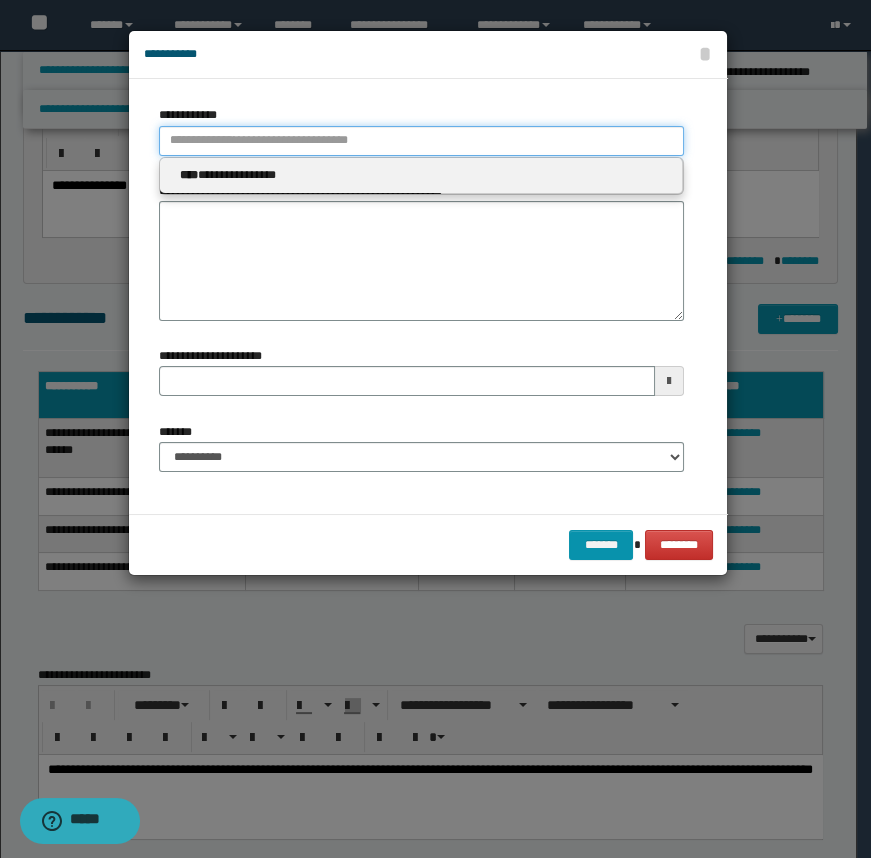 click on "**********" at bounding box center [421, 141] 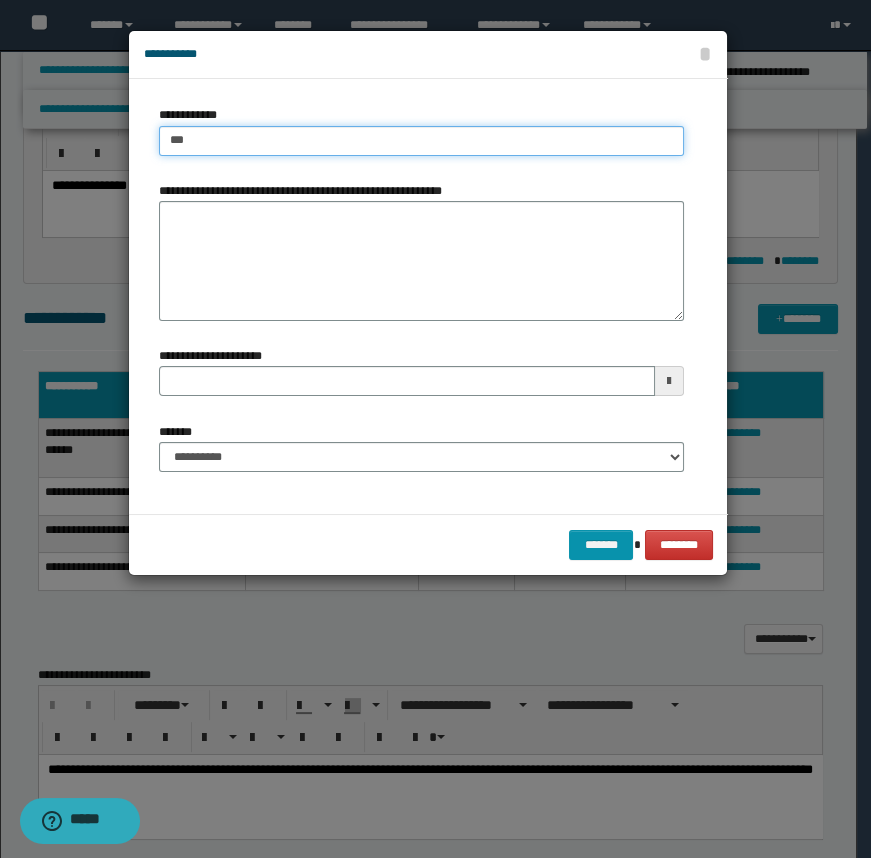 type on "****" 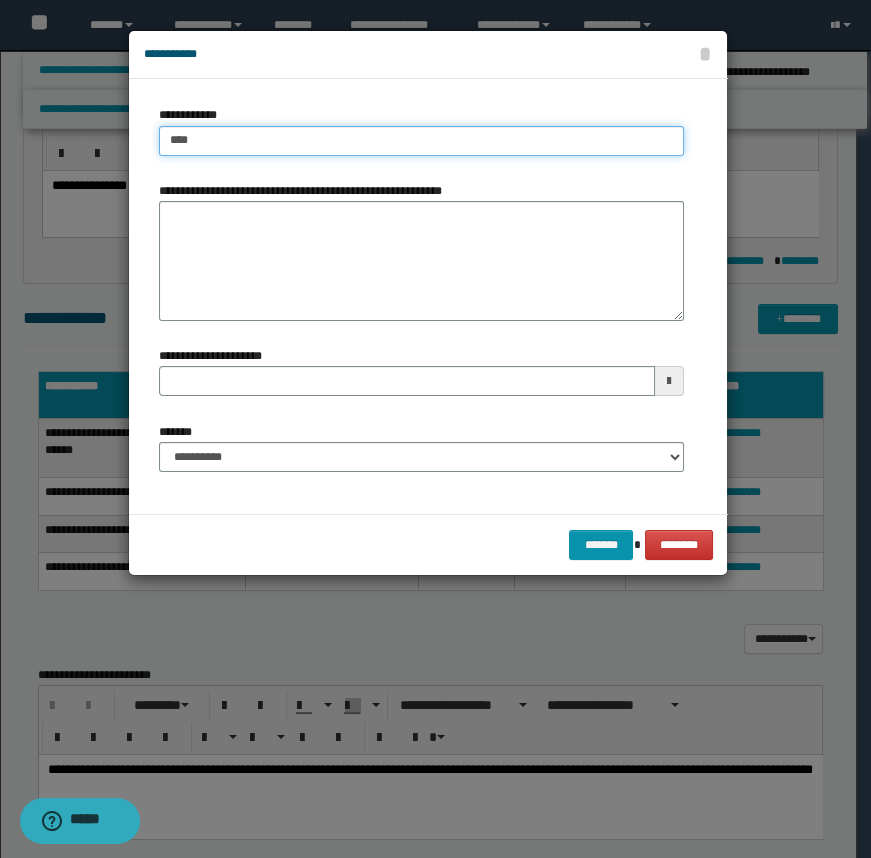 type on "****" 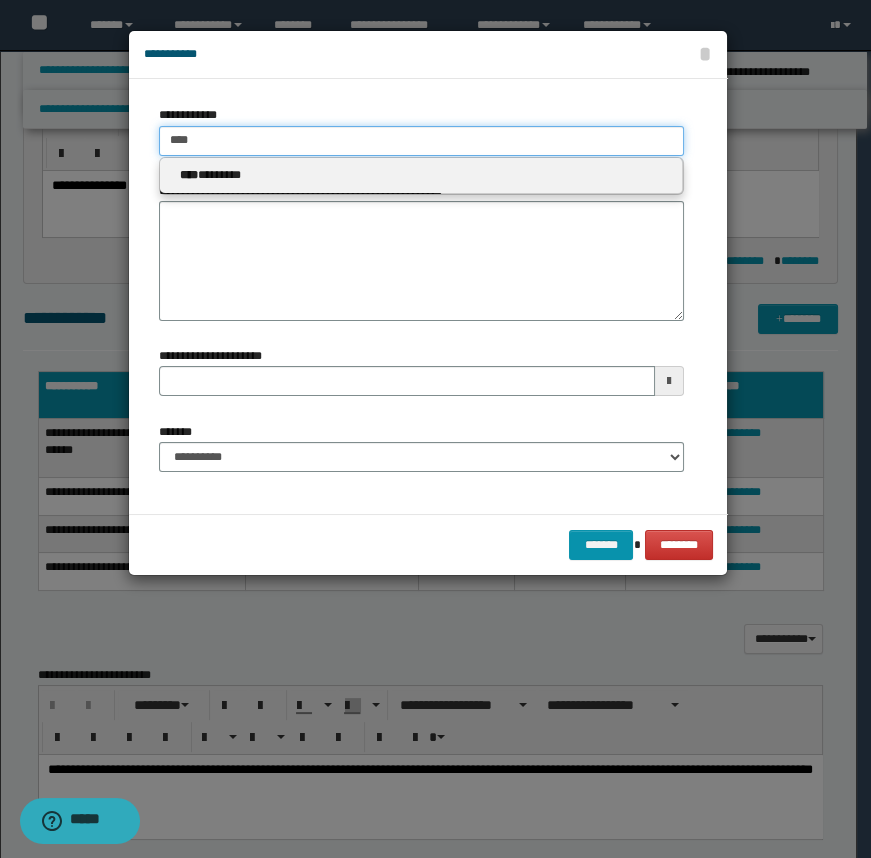 type 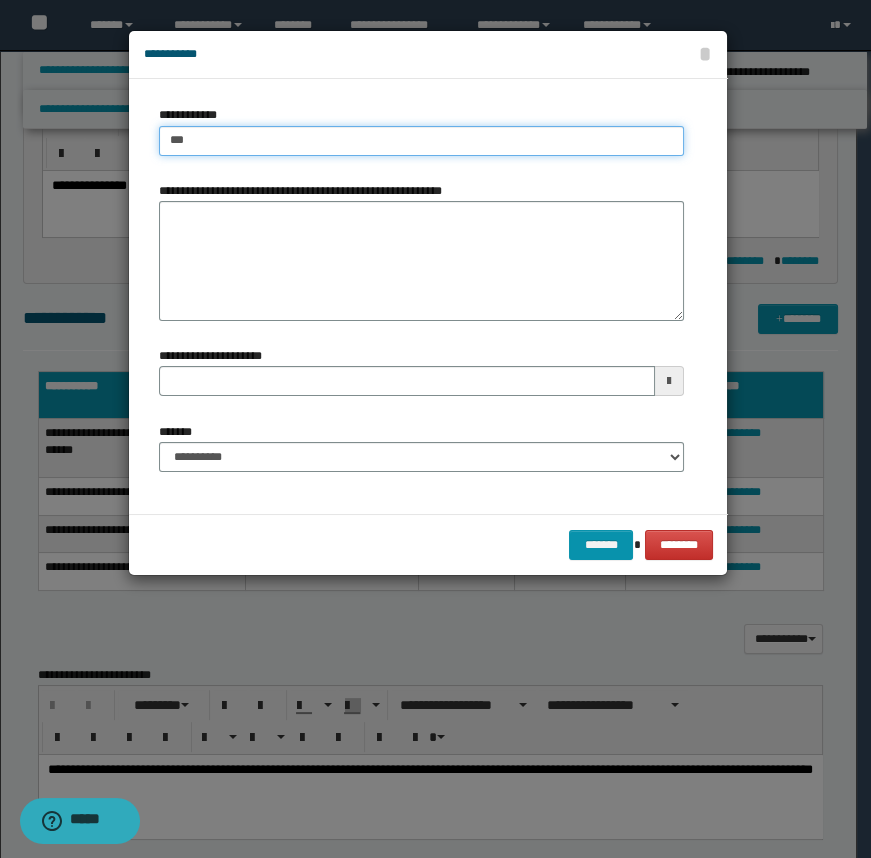 type on "****" 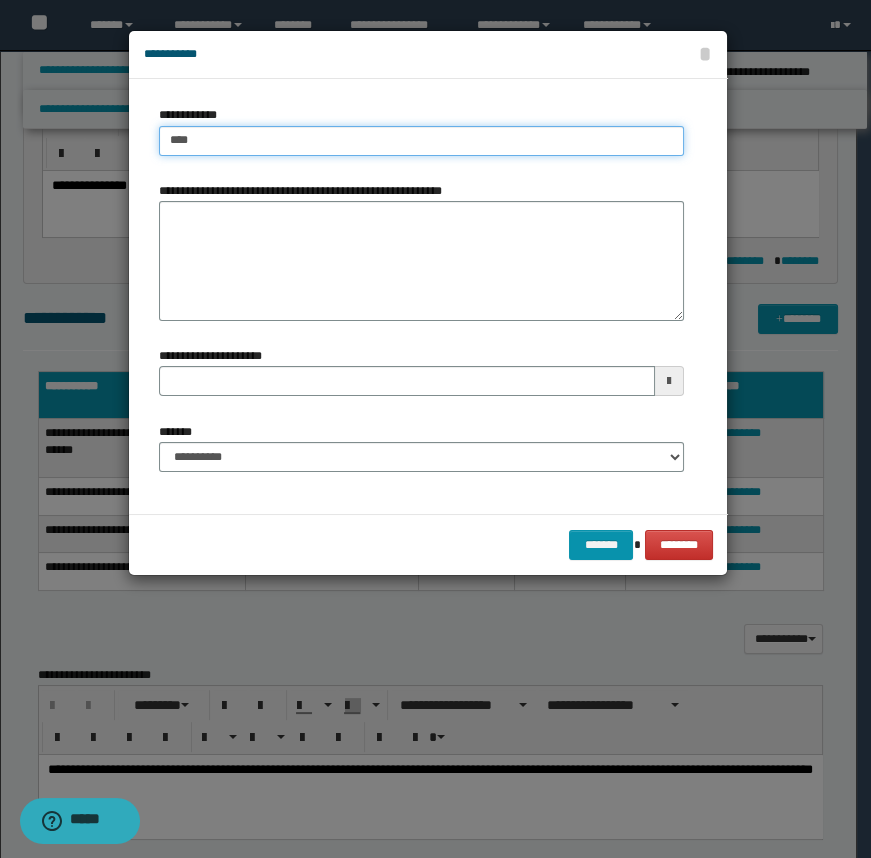 type on "****" 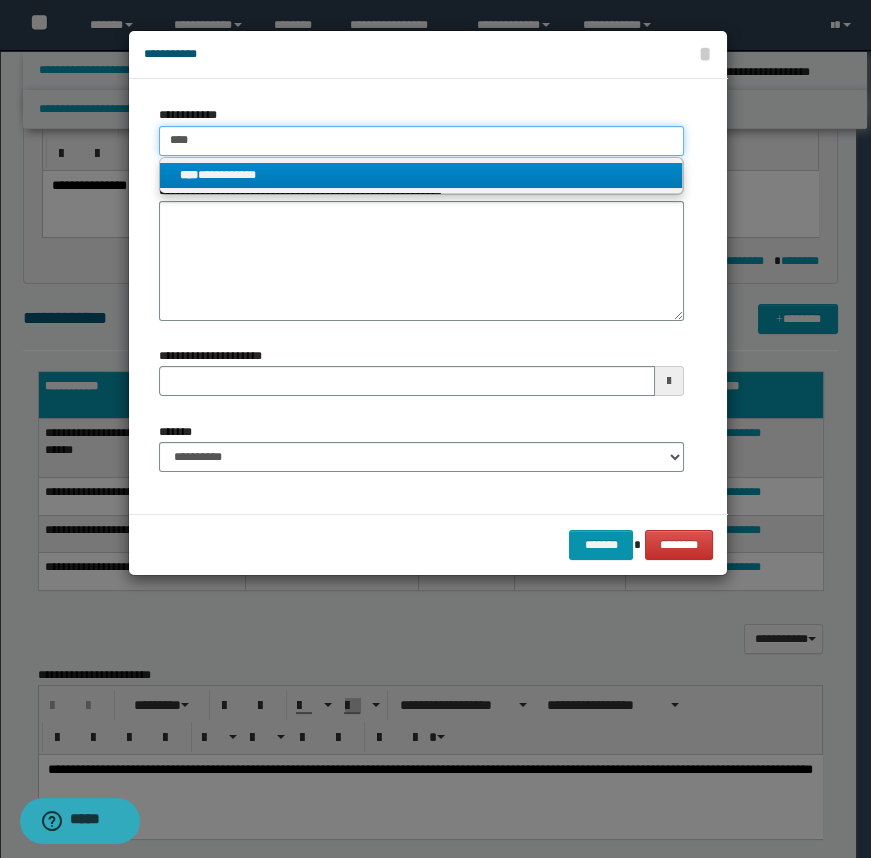 type on "****" 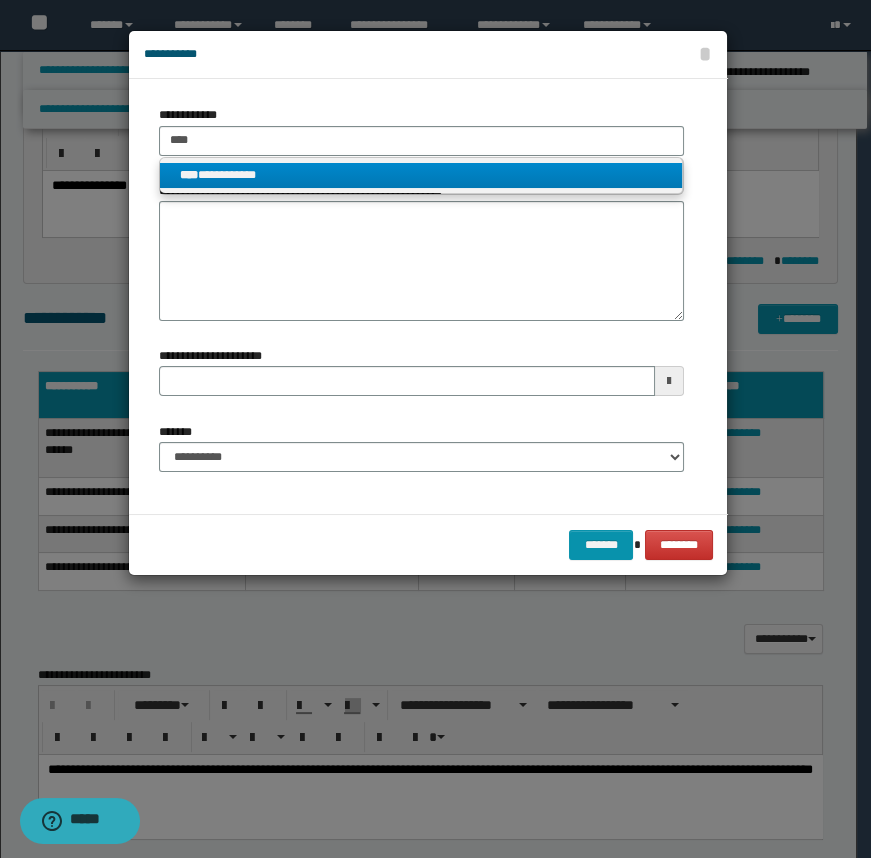 click on "**********" at bounding box center (421, 175) 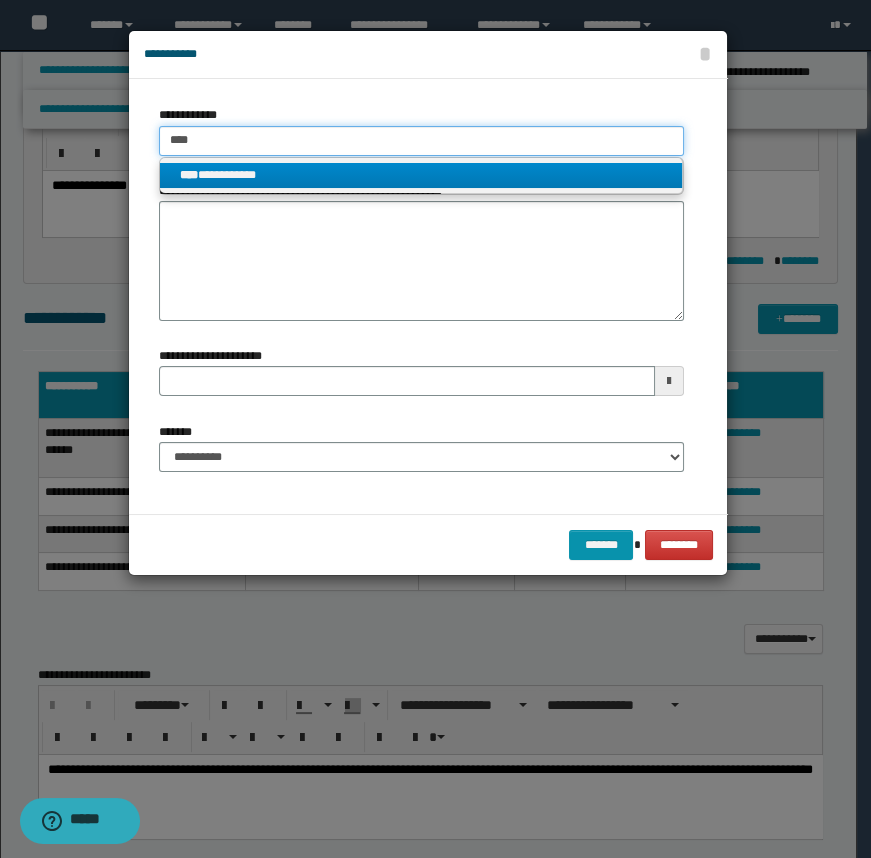 type 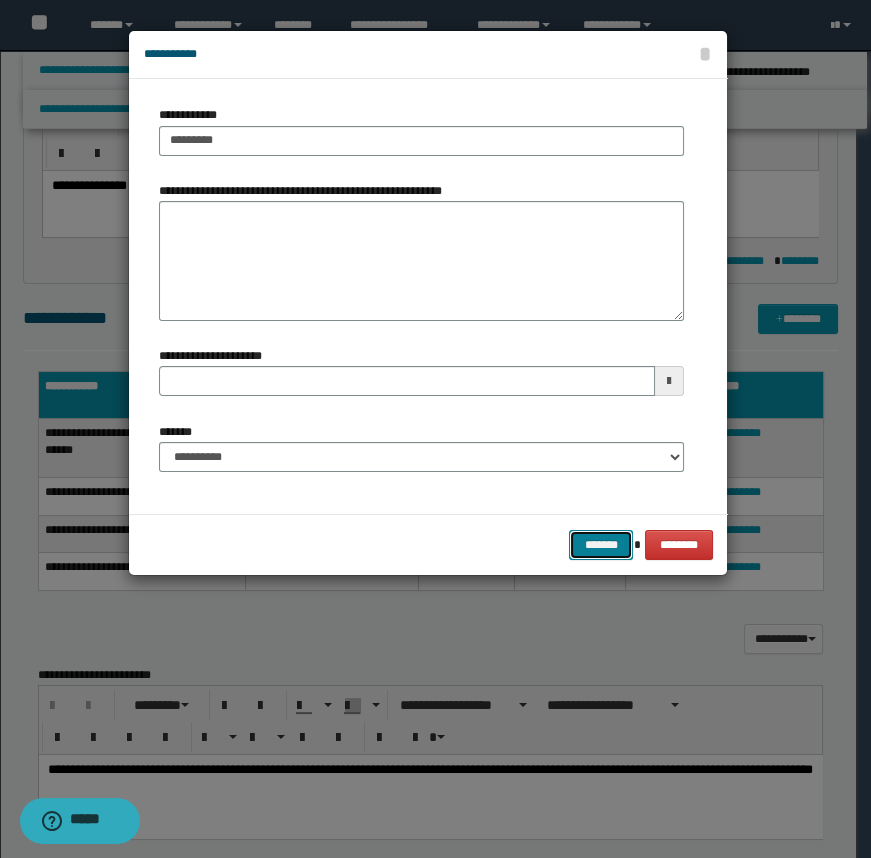 click on "*******" at bounding box center [601, 545] 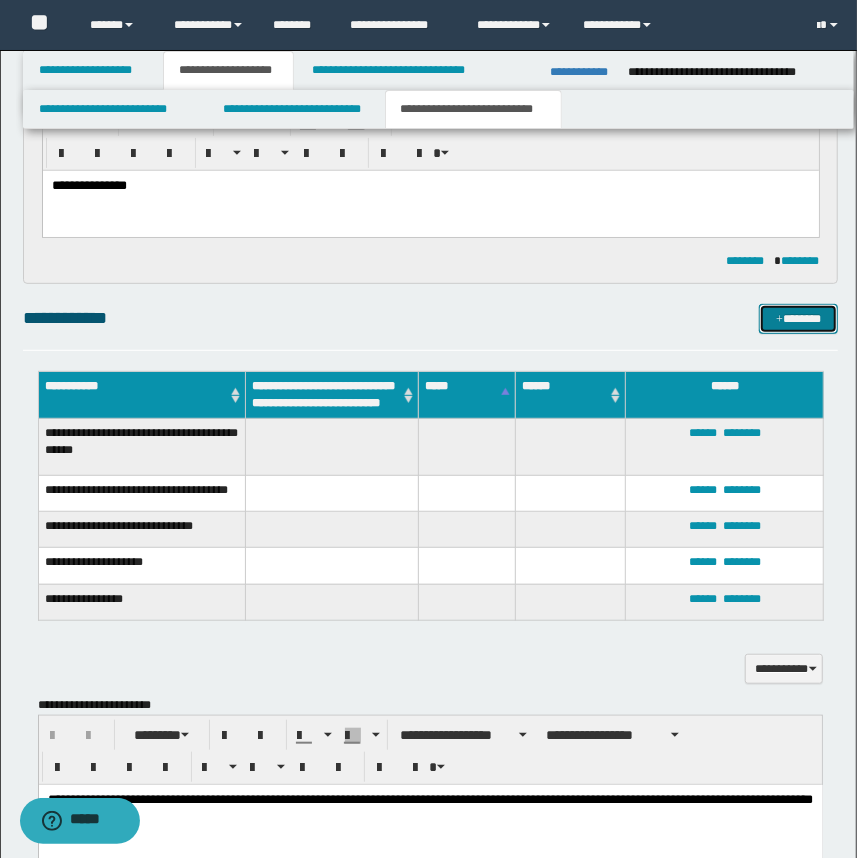 click at bounding box center (779, 320) 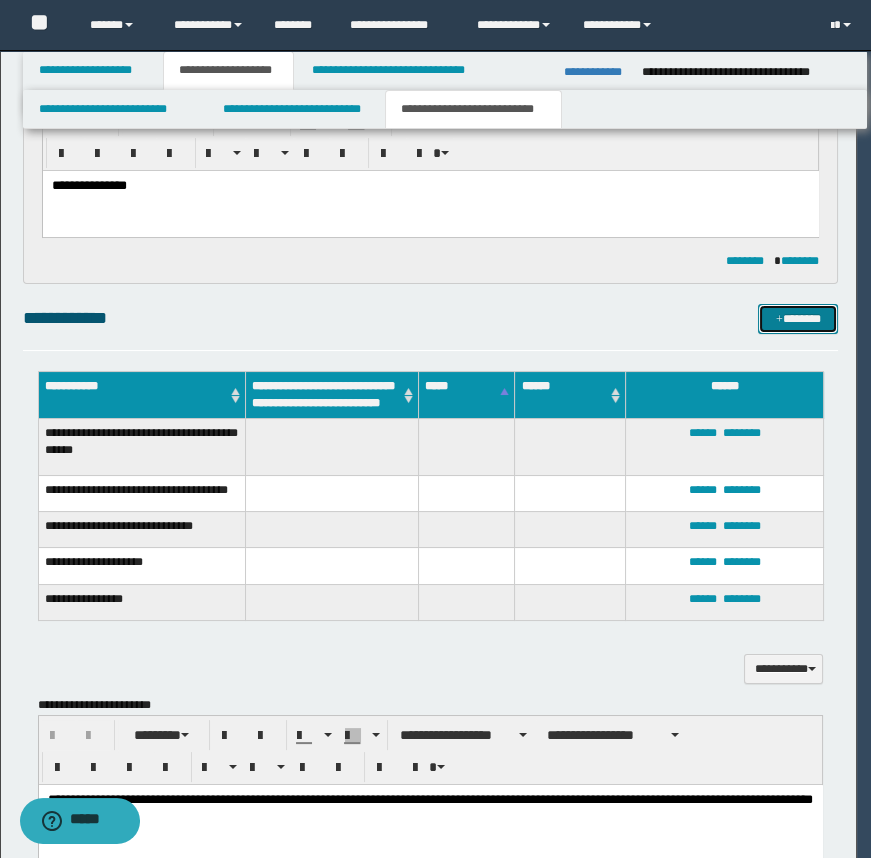 type 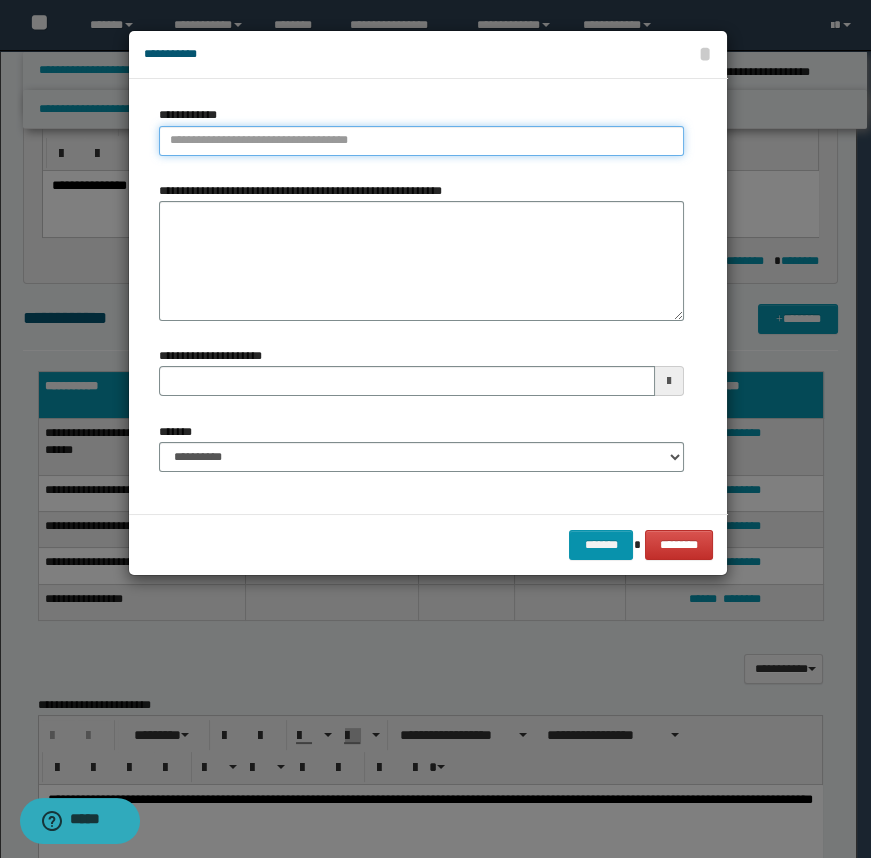 type on "*********" 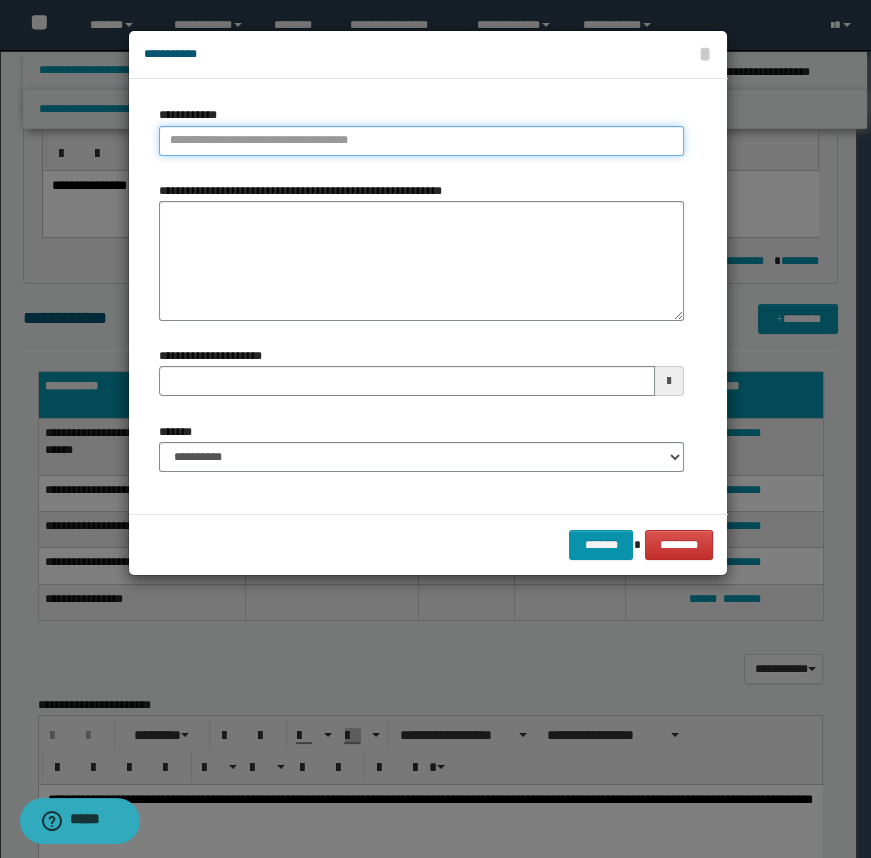 click on "**********" at bounding box center [421, 141] 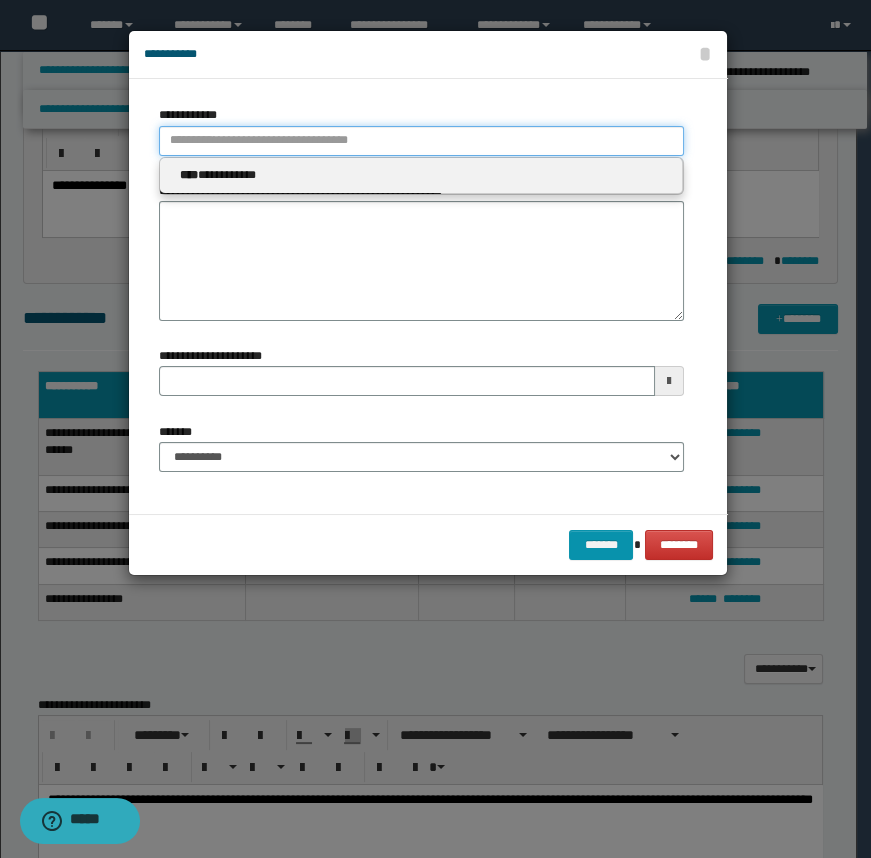 type 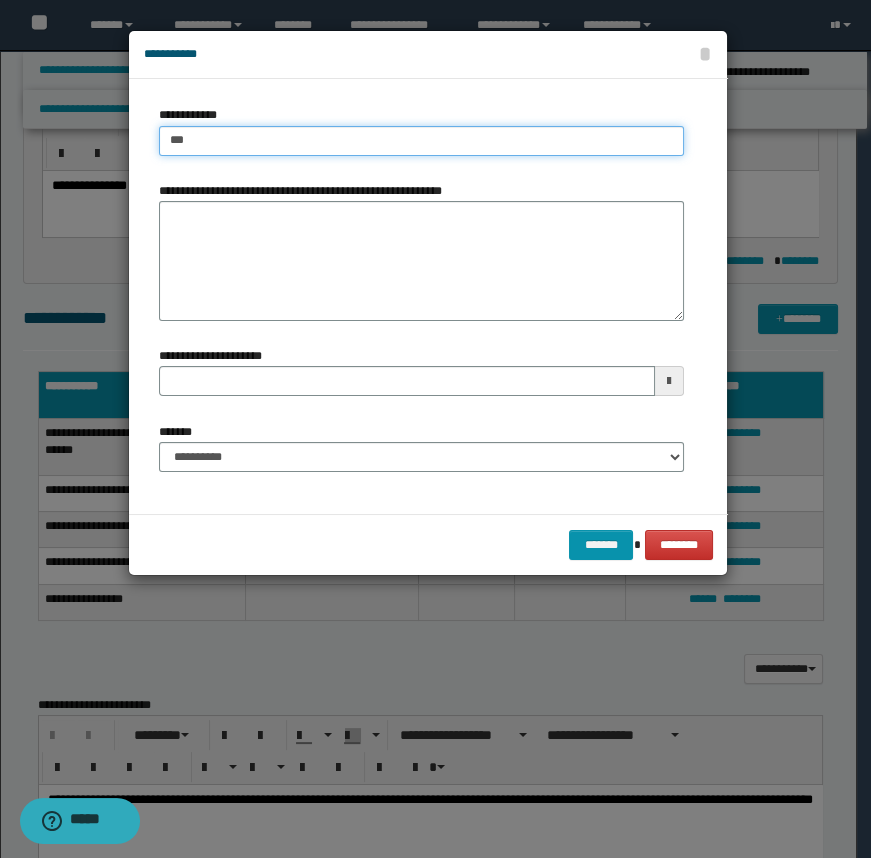 type on "****" 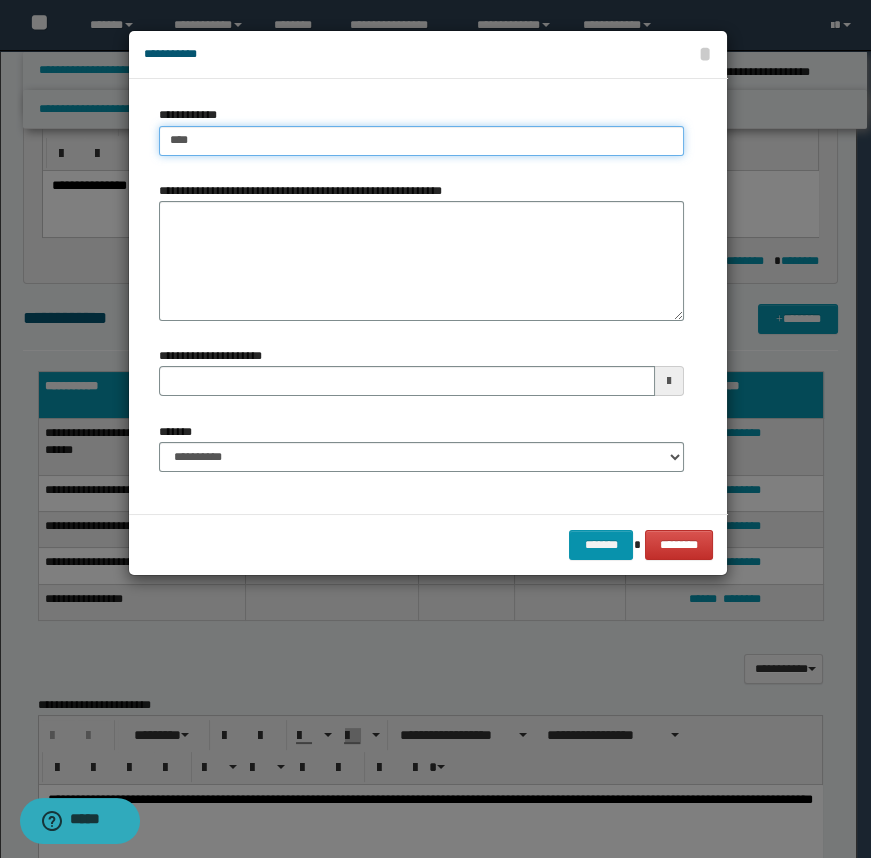 type on "****" 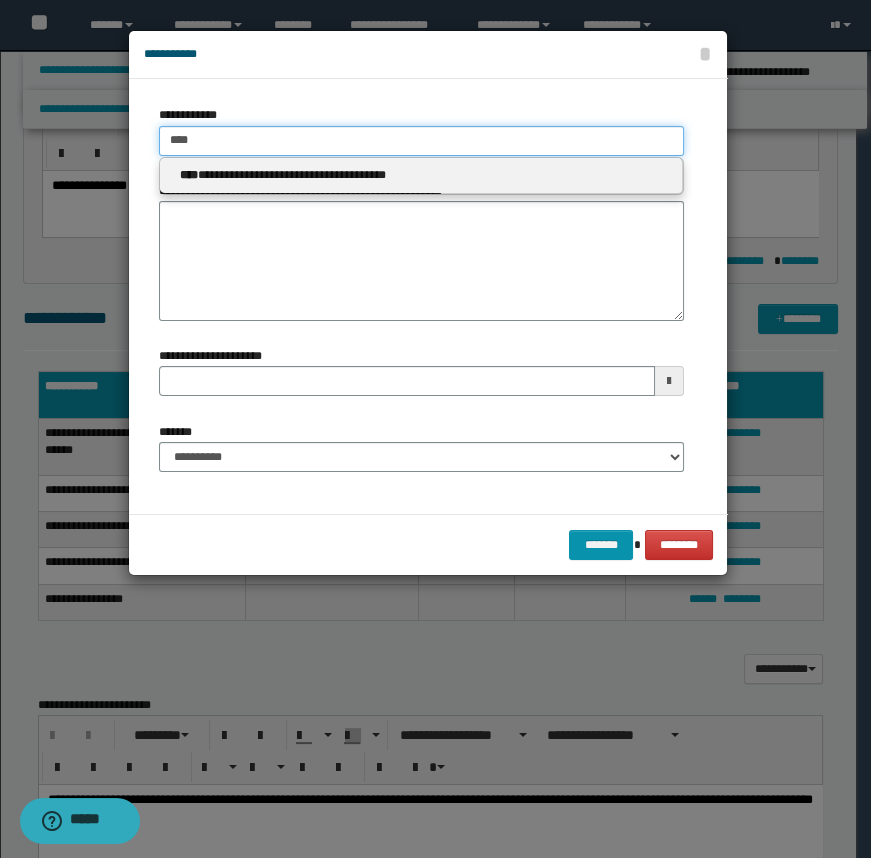 type on "****" 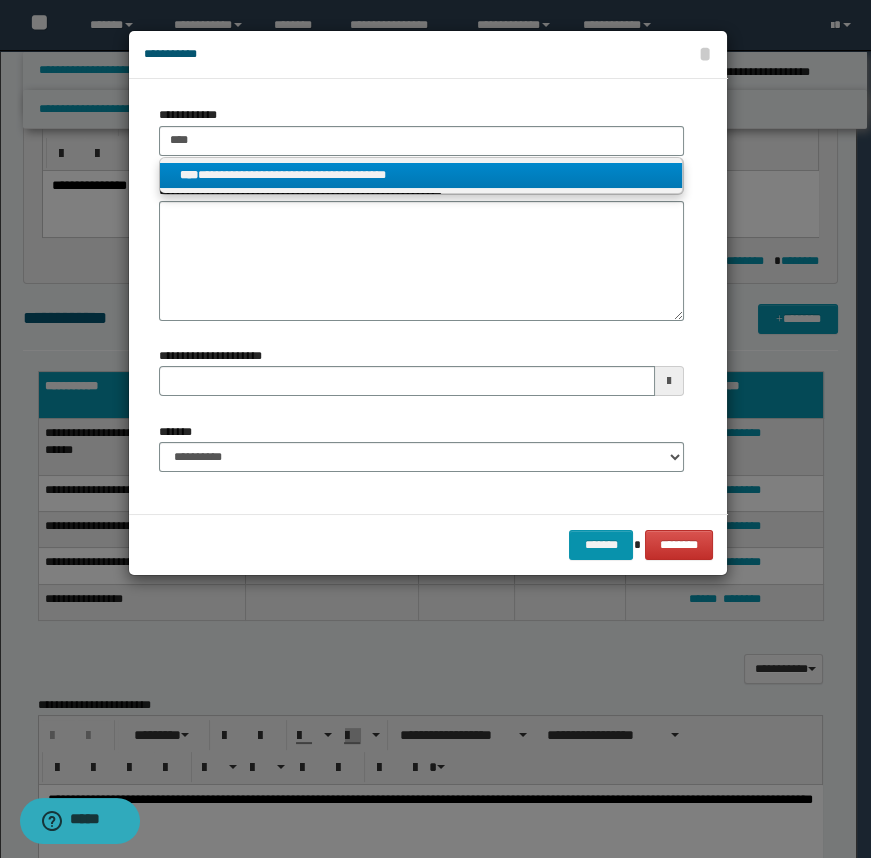 click on "**********" at bounding box center [421, 175] 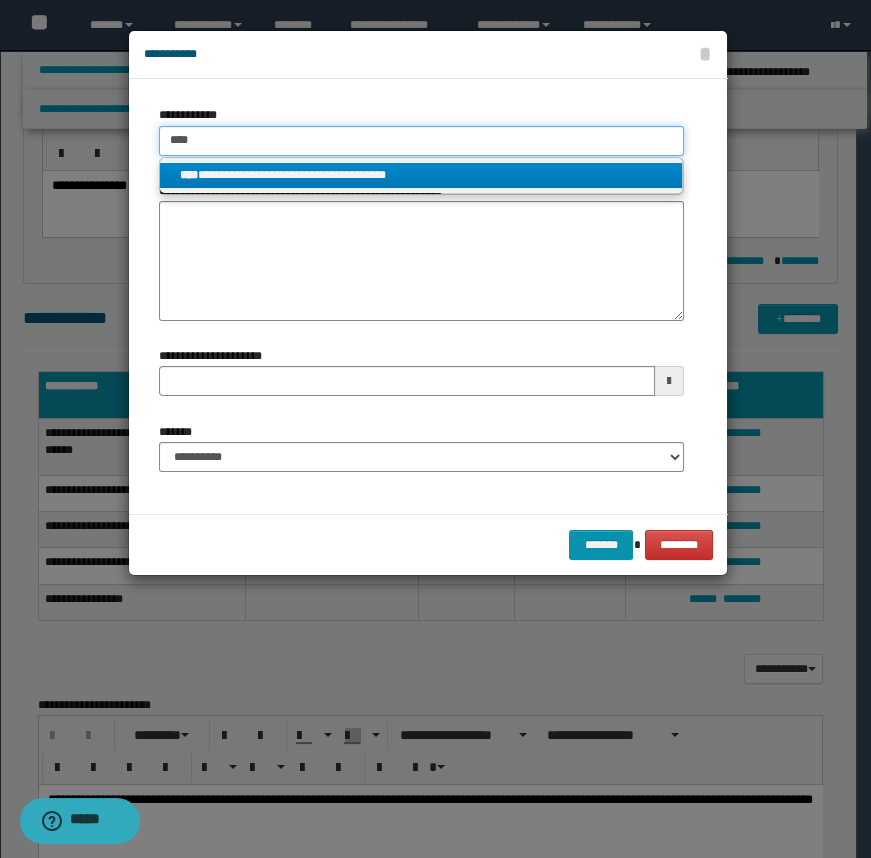 type 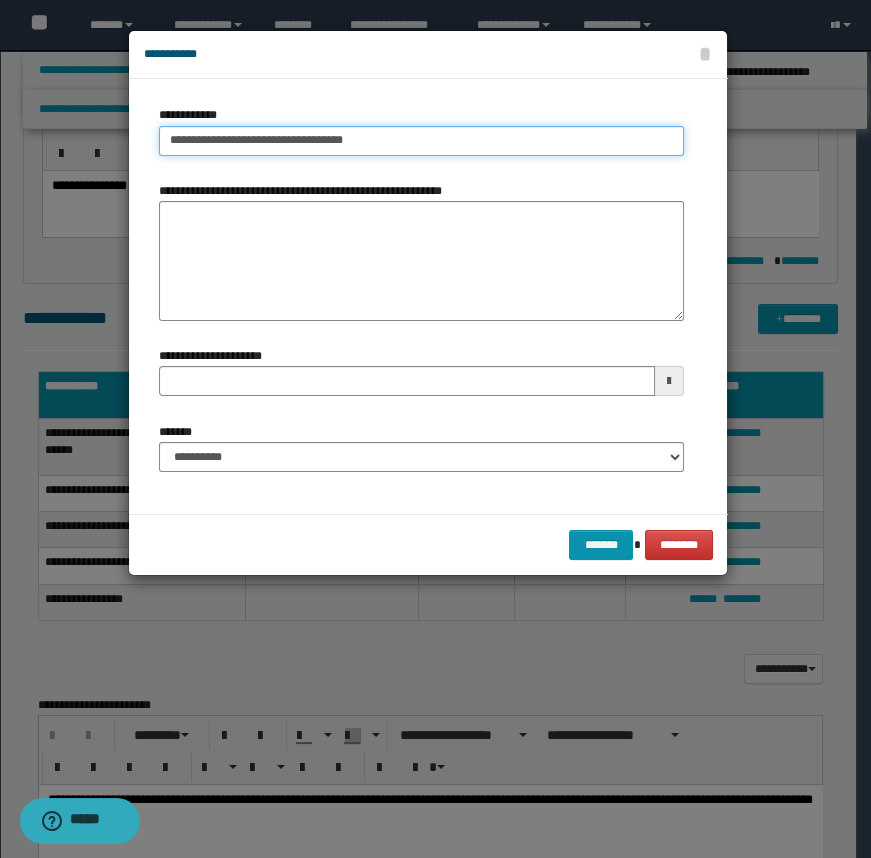 type 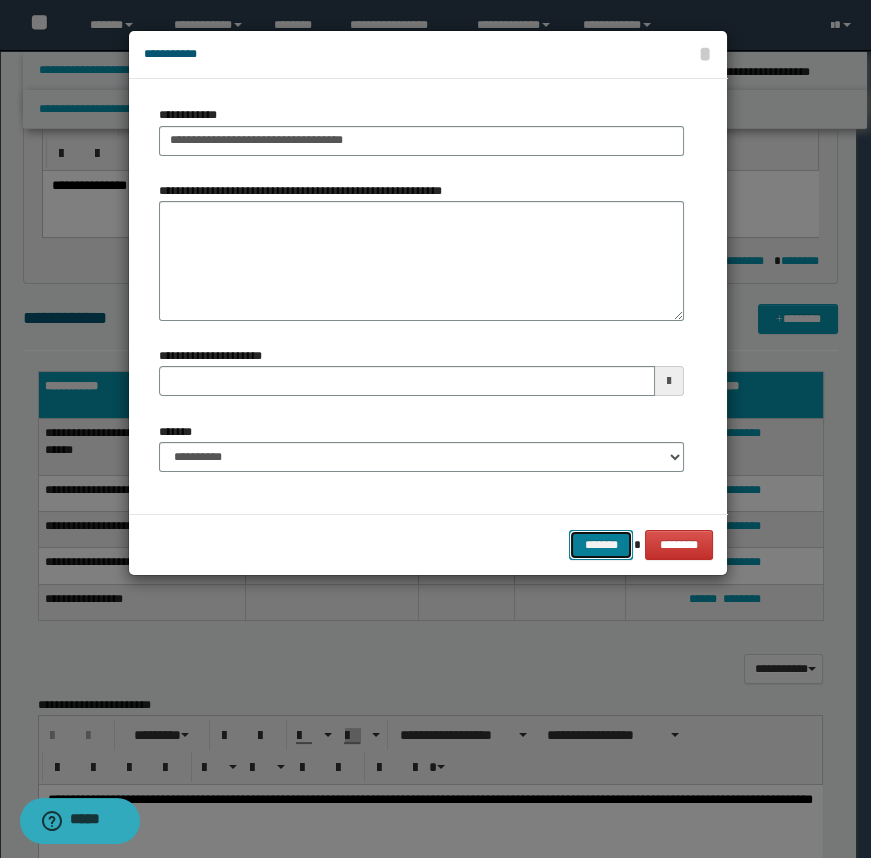 click on "*******" at bounding box center (601, 545) 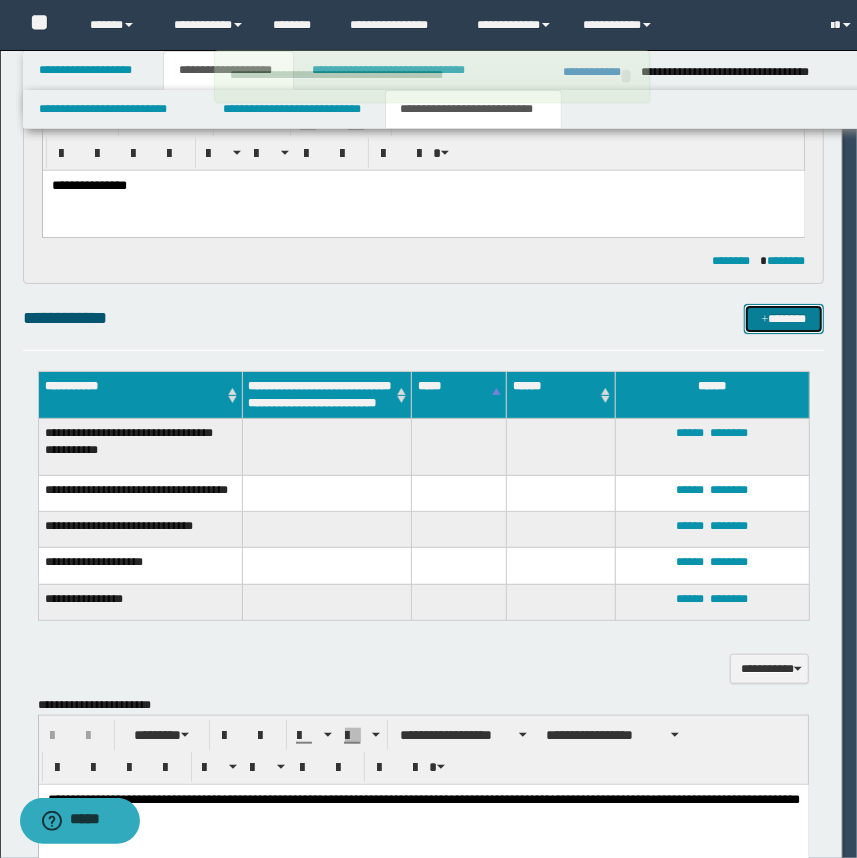 type 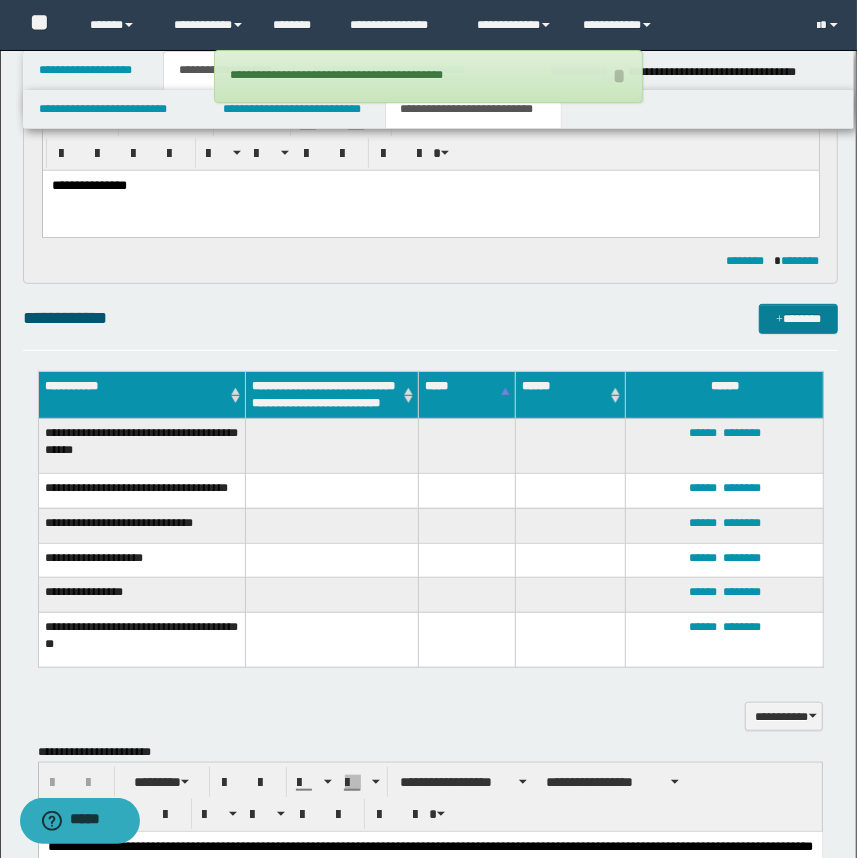 click on "**********" at bounding box center [431, 605] 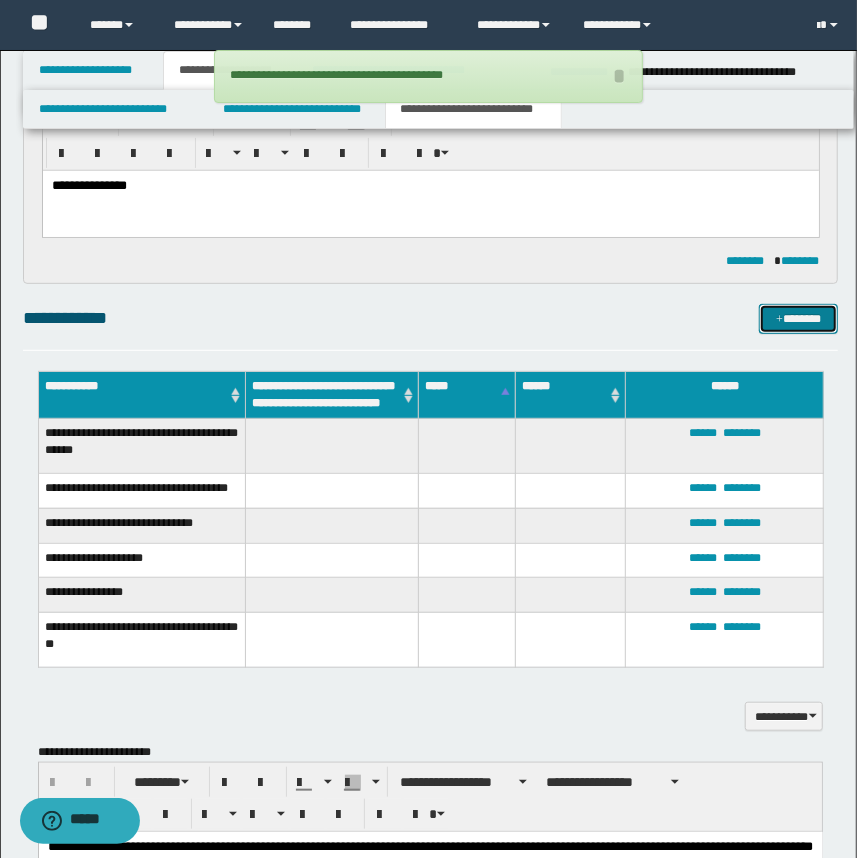 click on "*******" at bounding box center (799, 319) 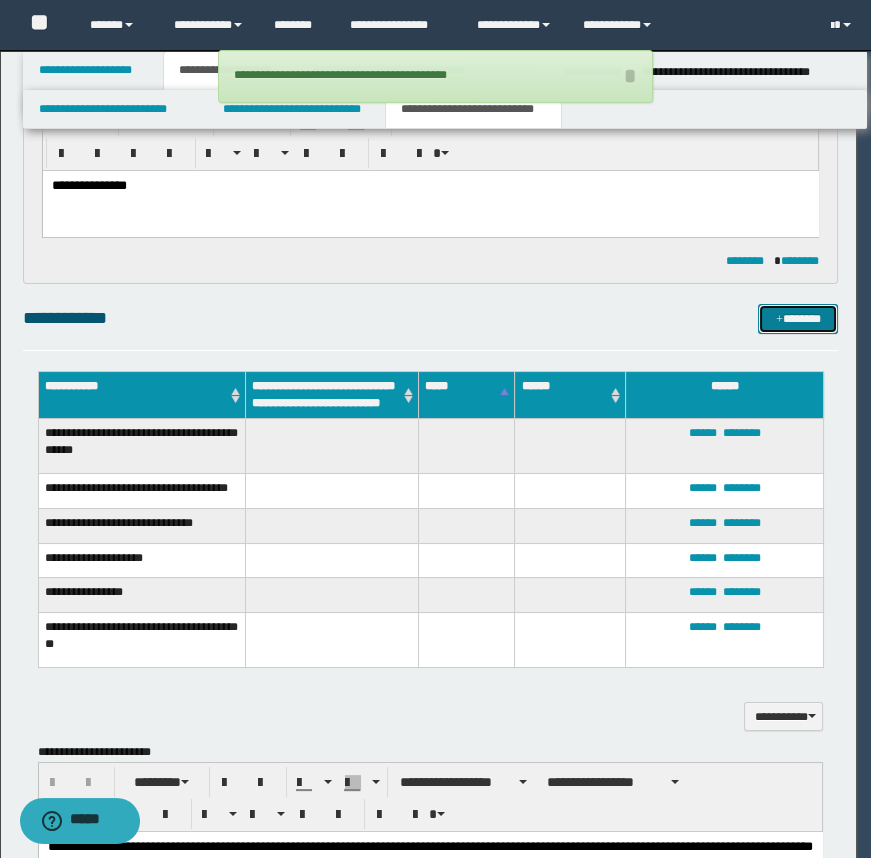 type 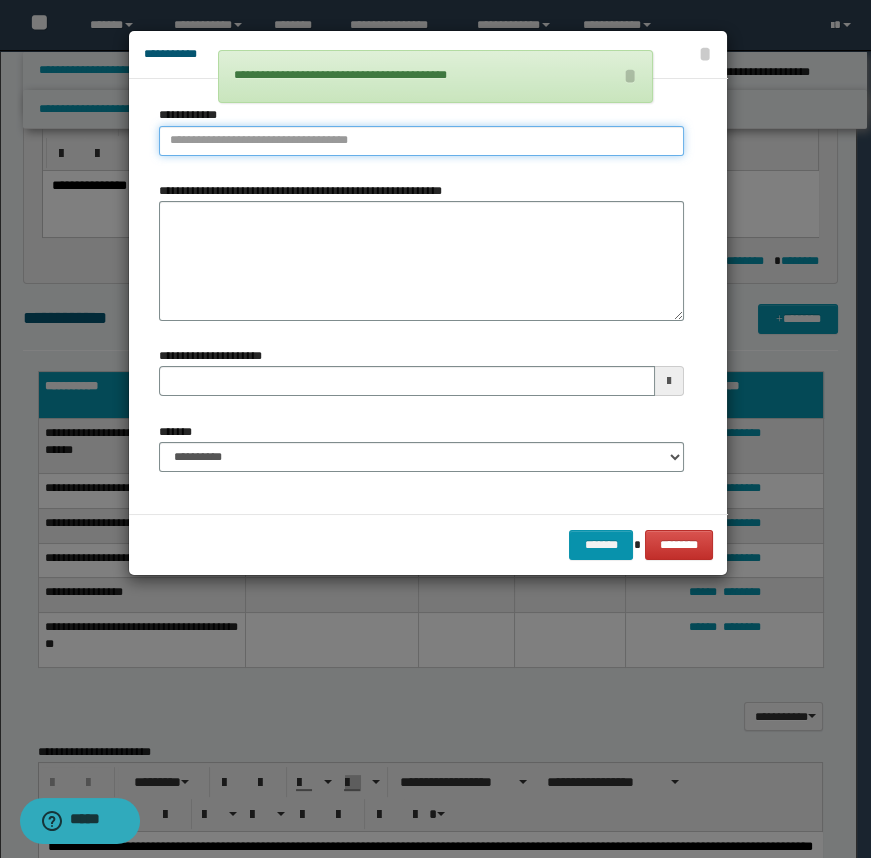 type on "**********" 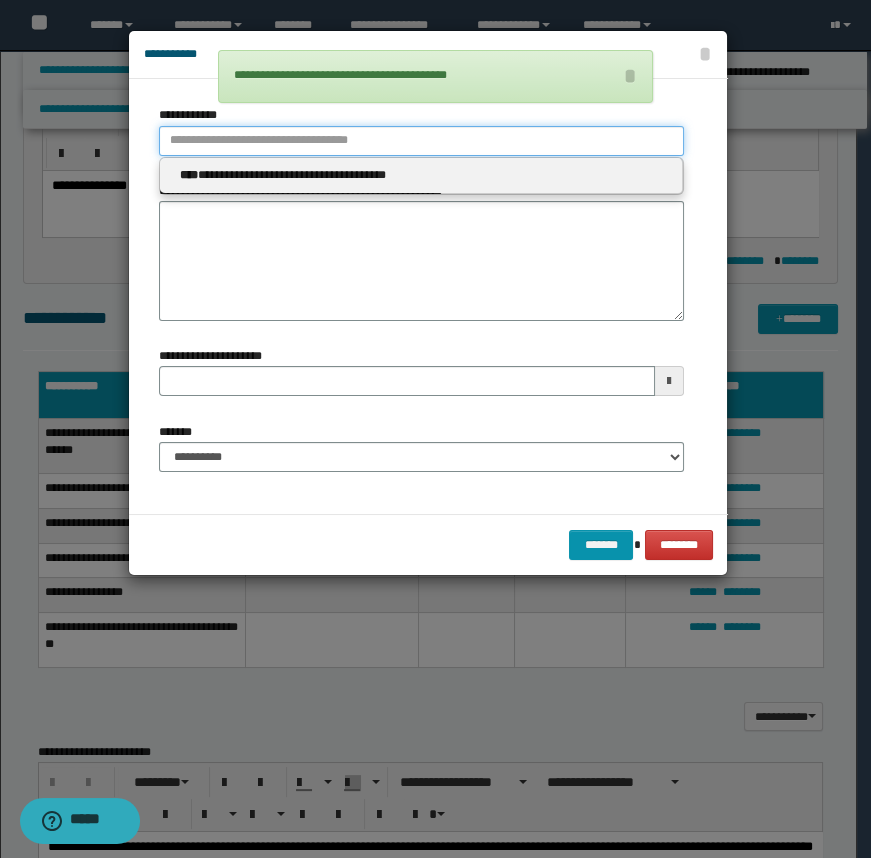 click on "**********" at bounding box center (421, 141) 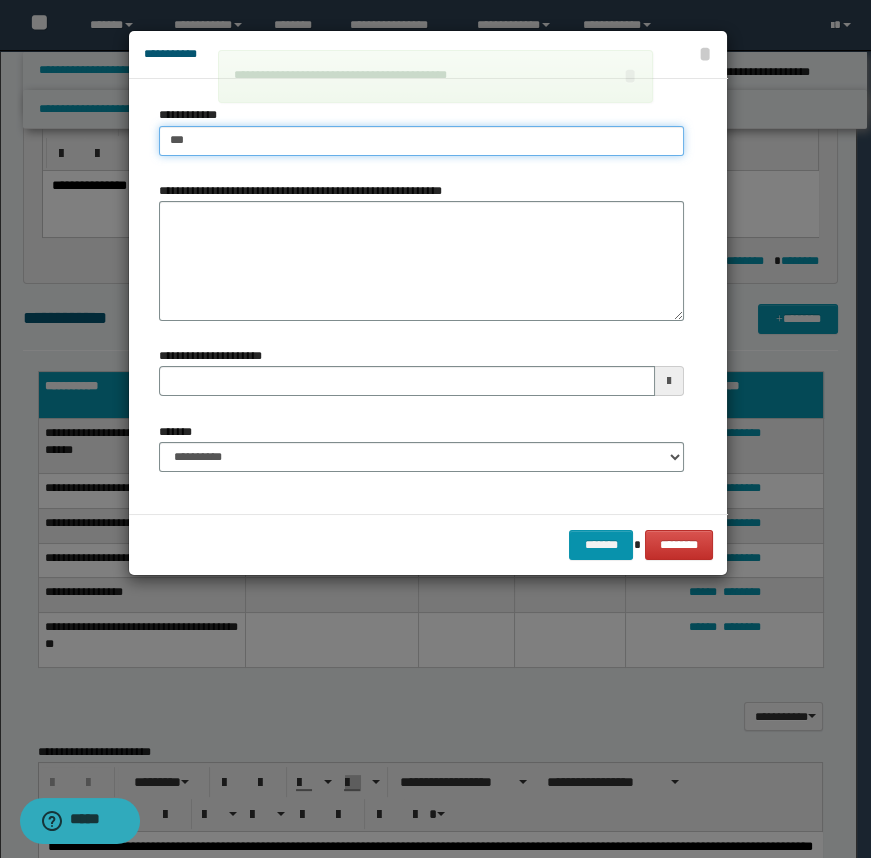 type on "****" 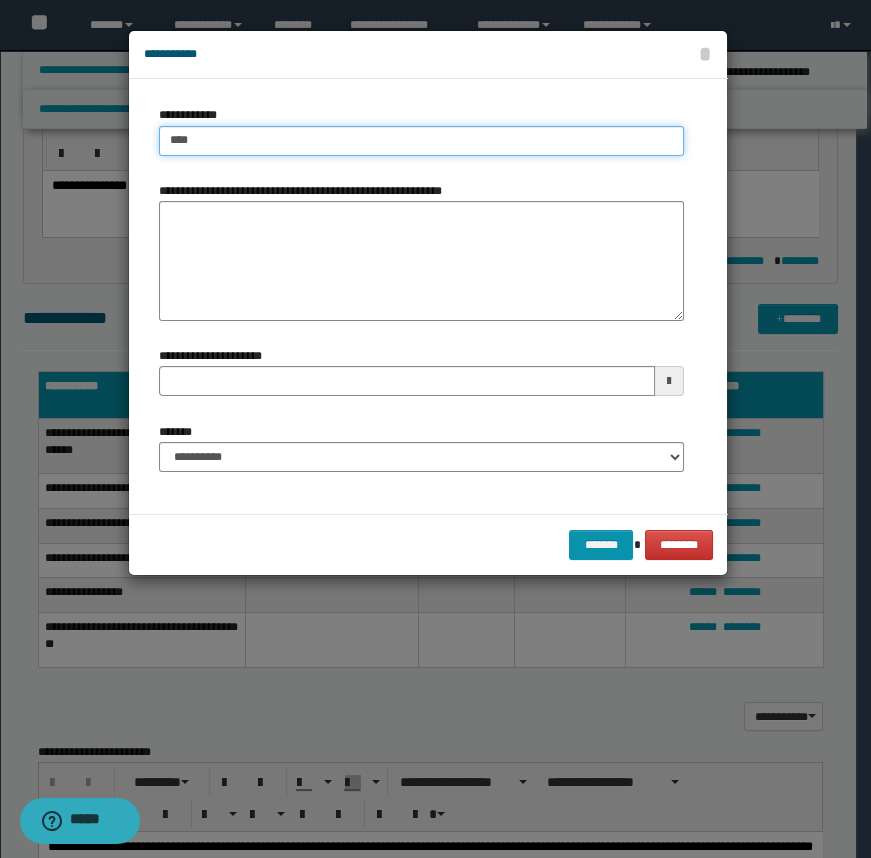 type on "****" 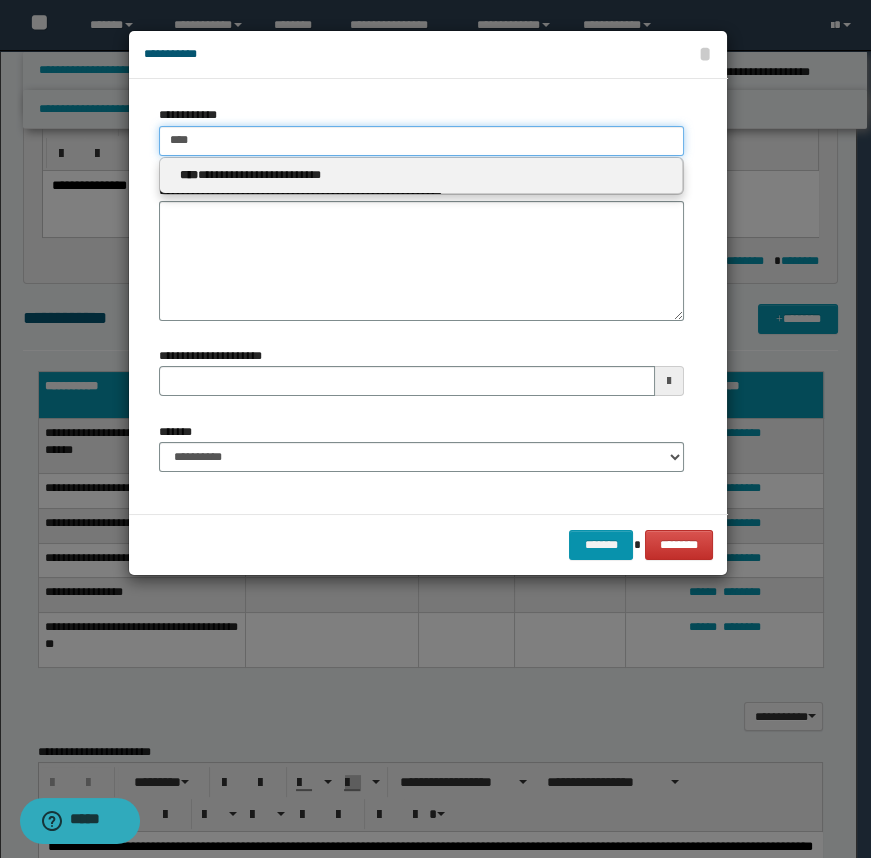 click on "****" at bounding box center (421, 141) 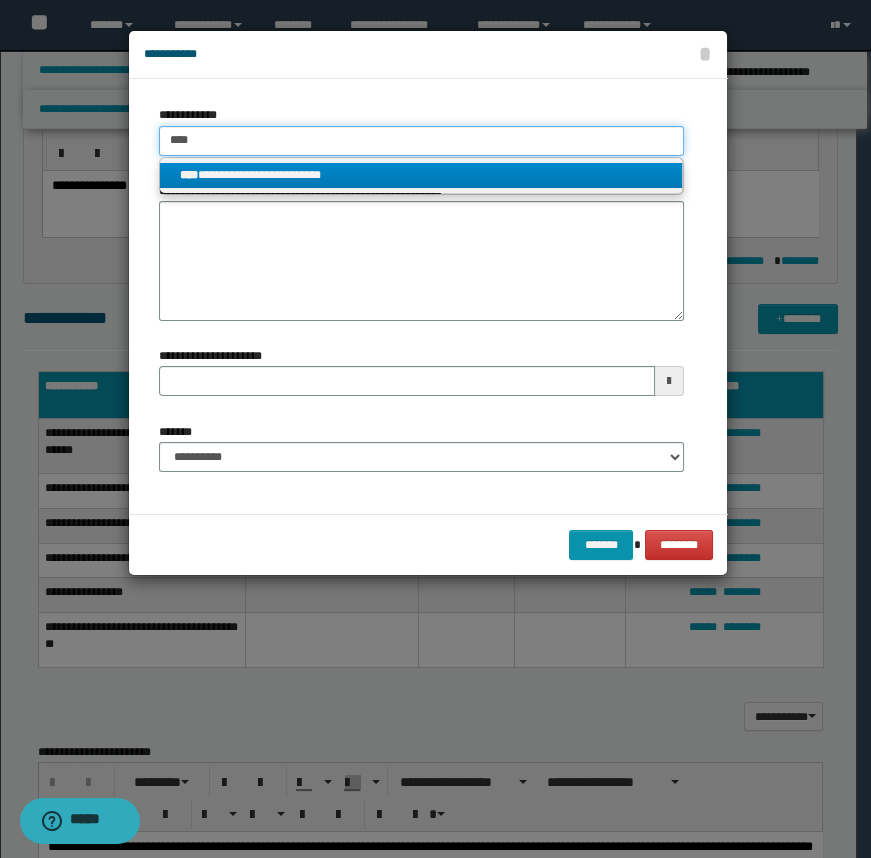 type on "****" 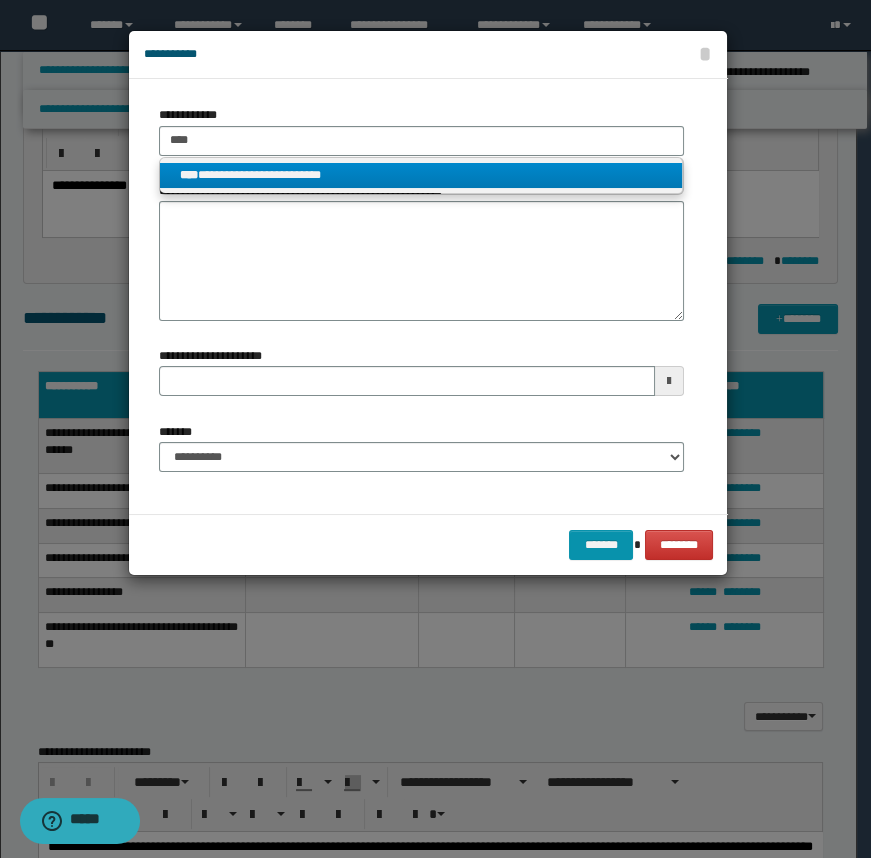 click on "**********" at bounding box center [421, 175] 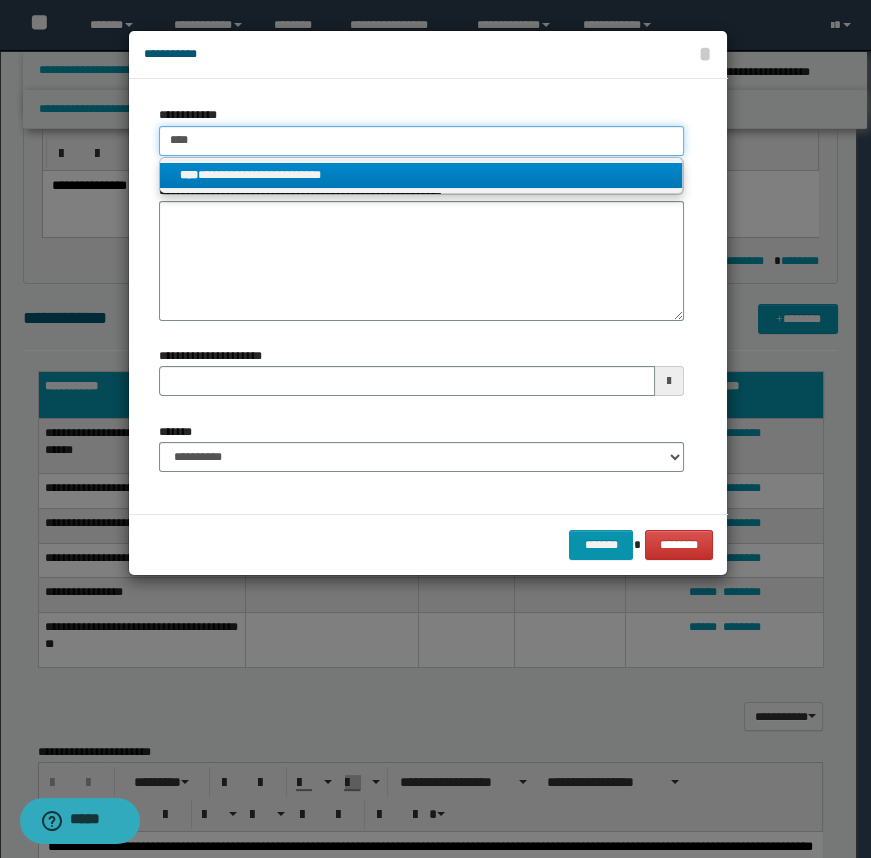type 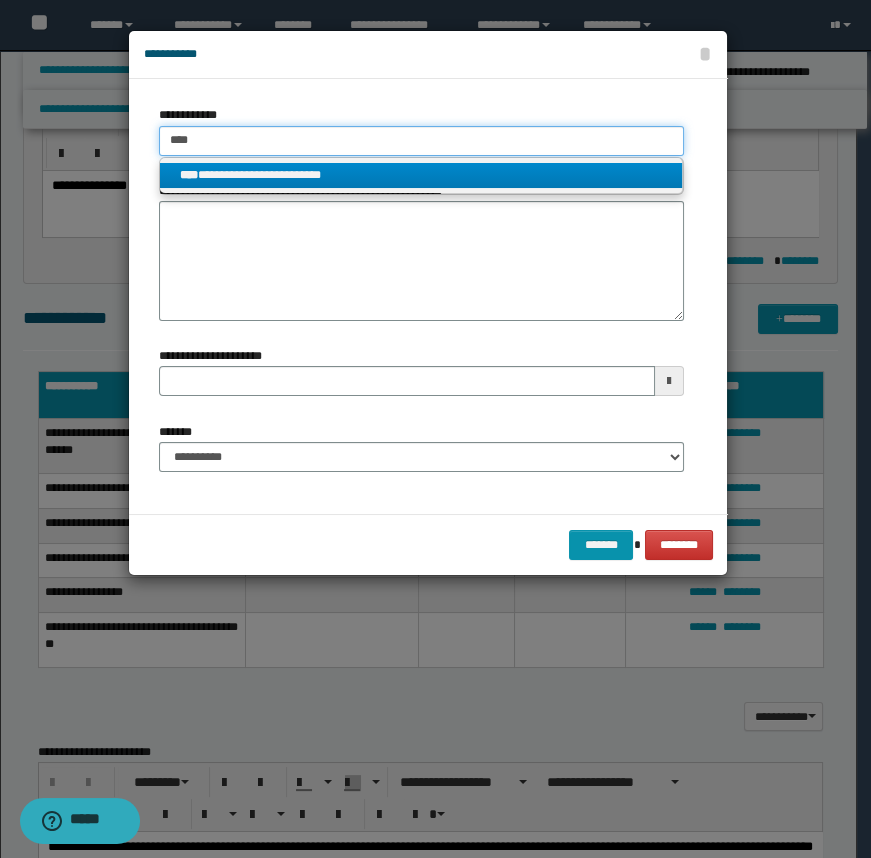 type on "**********" 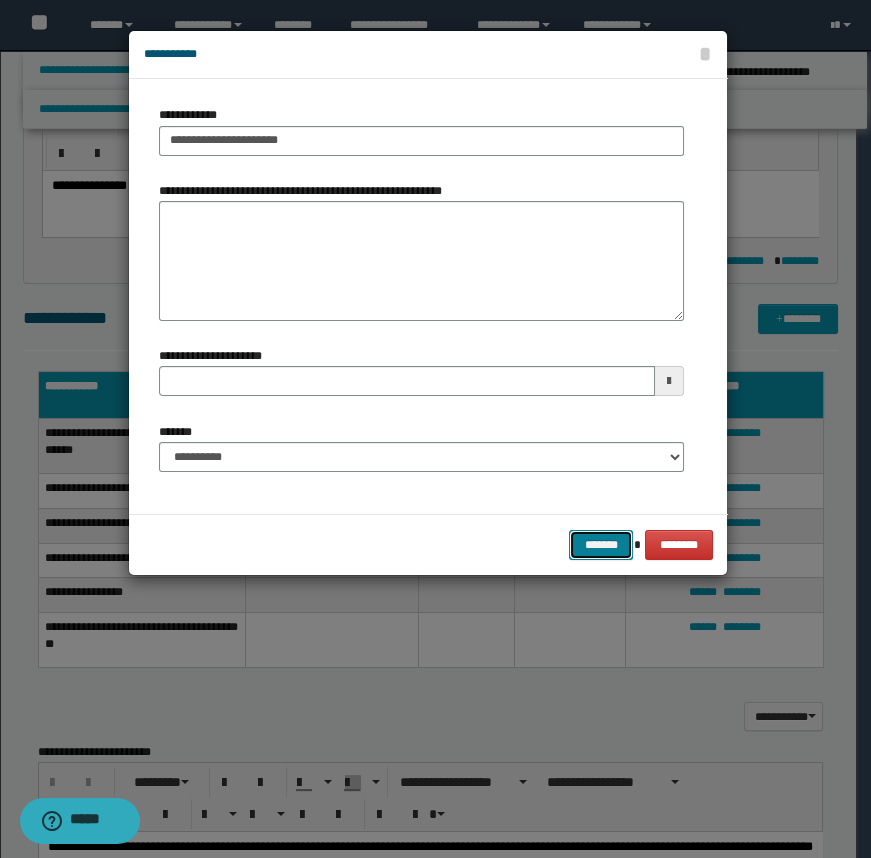 click on "*******" at bounding box center [601, 545] 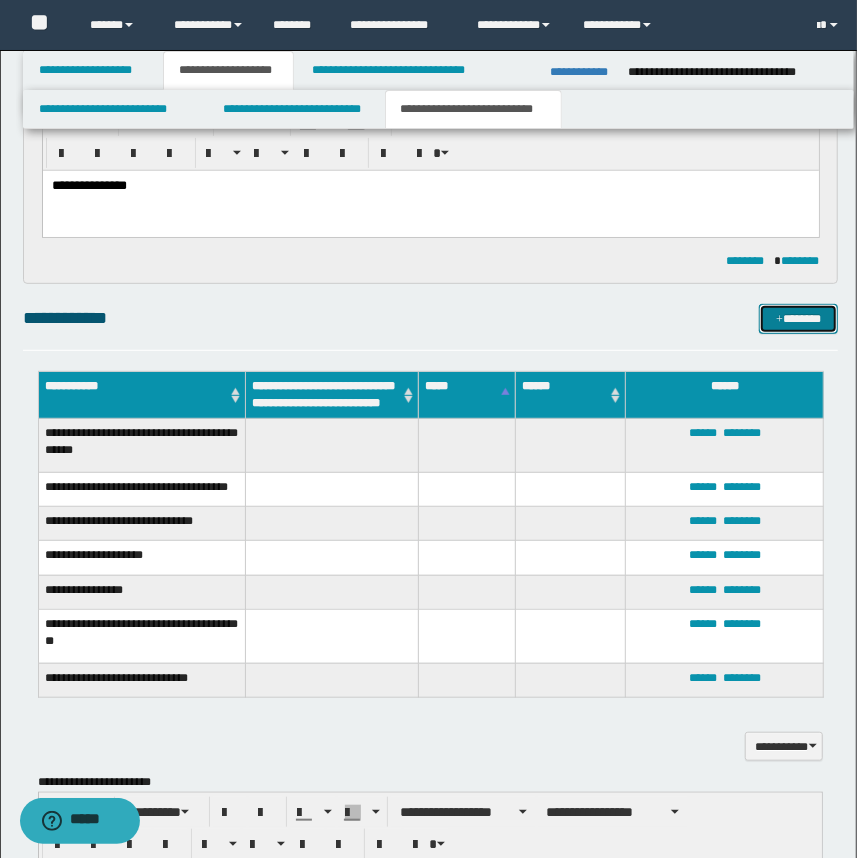 click on "*******" at bounding box center (799, 319) 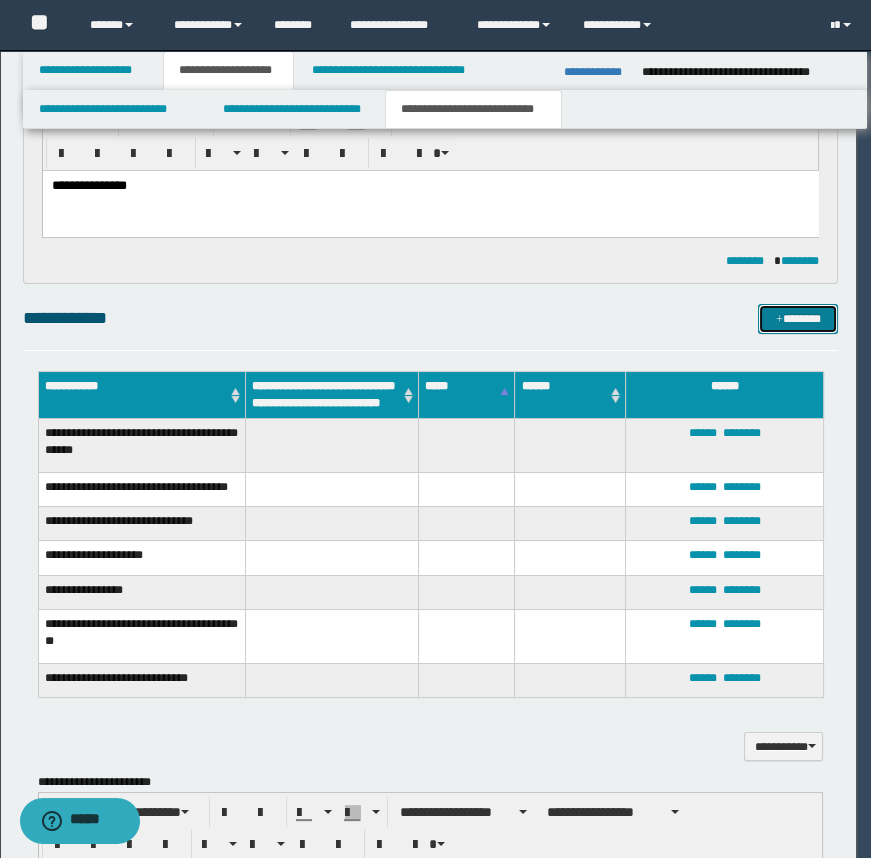 type 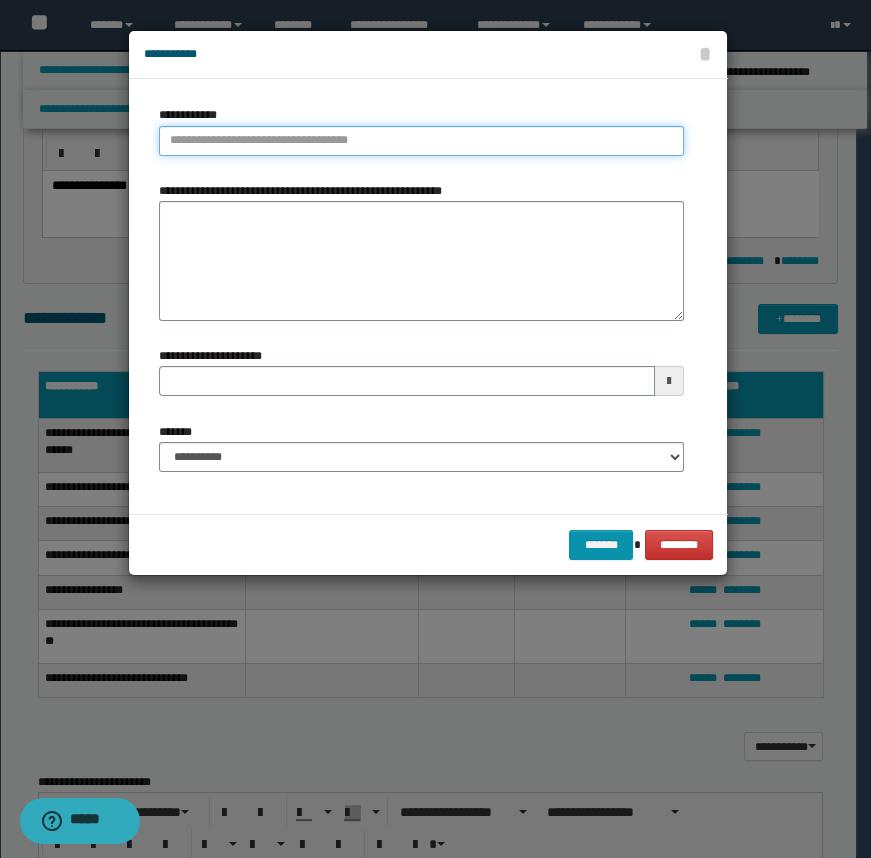 type on "**********" 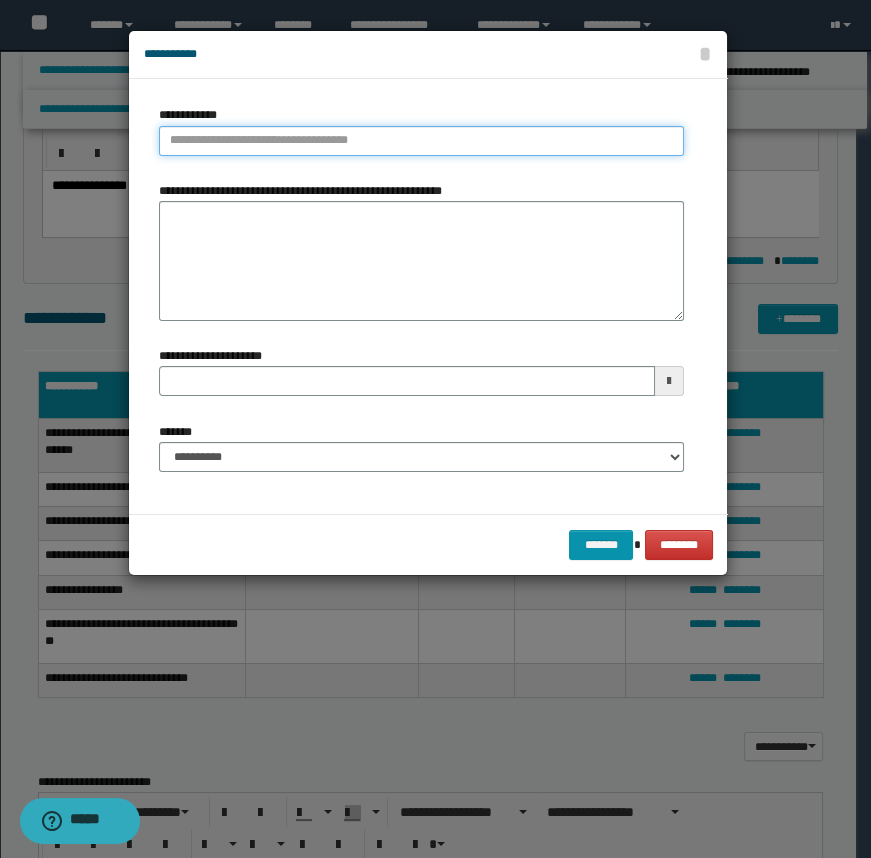 click on "**********" at bounding box center [421, 141] 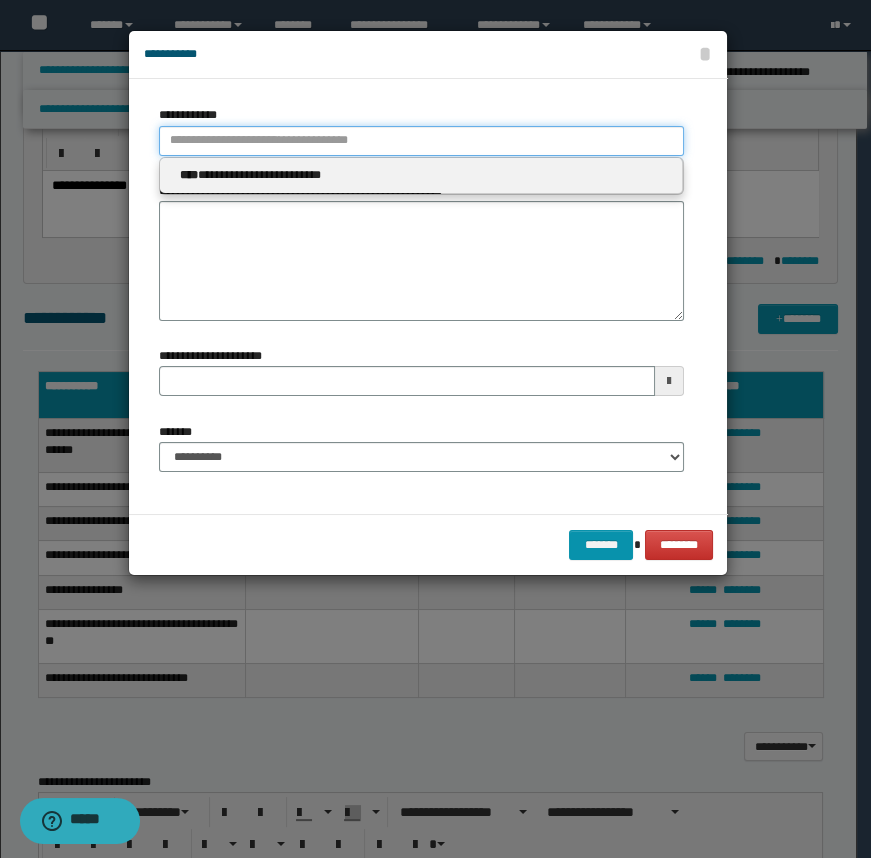 type 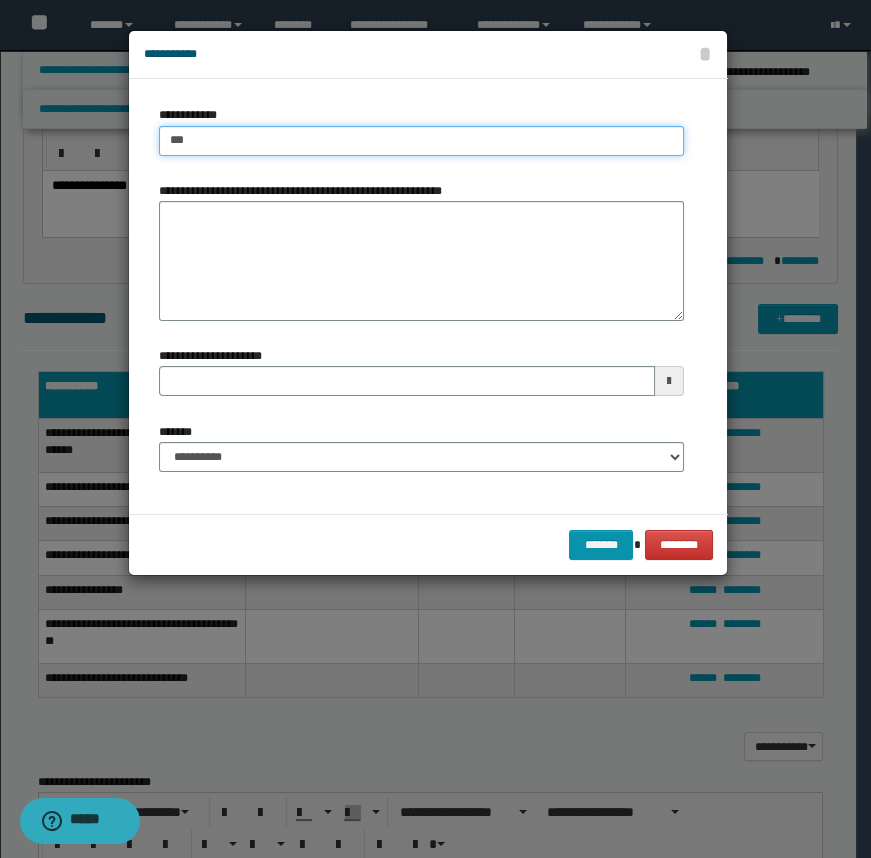 type on "****" 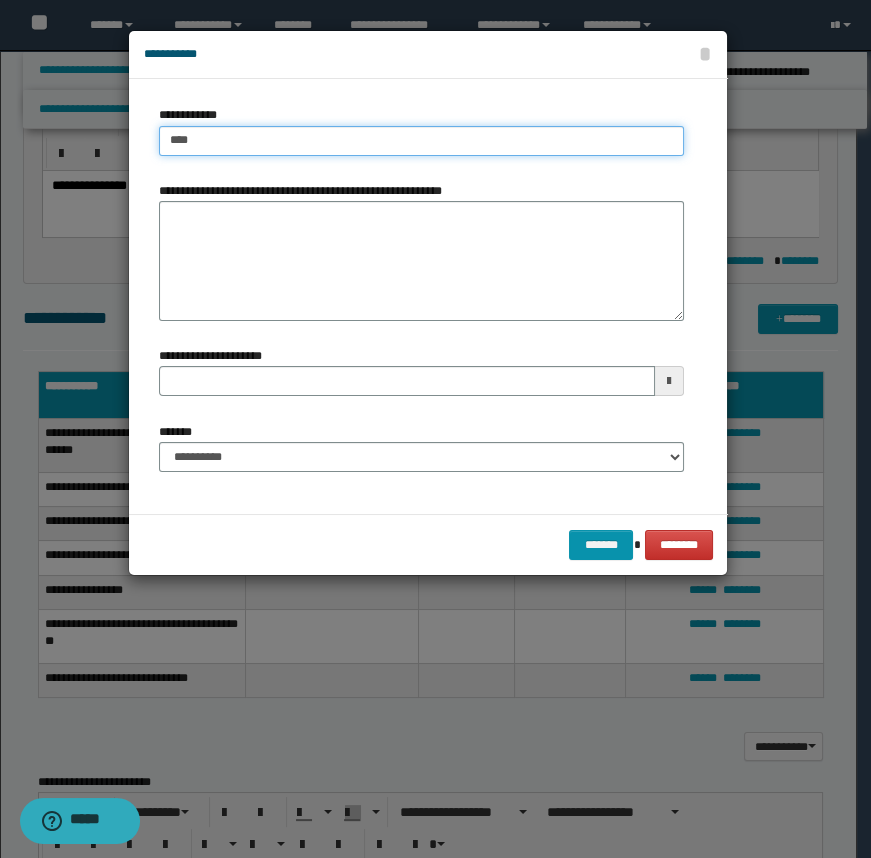 type on "****" 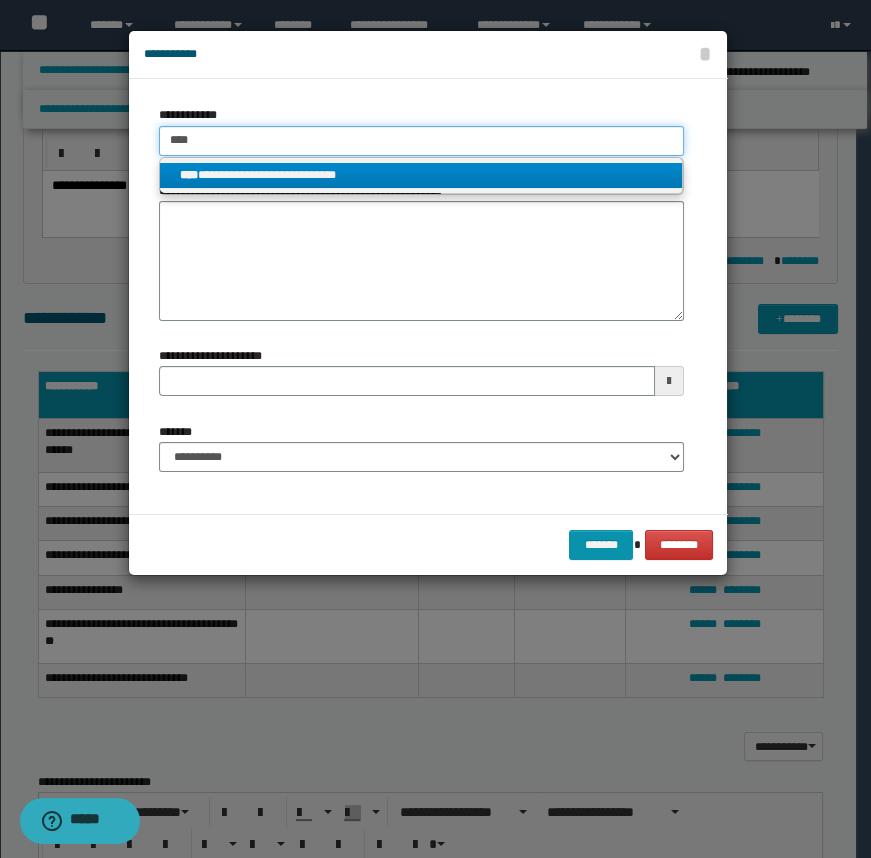 type on "****" 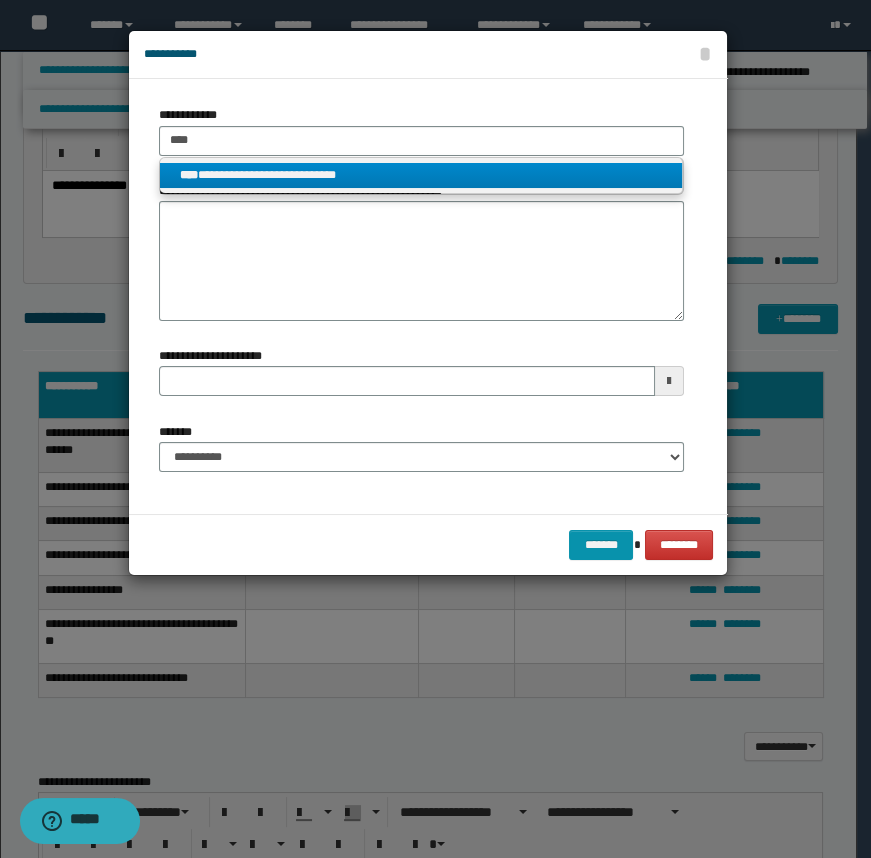 click on "**********" at bounding box center [421, 176] 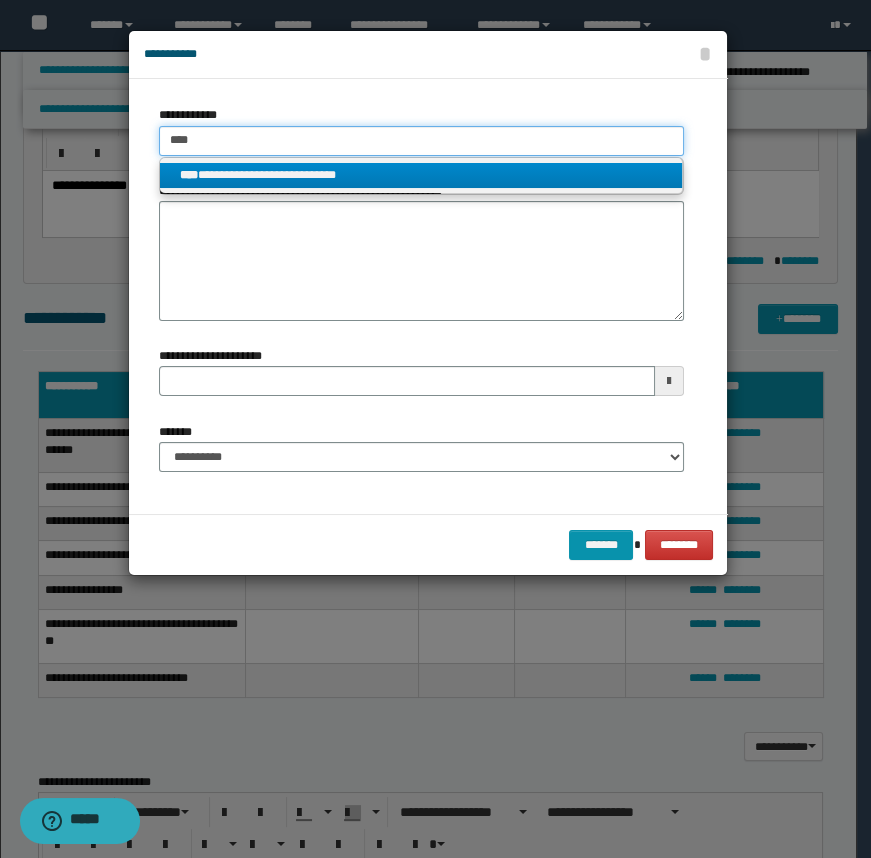 type 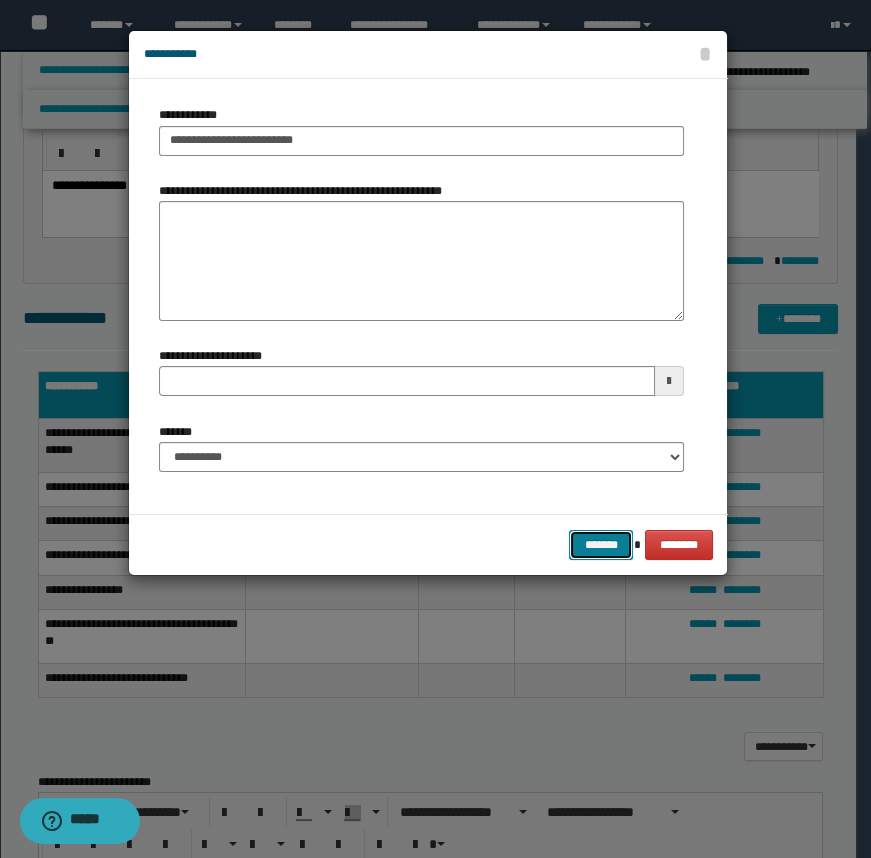 click on "*******" at bounding box center (601, 545) 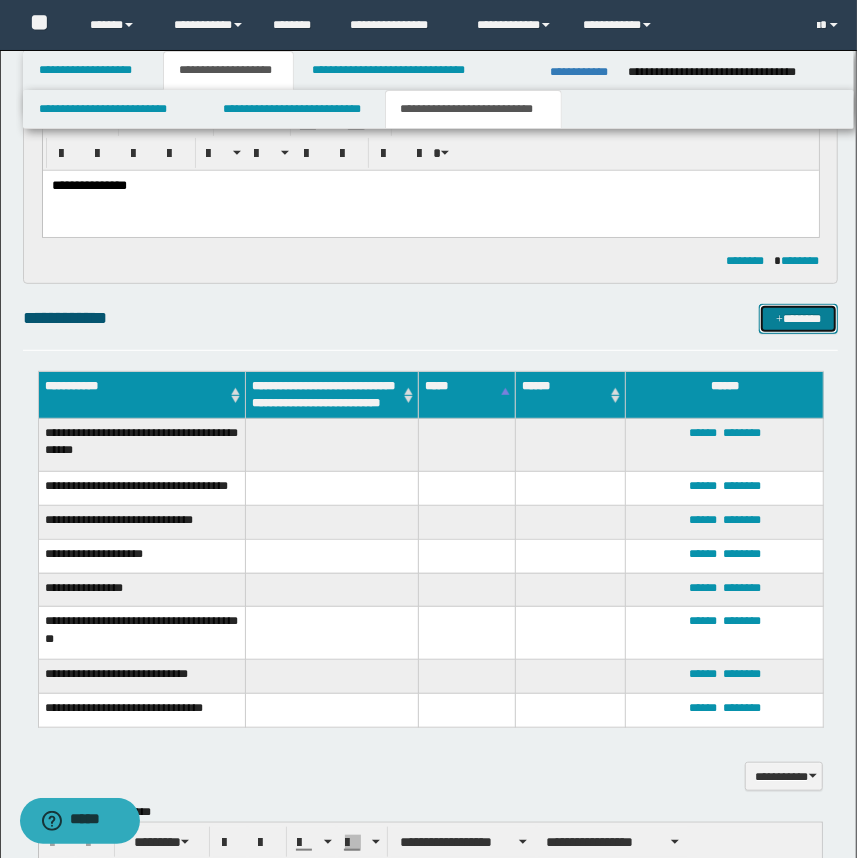 click on "*******" at bounding box center [799, 319] 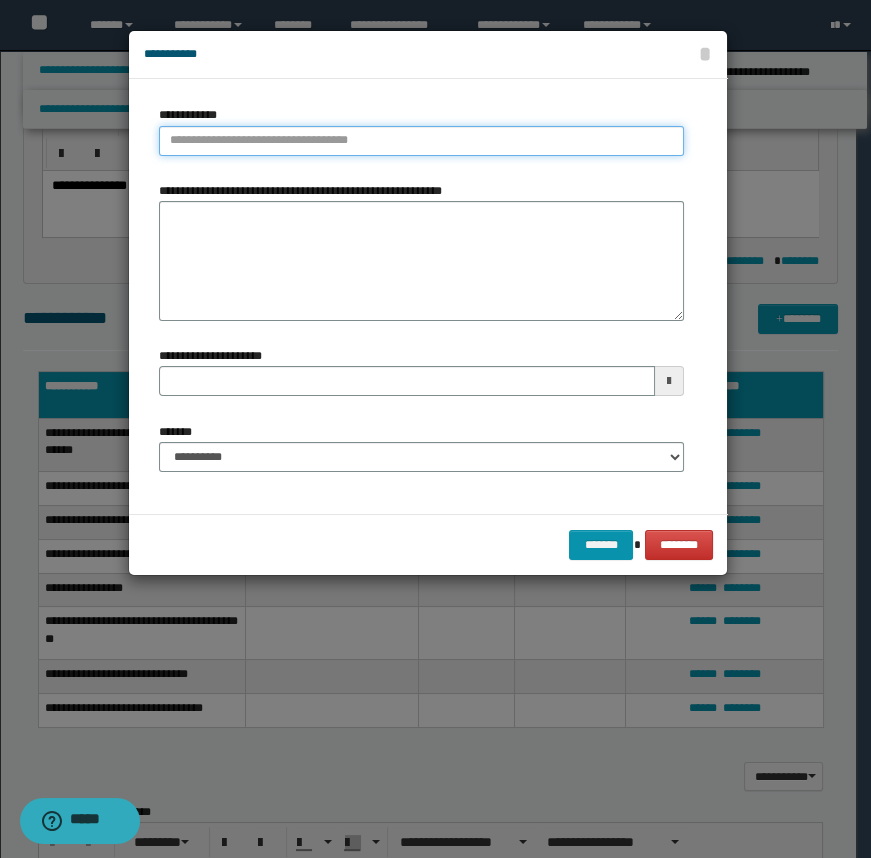 type on "**********" 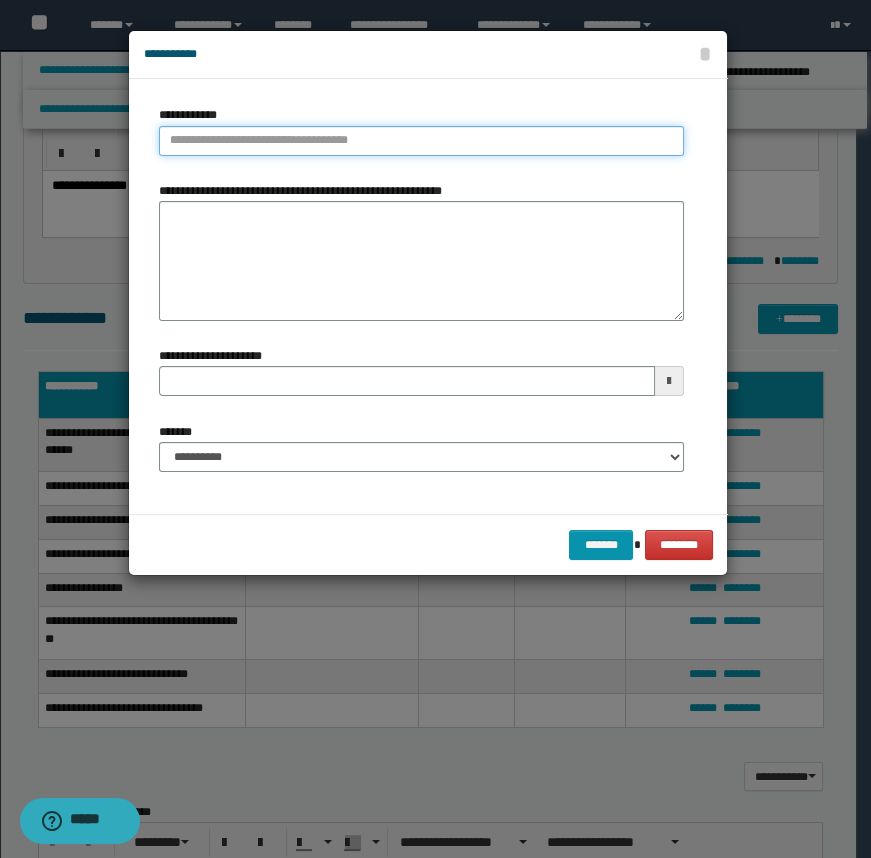 click on "**********" at bounding box center (421, 141) 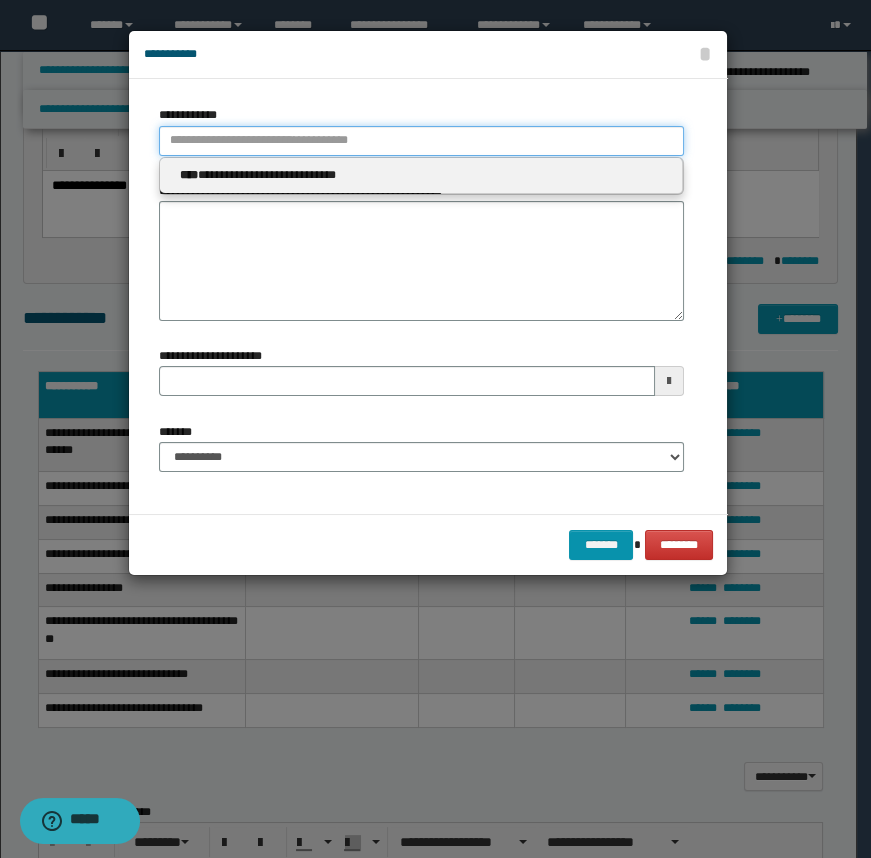 type 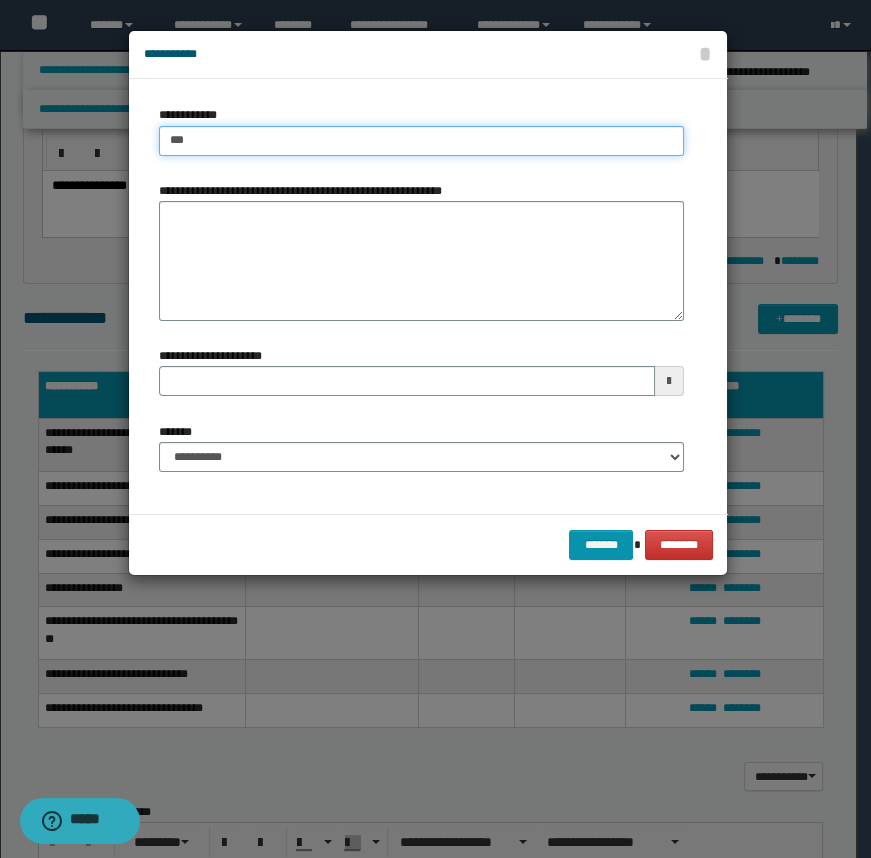 type on "****" 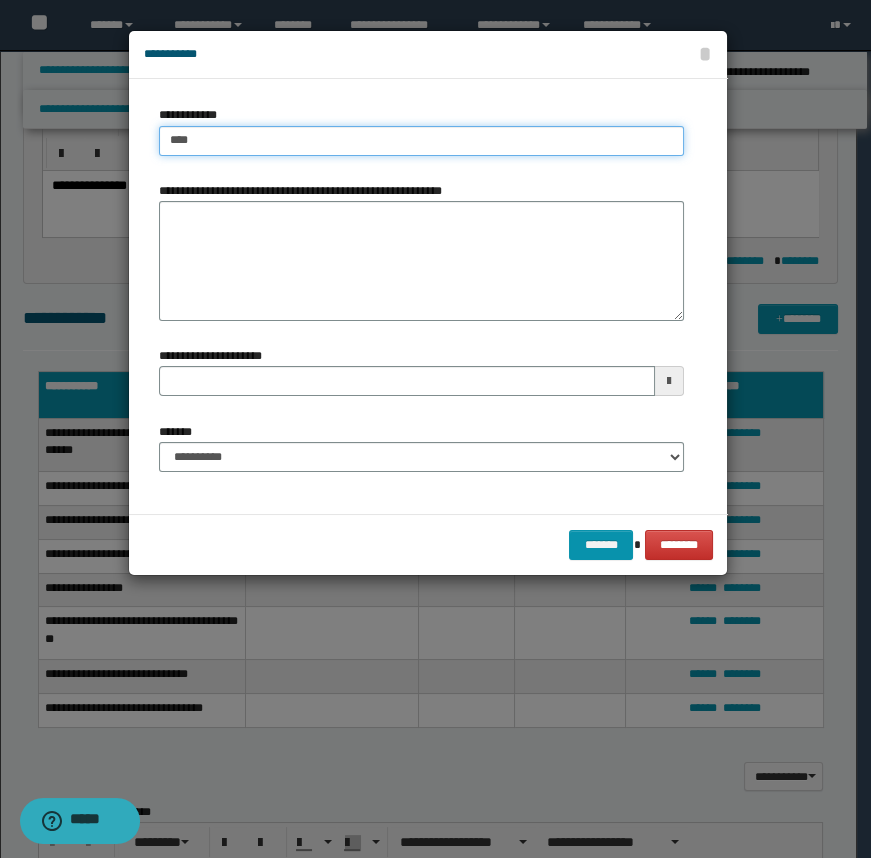 type on "****" 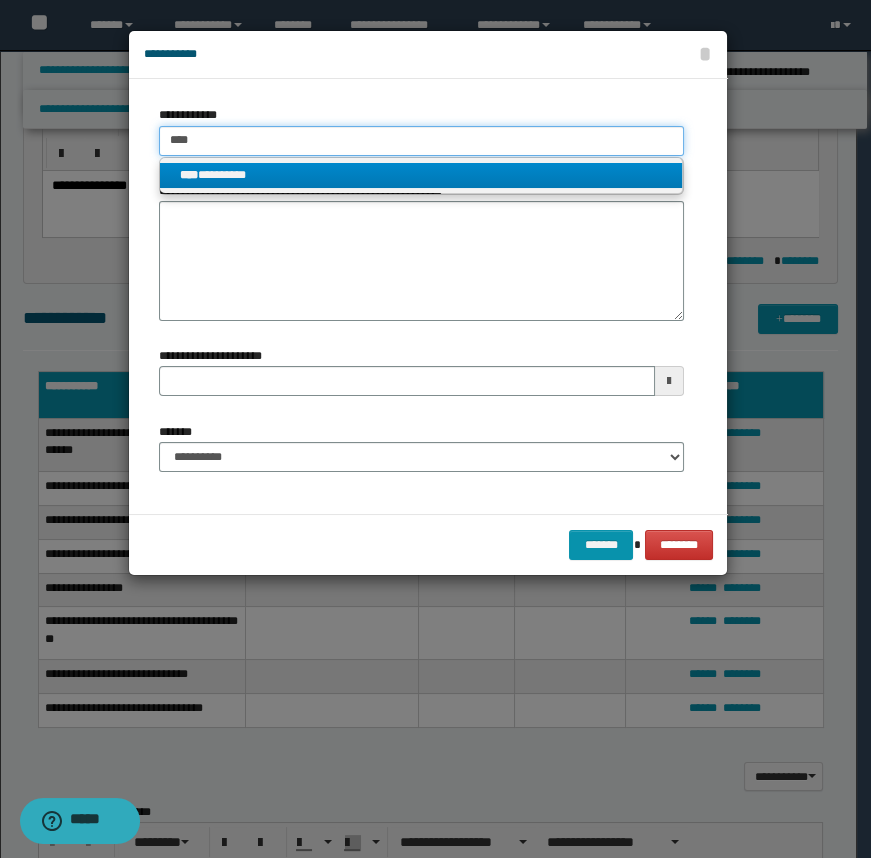type on "****" 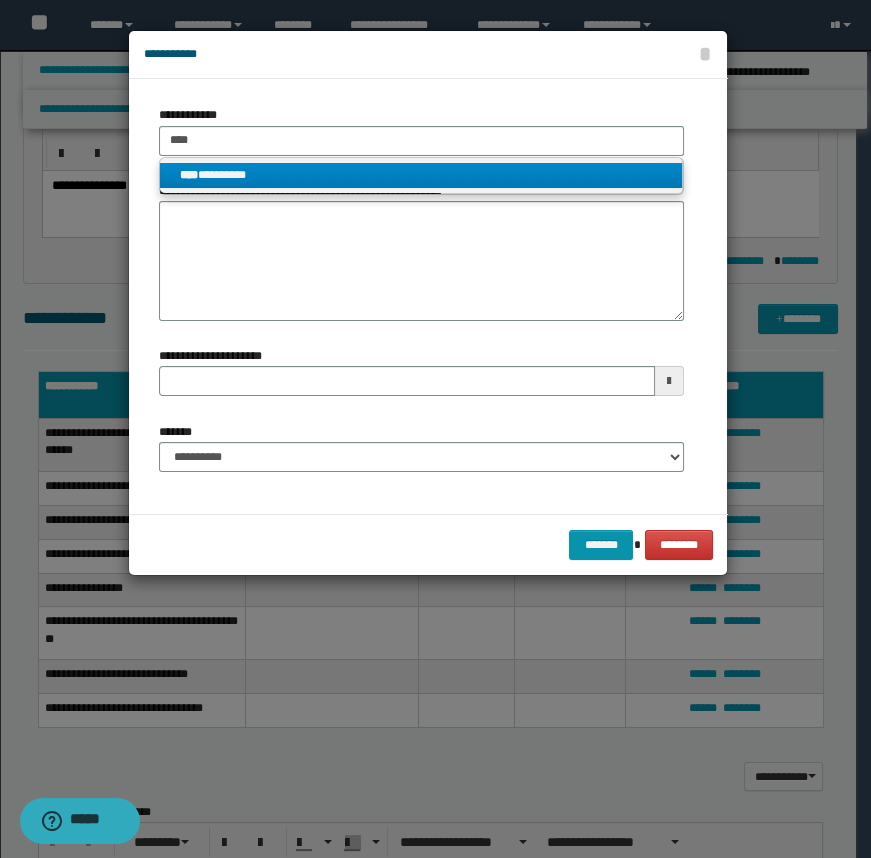 click on "**** *********" at bounding box center (421, 175) 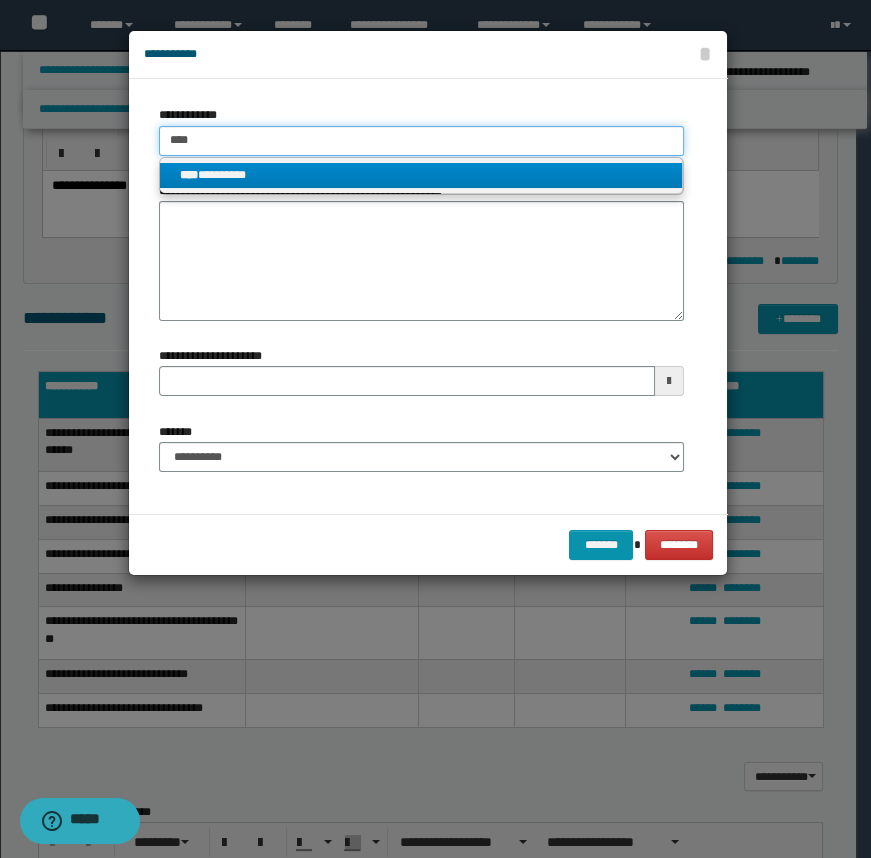 type 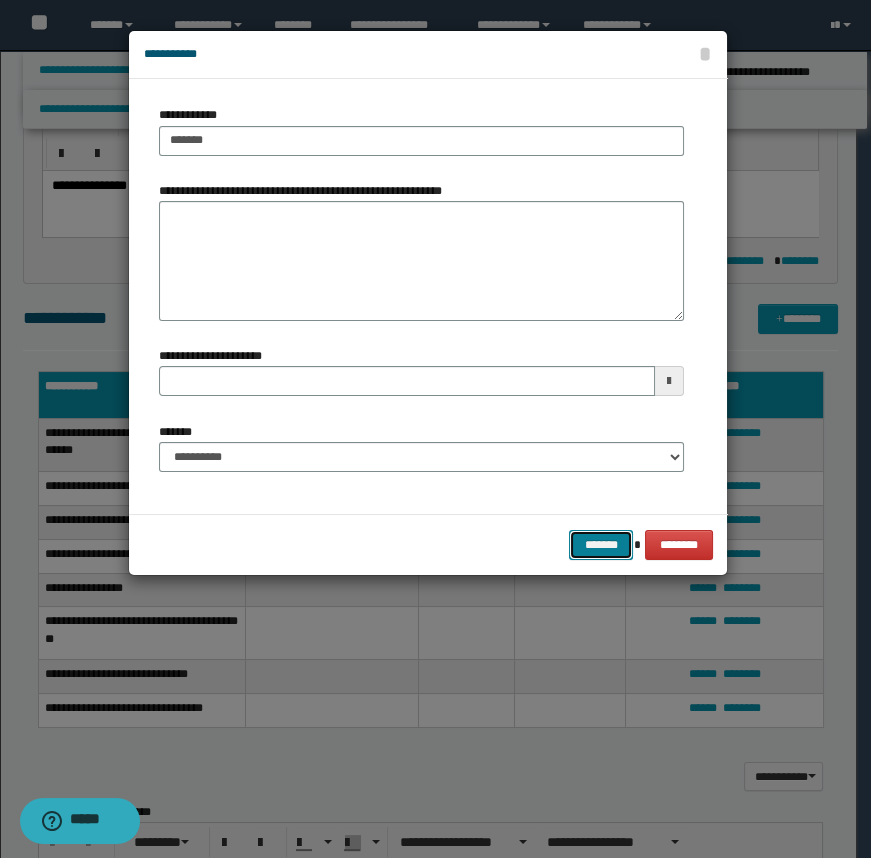 click on "*******" at bounding box center [601, 545] 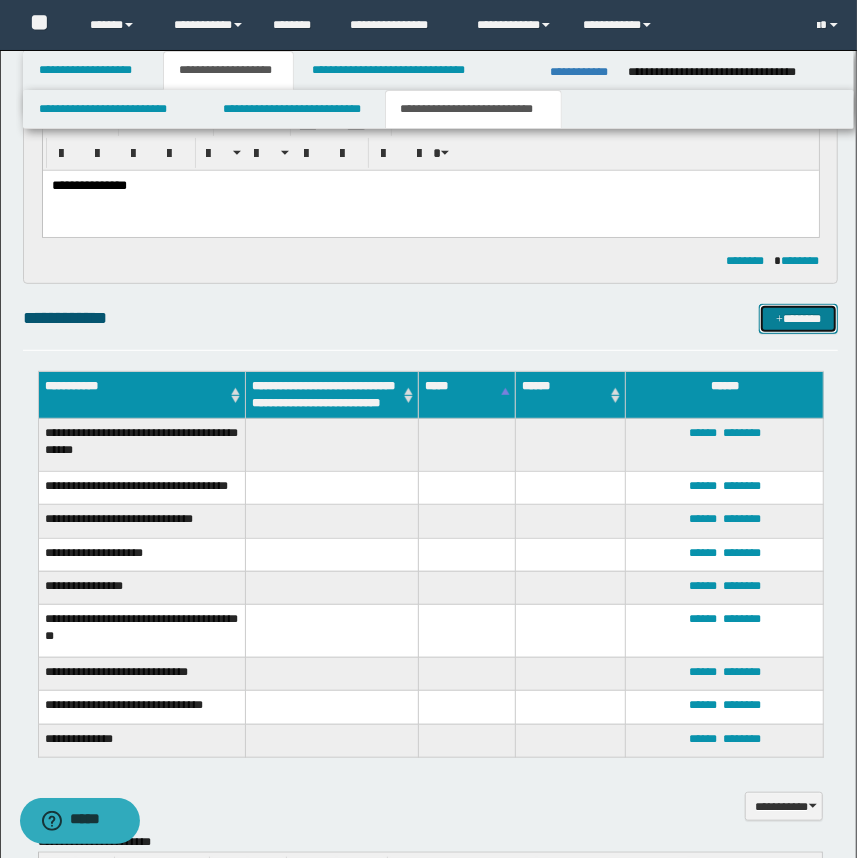 click at bounding box center [779, 320] 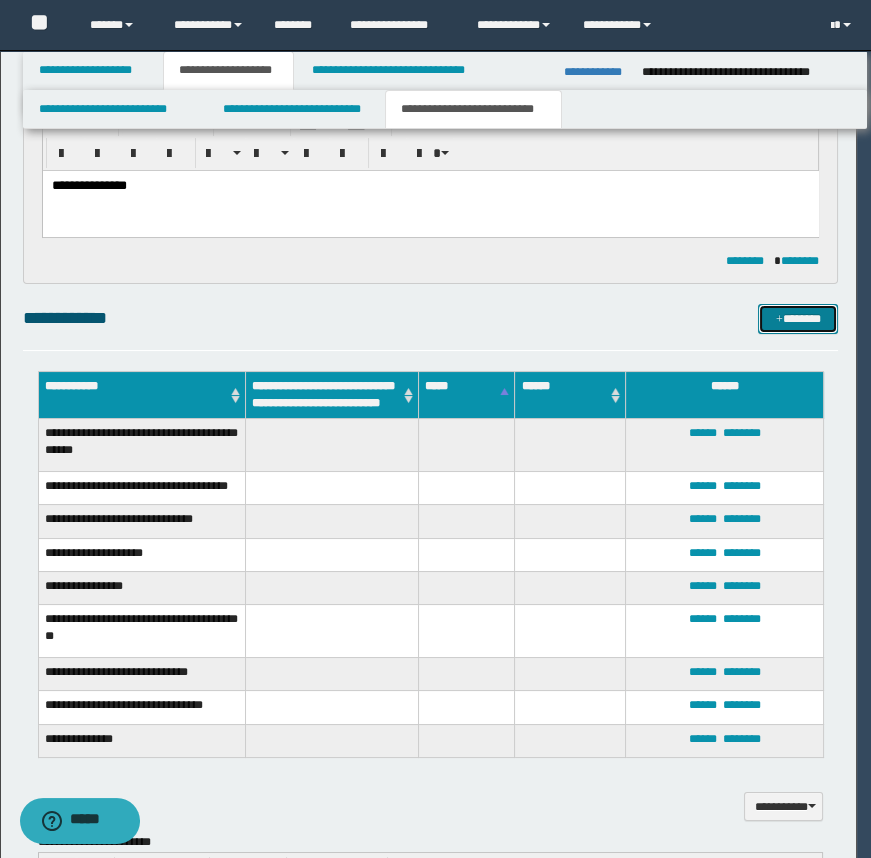 type 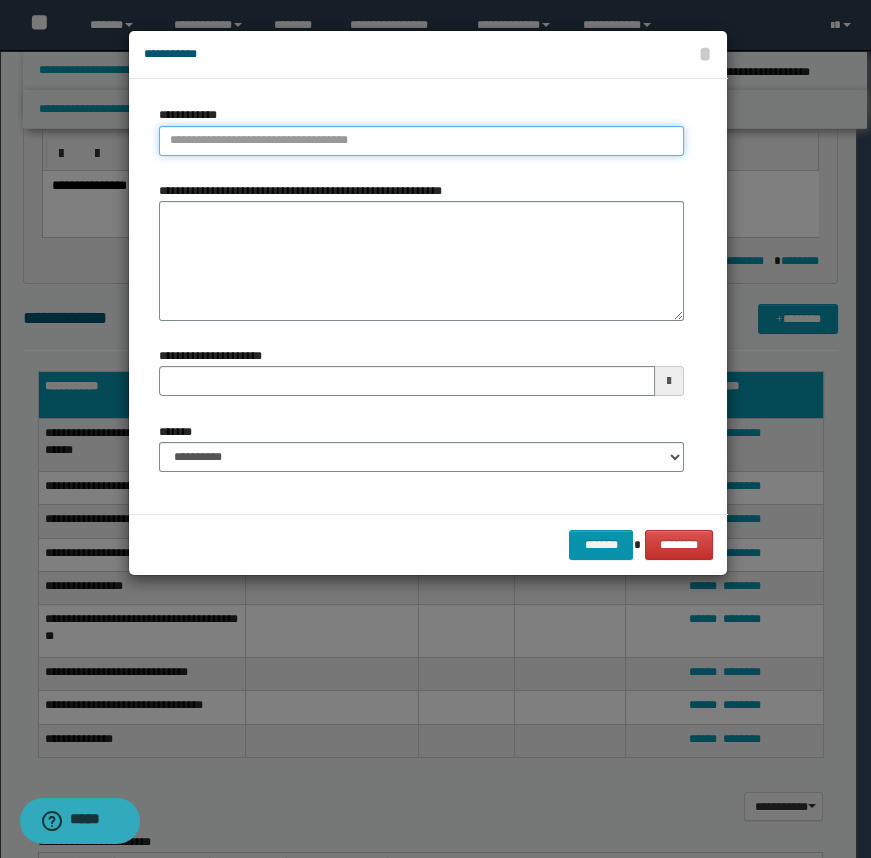 type on "**********" 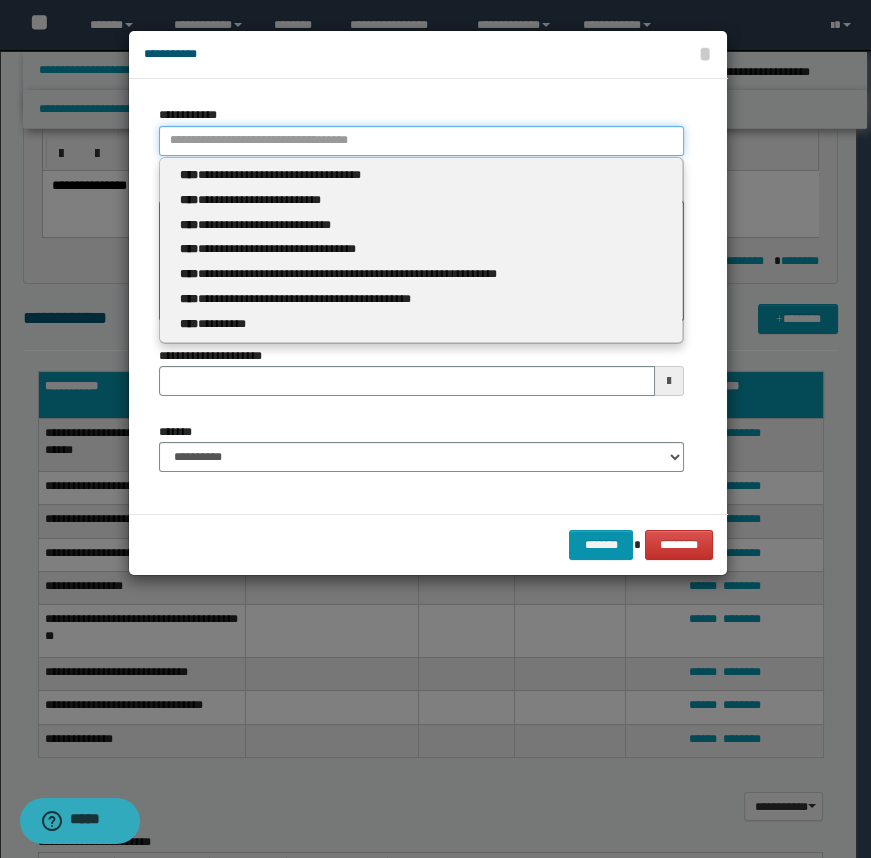 click on "**********" at bounding box center (421, 141) 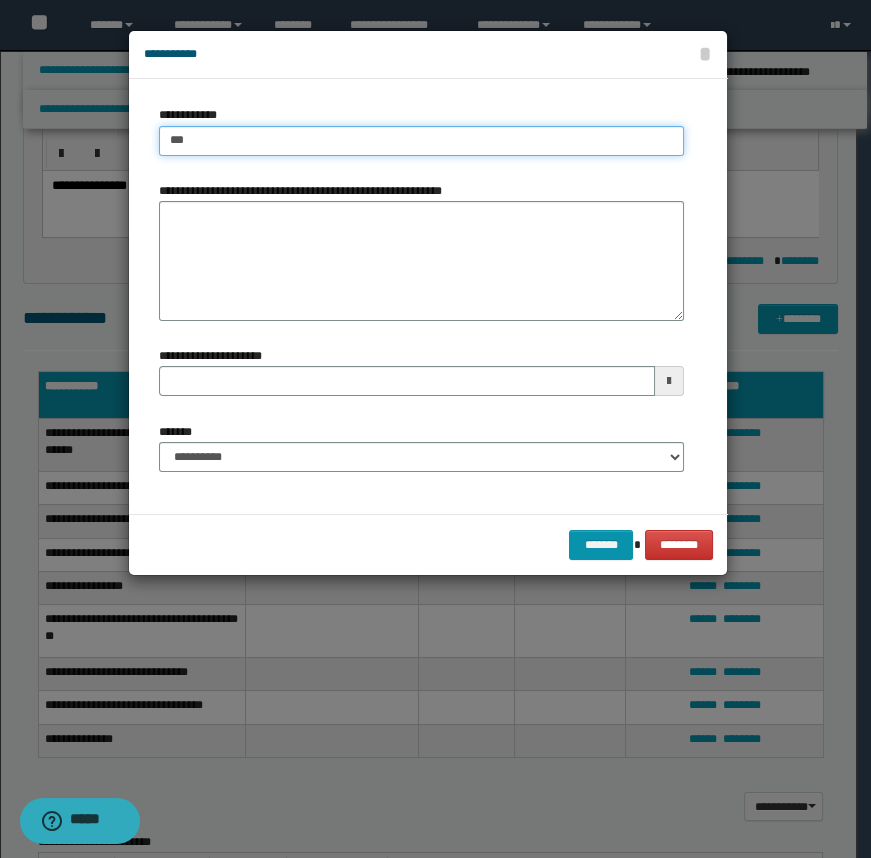 type on "****" 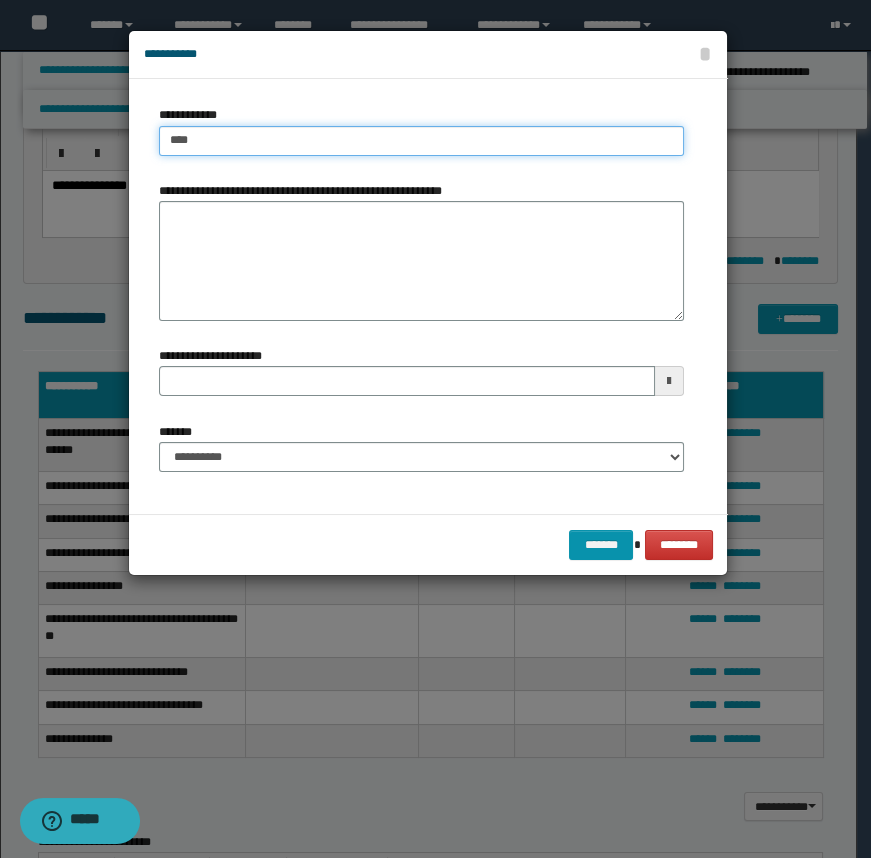 type on "****" 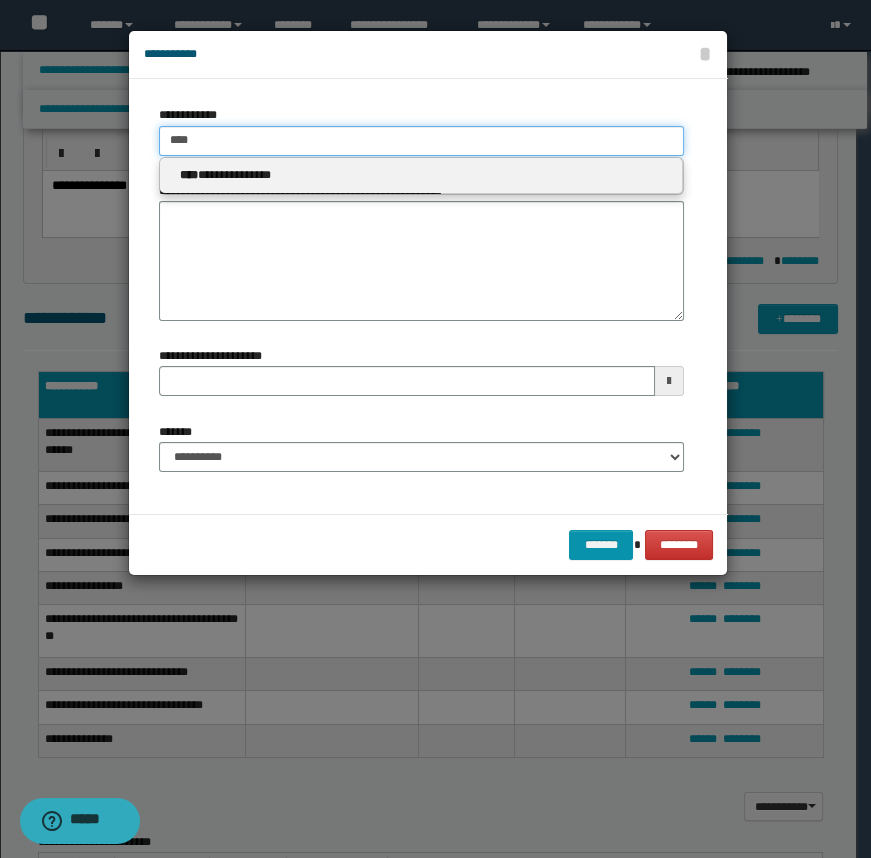 type on "****" 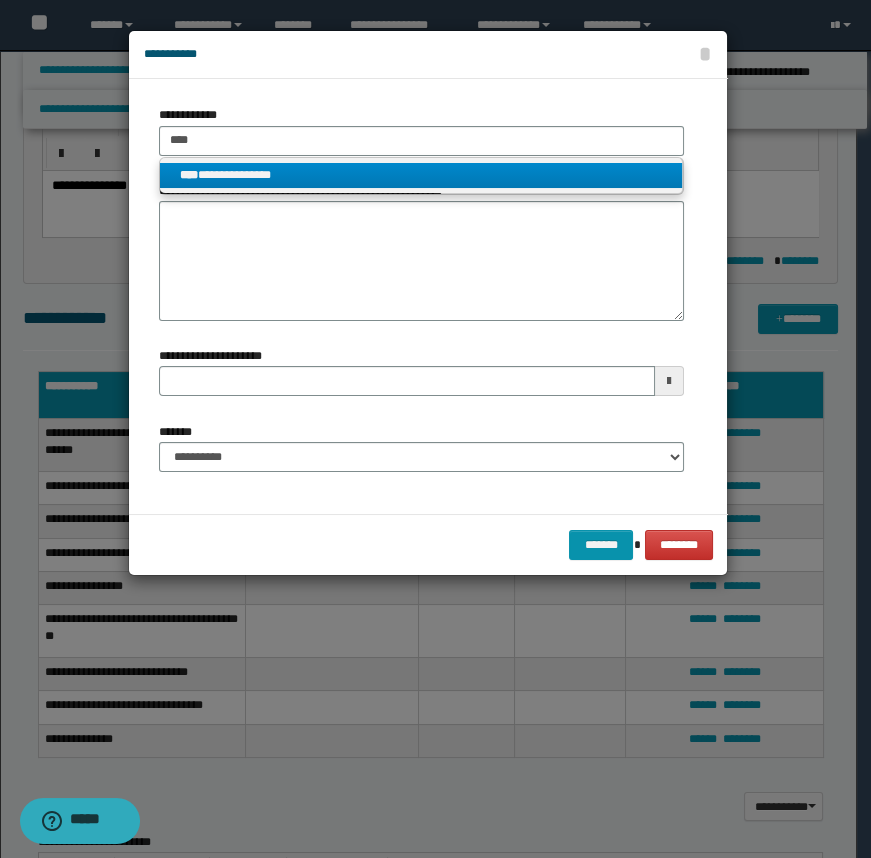 click on "**********" at bounding box center (421, 175) 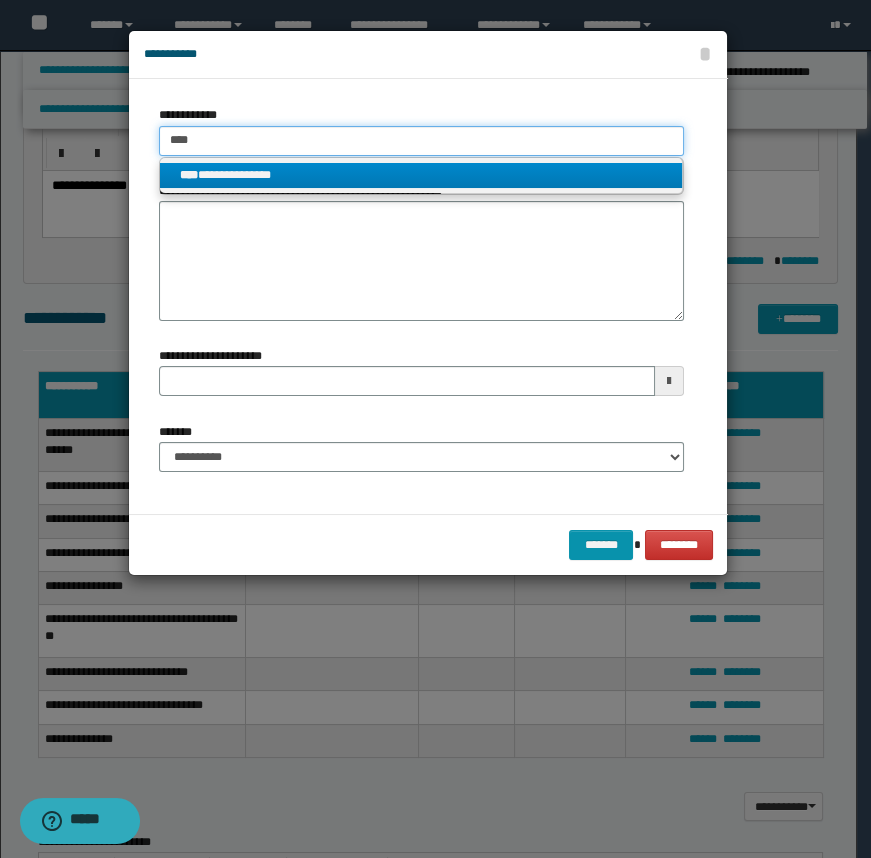 type 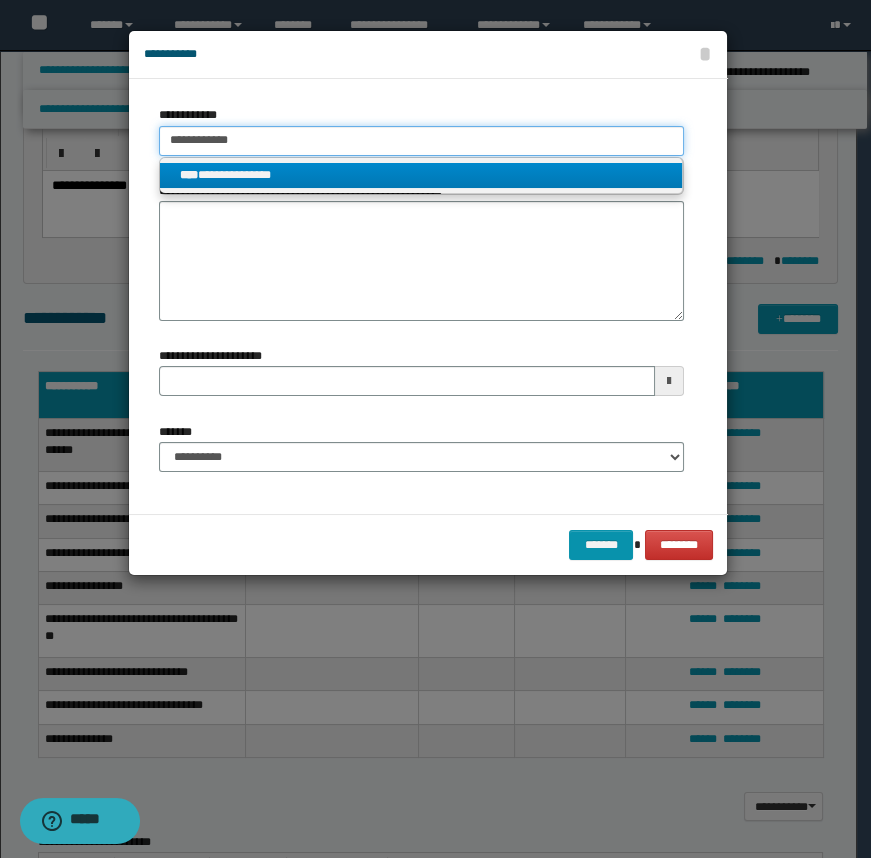 type 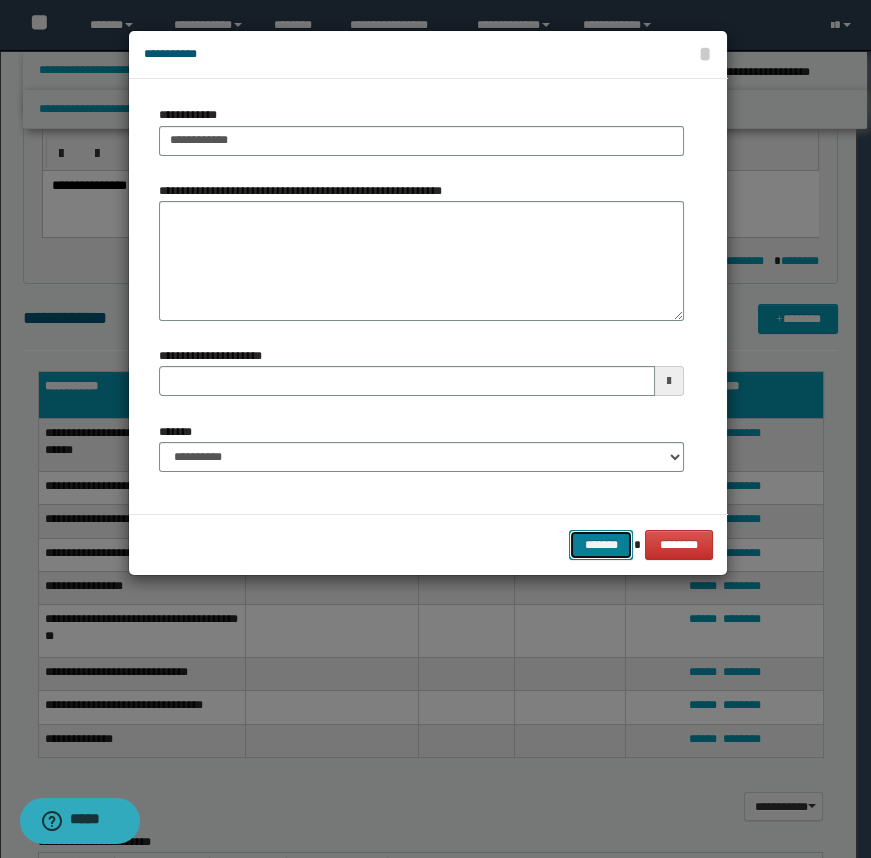 click on "*******" at bounding box center [601, 545] 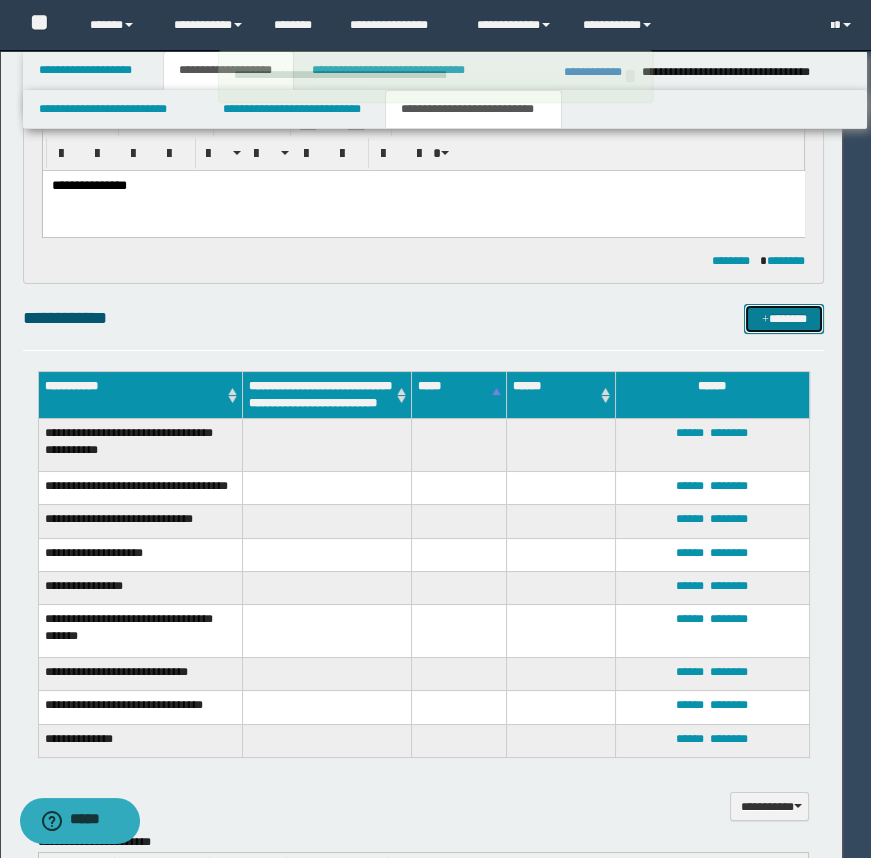 type 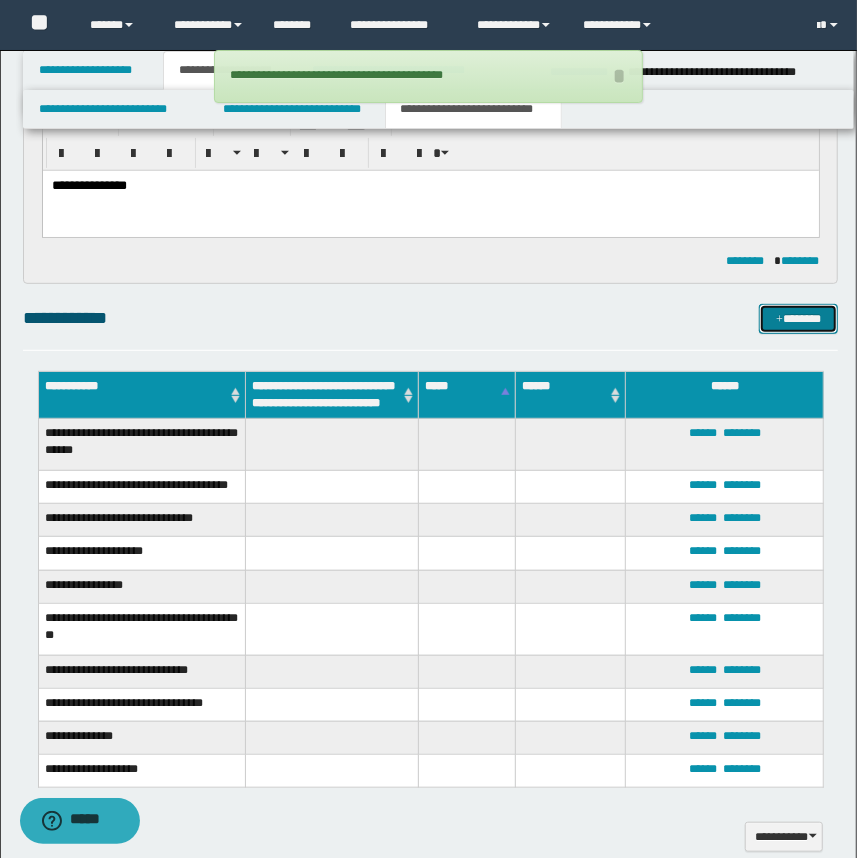 click on "*******" at bounding box center [799, 319] 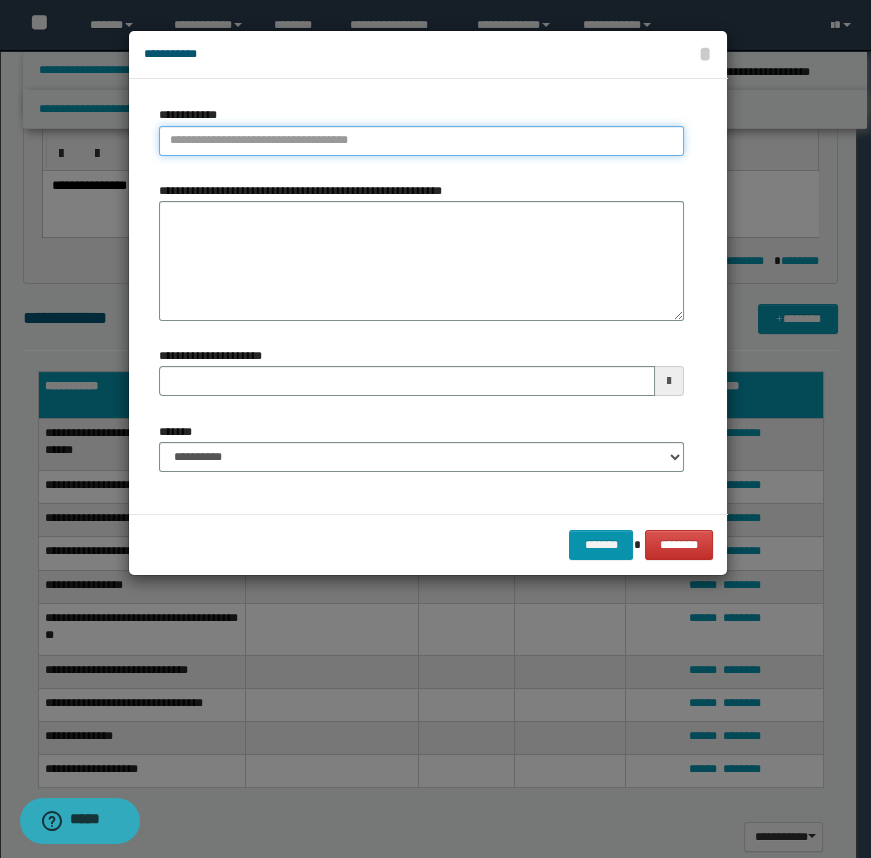 type on "**********" 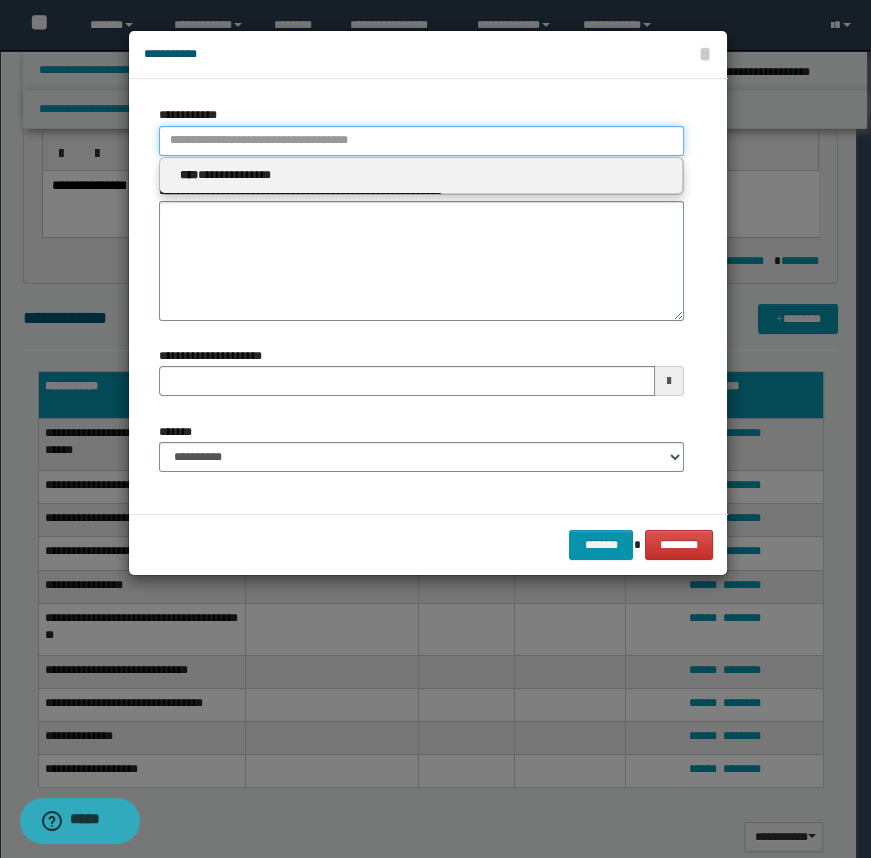 click on "**********" at bounding box center (421, 141) 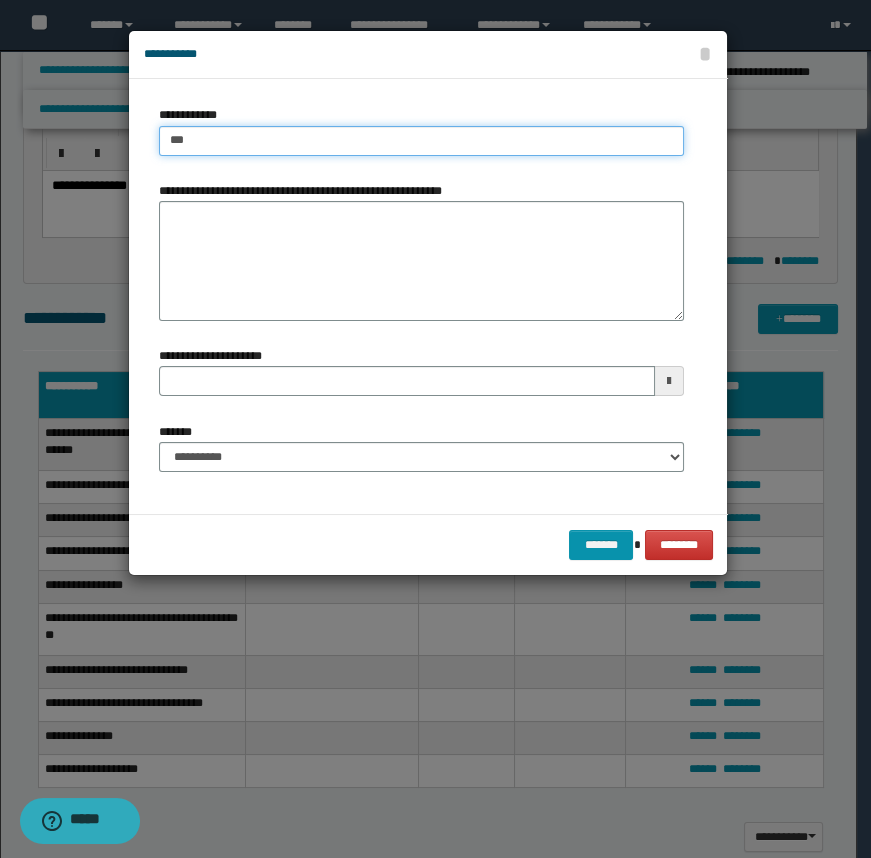 type on "****" 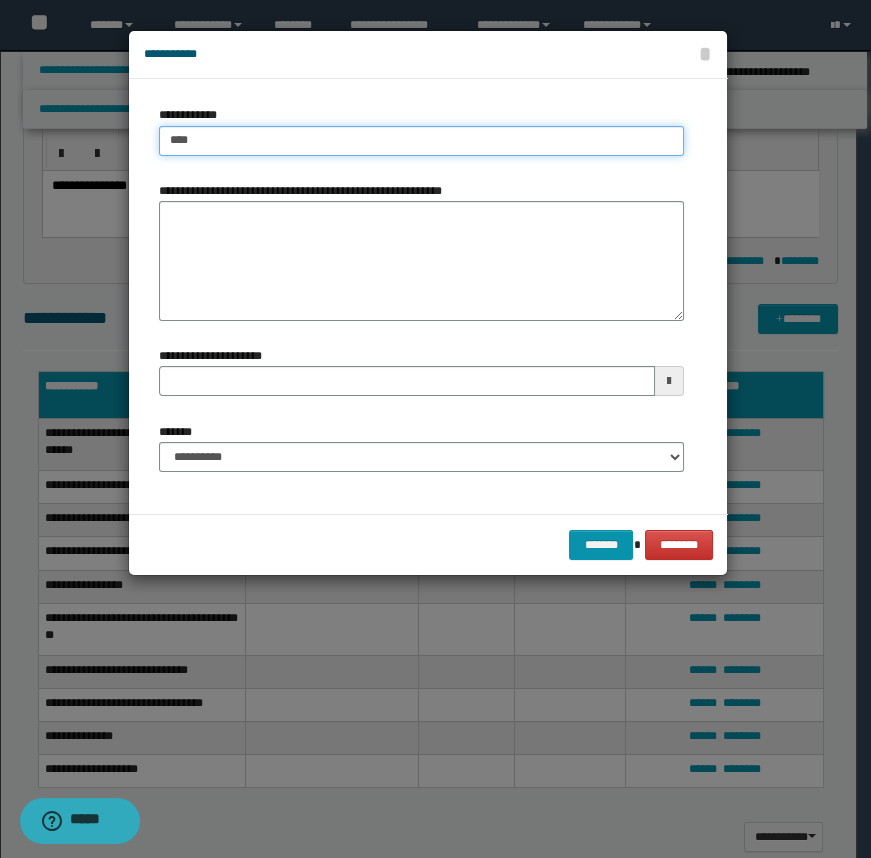type on "****" 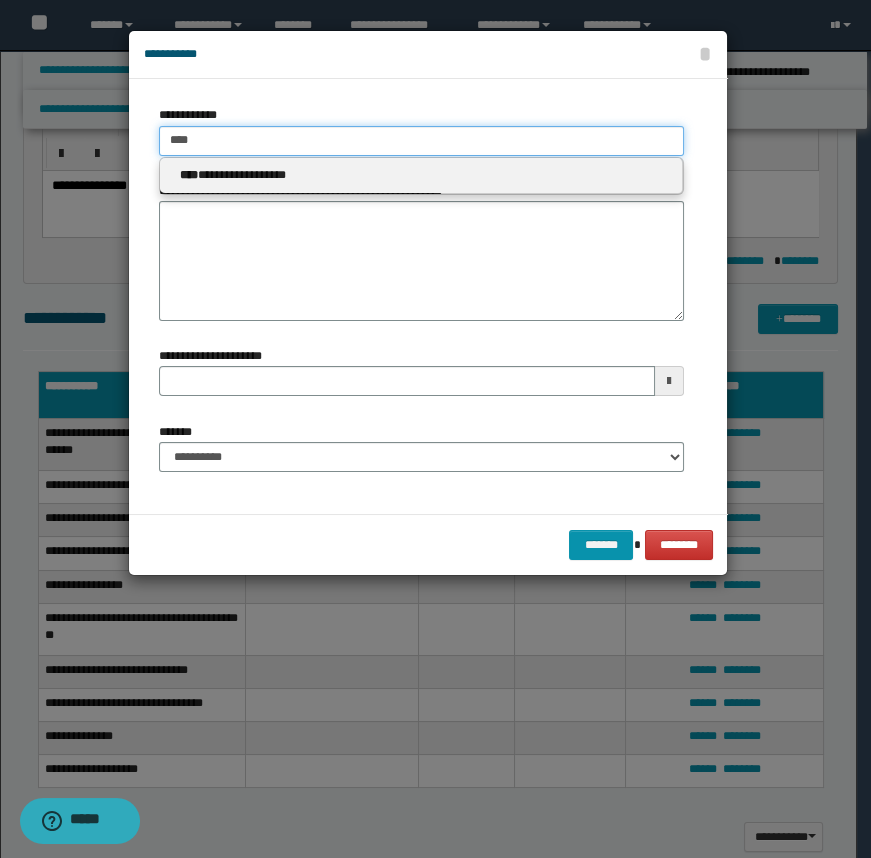 type on "****" 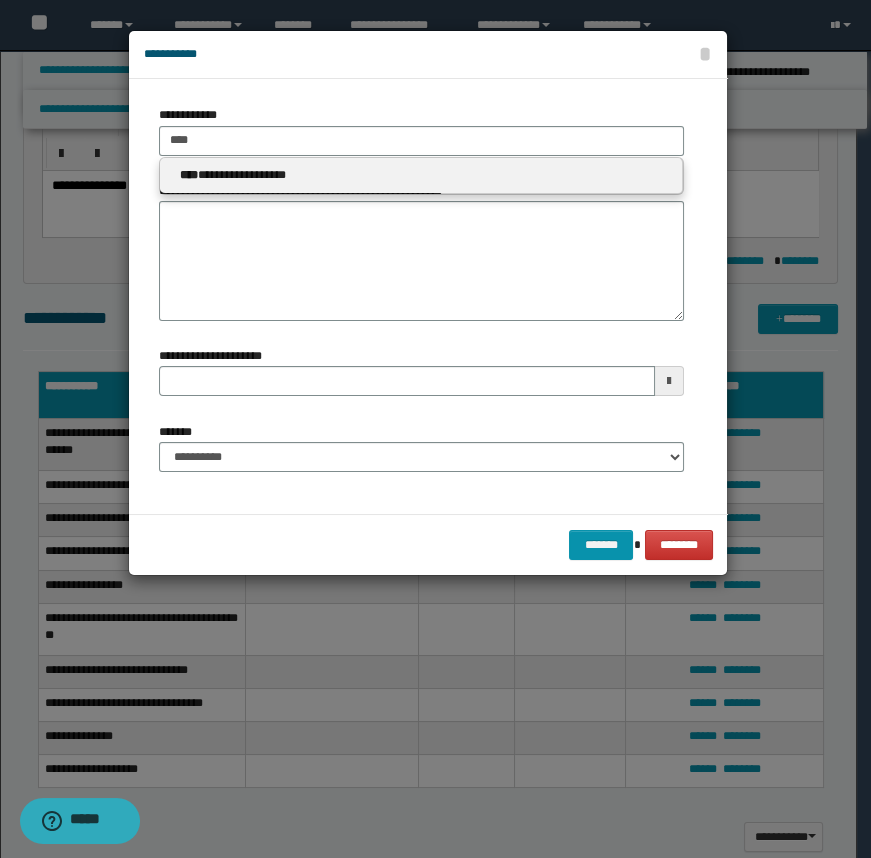 click on "**********" at bounding box center (421, 176) 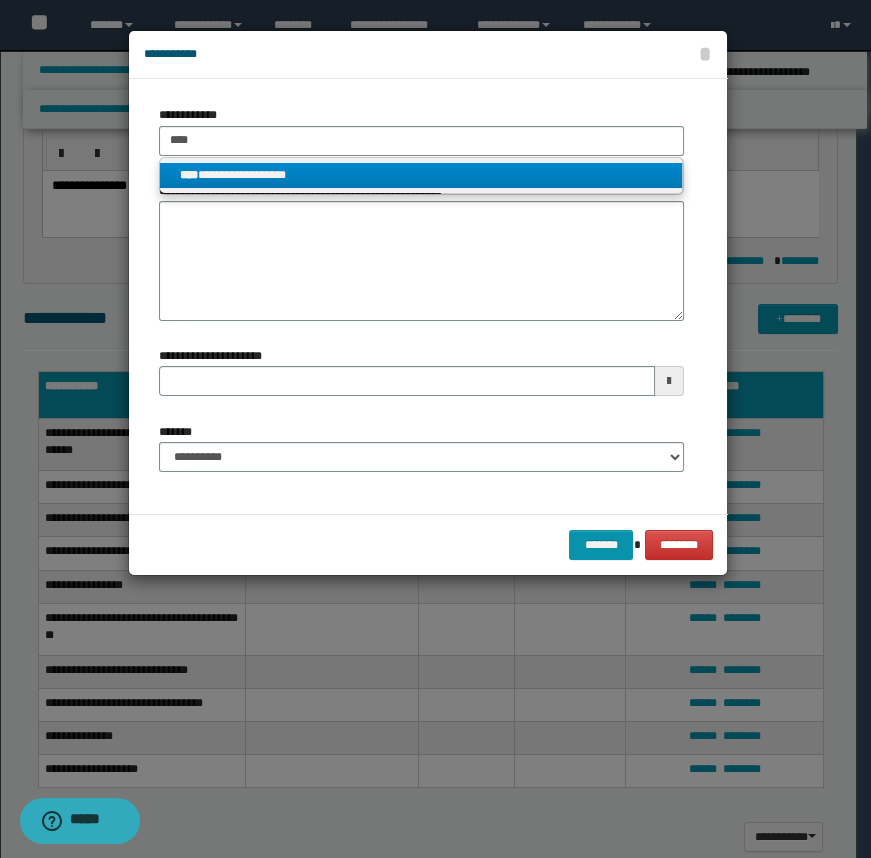 click on "**********" at bounding box center [421, 176] 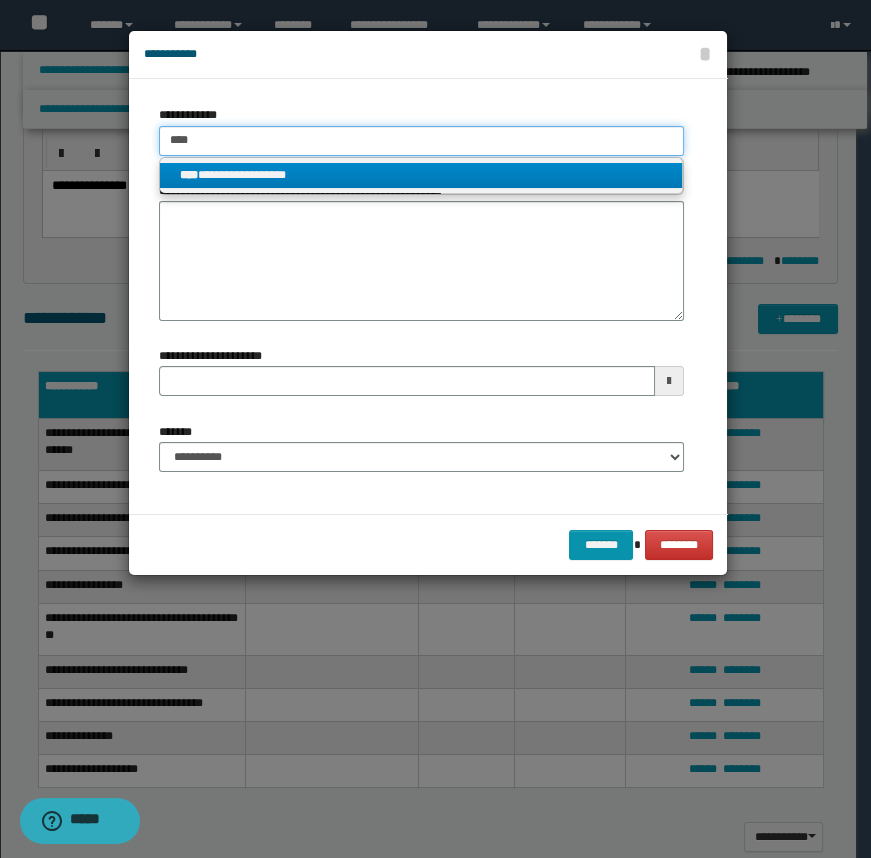 type 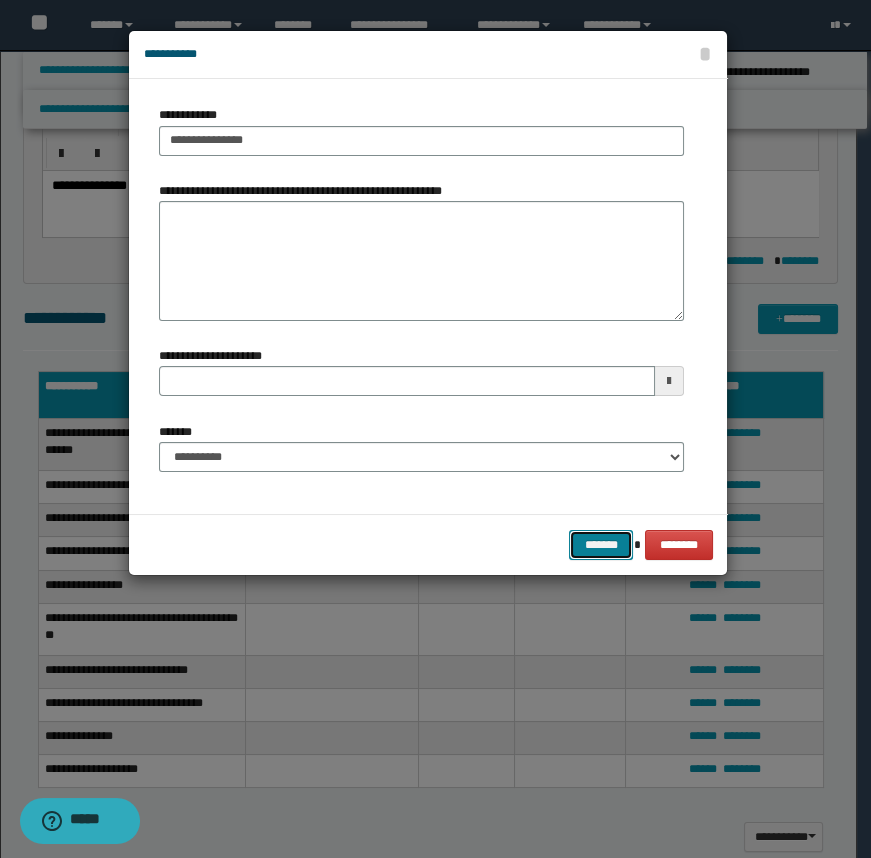 click on "*******" at bounding box center (601, 545) 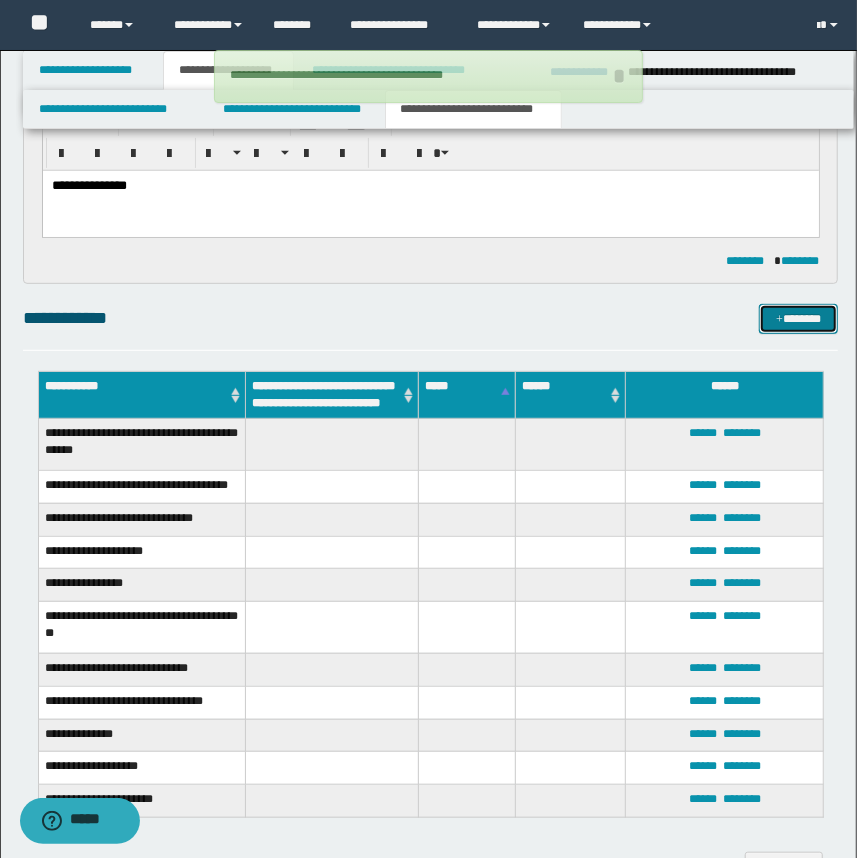 type 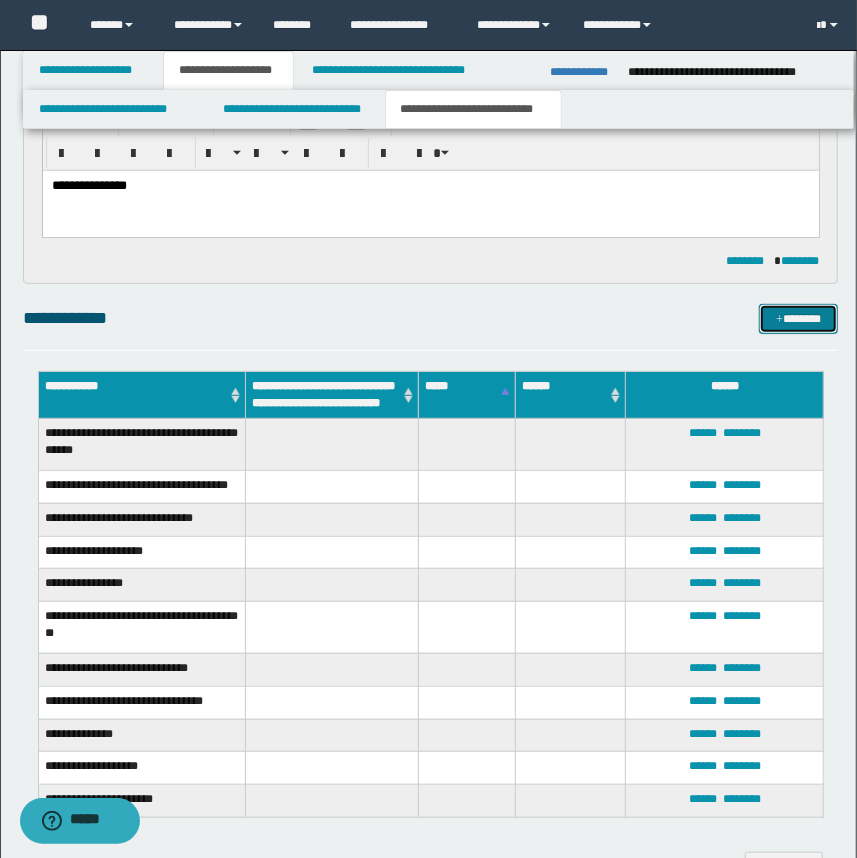 click on "*******" at bounding box center (799, 319) 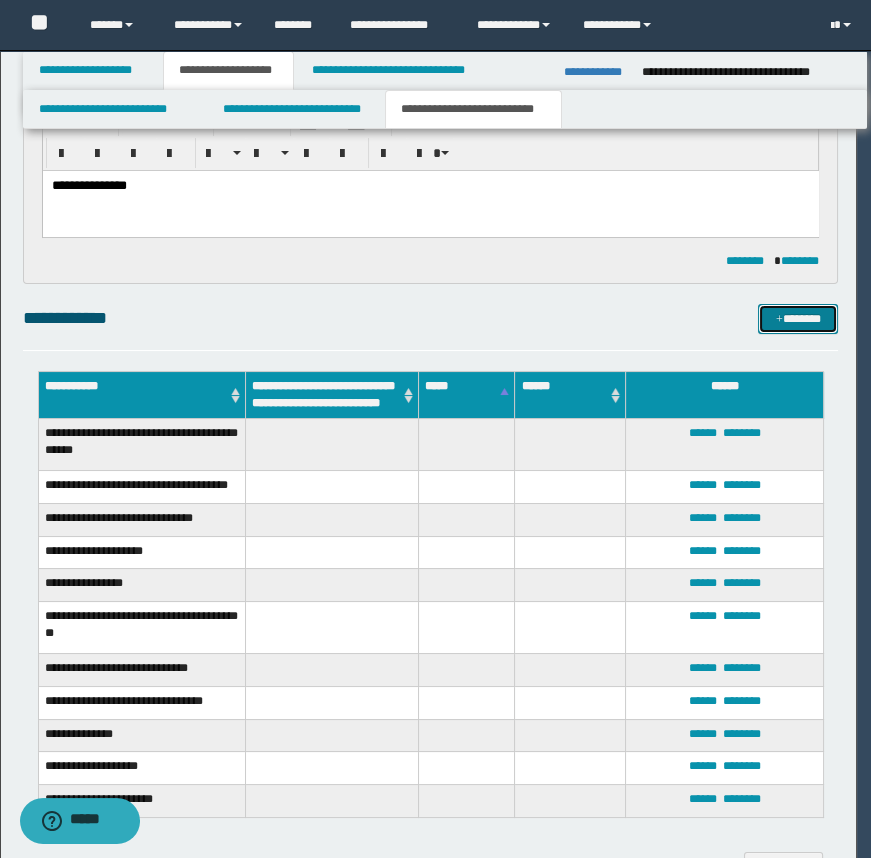 type 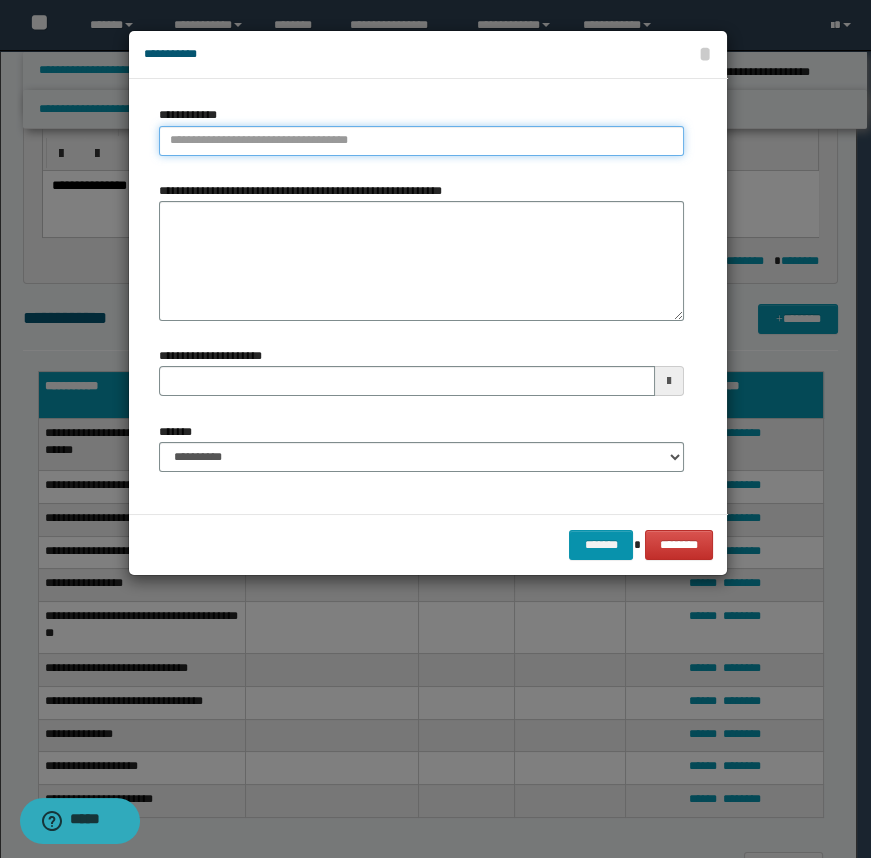 type on "**********" 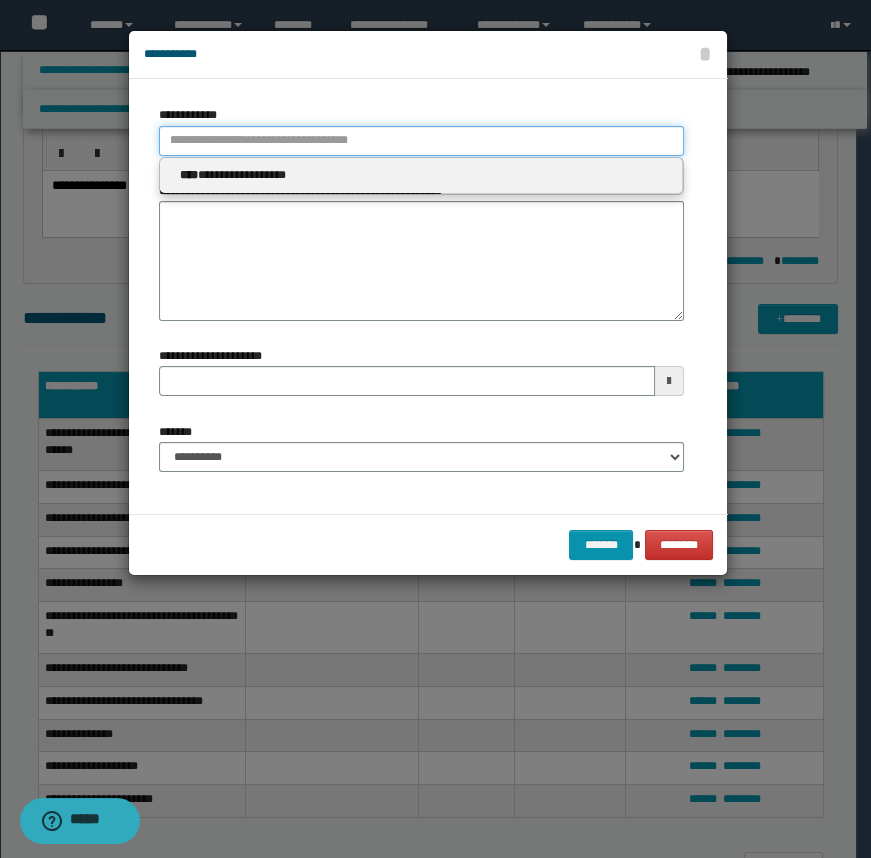 click on "**********" at bounding box center [421, 141] 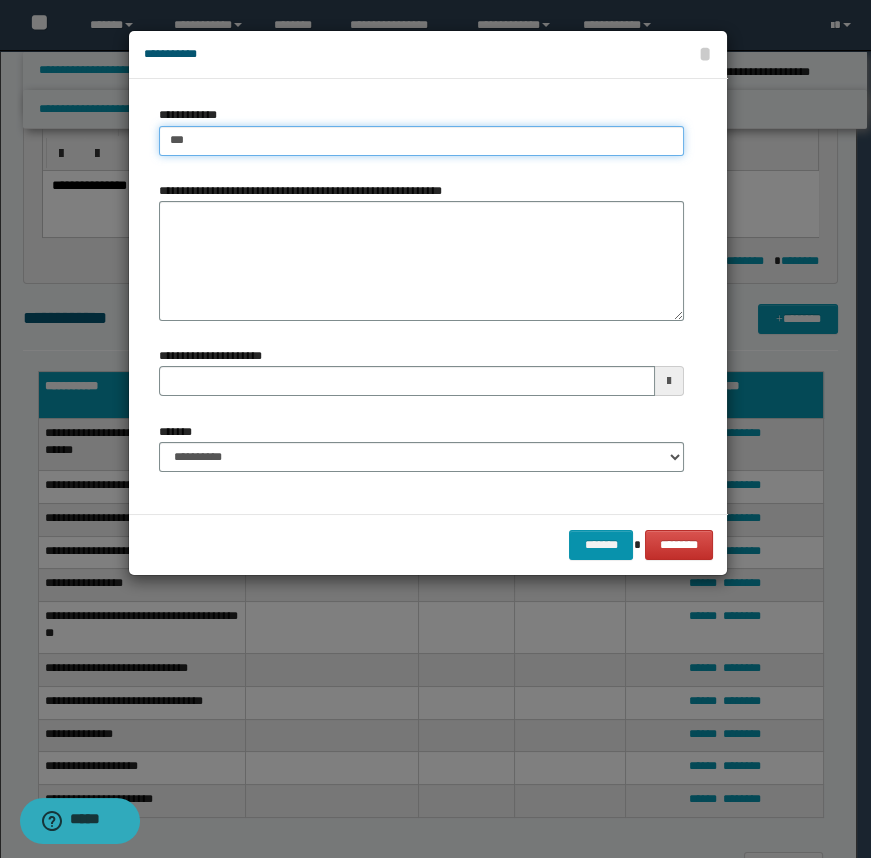 type on "****" 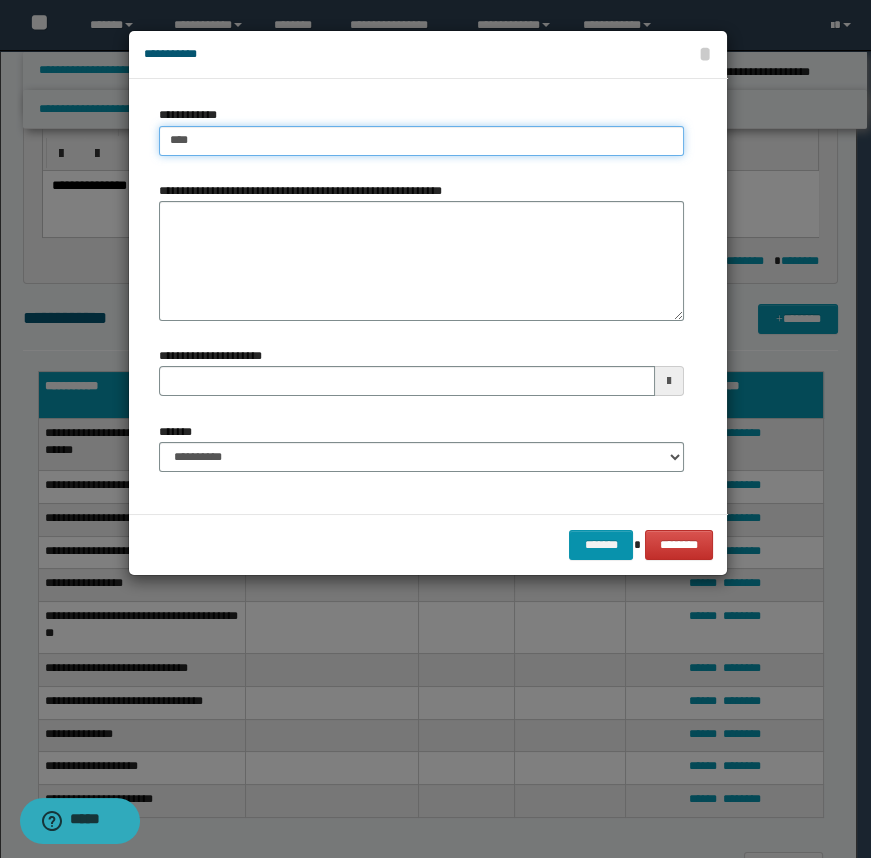 type on "****" 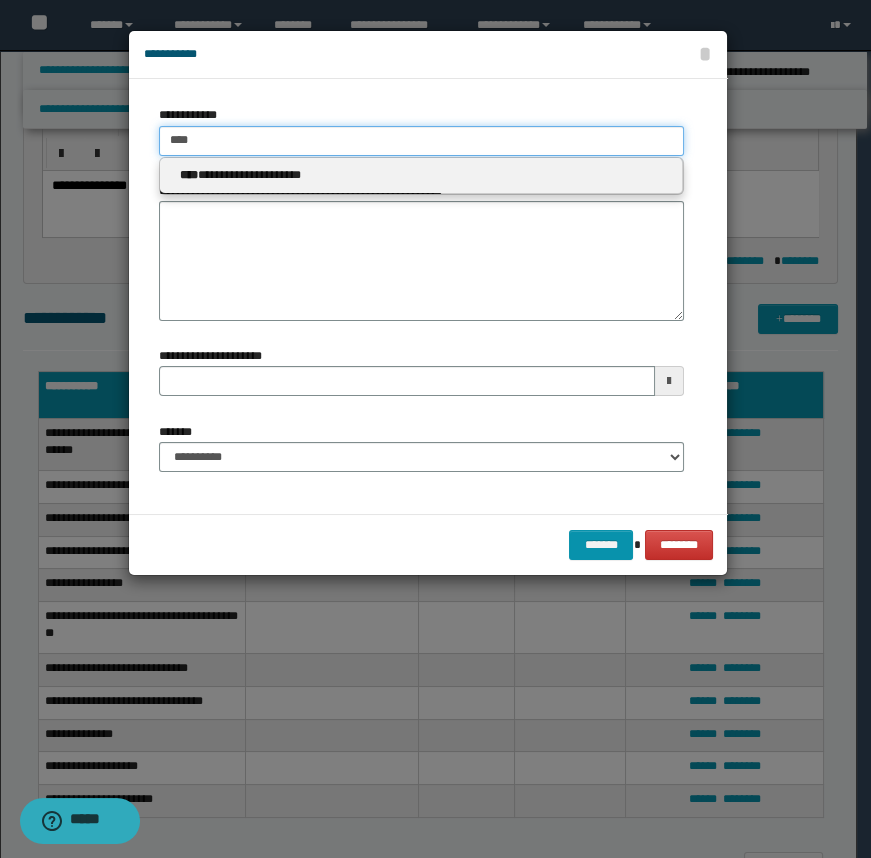 type on "****" 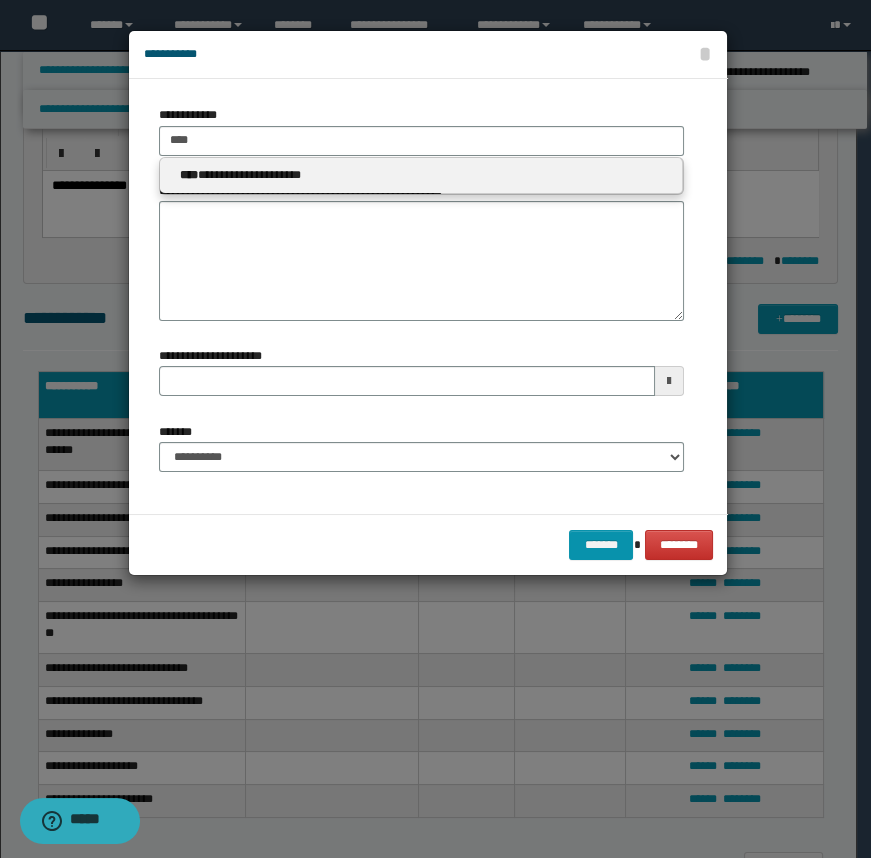 click on "**********" at bounding box center (421, 175) 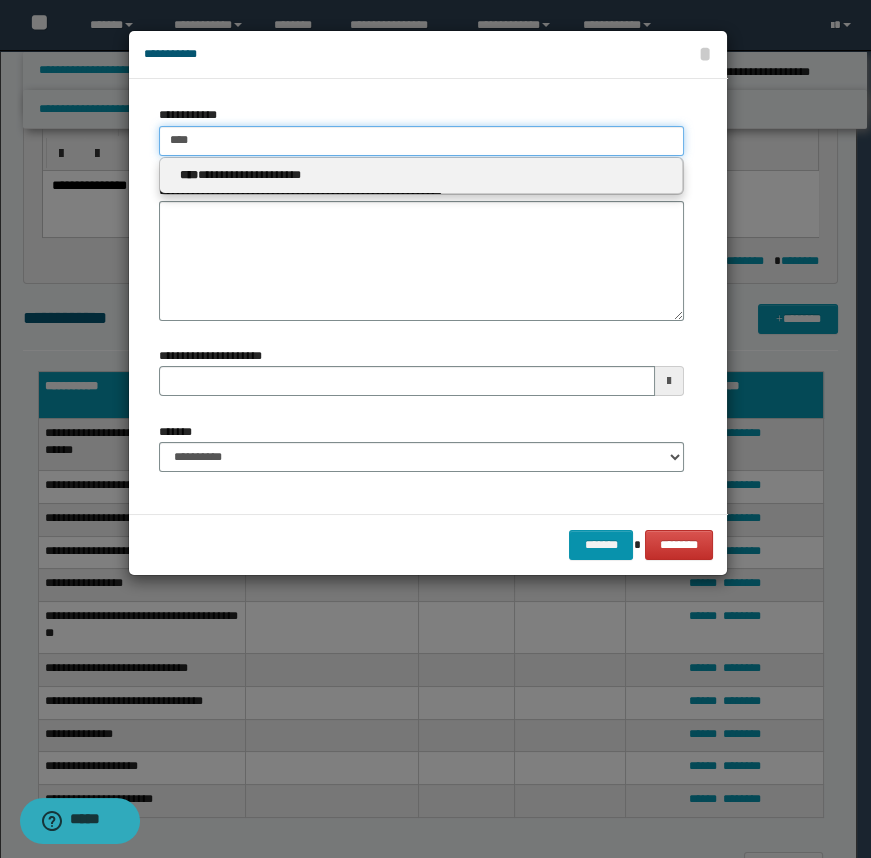 type 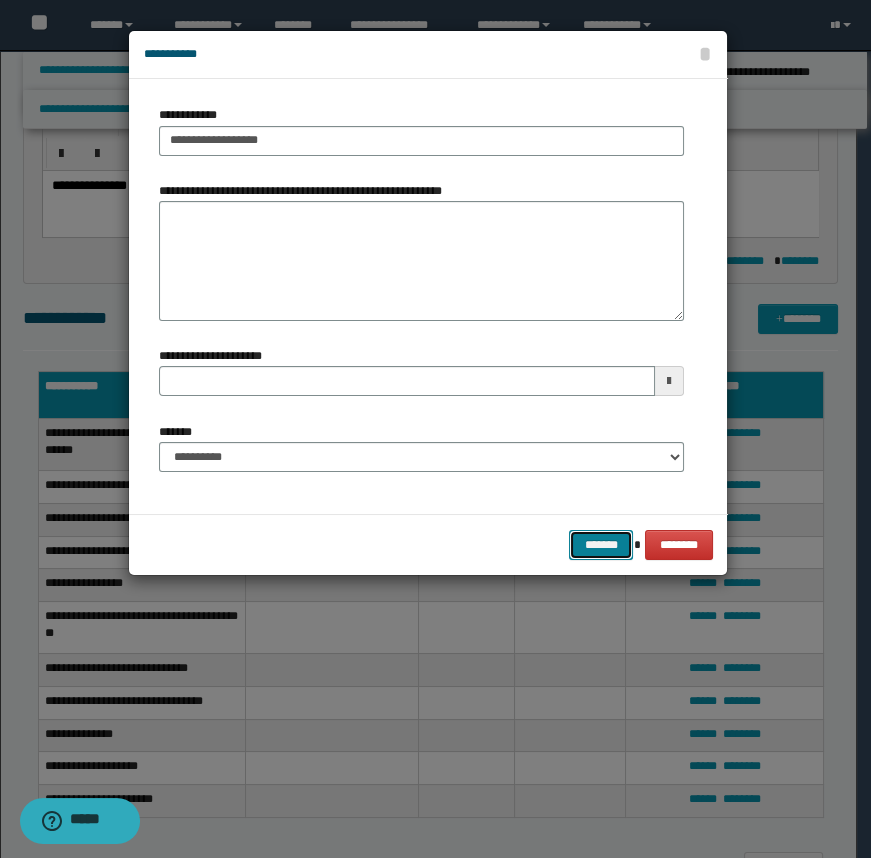 click on "*******" at bounding box center [601, 545] 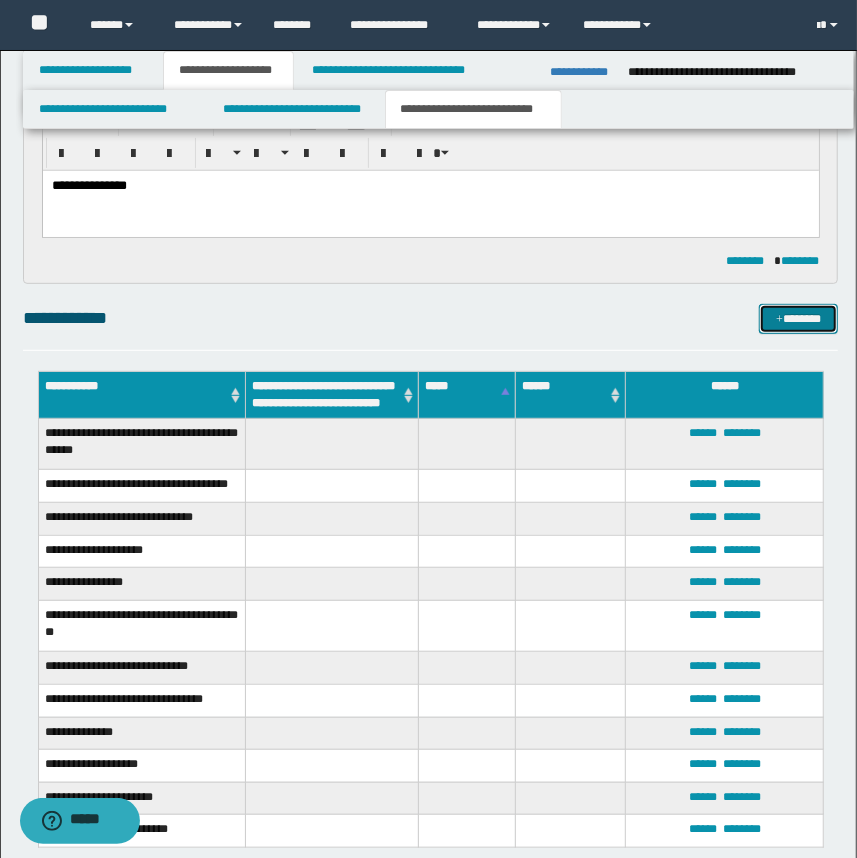 click on "*******" at bounding box center [799, 319] 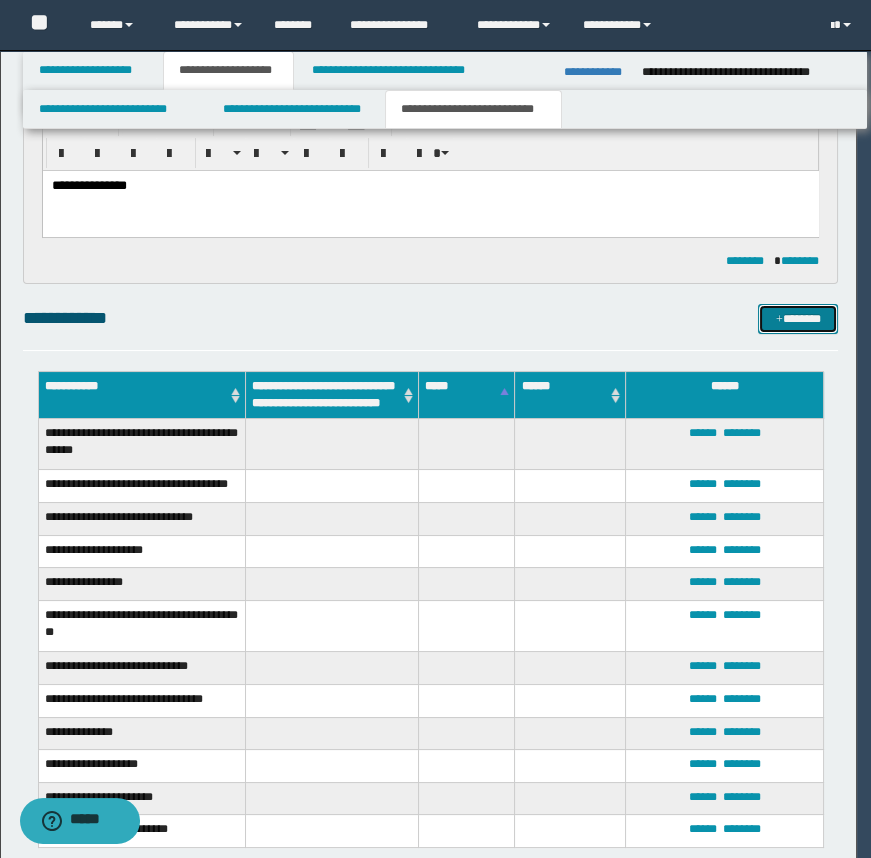 type 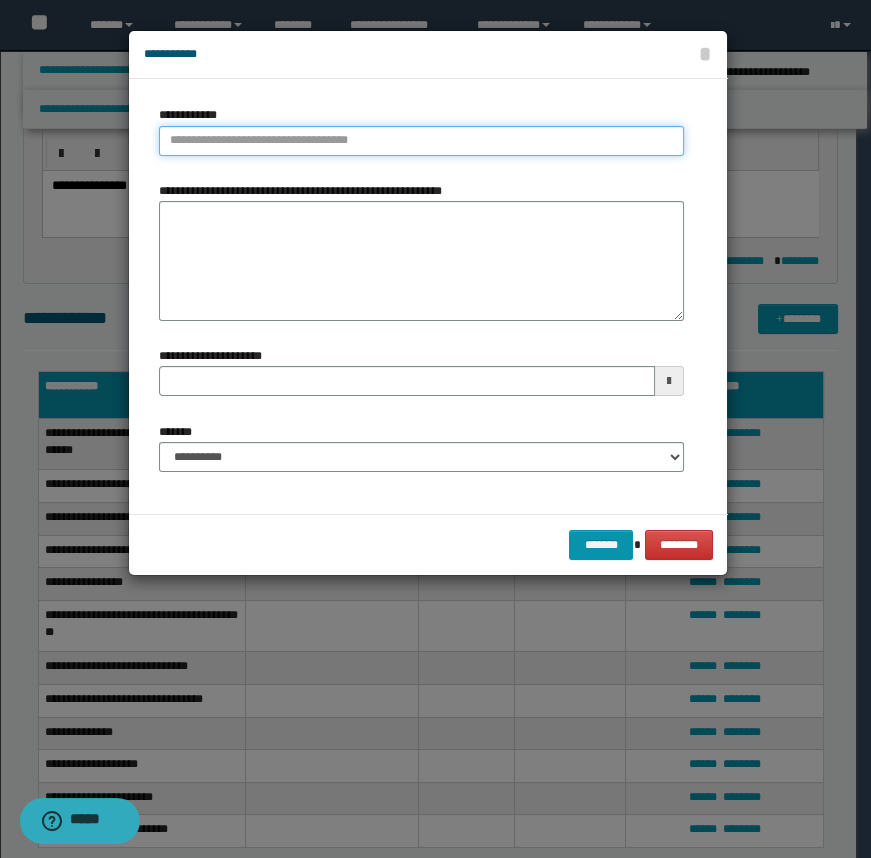 type on "**********" 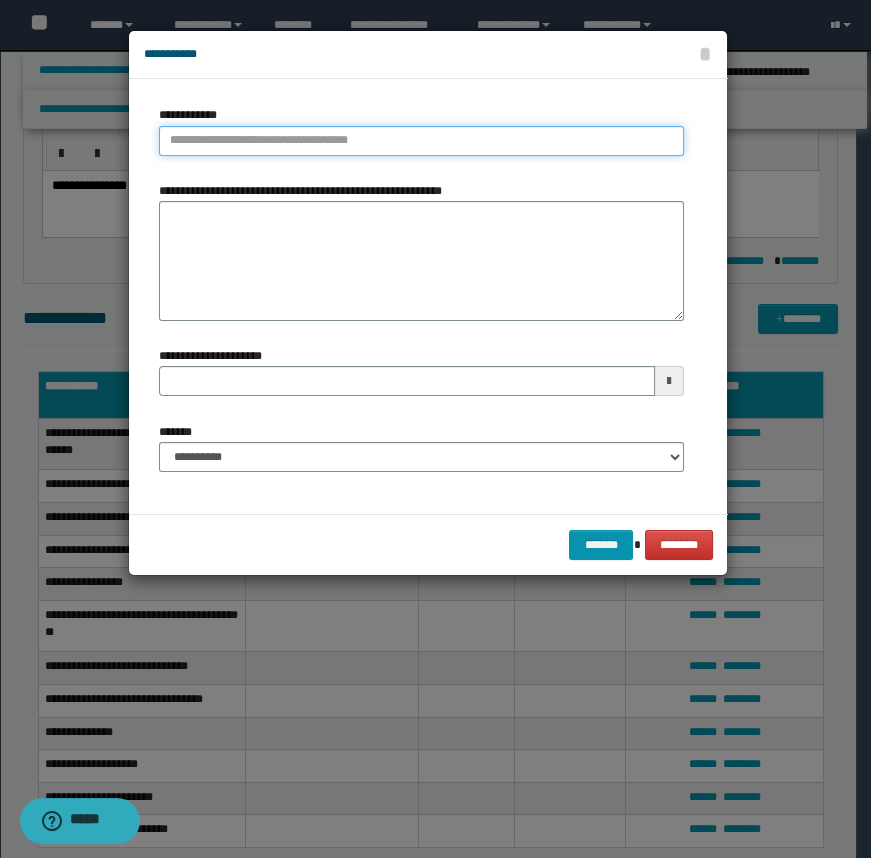 click on "**********" at bounding box center [421, 141] 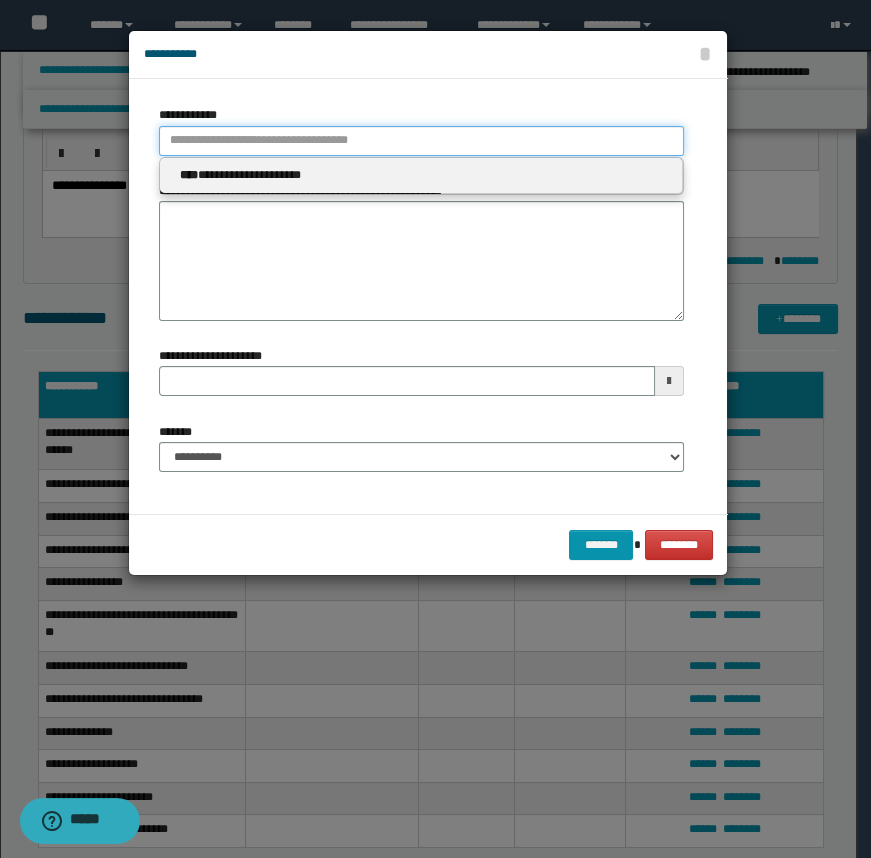type 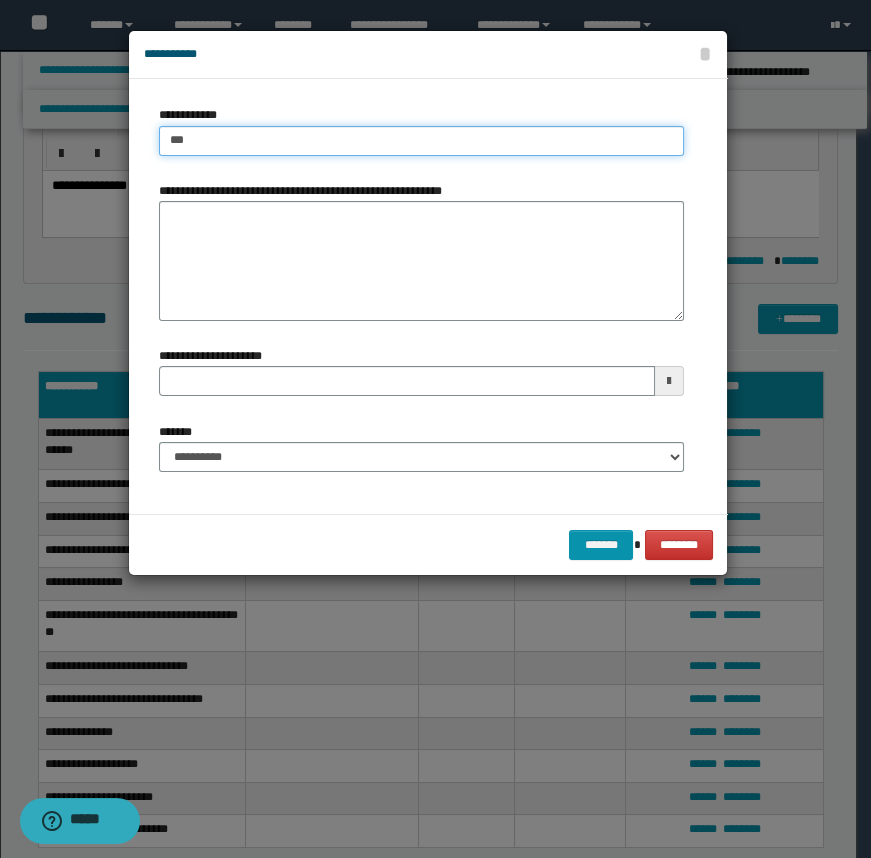 type on "****" 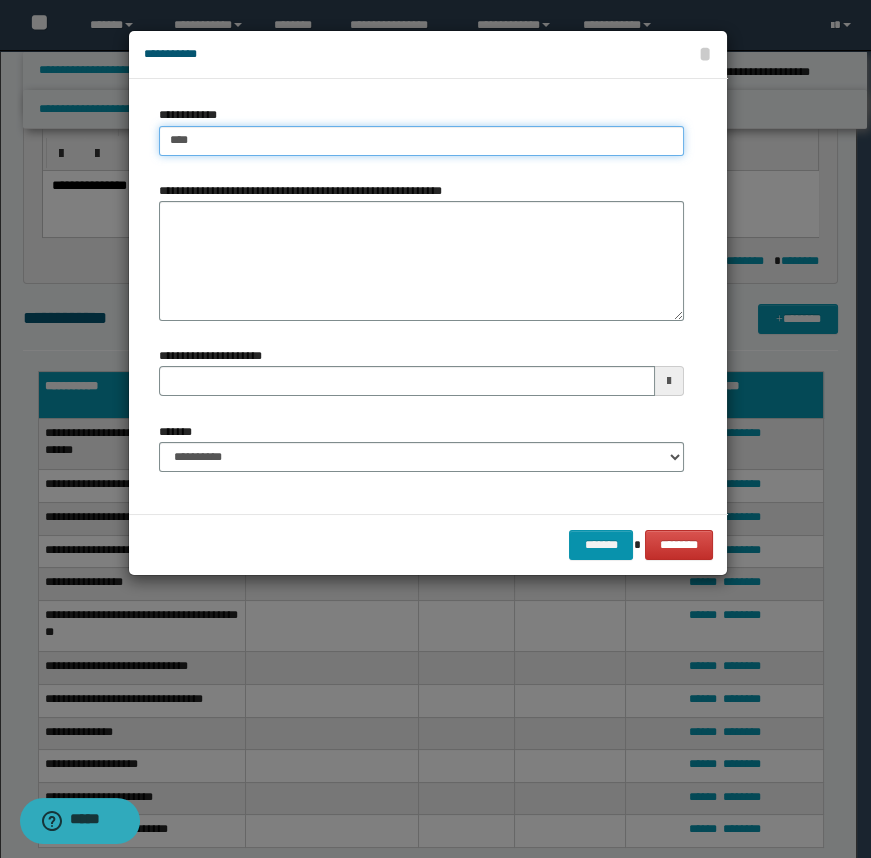 type on "****" 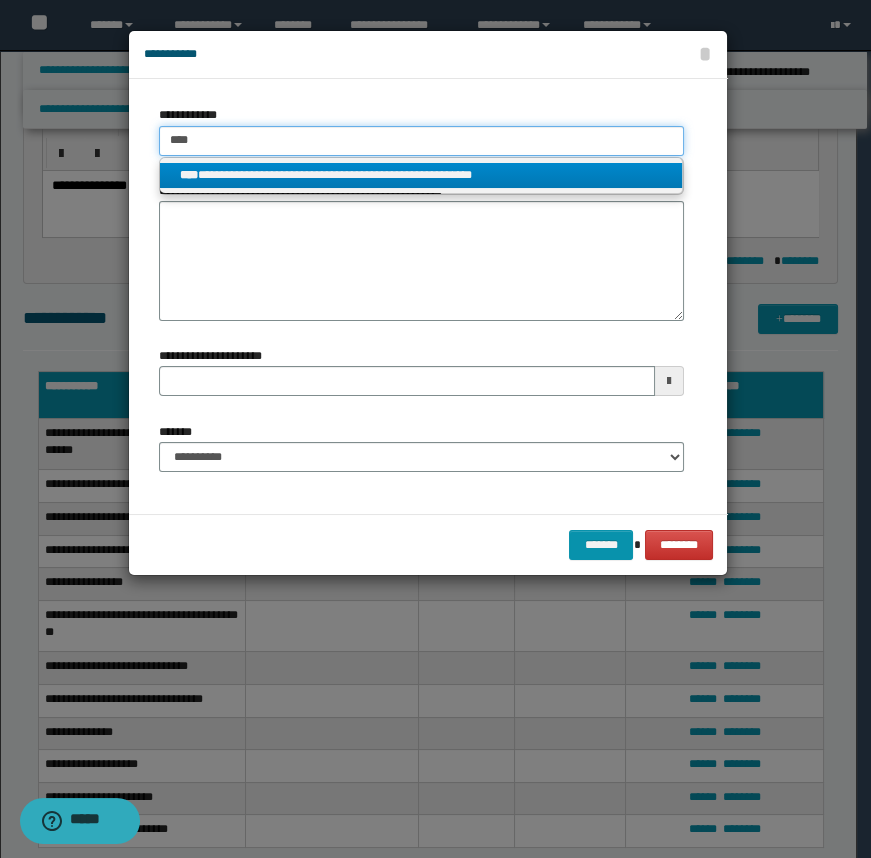 type on "****" 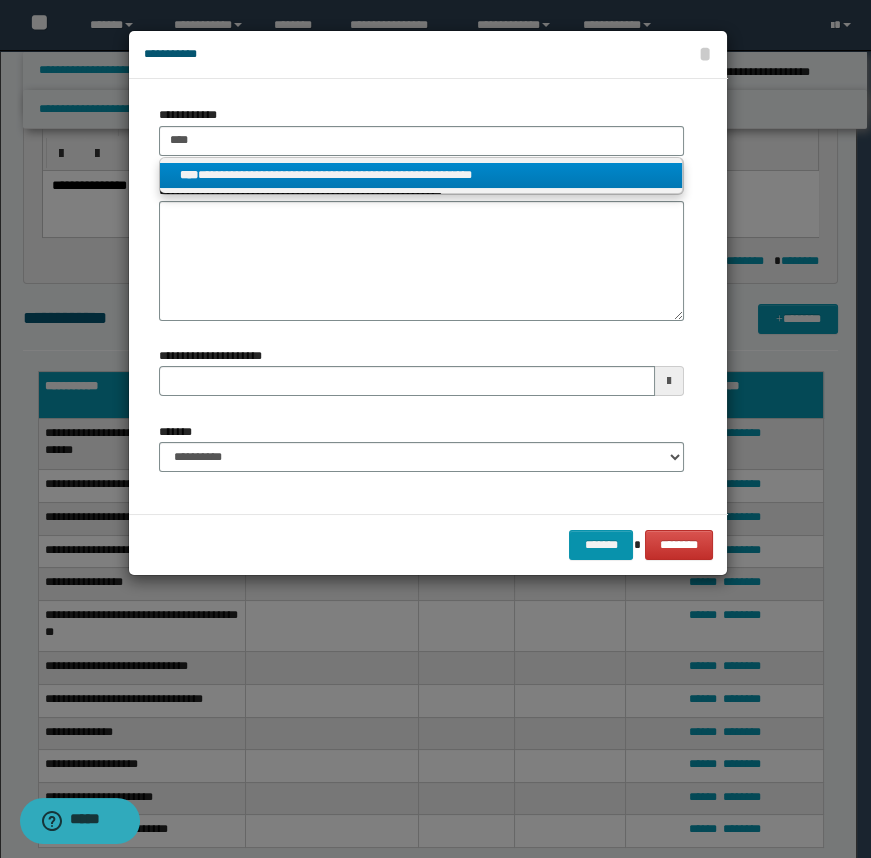 click on "**********" at bounding box center [421, 175] 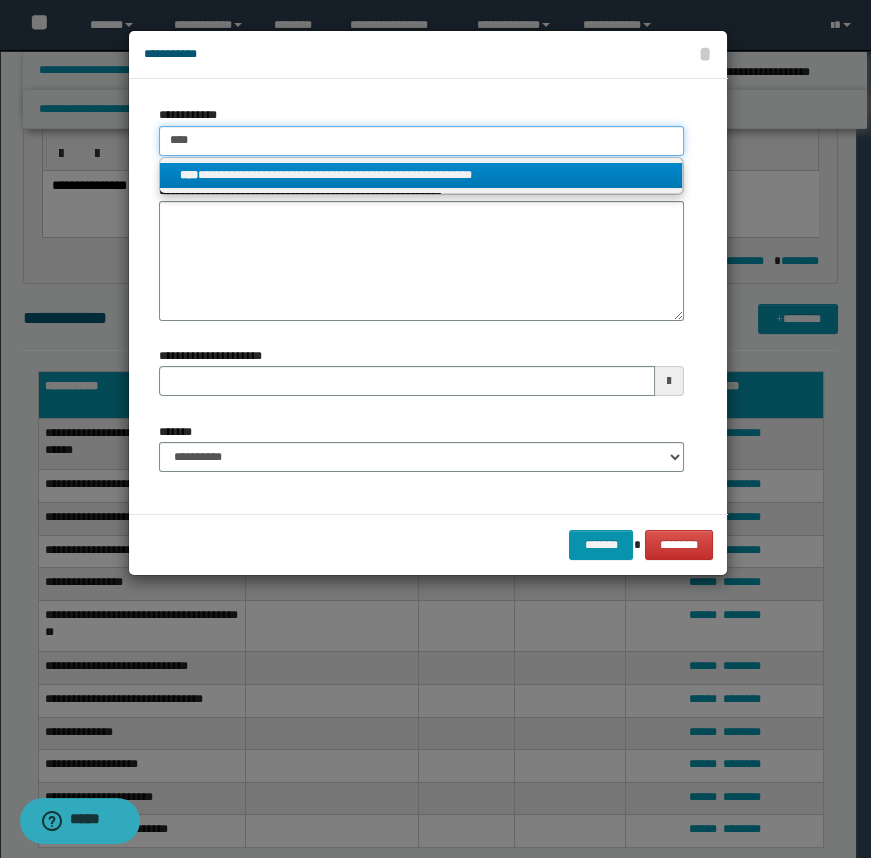 type 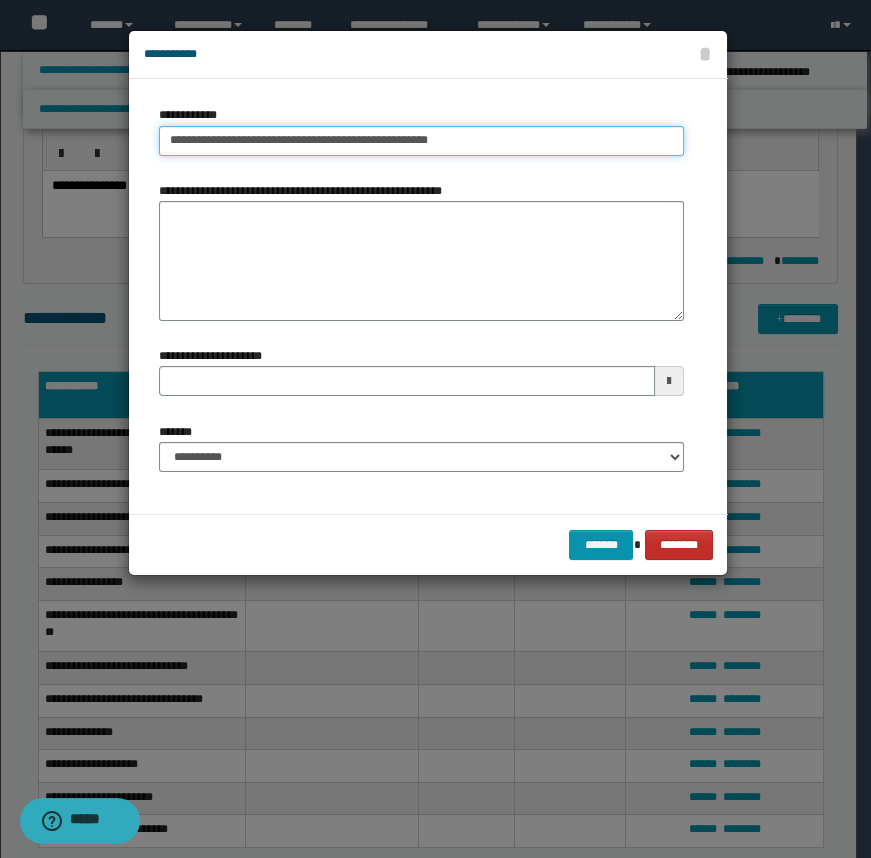type 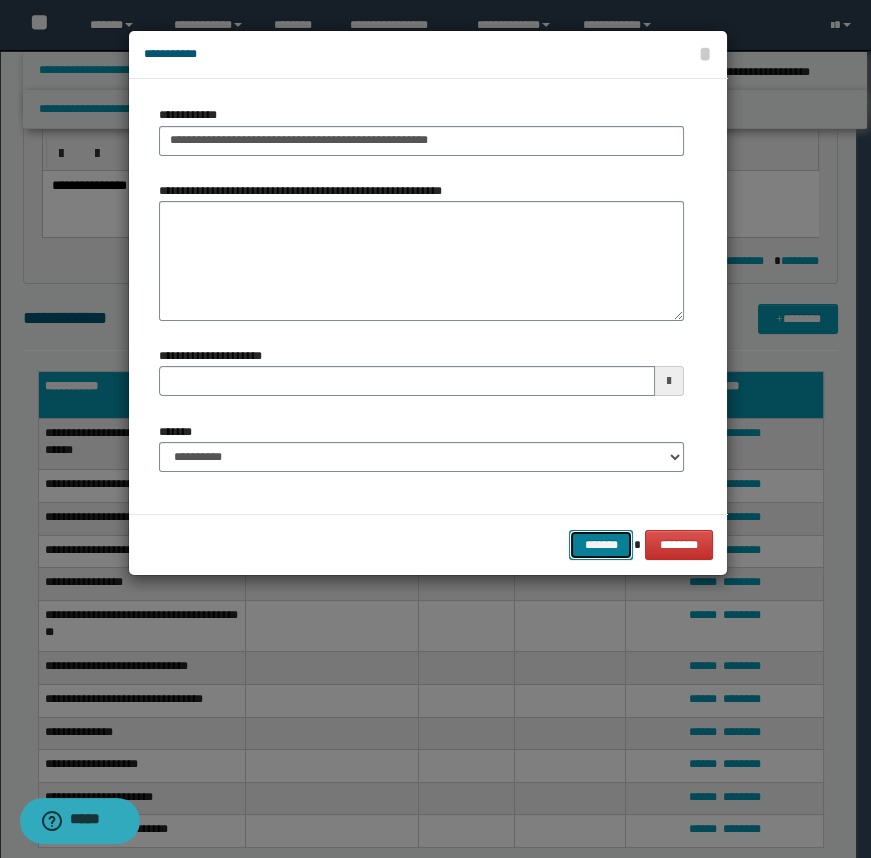 click on "*******" at bounding box center (601, 545) 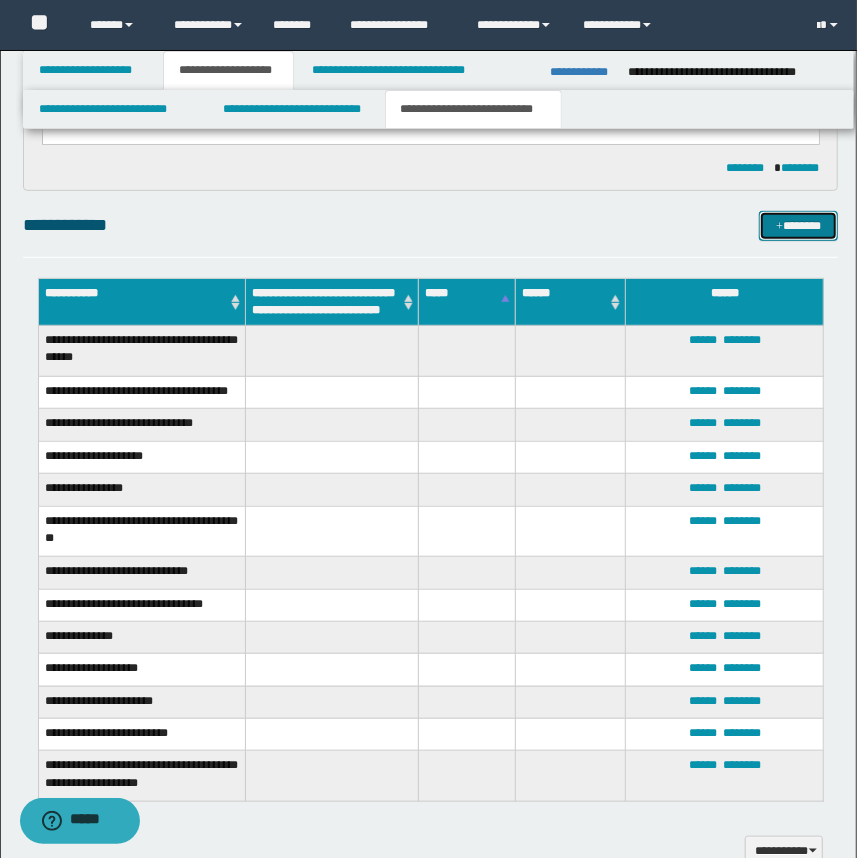 scroll, scrollTop: 370, scrollLeft: 0, axis: vertical 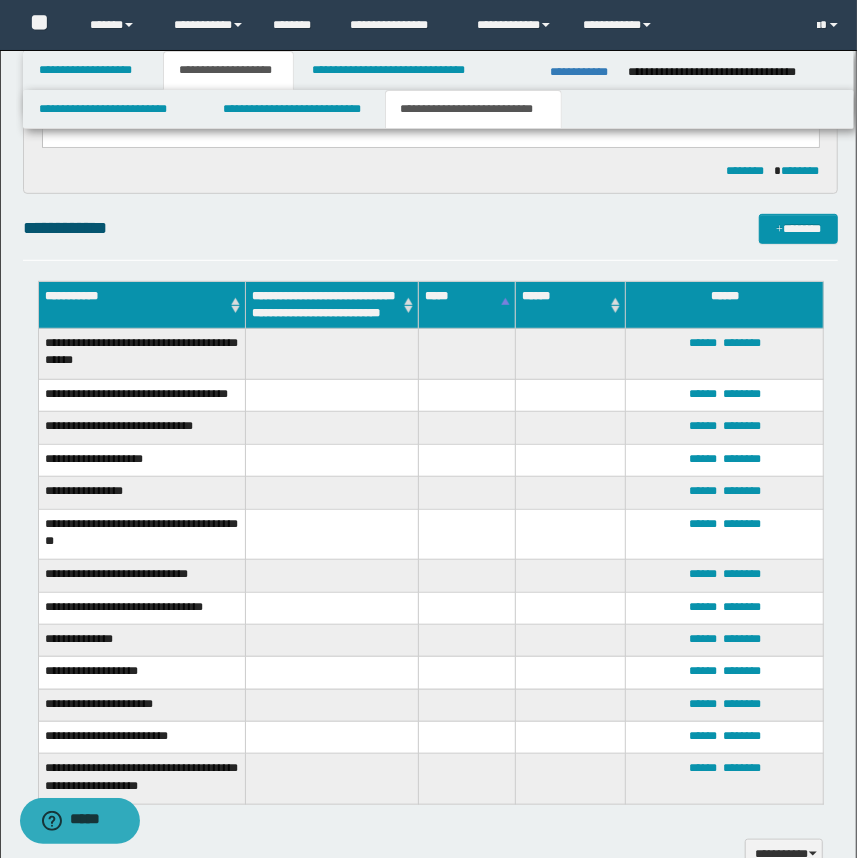 click on "**********" at bounding box center [431, 629] 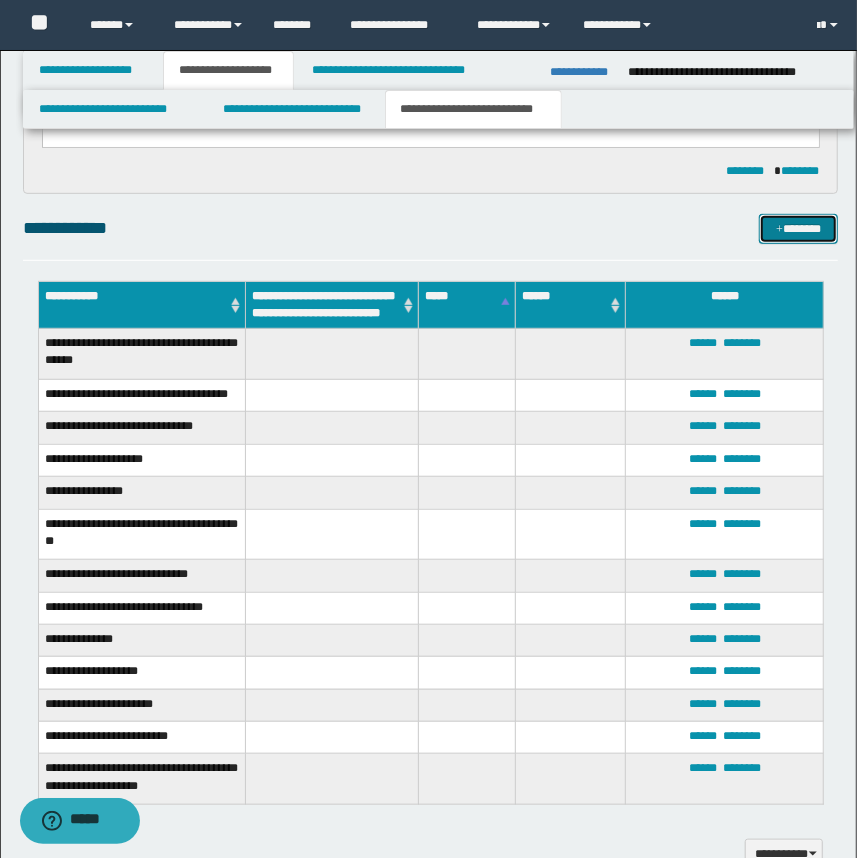 click at bounding box center (779, 230) 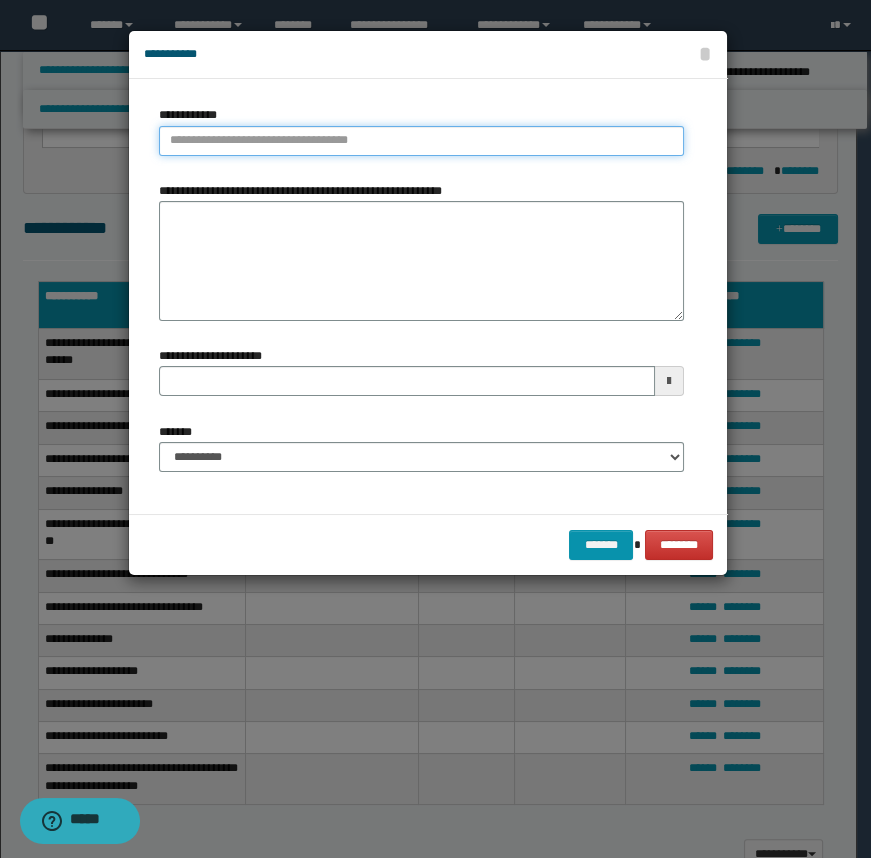 type on "**********" 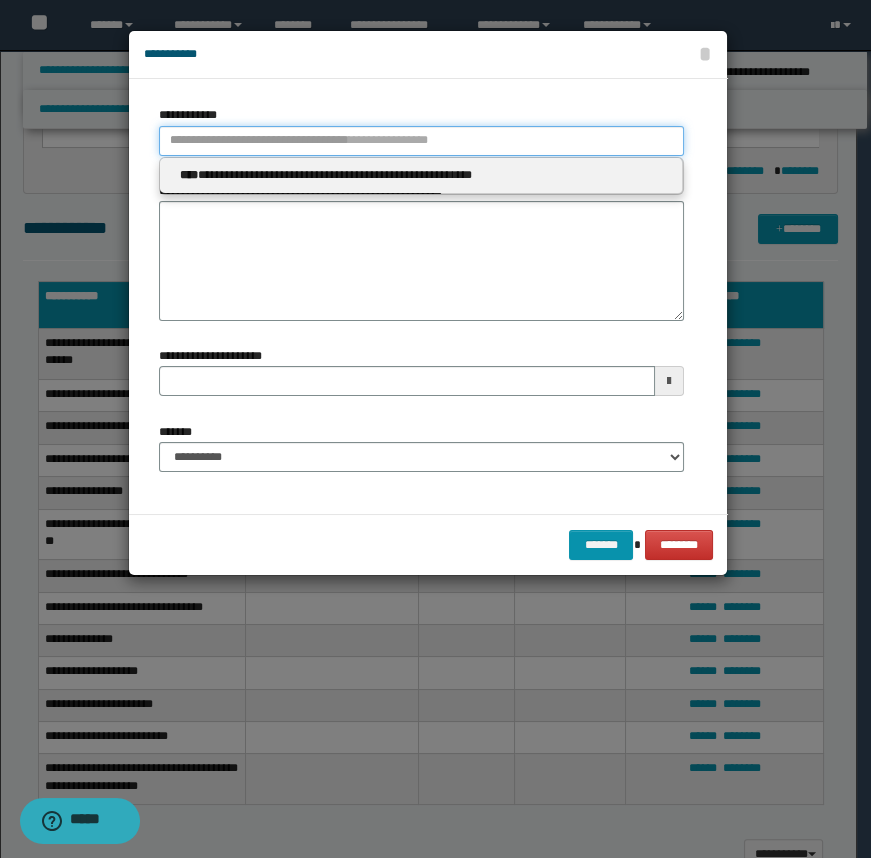 click on "**********" at bounding box center [421, 141] 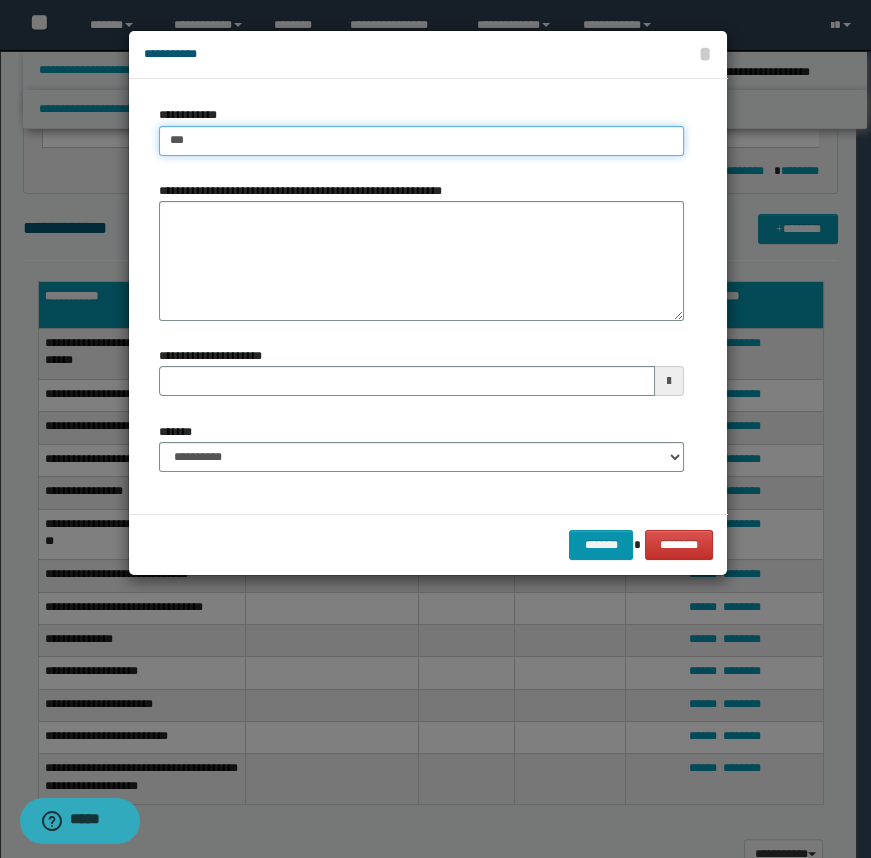 type on "****" 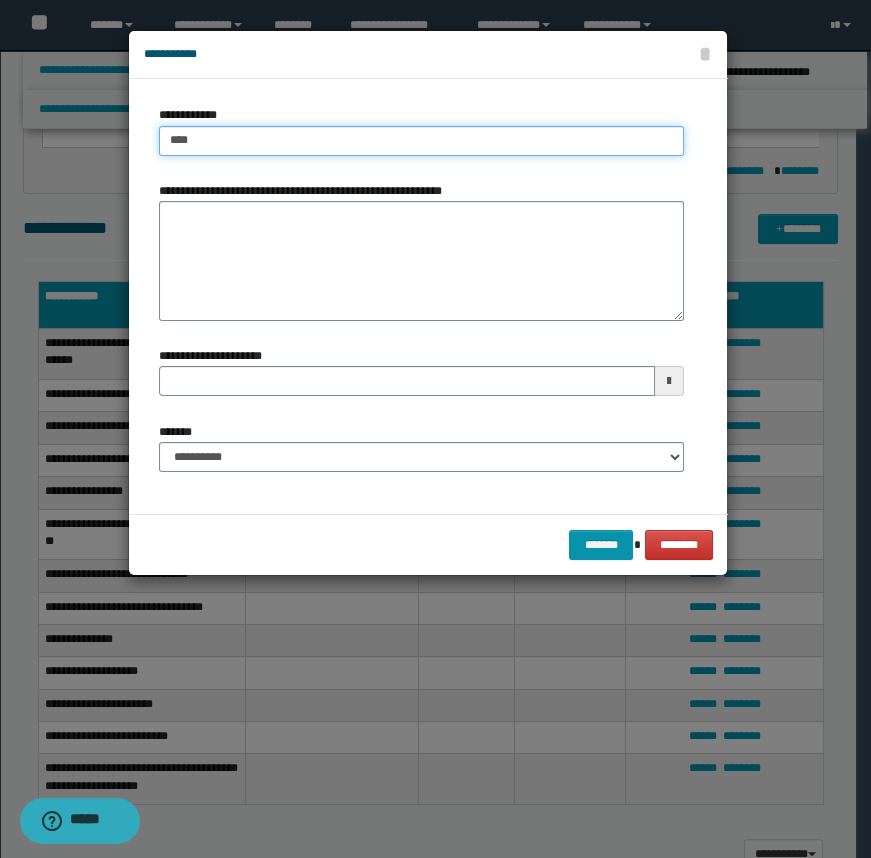 type on "****" 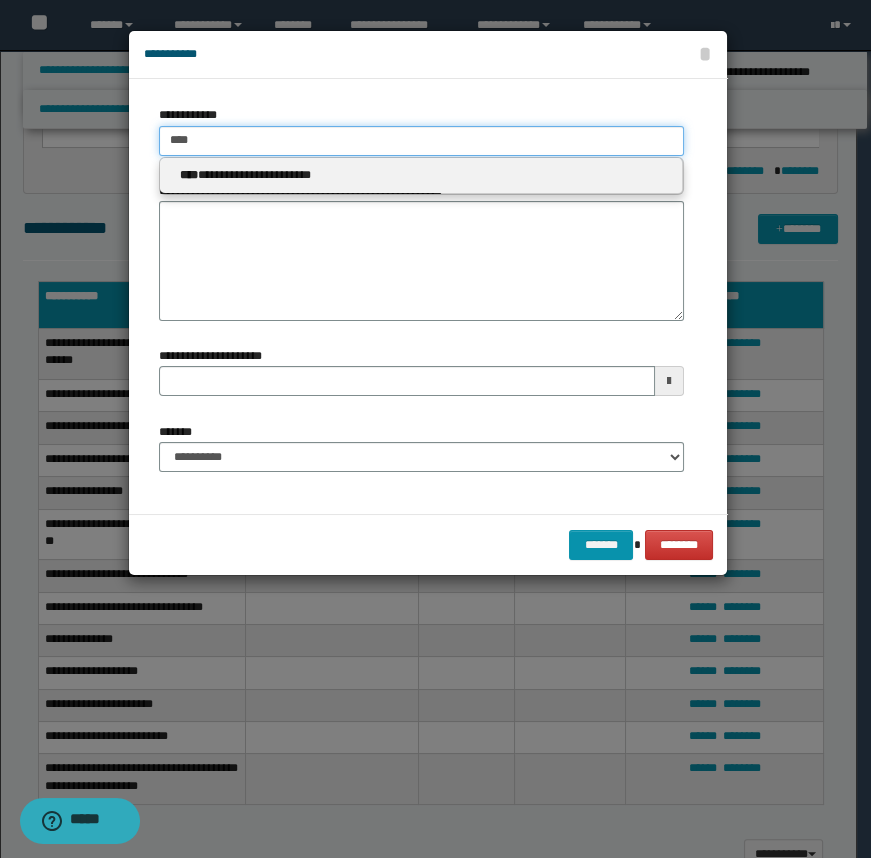 type on "****" 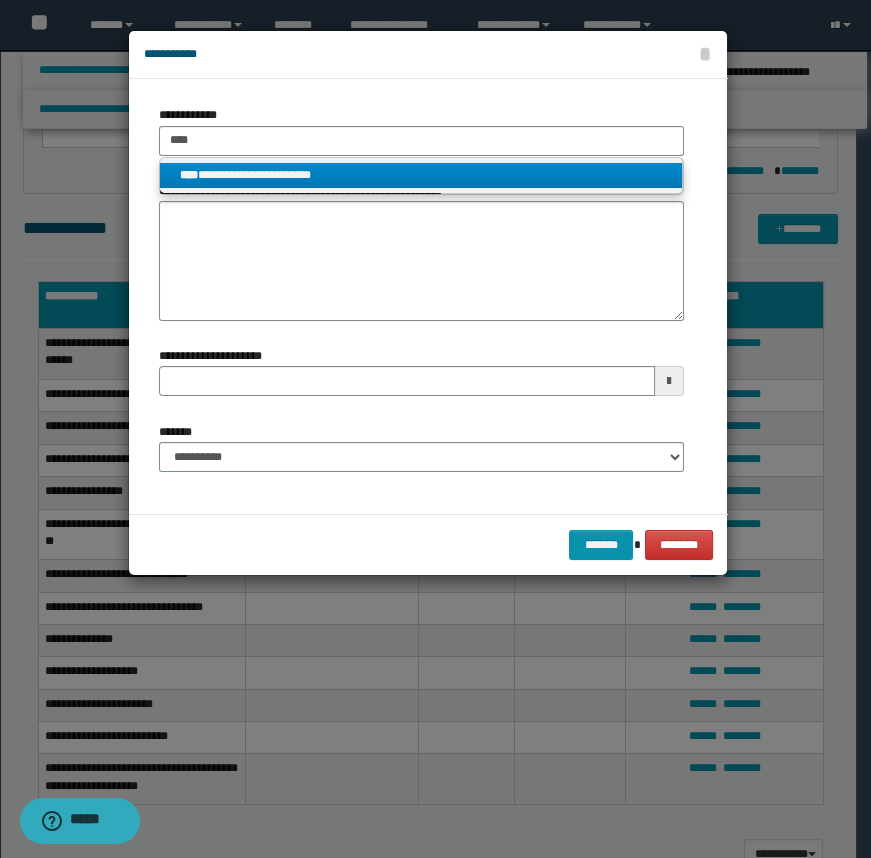click on "****" at bounding box center [189, 175] 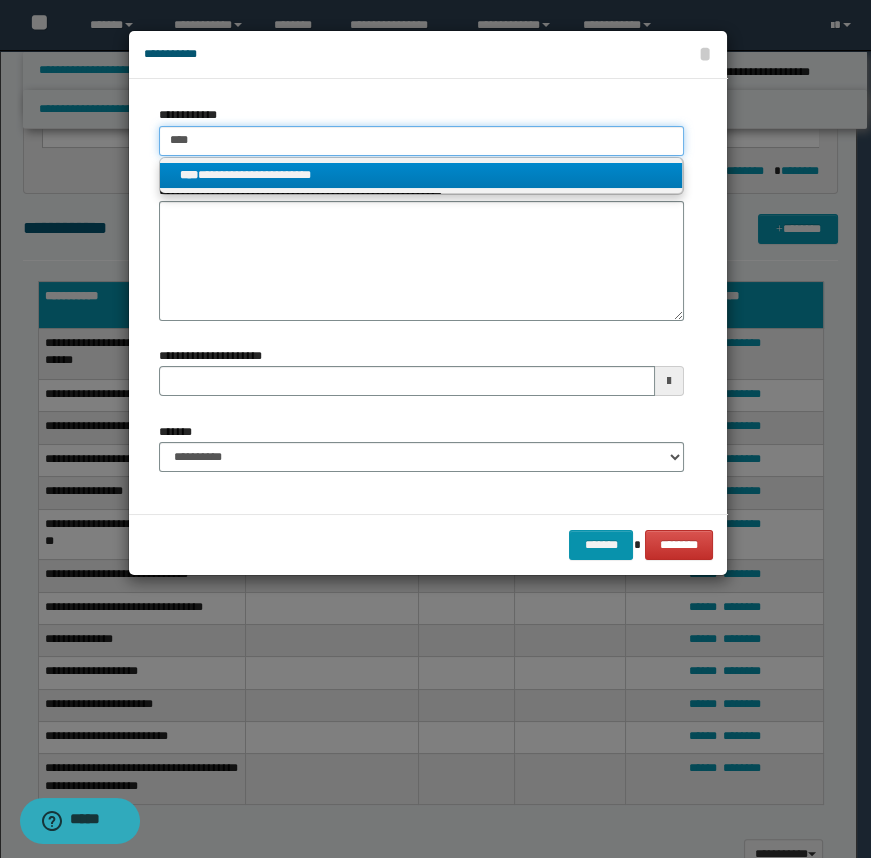type 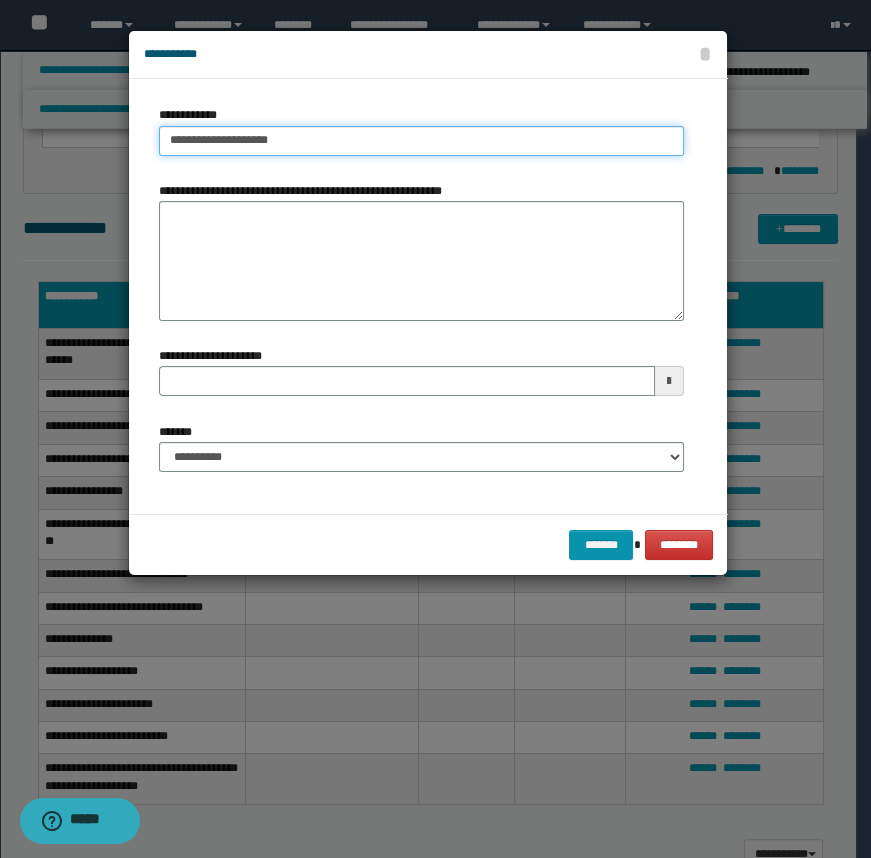 type 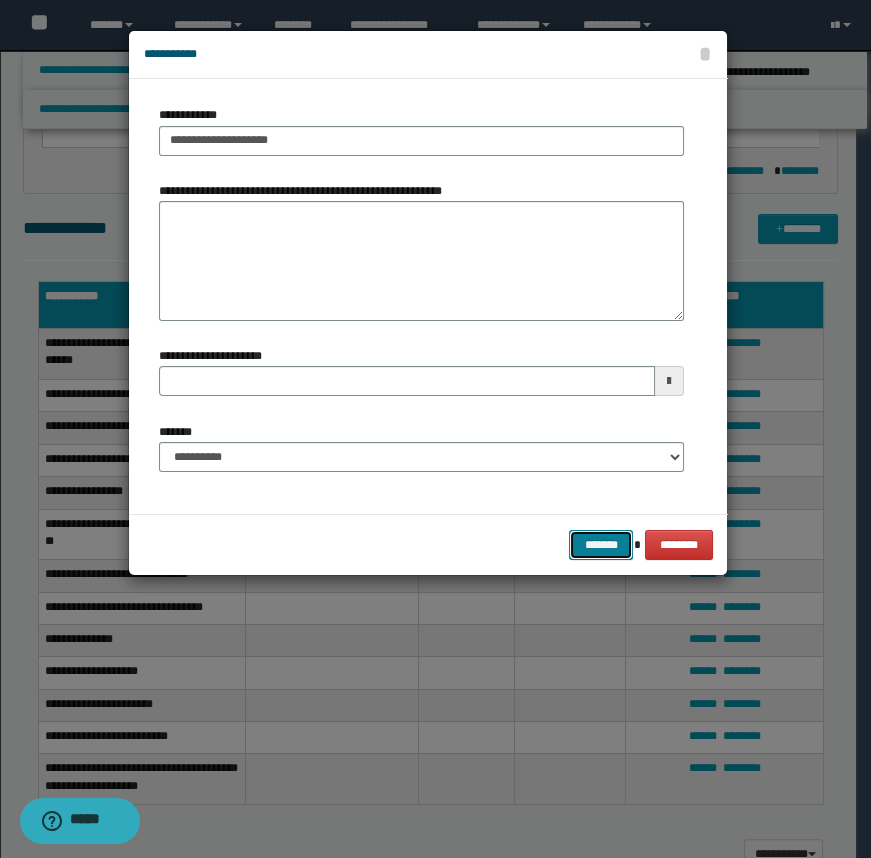 click on "*******" at bounding box center [601, 545] 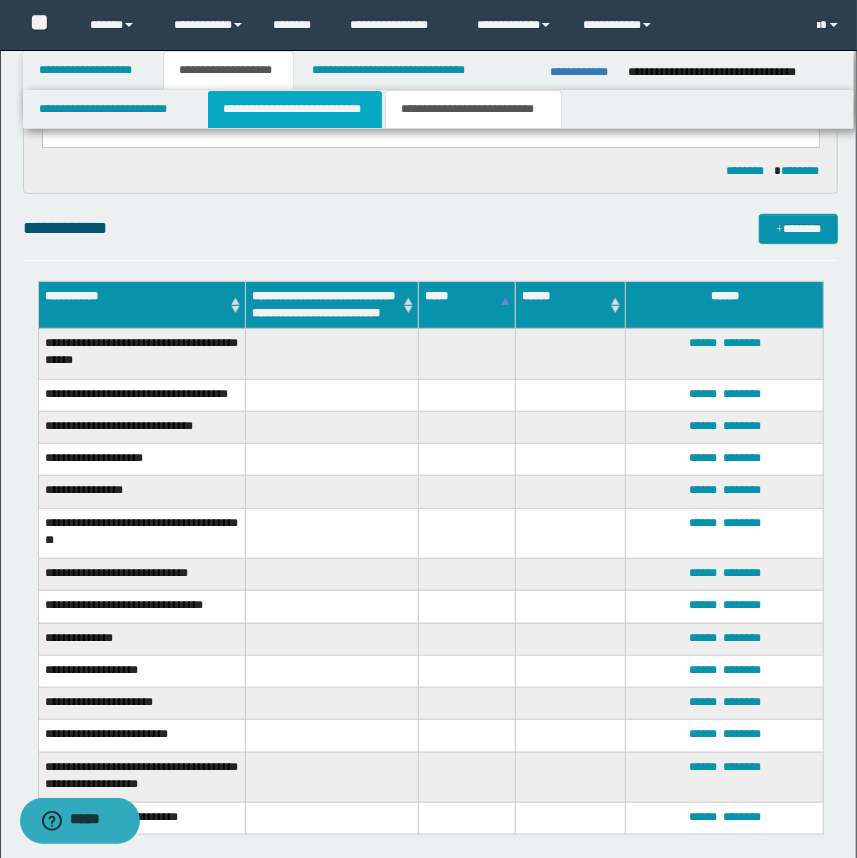 click on "**********" at bounding box center (294, 109) 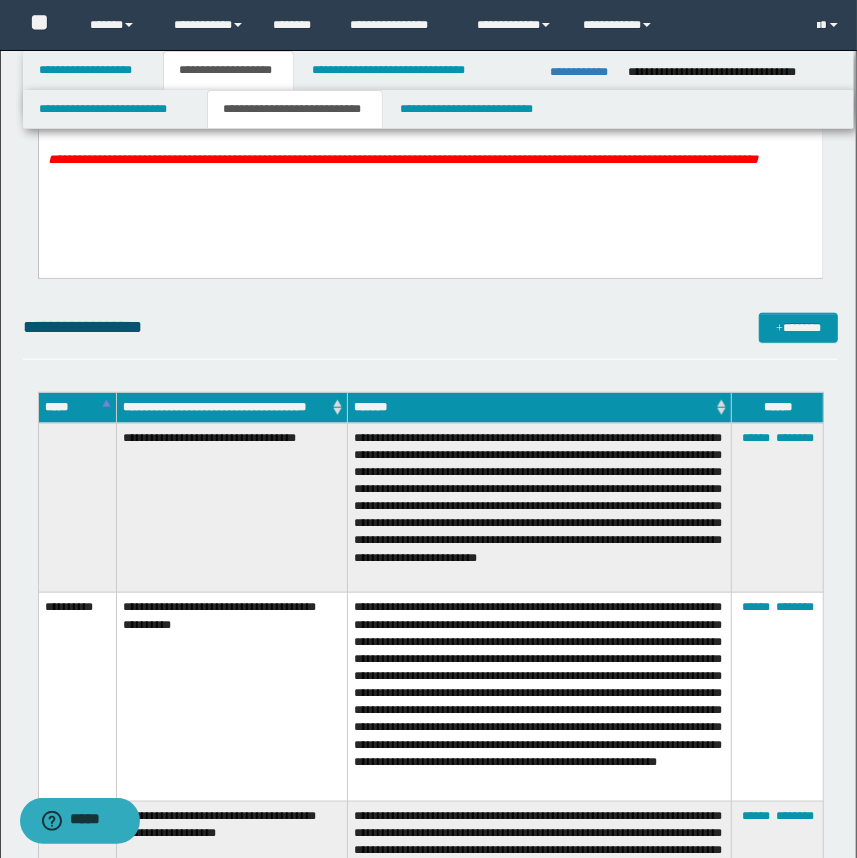 scroll, scrollTop: 321, scrollLeft: 0, axis: vertical 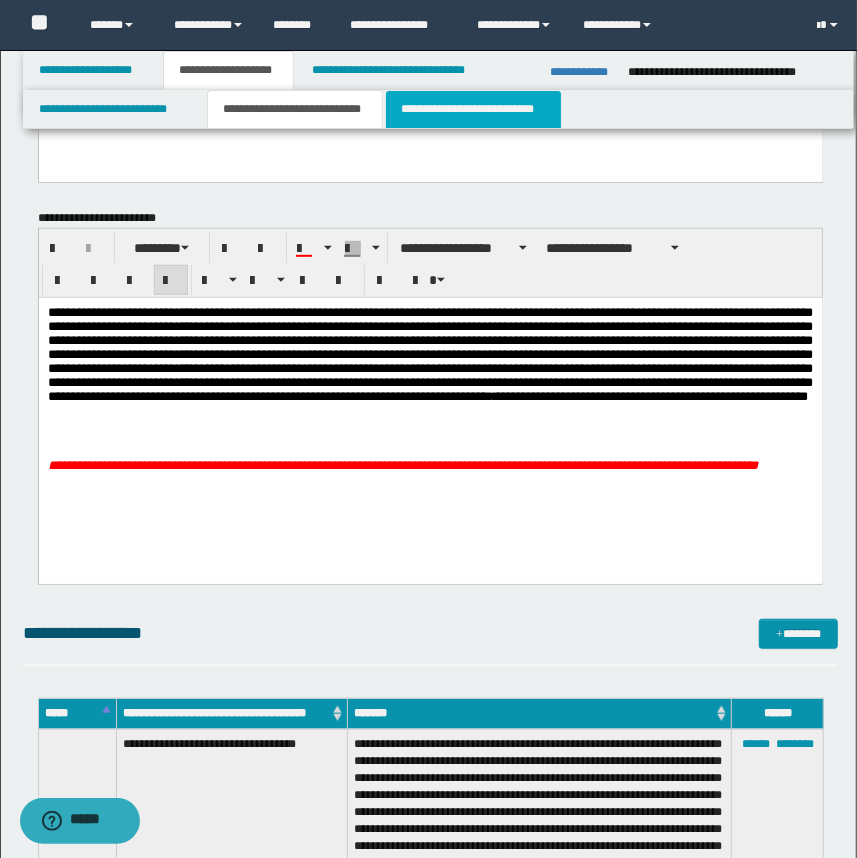 click on "**********" at bounding box center [473, 109] 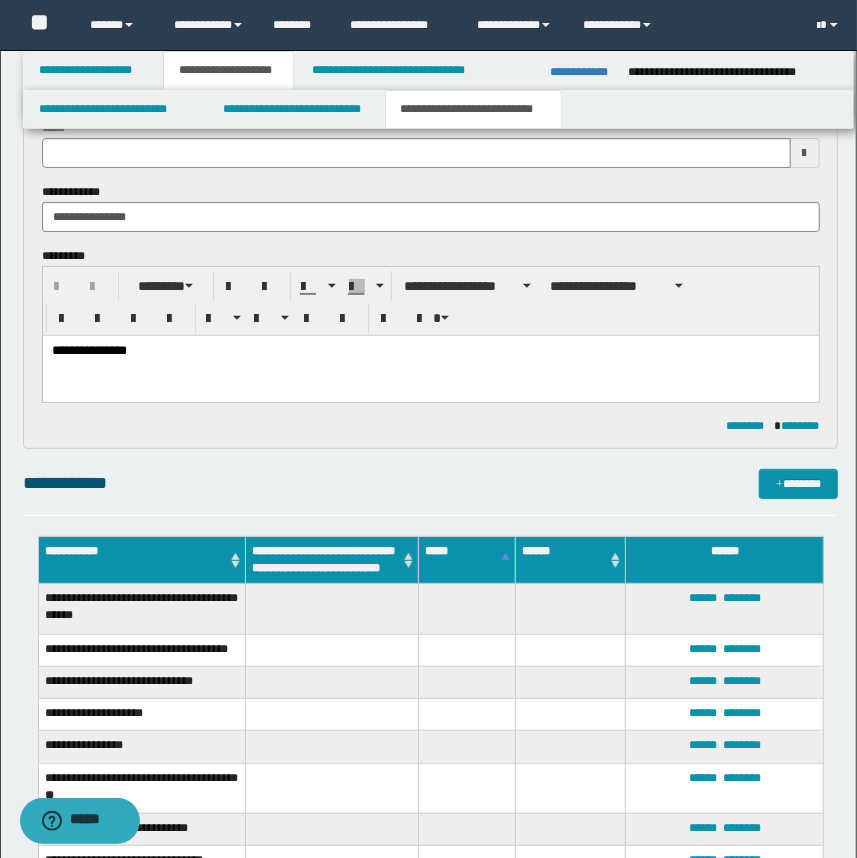 scroll, scrollTop: 0, scrollLeft: 0, axis: both 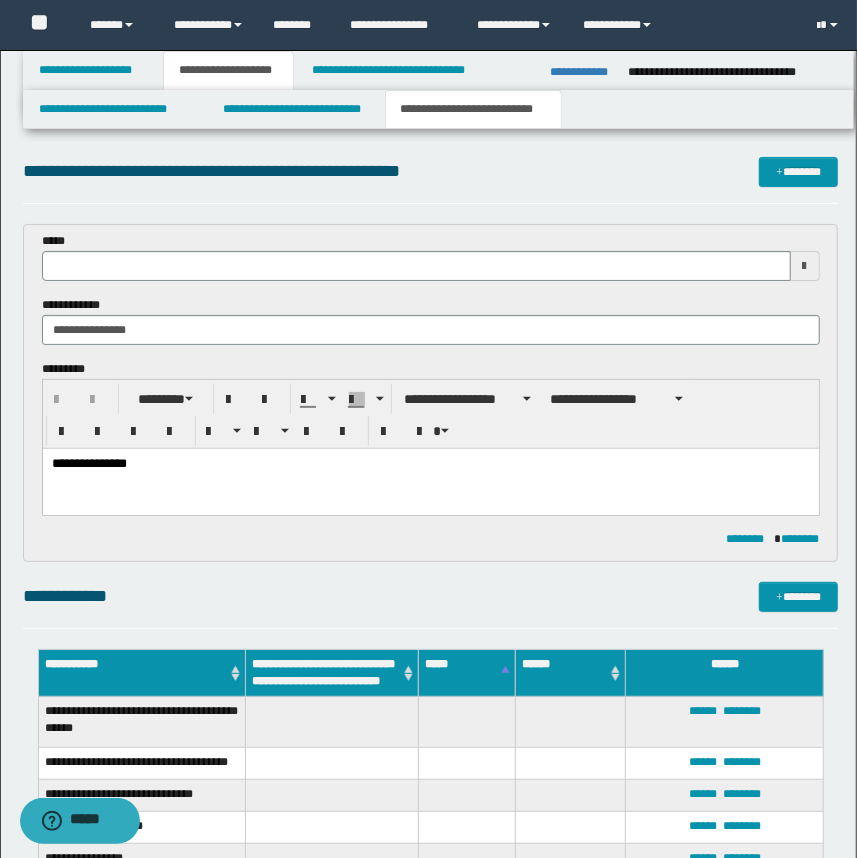 type 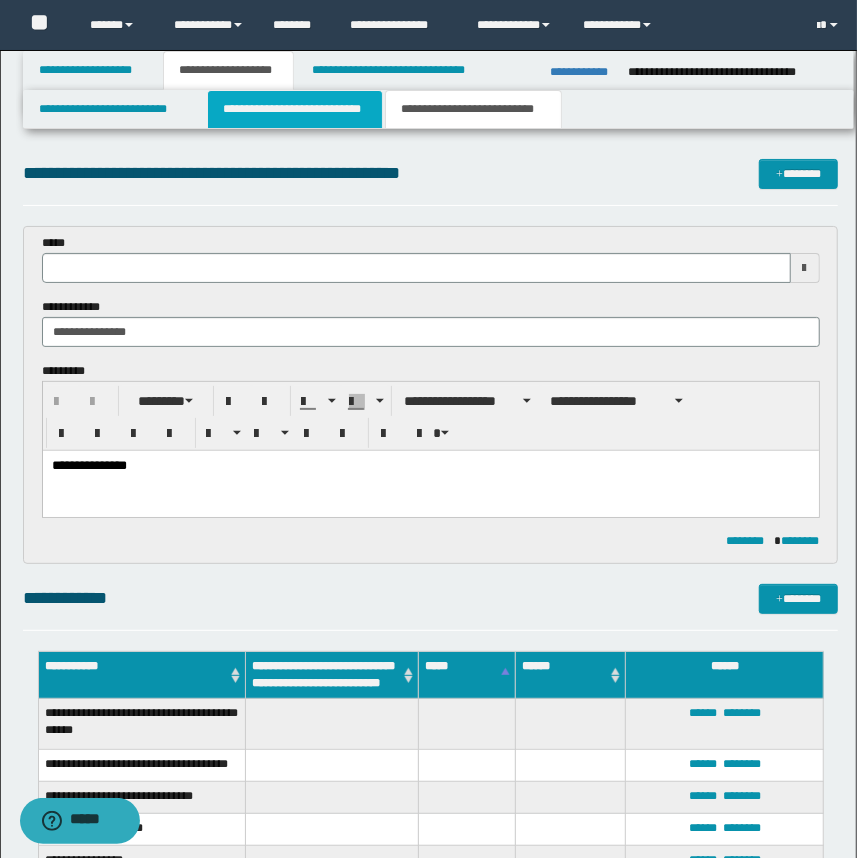 click on "**********" at bounding box center (294, 109) 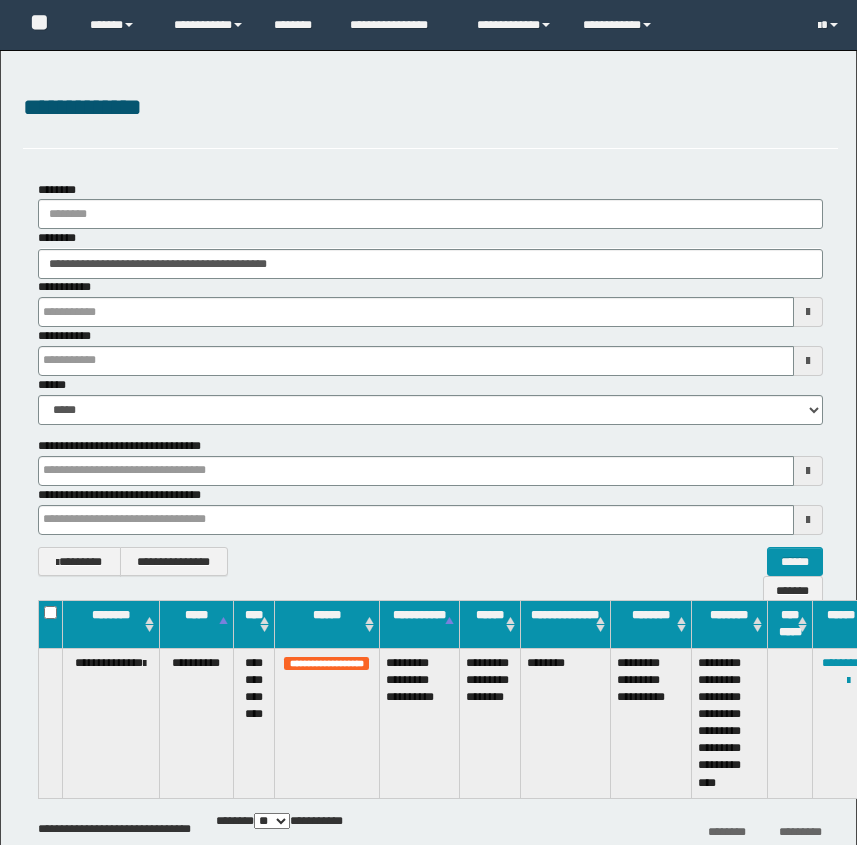 scroll, scrollTop: 111, scrollLeft: 0, axis: vertical 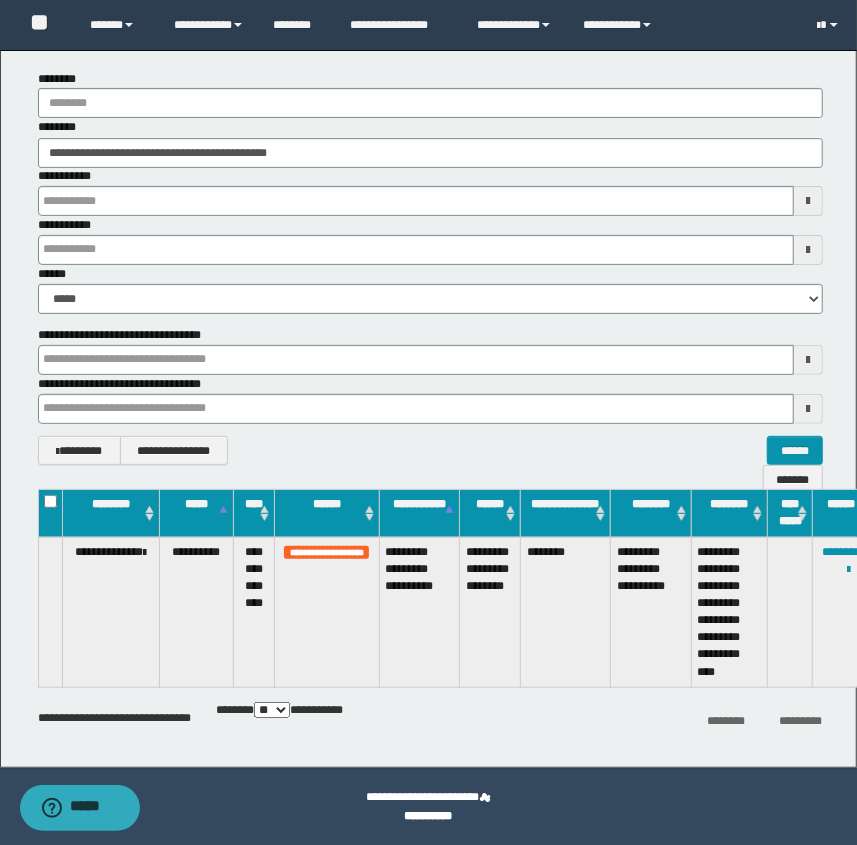 click on "**********" at bounding box center [431, 153] 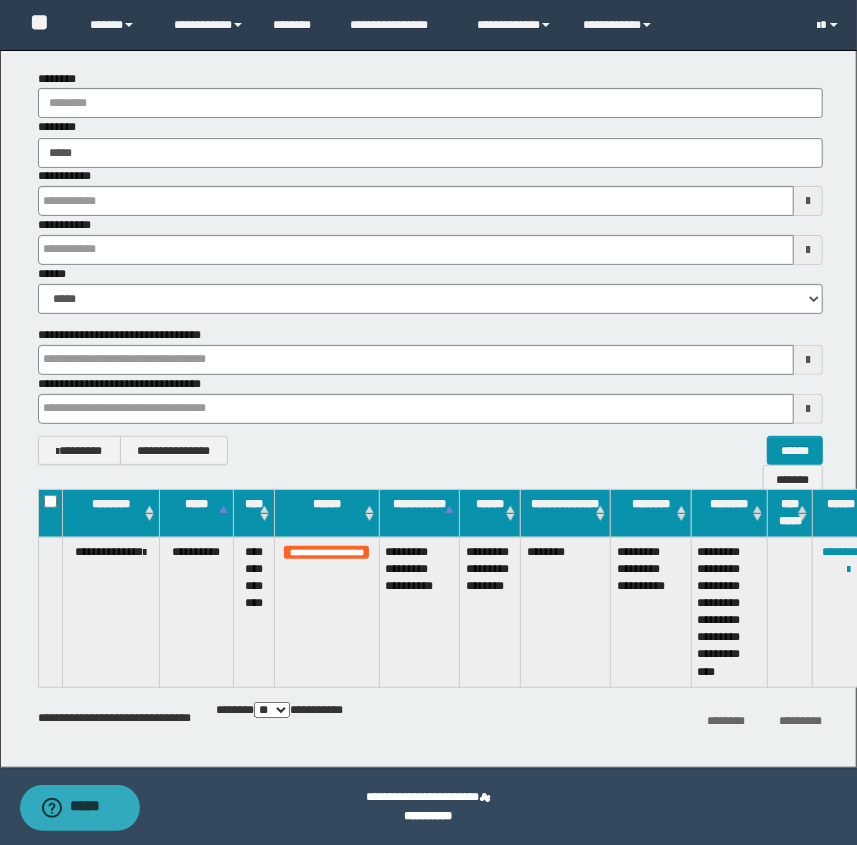 type on "******" 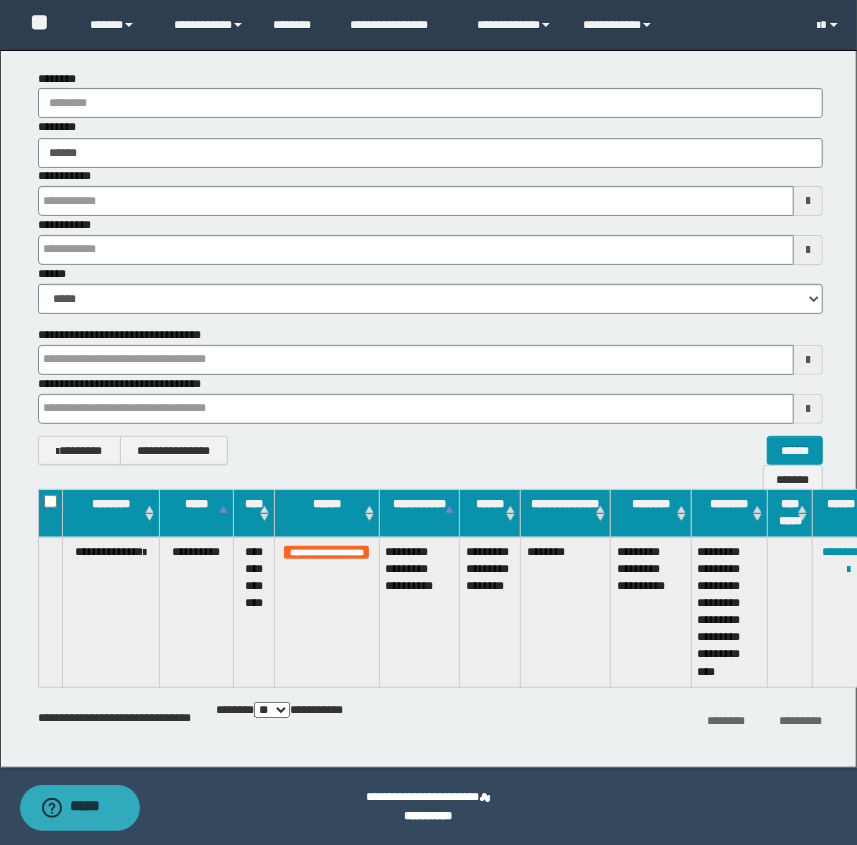 type on "******" 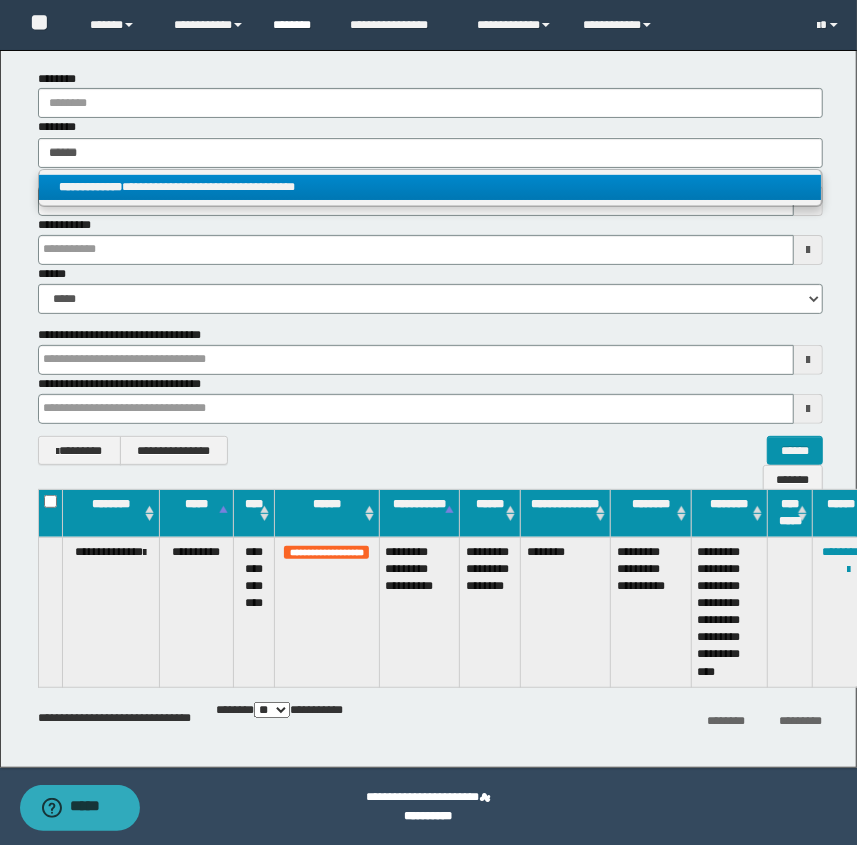type on "******" 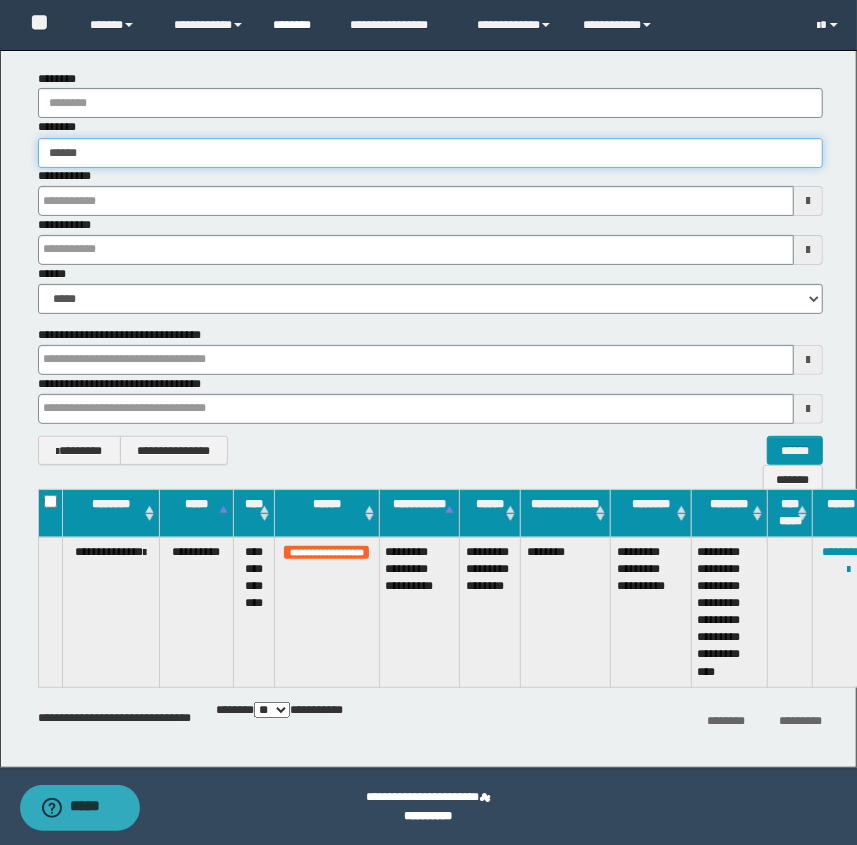 type on "******" 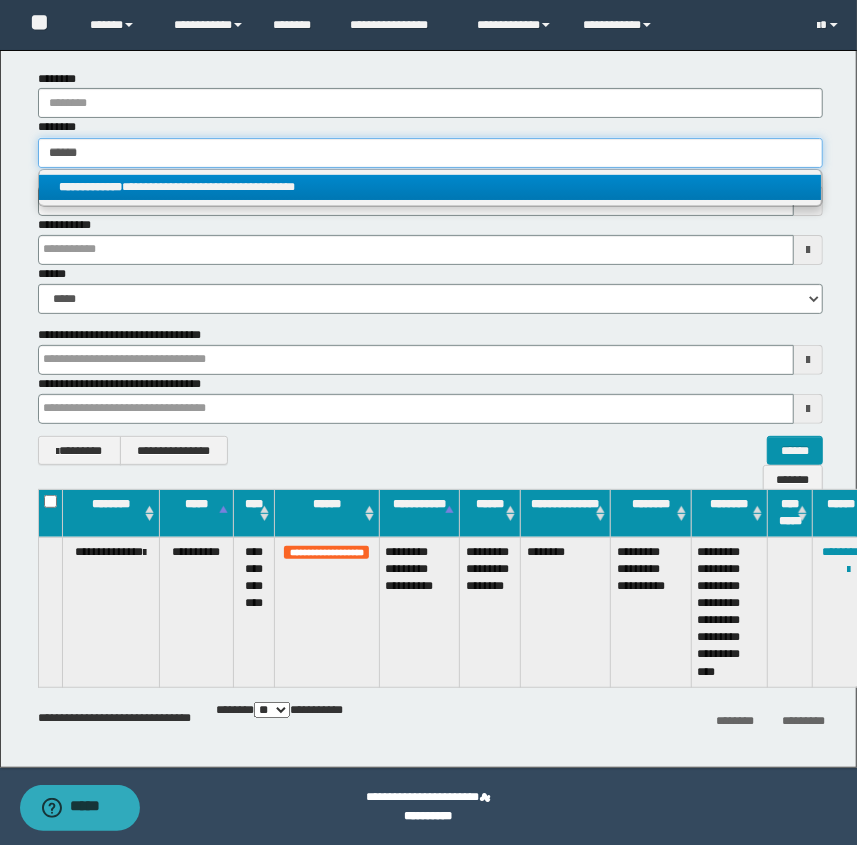 click on "******" at bounding box center (431, 153) 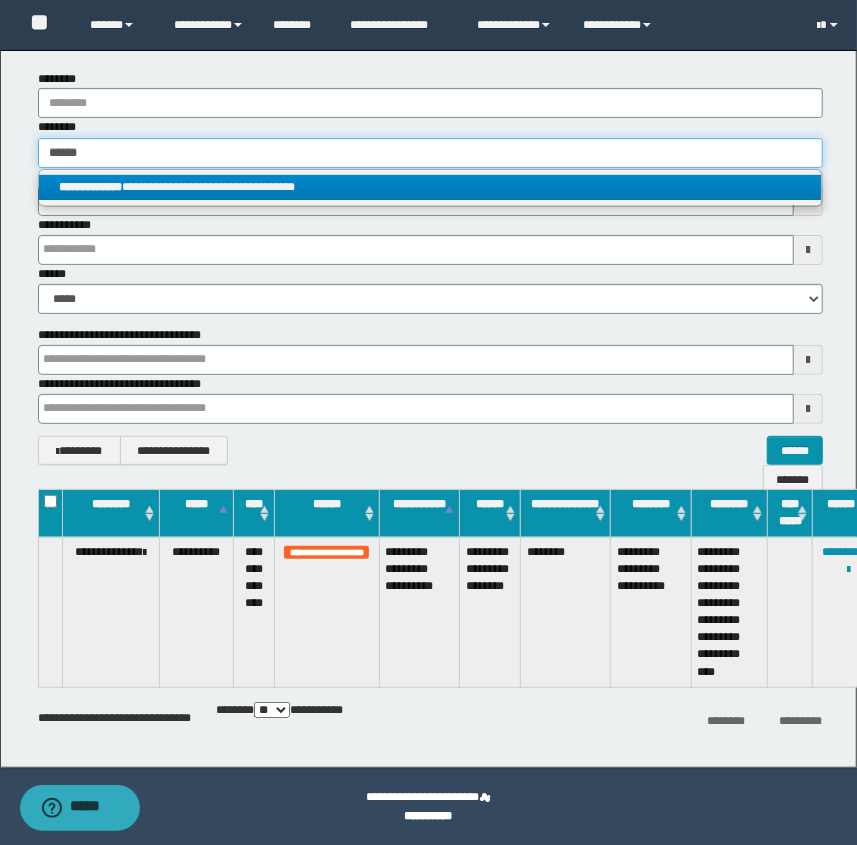 click on "******" at bounding box center (431, 153) 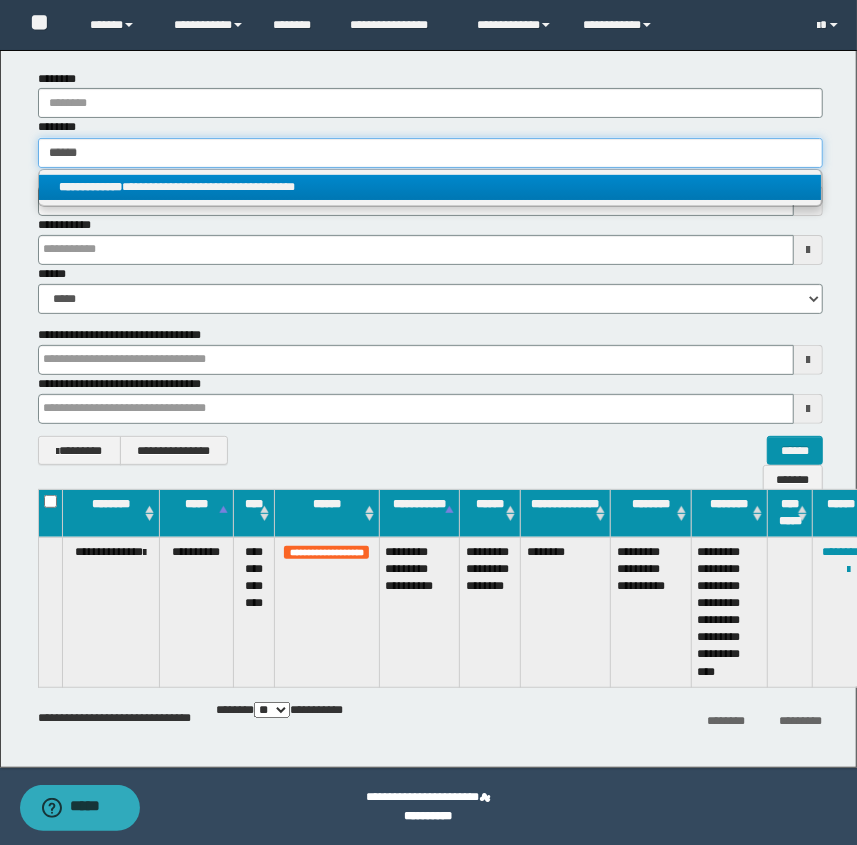 type 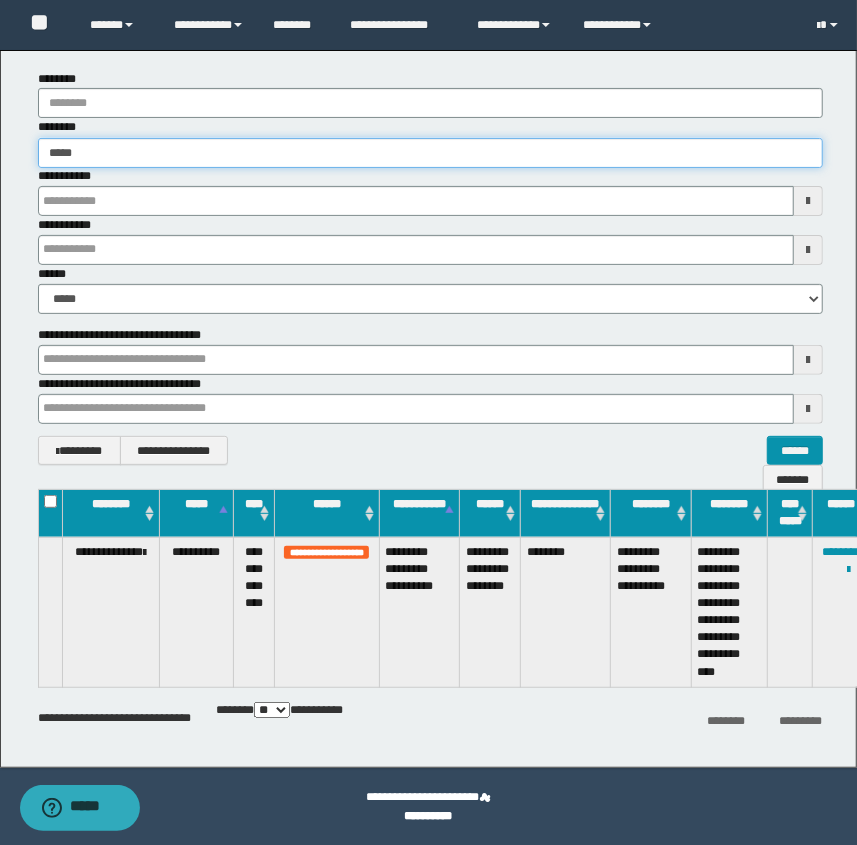 type on "******" 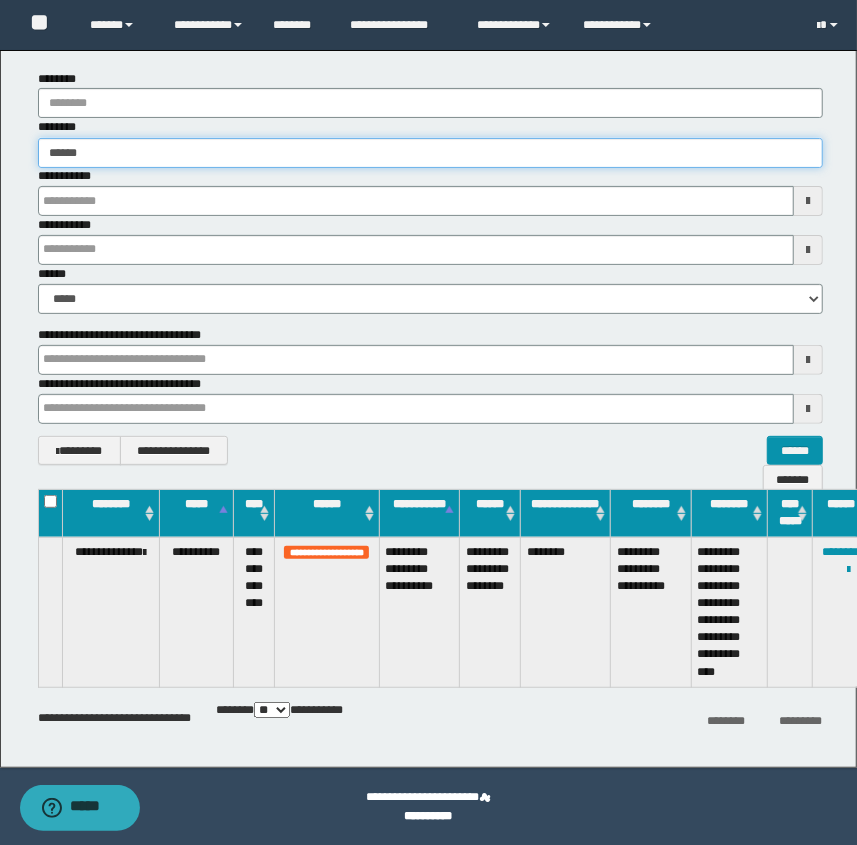 type on "******" 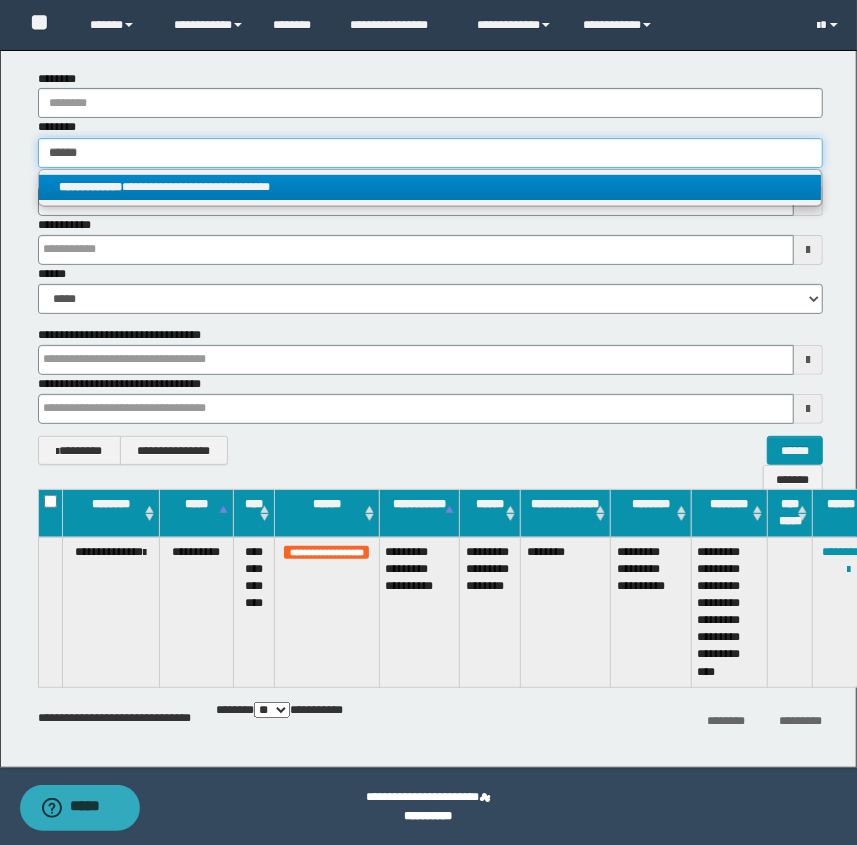 type on "******" 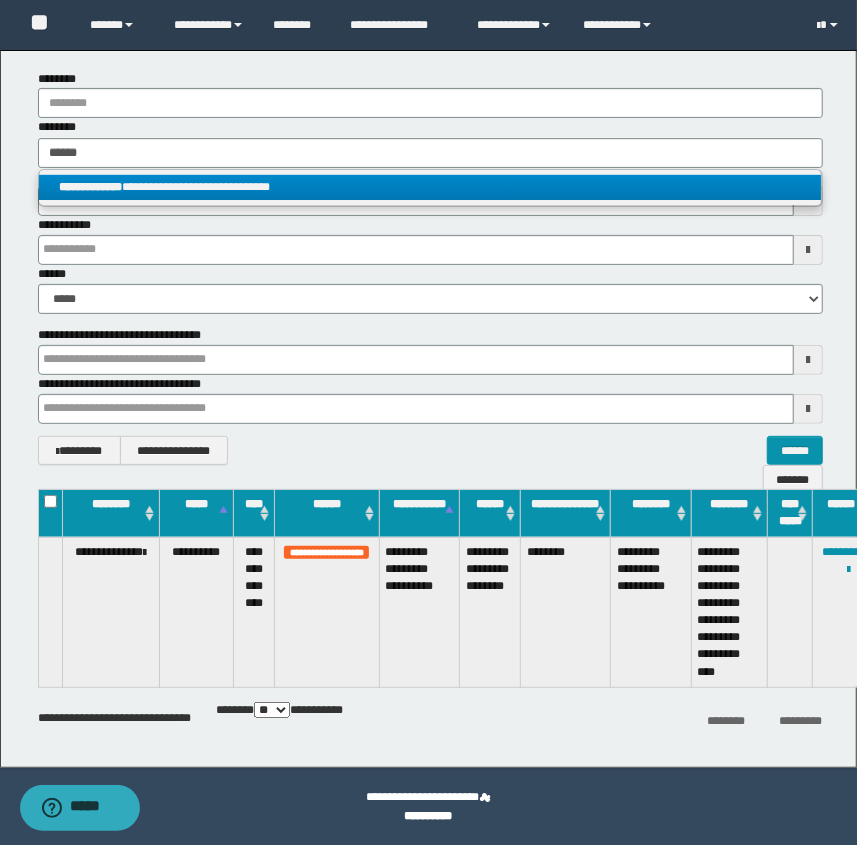 click on "**********" at bounding box center [430, 187] 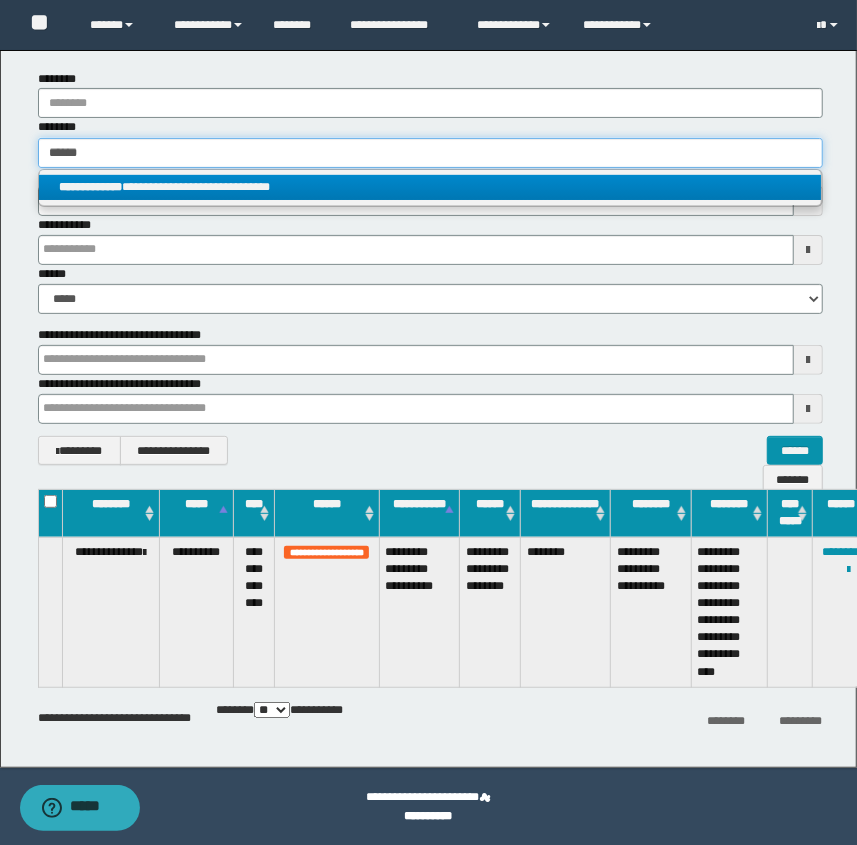 type 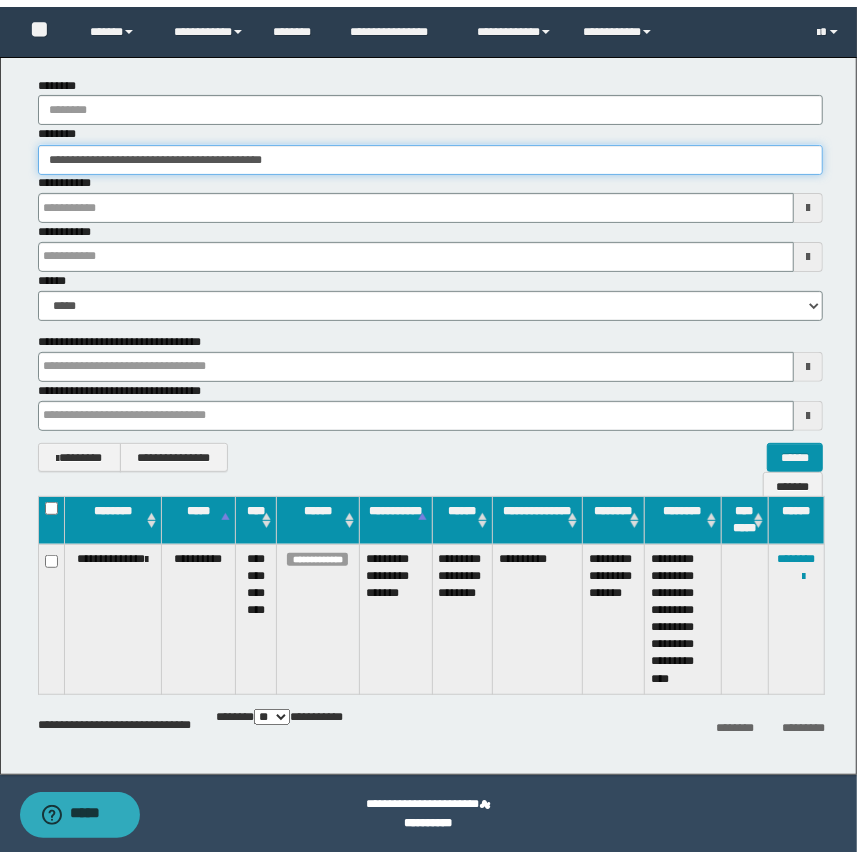 scroll, scrollTop: 98, scrollLeft: 0, axis: vertical 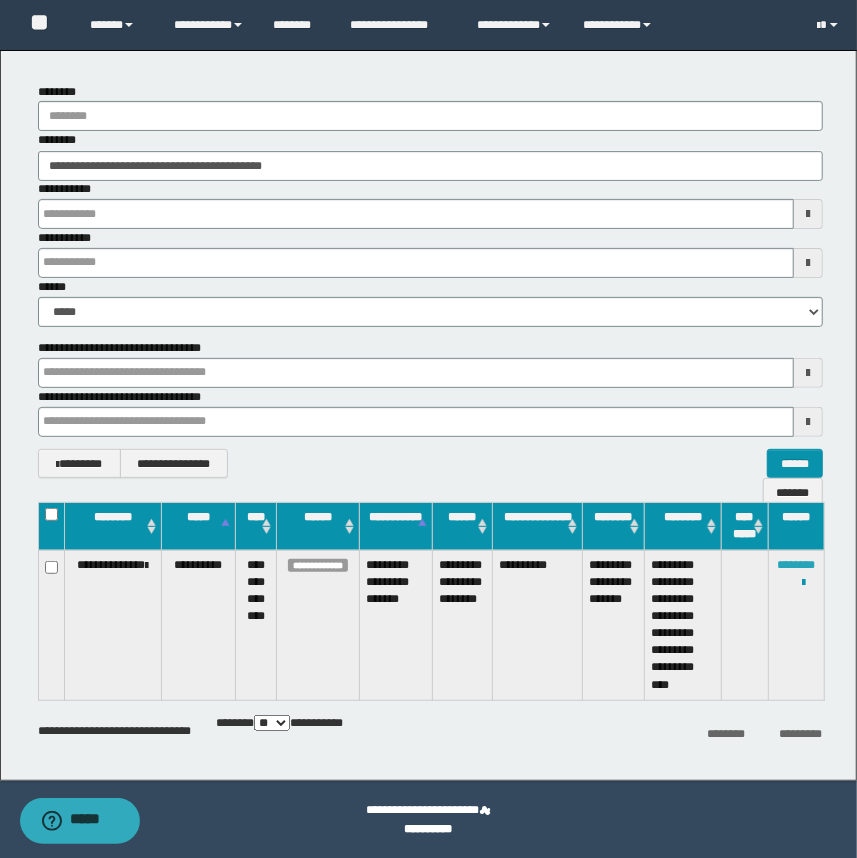 click on "********" at bounding box center [796, 565] 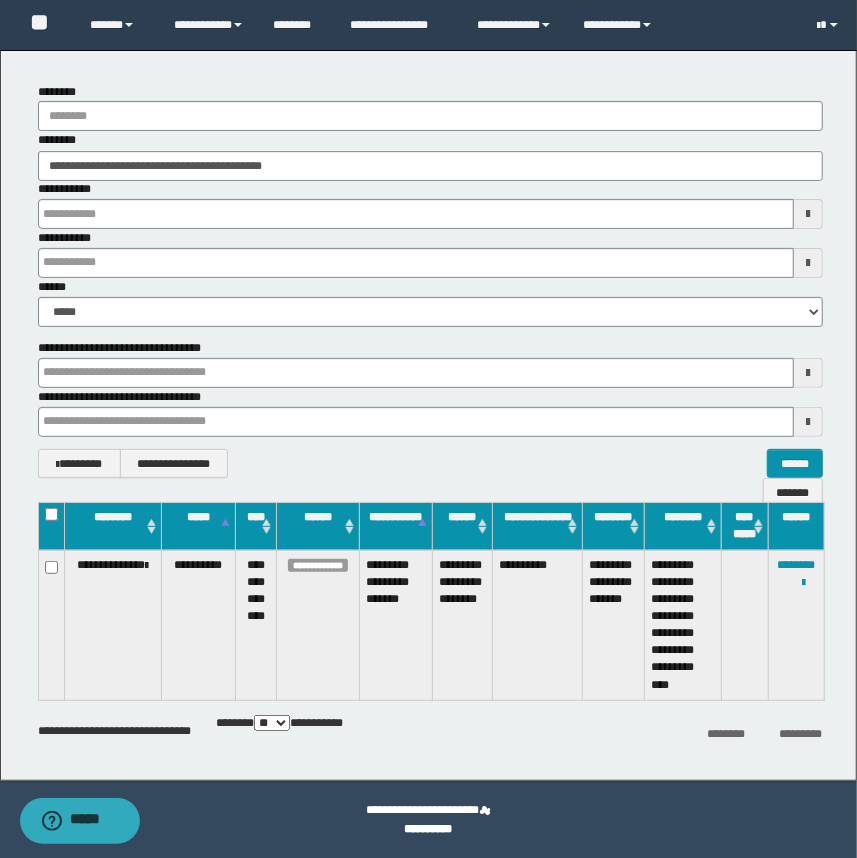 click on "**********" at bounding box center (431, 204) 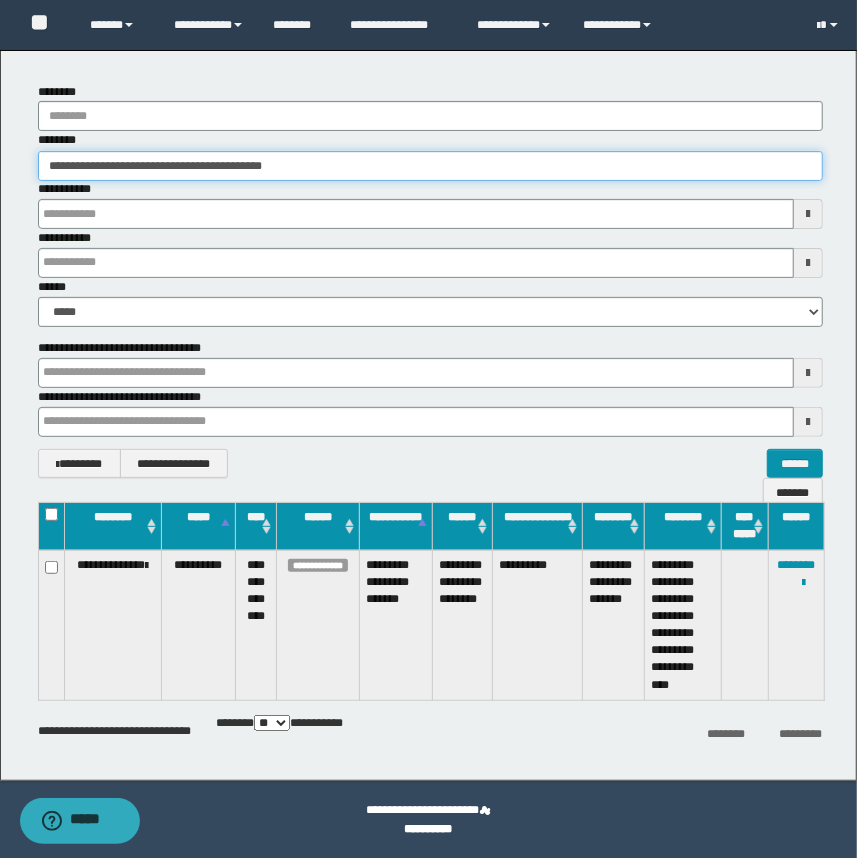 click on "**********" at bounding box center [431, 166] 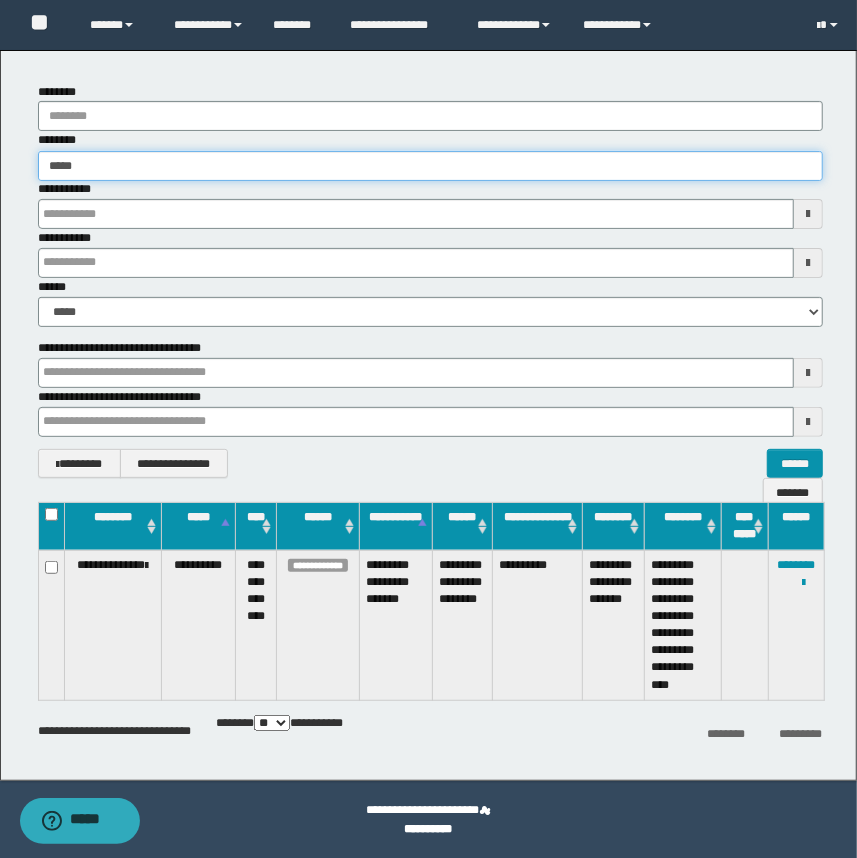 type on "******" 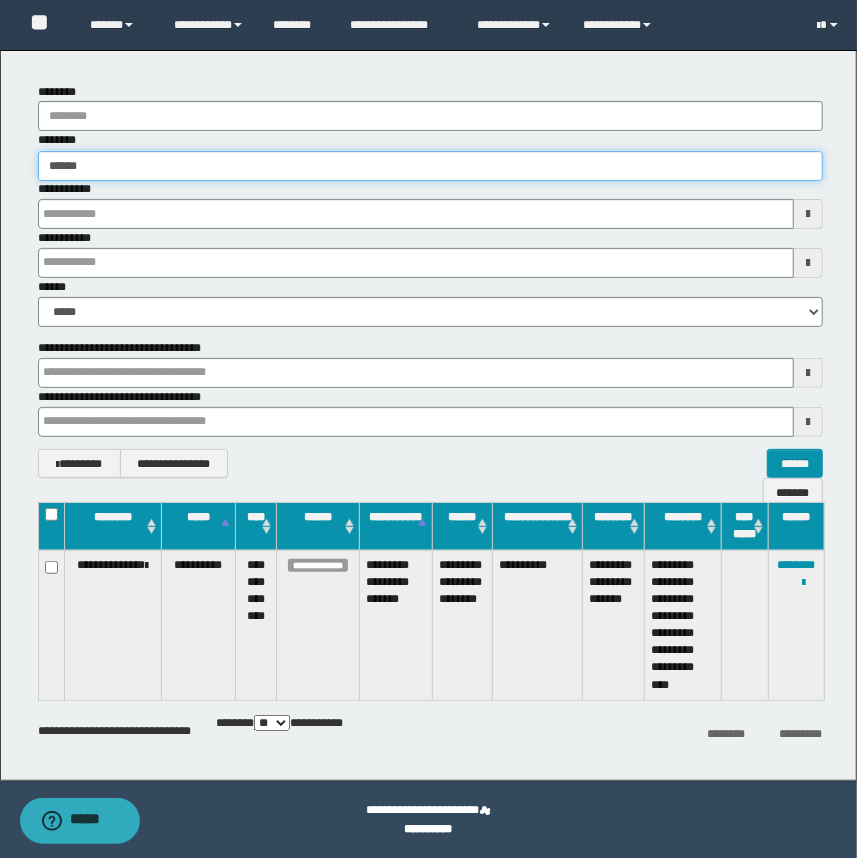 type on "******" 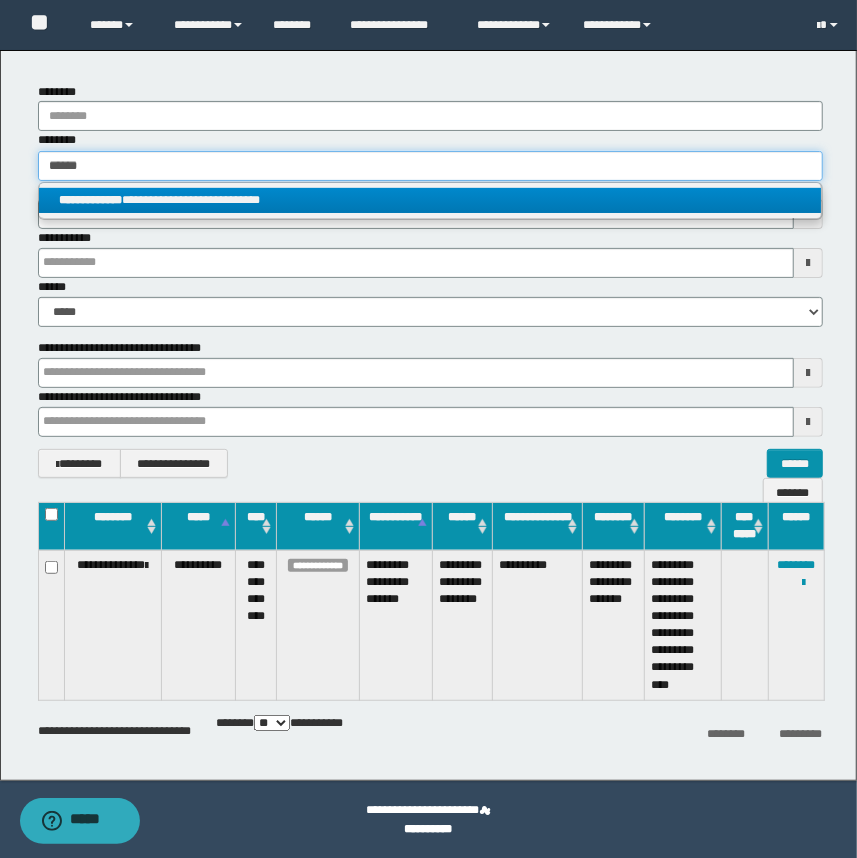 type on "******" 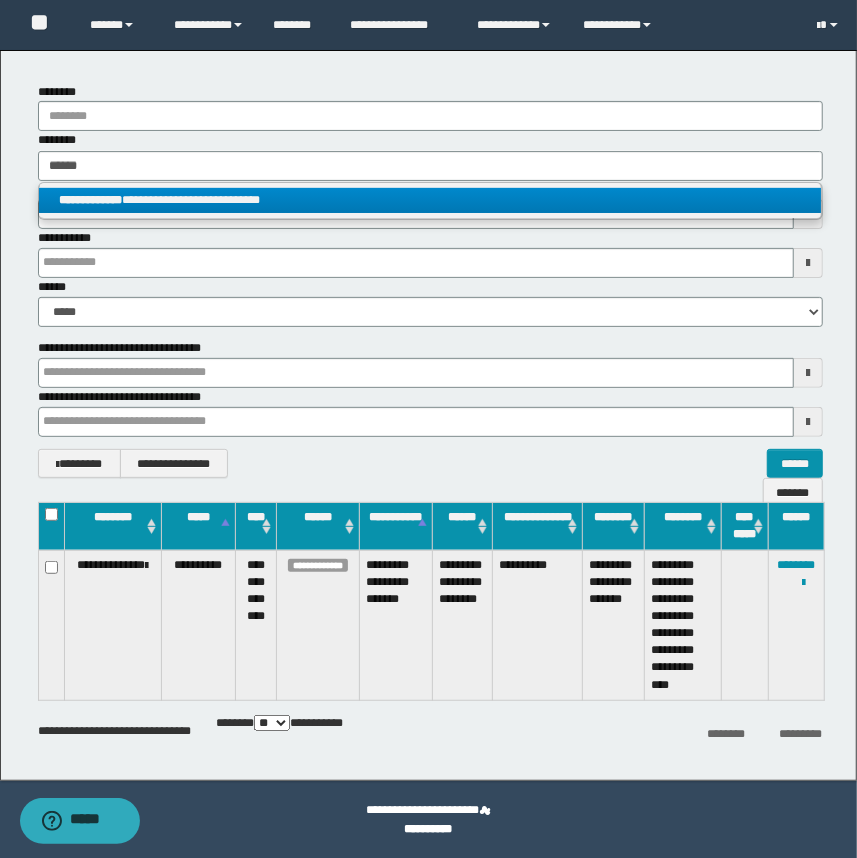 click on "**********" at bounding box center [430, 200] 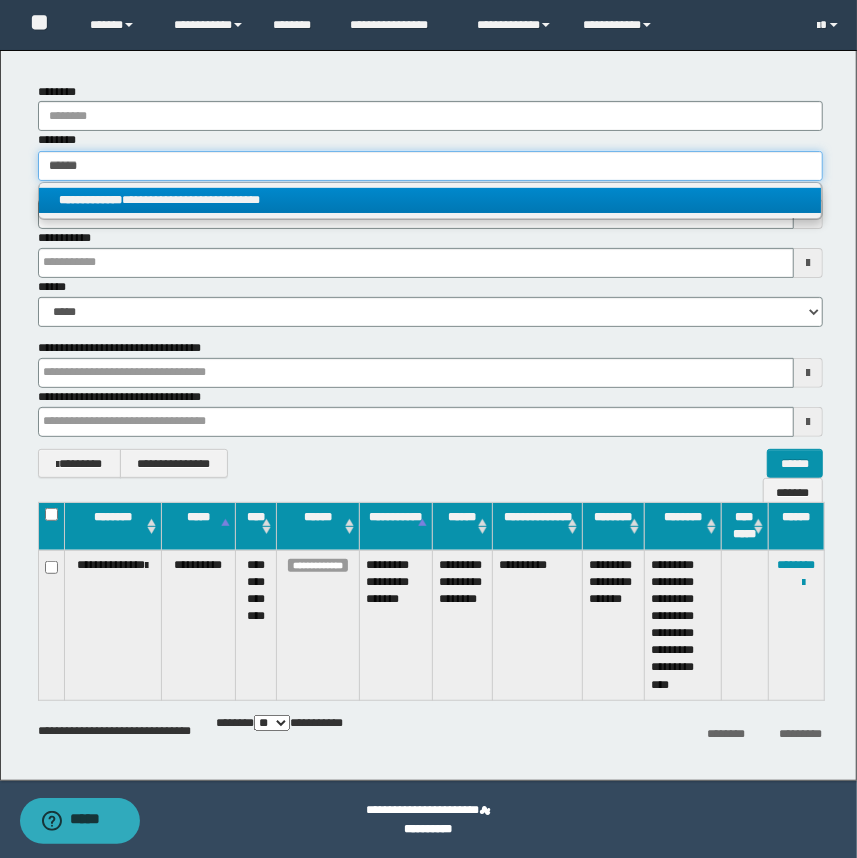 type 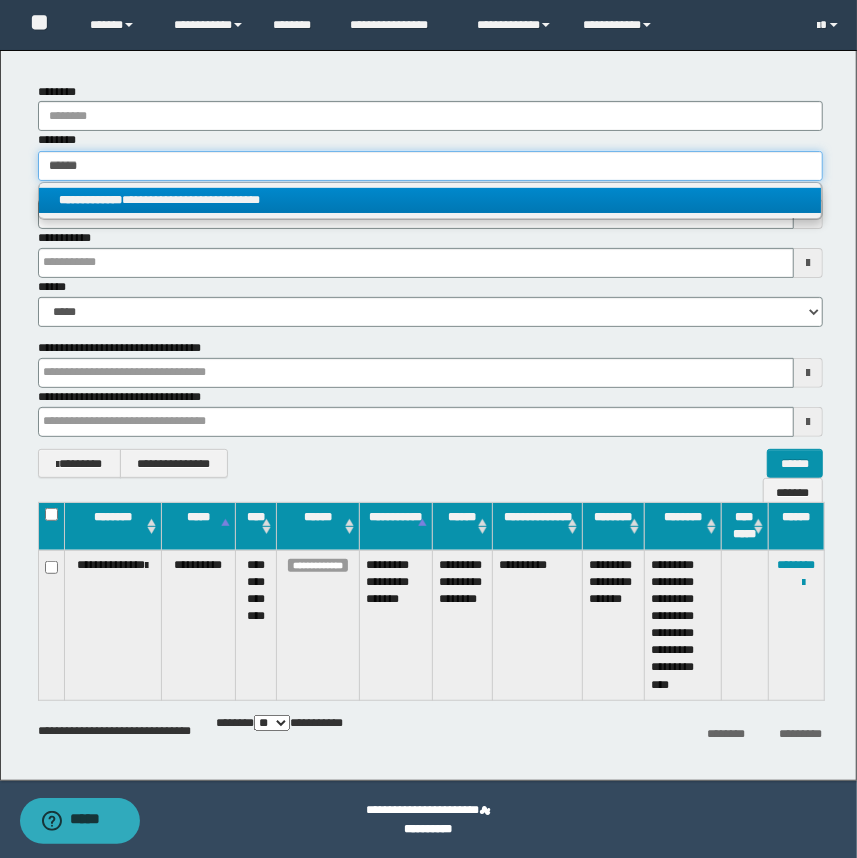 type on "**********" 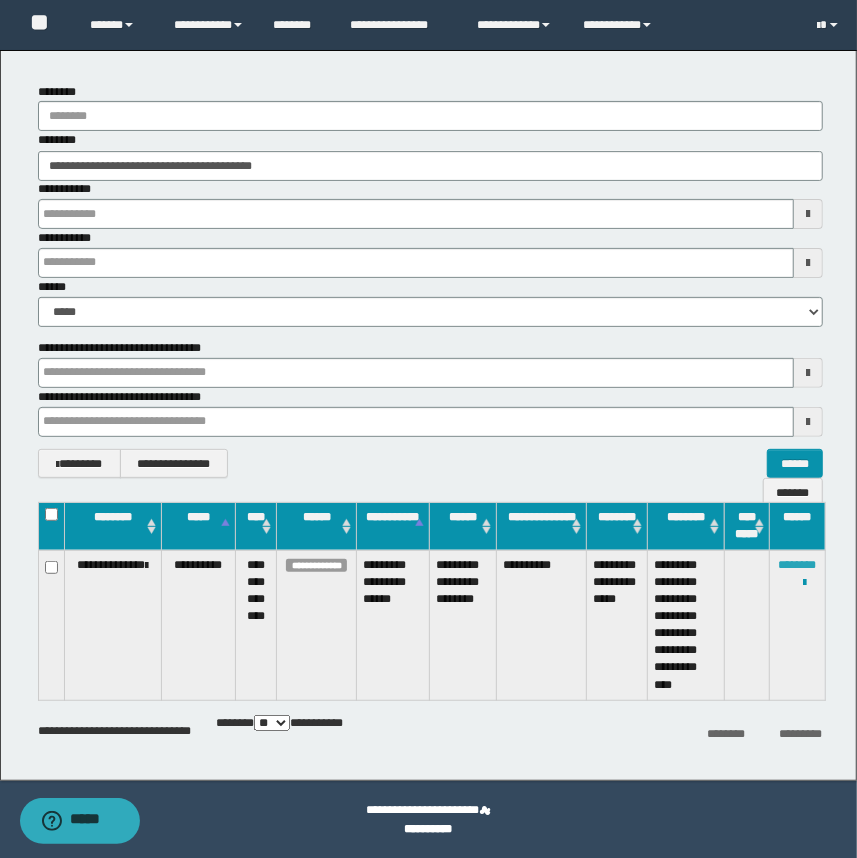 click on "********" at bounding box center (797, 565) 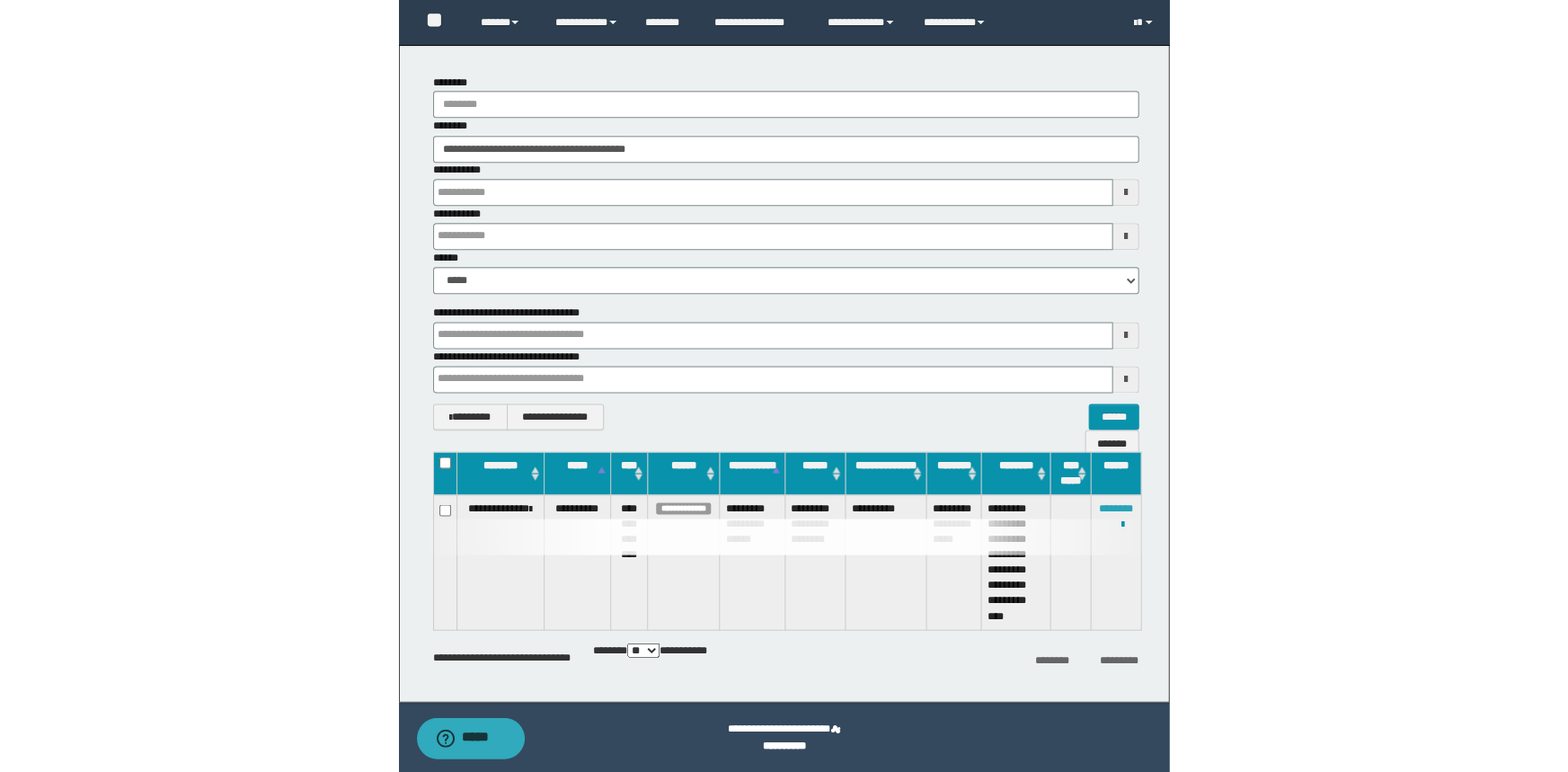 scroll, scrollTop: 0, scrollLeft: 0, axis: both 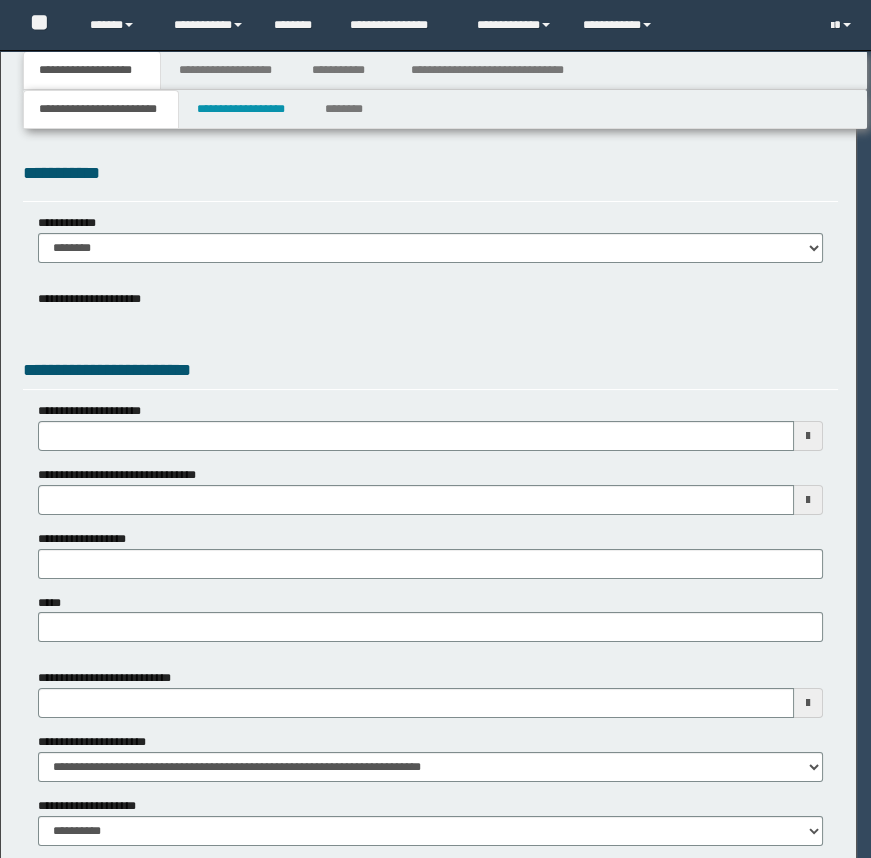 select on "**" 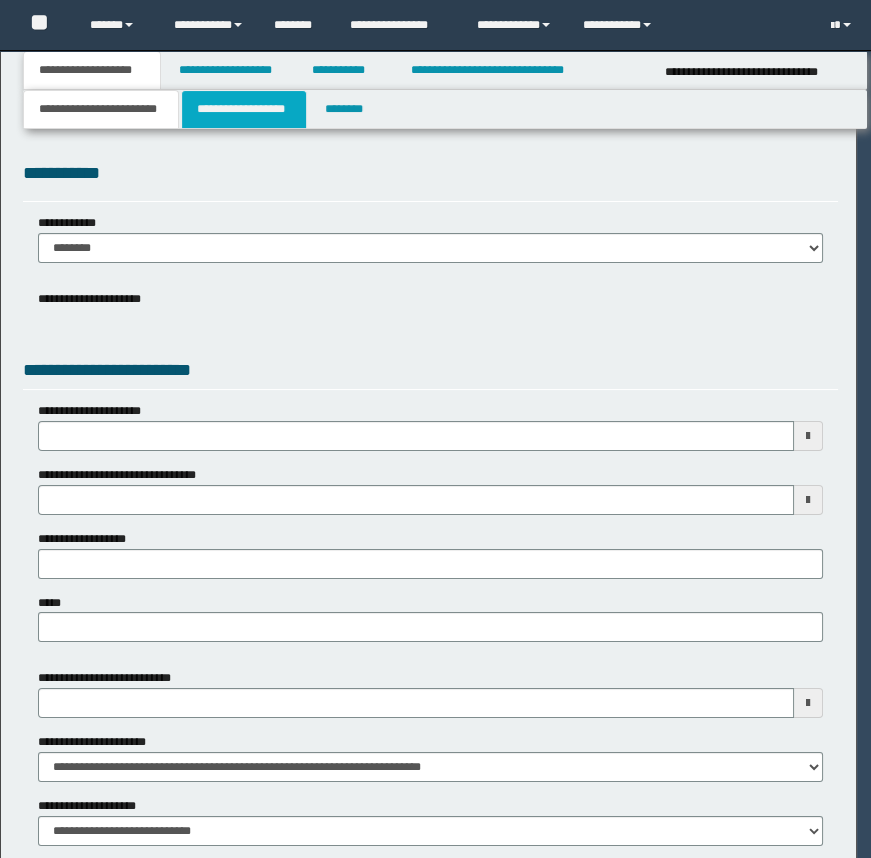 scroll, scrollTop: 0, scrollLeft: 0, axis: both 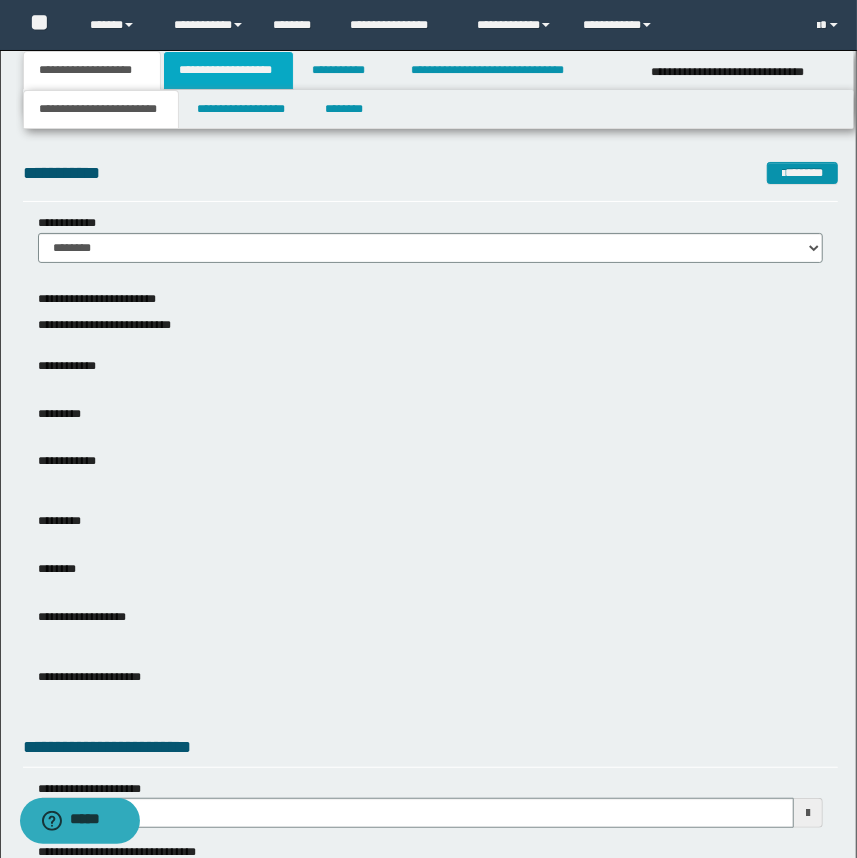 click on "**********" at bounding box center [228, 70] 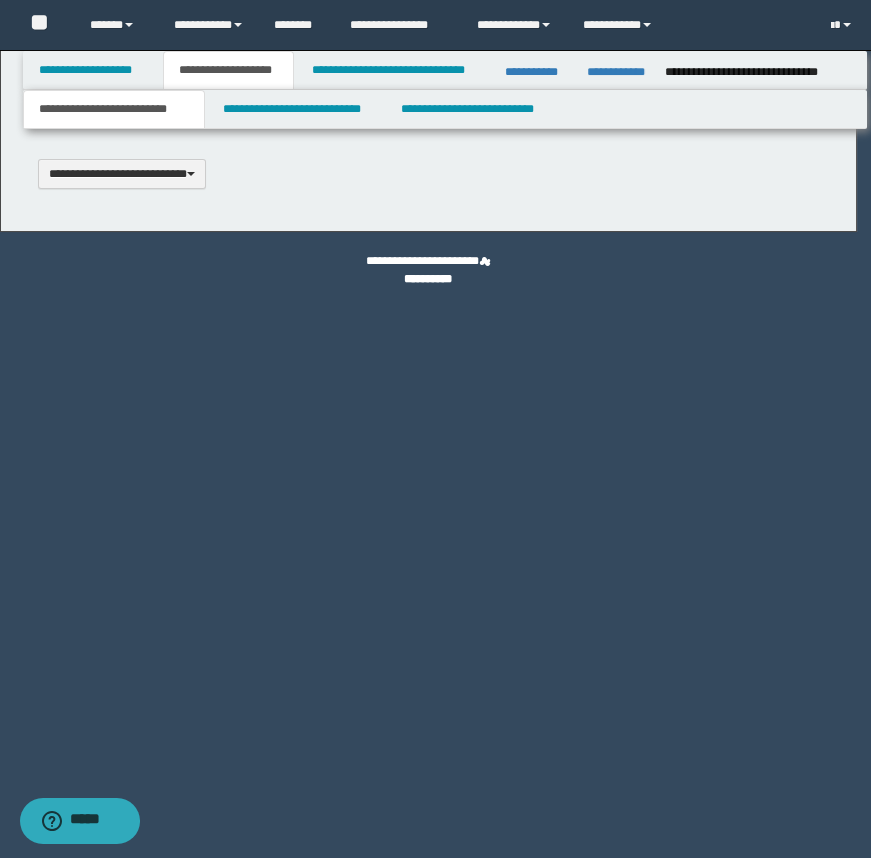 type 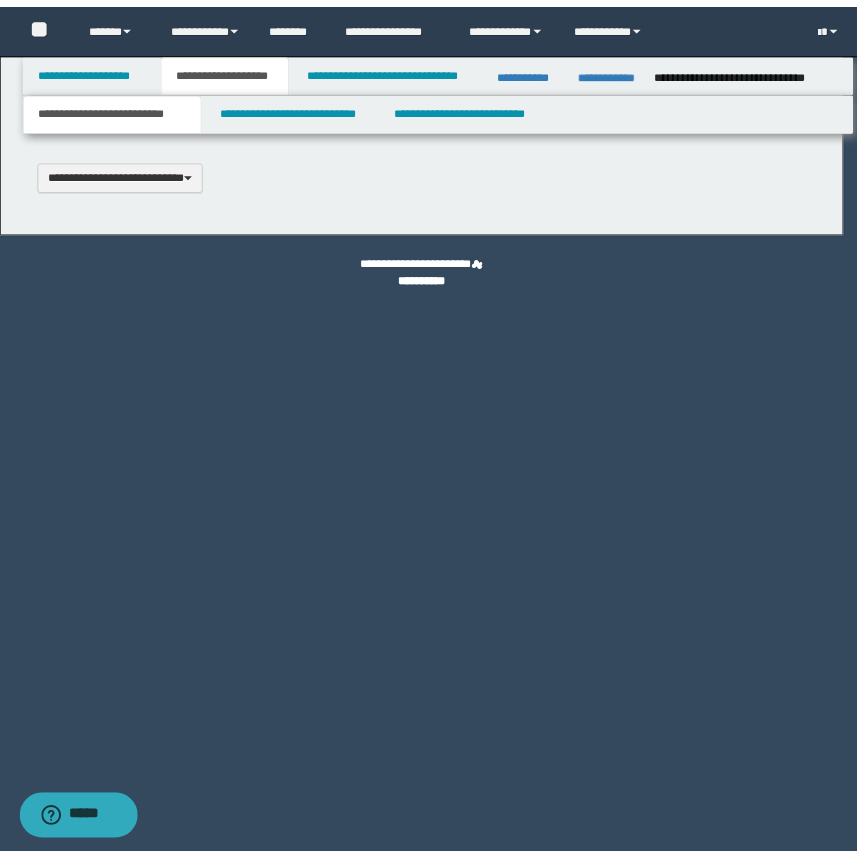 scroll, scrollTop: 0, scrollLeft: 0, axis: both 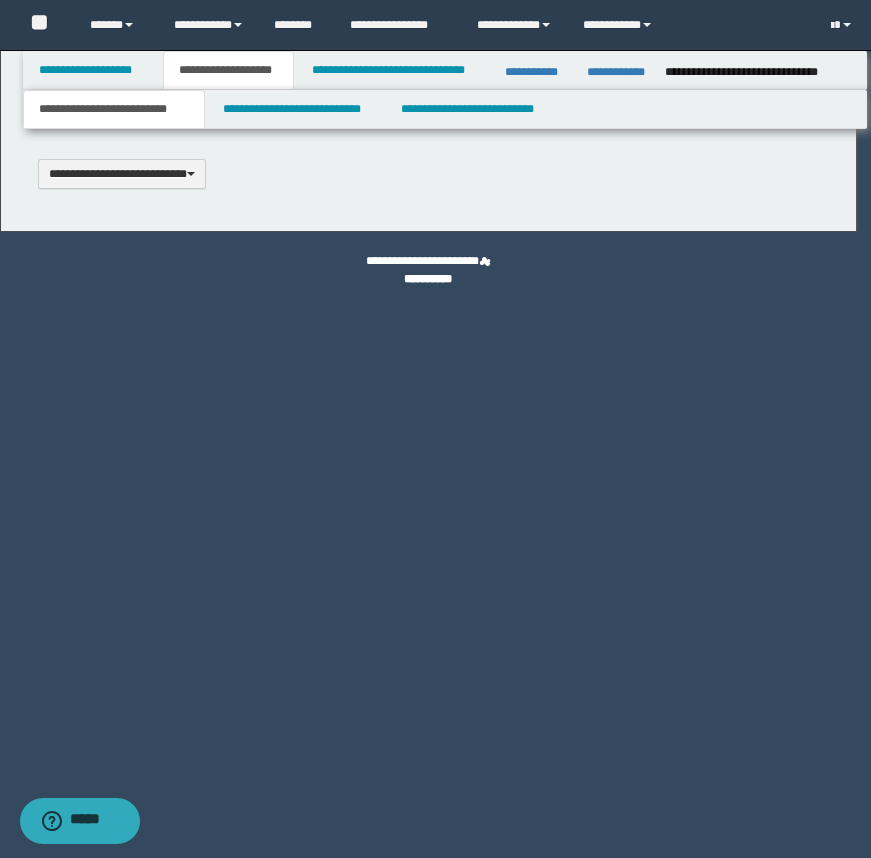 select on "*" 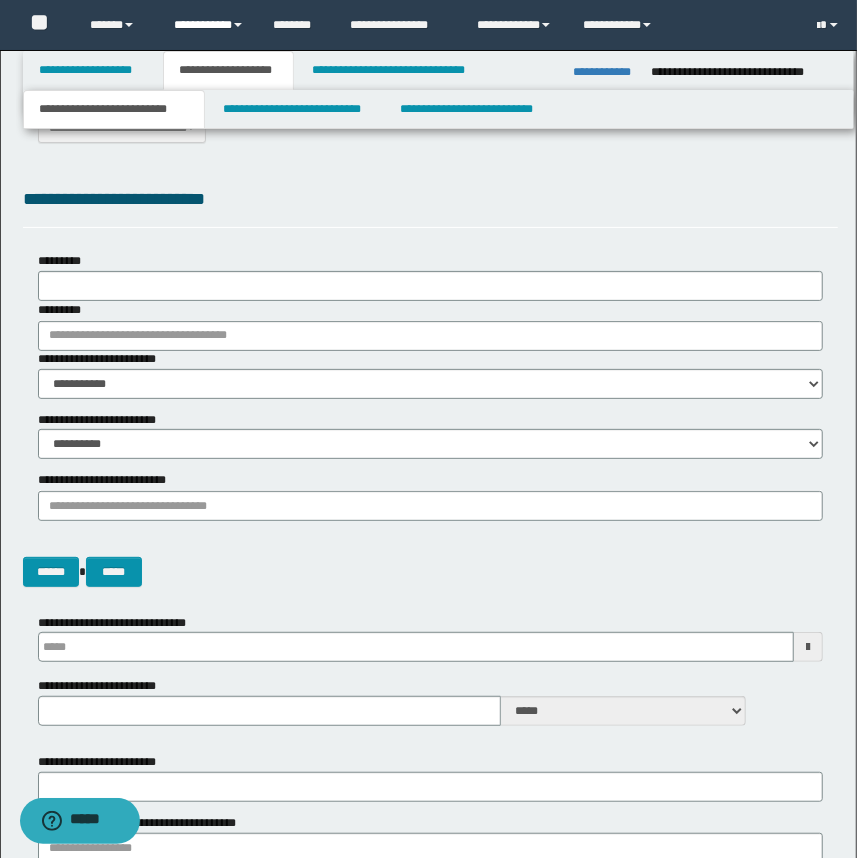 scroll, scrollTop: 90, scrollLeft: 0, axis: vertical 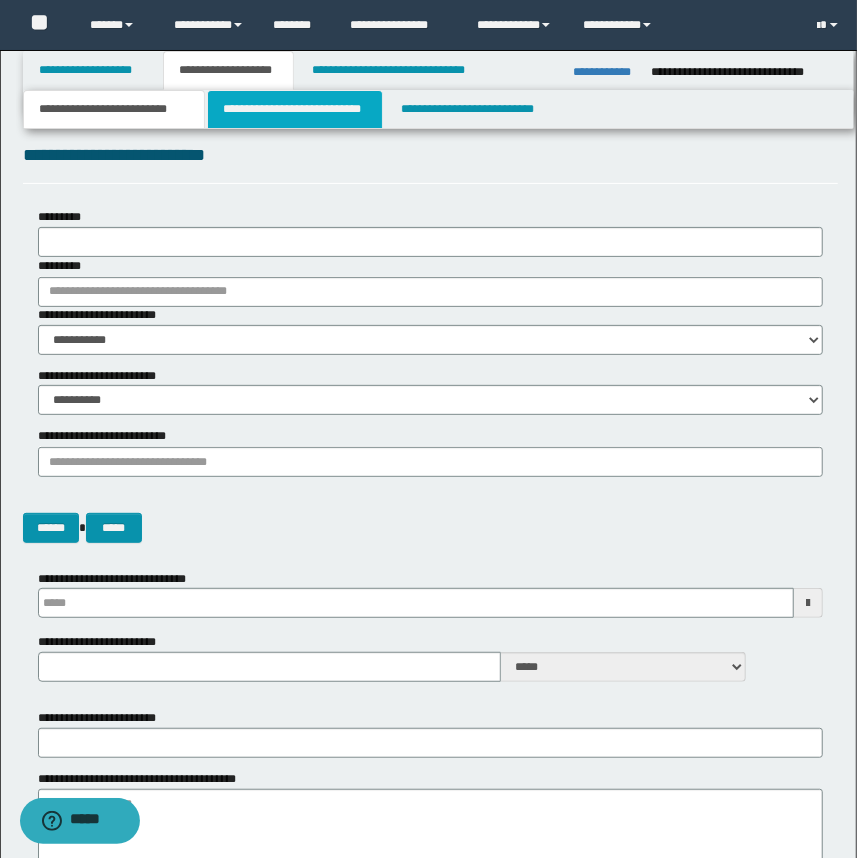 click on "**********" at bounding box center [294, 109] 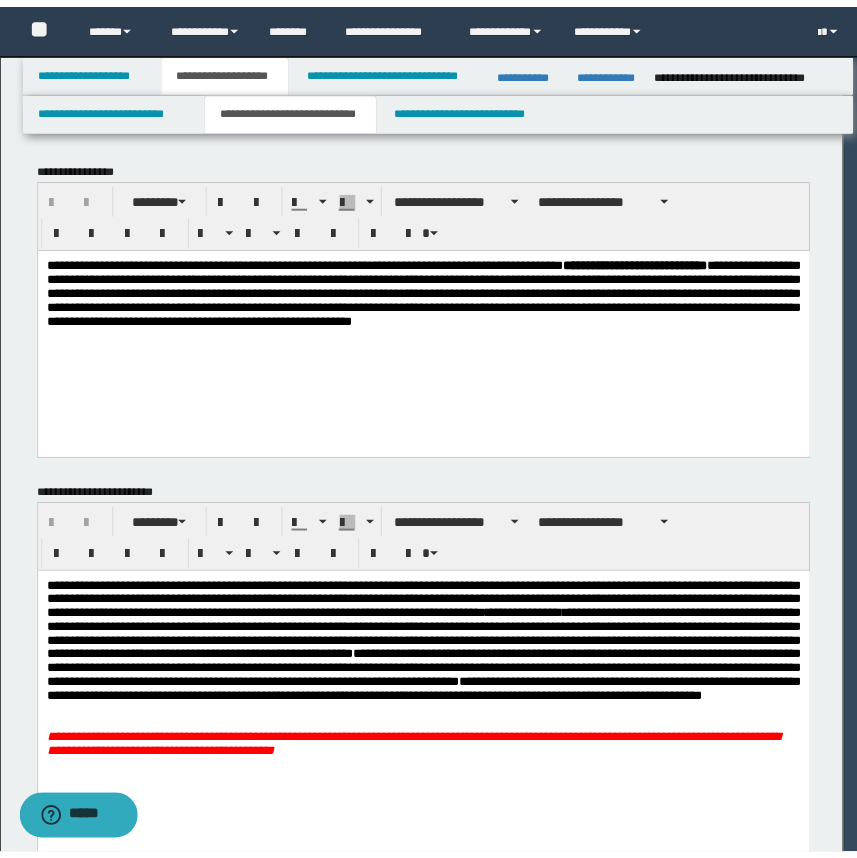 scroll, scrollTop: 0, scrollLeft: 0, axis: both 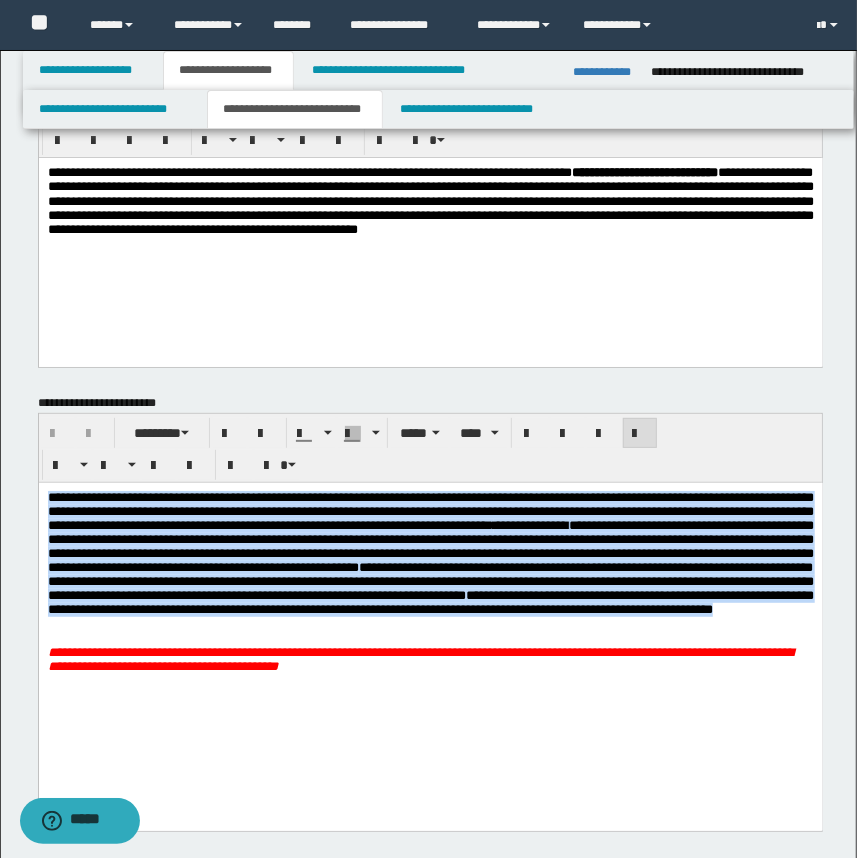 drag, startPoint x: 749, startPoint y: 657, endPoint x: 17, endPoint y: 477, distance: 753.80634 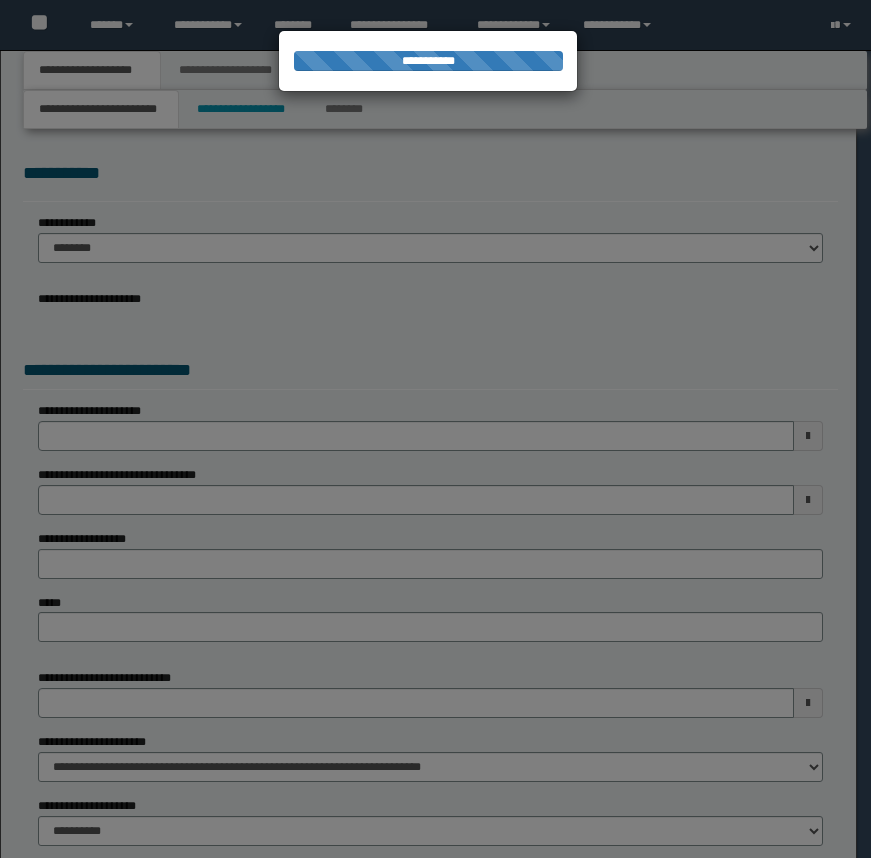 scroll, scrollTop: 0, scrollLeft: 0, axis: both 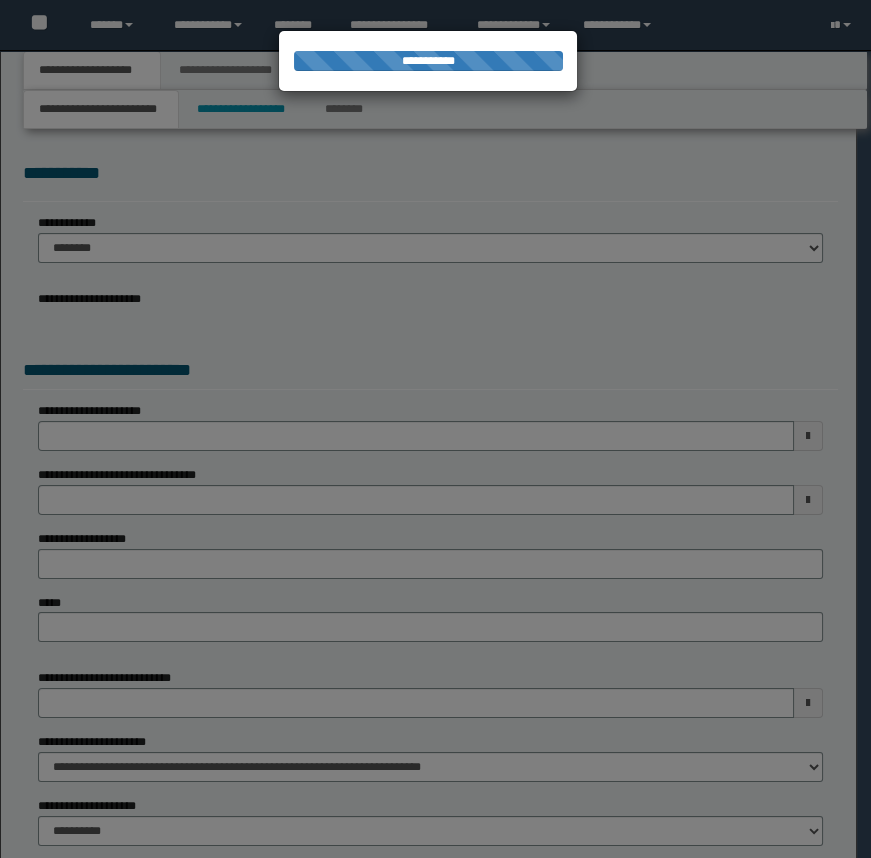 select on "**" 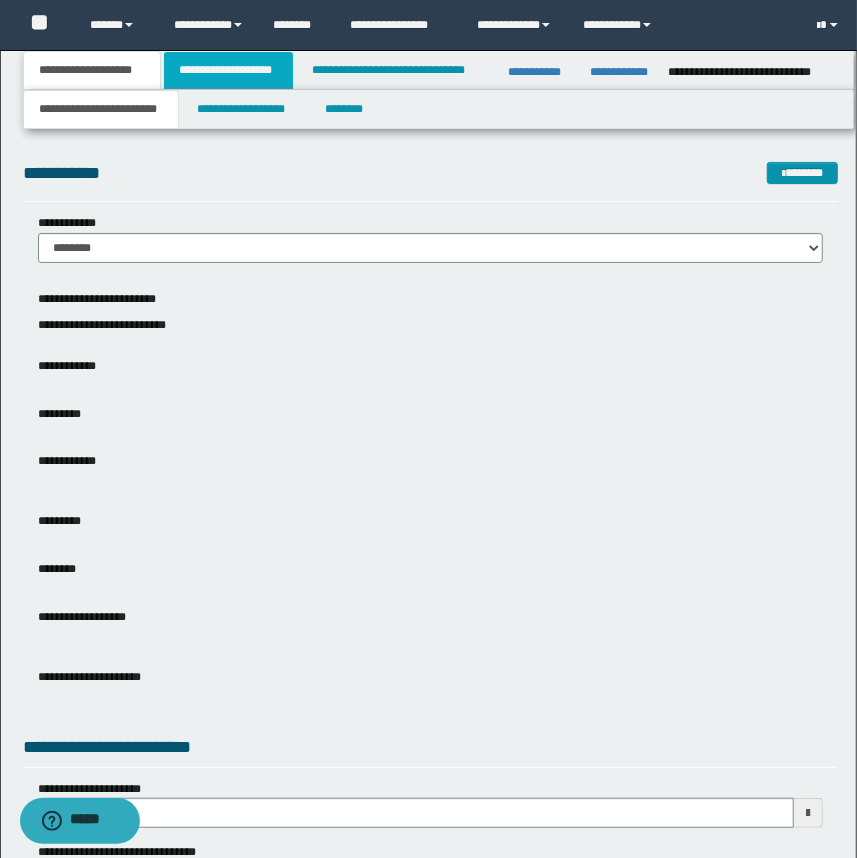 click on "**********" at bounding box center [228, 70] 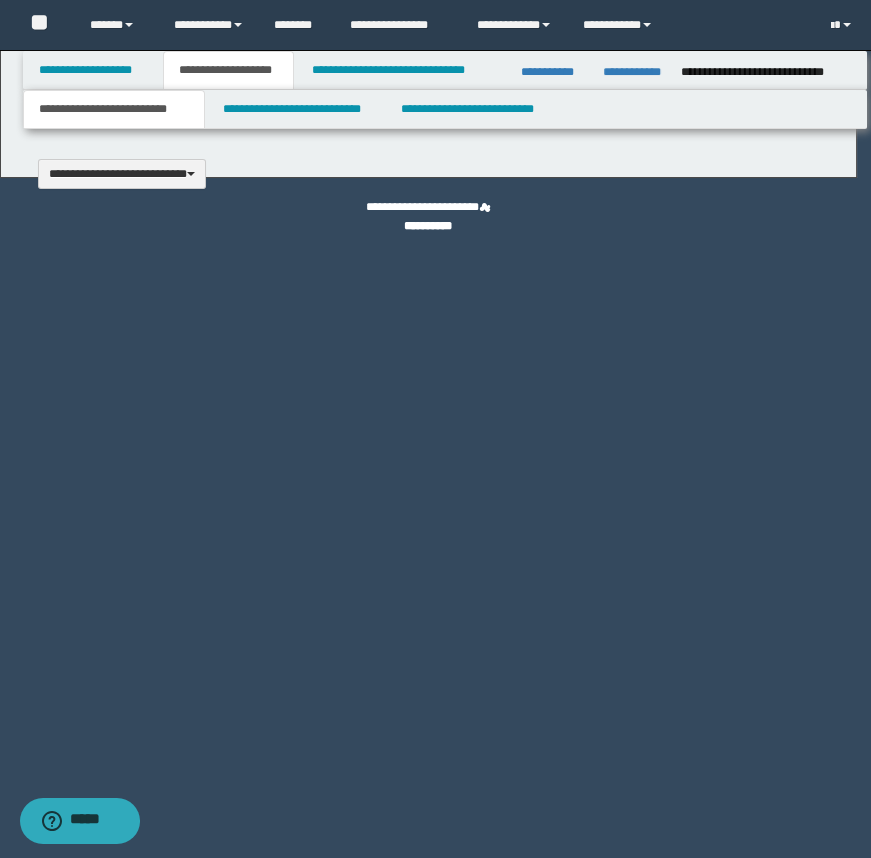 type 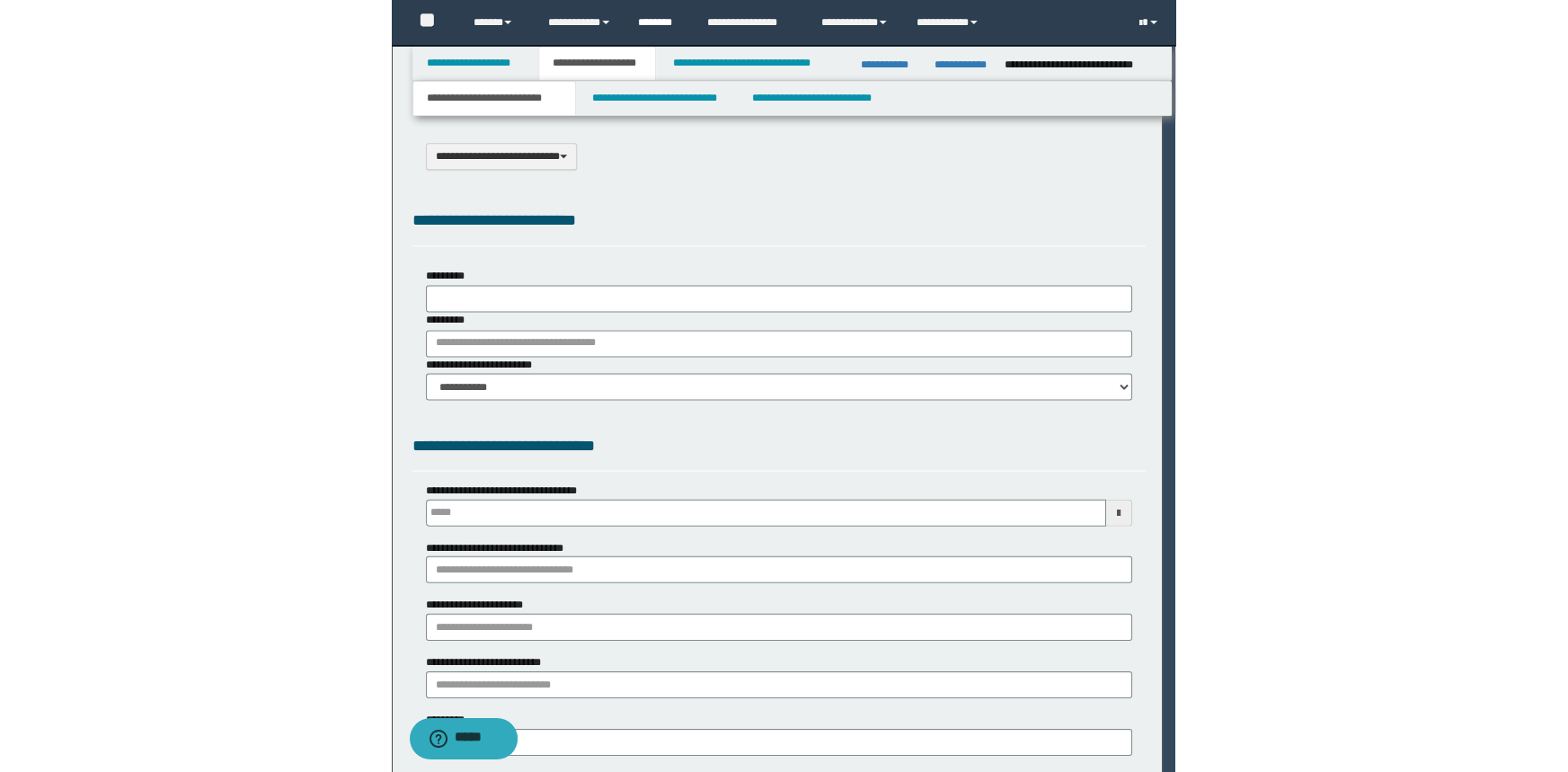 scroll, scrollTop: 0, scrollLeft: 0, axis: both 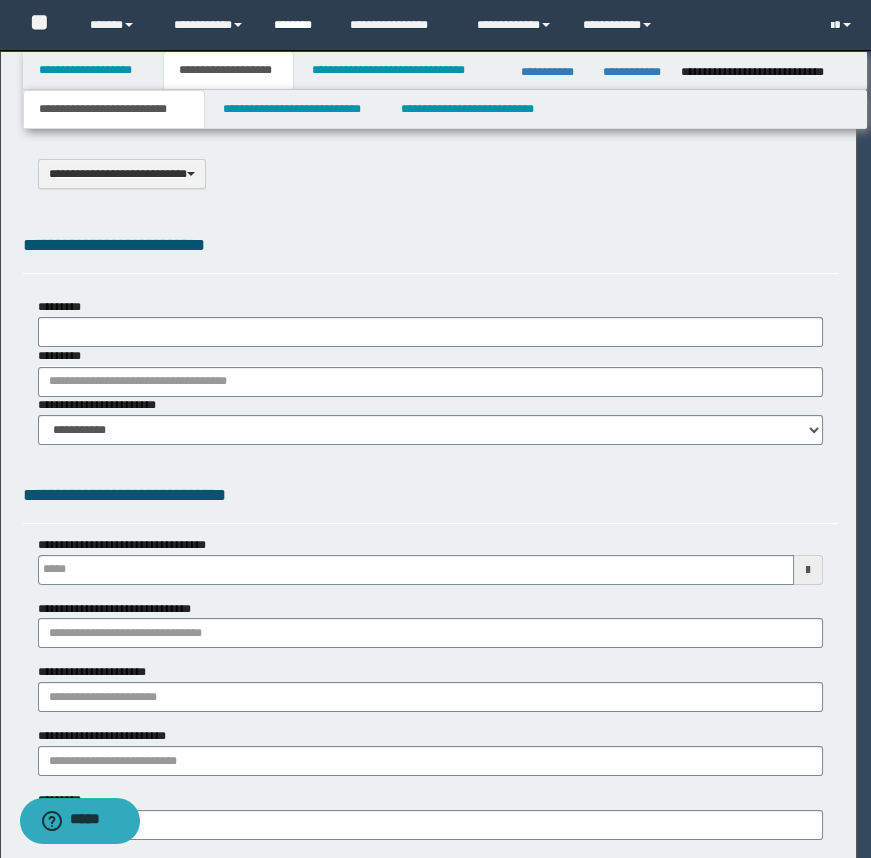 select on "*" 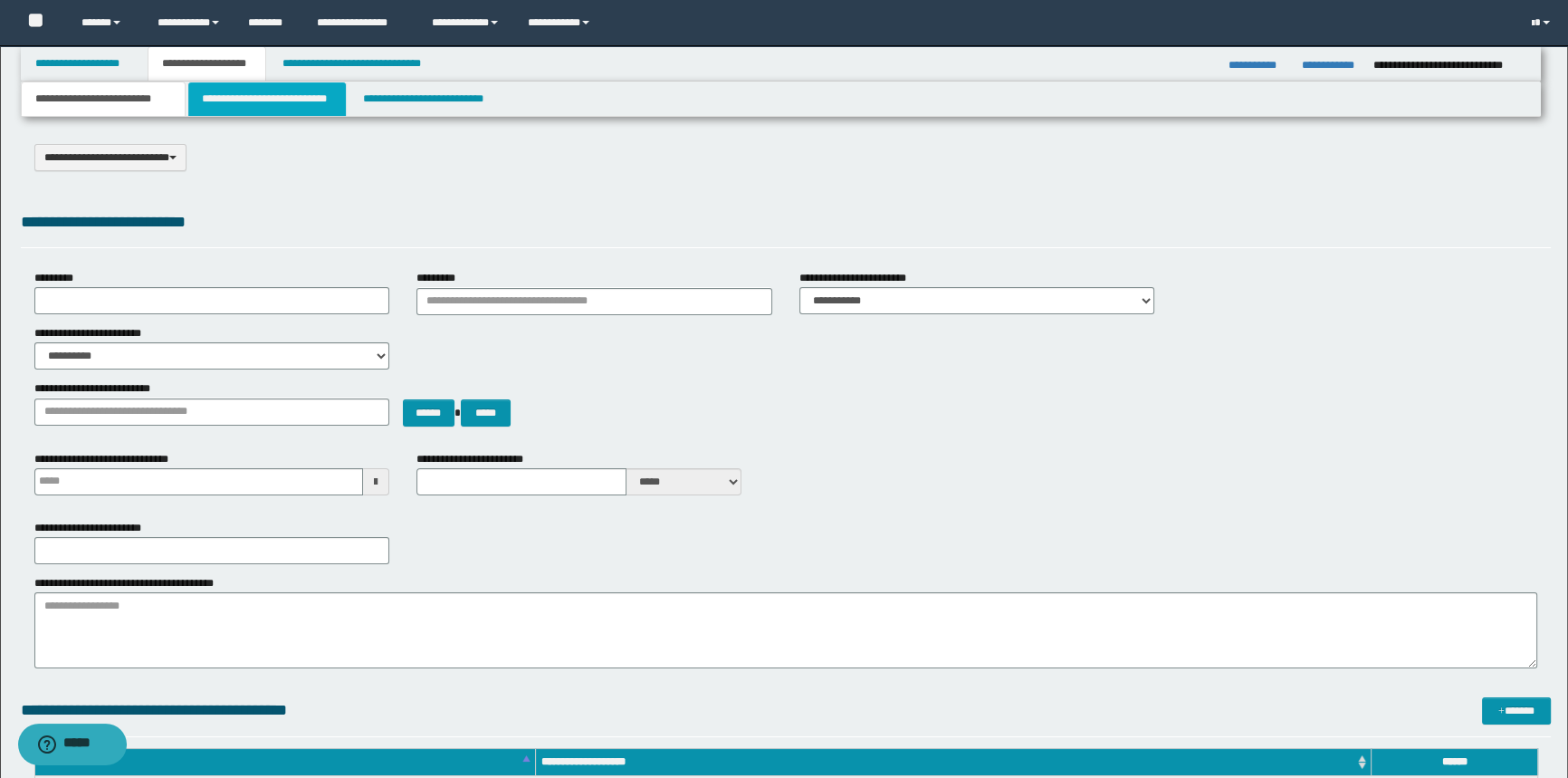 click on "**********" at bounding box center [266, 99] 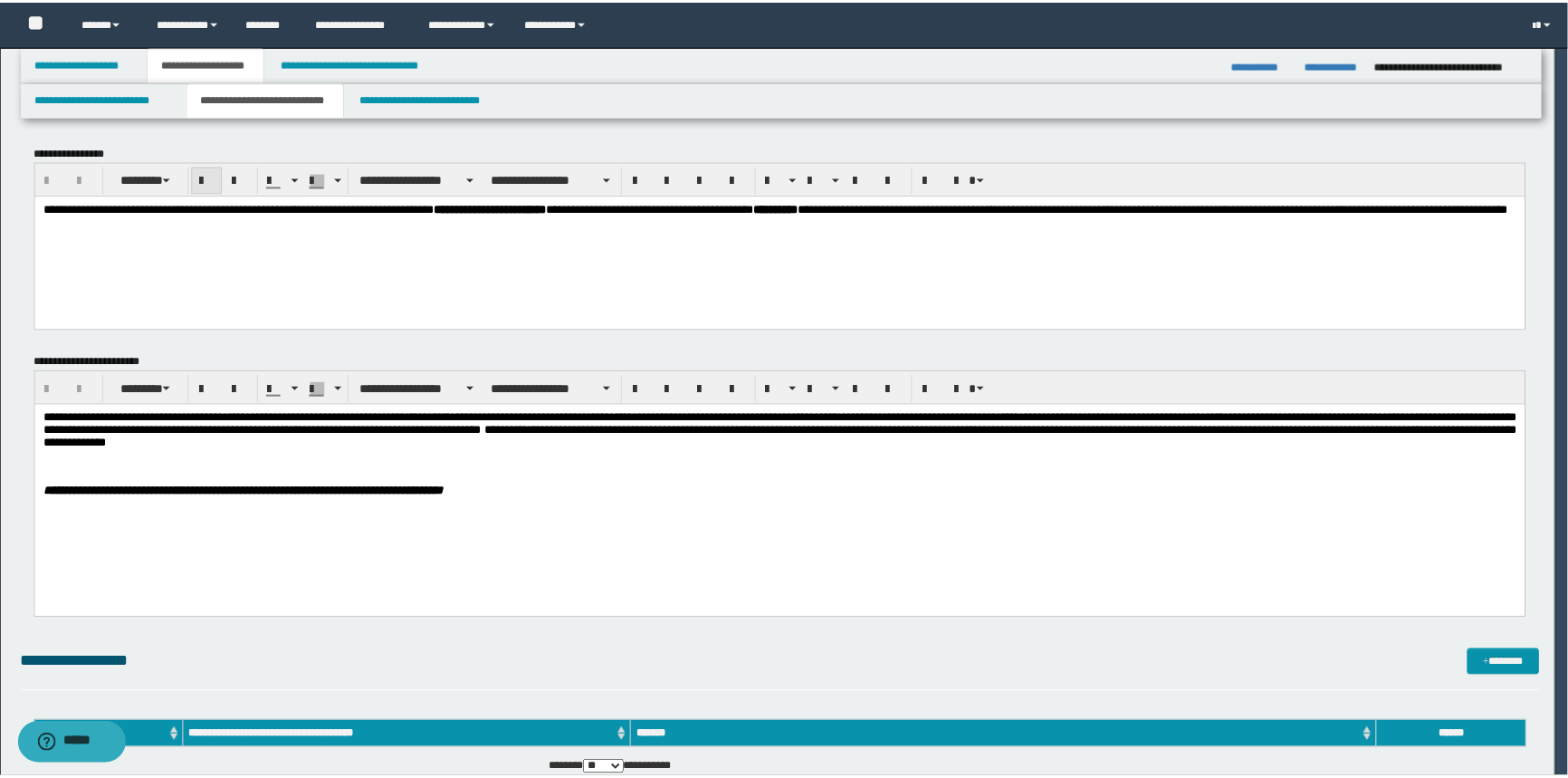 scroll, scrollTop: 0, scrollLeft: 0, axis: both 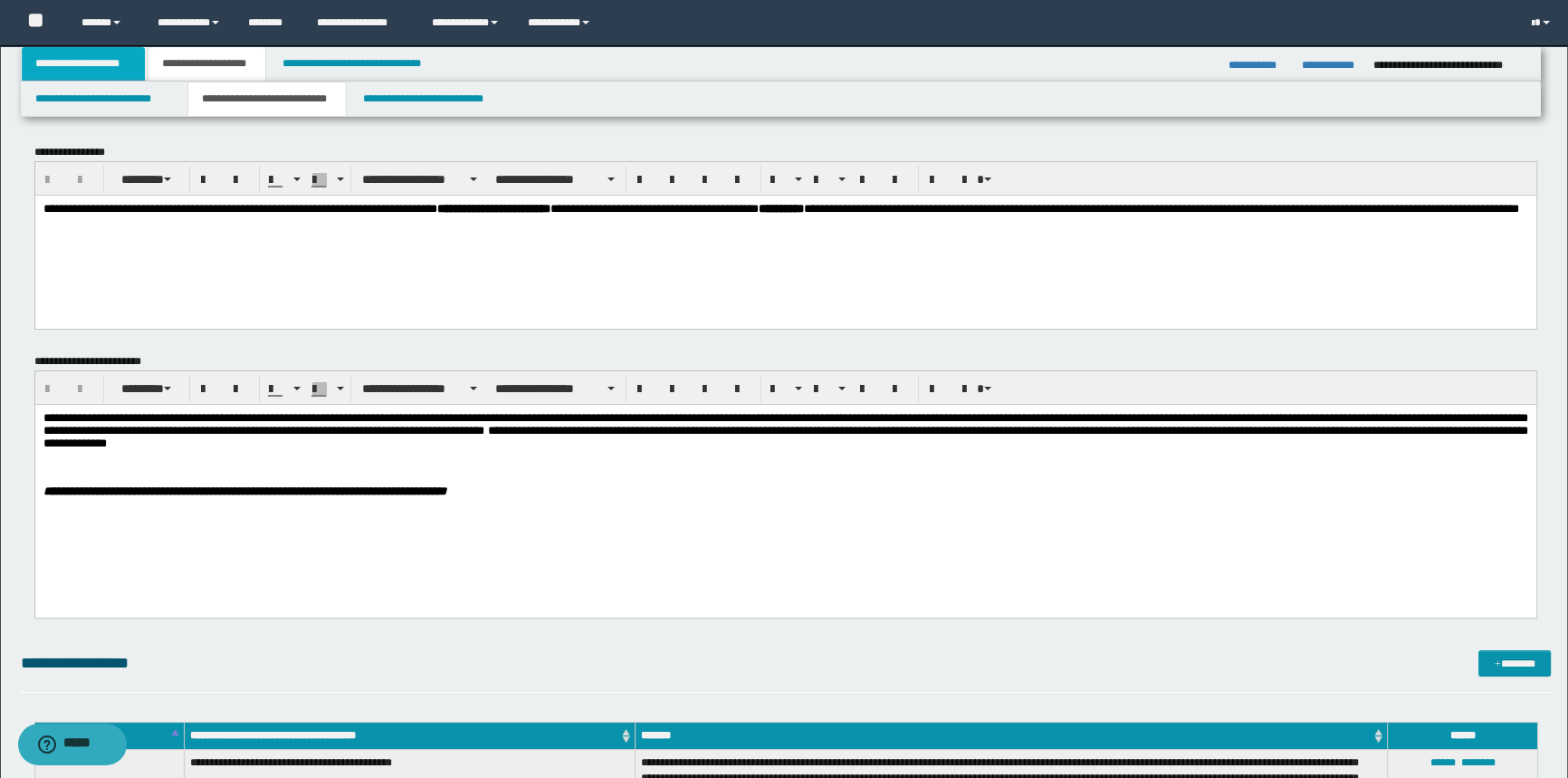 click on "**********" at bounding box center [83, 63] 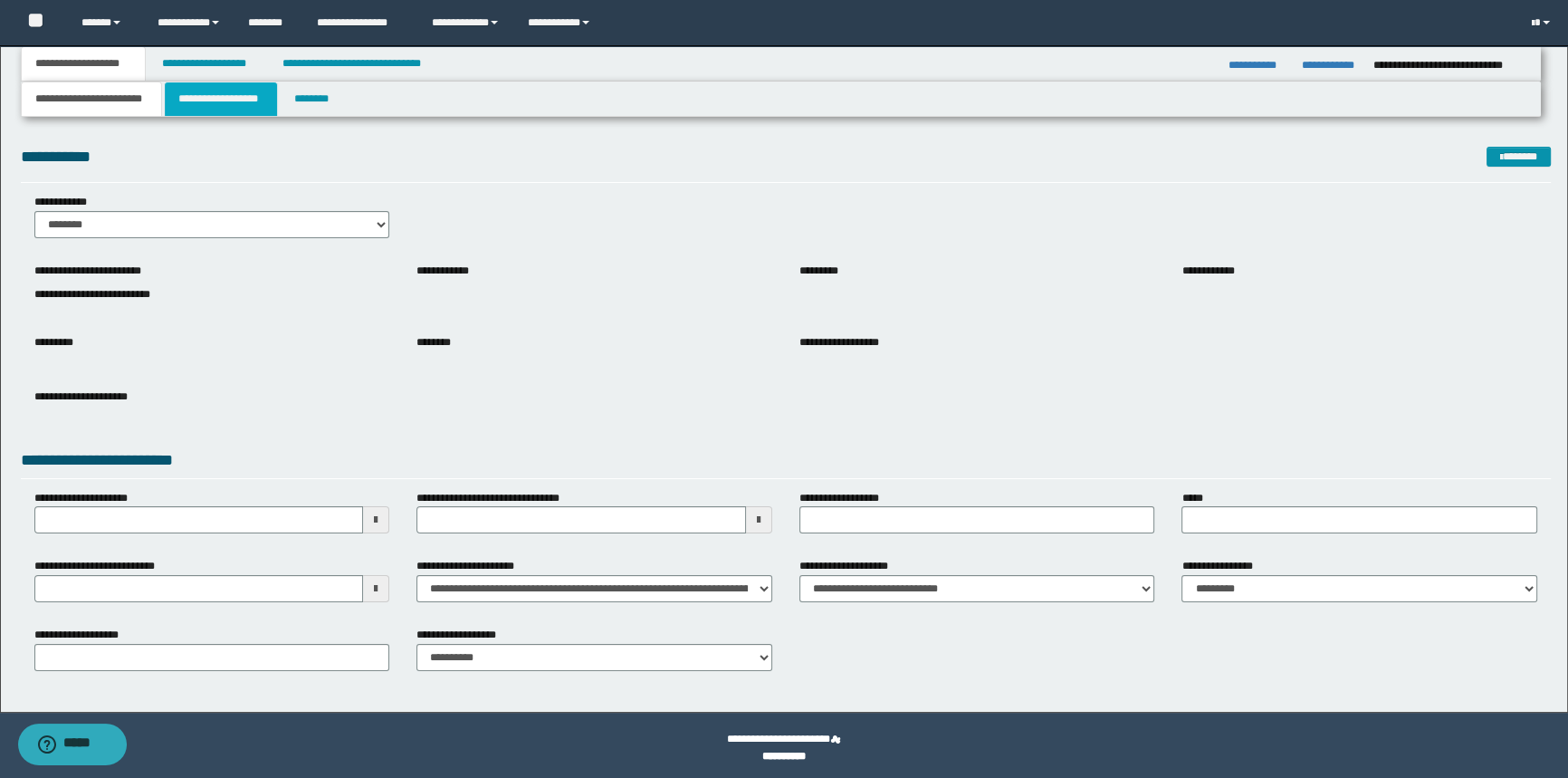 click on "**********" at bounding box center [221, 99] 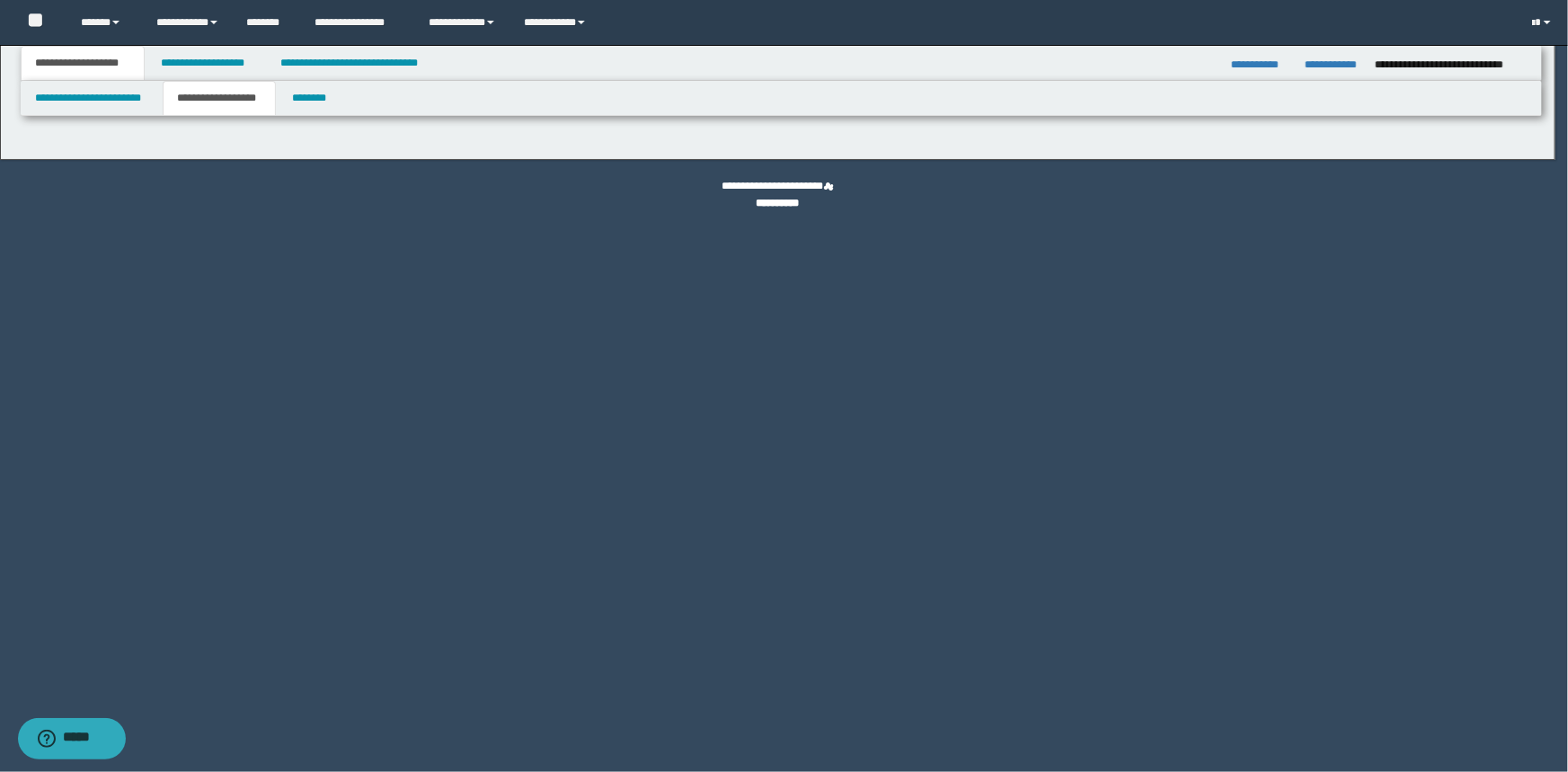type on "**********" 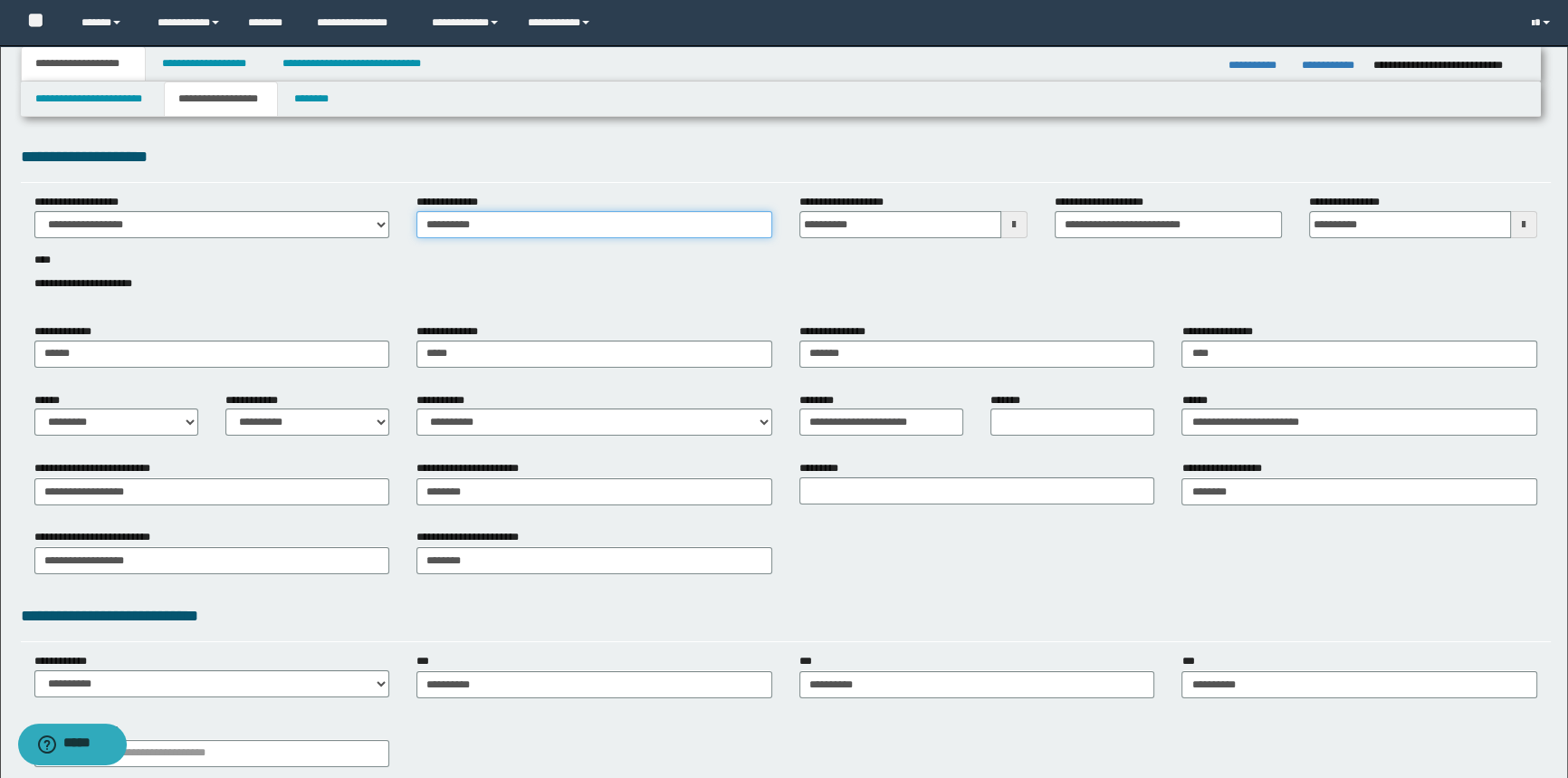 drag, startPoint x: 489, startPoint y: 225, endPoint x: 450, endPoint y: 218, distance: 39.62323 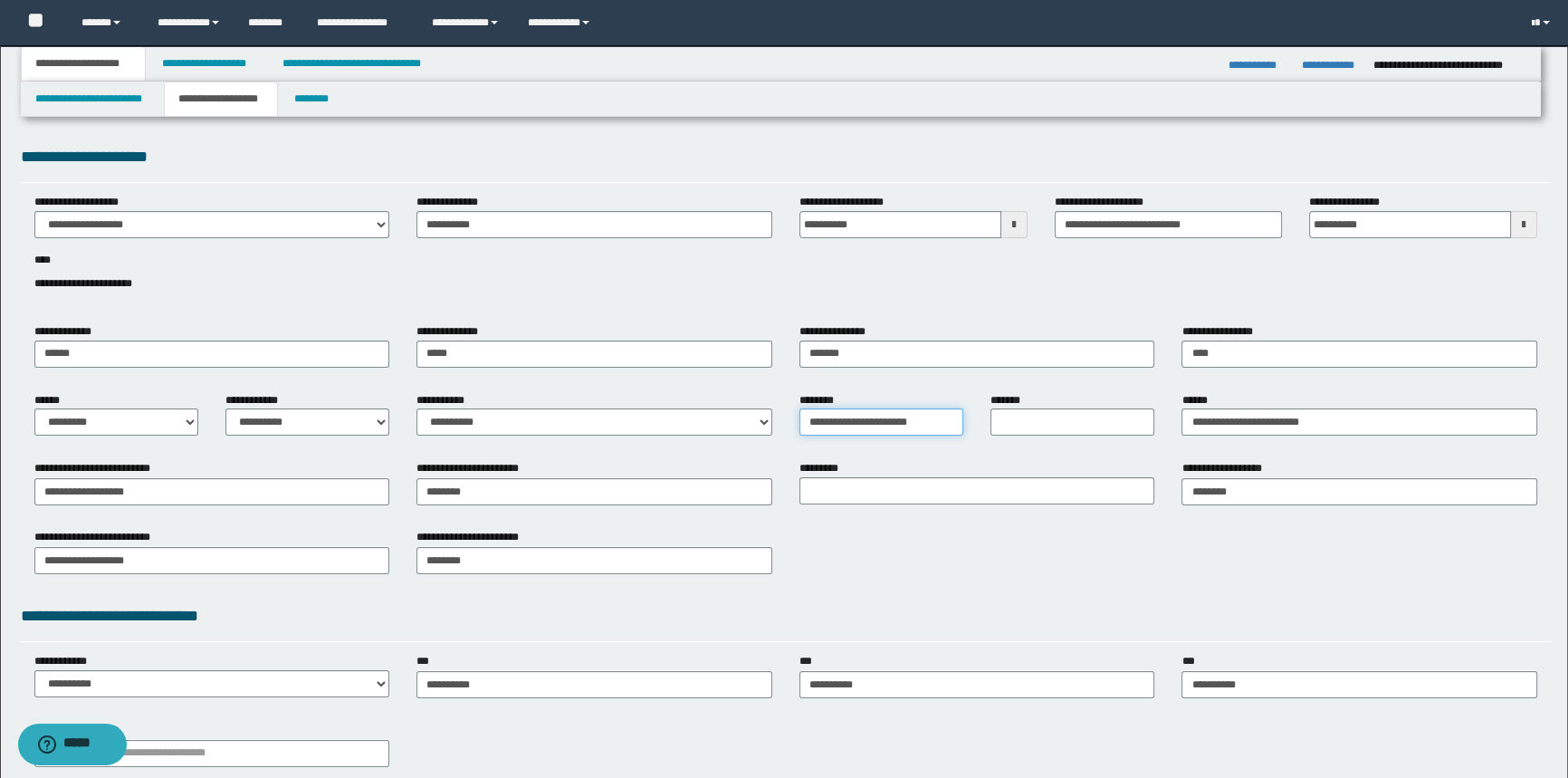 click on "**********" at bounding box center (881, 422) 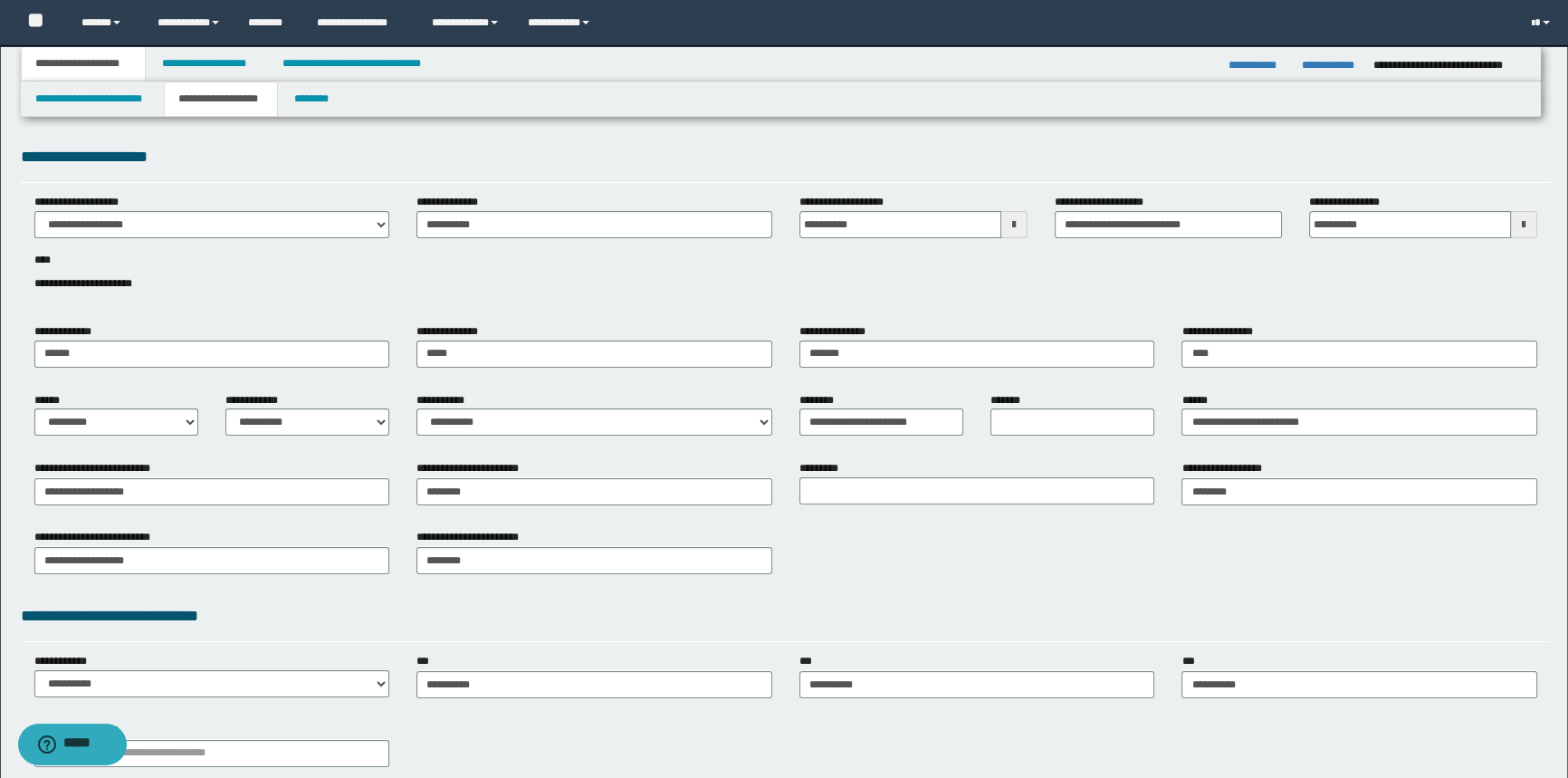 click on "**********" at bounding box center [786, 523] 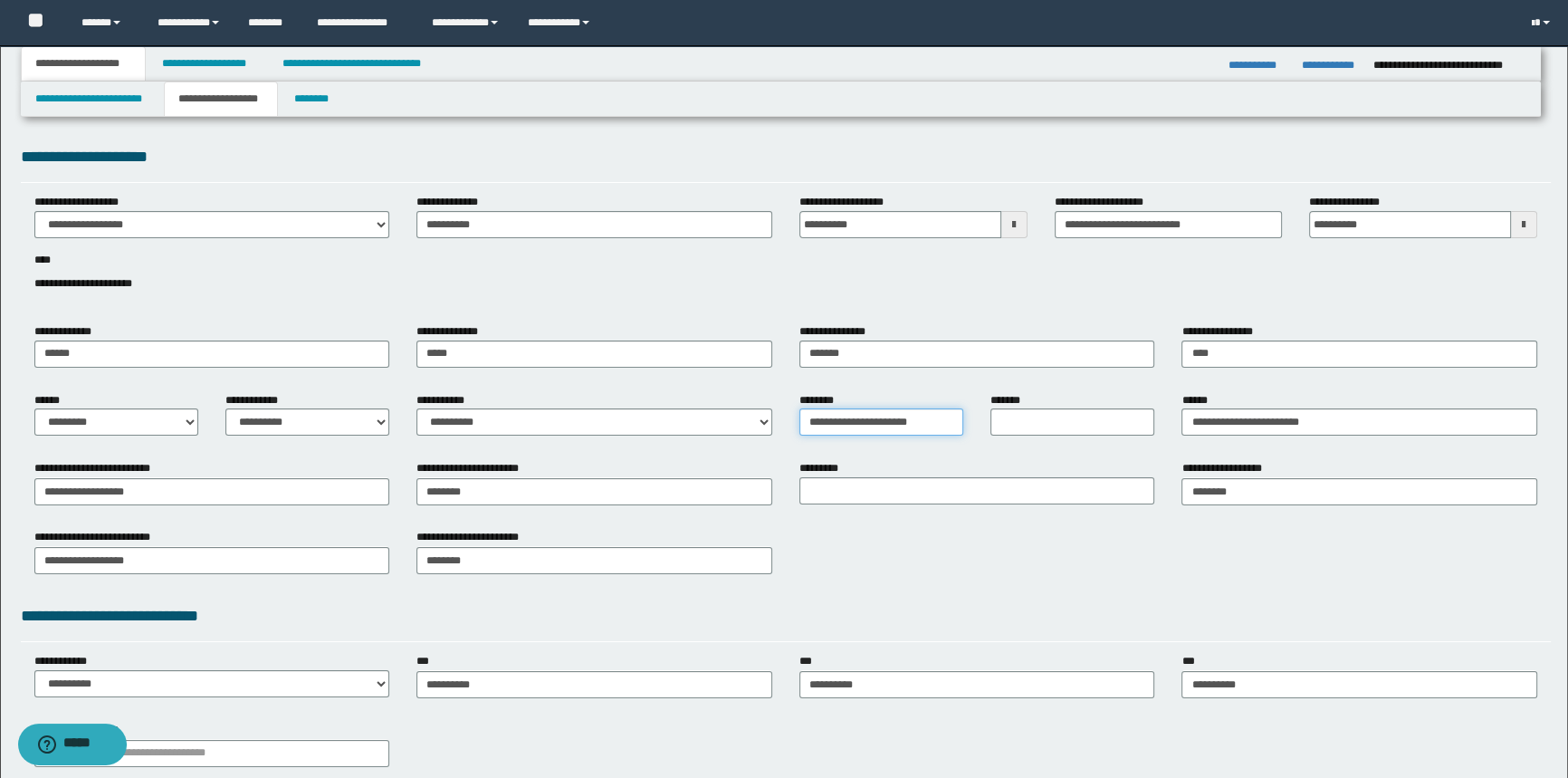 drag, startPoint x: 865, startPoint y: 418, endPoint x: 743, endPoint y: 429, distance: 122.4949 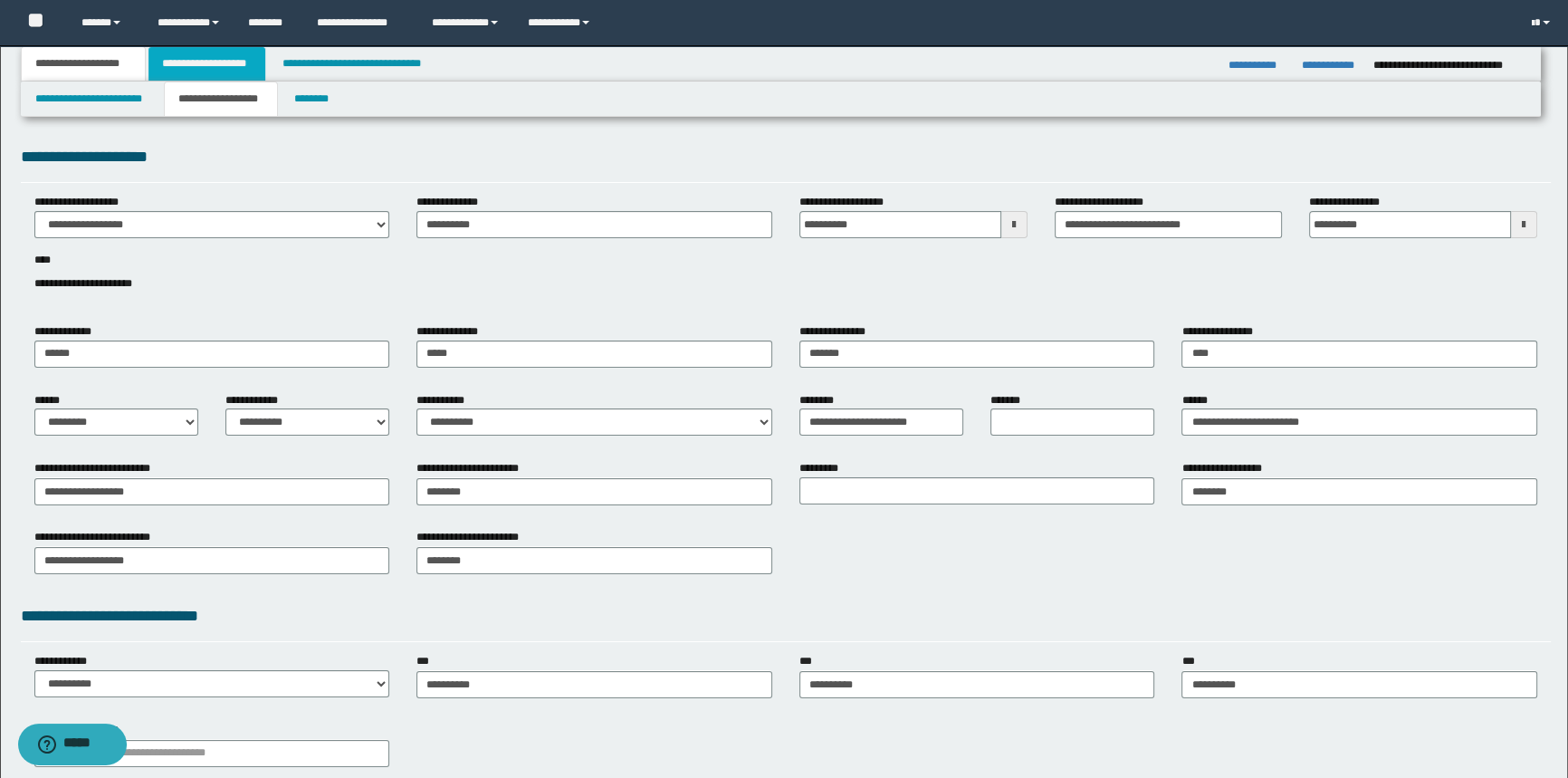 click on "**********" at bounding box center (206, 63) 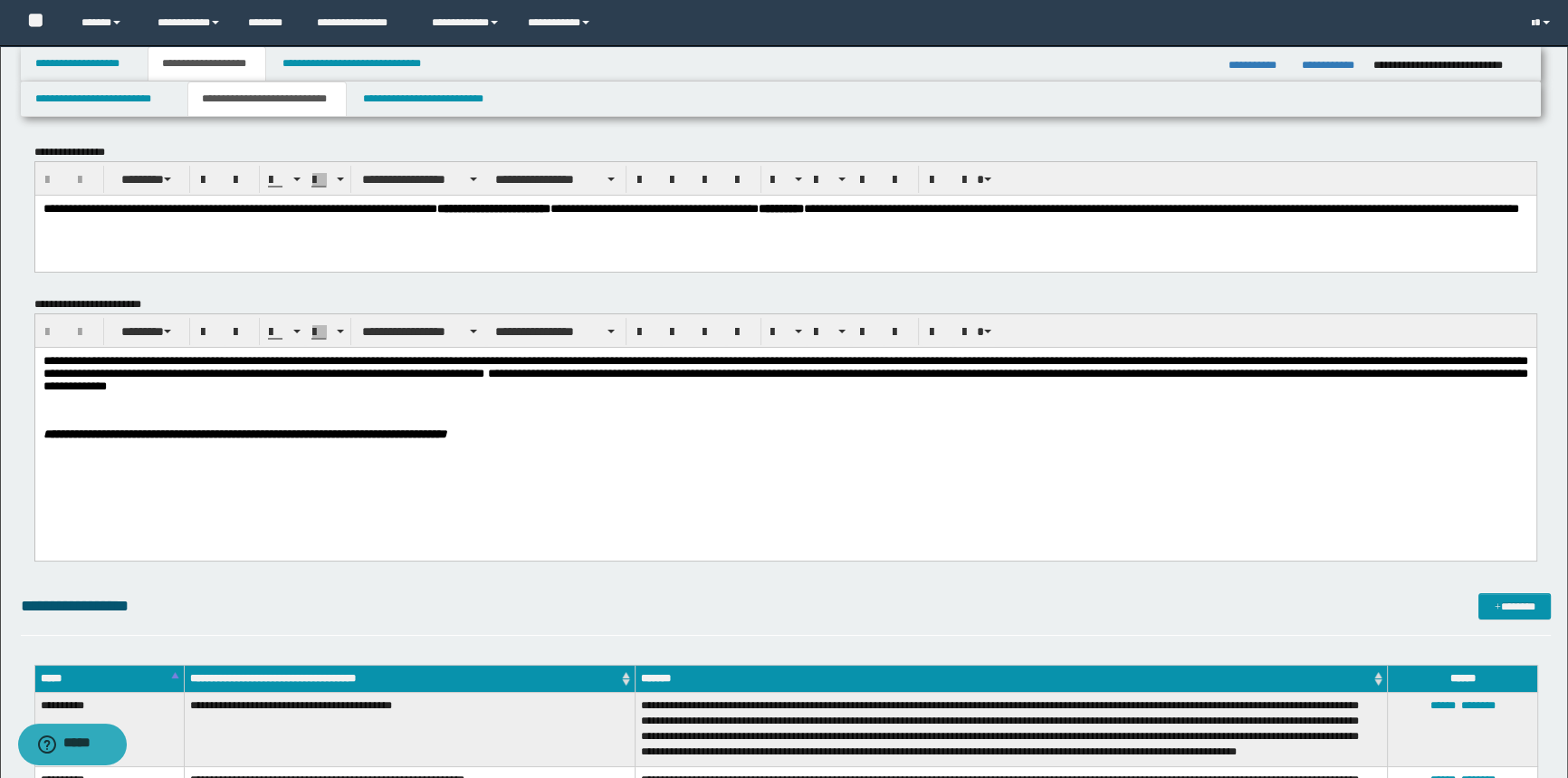 click at bounding box center [785, 399] 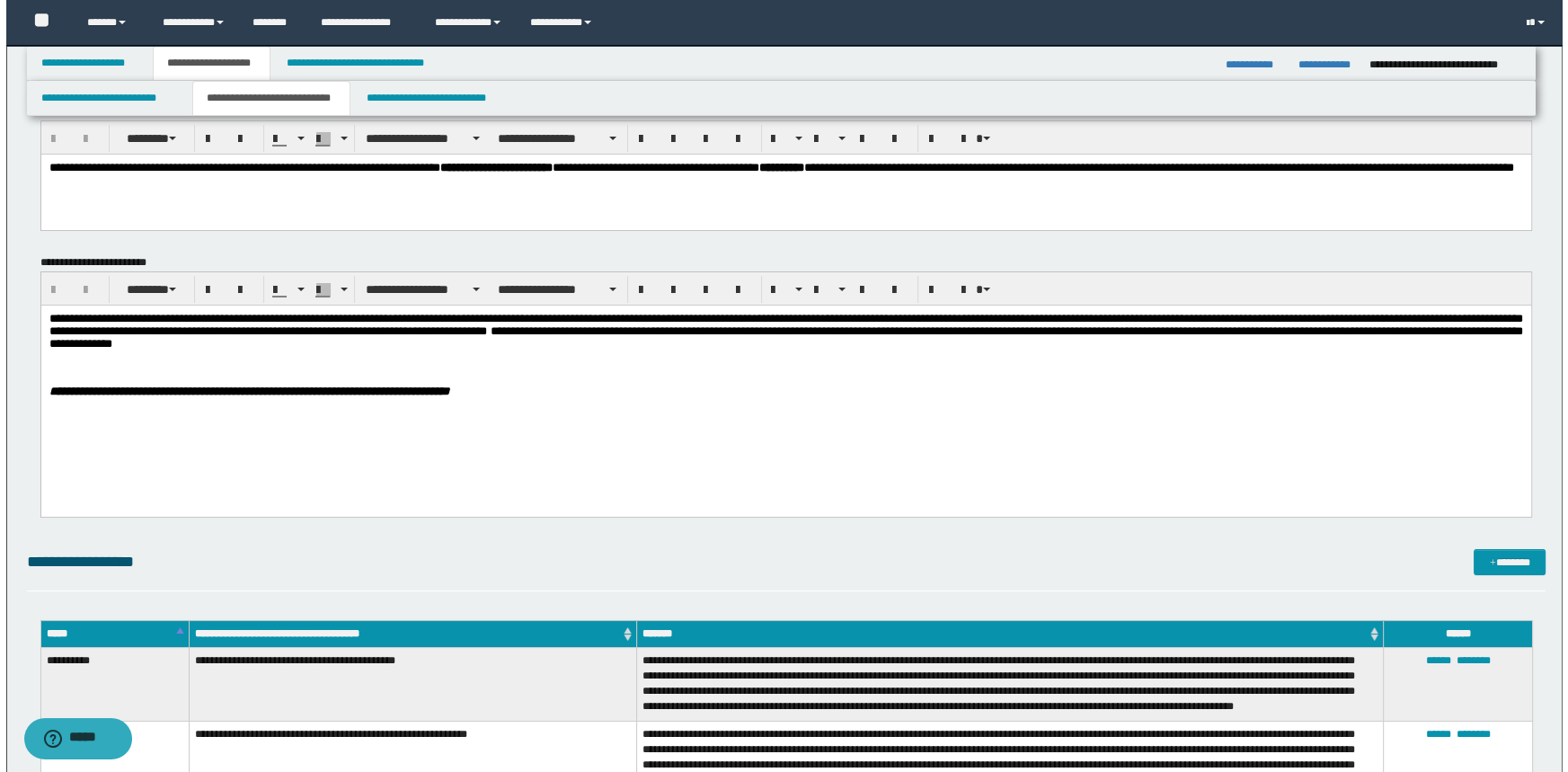 scroll, scrollTop: 0, scrollLeft: 0, axis: both 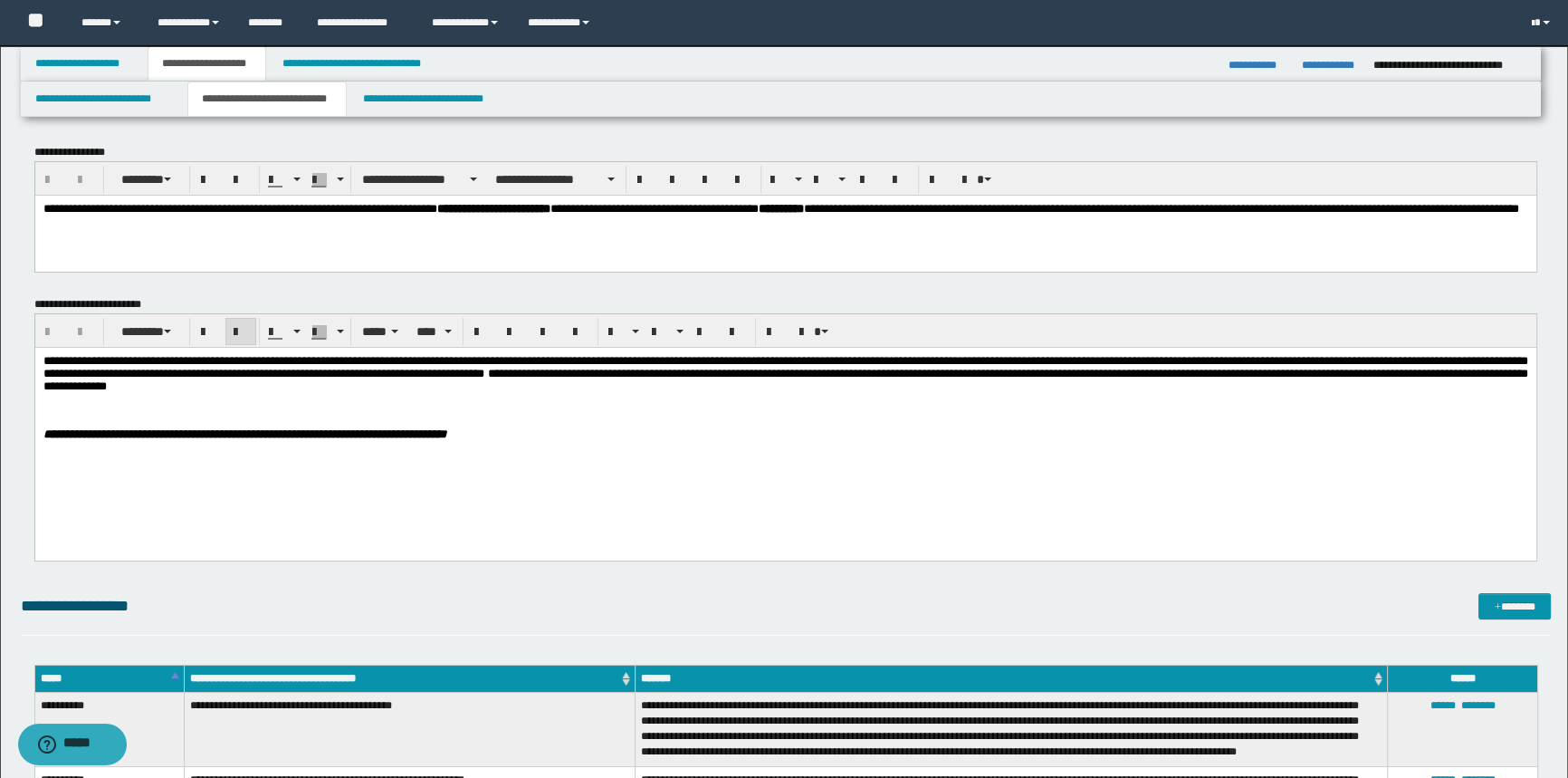 click on "**********" at bounding box center (785, 432) 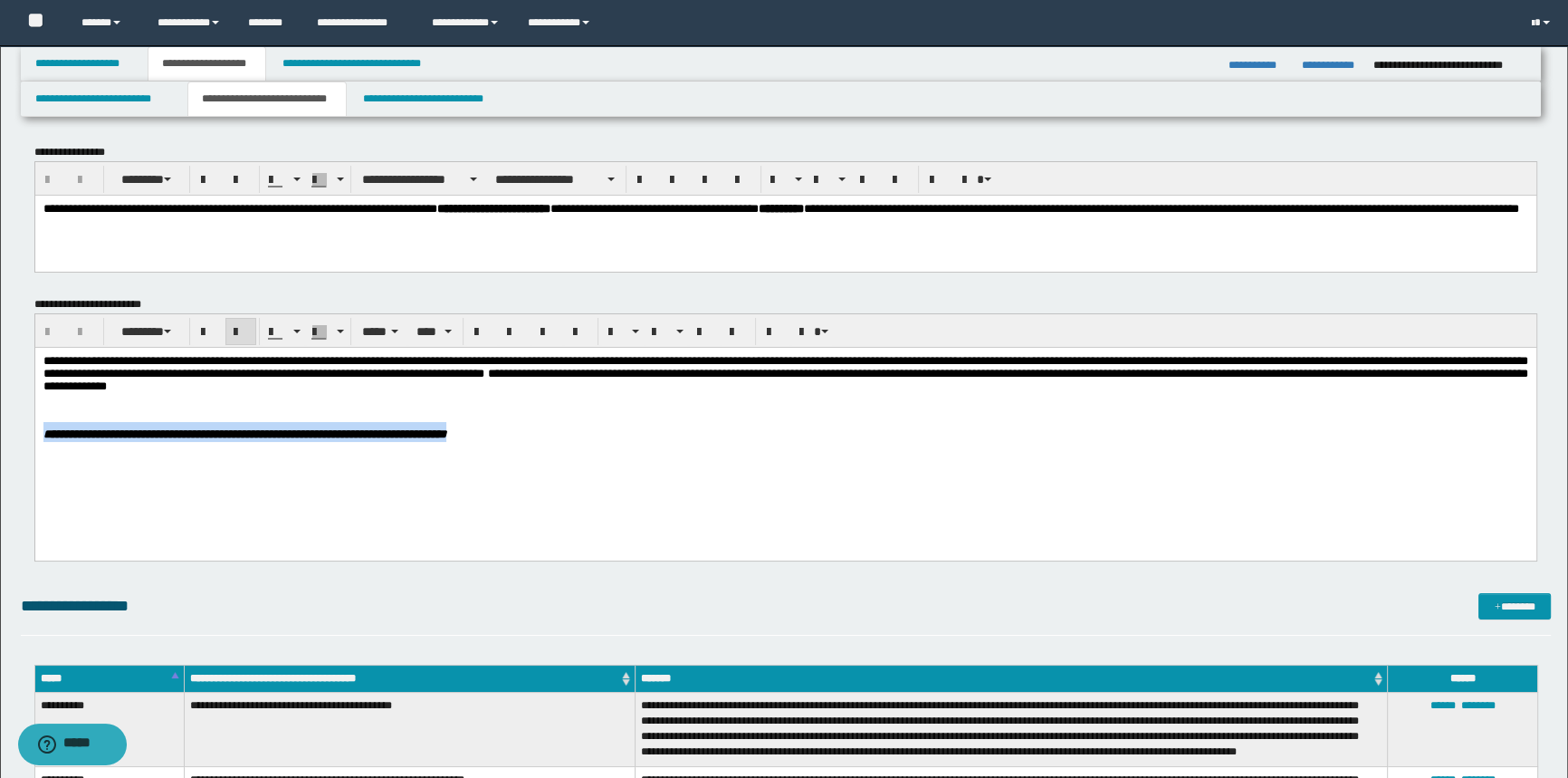 drag, startPoint x: 594, startPoint y: 441, endPoint x: -1, endPoint y: 451, distance: 595.084 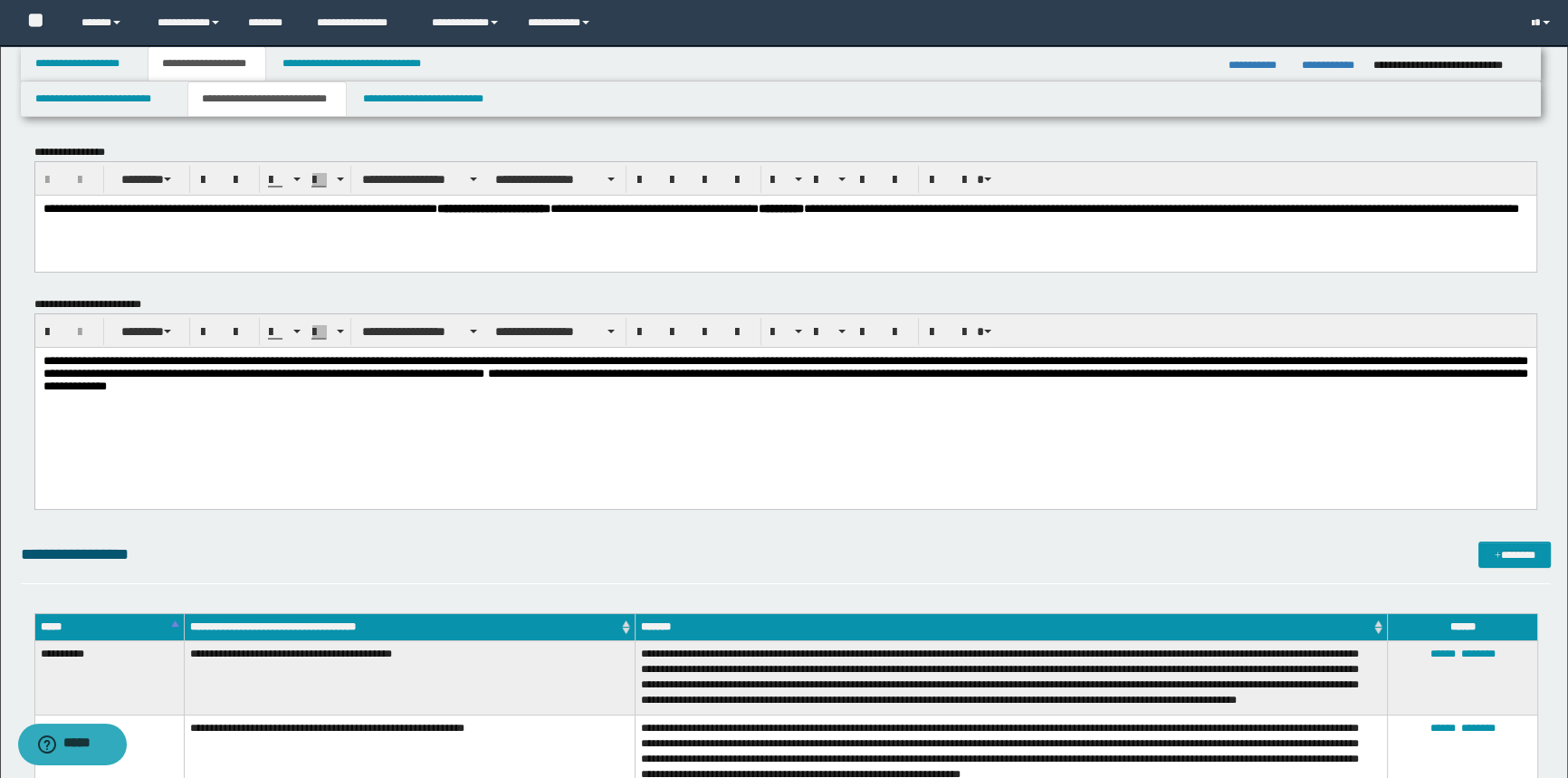 click on "**********" at bounding box center [785, 403] 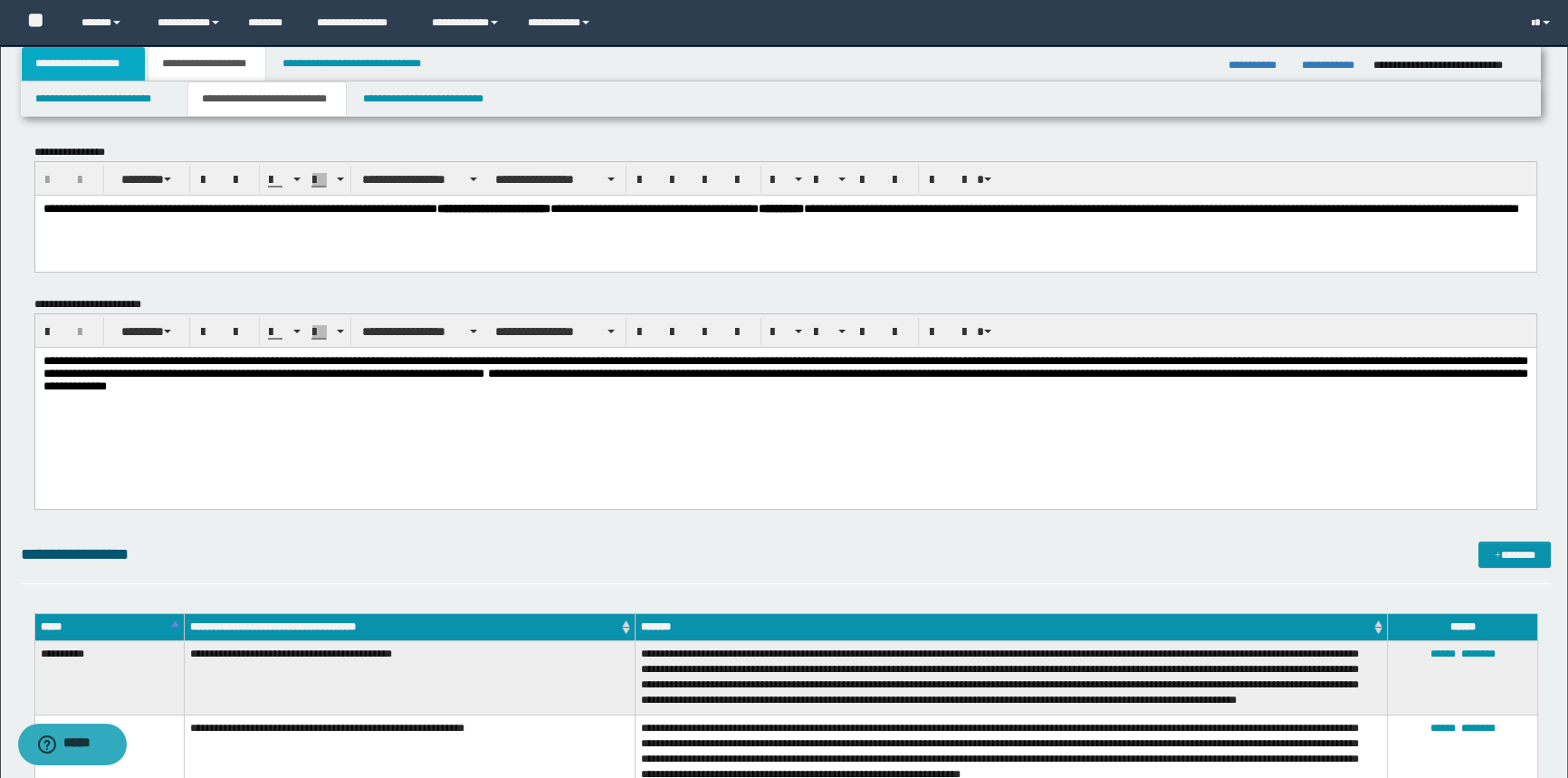 click on "**********" at bounding box center [83, 63] 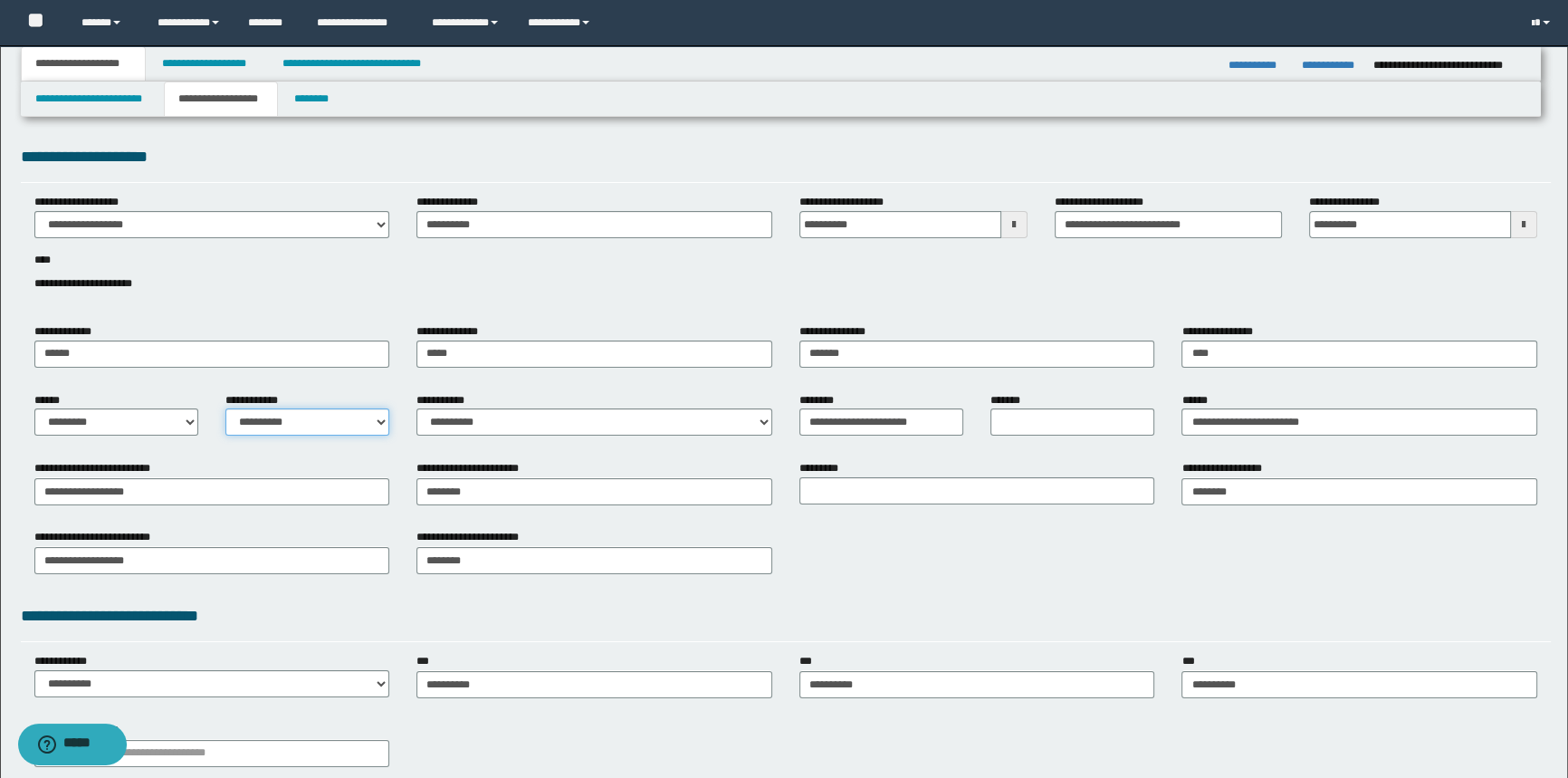 drag, startPoint x: 341, startPoint y: 413, endPoint x: 353, endPoint y: 418, distance: 13 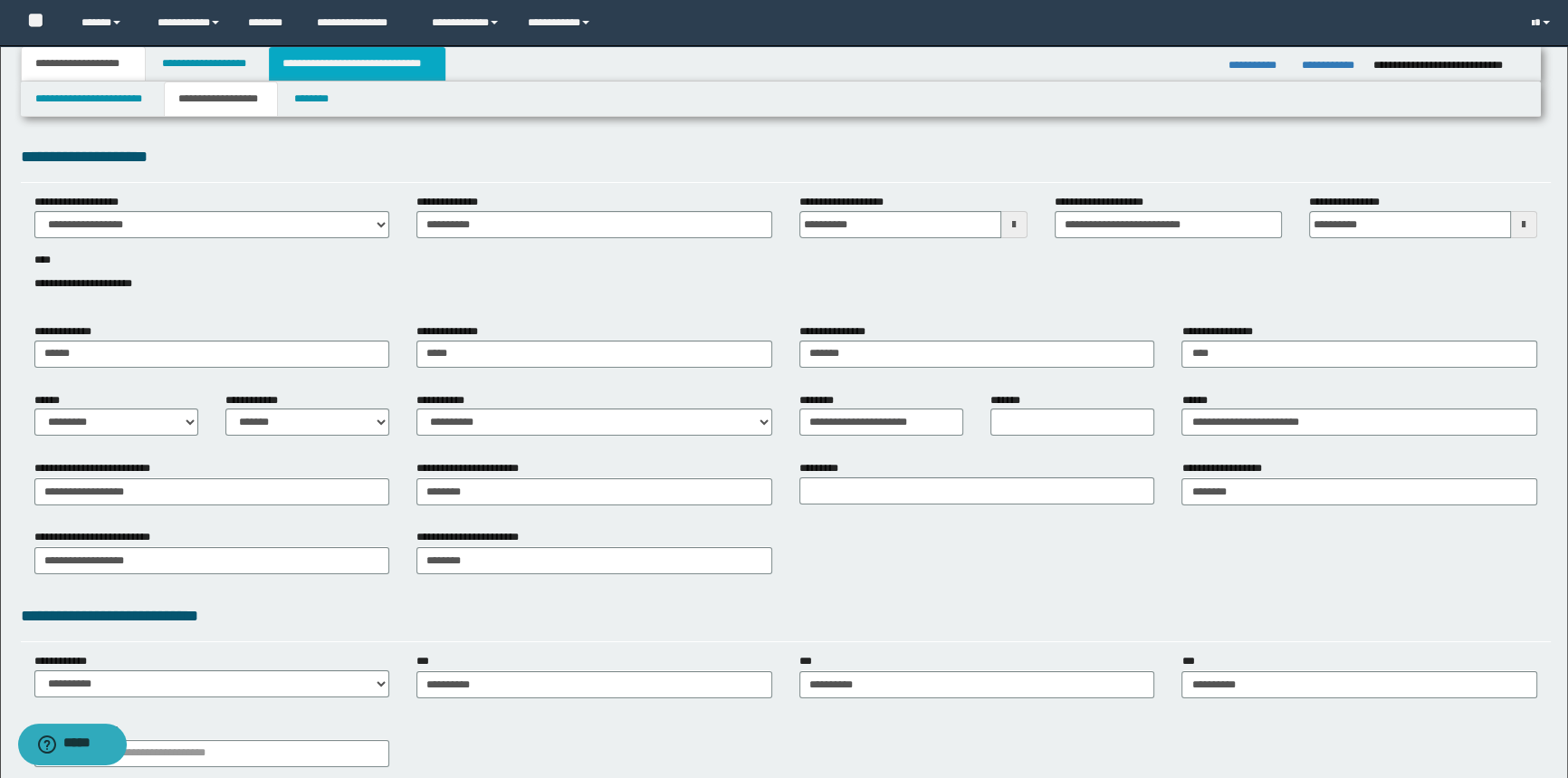 click on "**********" at bounding box center (357, 63) 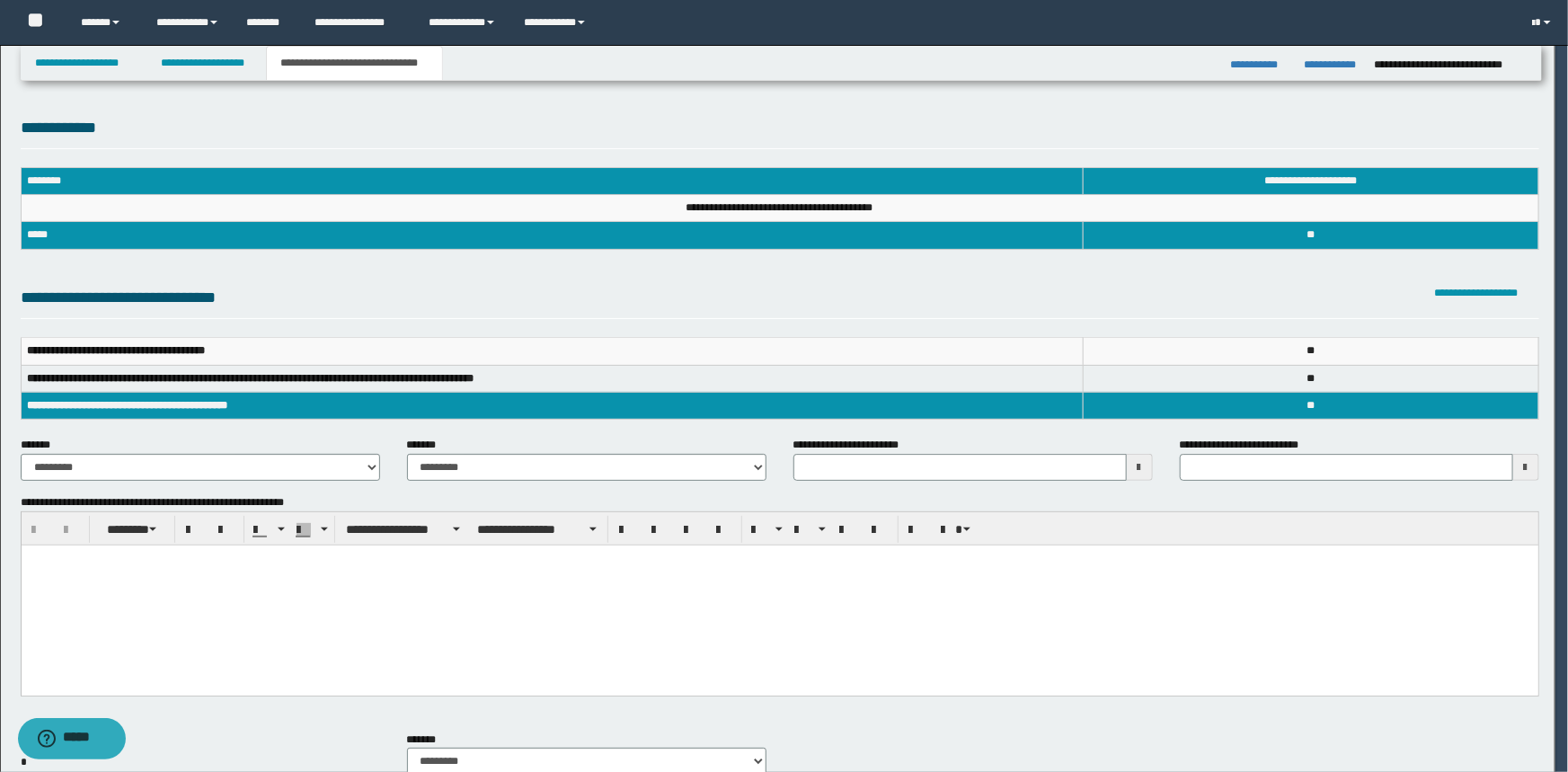 scroll, scrollTop: 0, scrollLeft: 0, axis: both 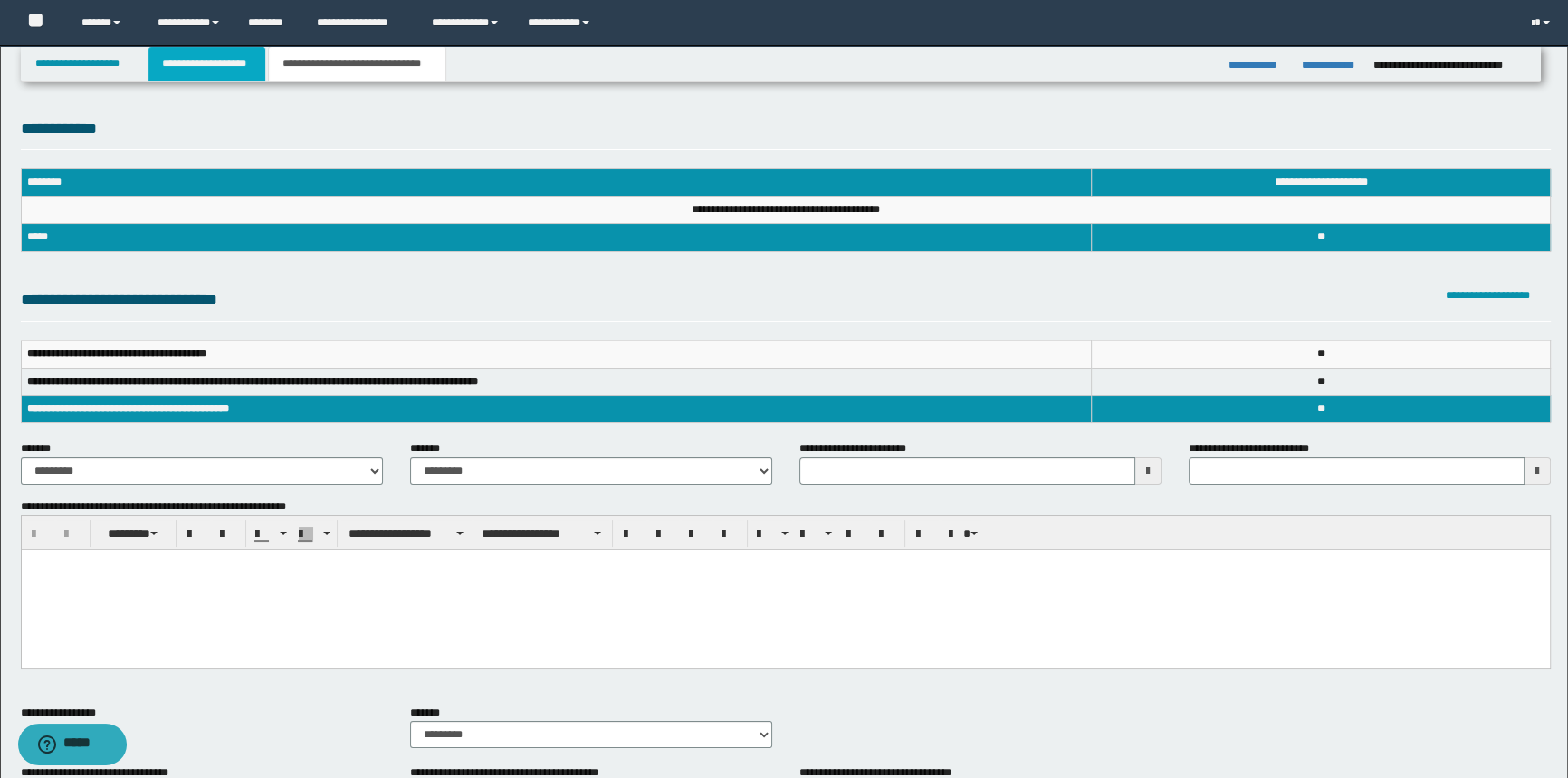 click on "**********" at bounding box center [206, 63] 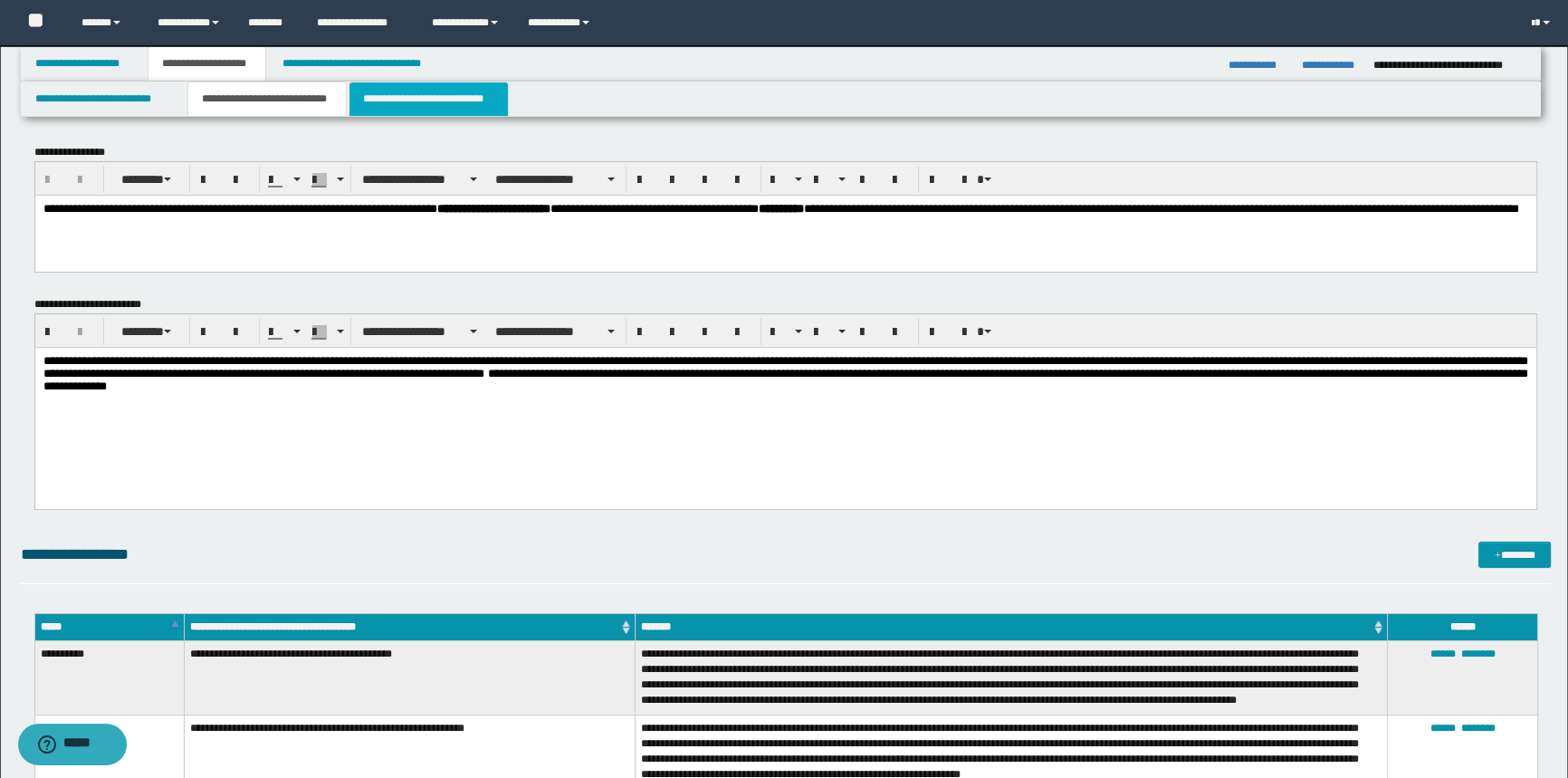 click on "**********" at bounding box center (428, 99) 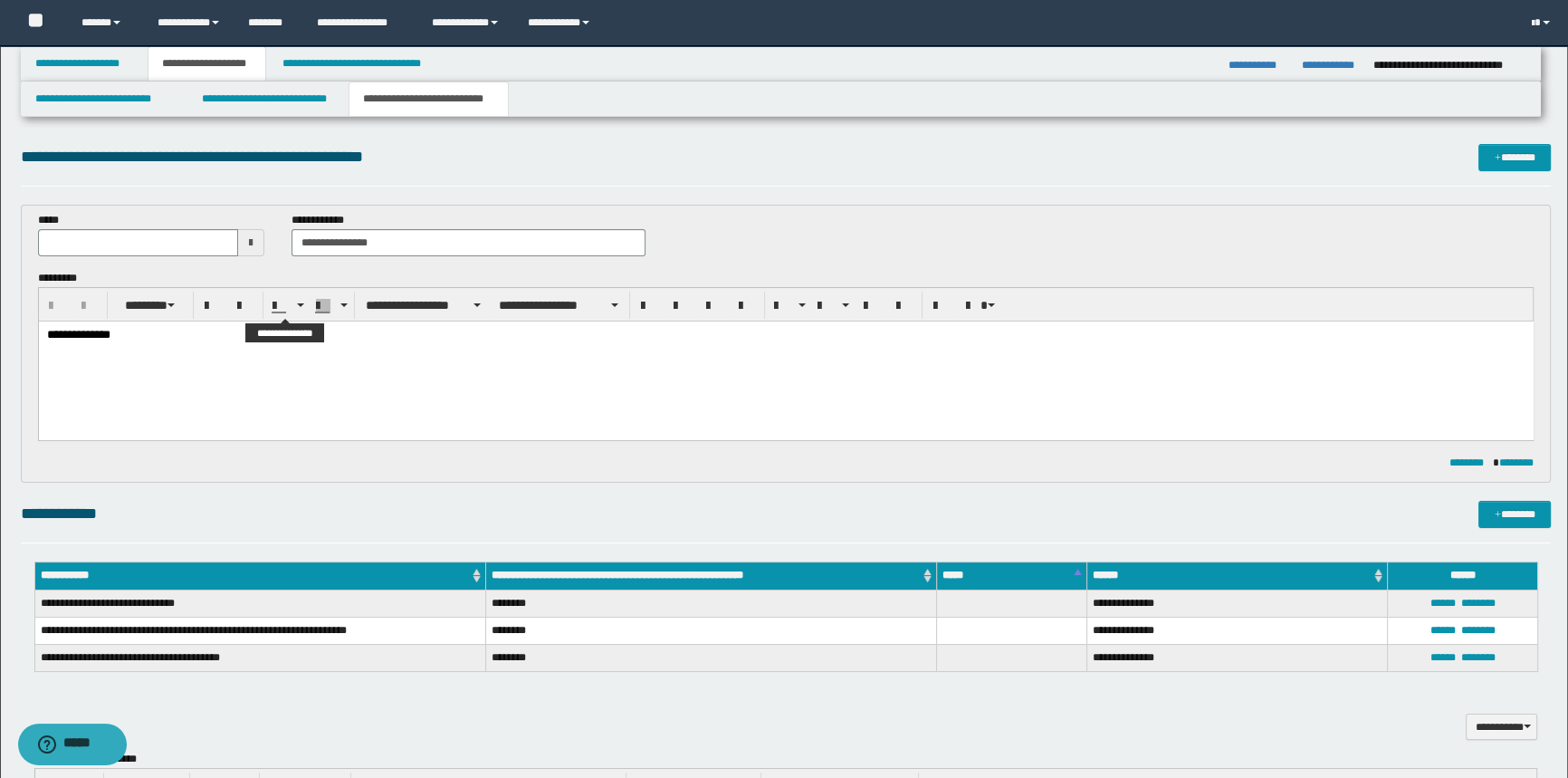 scroll, scrollTop: 0, scrollLeft: 0, axis: both 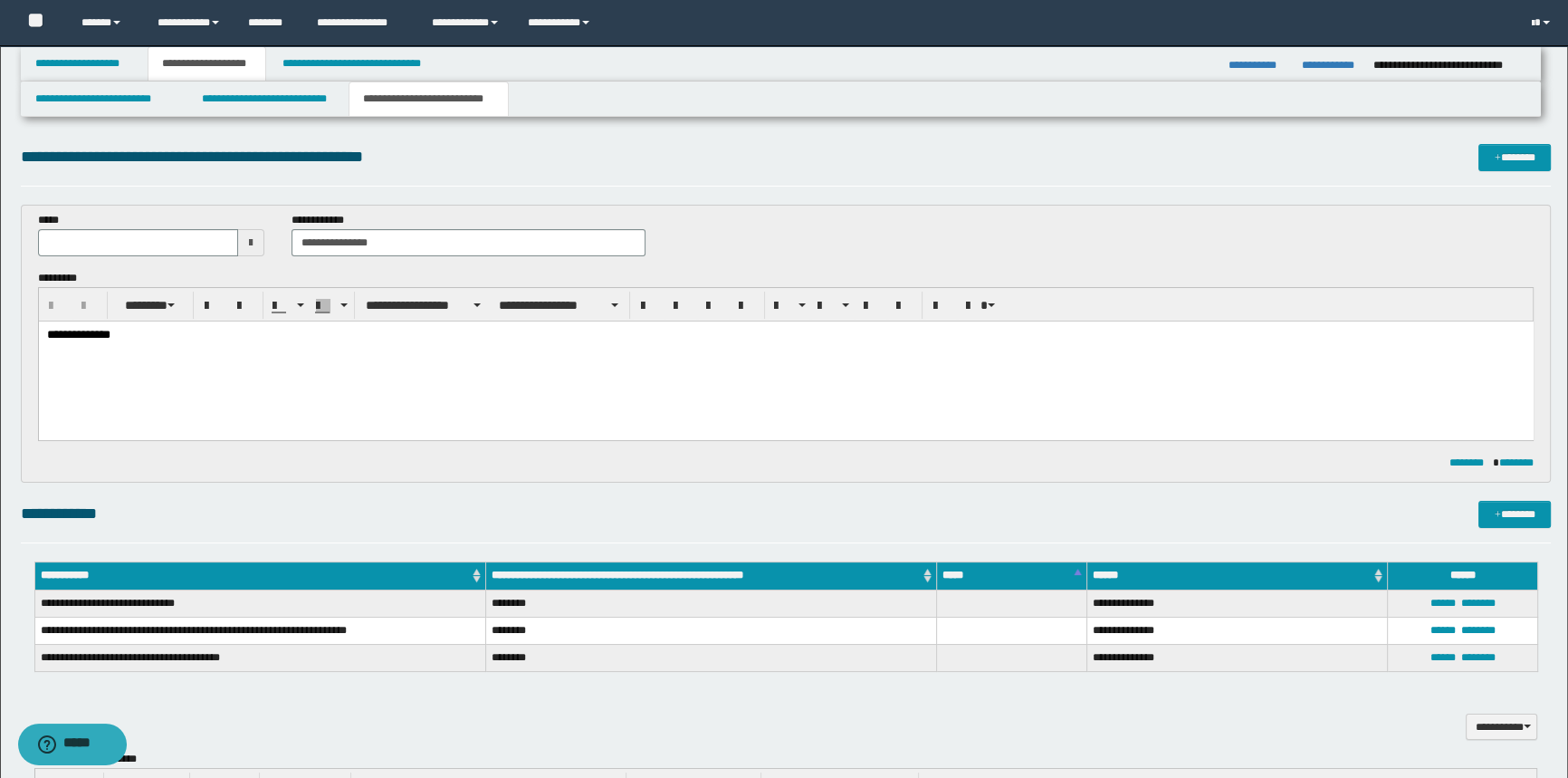 click on "**********" at bounding box center [78, 334] 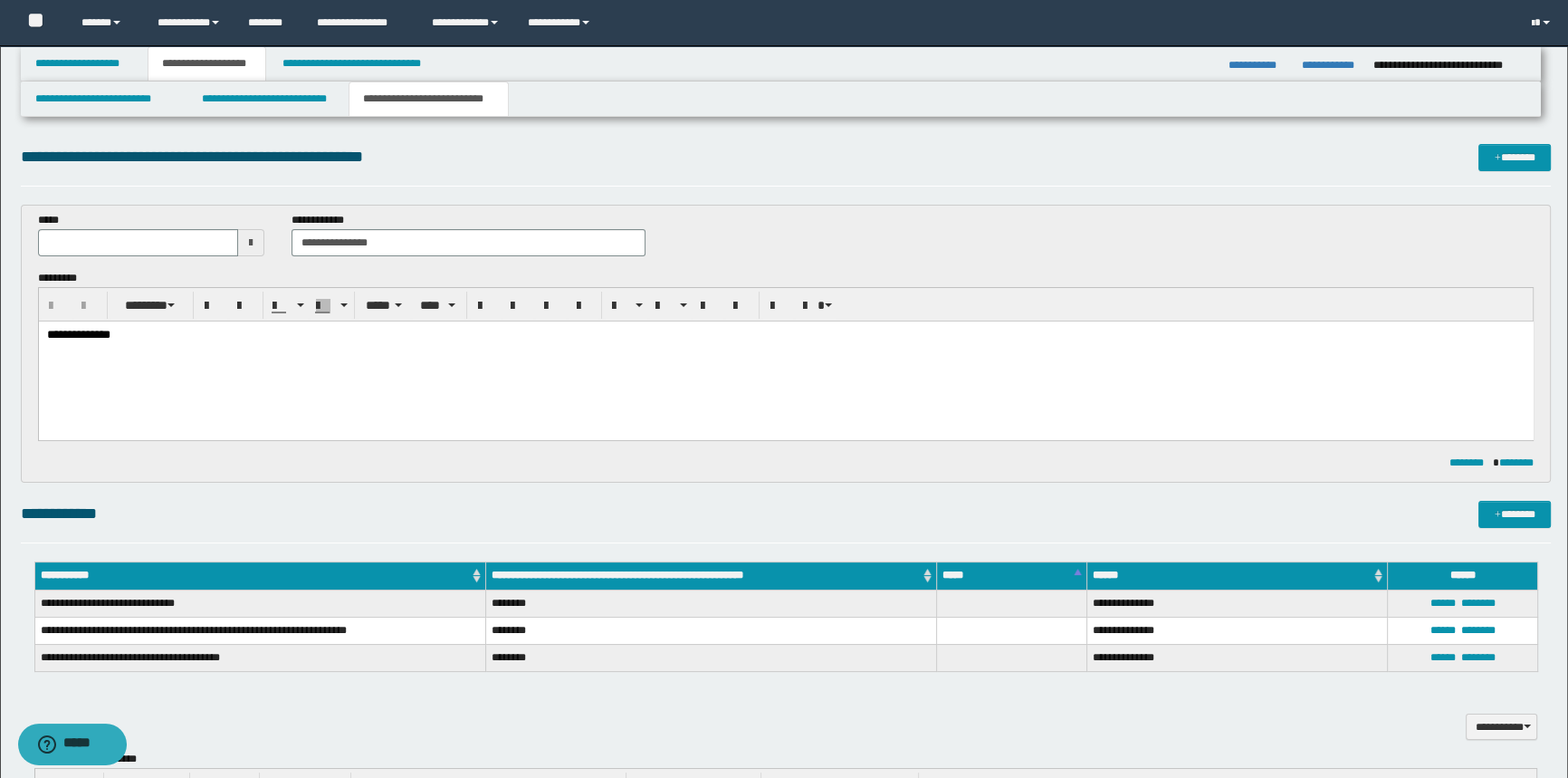 click on "**********" at bounding box center (78, 334) 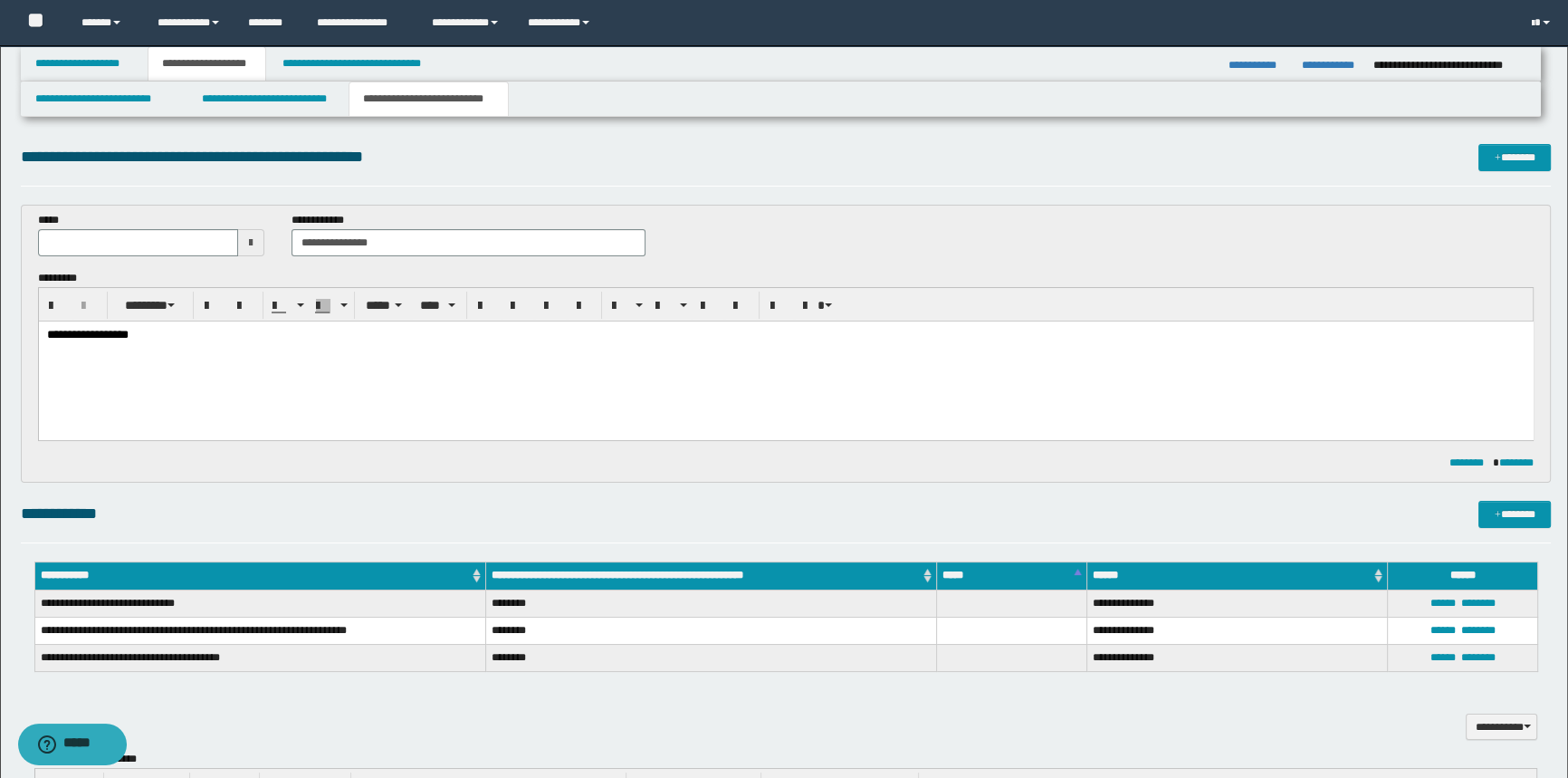 click on "**********" at bounding box center [785, 335] 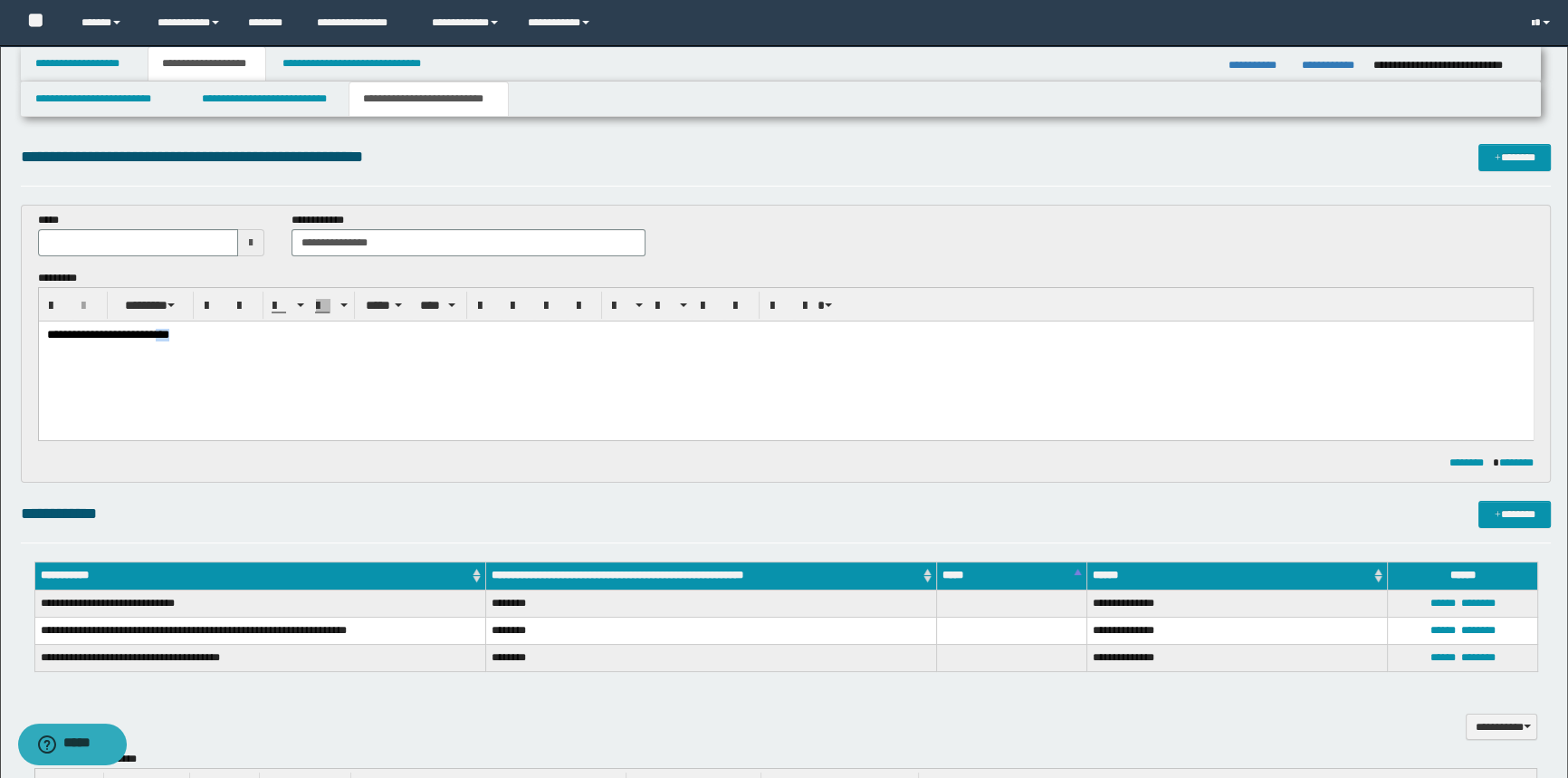 drag, startPoint x: 198, startPoint y: 341, endPoint x: 172, endPoint y: 341, distance: 26 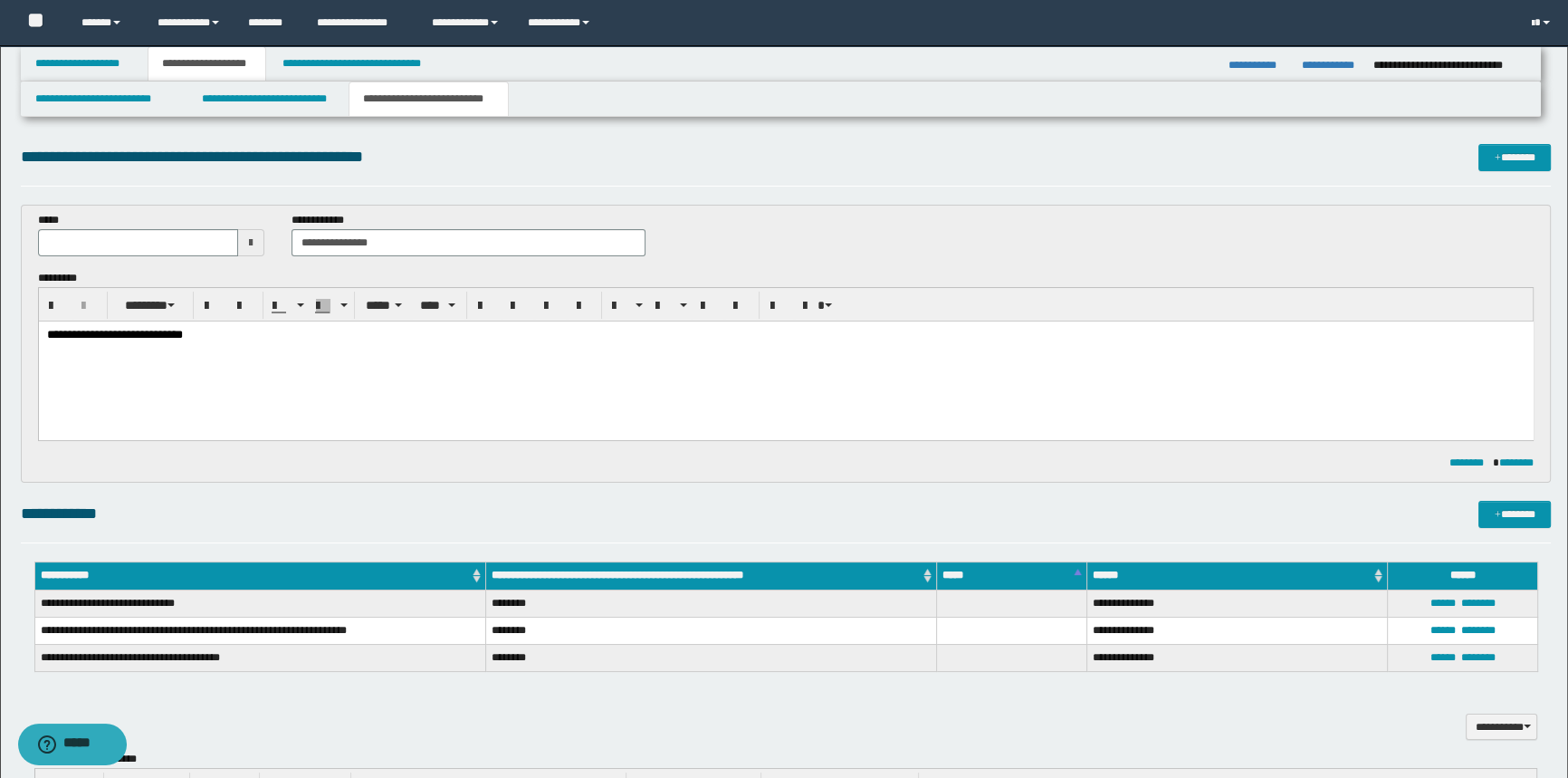 click on "**********" at bounding box center [114, 334] 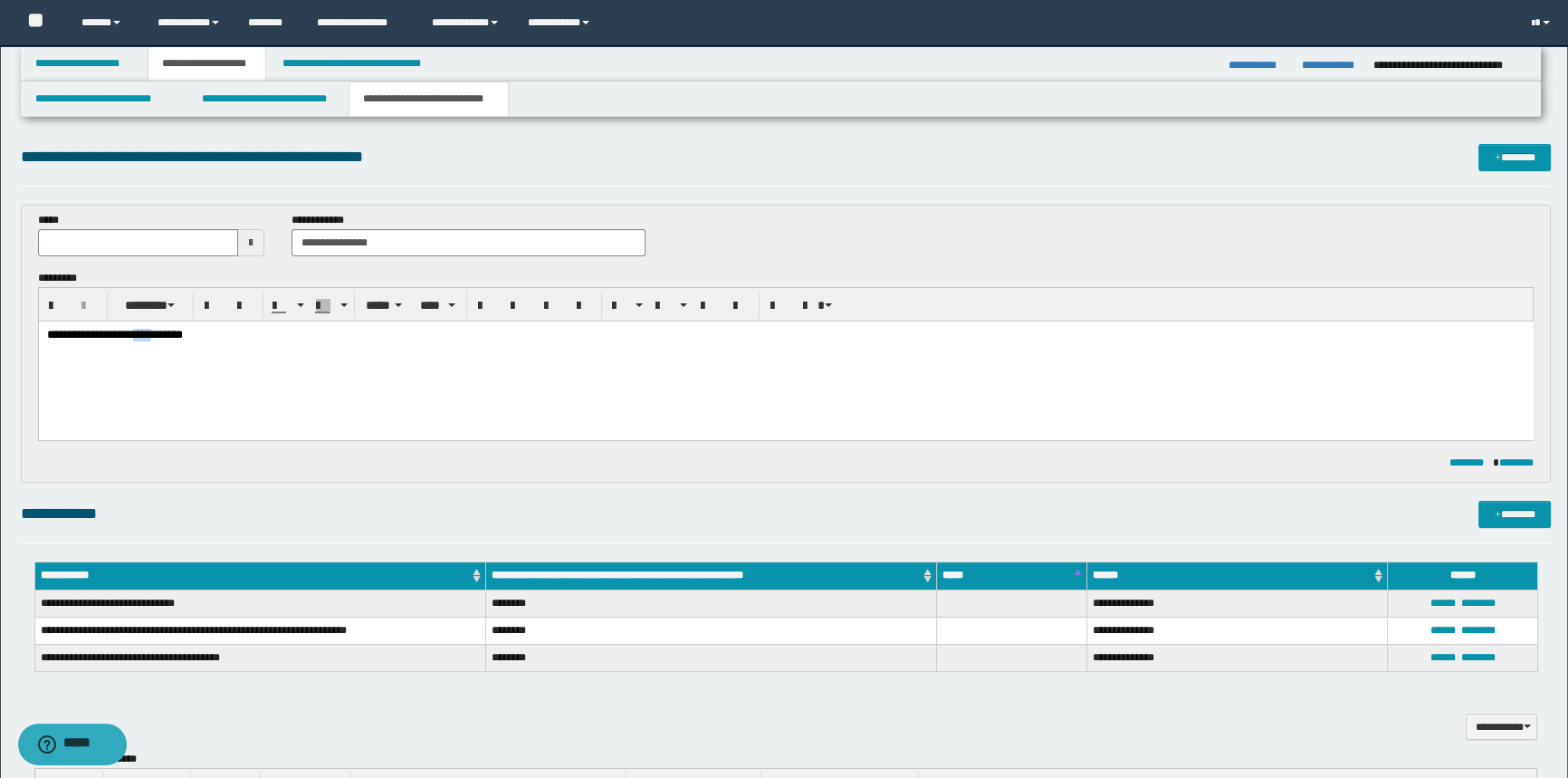 click on "**********" at bounding box center (114, 334) 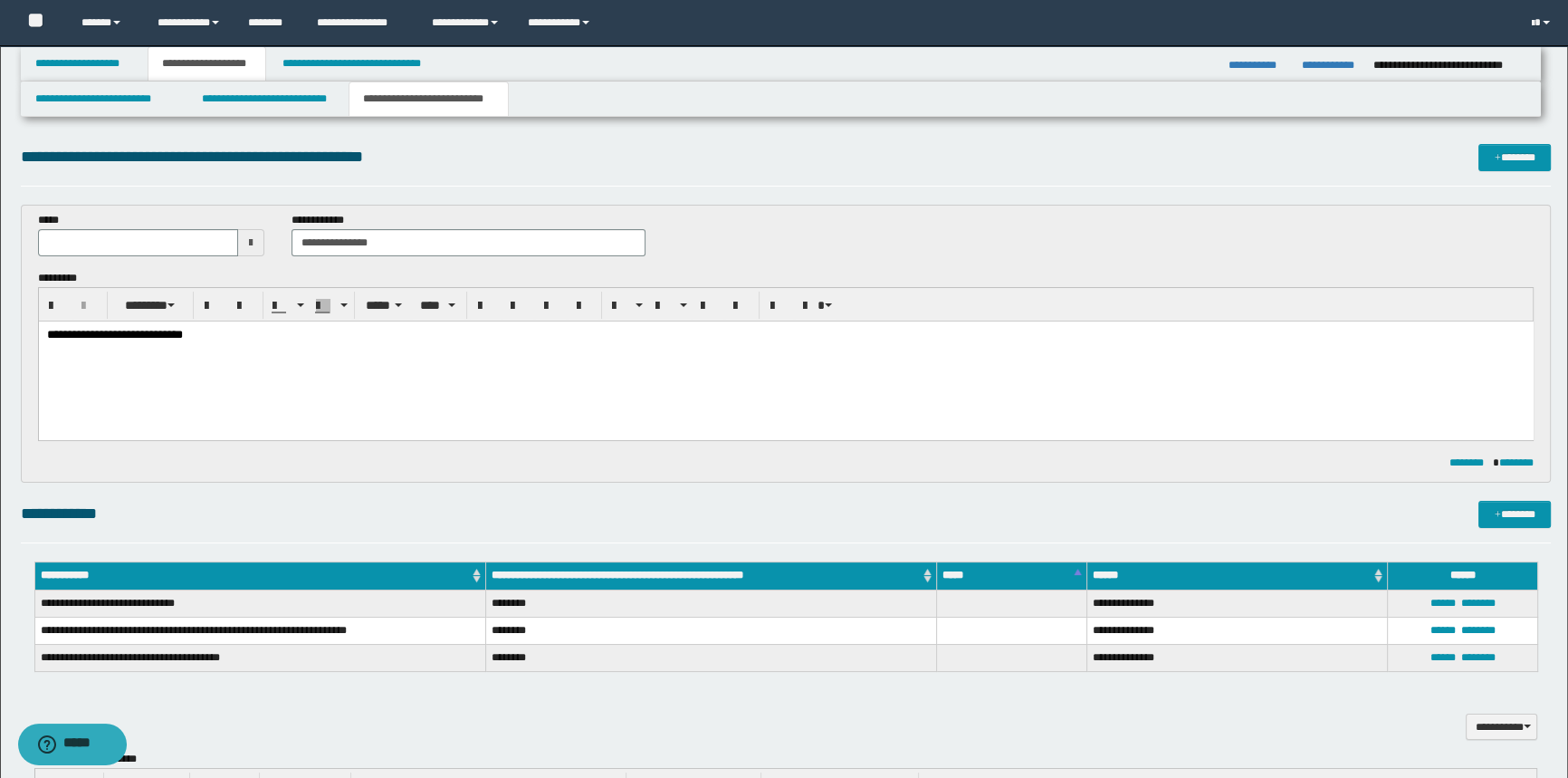 click on "**********" at bounding box center (114, 334) 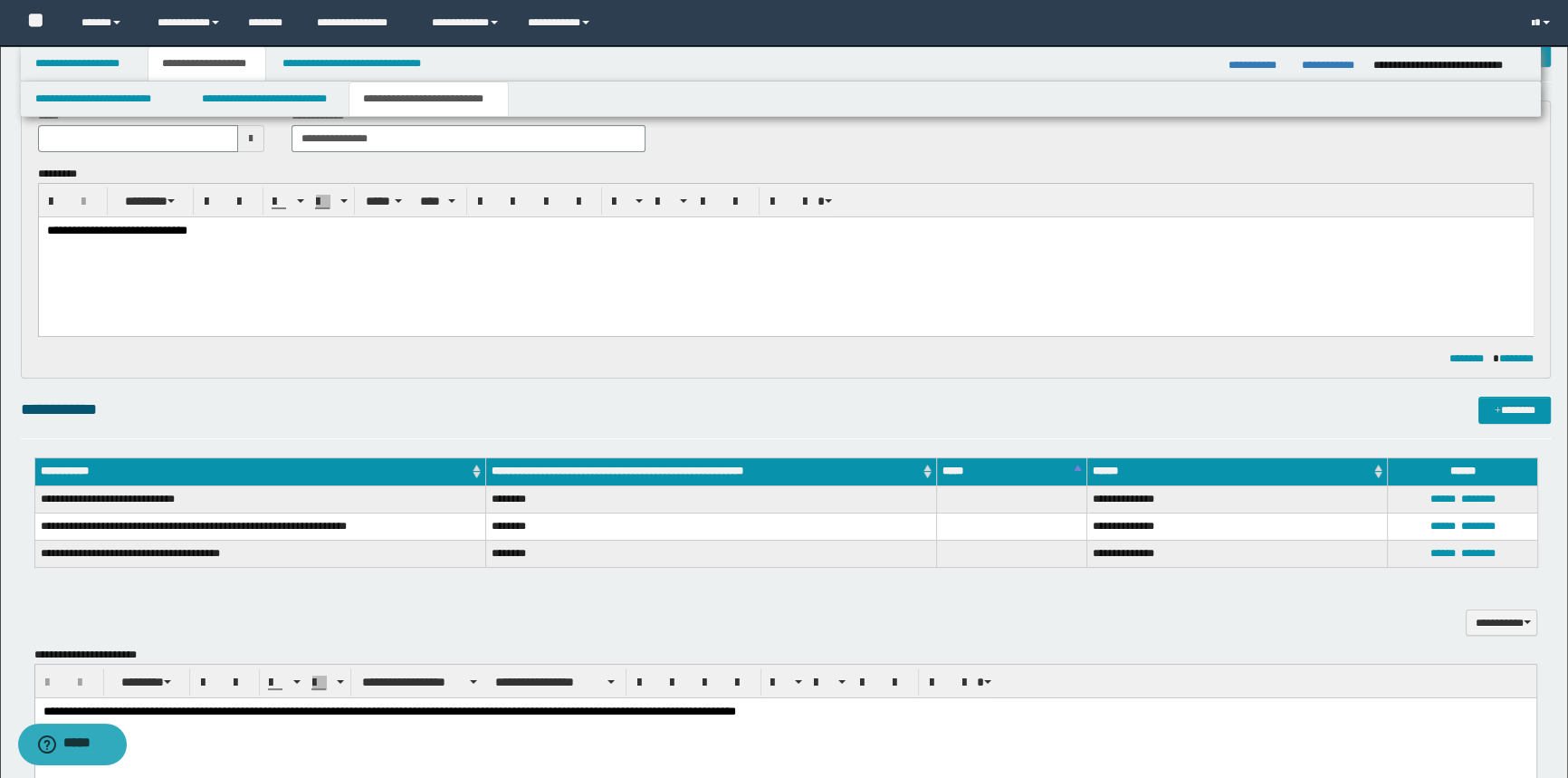 scroll, scrollTop: 0, scrollLeft: 0, axis: both 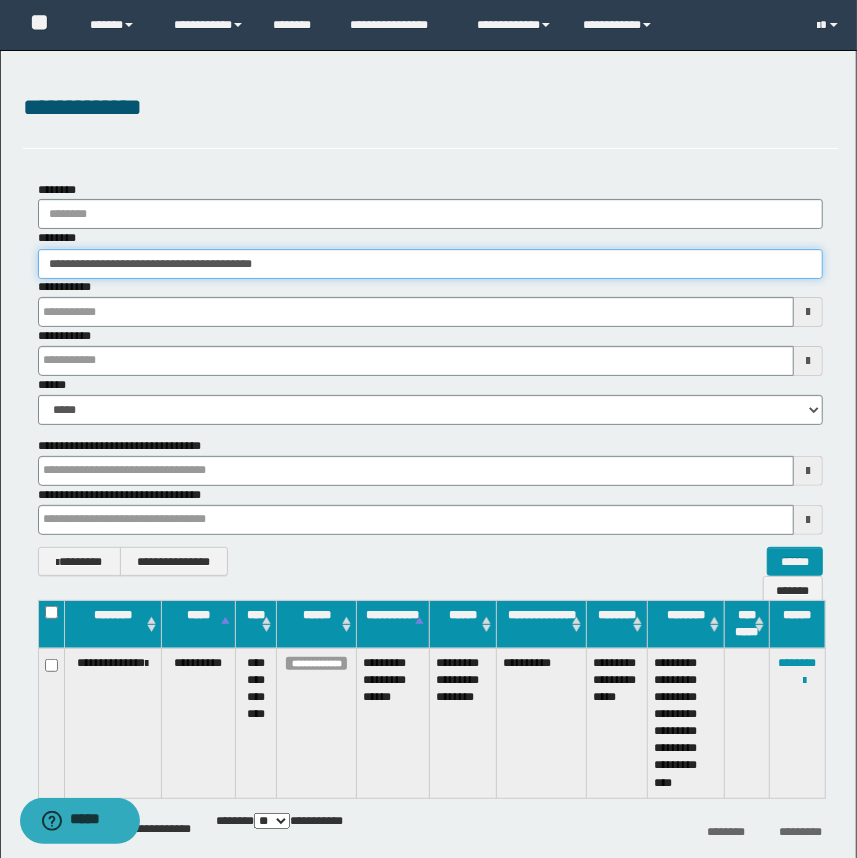 click on "**********" at bounding box center (431, 264) 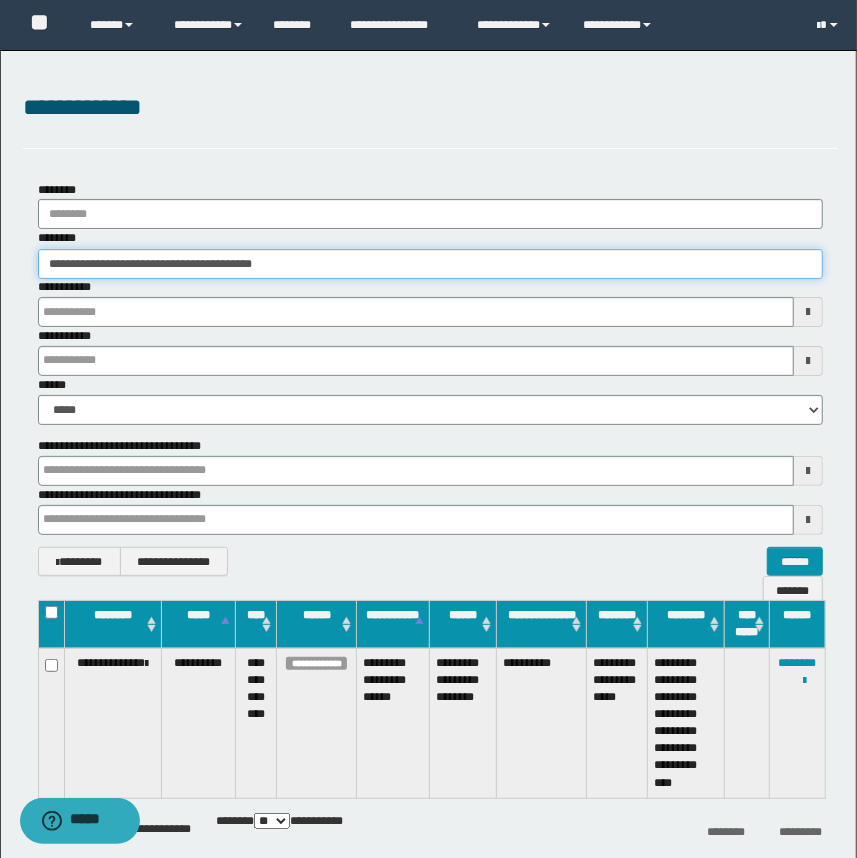 click on "**********" at bounding box center [431, 264] 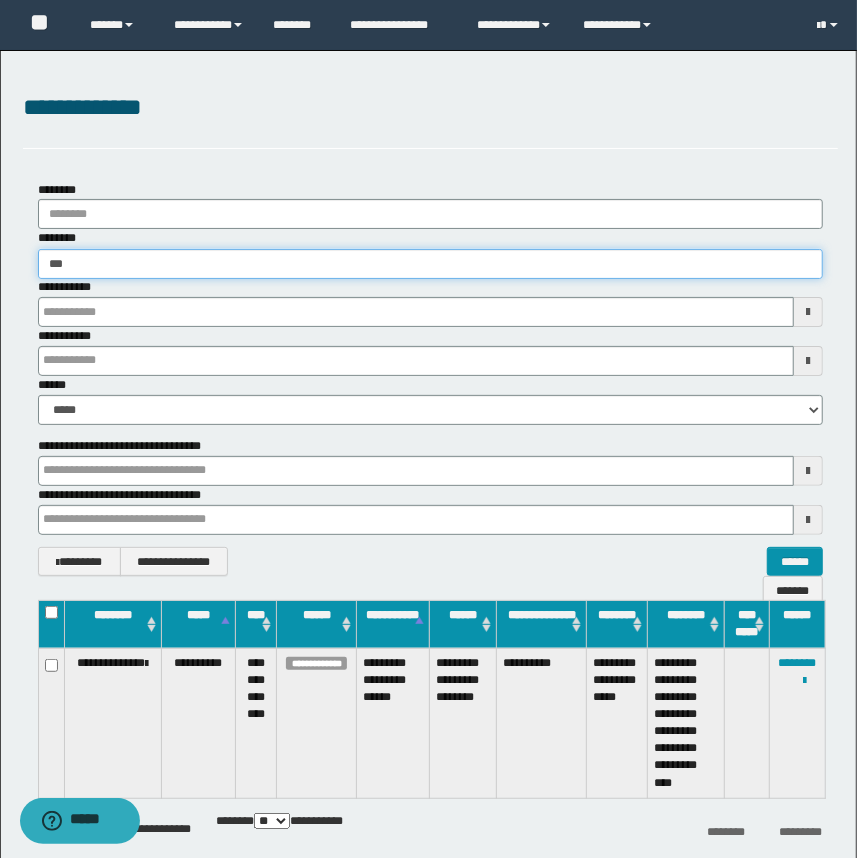 type on "****" 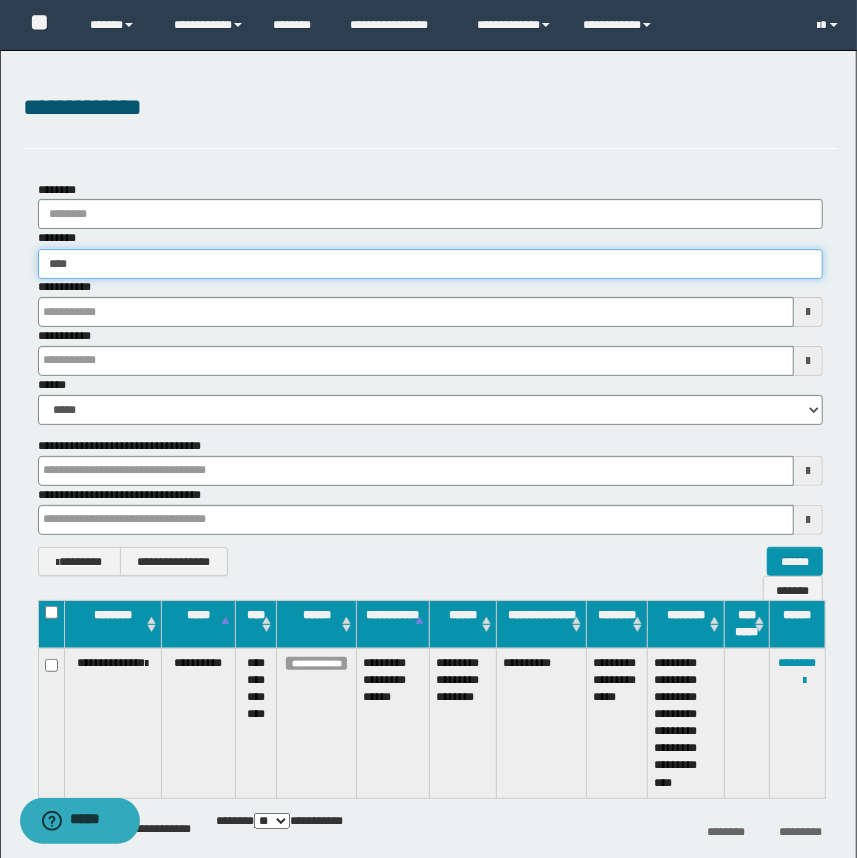 type on "****" 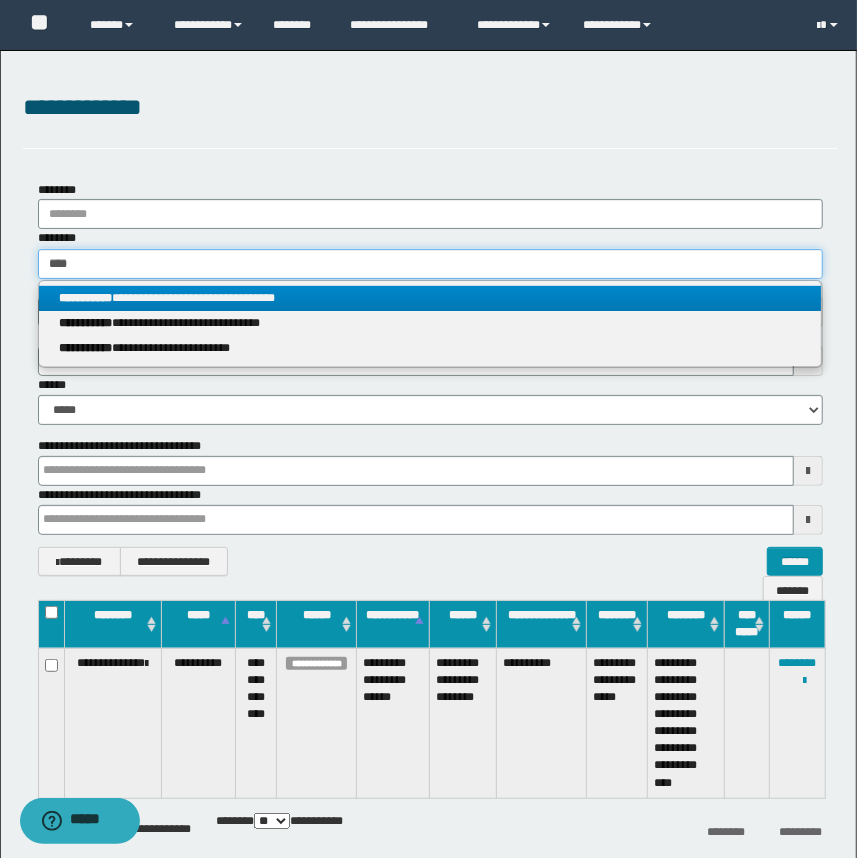 type on "****" 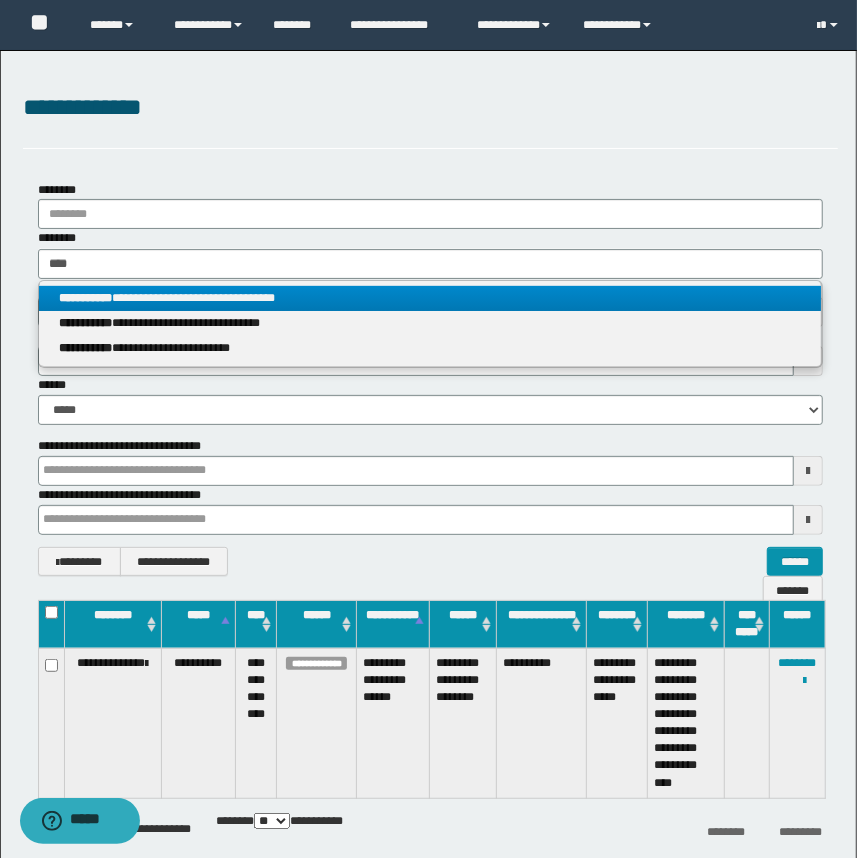 click on "**********" at bounding box center (430, 298) 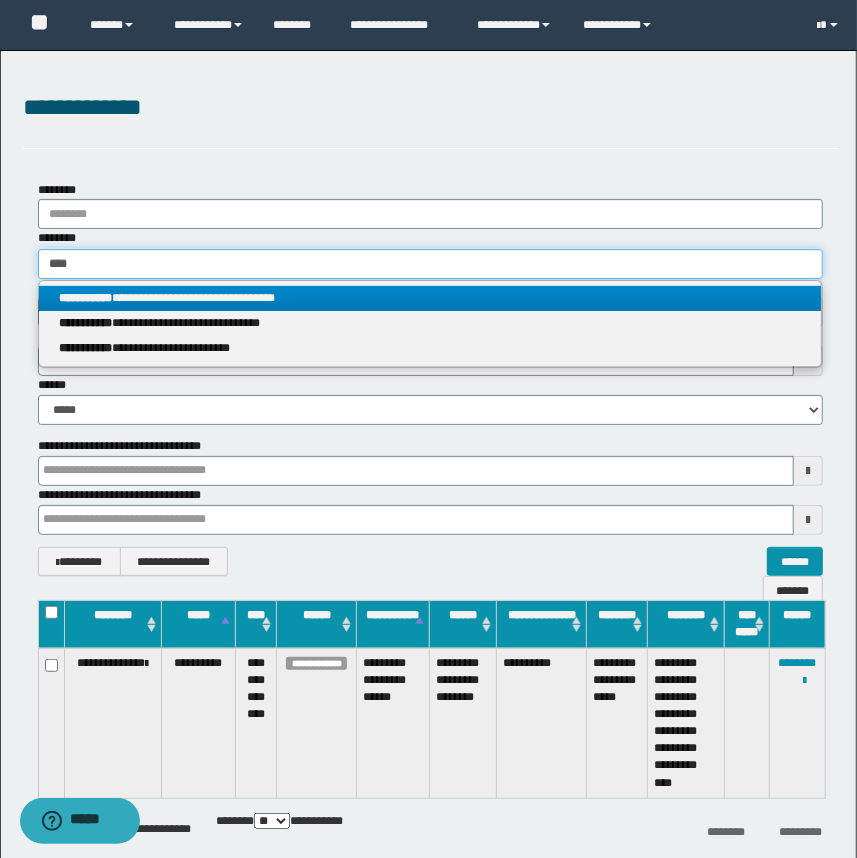 type 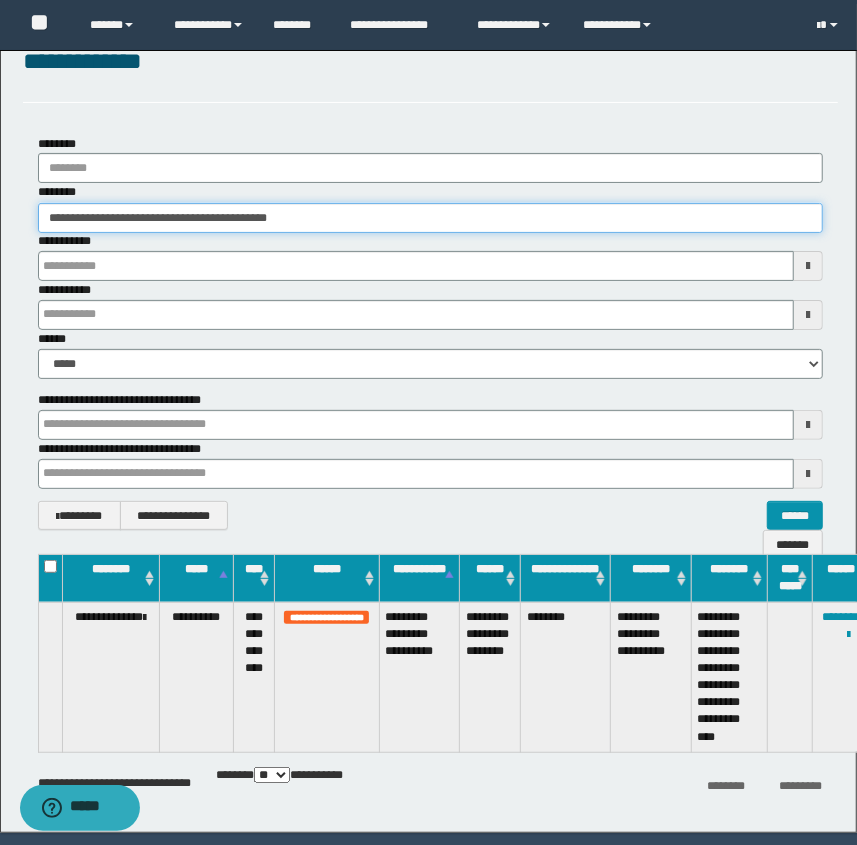 scroll, scrollTop: 90, scrollLeft: 0, axis: vertical 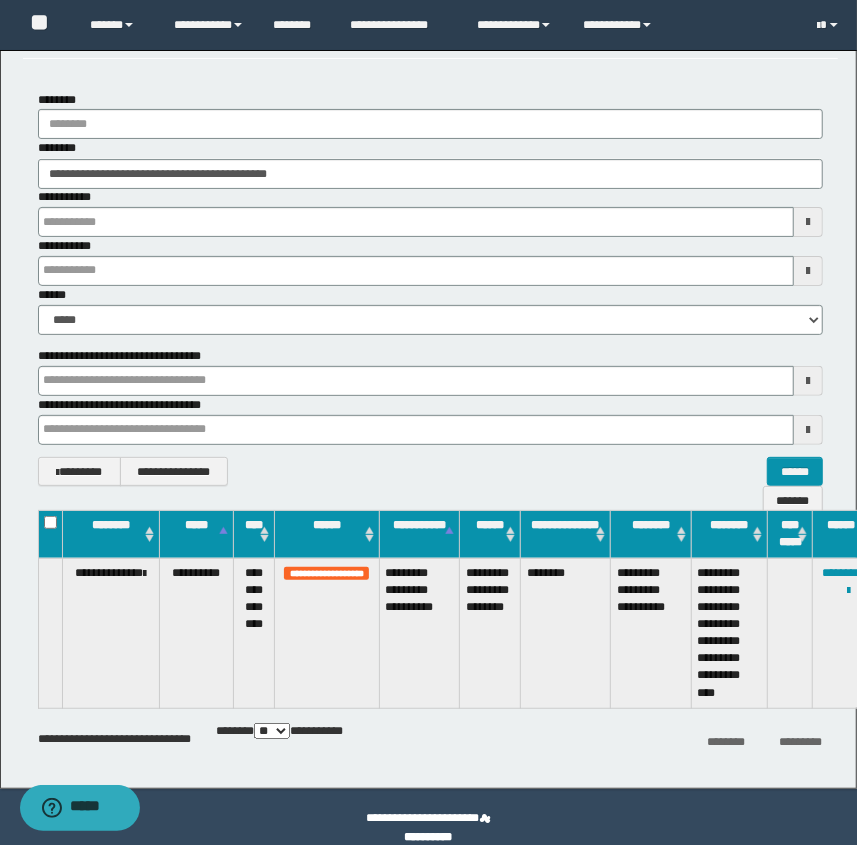 click on "**********" at bounding box center [431, 212] 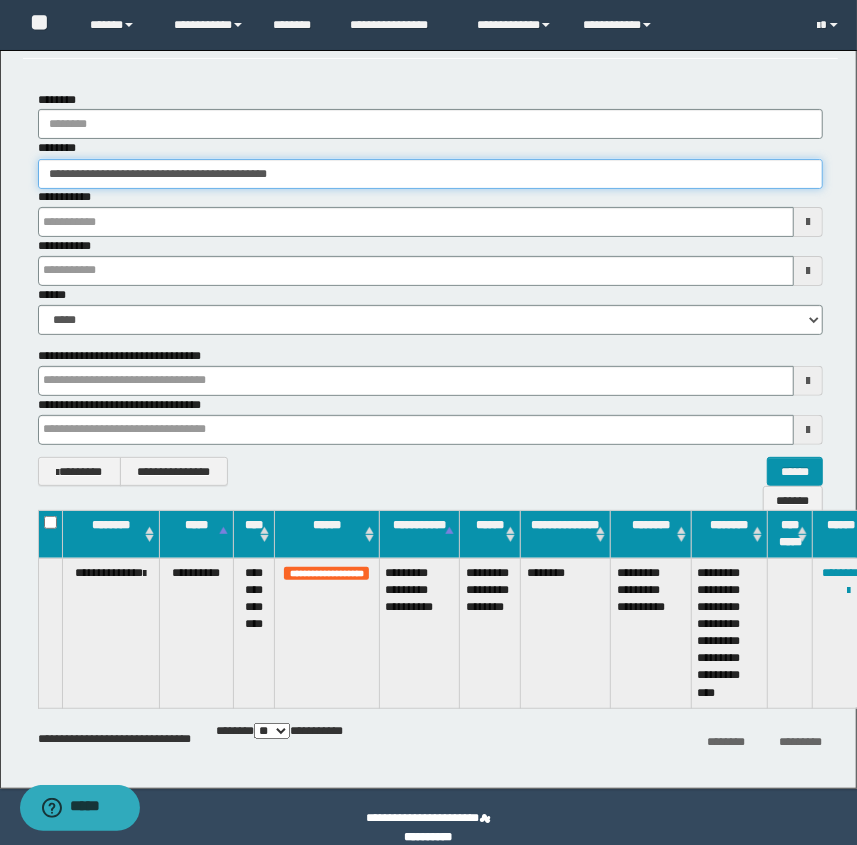 click on "**********" at bounding box center [431, 174] 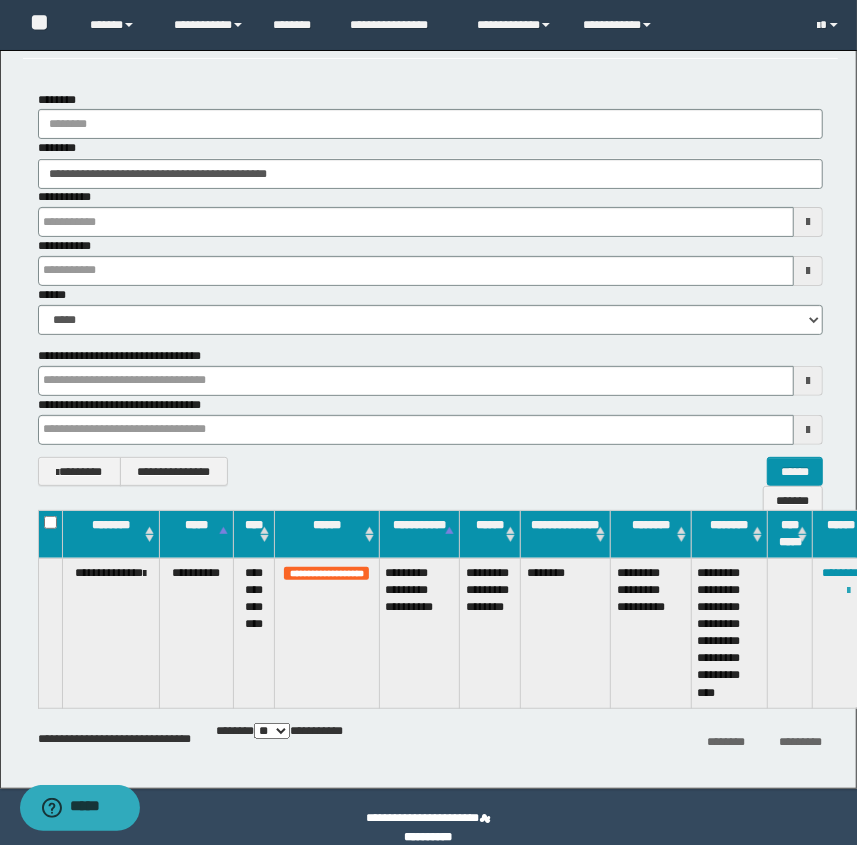 click at bounding box center [848, 591] 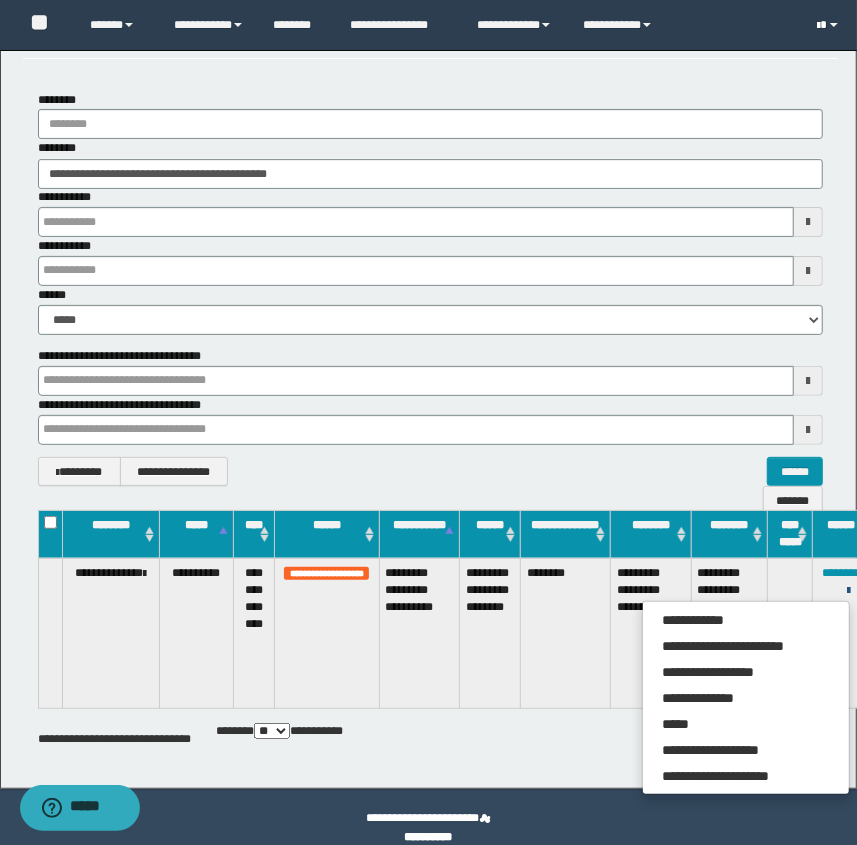scroll, scrollTop: 0, scrollLeft: 0, axis: both 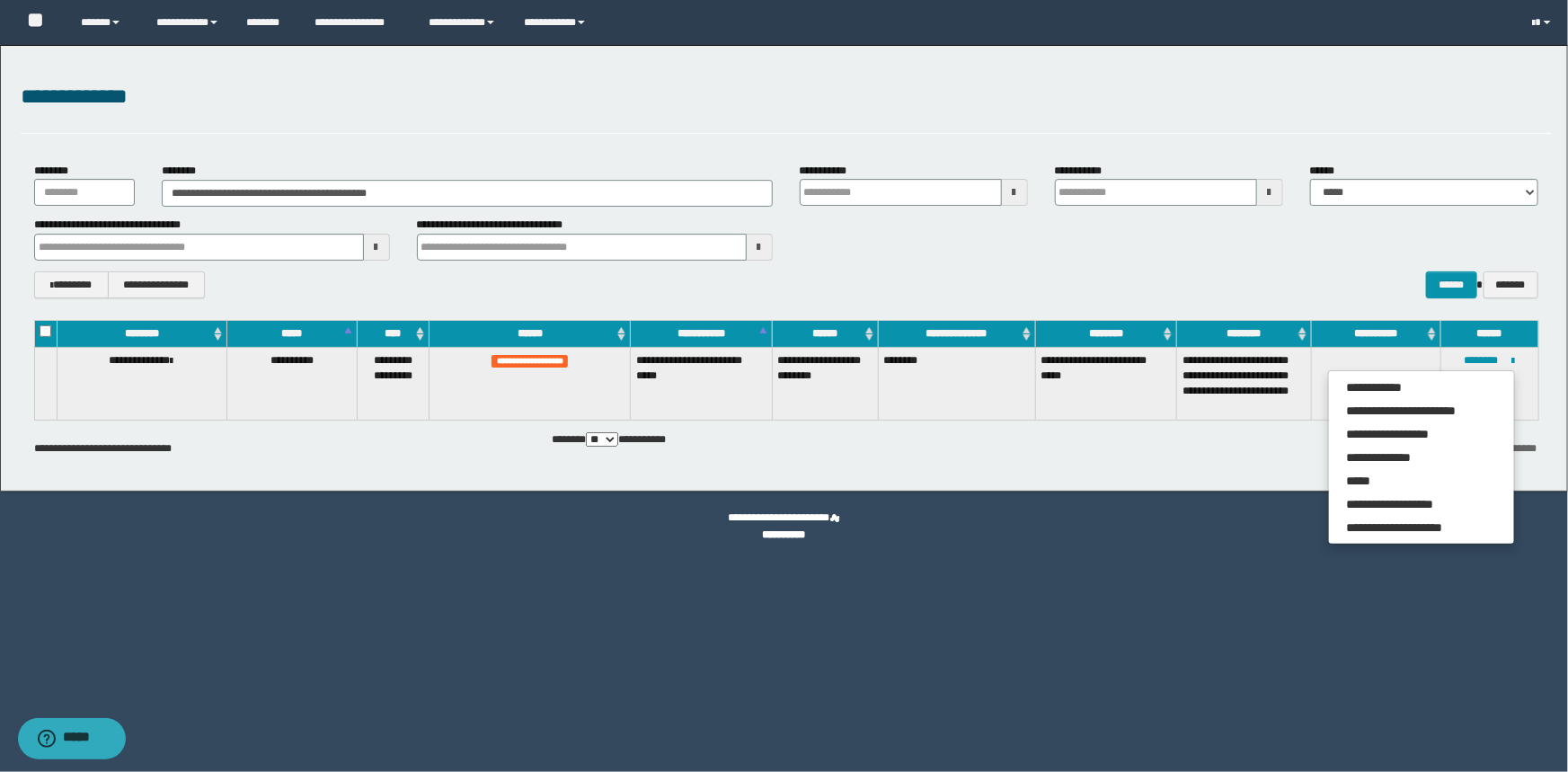 click on "**********" at bounding box center [784, 386] 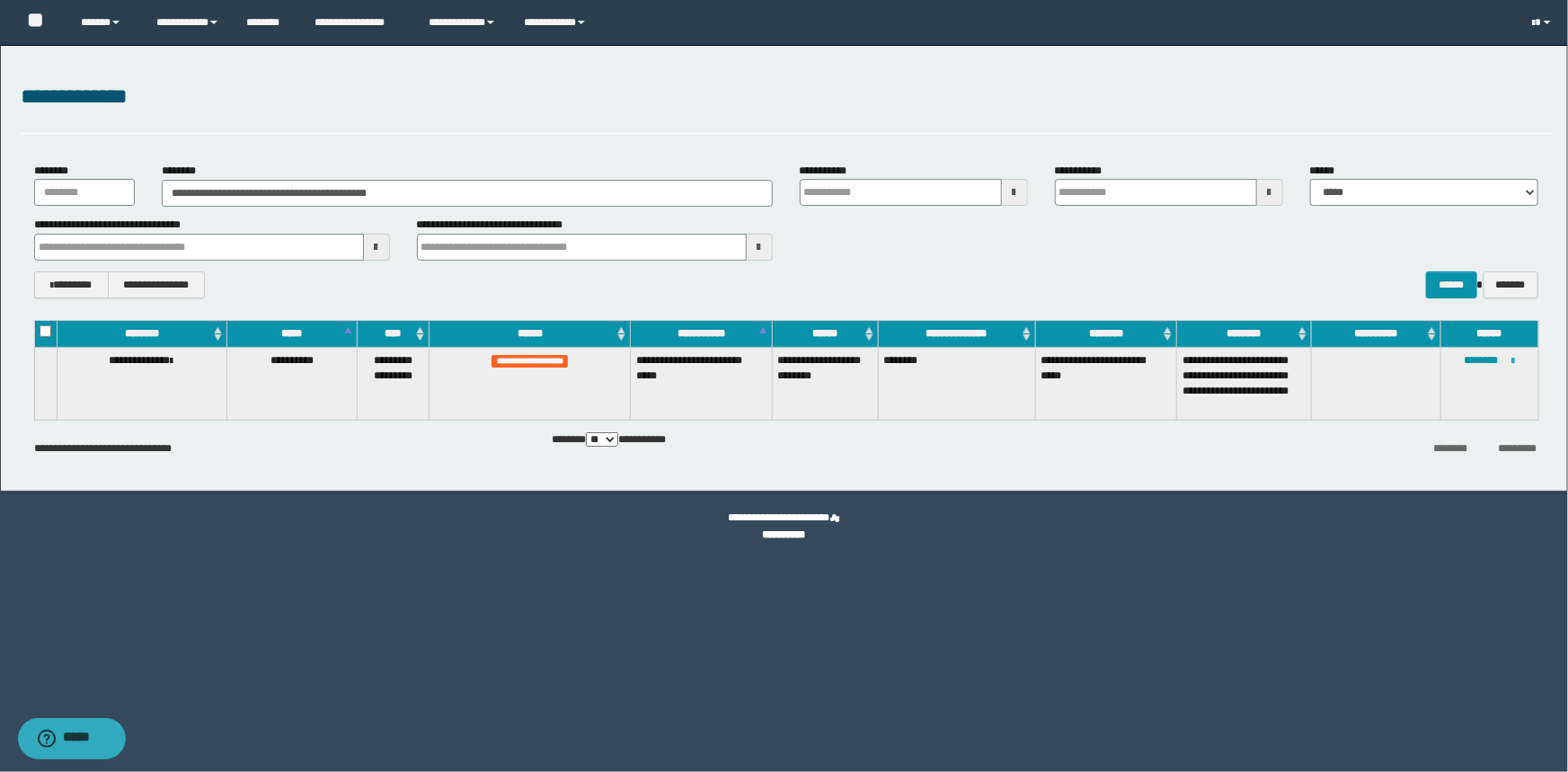 click on "**********" at bounding box center [1489, 384] 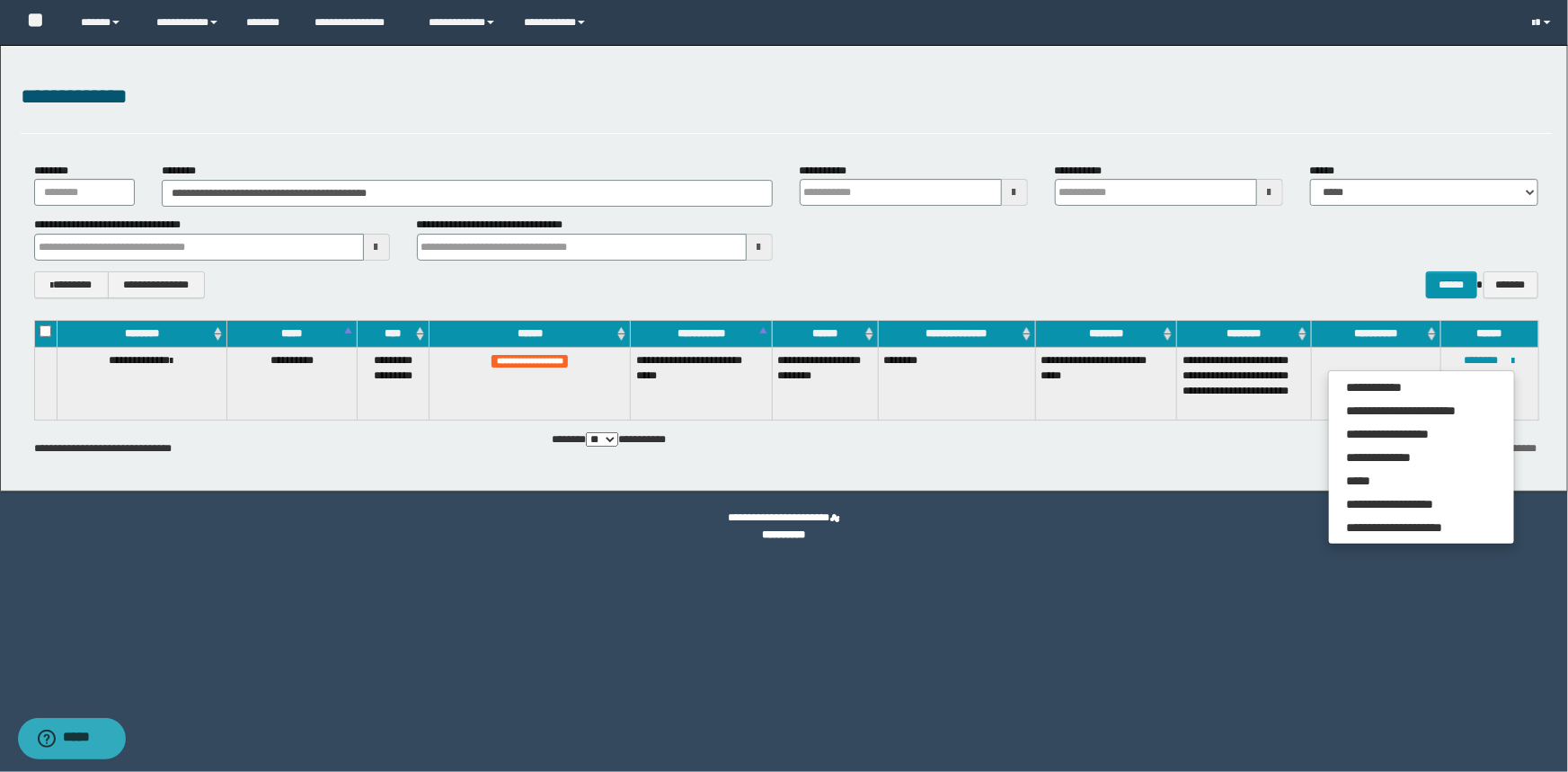 click on "**********" at bounding box center (784, 527) 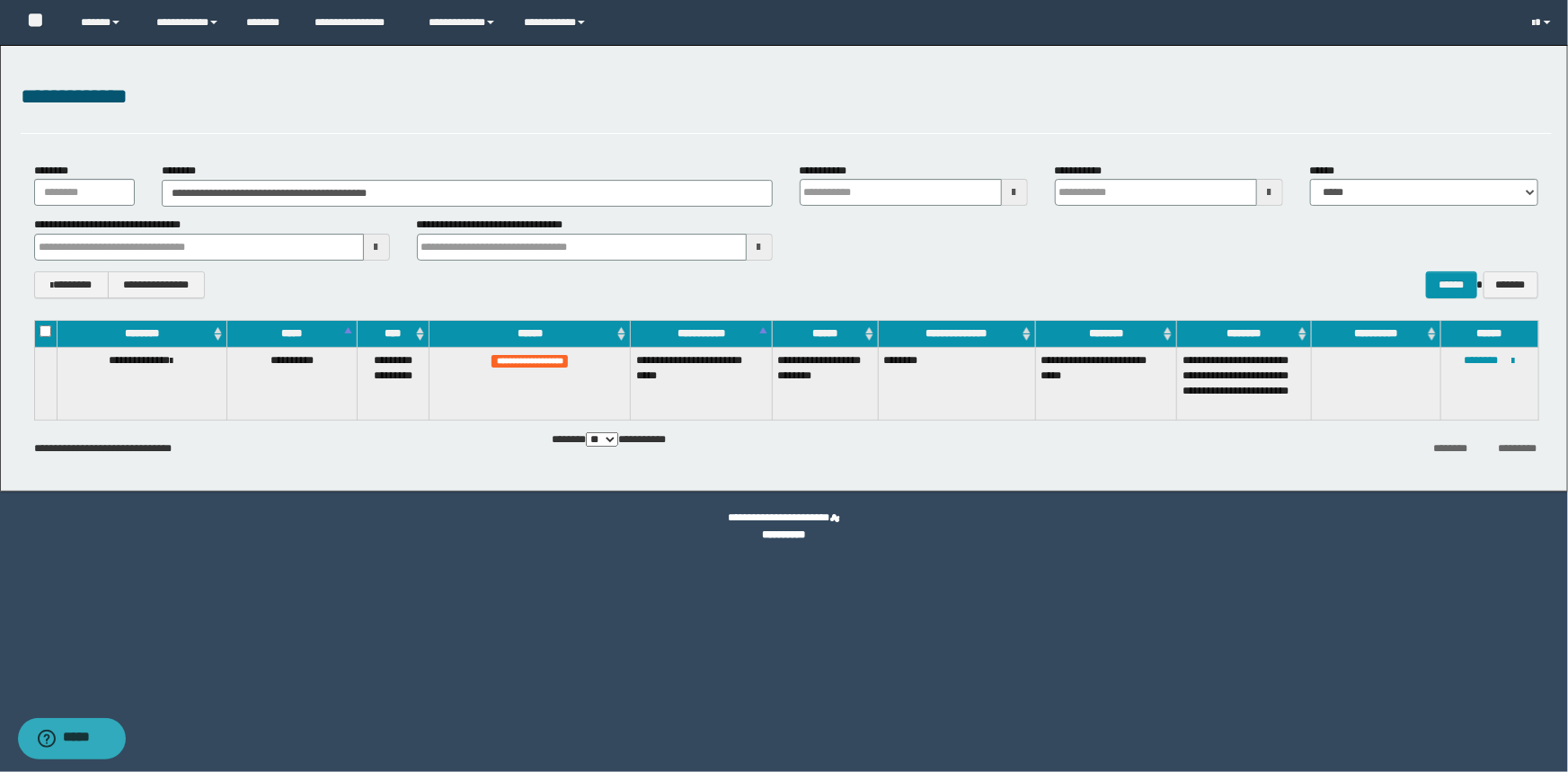 click on "**********" at bounding box center (1489, 384) 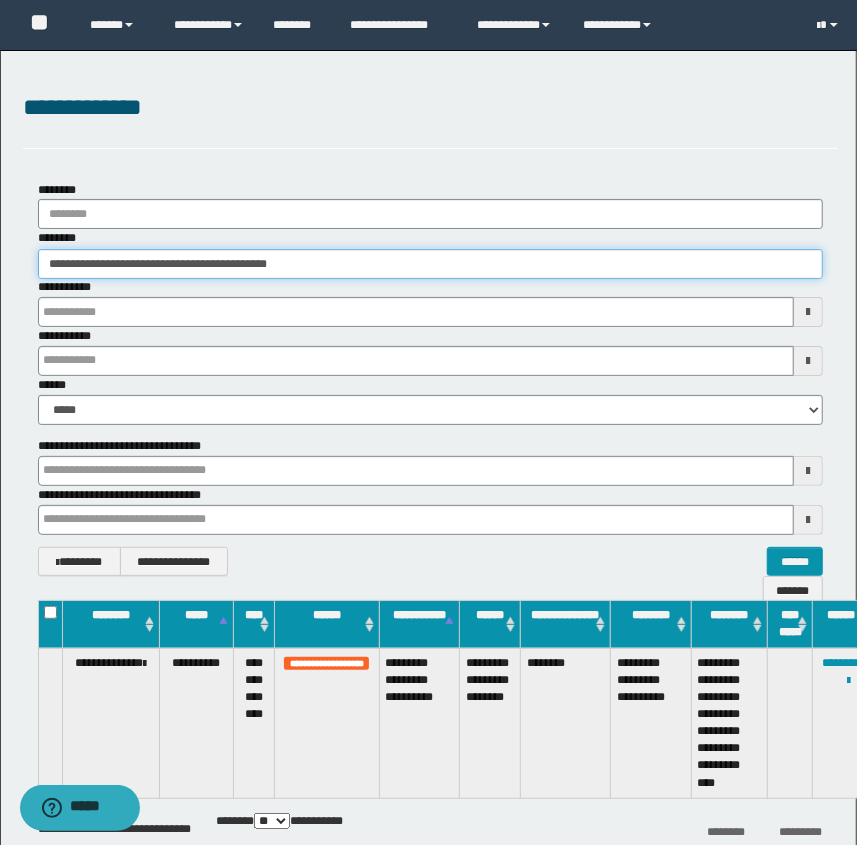click on "**********" at bounding box center (431, 264) 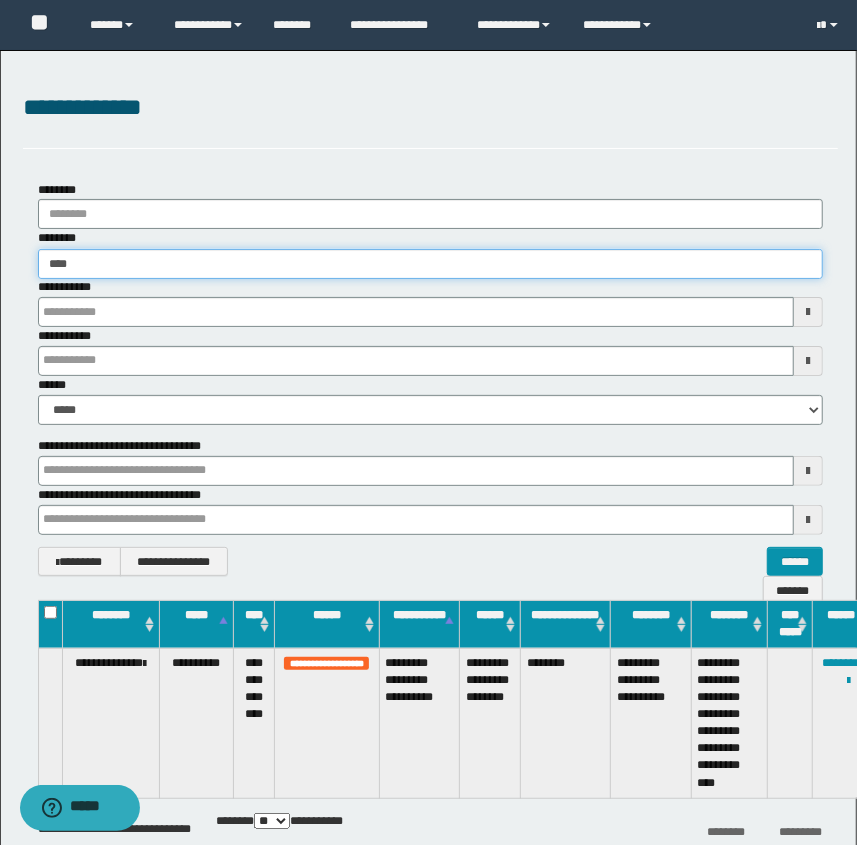 type on "*****" 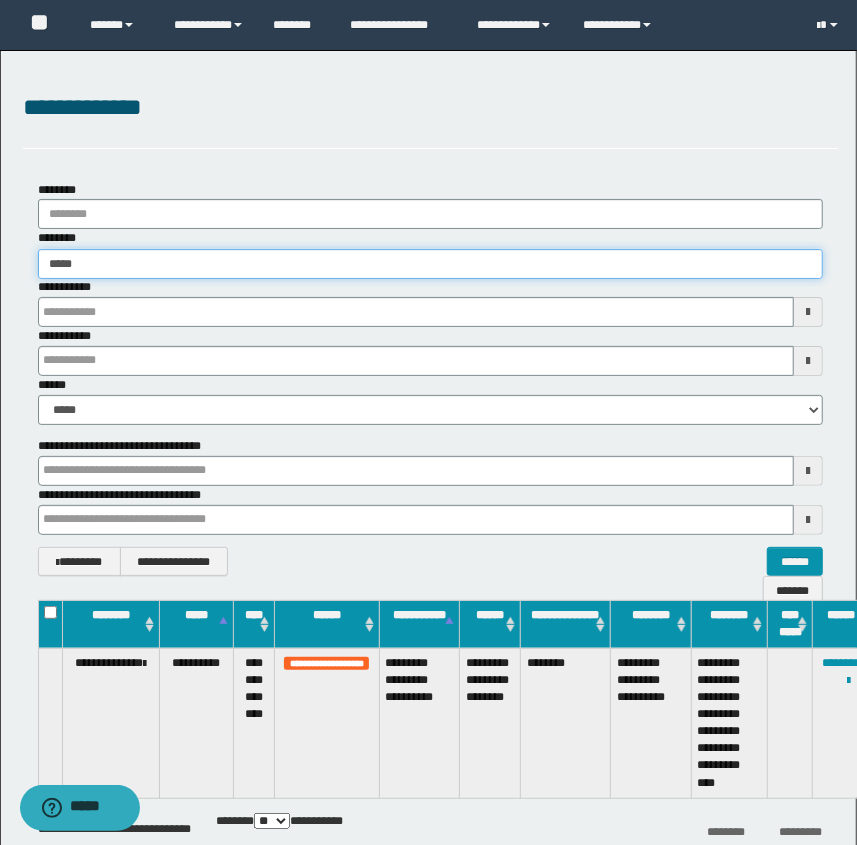 type on "*****" 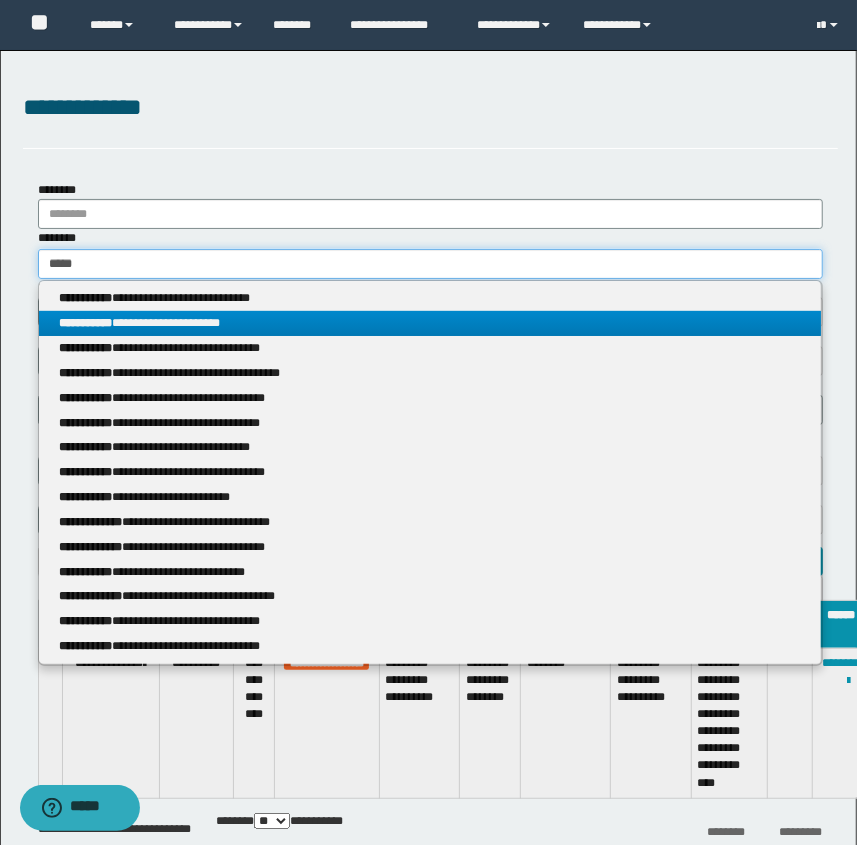 type on "*****" 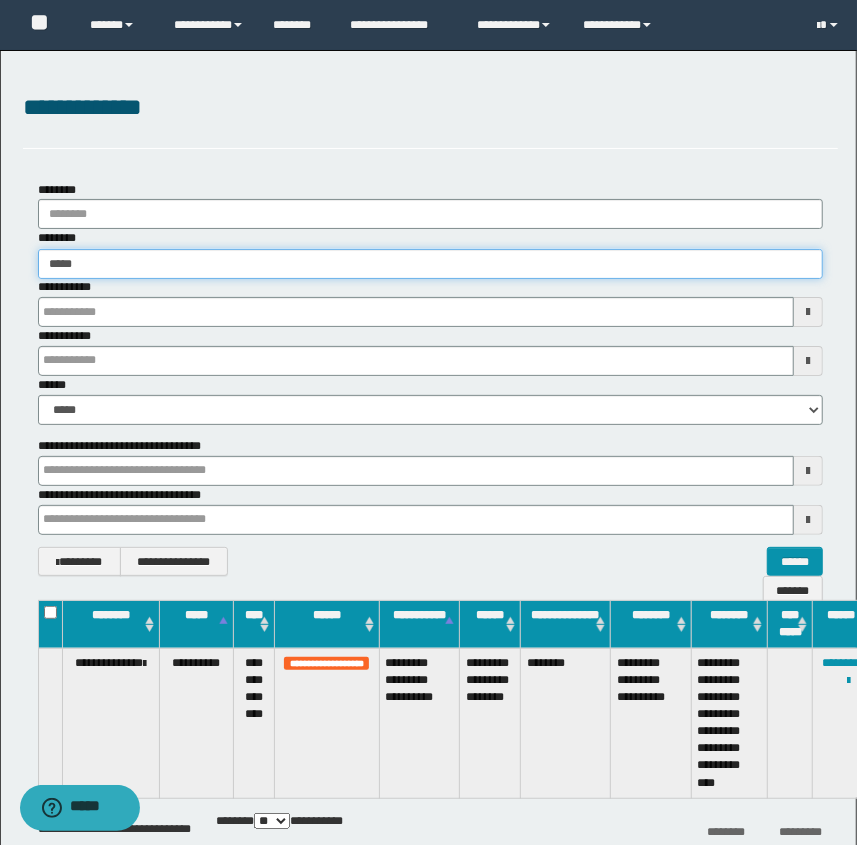 type on "*****" 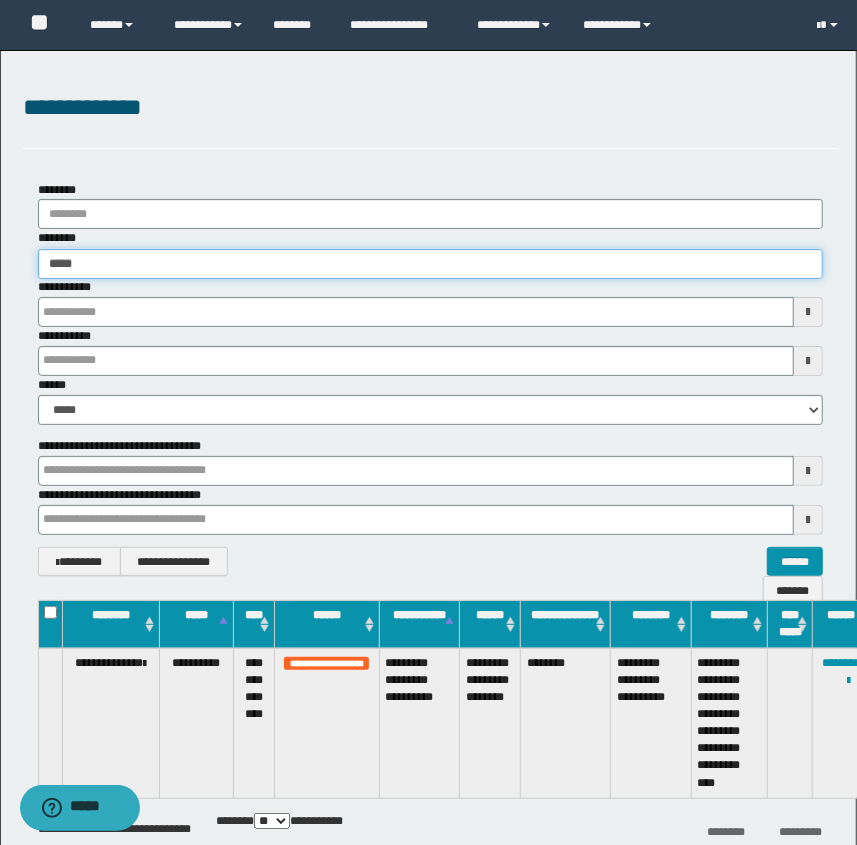 click on "*****" at bounding box center (431, 264) 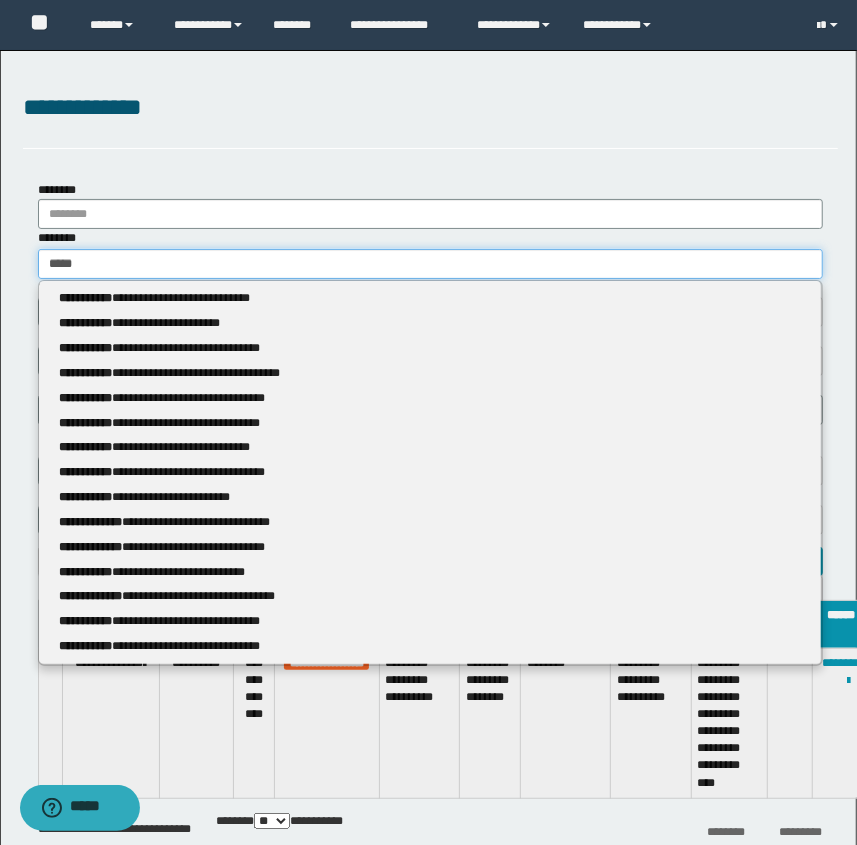 type 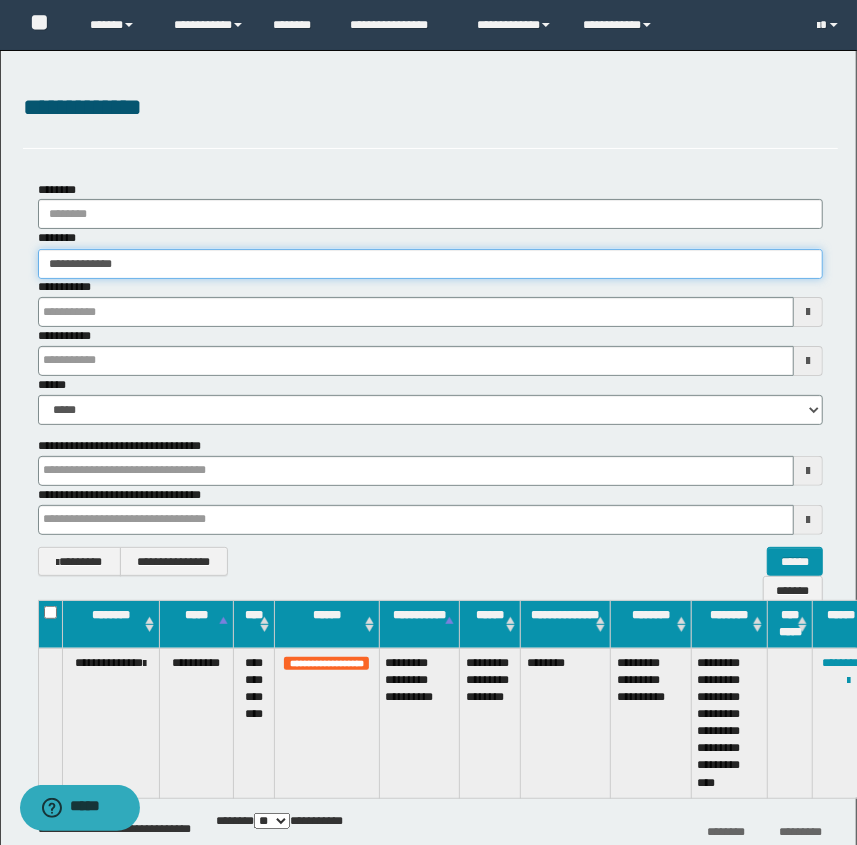 type on "**********" 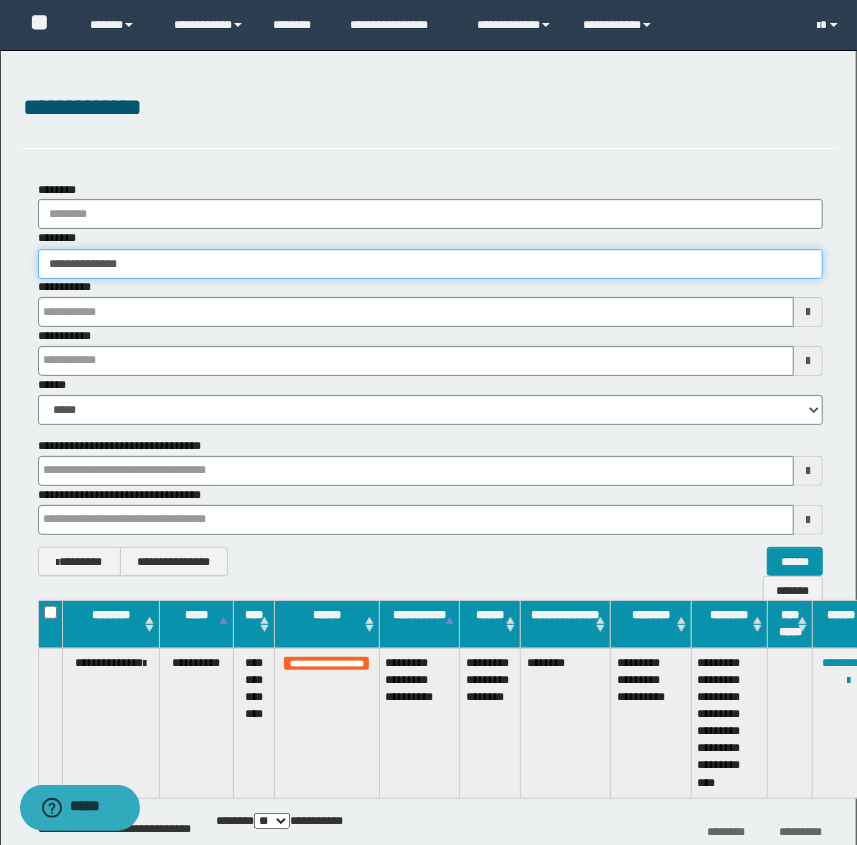 type on "**********" 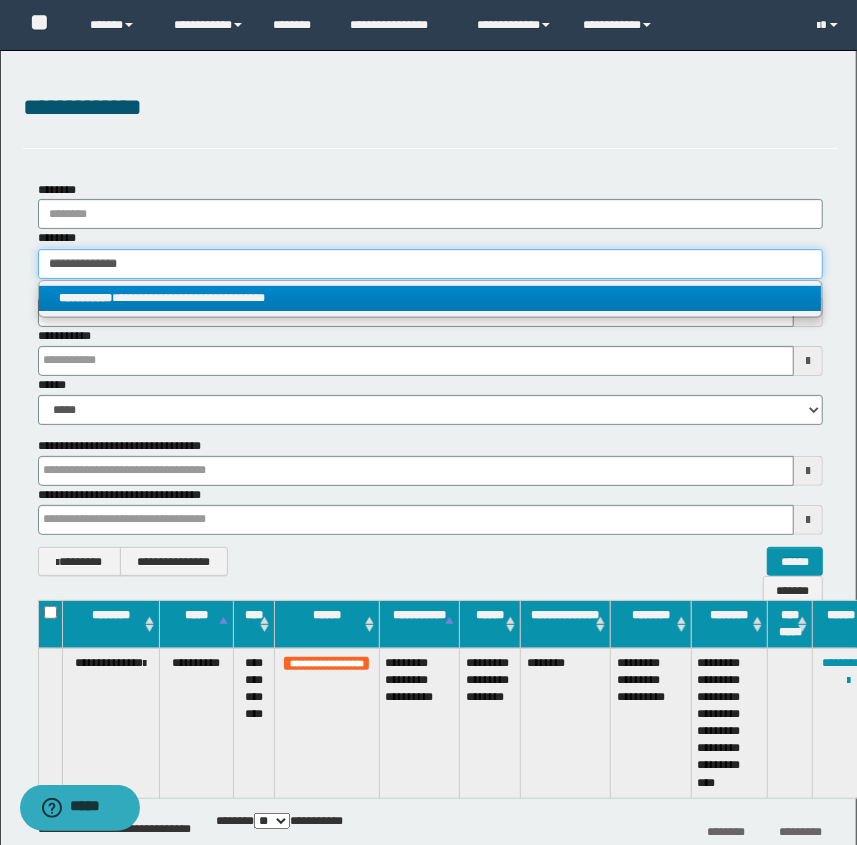 type on "**********" 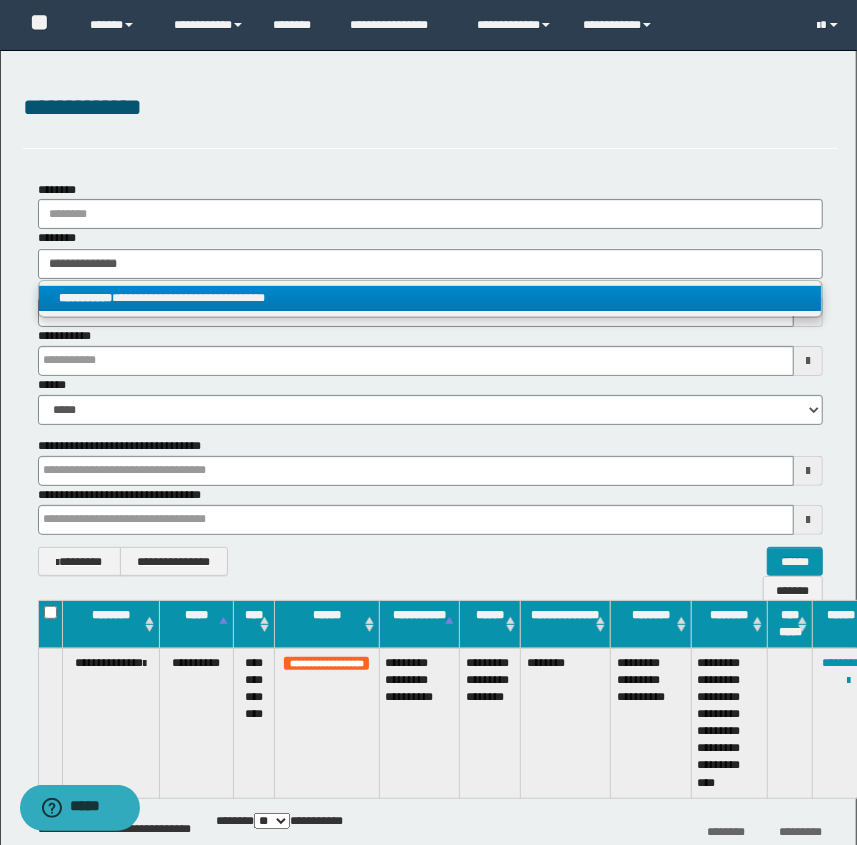 click on "**********" at bounding box center (430, 298) 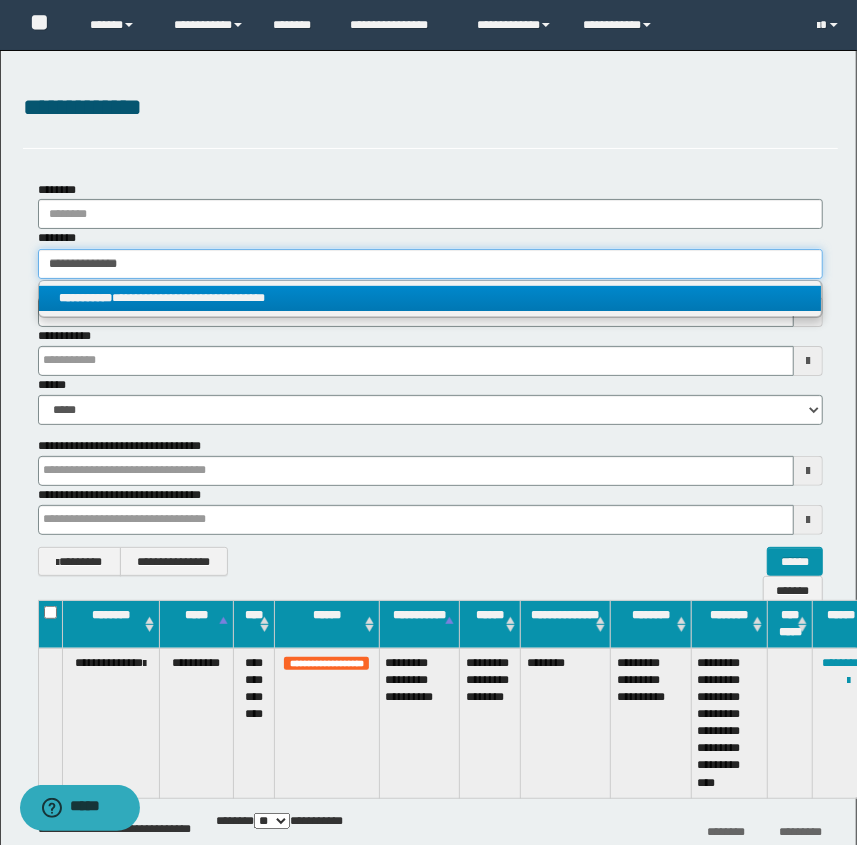 type 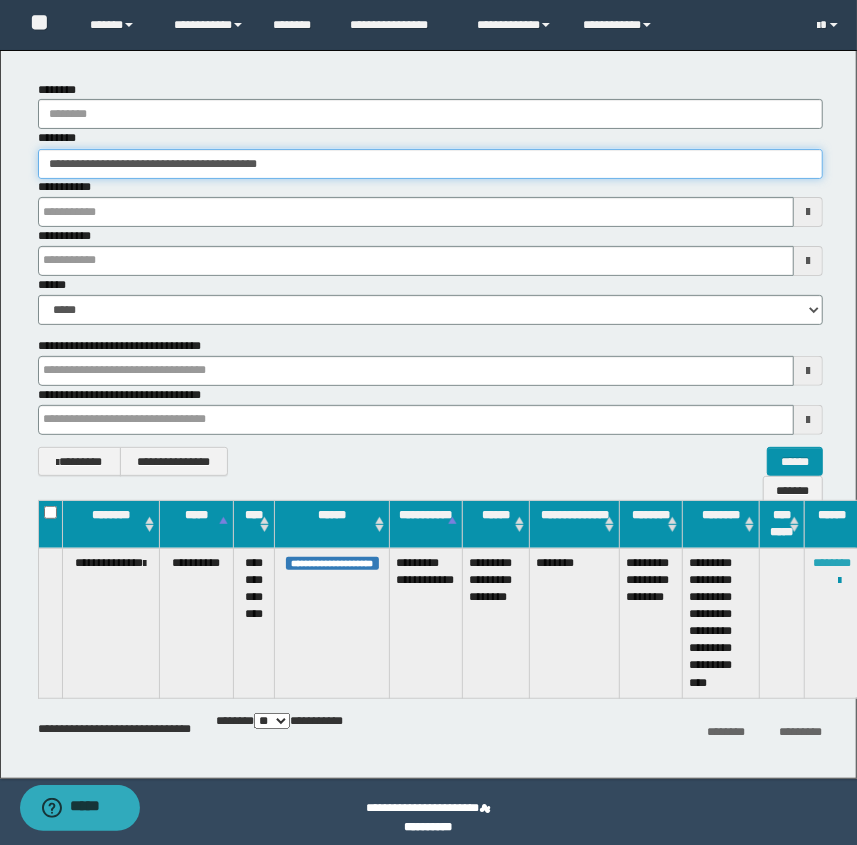 scroll, scrollTop: 111, scrollLeft: 0, axis: vertical 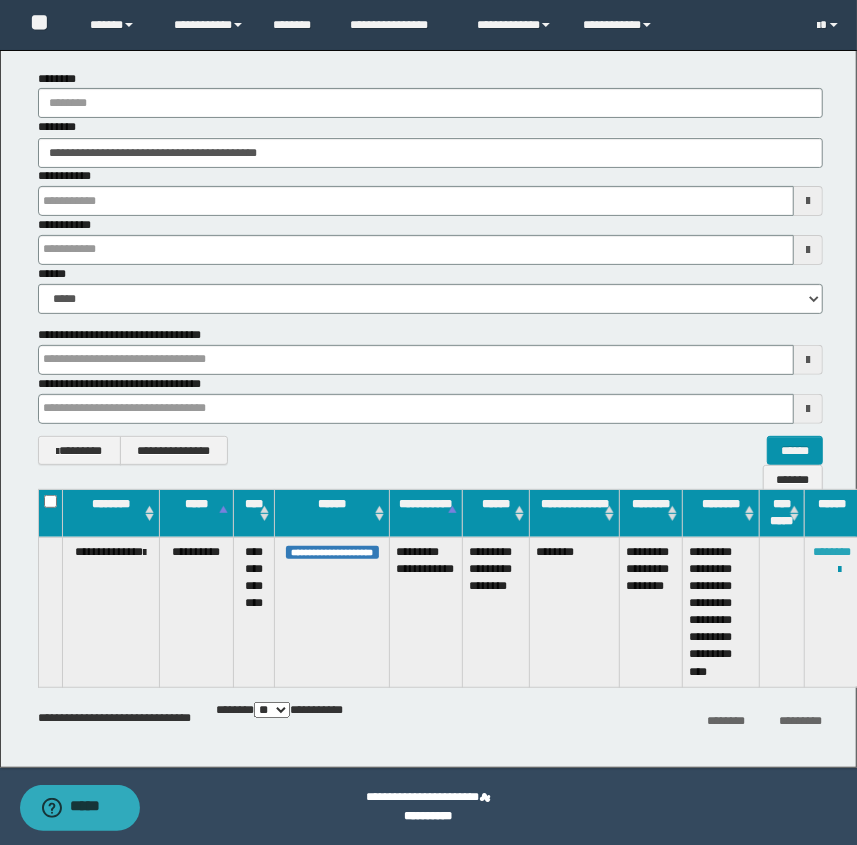 click on "********" at bounding box center (832, 552) 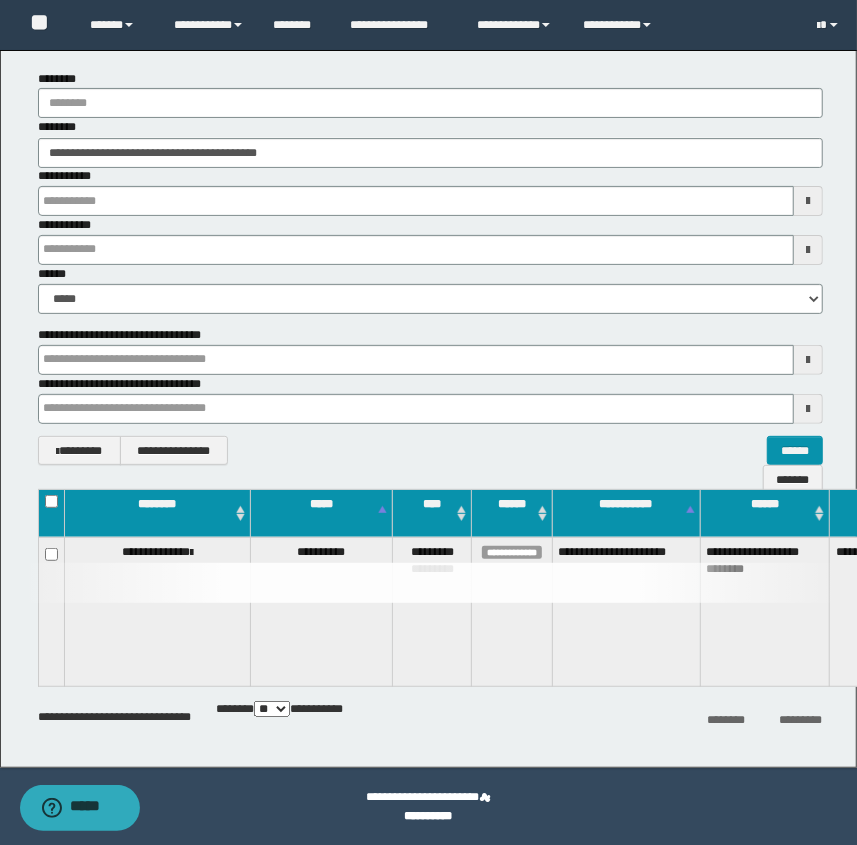 scroll, scrollTop: 0, scrollLeft: 0, axis: both 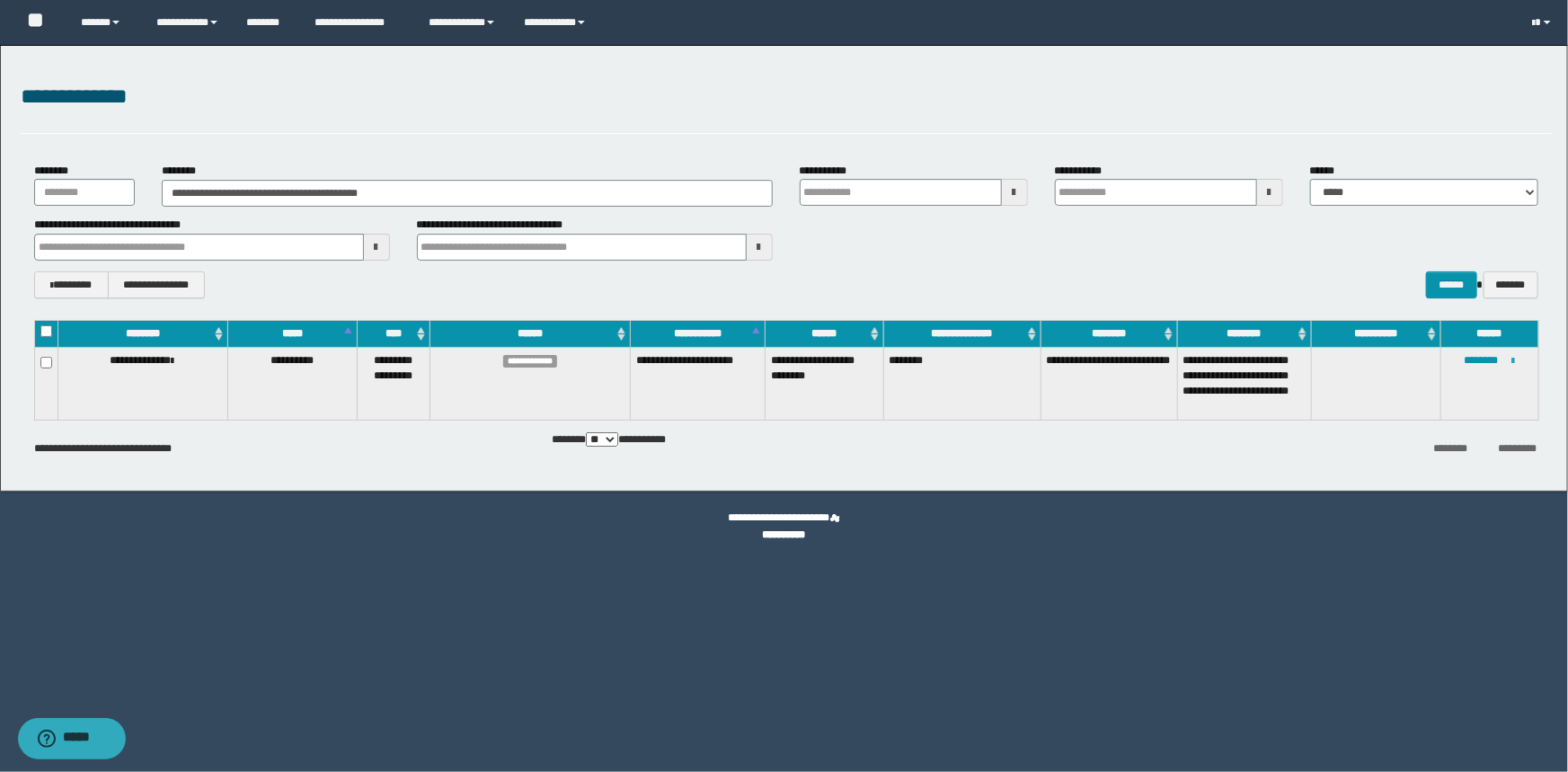 click at bounding box center [1513, 361] 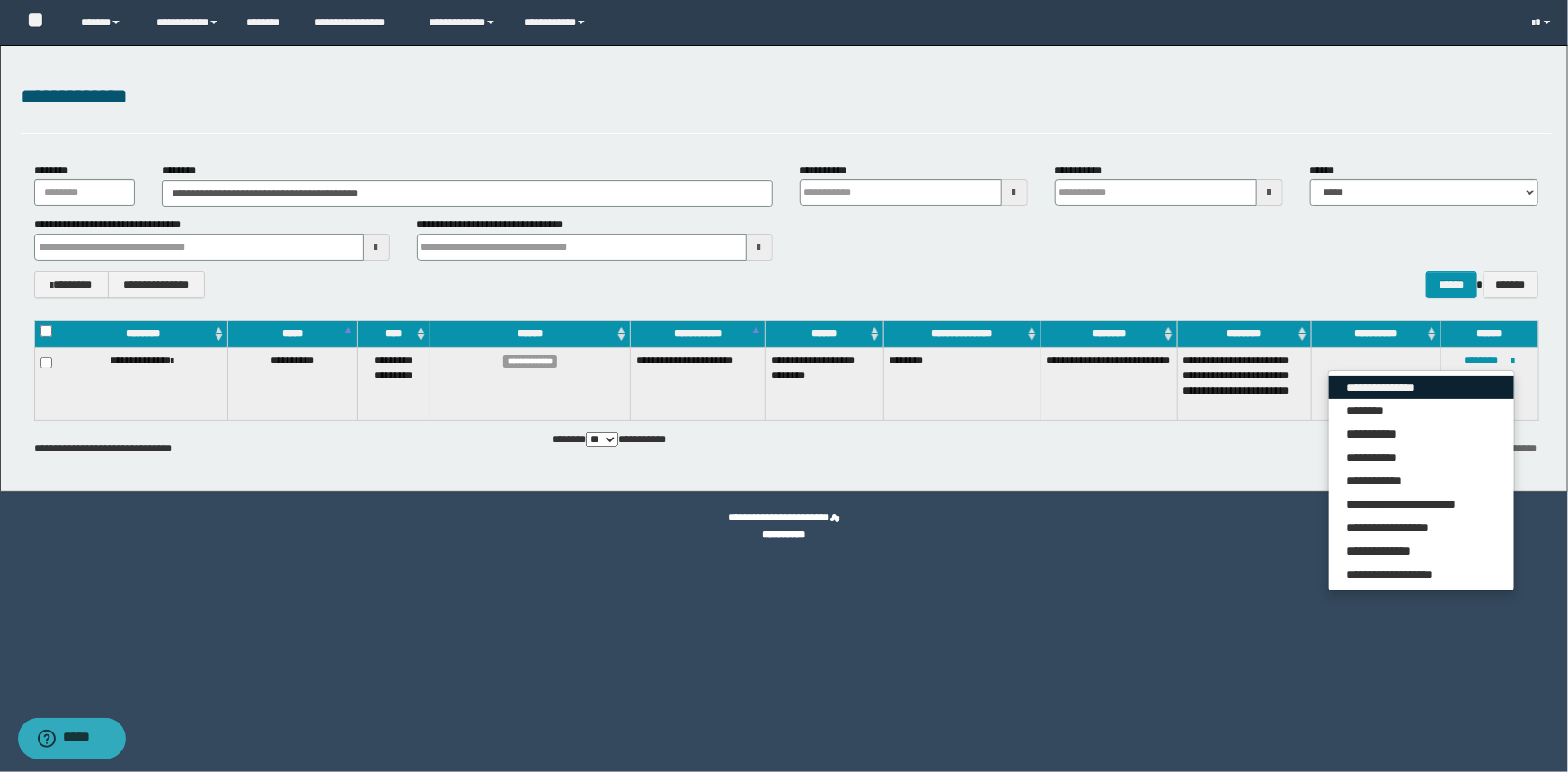 click on "**********" at bounding box center [1422, 387] 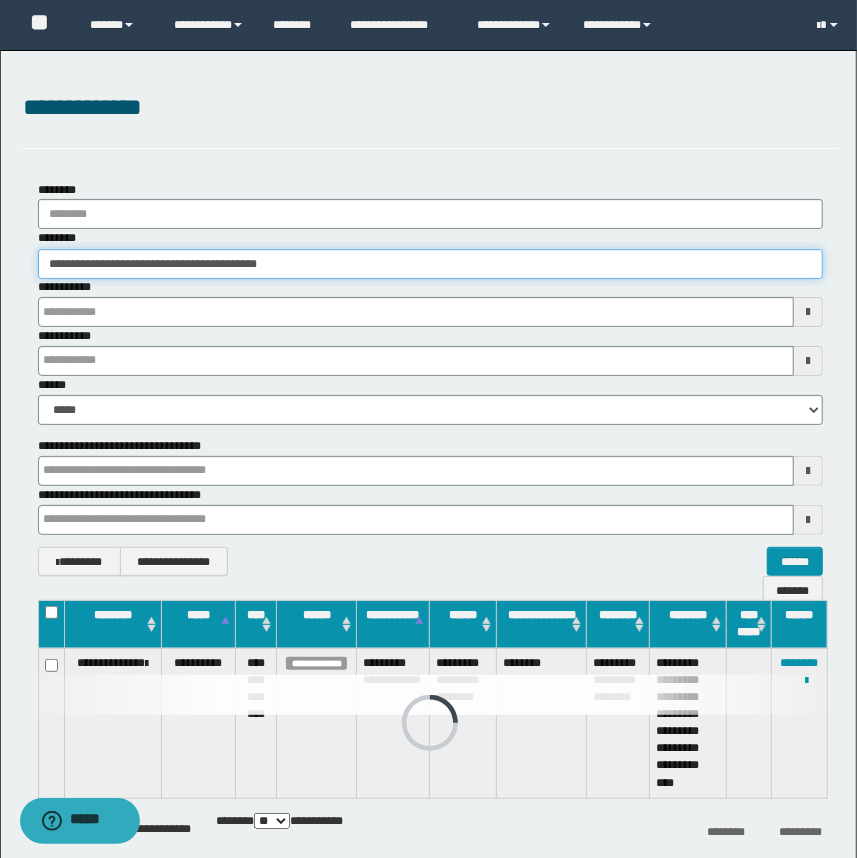 click on "**********" at bounding box center [431, 264] 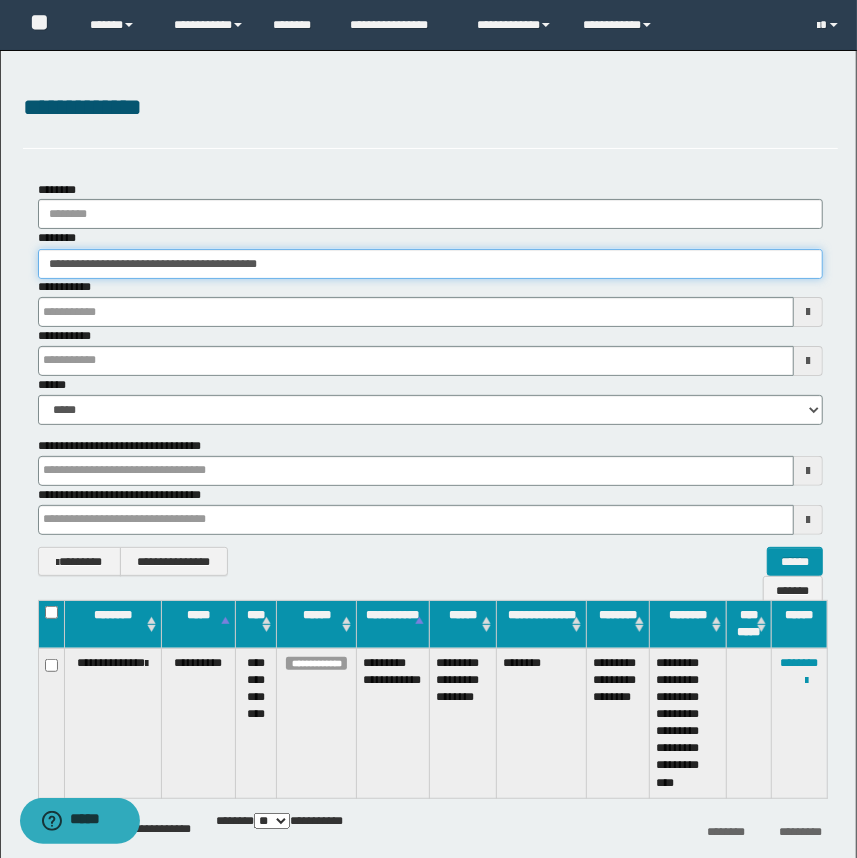 click on "**********" at bounding box center [431, 264] 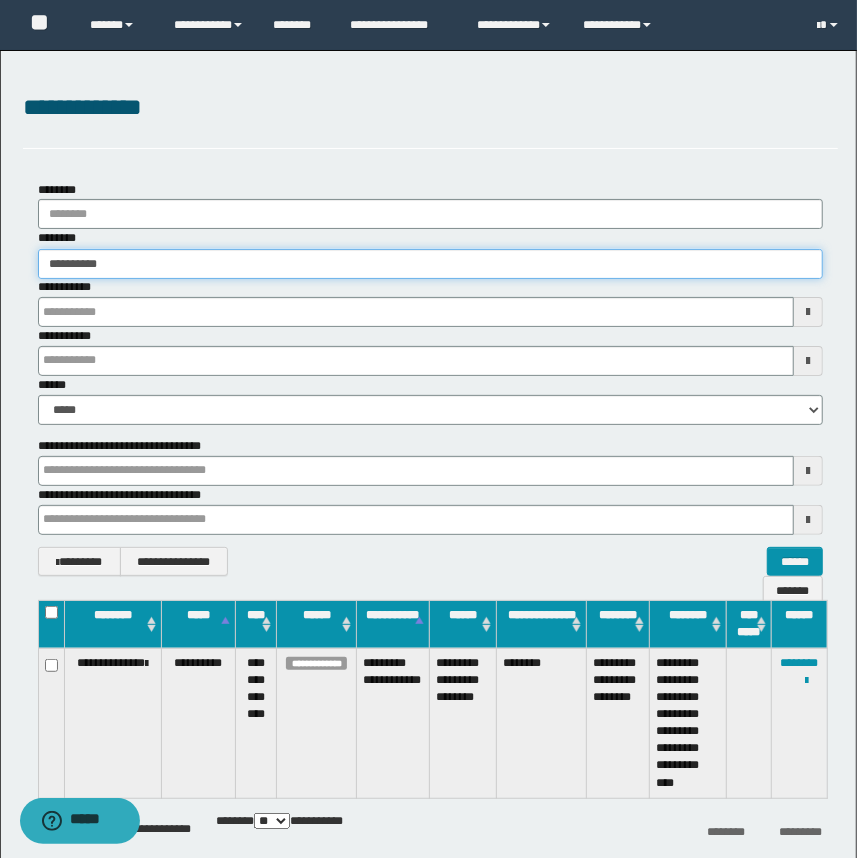 type on "**********" 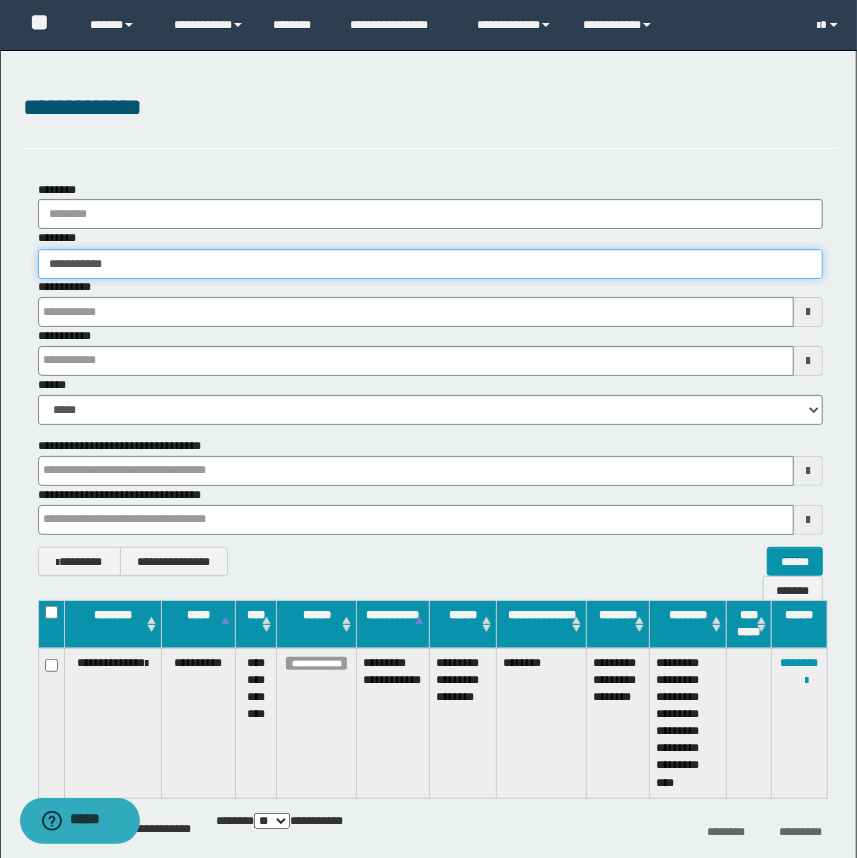 type on "**********" 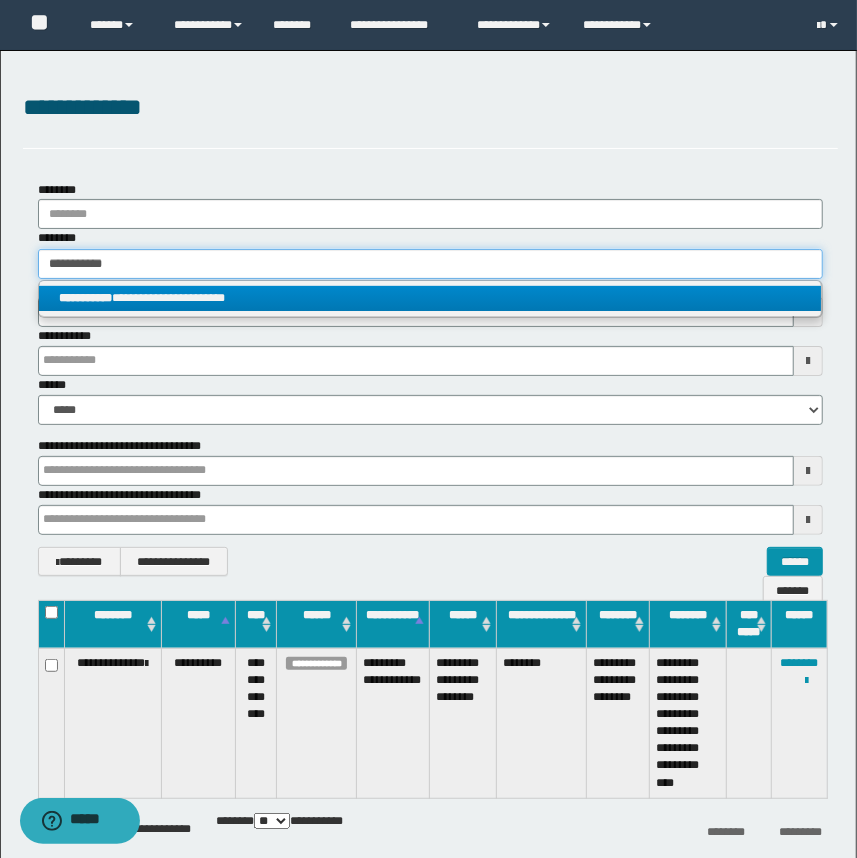 type on "**********" 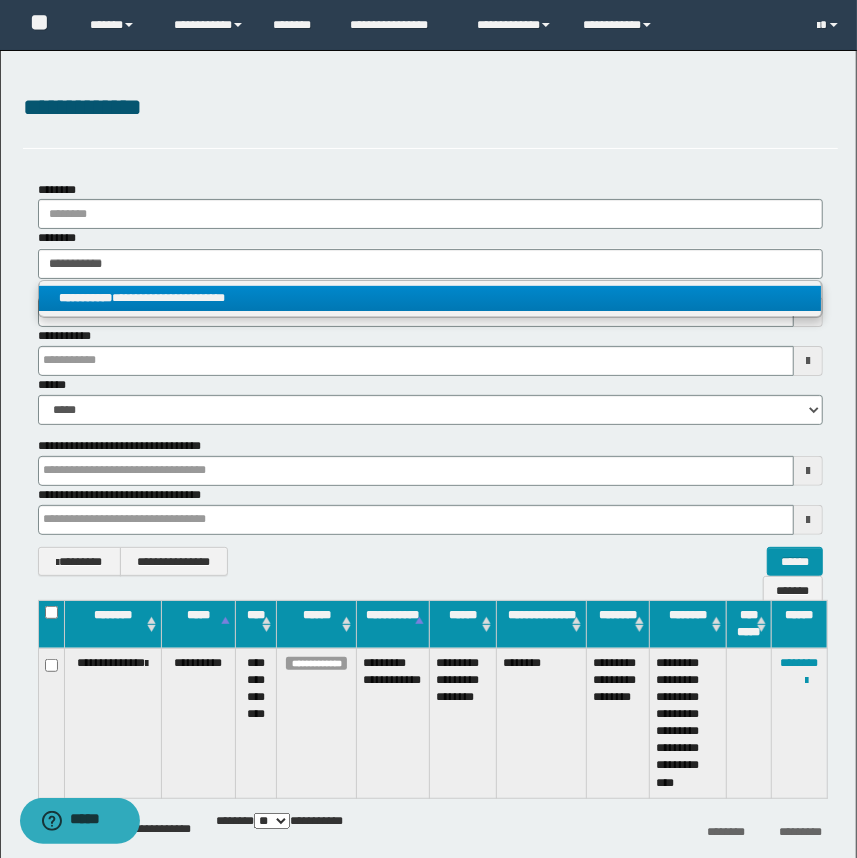 click on "**********" at bounding box center (430, 298) 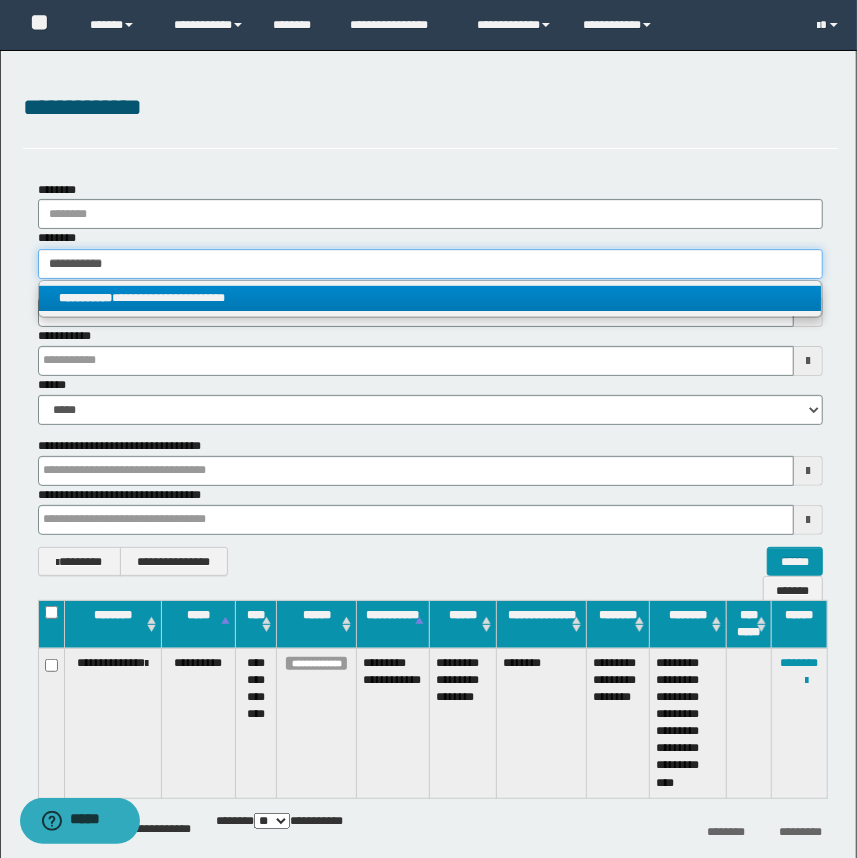 type 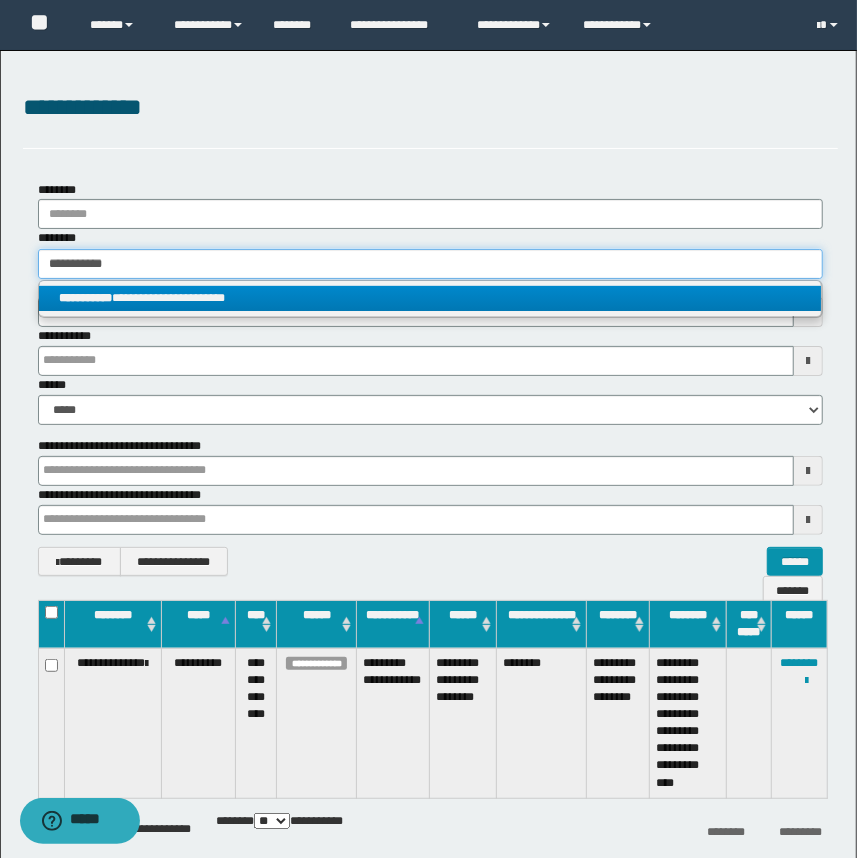 type on "**********" 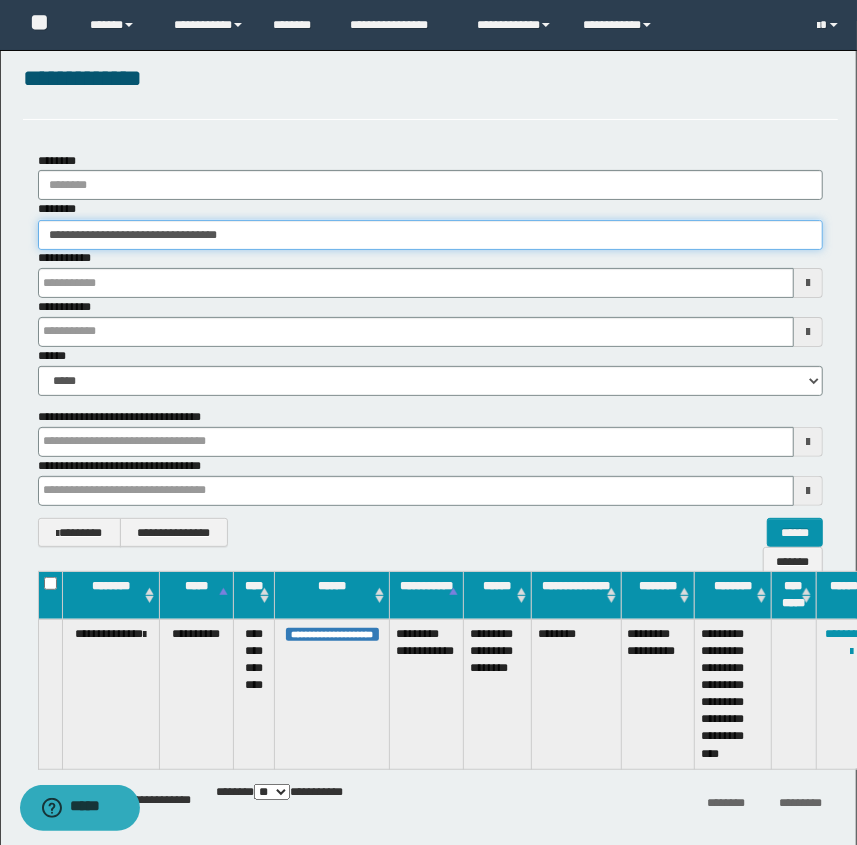 scroll, scrollTop: 111, scrollLeft: 0, axis: vertical 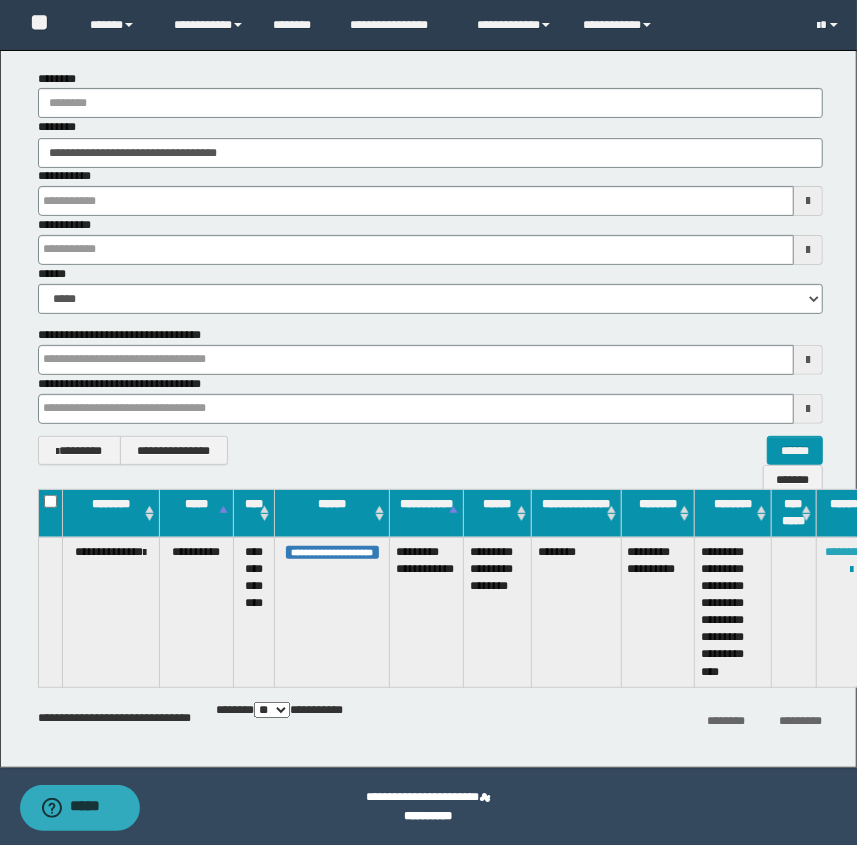 click on "********" at bounding box center [844, 552] 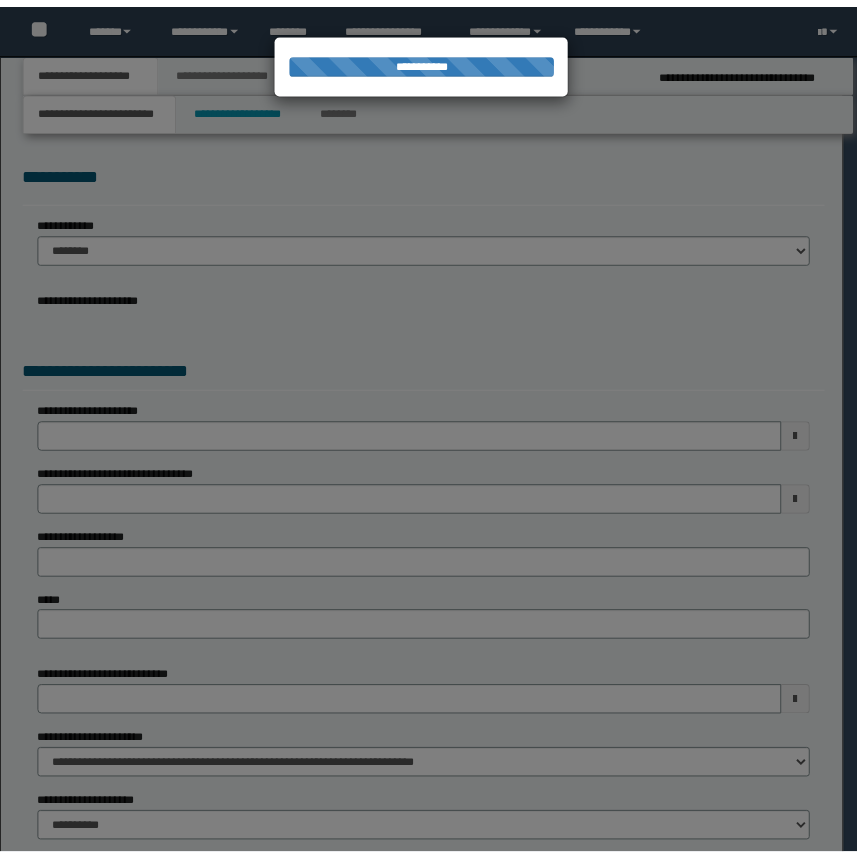 scroll, scrollTop: 0, scrollLeft: 0, axis: both 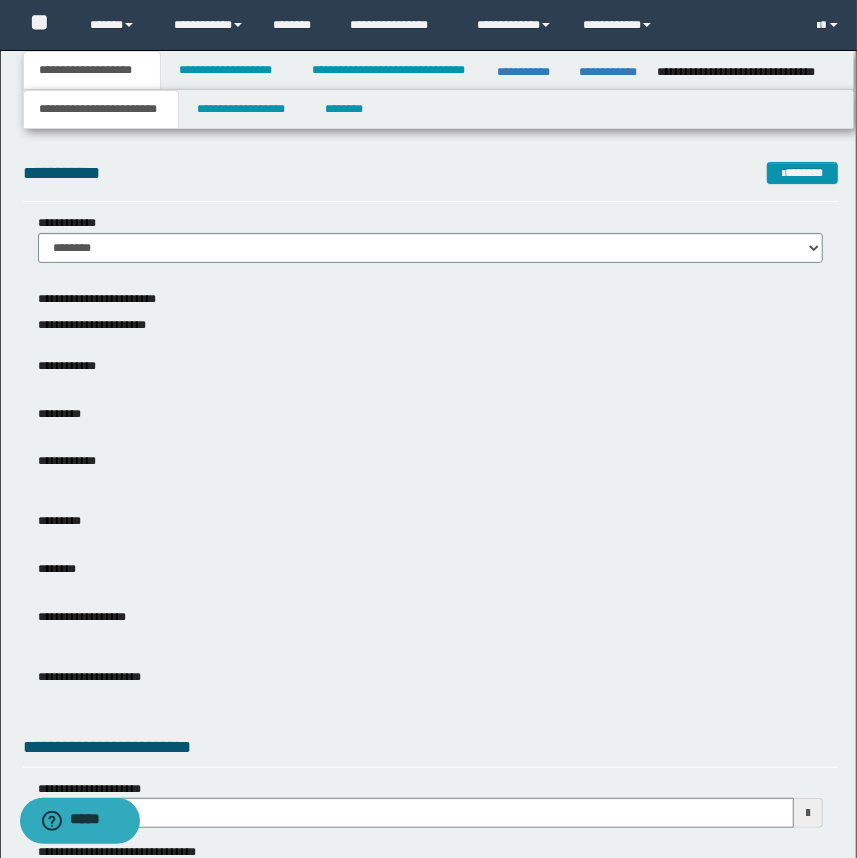 click on "**********" at bounding box center (431, 468) 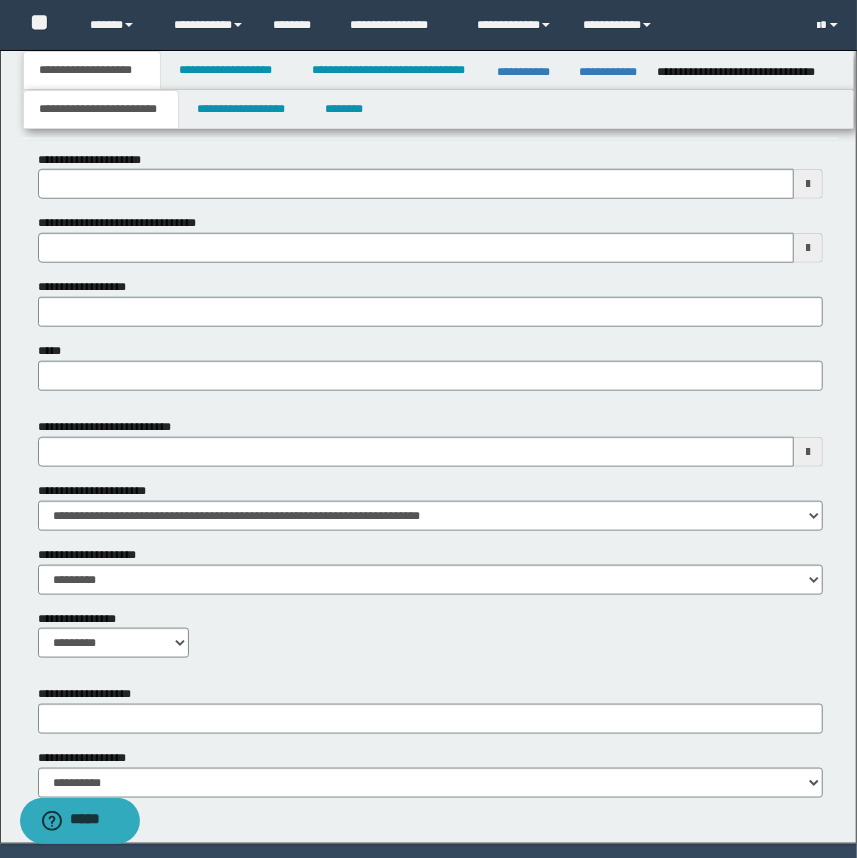 scroll, scrollTop: 636, scrollLeft: 0, axis: vertical 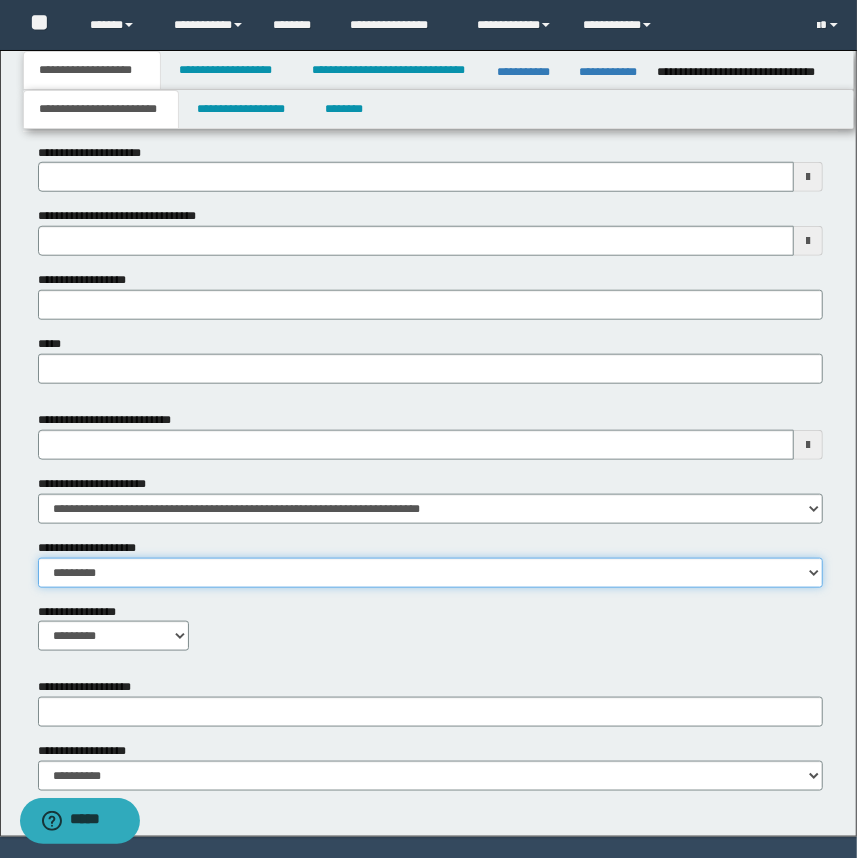 click on "**********" at bounding box center [431, 573] 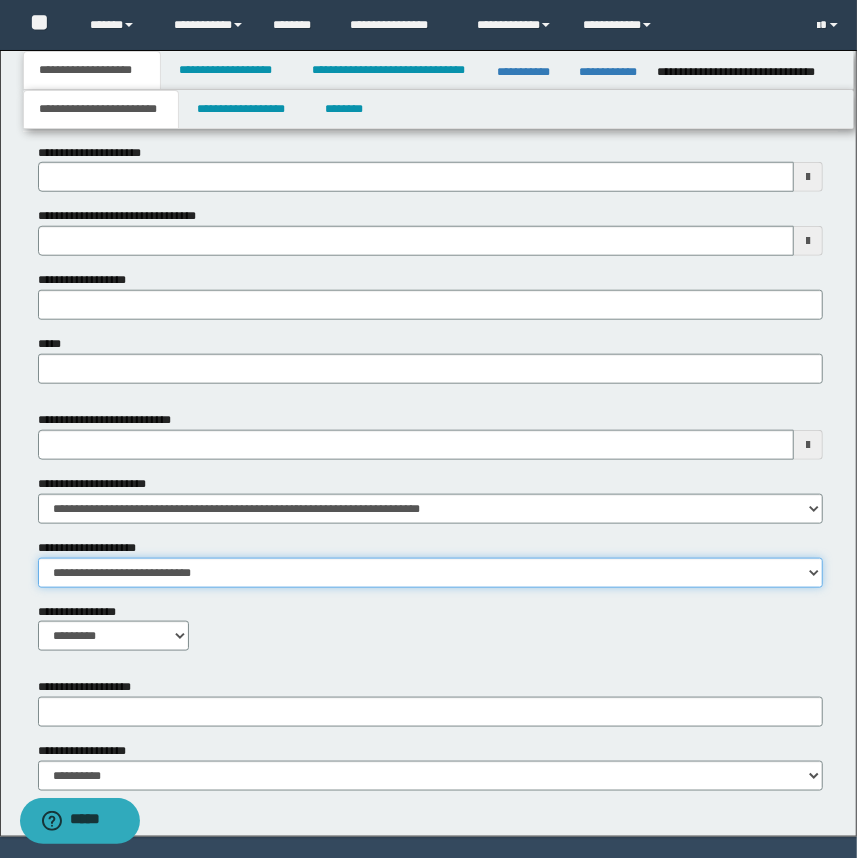 click on "**********" at bounding box center (431, 573) 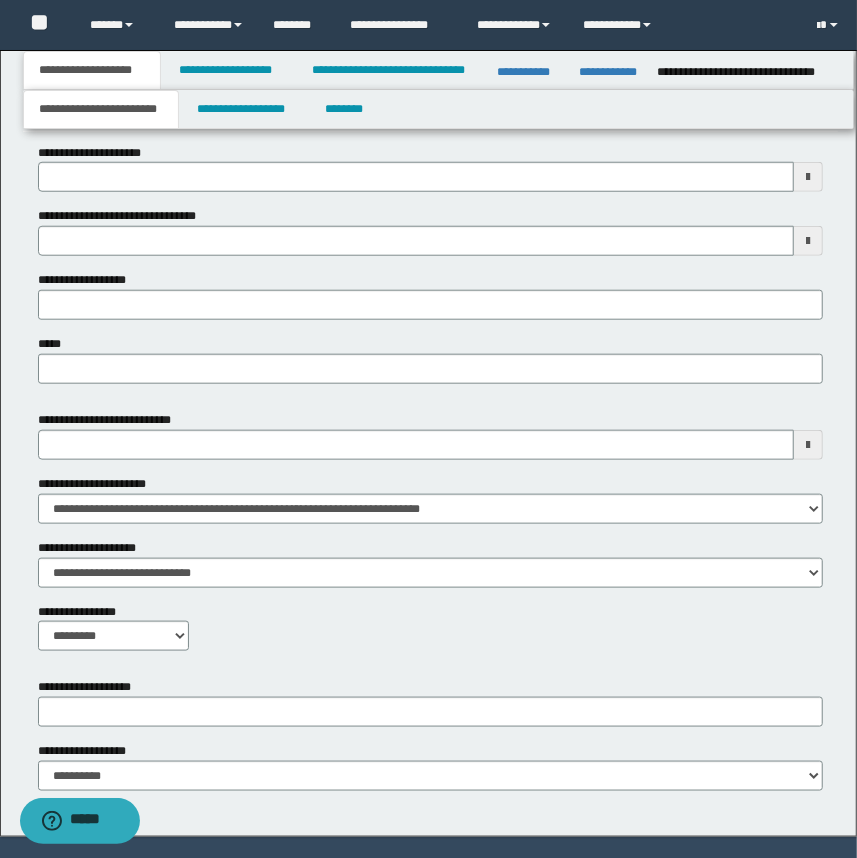 click on "**********" at bounding box center (431, 538) 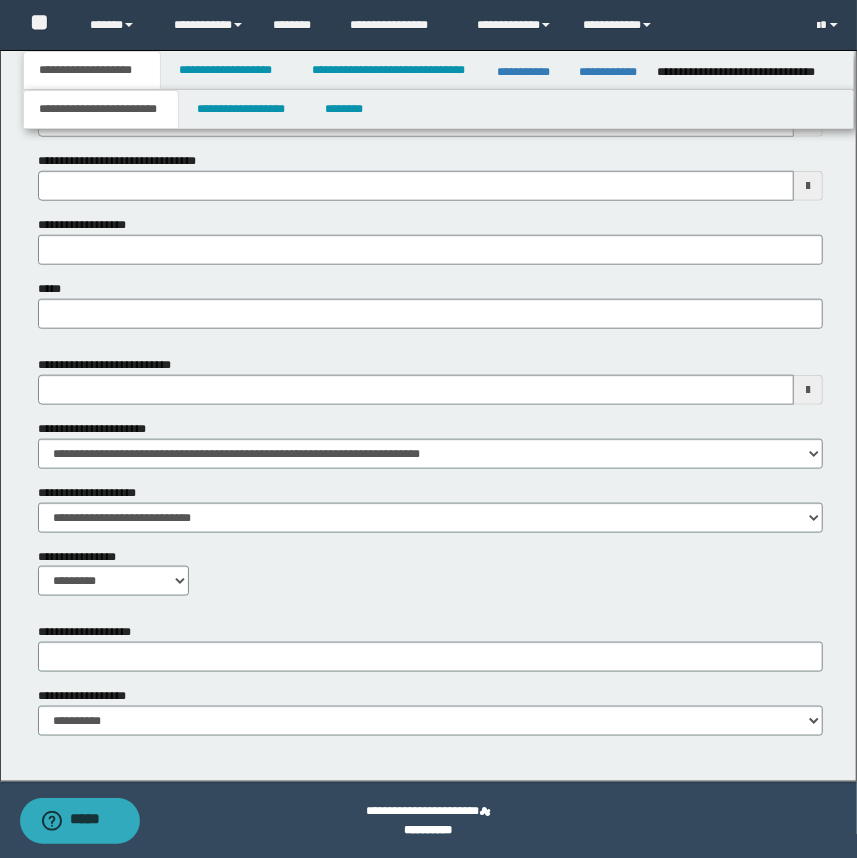 scroll, scrollTop: 692, scrollLeft: 0, axis: vertical 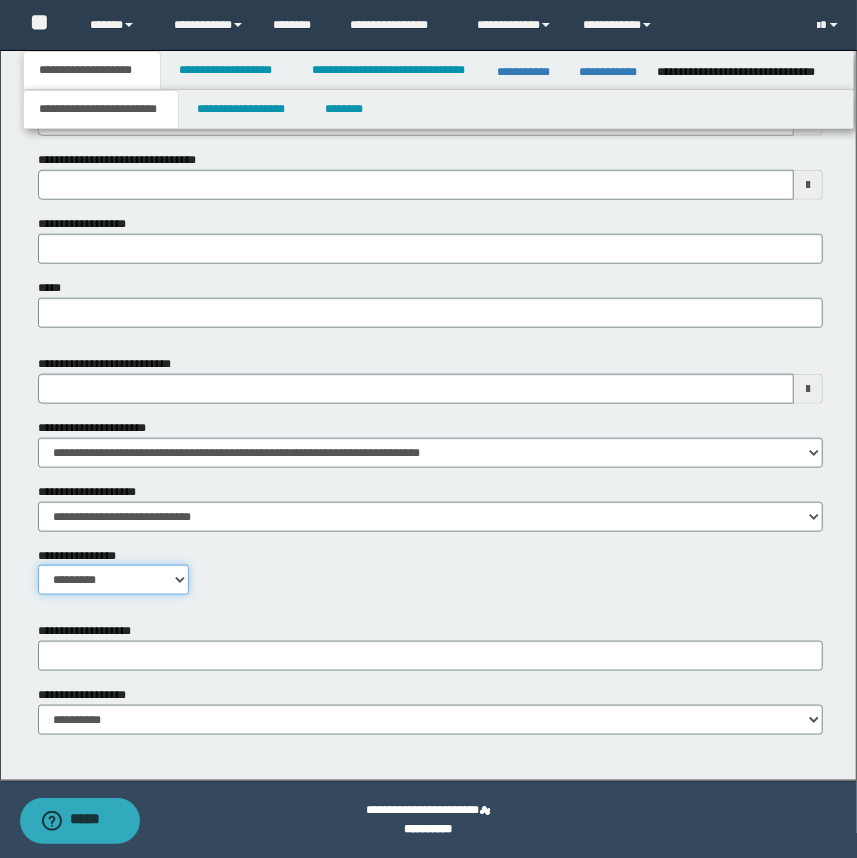 click on "**********" at bounding box center [114, 580] 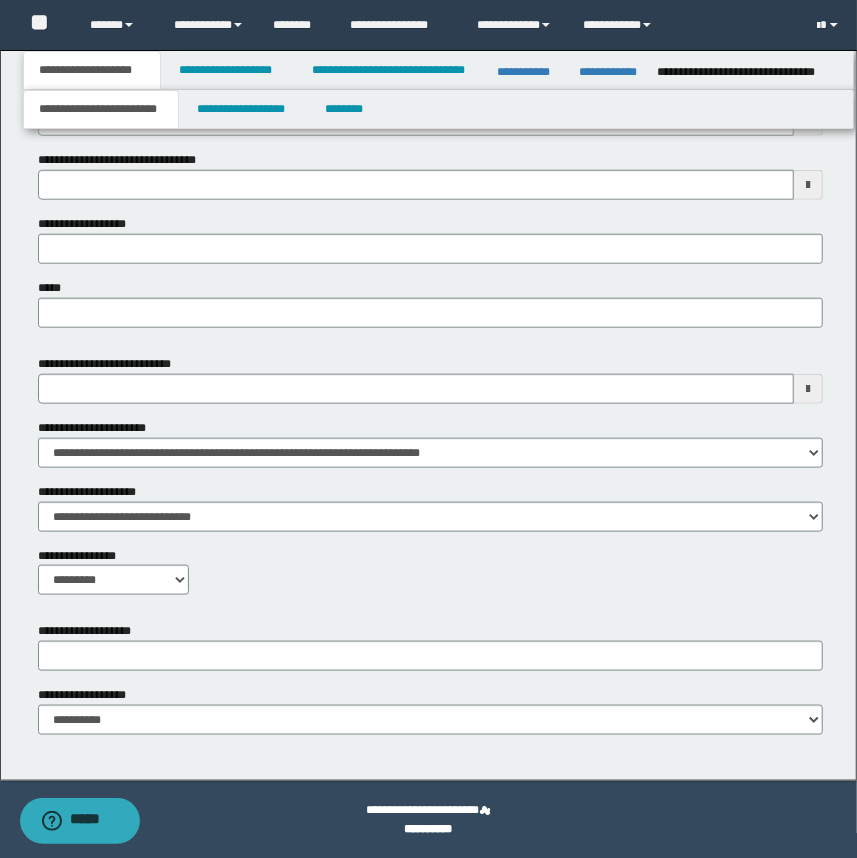 click on "**********" at bounding box center (431, 482) 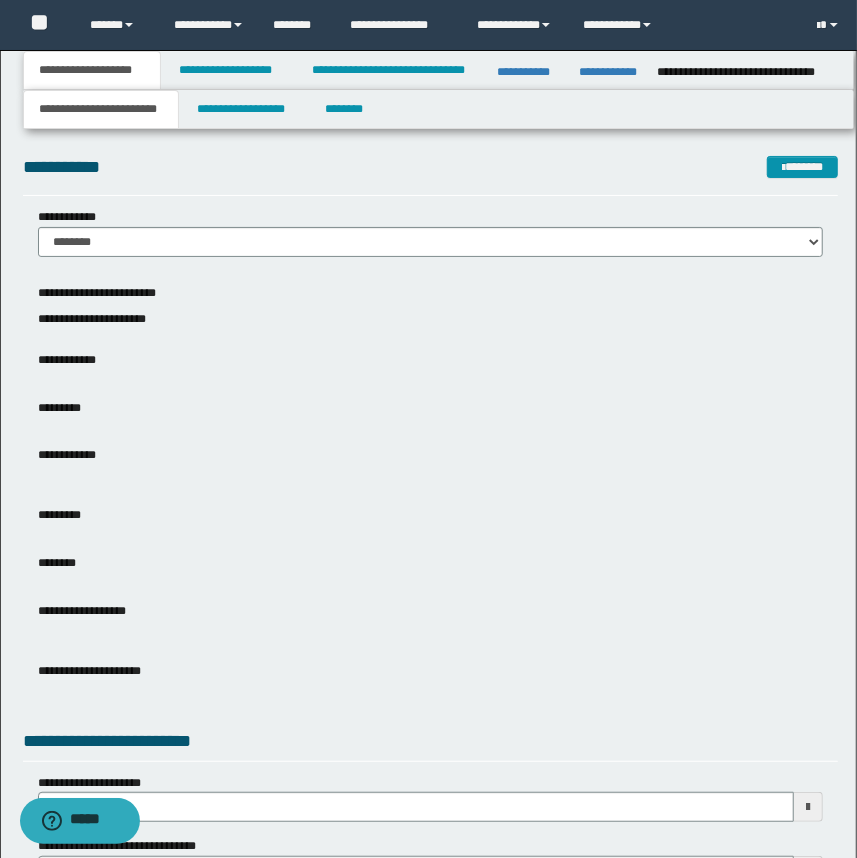 scroll, scrollTop: 0, scrollLeft: 0, axis: both 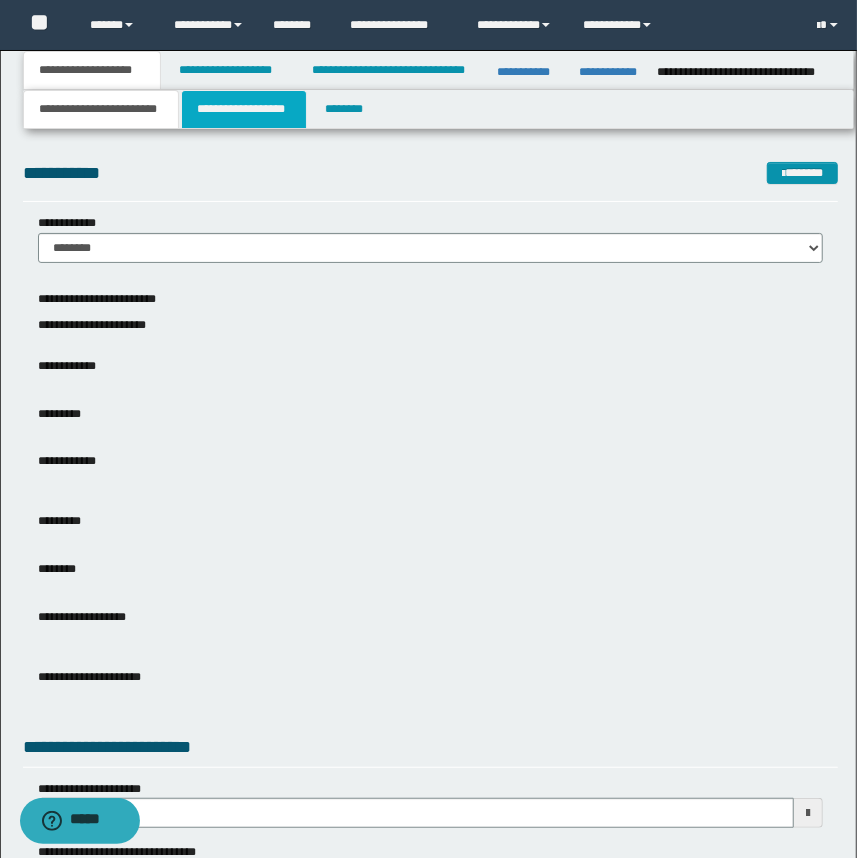 click on "**********" at bounding box center [244, 109] 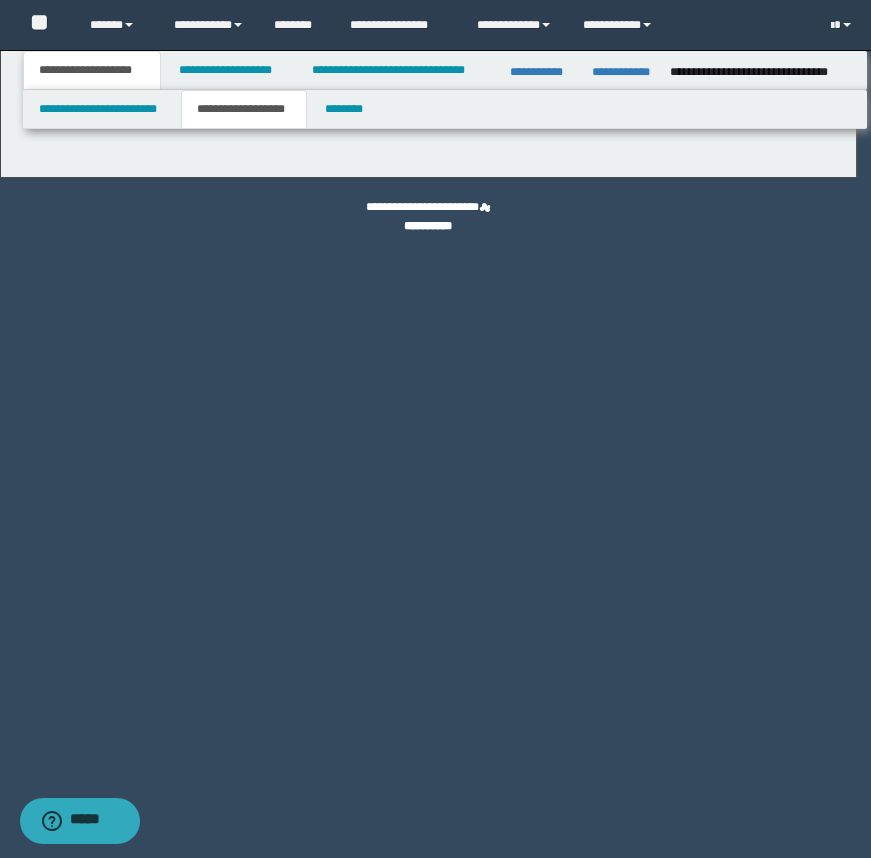 type on "********" 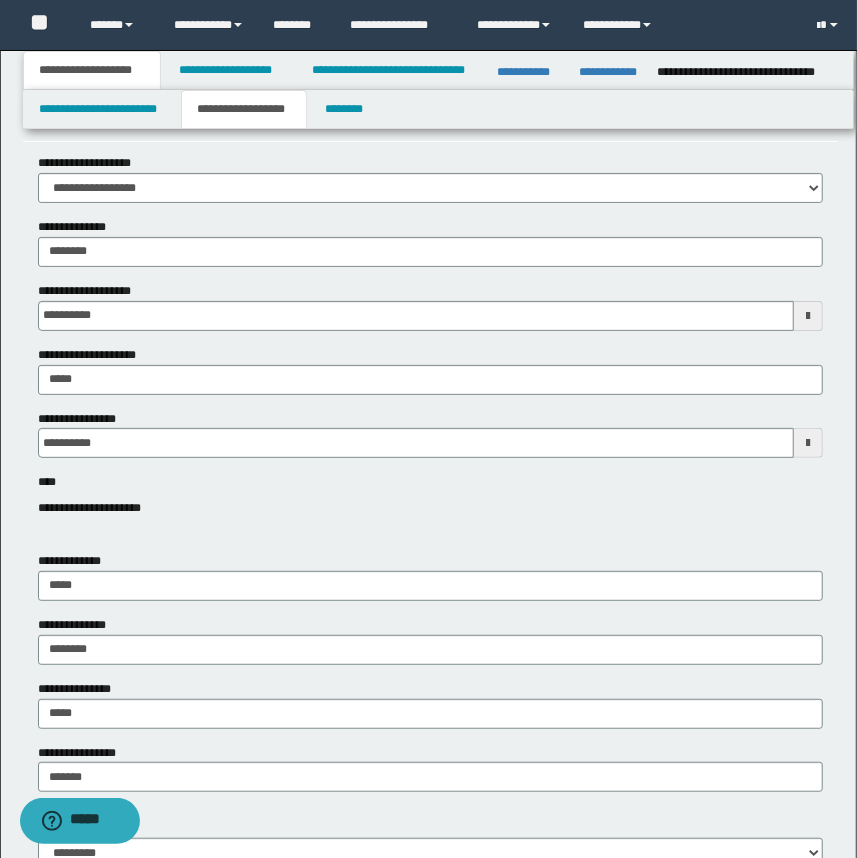 scroll, scrollTop: 0, scrollLeft: 0, axis: both 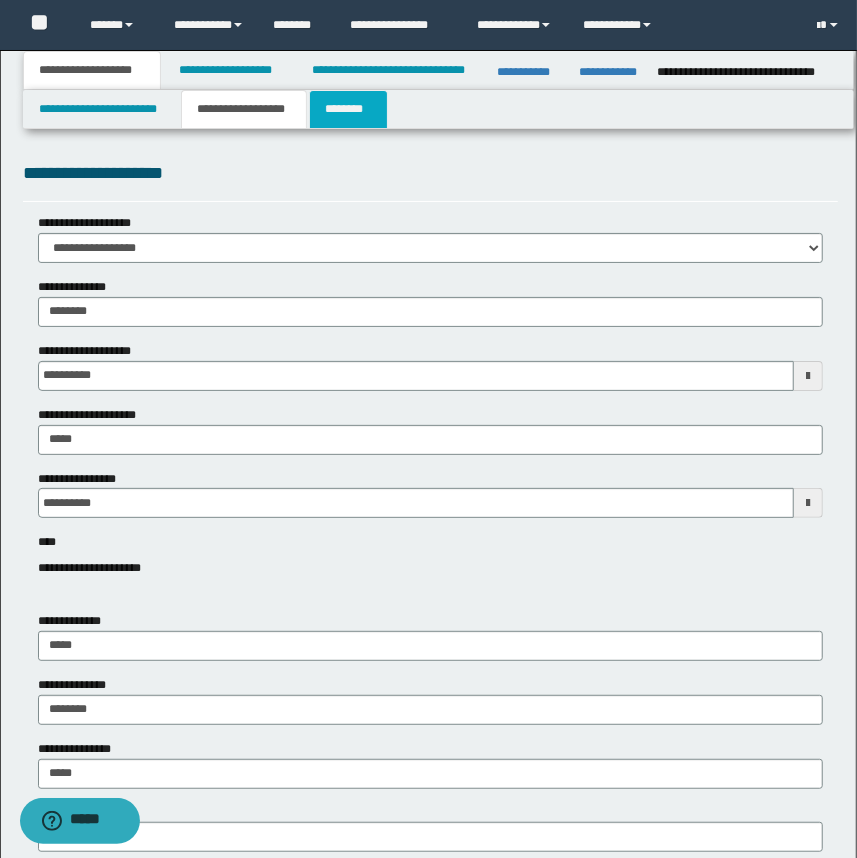 click on "********" at bounding box center [348, 109] 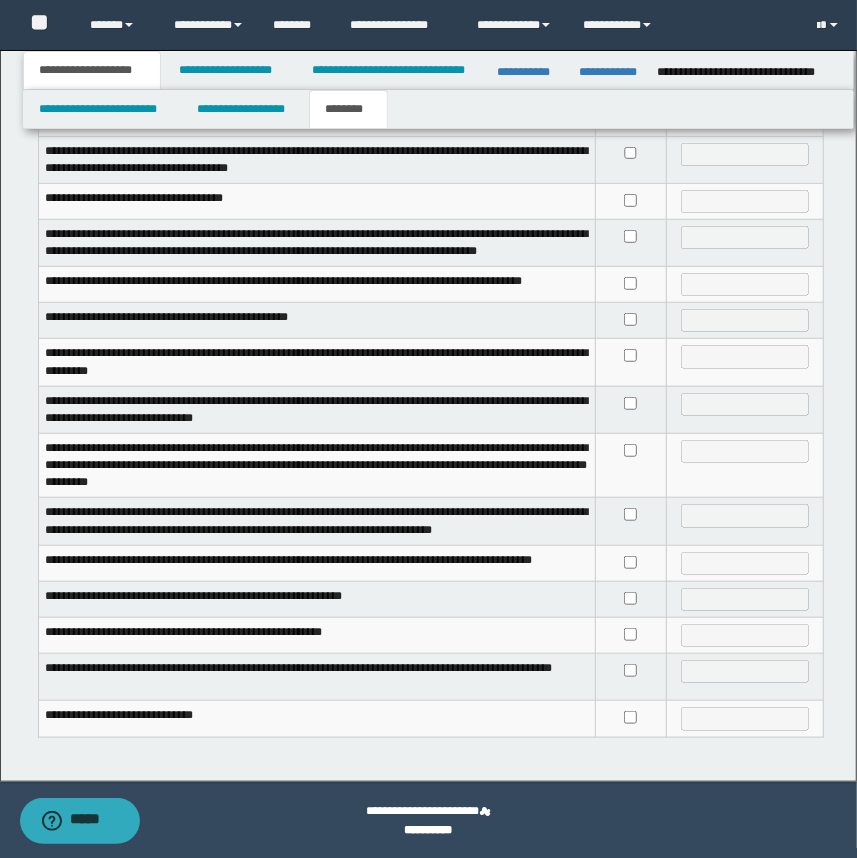 scroll, scrollTop: 424, scrollLeft: 0, axis: vertical 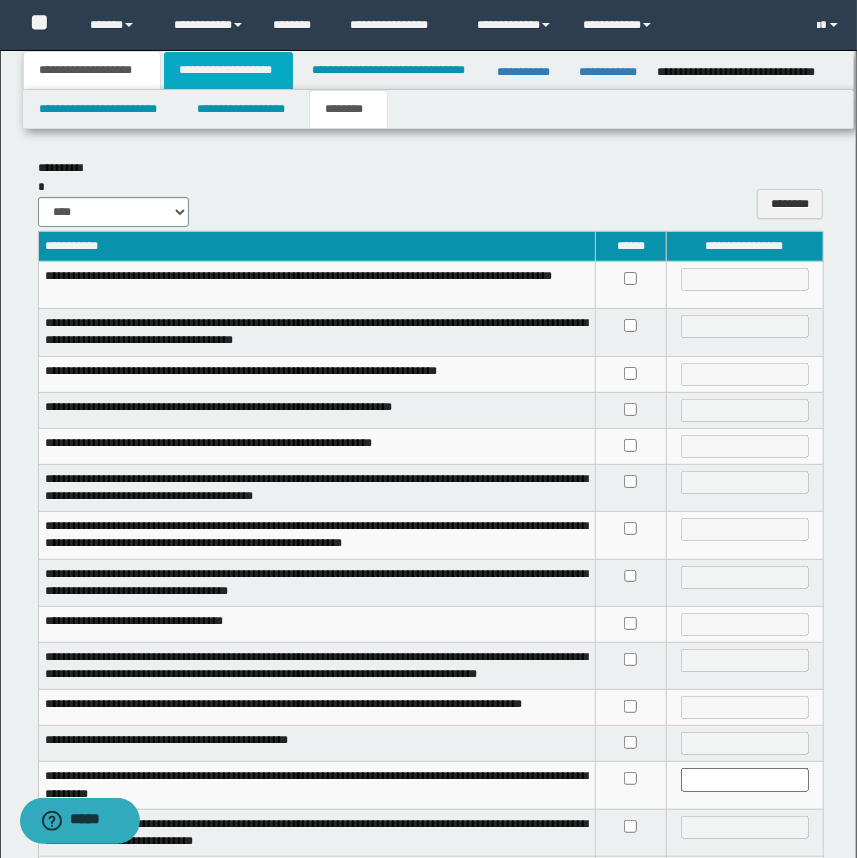 click on "**********" at bounding box center [228, 70] 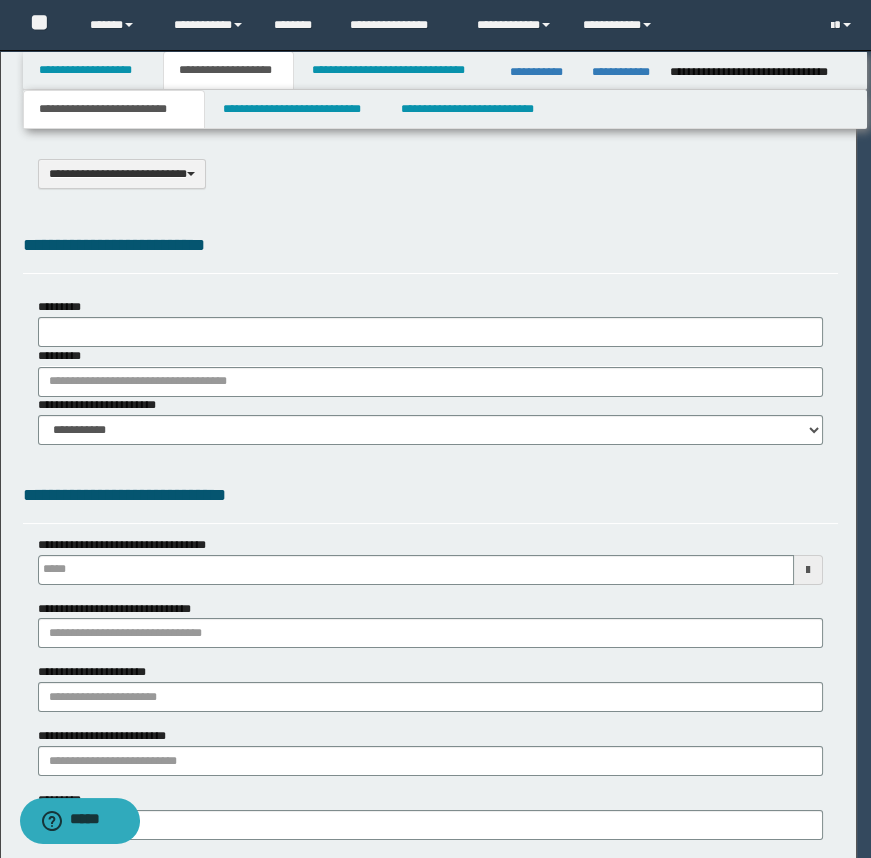 select on "*" 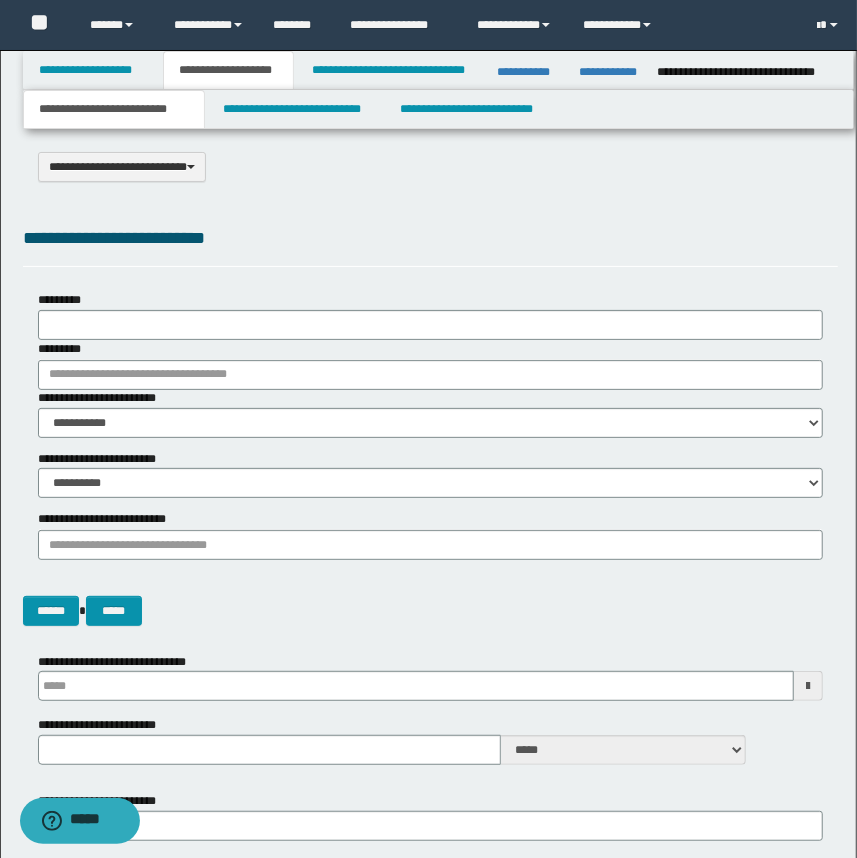 scroll, scrollTop: 0, scrollLeft: 0, axis: both 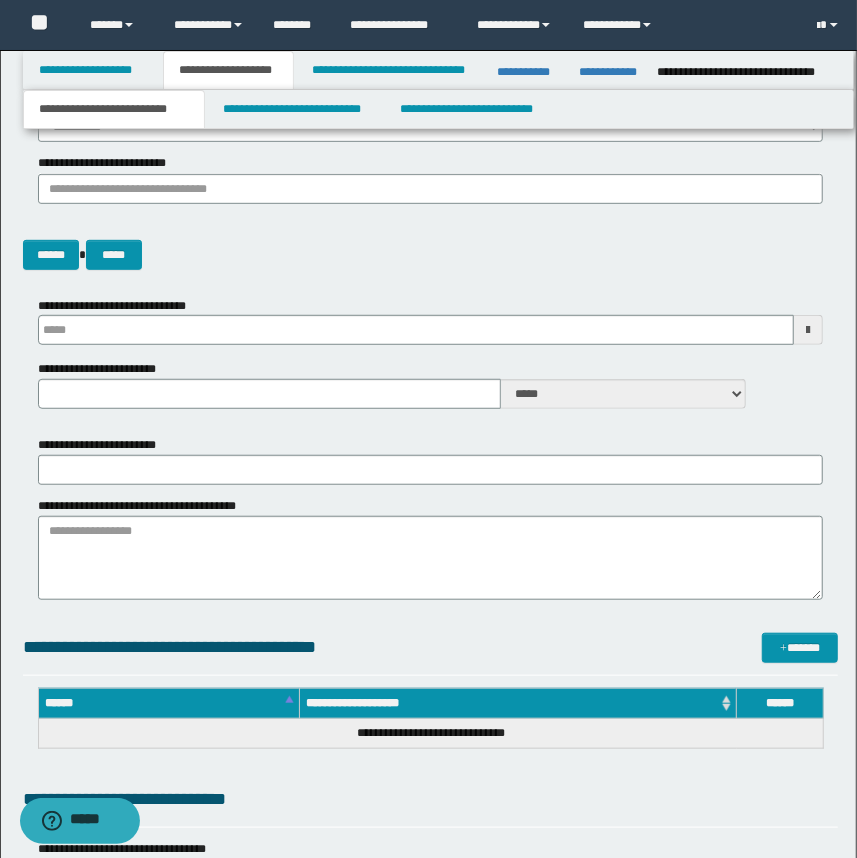 type 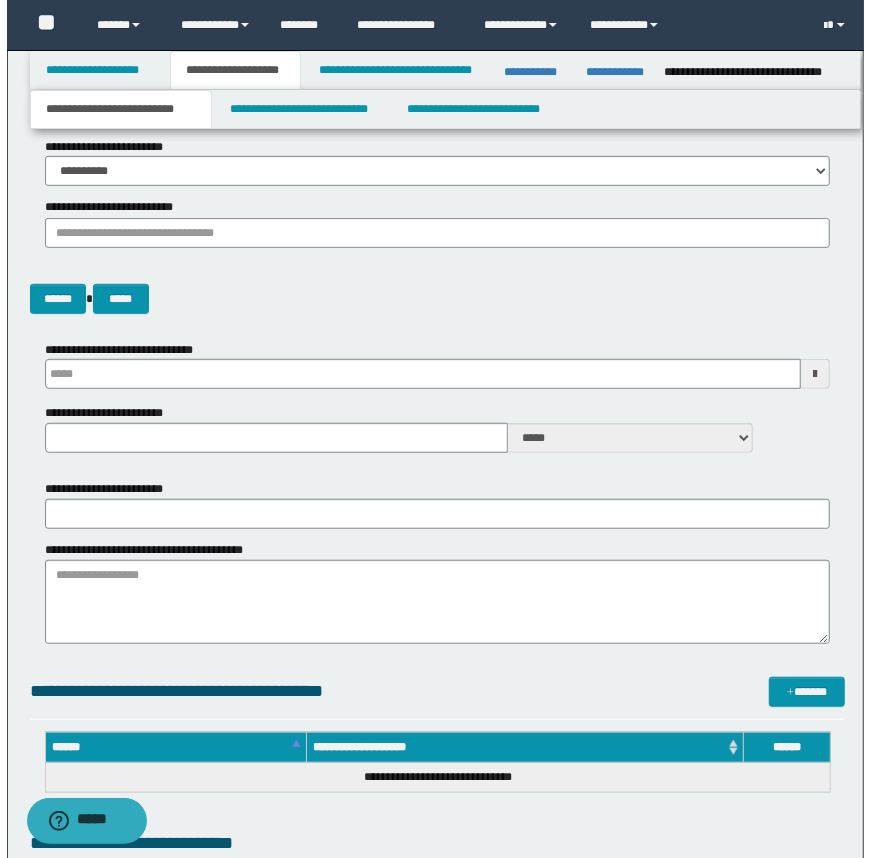 scroll, scrollTop: 0, scrollLeft: 0, axis: both 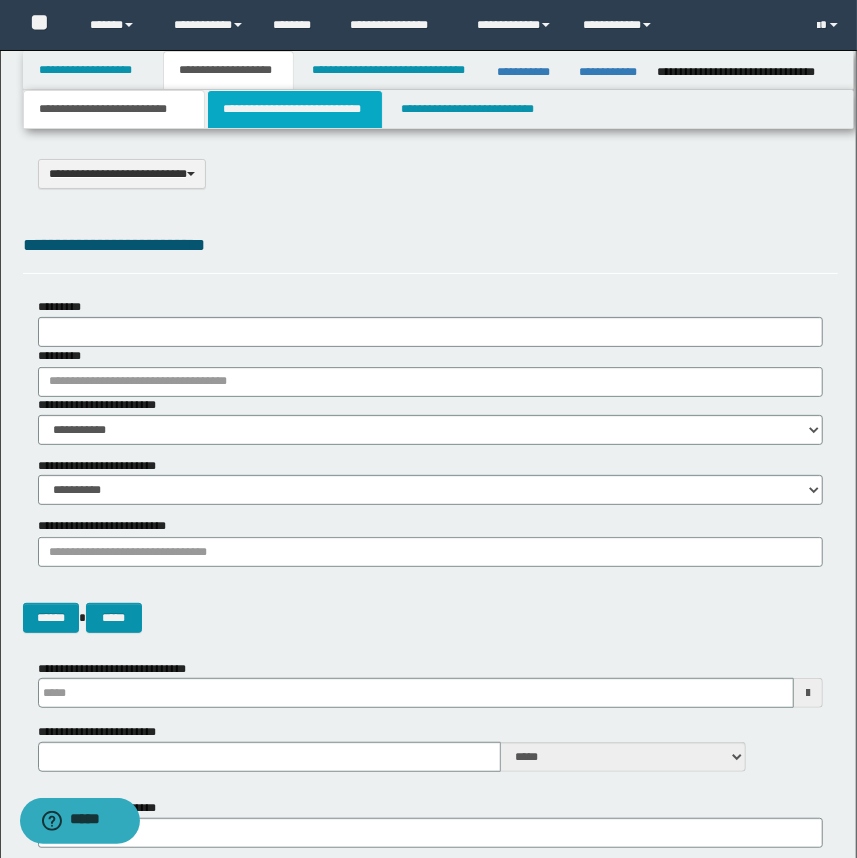 click on "**********" at bounding box center (294, 109) 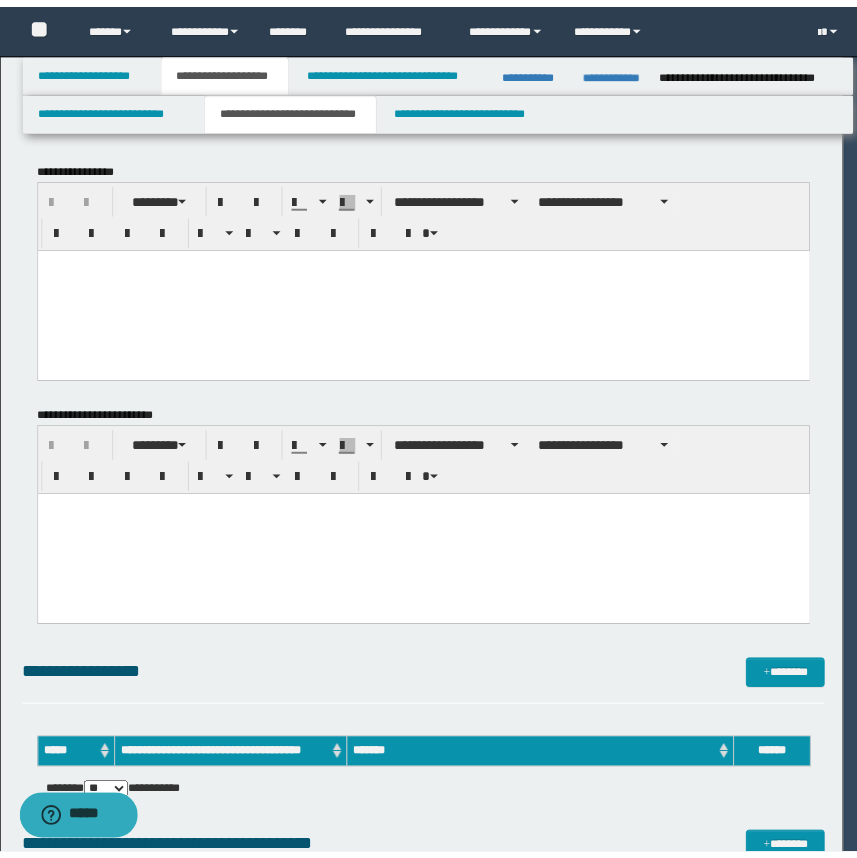 scroll, scrollTop: 0, scrollLeft: 0, axis: both 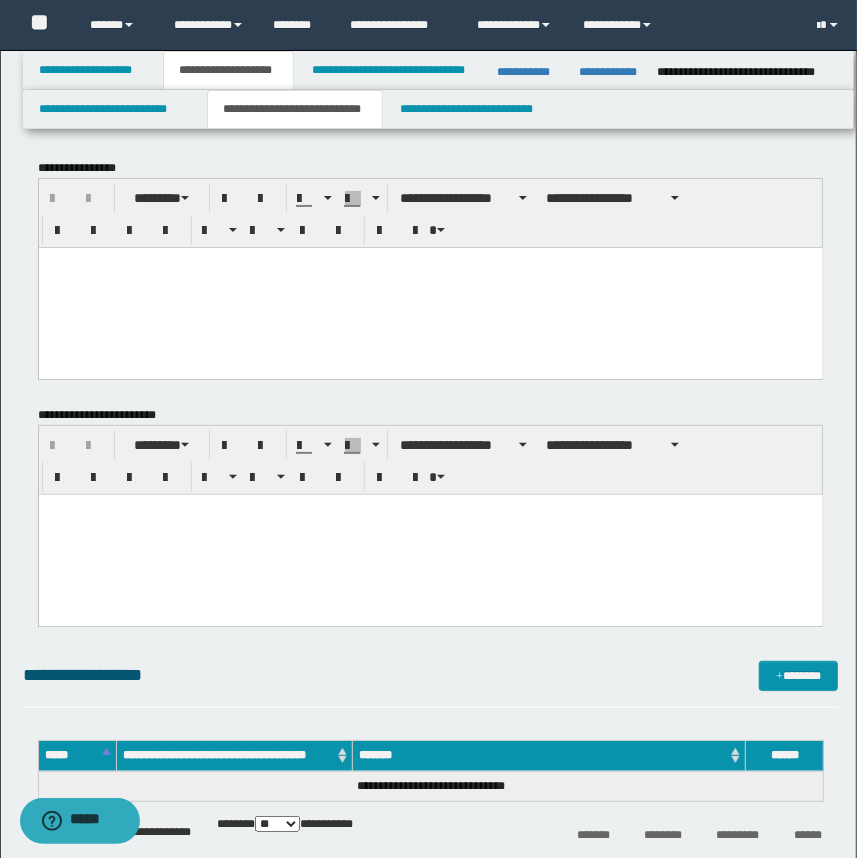 click at bounding box center (430, 287) 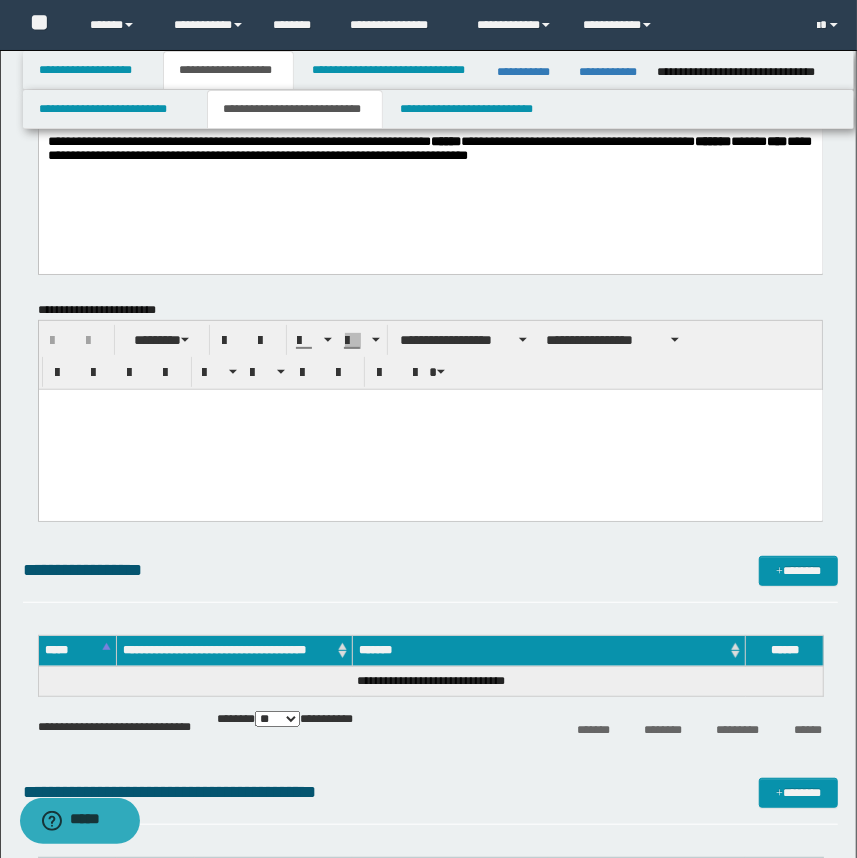 scroll, scrollTop: 90, scrollLeft: 0, axis: vertical 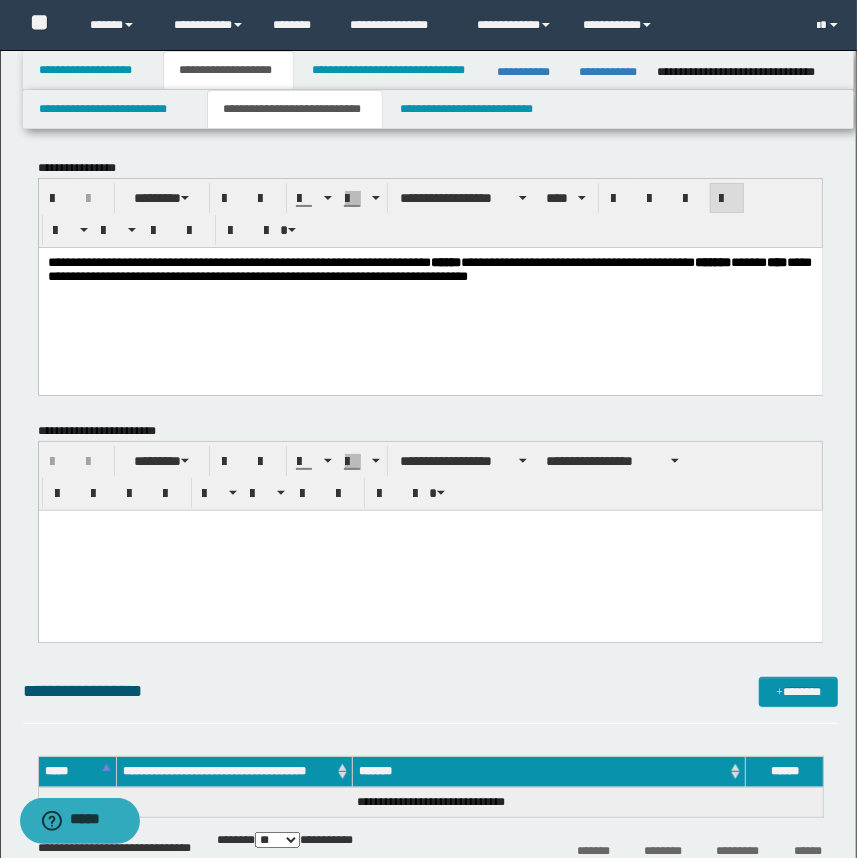 click at bounding box center (430, 550) 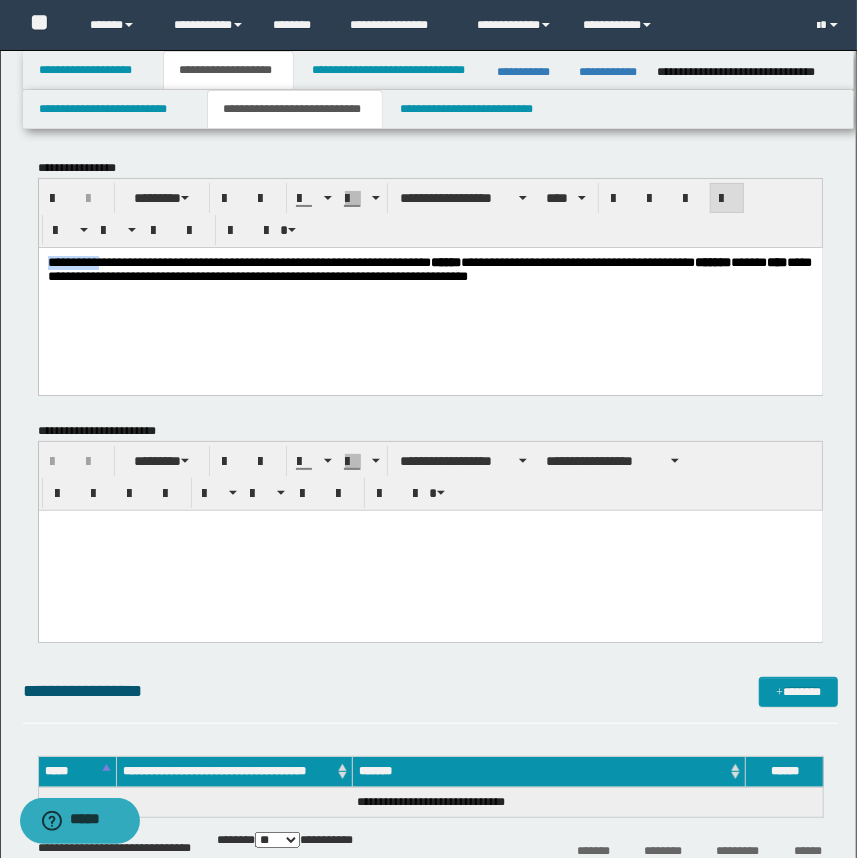 drag, startPoint x: 133, startPoint y: 267, endPoint x: -2, endPoint y: 268, distance: 135.00371 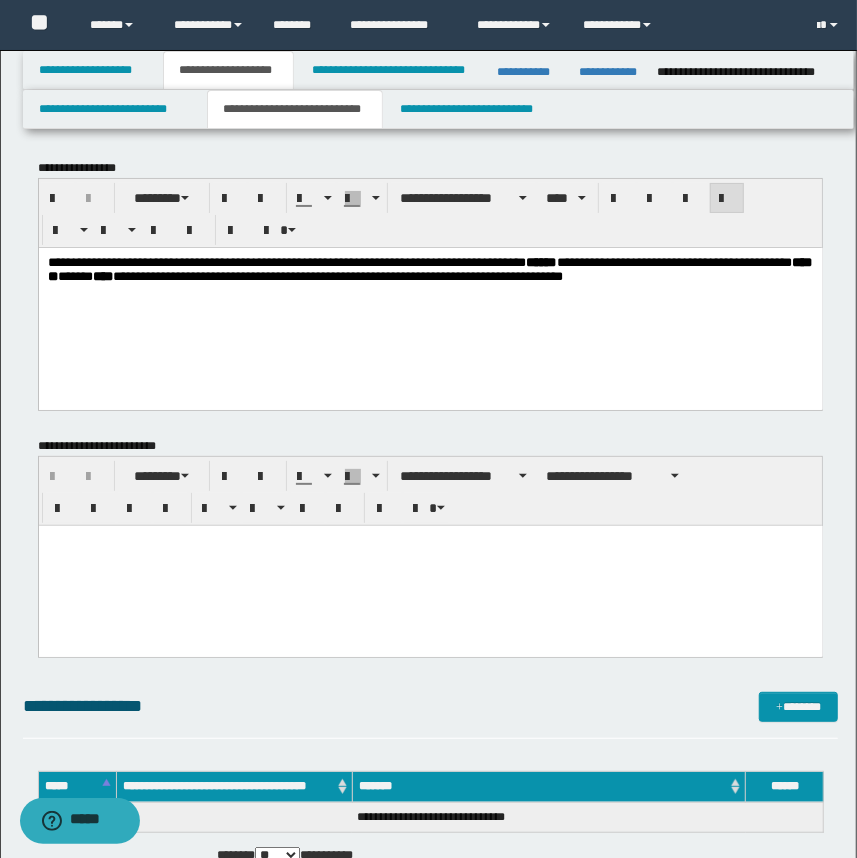 click on "**********" at bounding box center [429, 268] 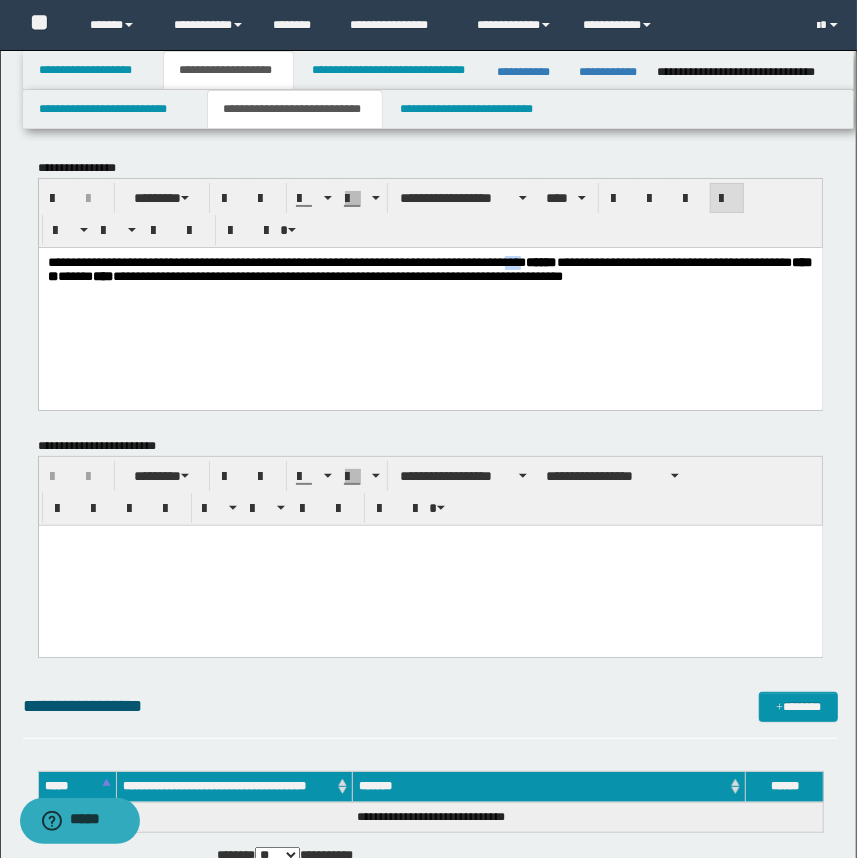 drag, startPoint x: 647, startPoint y: 263, endPoint x: 631, endPoint y: 258, distance: 16.763054 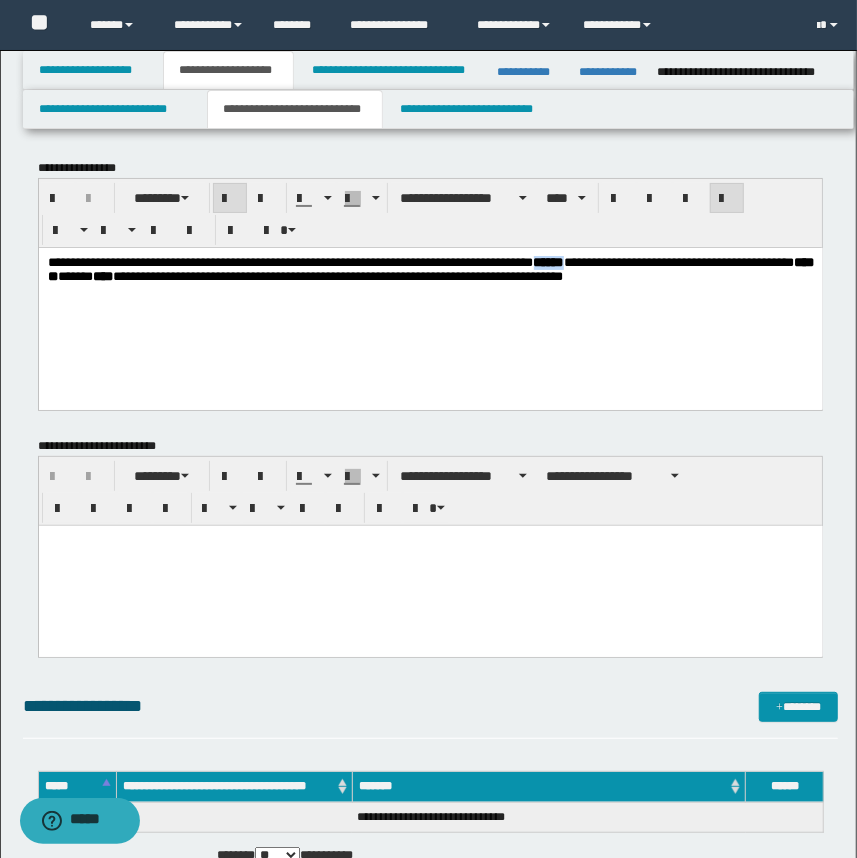 drag, startPoint x: 714, startPoint y: 261, endPoint x: 759, endPoint y: 260, distance: 45.01111 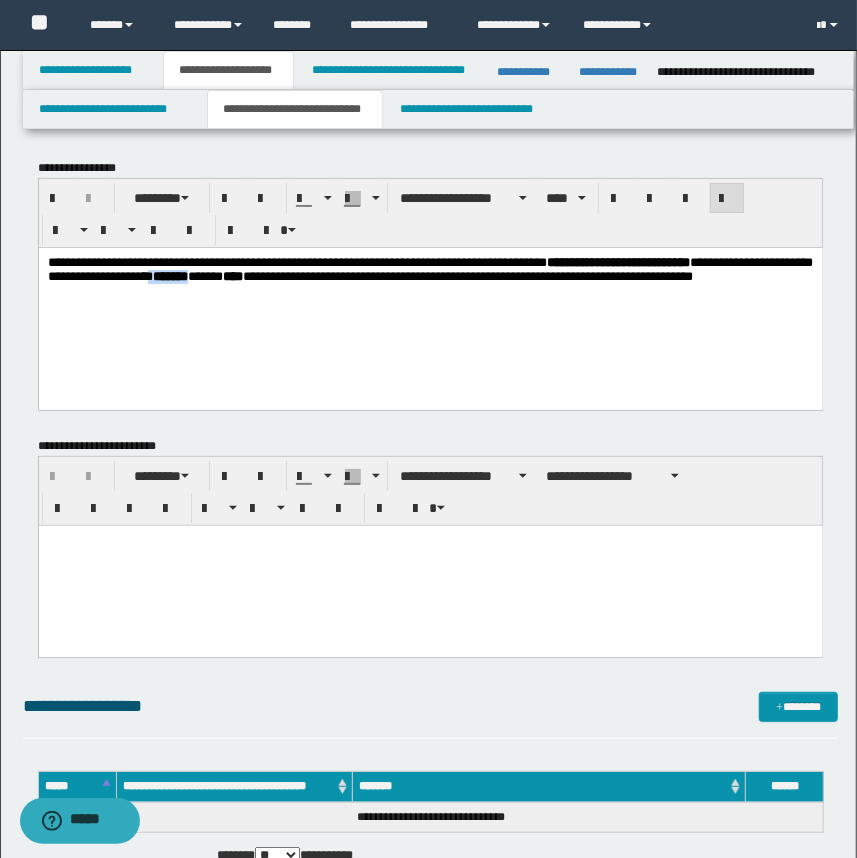 drag, startPoint x: 416, startPoint y: 278, endPoint x: 352, endPoint y: 280, distance: 64.03124 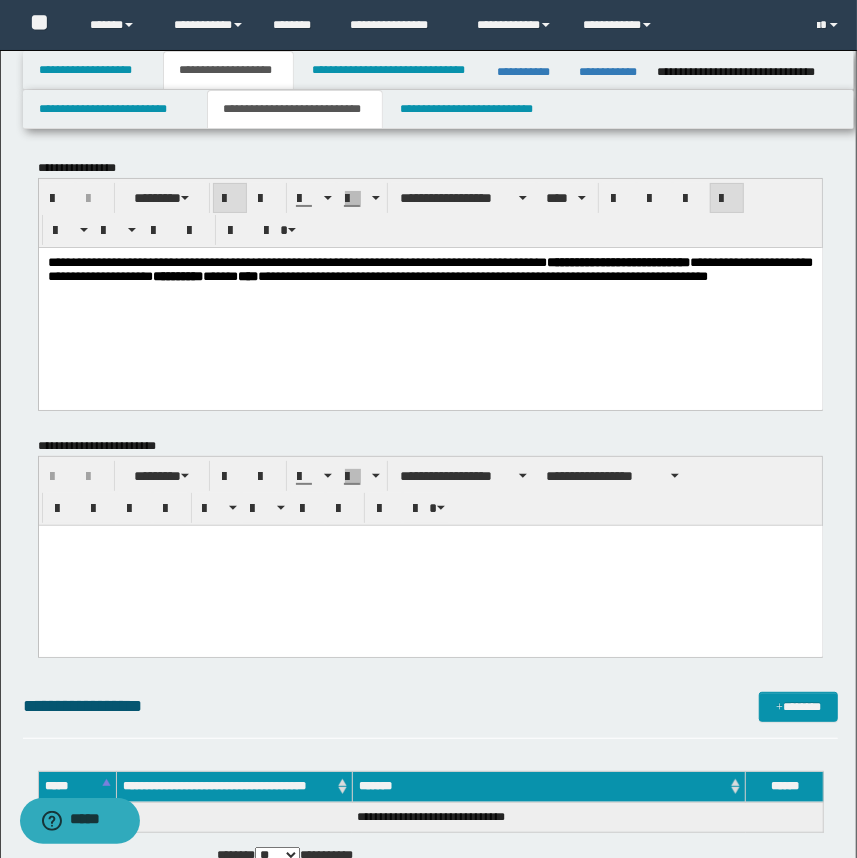 click on "**********" at bounding box center (177, 275) 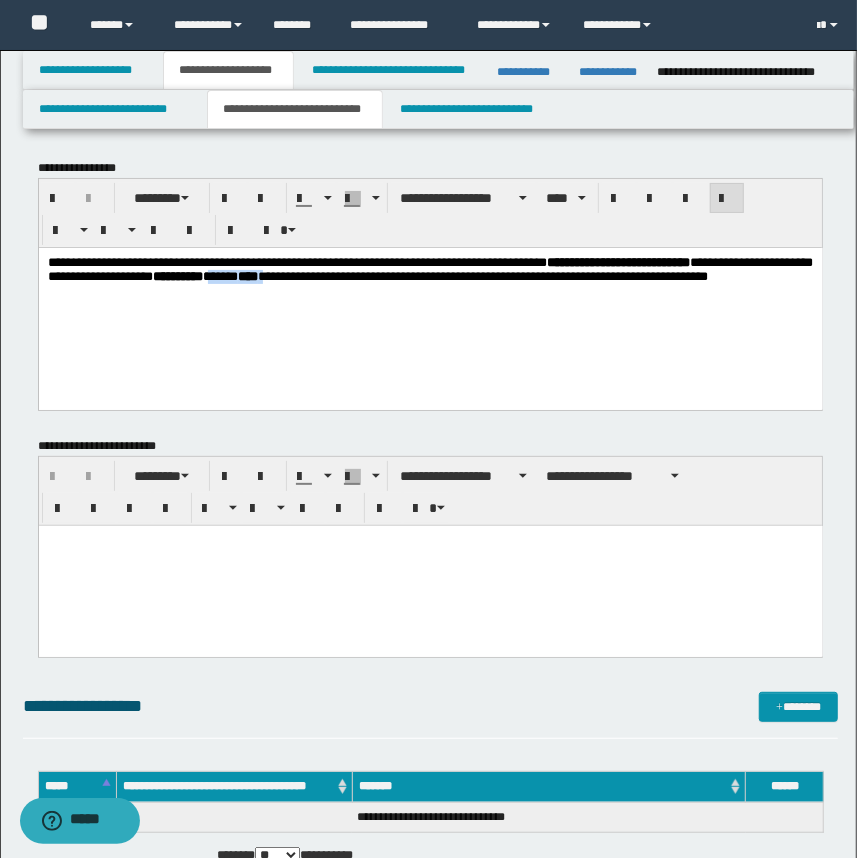 drag, startPoint x: 427, startPoint y: 280, endPoint x: 502, endPoint y: 280, distance: 75 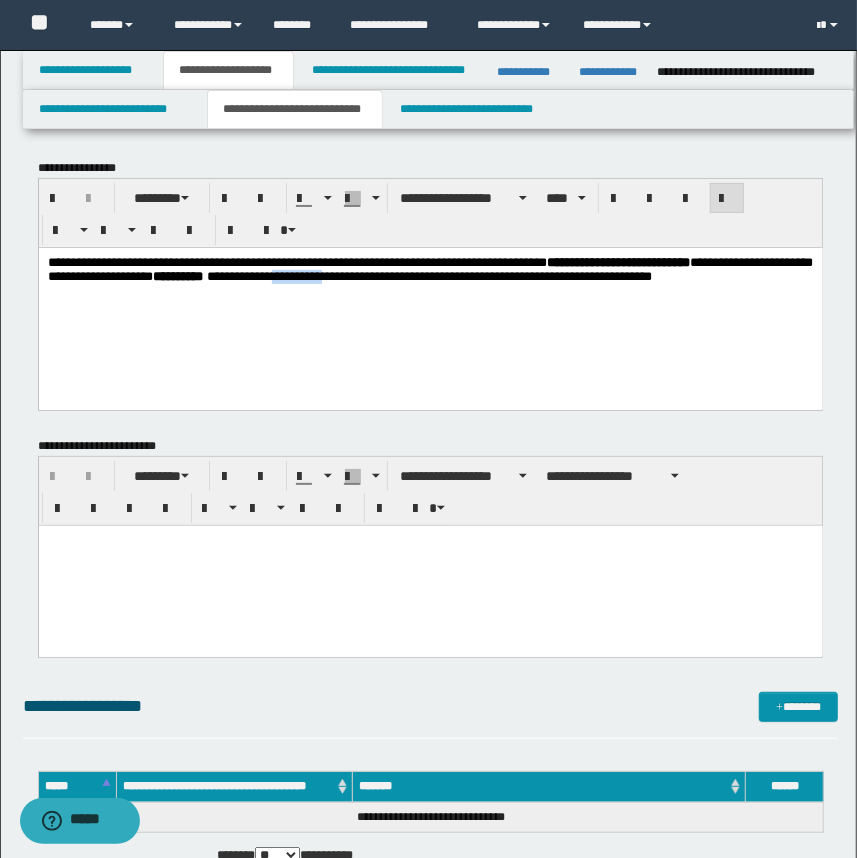 drag, startPoint x: 515, startPoint y: 278, endPoint x: 592, endPoint y: 278, distance: 77 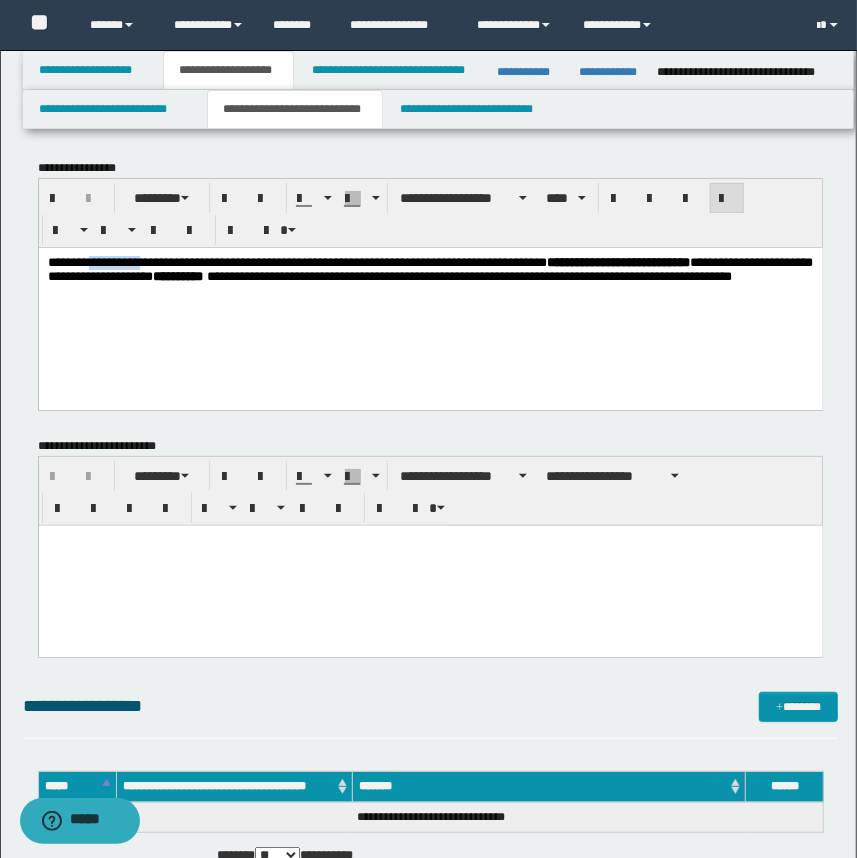 drag, startPoint x: 203, startPoint y: 263, endPoint x: 120, endPoint y: 259, distance: 83.09633 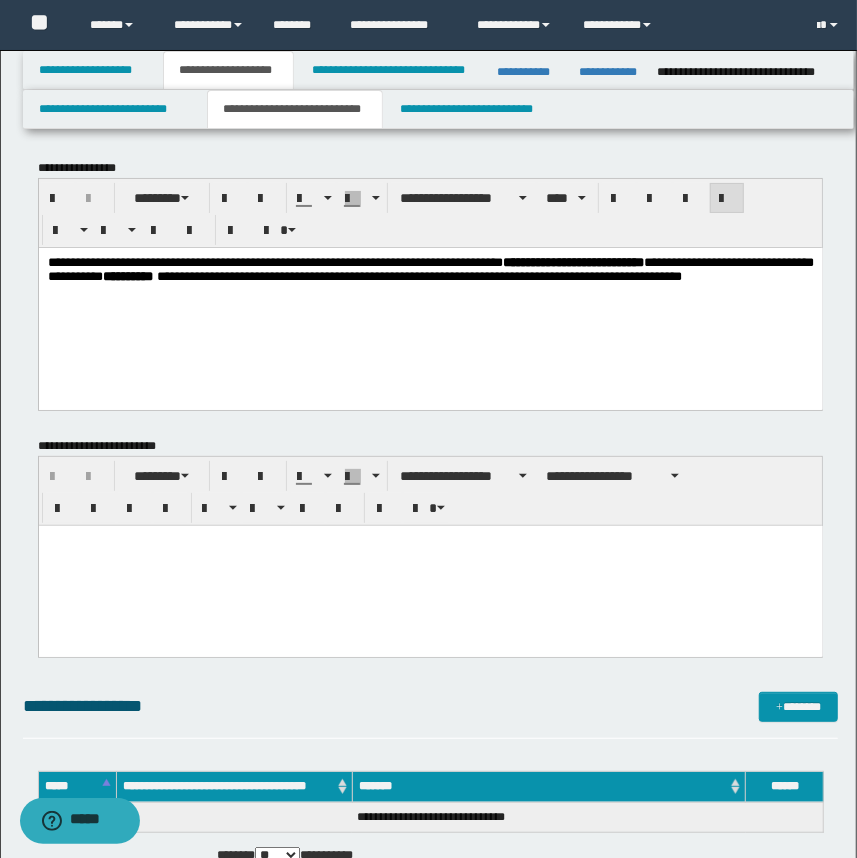 click at bounding box center [430, 540] 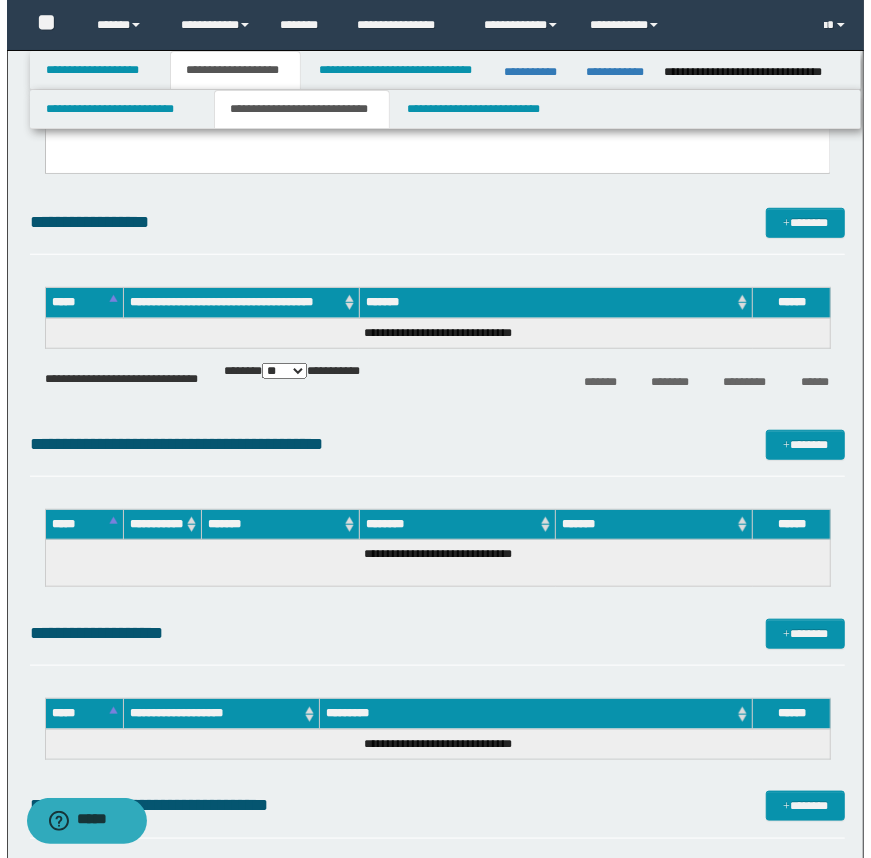 scroll, scrollTop: 363, scrollLeft: 0, axis: vertical 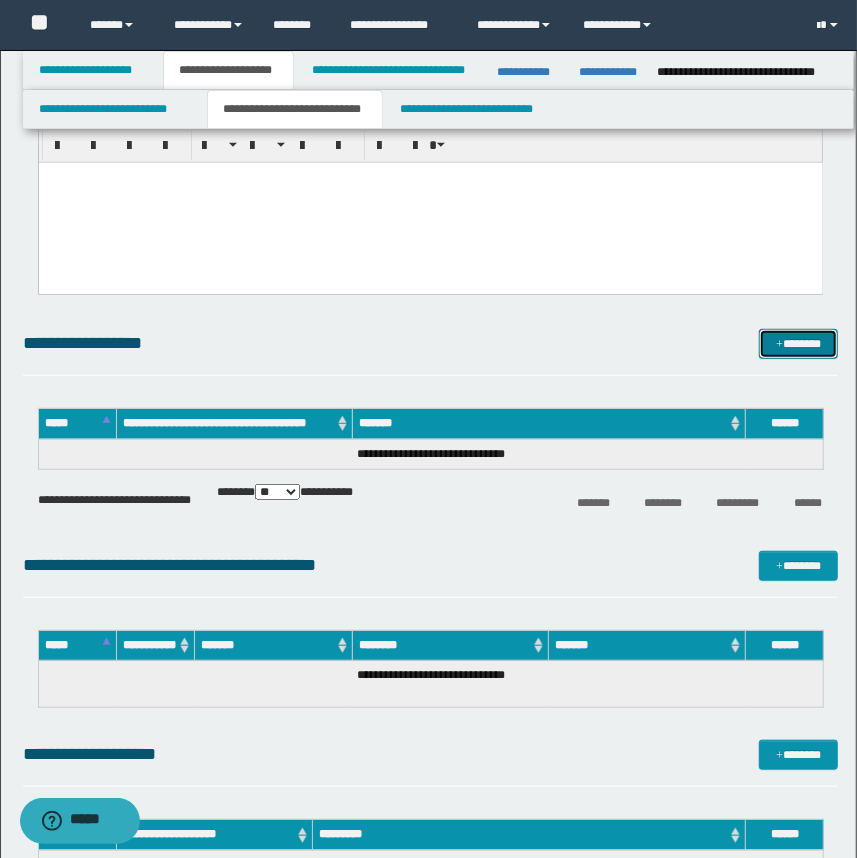 click on "*******" at bounding box center (799, 344) 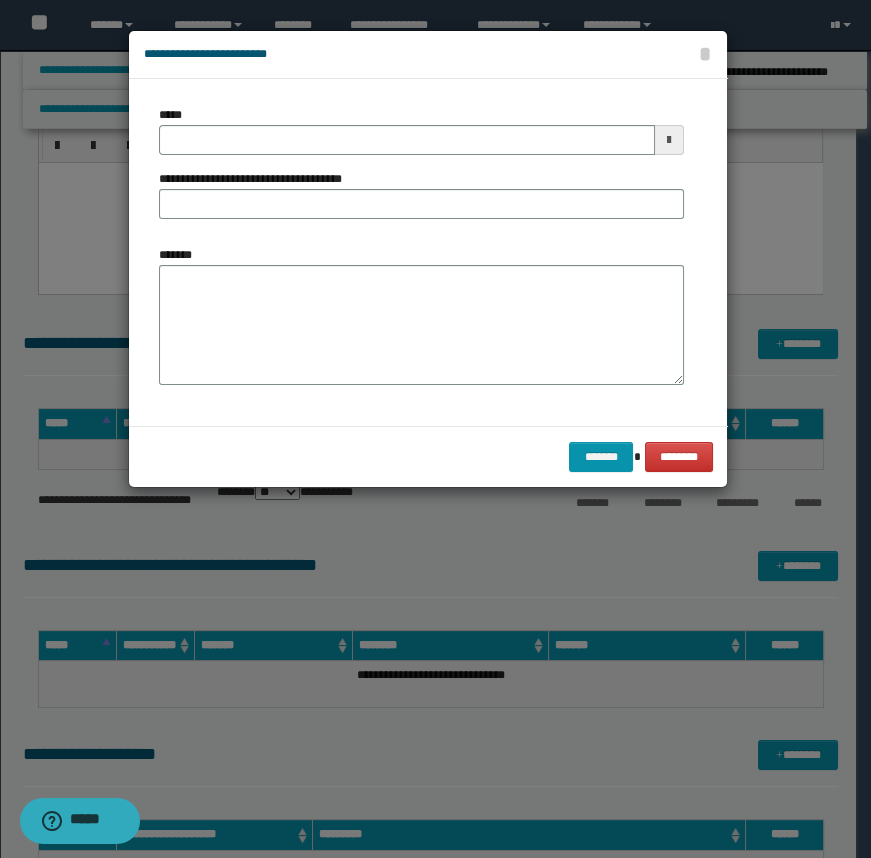 click on "*****" at bounding box center (174, 115) 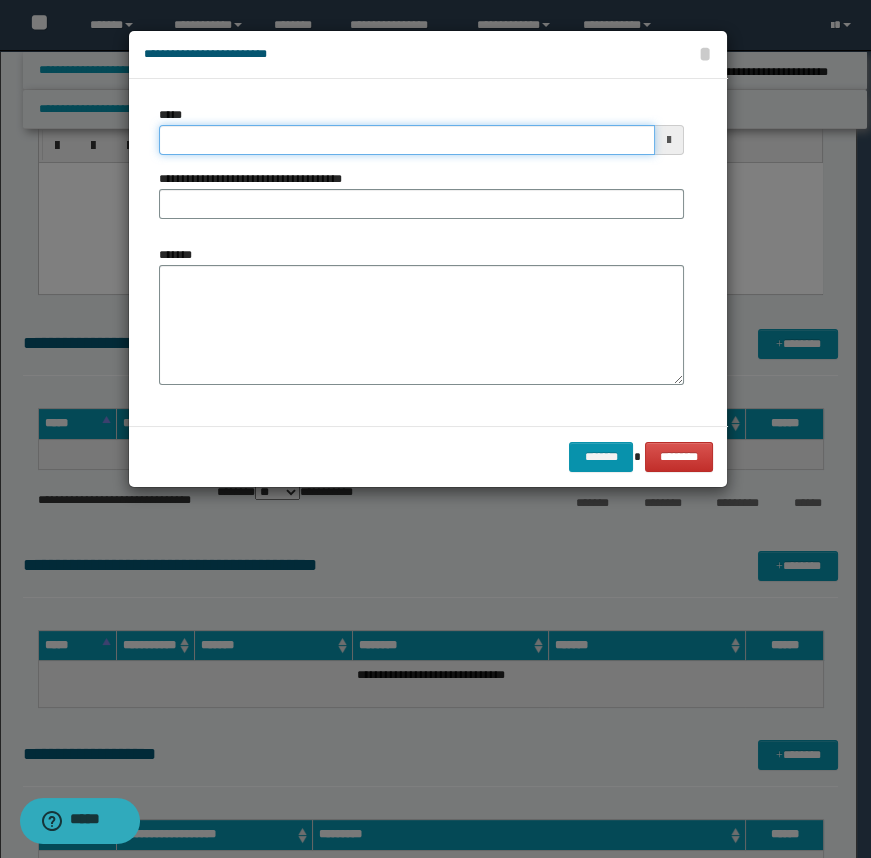 click on "*****" at bounding box center [407, 140] 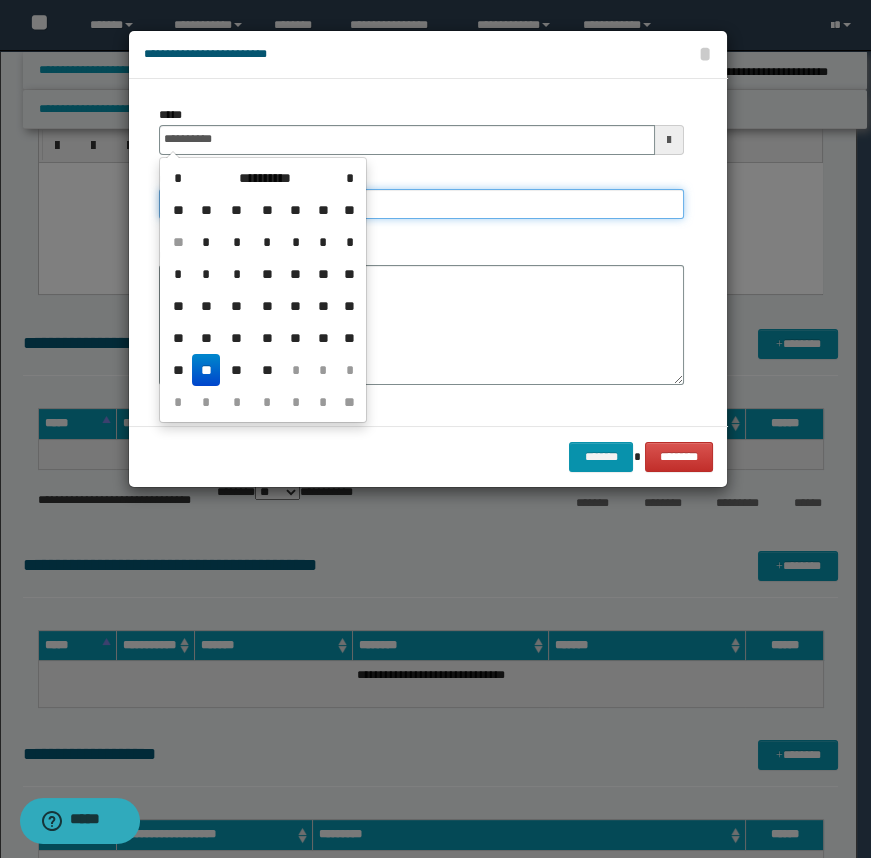 type on "**********" 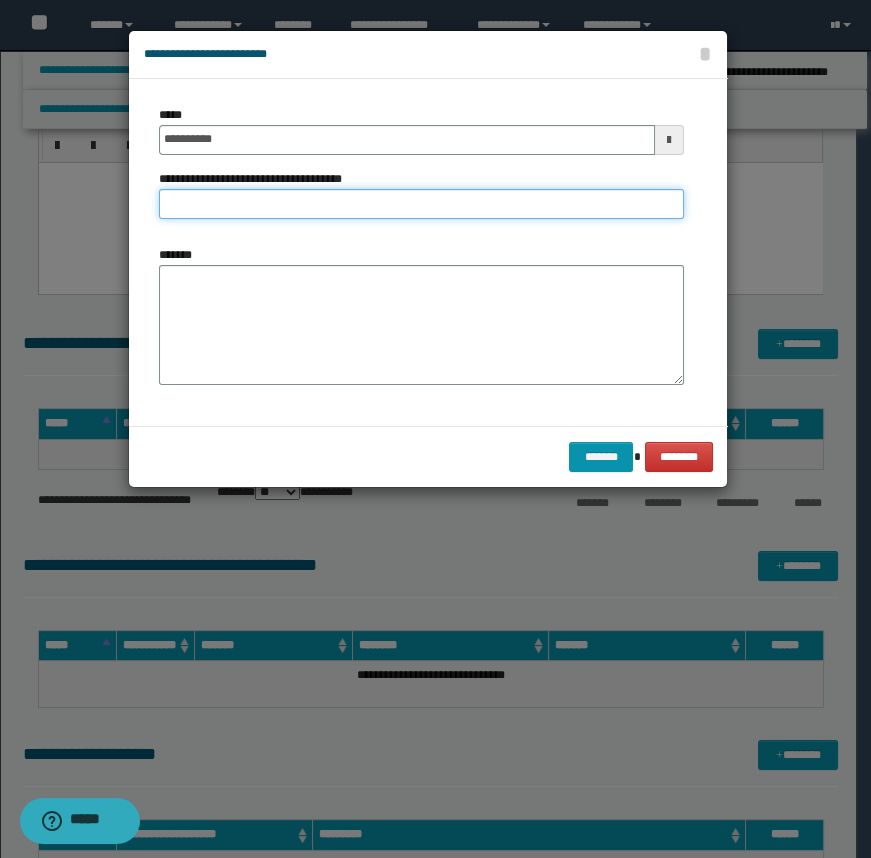 type on "*" 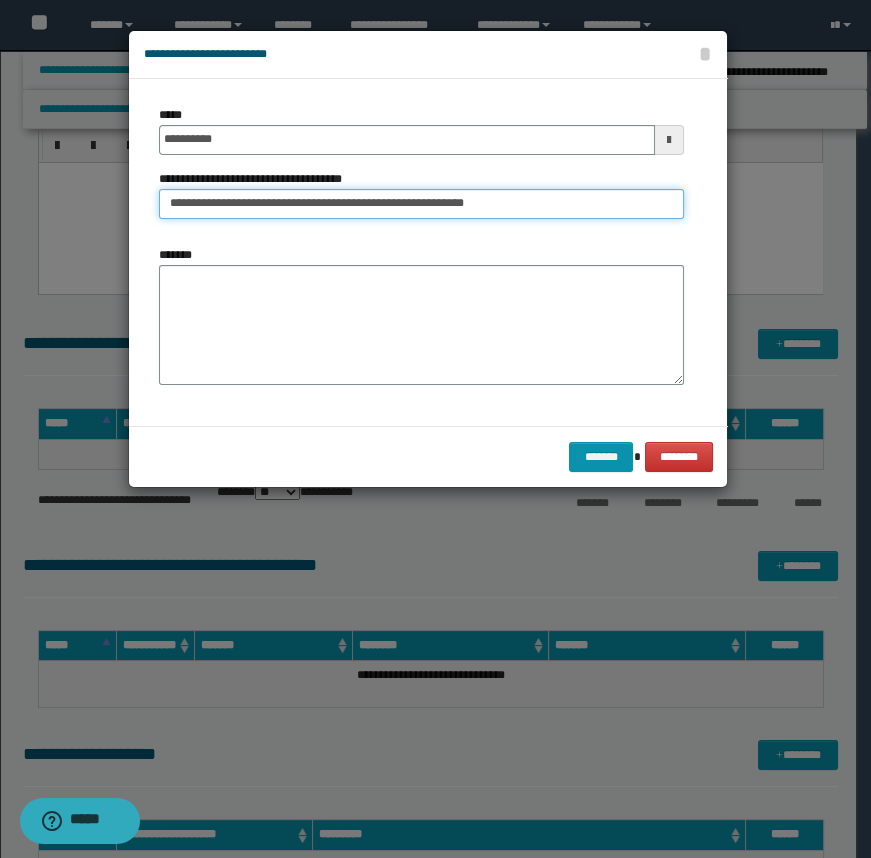 type on "**********" 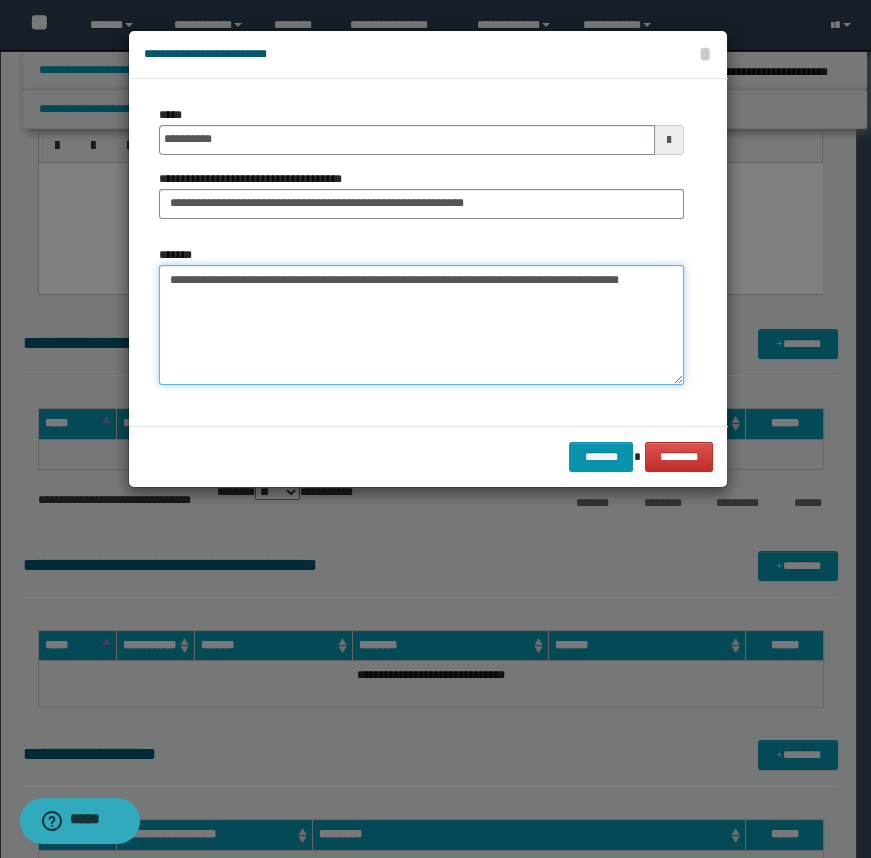 drag, startPoint x: 494, startPoint y: 282, endPoint x: 523, endPoint y: 286, distance: 29.274563 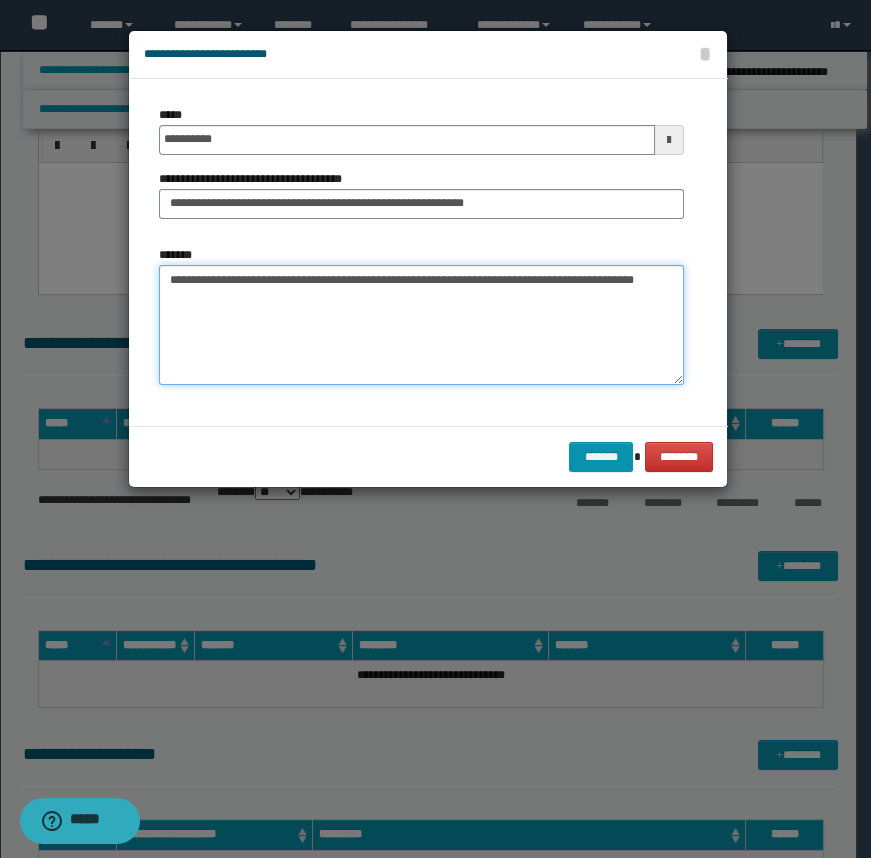 click on "**********" at bounding box center (421, 325) 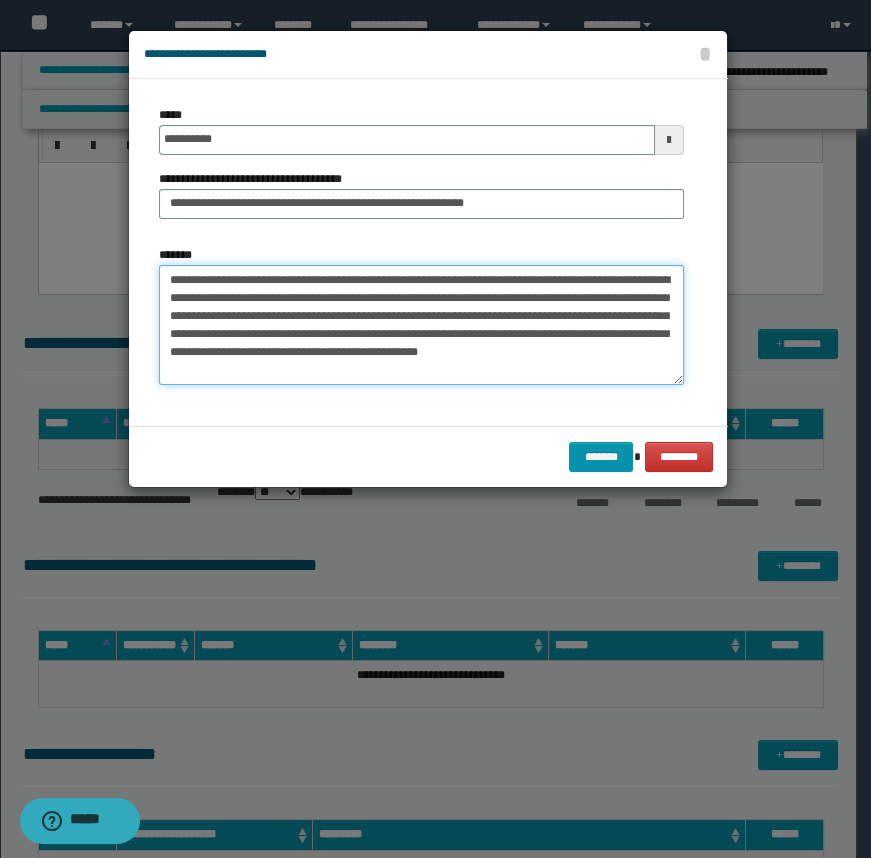 click on "**********" at bounding box center (421, 325) 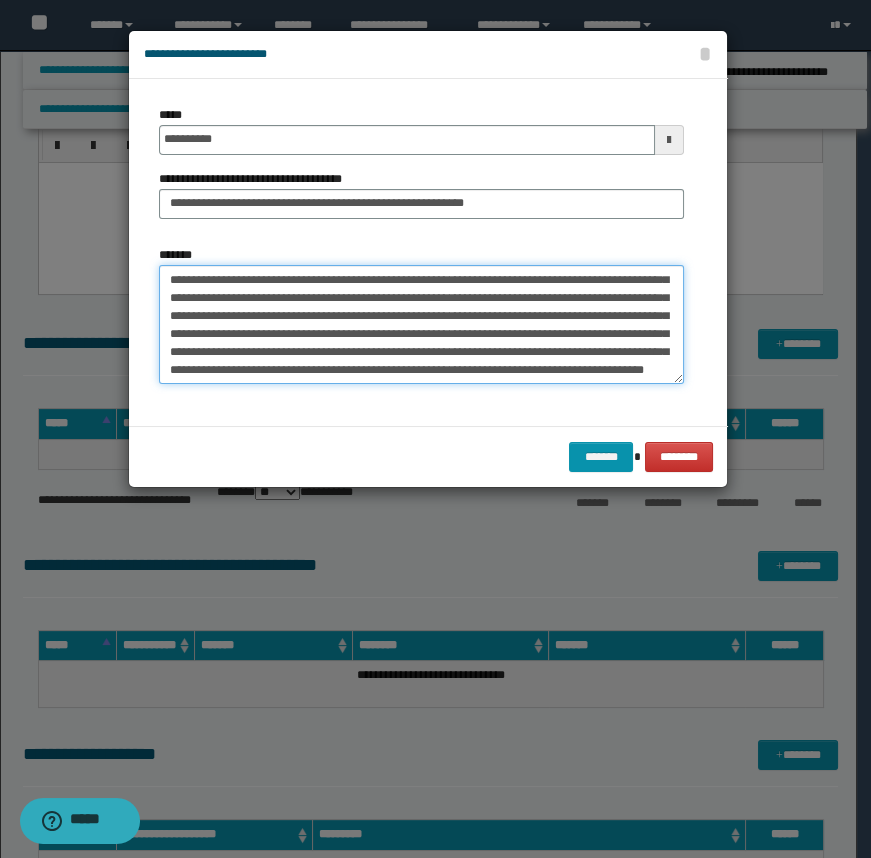scroll, scrollTop: 47, scrollLeft: 0, axis: vertical 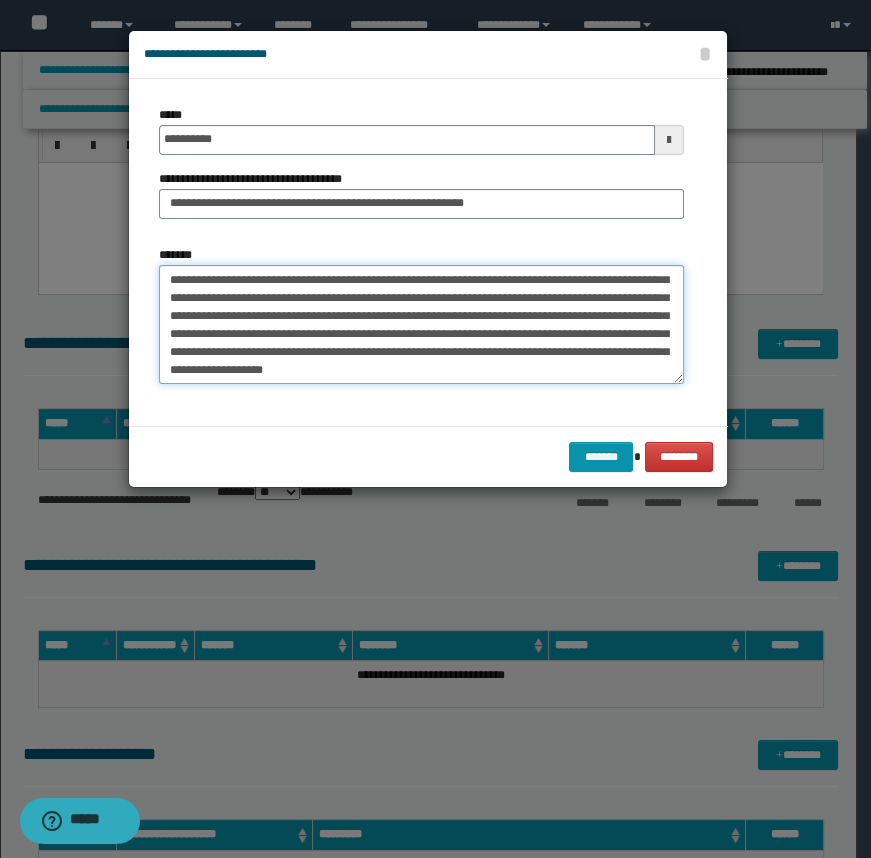type on "**********" 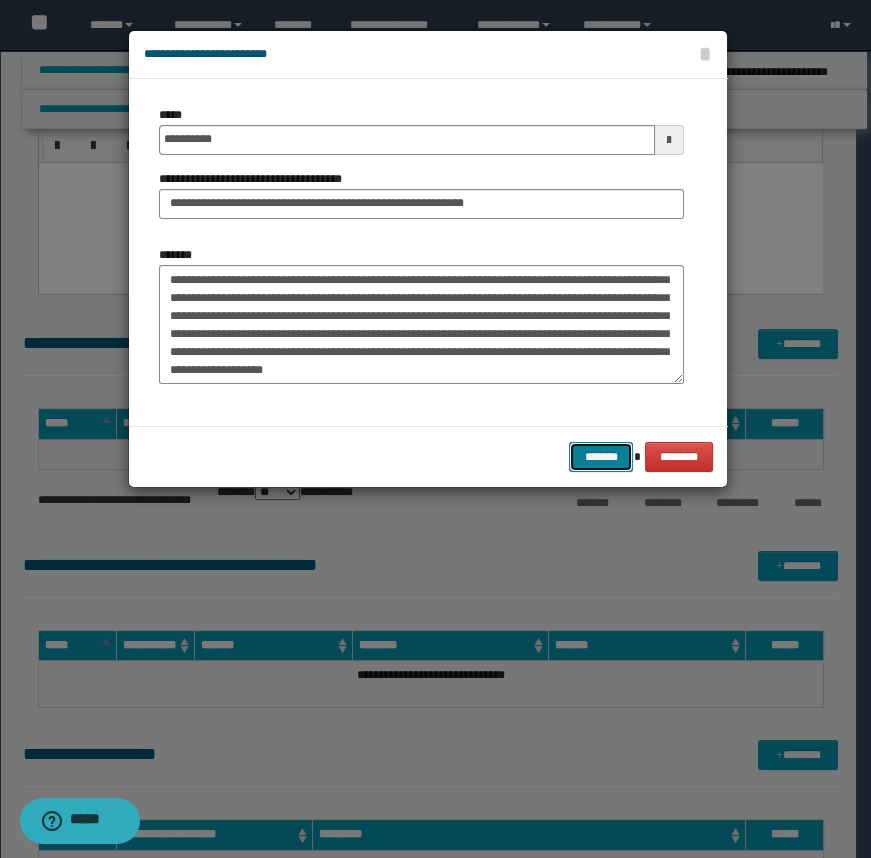 click on "*******" at bounding box center [601, 457] 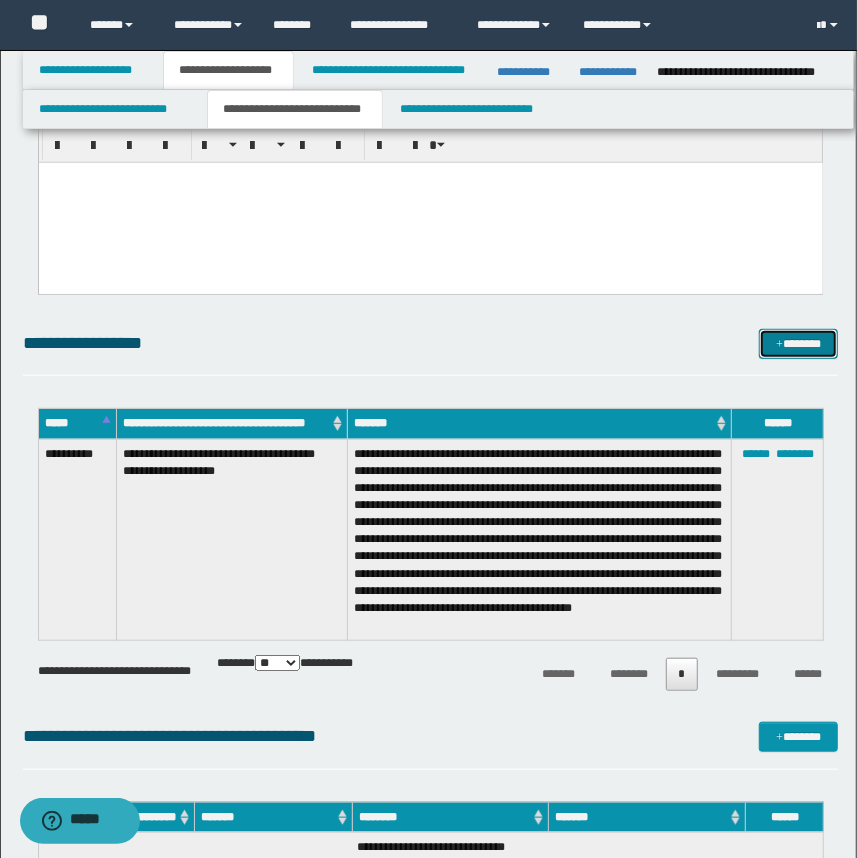 click on "*******" at bounding box center (799, 344) 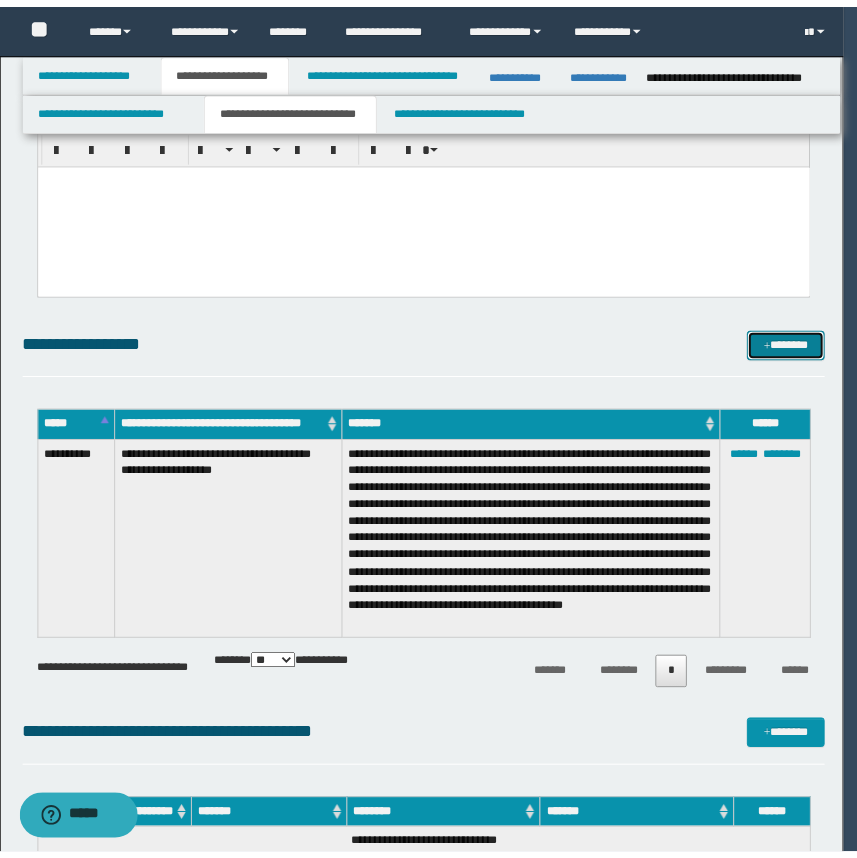 scroll, scrollTop: 0, scrollLeft: 0, axis: both 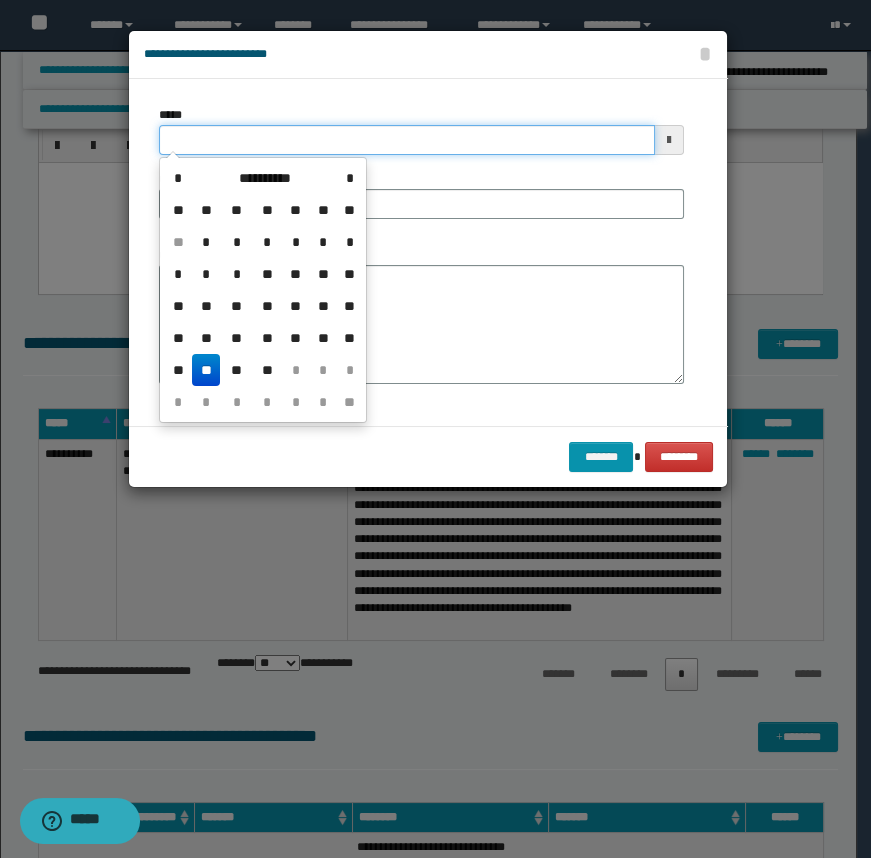 click on "*****" at bounding box center (407, 140) 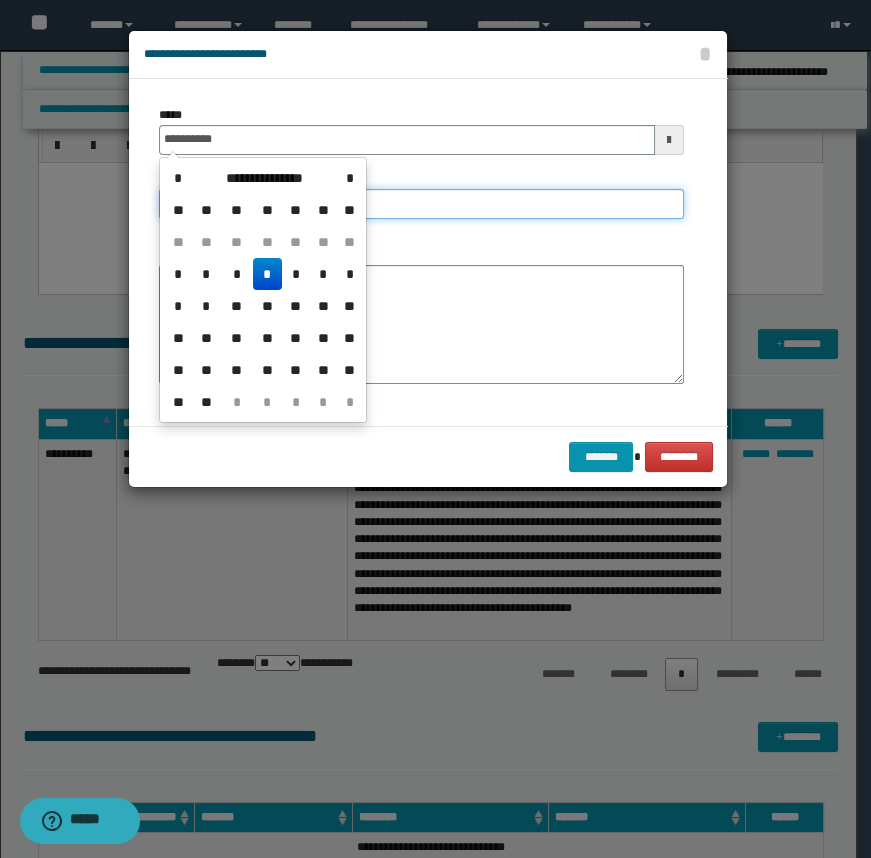 type on "**********" 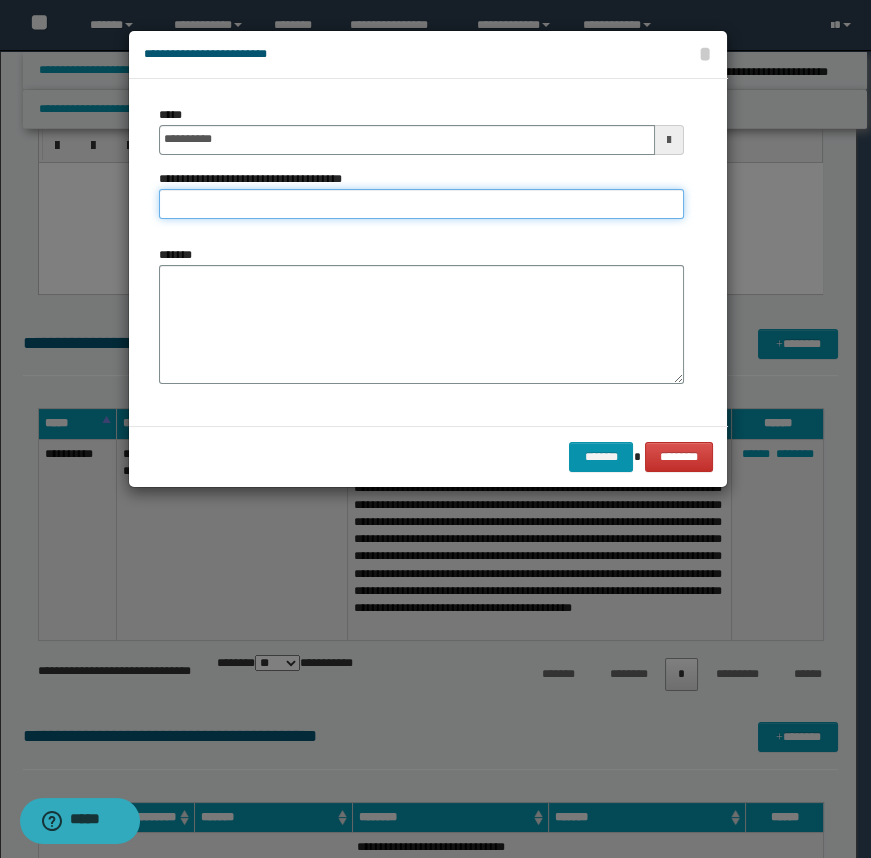 click on "**********" at bounding box center (421, 204) 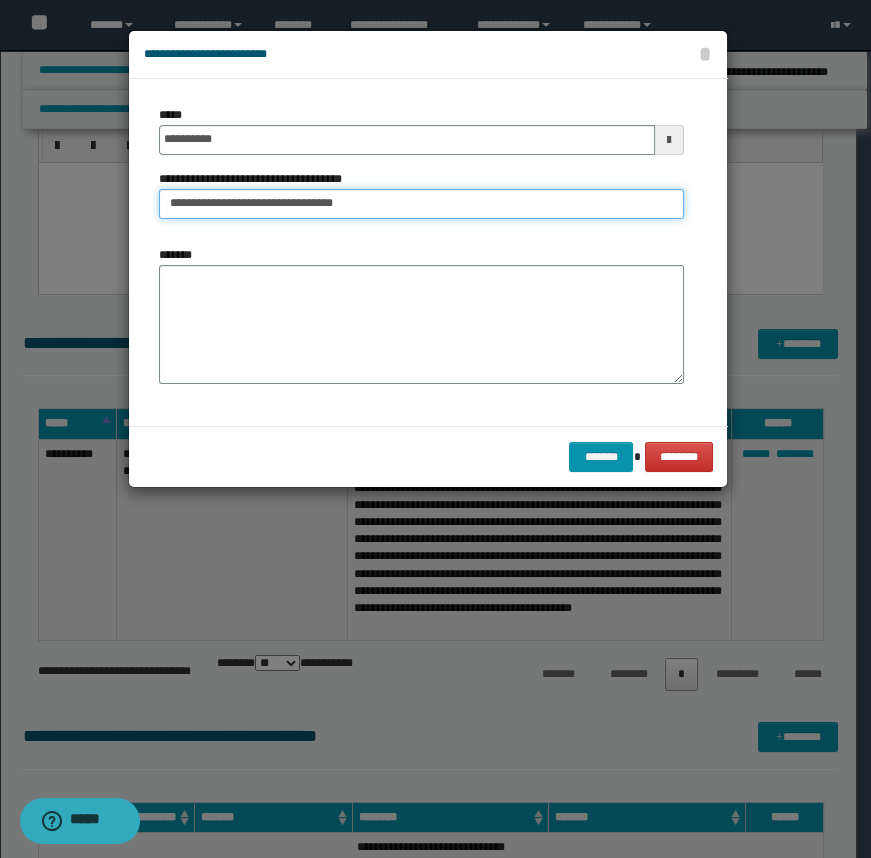 type on "**********" 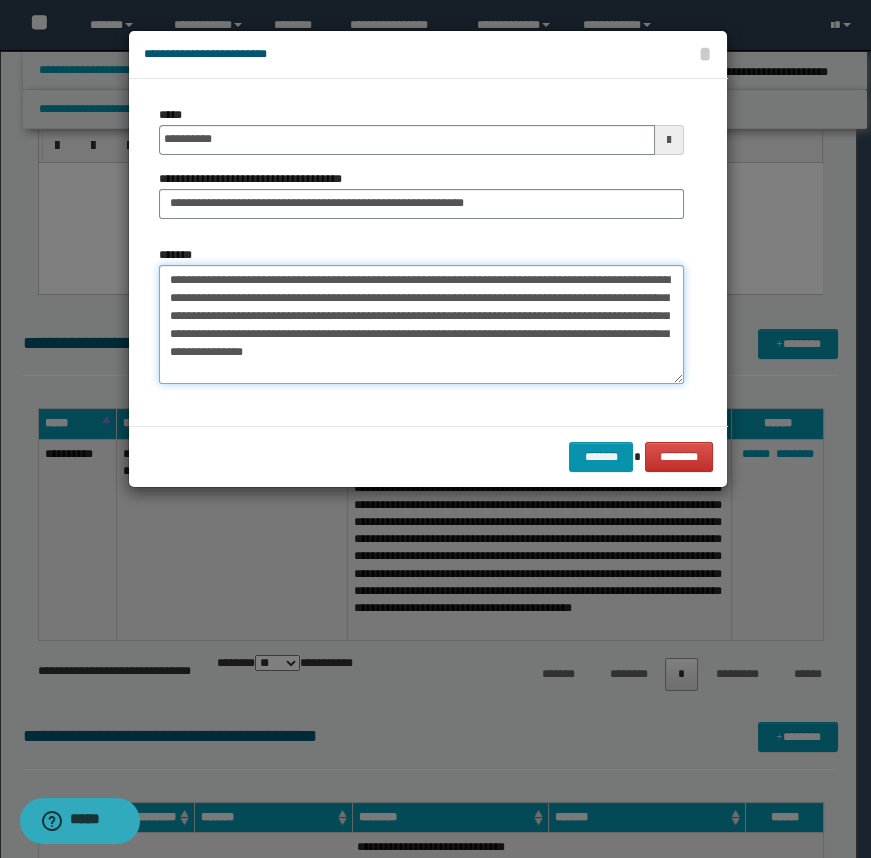 drag, startPoint x: 410, startPoint y: 292, endPoint x: 399, endPoint y: 277, distance: 18.601076 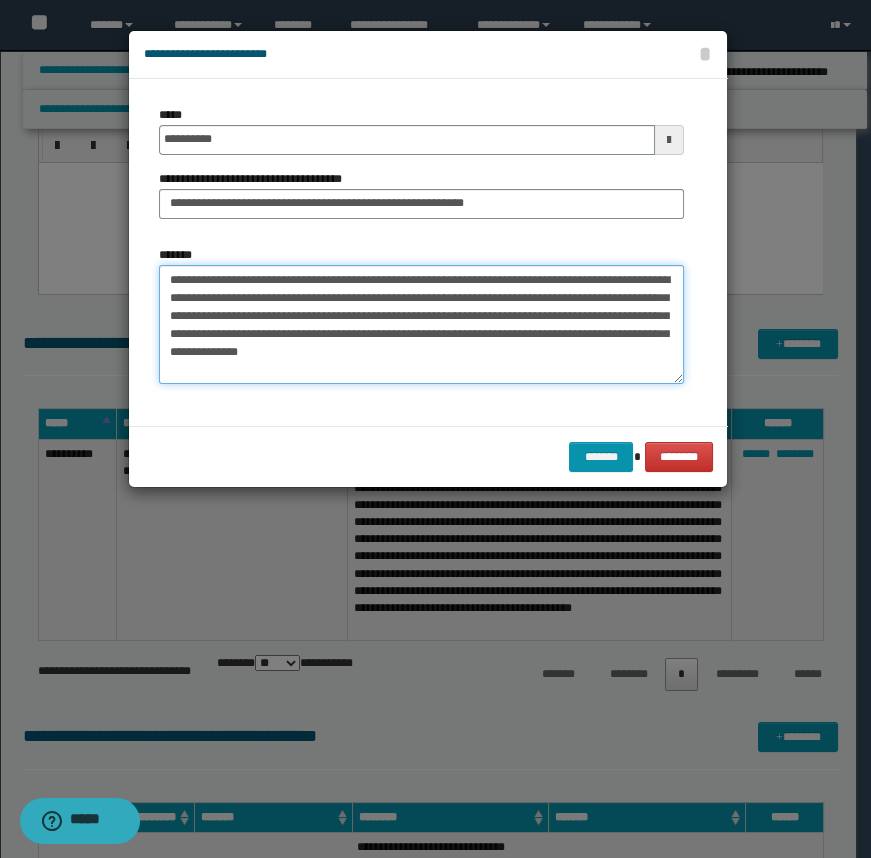 type on "**********" 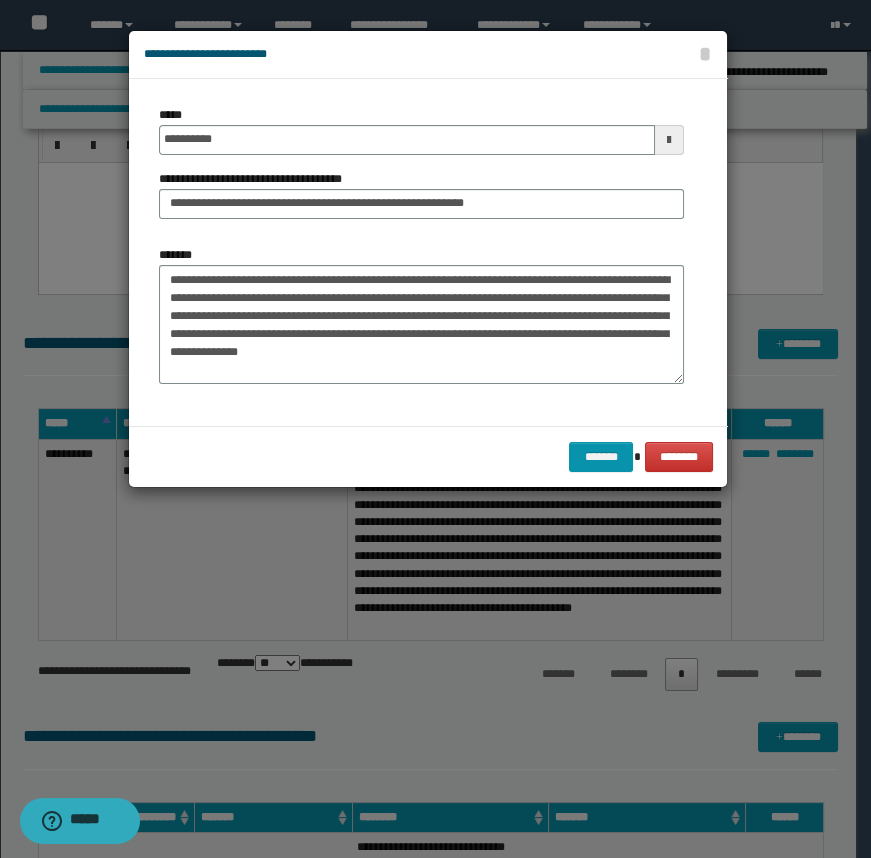 click on "*******
********" at bounding box center [428, 456] 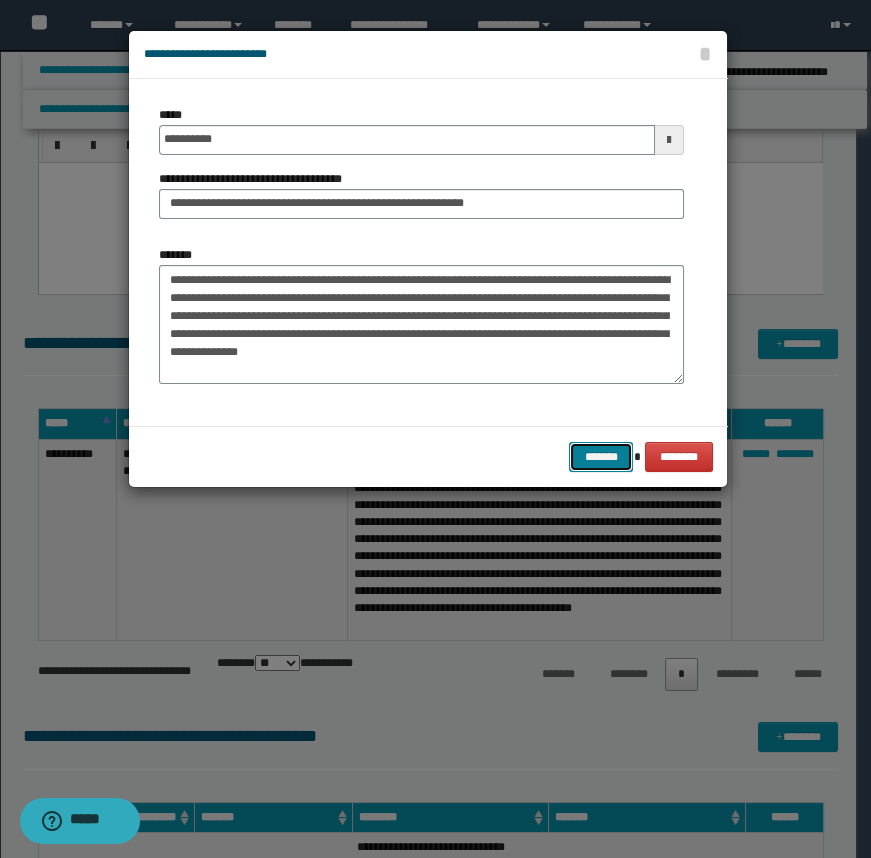 click on "*******" at bounding box center [601, 457] 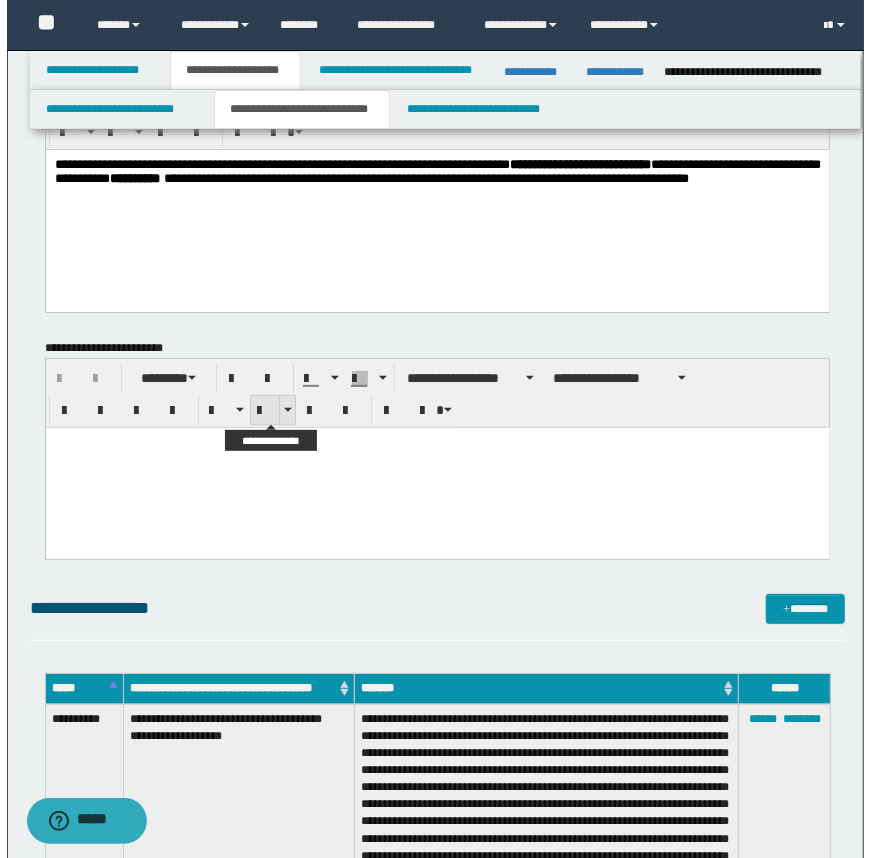 scroll, scrollTop: 0, scrollLeft: 0, axis: both 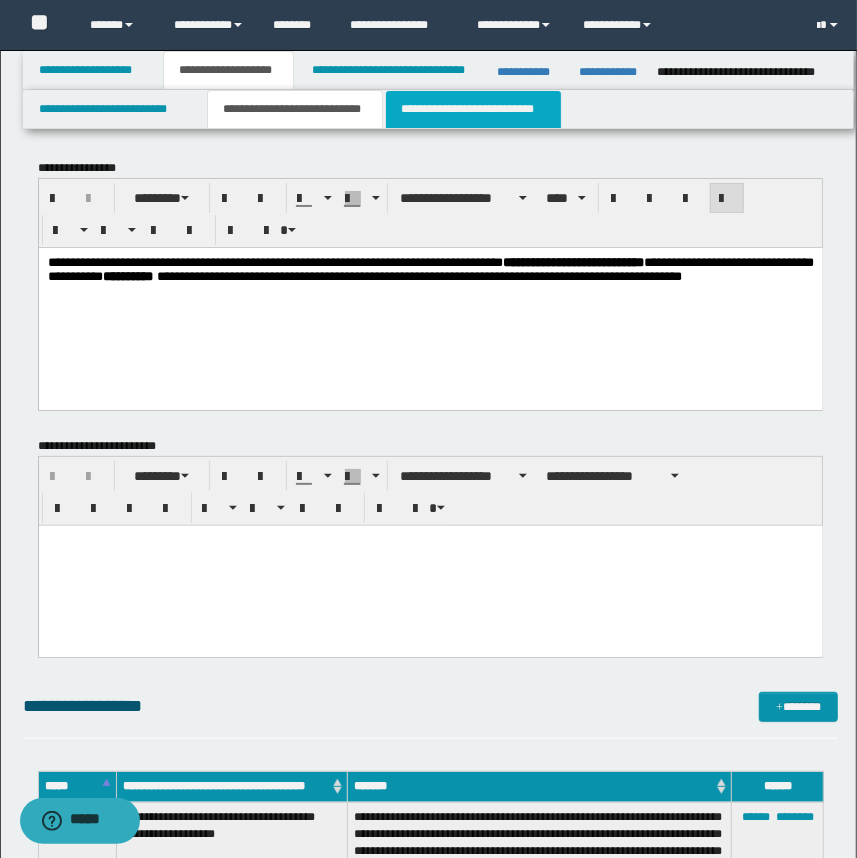 click on "**********" at bounding box center [473, 109] 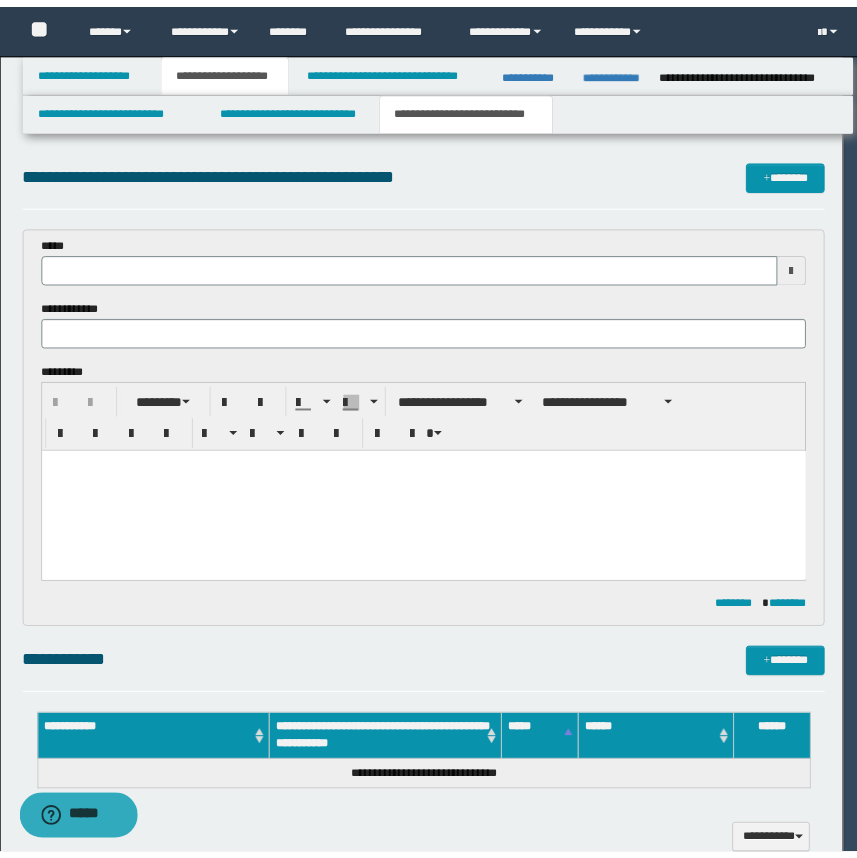scroll, scrollTop: 0, scrollLeft: 0, axis: both 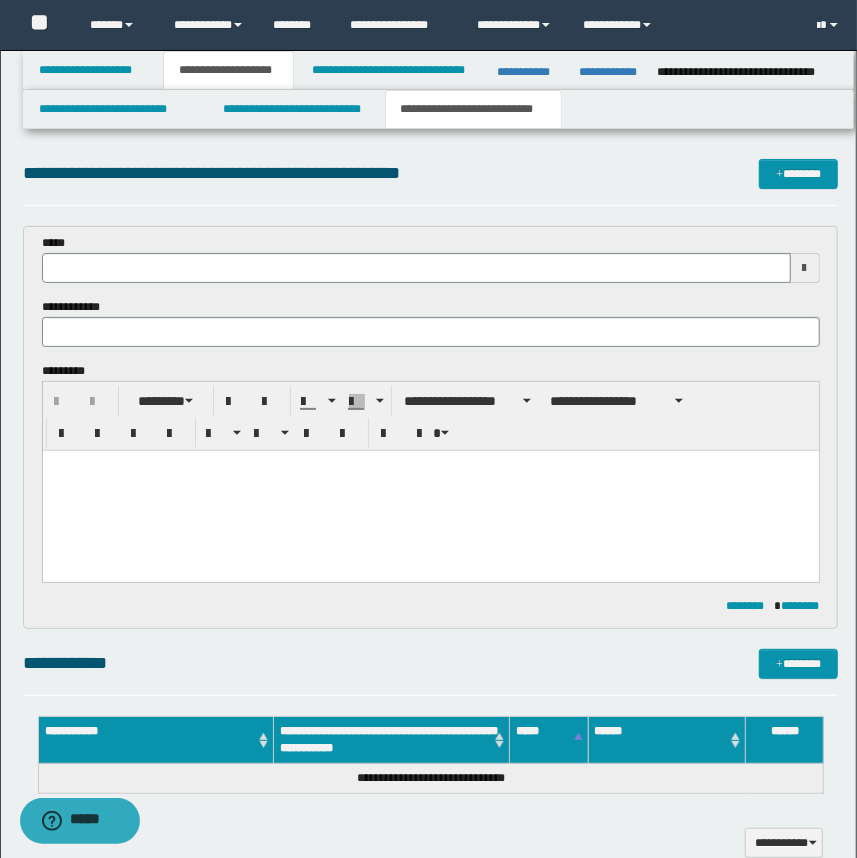 type 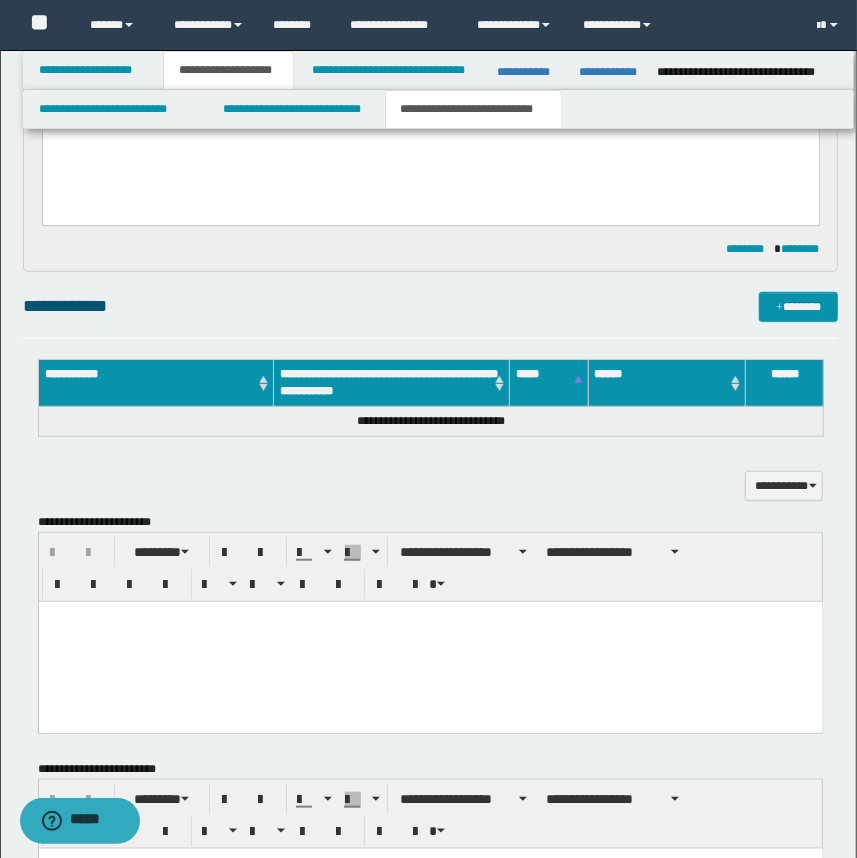 scroll, scrollTop: 363, scrollLeft: 0, axis: vertical 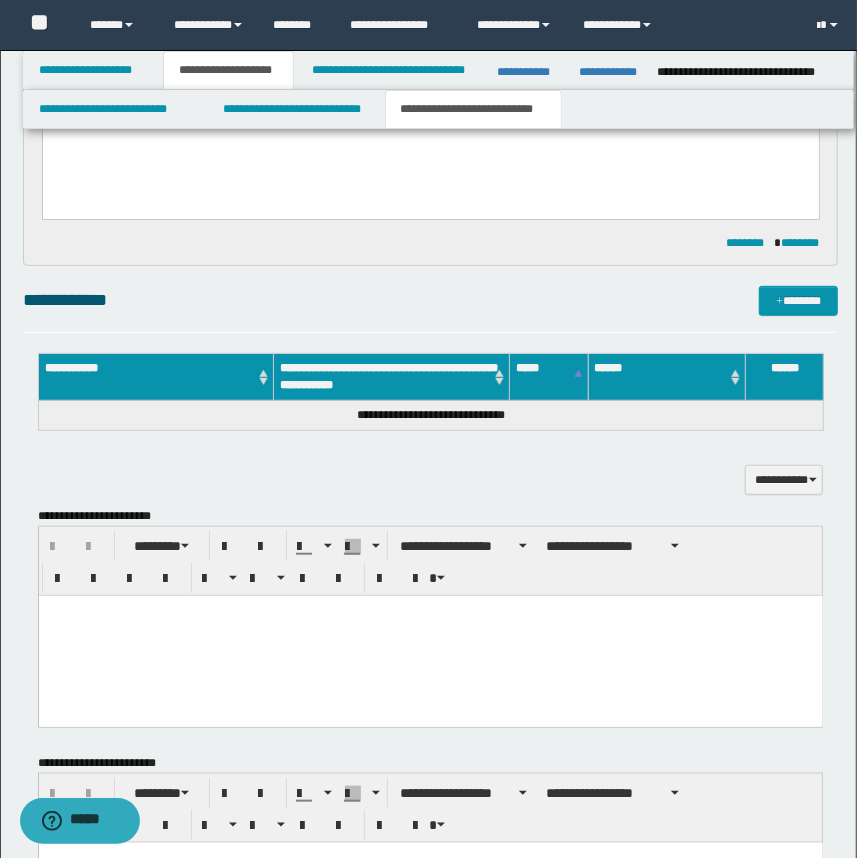 drag, startPoint x: 117, startPoint y: 699, endPoint x: 116, endPoint y: 687, distance: 12.0415945 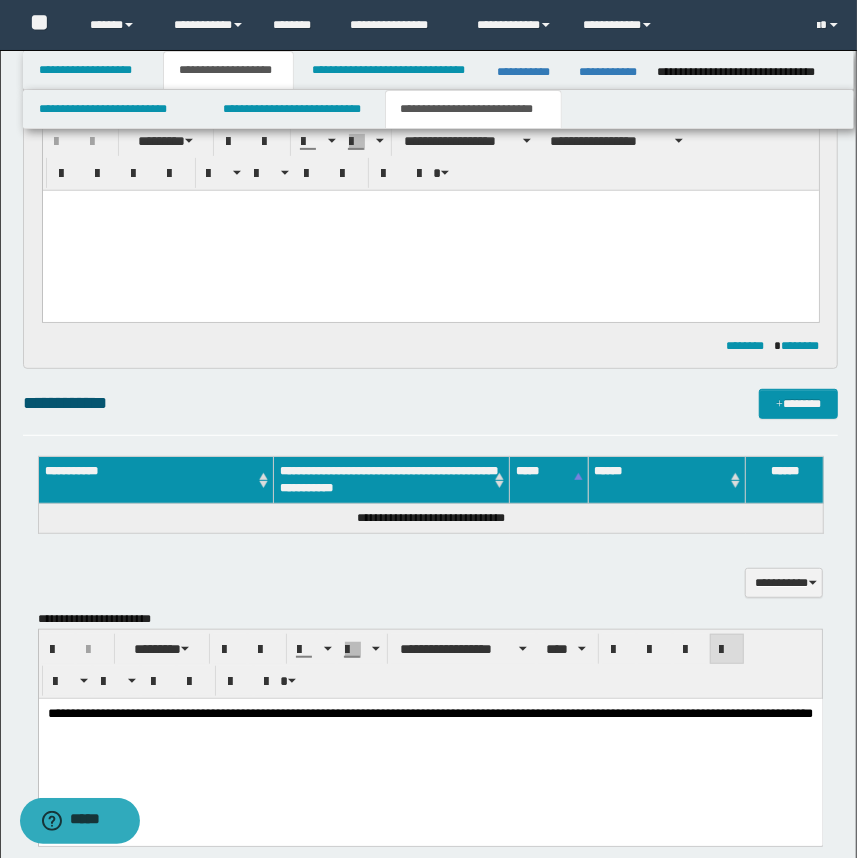 scroll, scrollTop: 0, scrollLeft: 0, axis: both 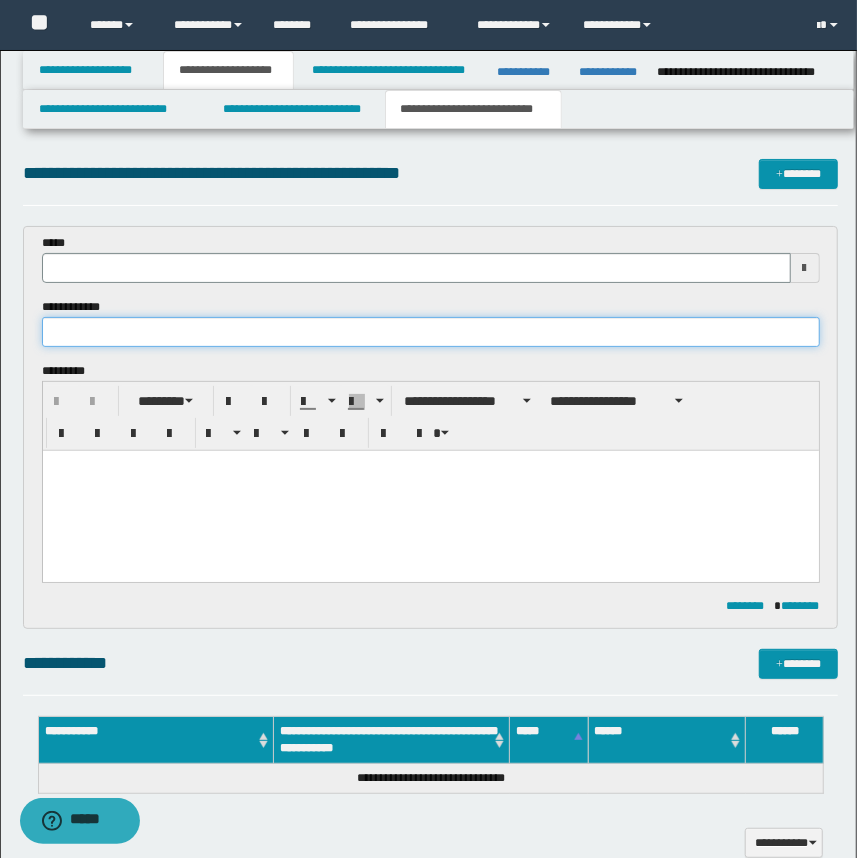 click at bounding box center (431, 332) 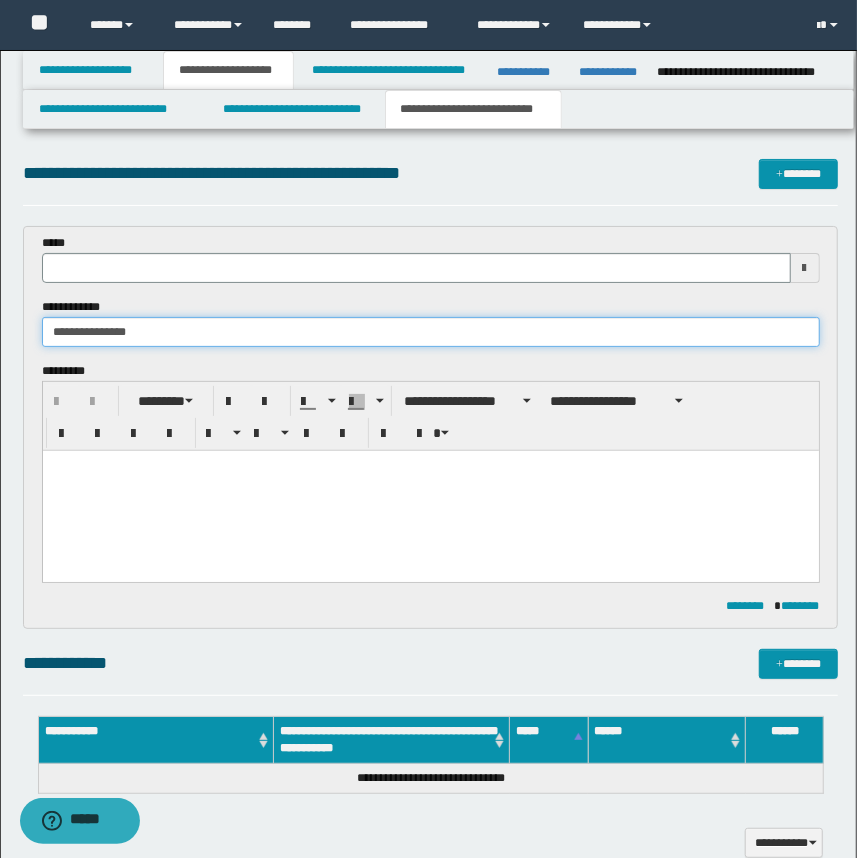 type on "**********" 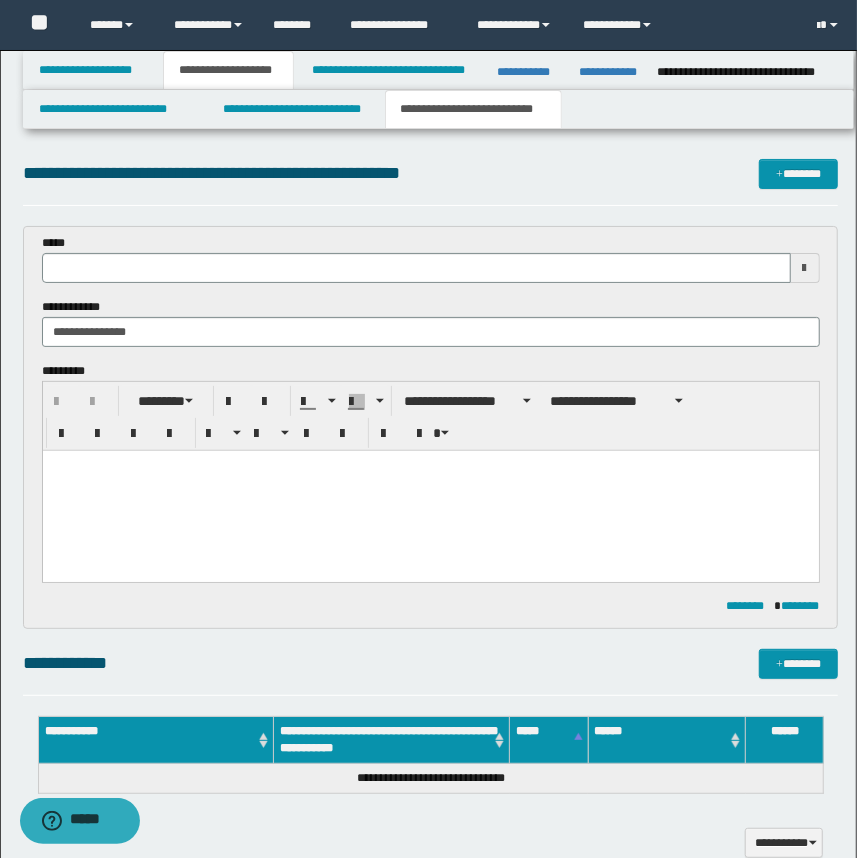type 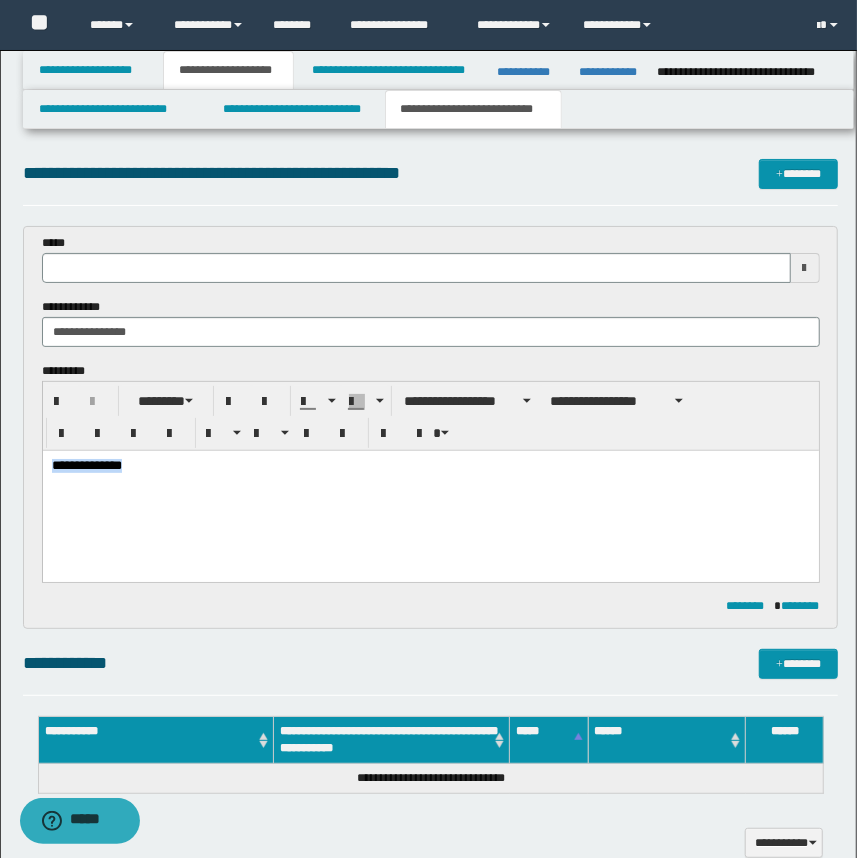 drag, startPoint x: 151, startPoint y: 470, endPoint x: -2, endPoint y: 492, distance: 154.57361 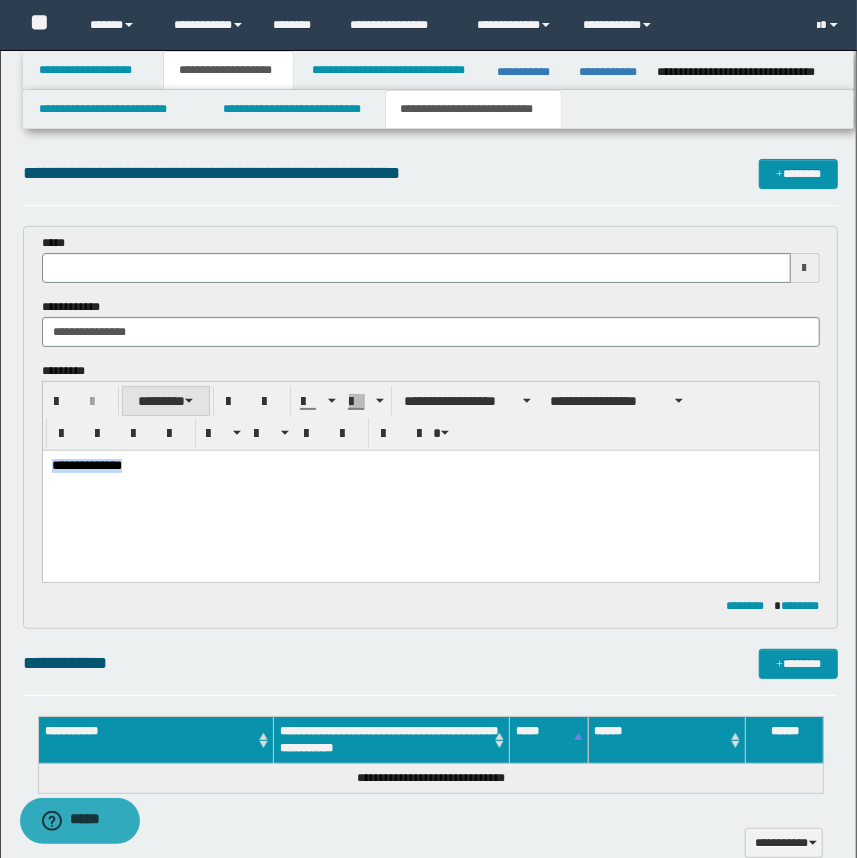 click on "********" at bounding box center (166, 401) 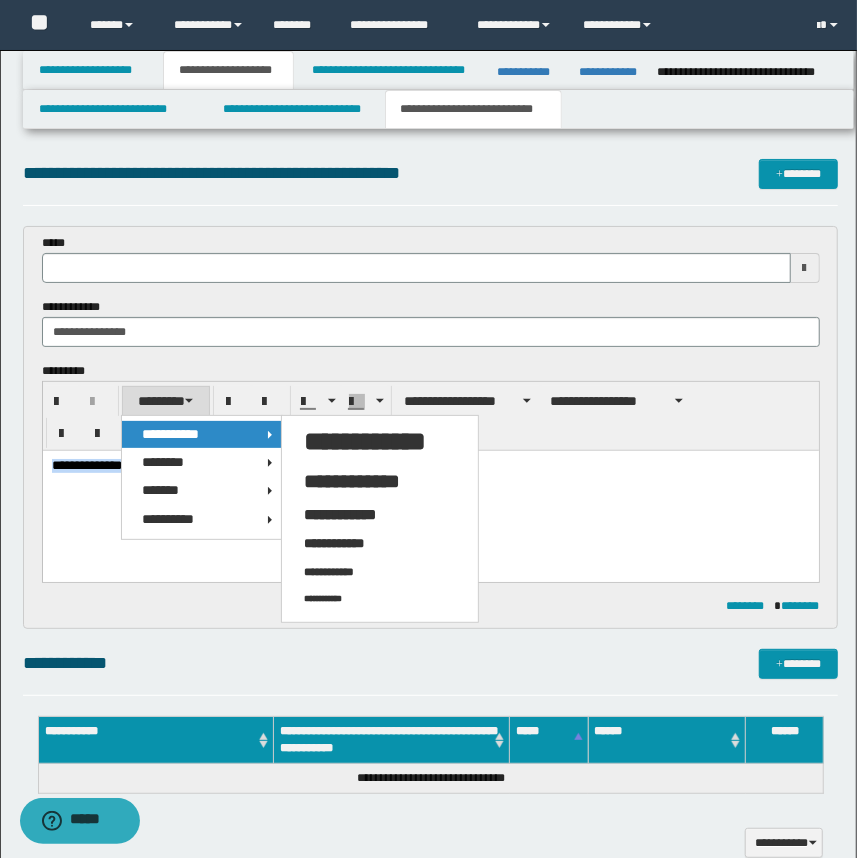 click on "********" at bounding box center [166, 401] 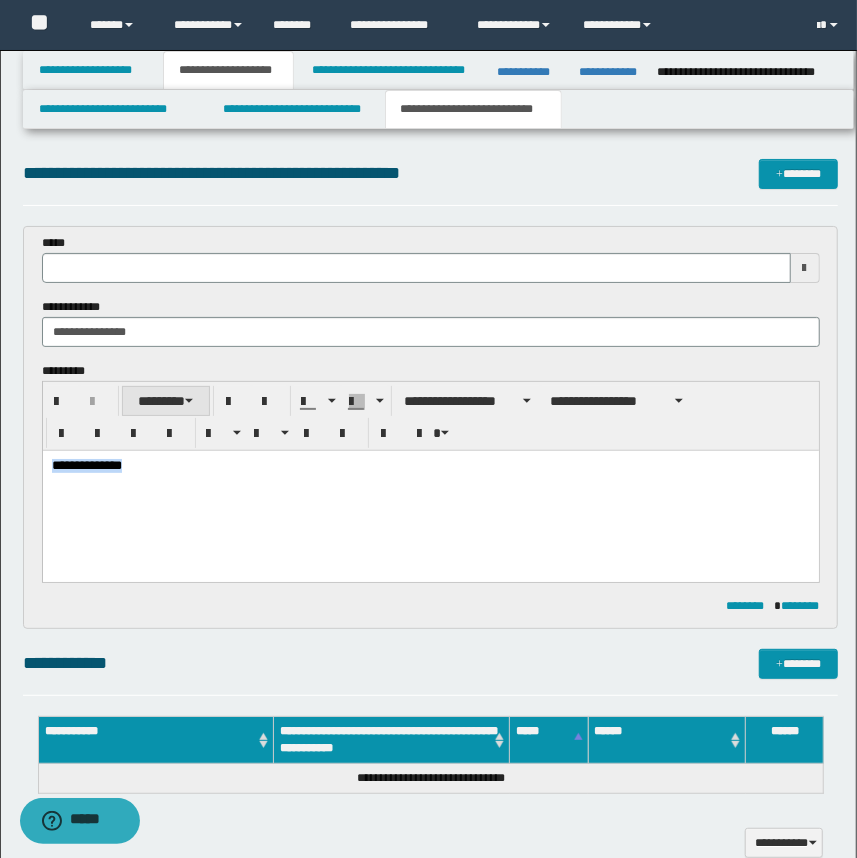 click on "********" at bounding box center [166, 401] 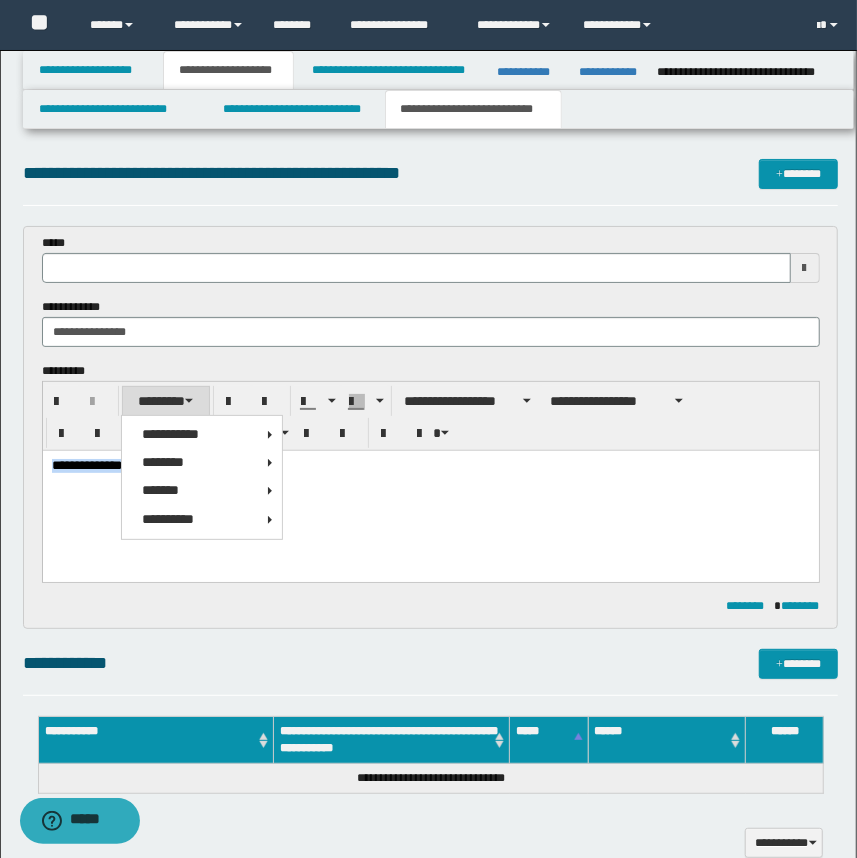 click on "********" at bounding box center (166, 401) 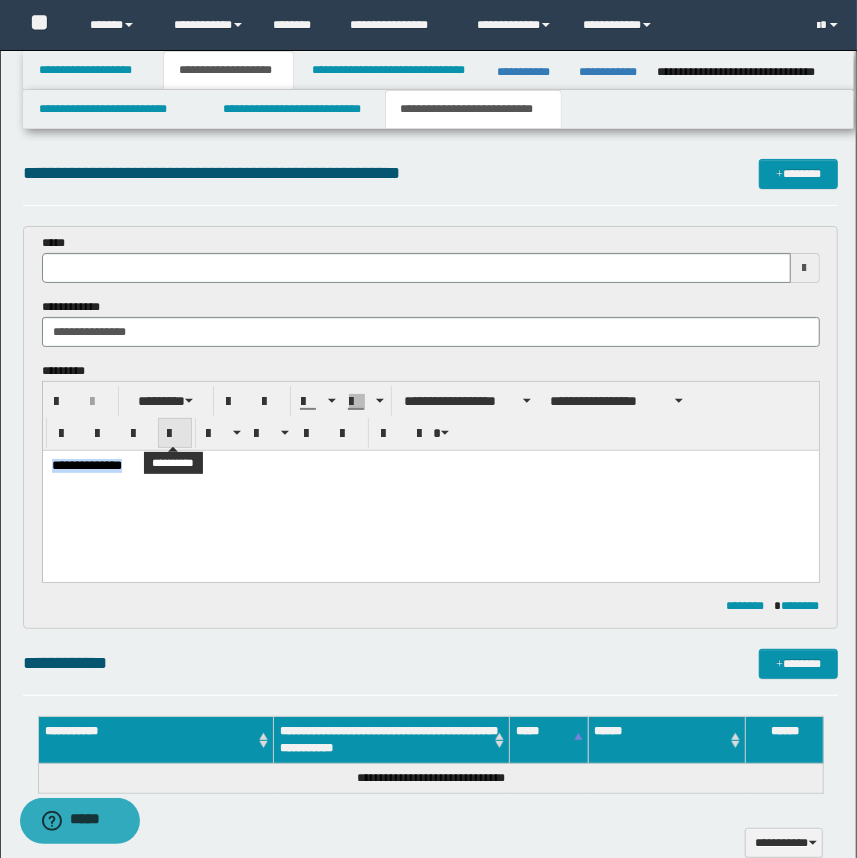 click at bounding box center [175, 434] 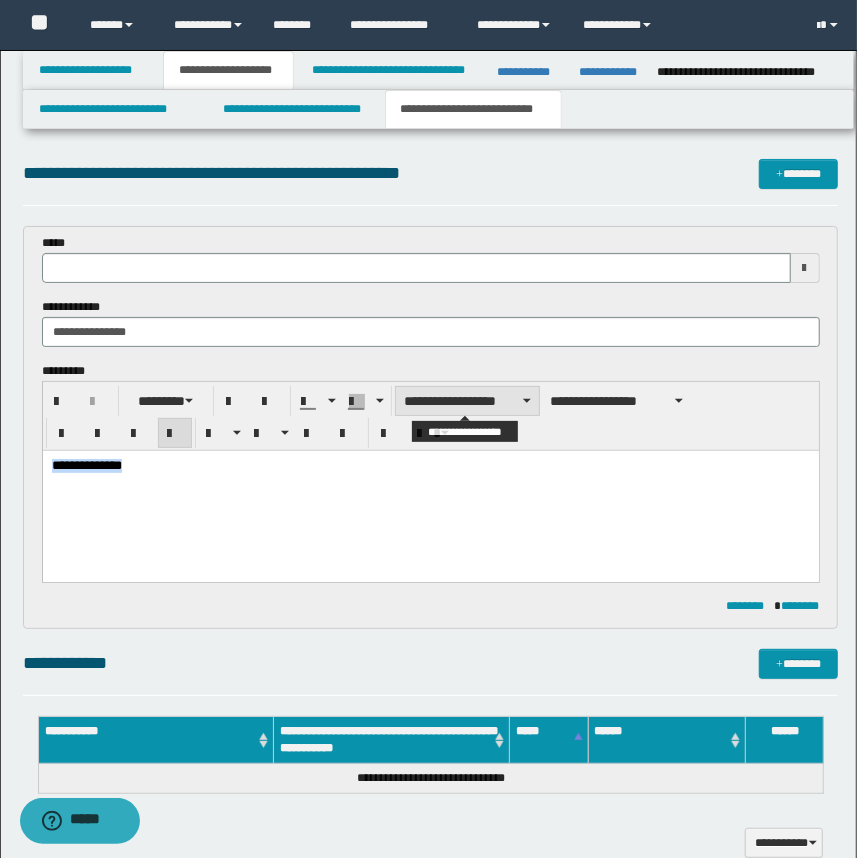 drag, startPoint x: 466, startPoint y: 395, endPoint x: 467, endPoint y: 412, distance: 17.029387 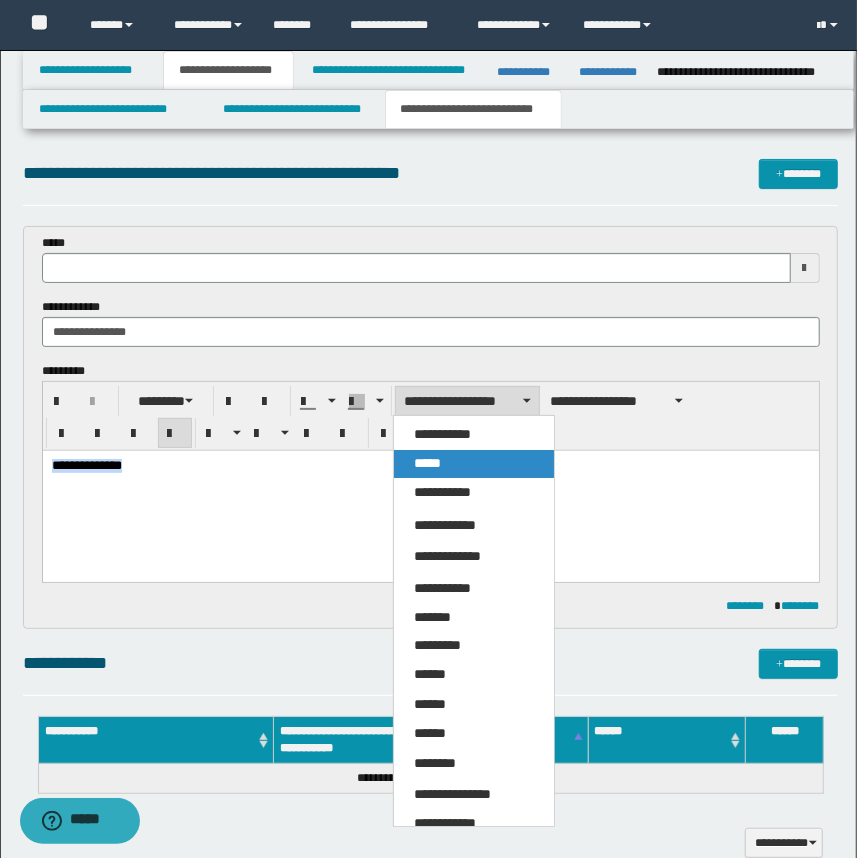 click on "*****" at bounding box center (474, 464) 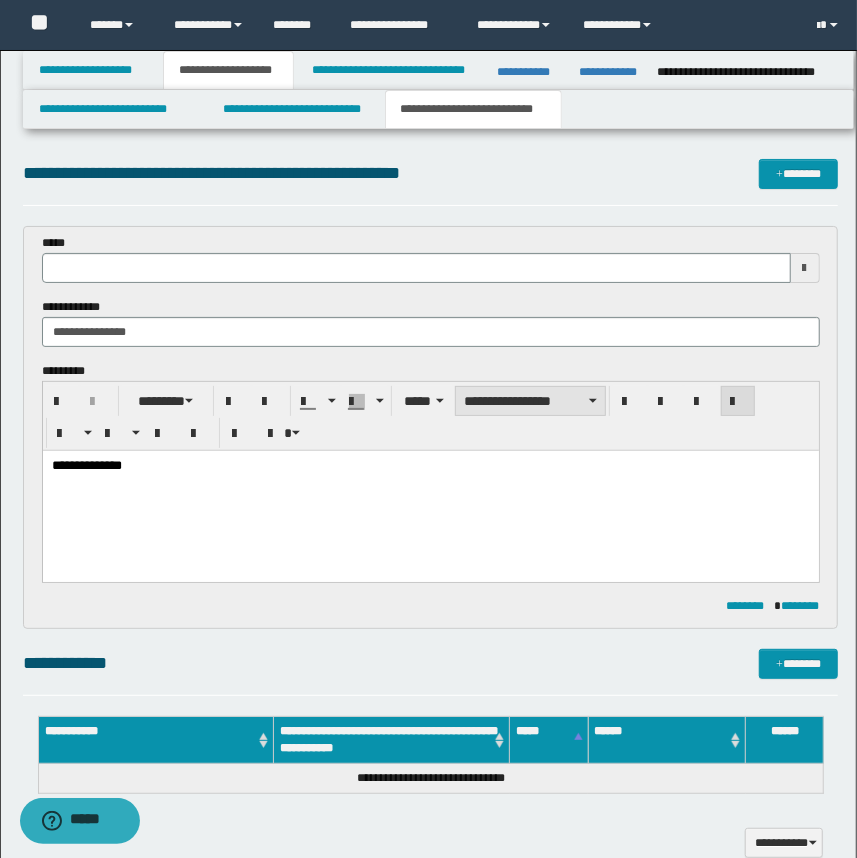 click on "**********" at bounding box center [530, 401] 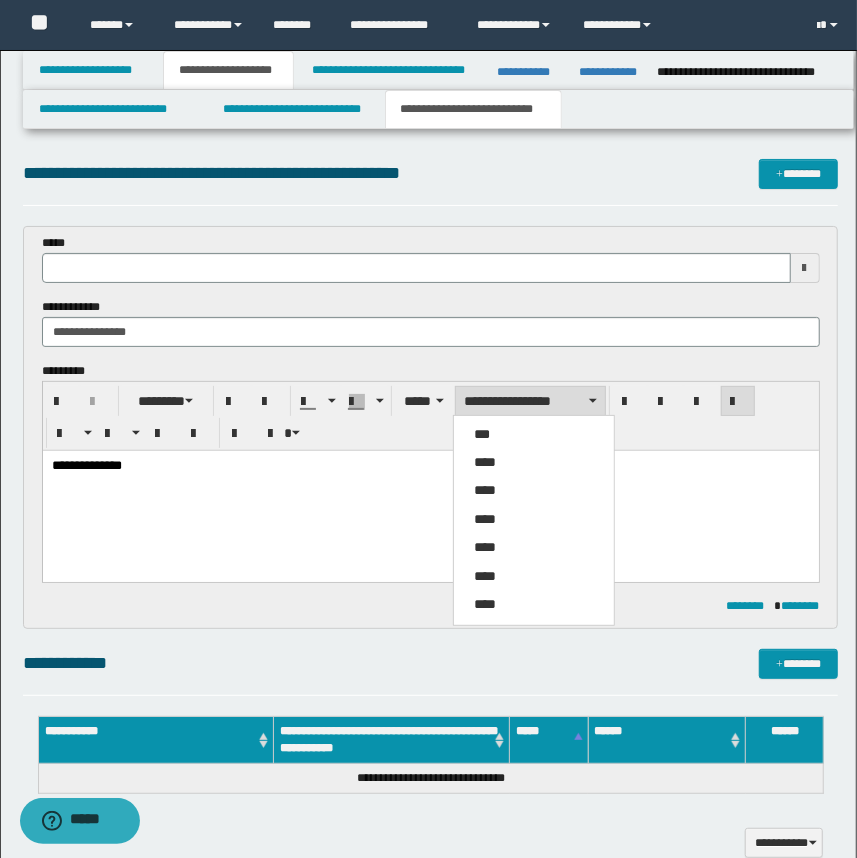 click on "***" at bounding box center (534, 434) 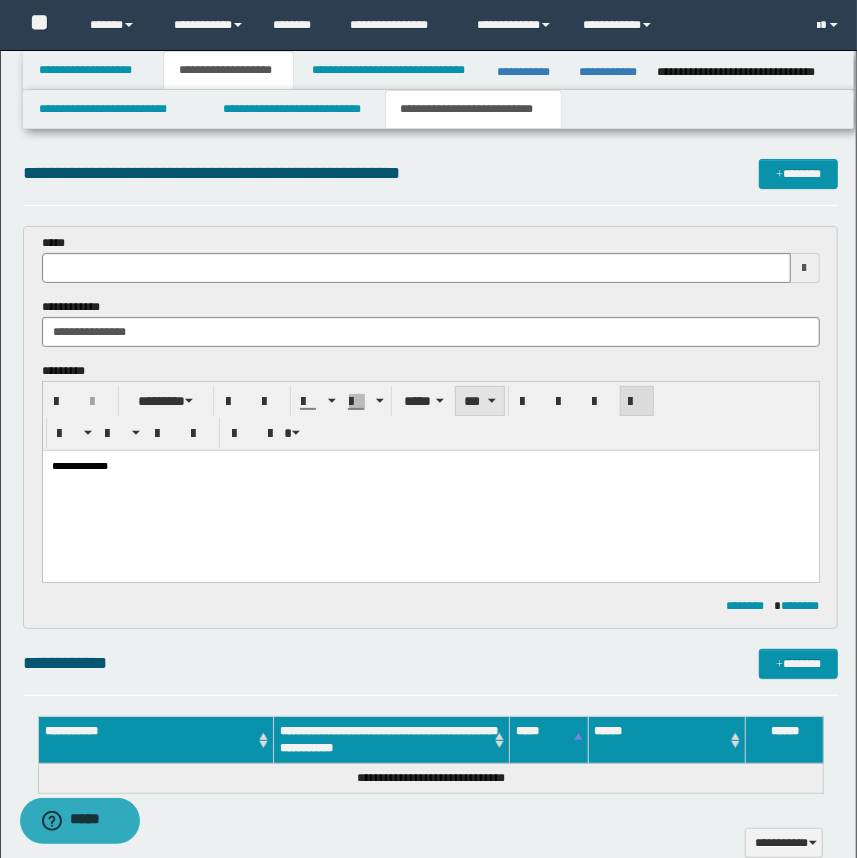 click on "***" at bounding box center (479, 401) 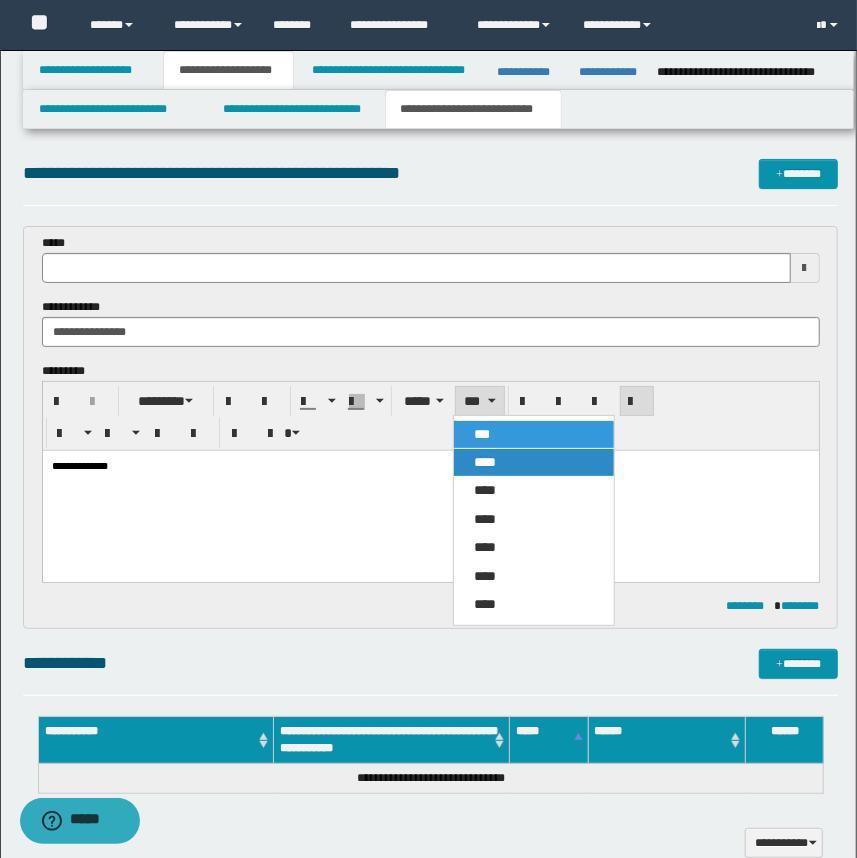 click on "****" at bounding box center (485, 462) 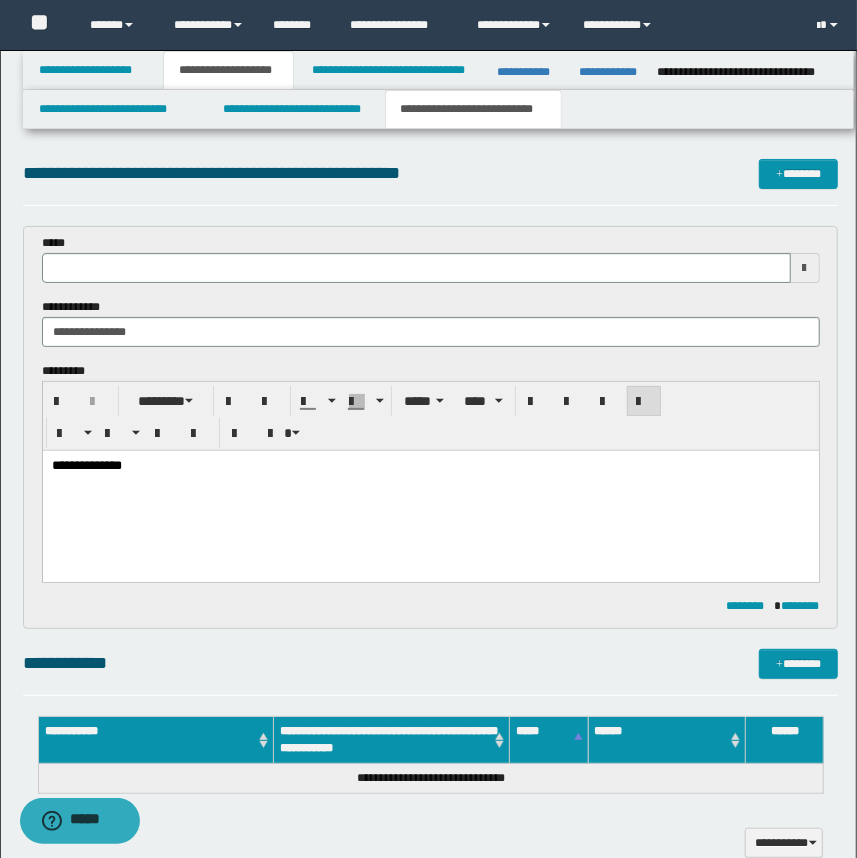 click on "**********" at bounding box center (430, 490) 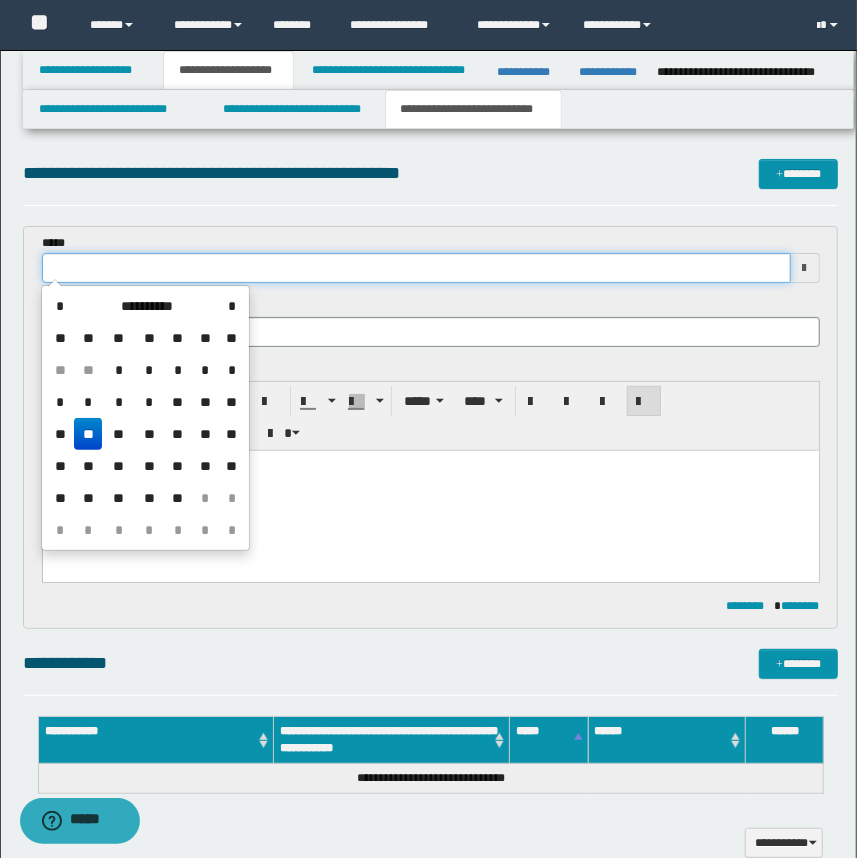 click at bounding box center [416, 268] 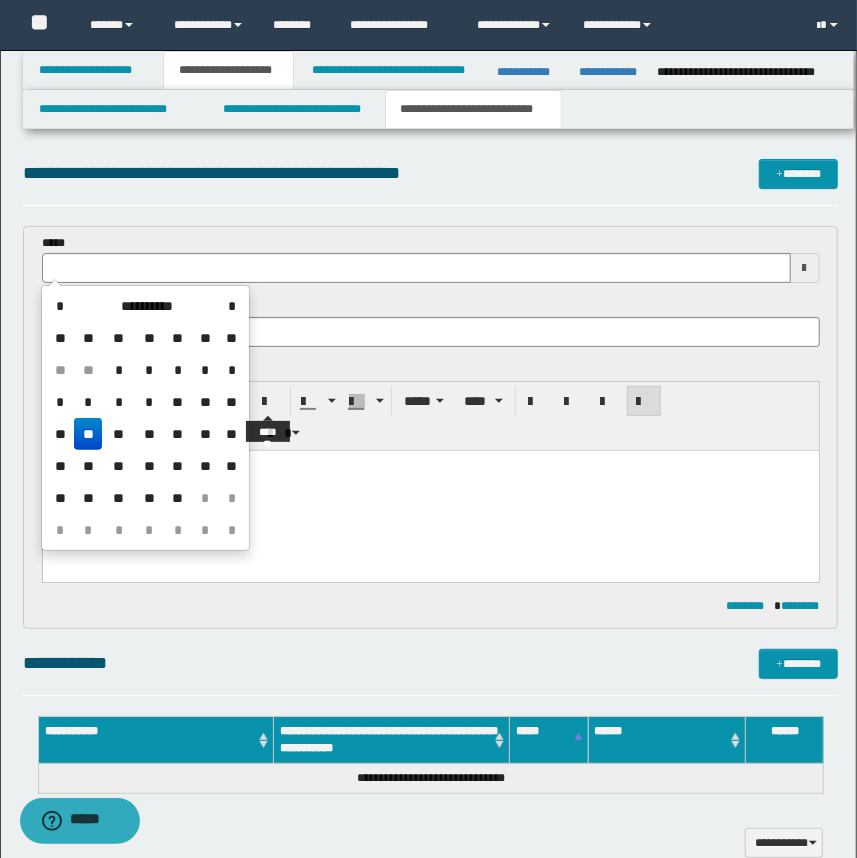 type 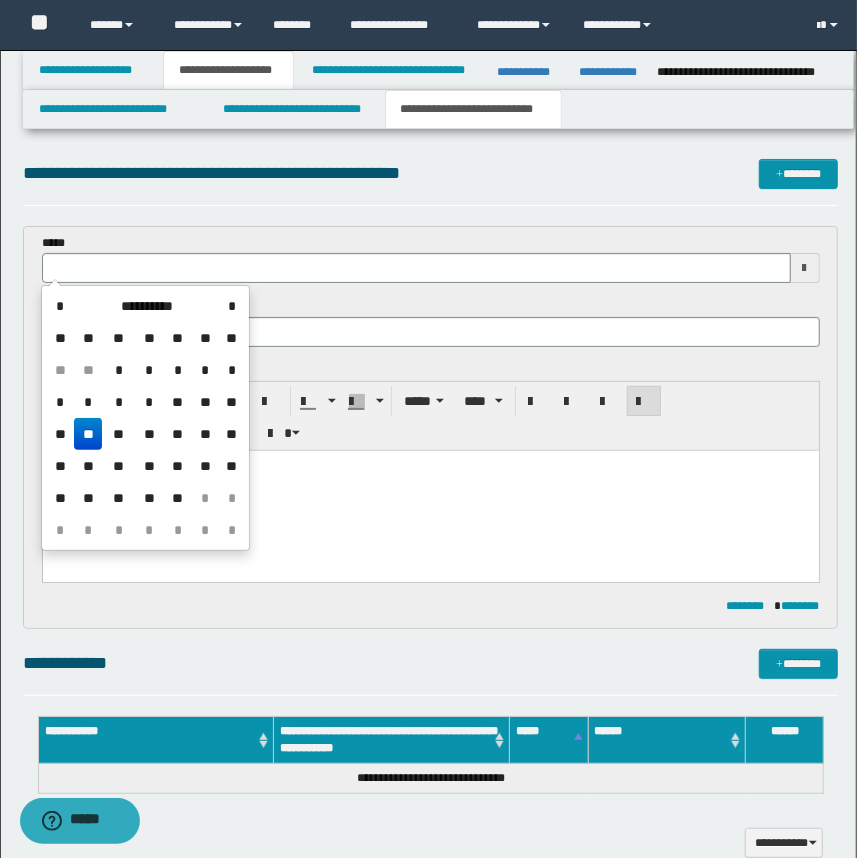 click on "**********" at bounding box center (430, 465) 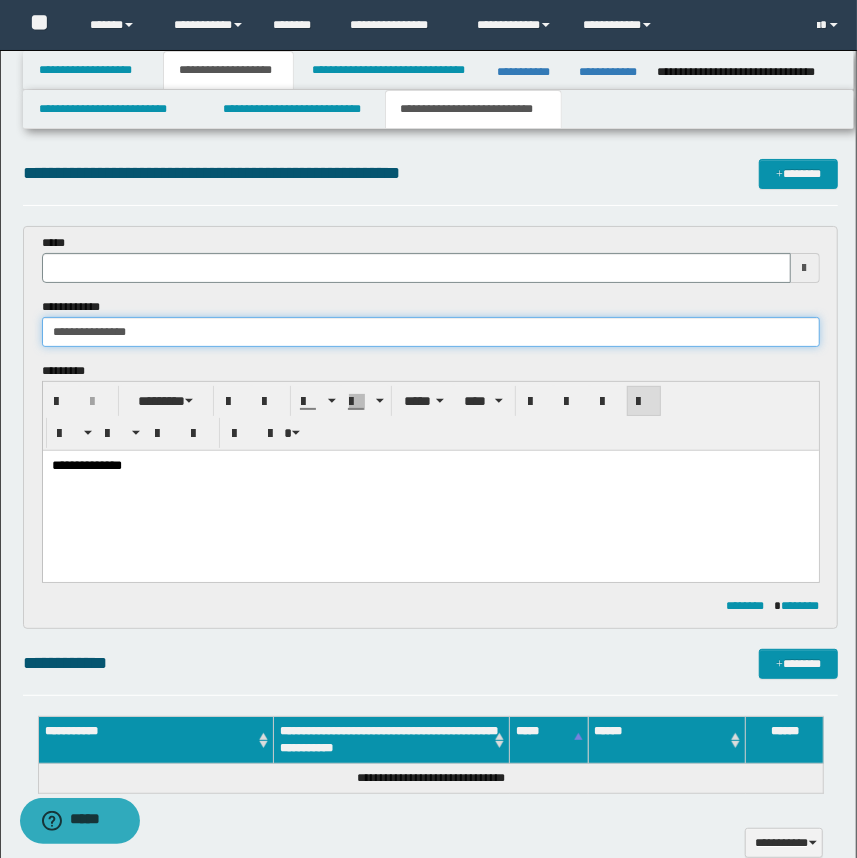 click on "**********" at bounding box center (431, 332) 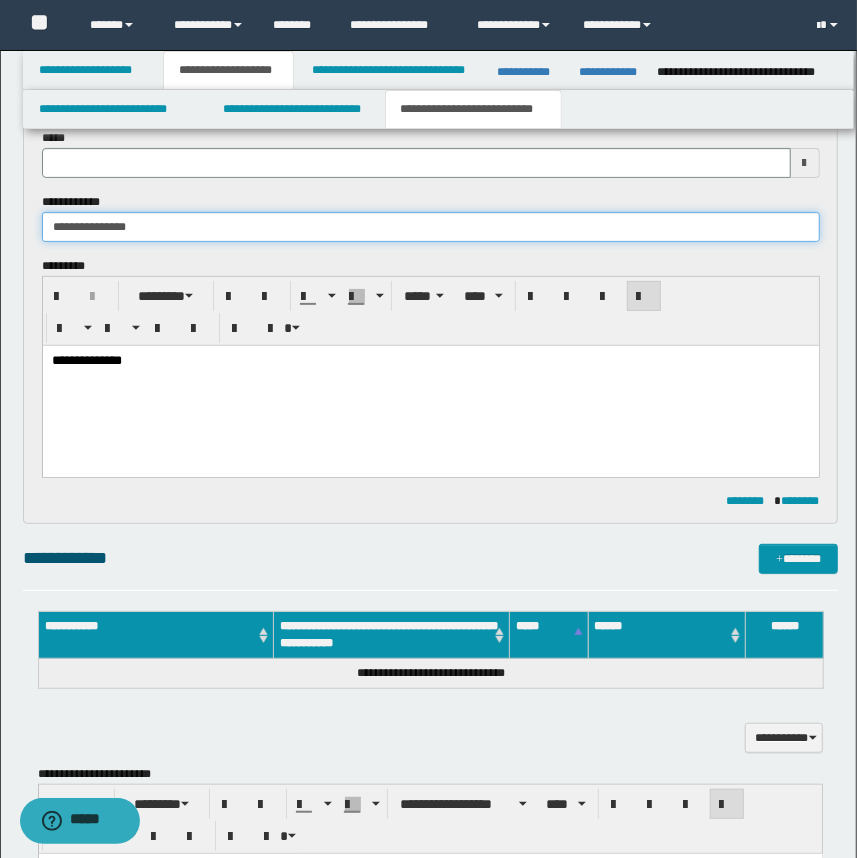 scroll, scrollTop: 272, scrollLeft: 0, axis: vertical 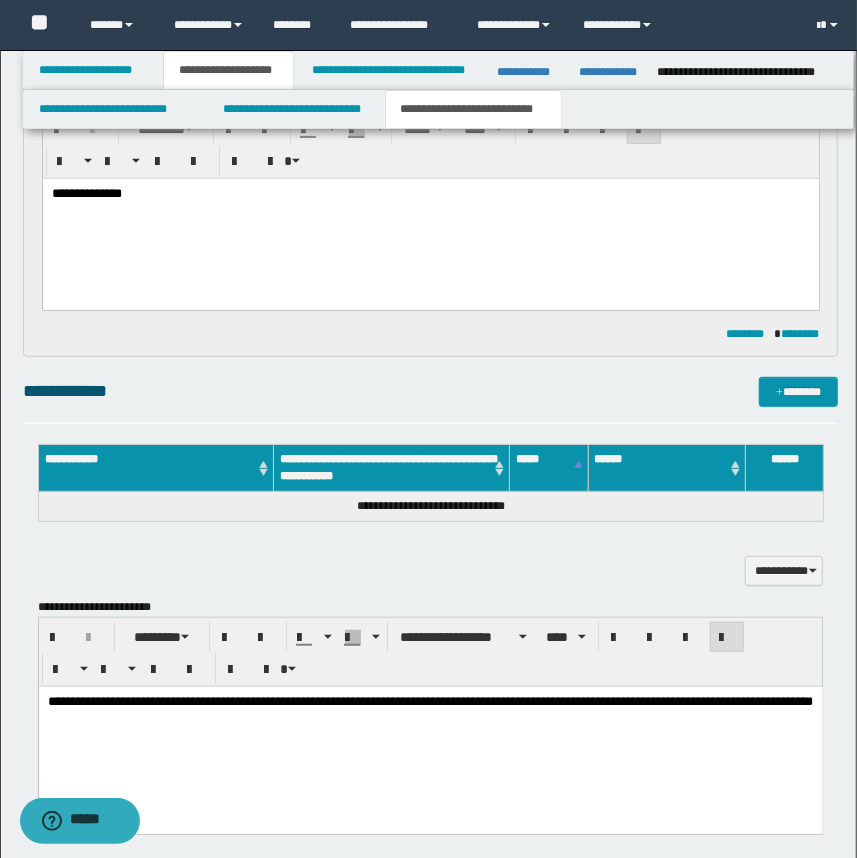 click on "**********" at bounding box center [431, 507] 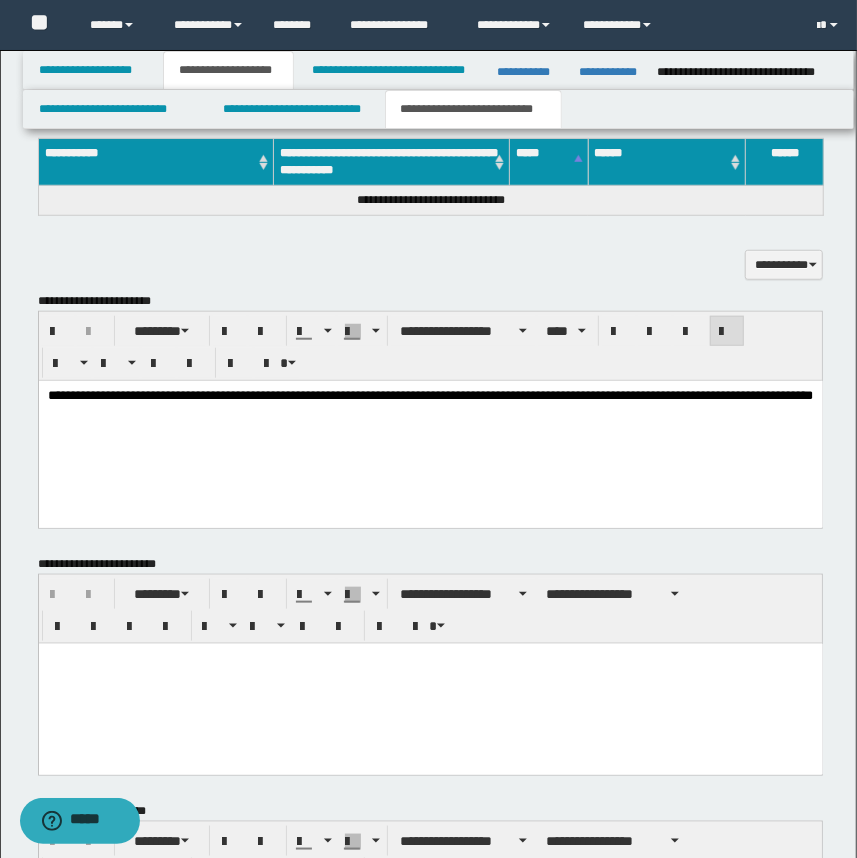 scroll, scrollTop: 818, scrollLeft: 0, axis: vertical 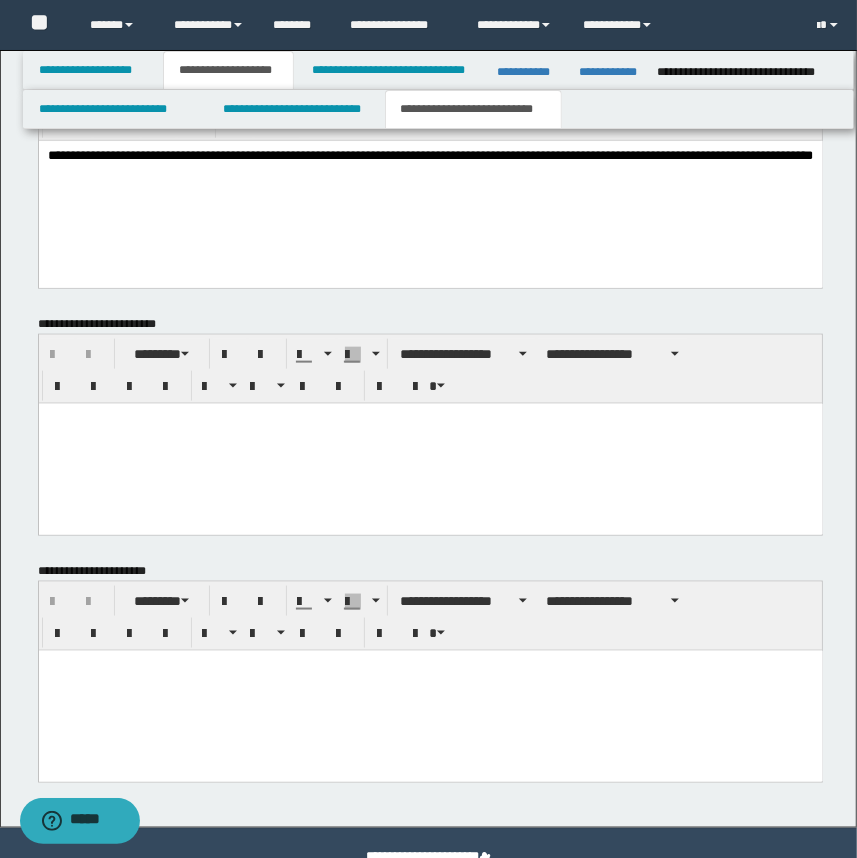 click at bounding box center [430, 690] 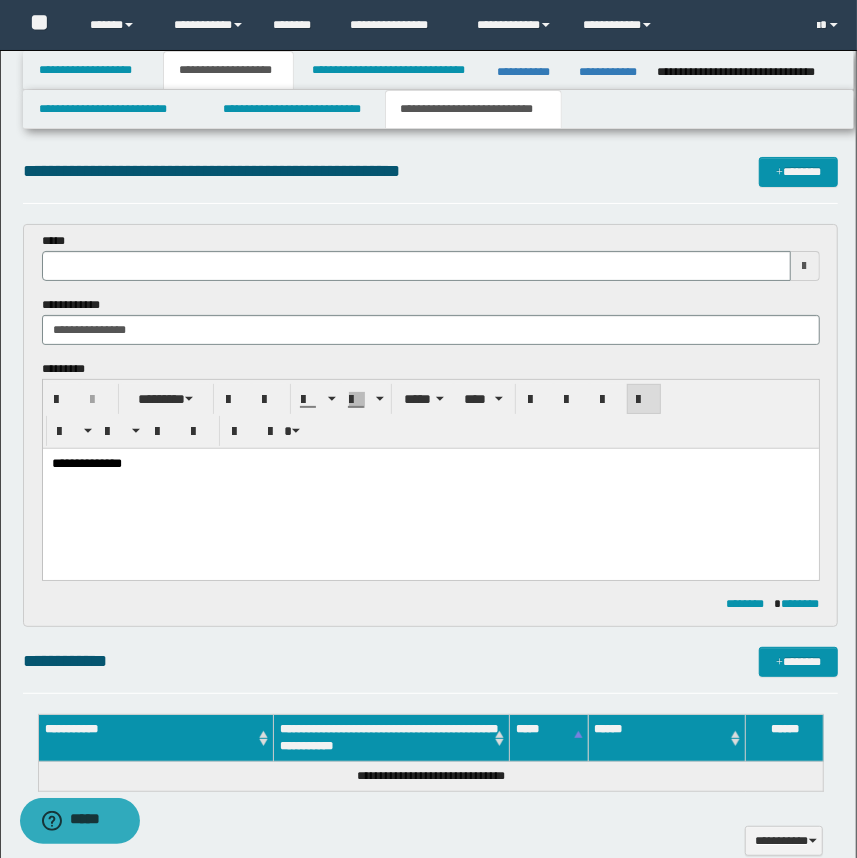 scroll, scrollTop: 0, scrollLeft: 0, axis: both 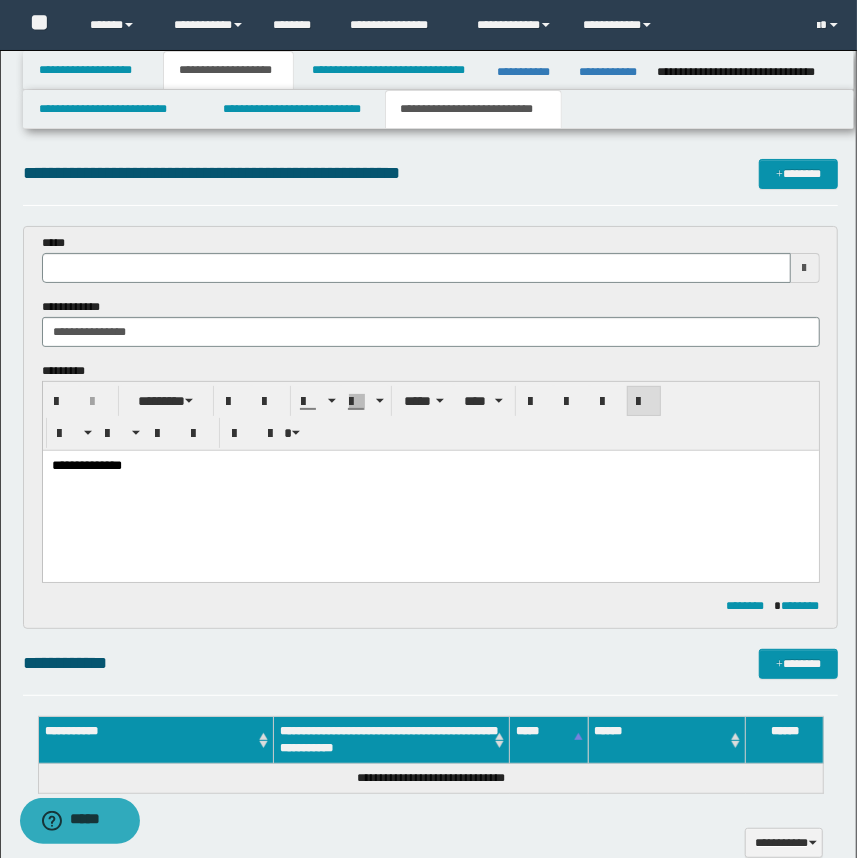 type 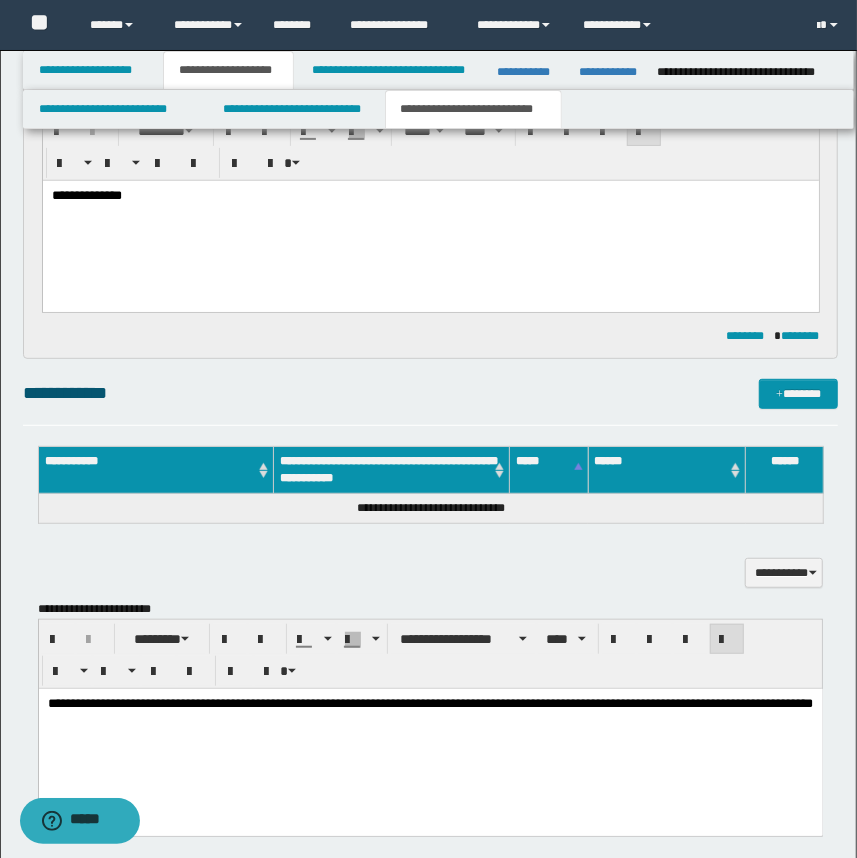 scroll, scrollTop: 272, scrollLeft: 0, axis: vertical 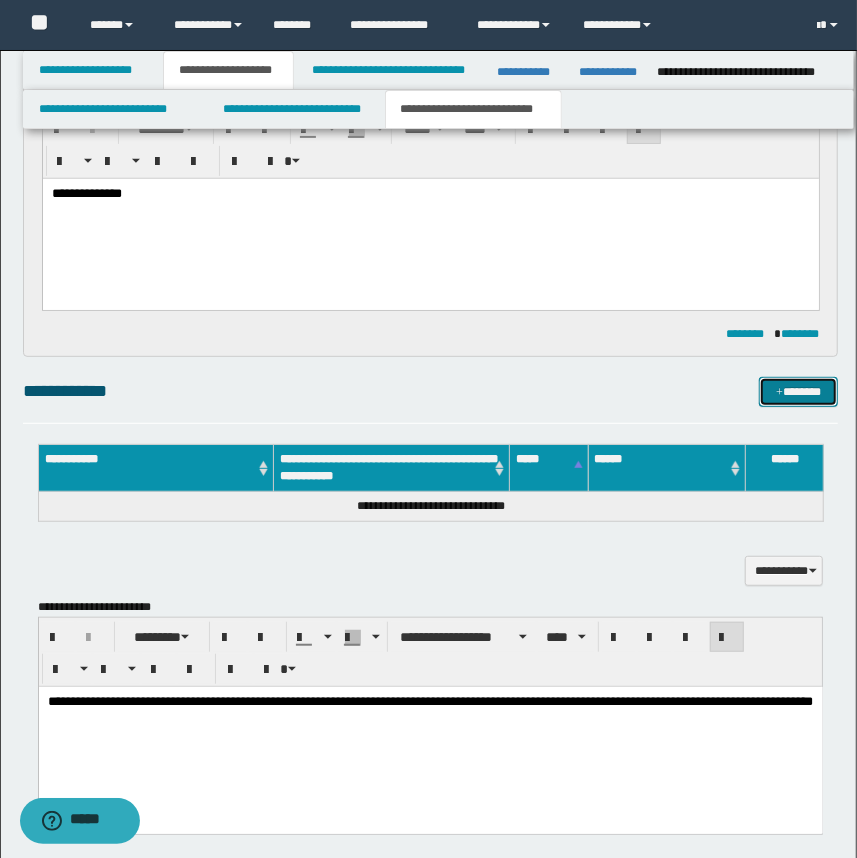 click on "*******" at bounding box center [799, 392] 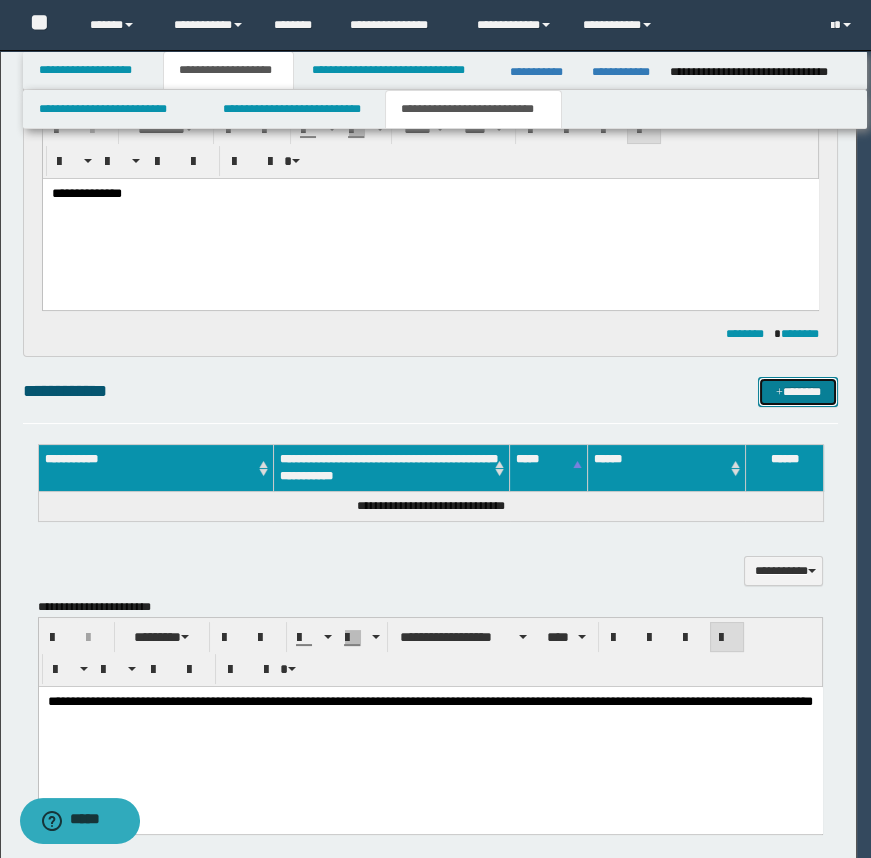 type 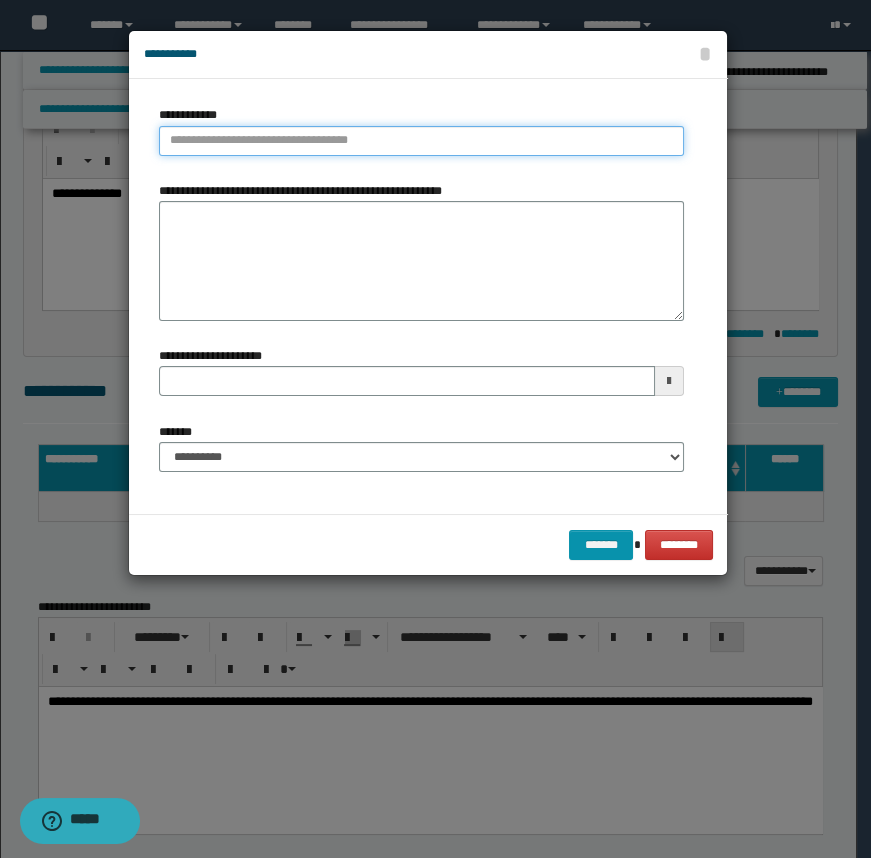 click on "**********" at bounding box center [421, 141] 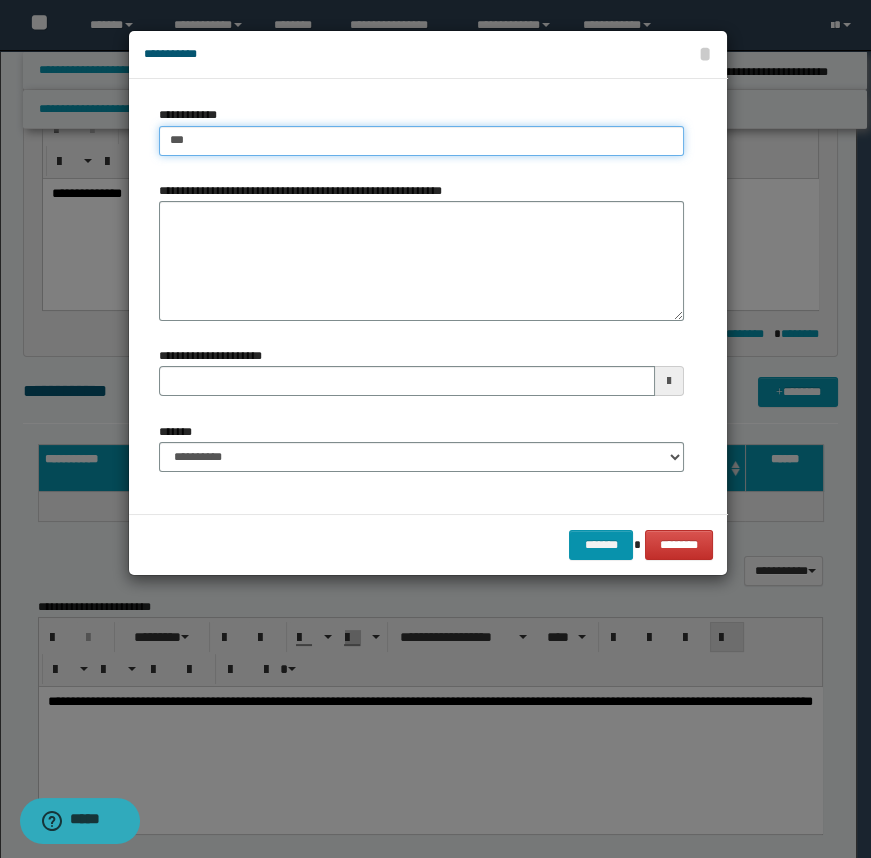 type on "****" 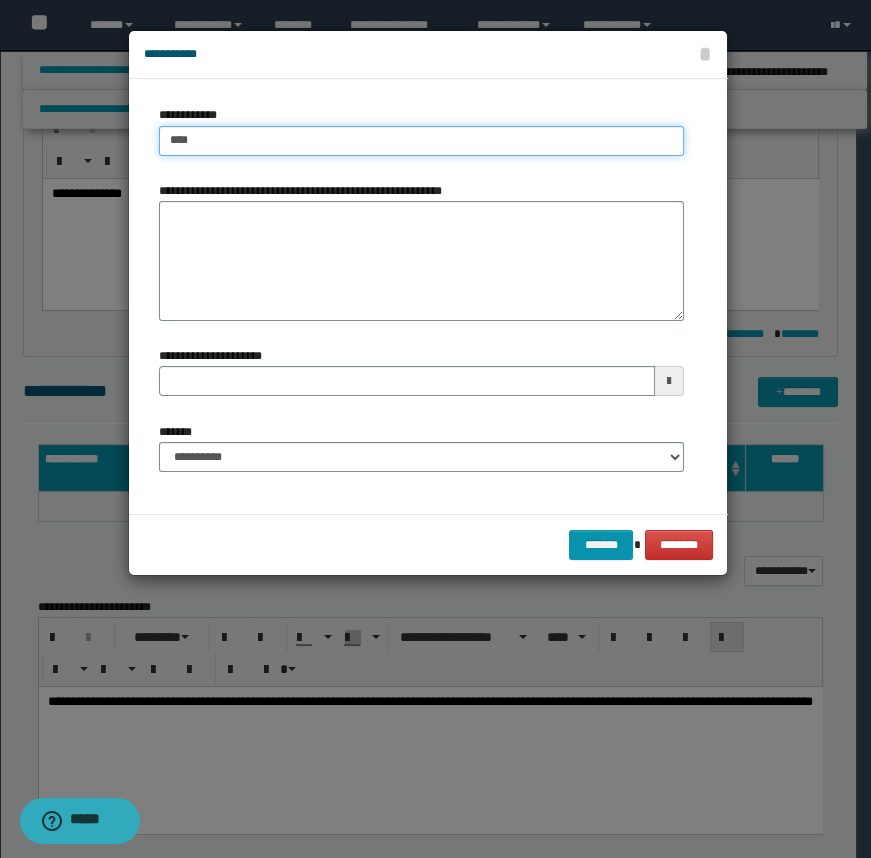 type on "****" 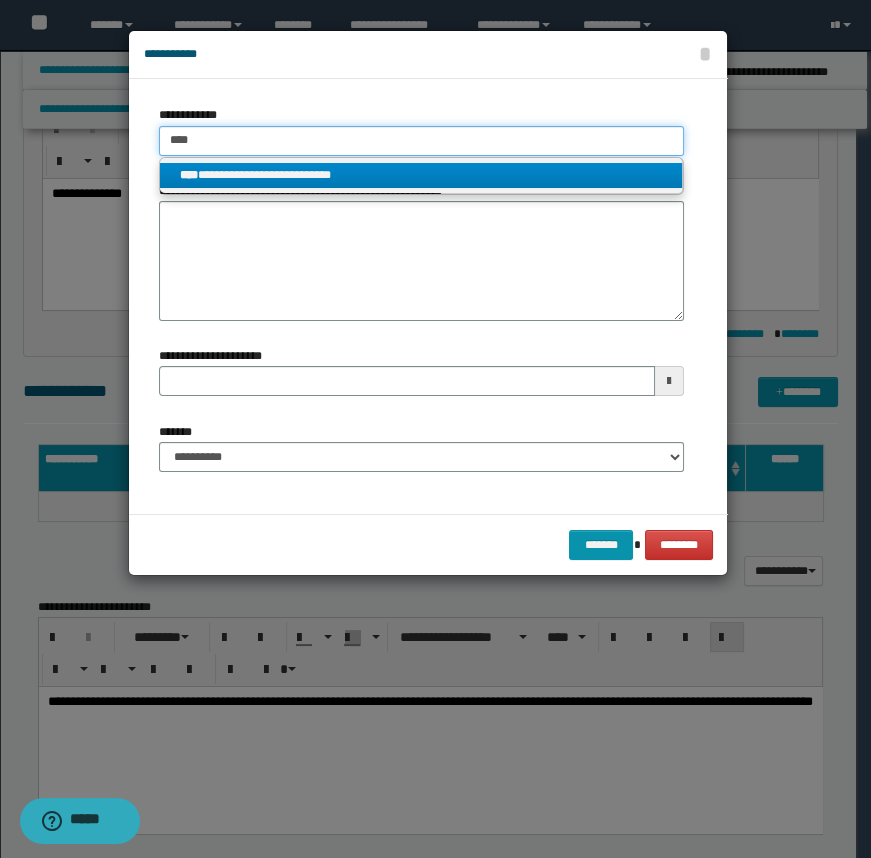 type on "****" 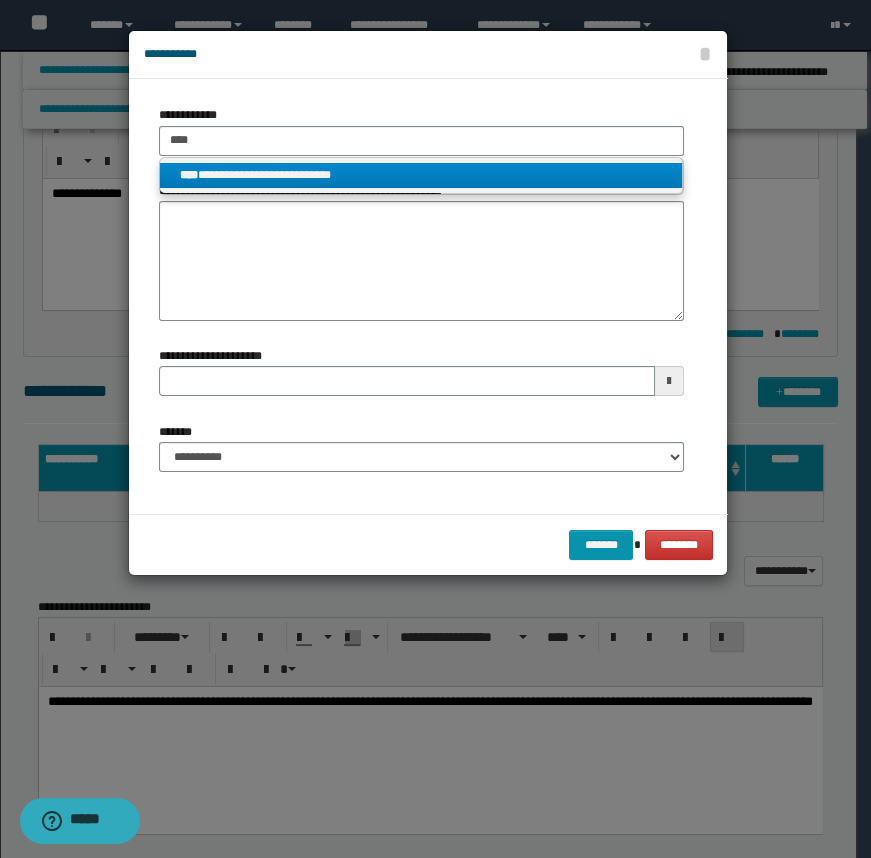click on "**********" at bounding box center (421, 176) 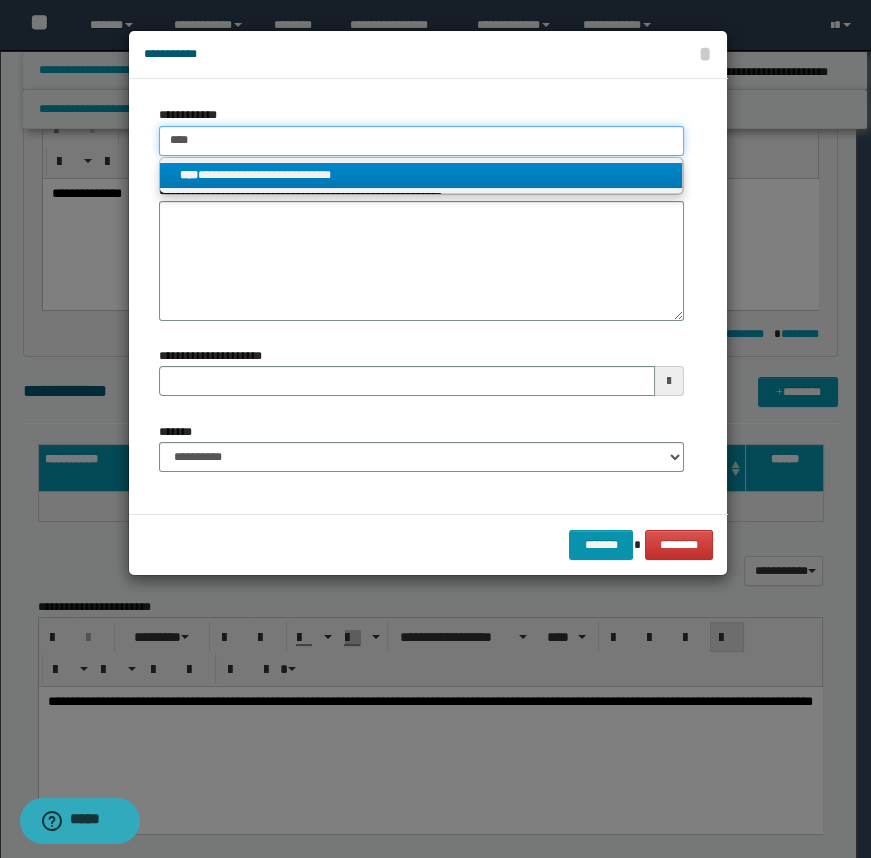 type 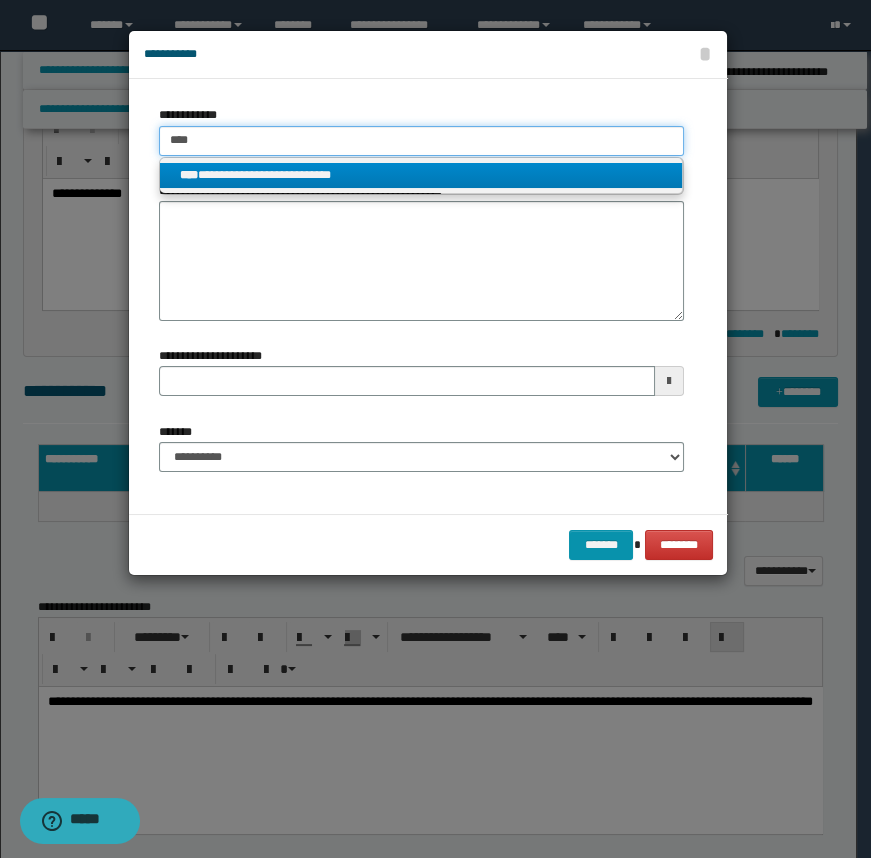 type on "**********" 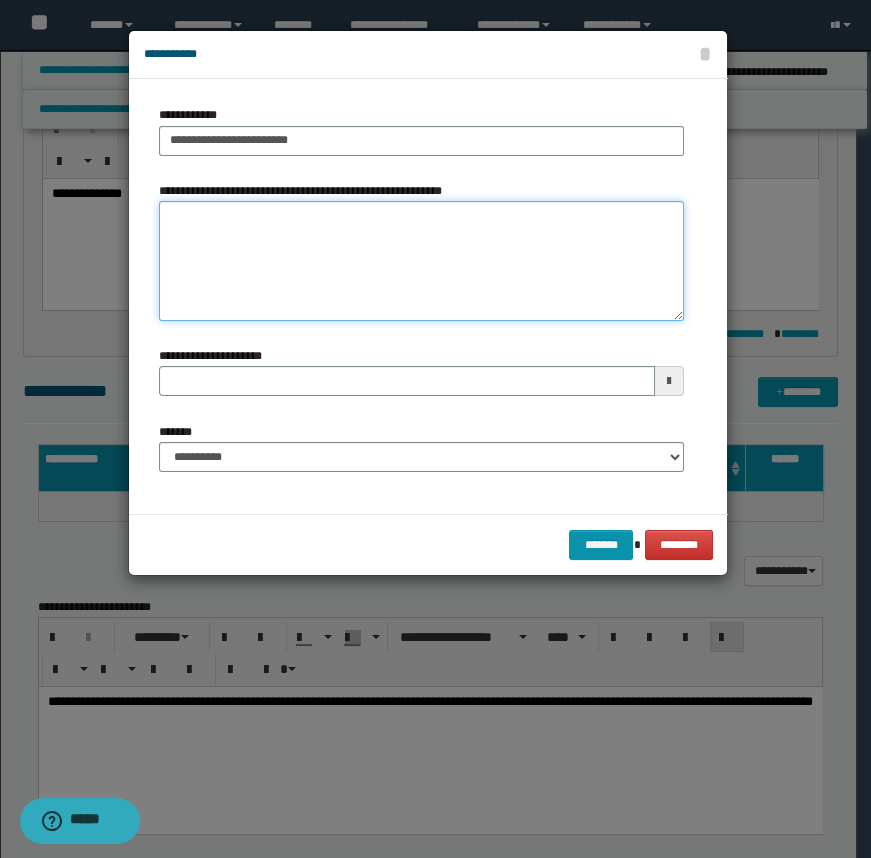 click on "**********" at bounding box center [421, 261] 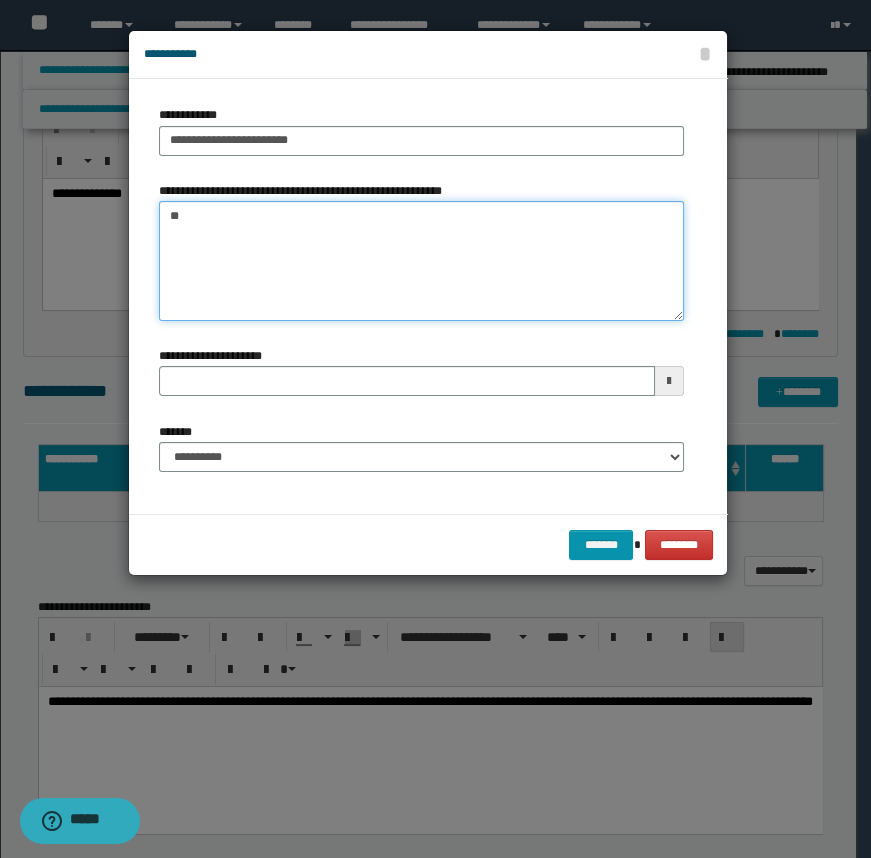 type on "*" 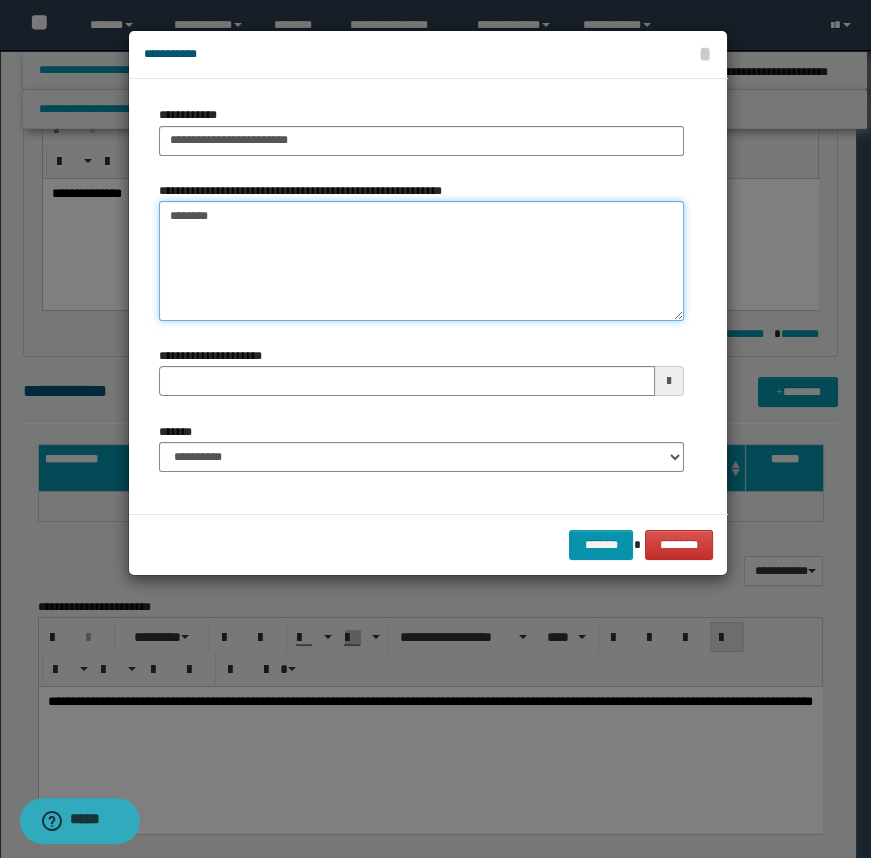 type on "********" 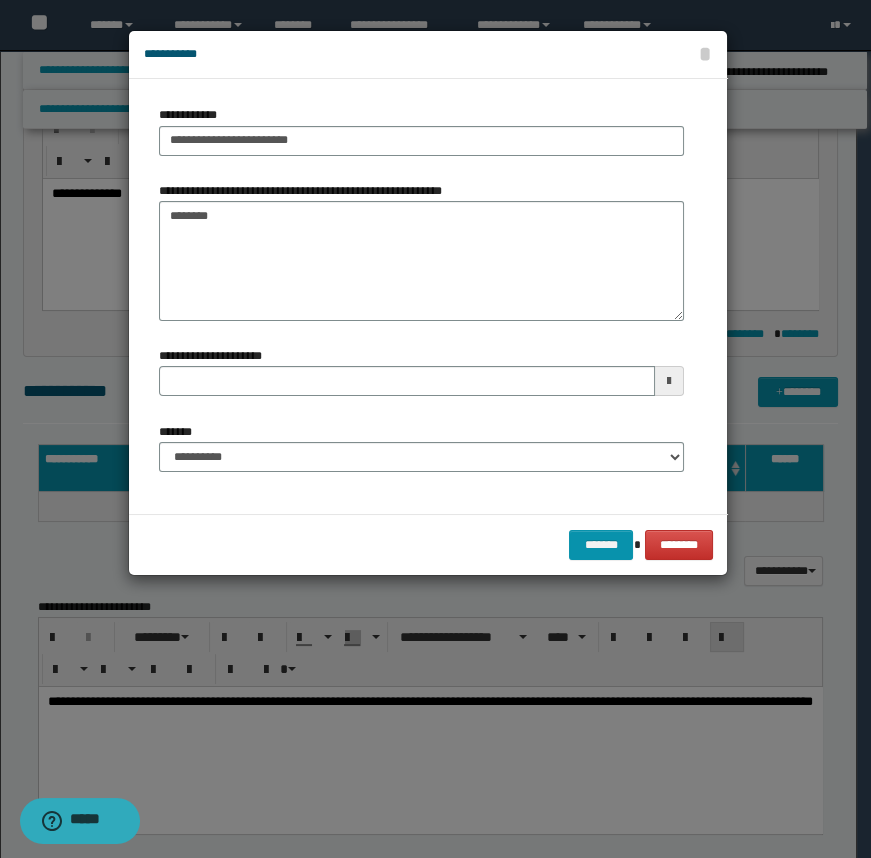 drag, startPoint x: 139, startPoint y: 479, endPoint x: 204, endPoint y: 454, distance: 69.641945 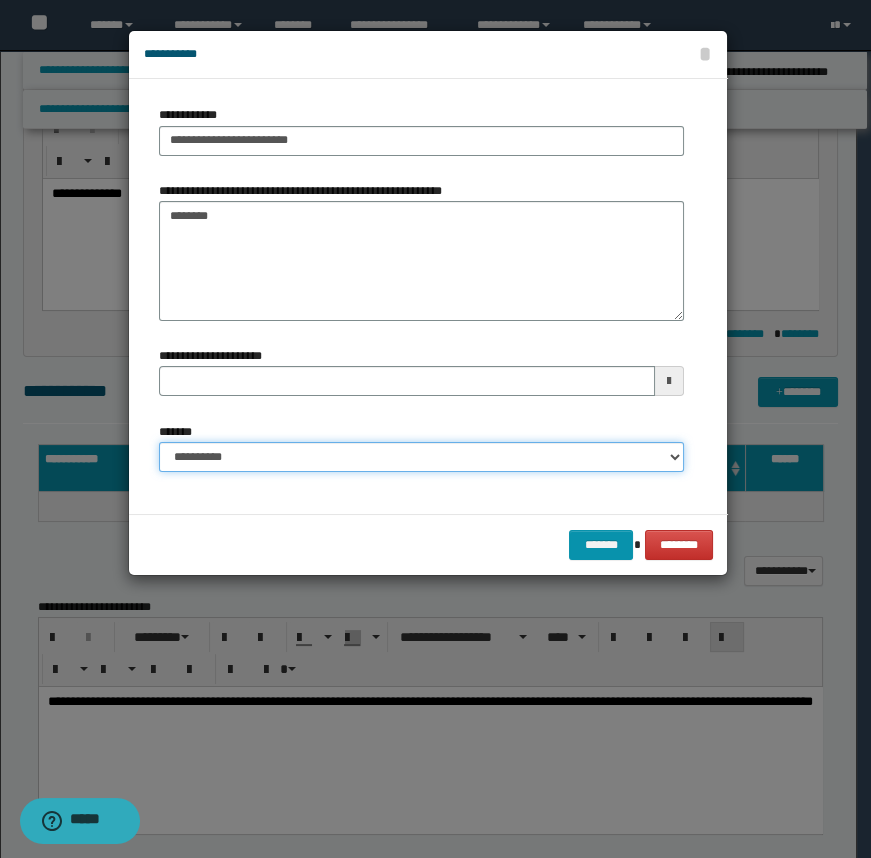 click on "**********" at bounding box center [421, 457] 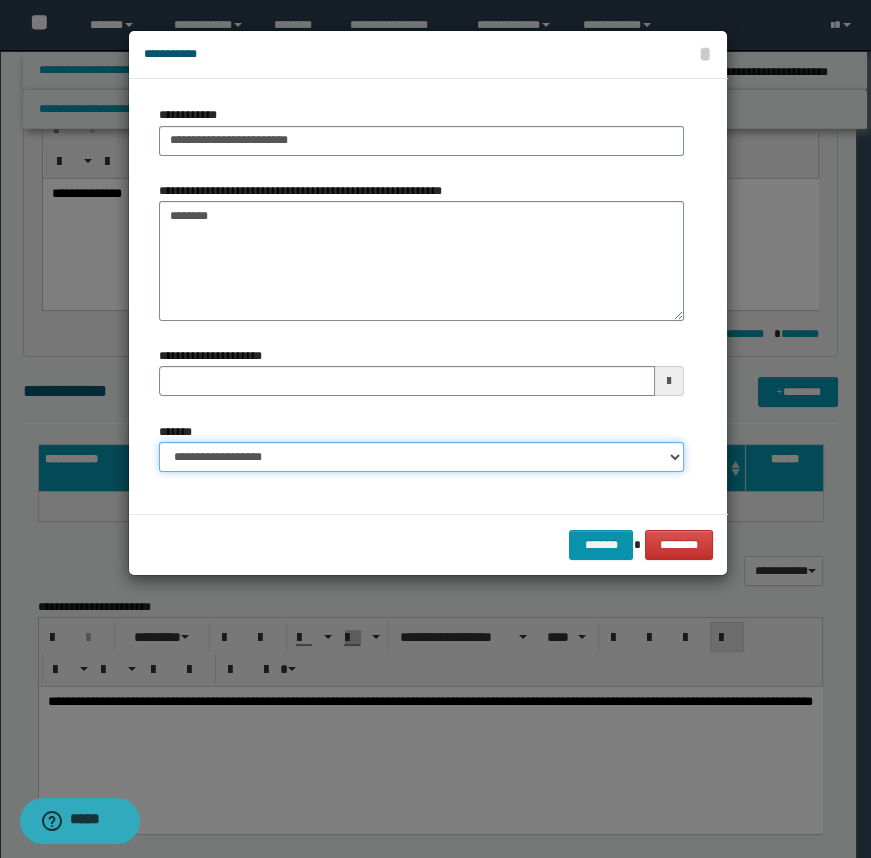 click on "**********" at bounding box center [421, 457] 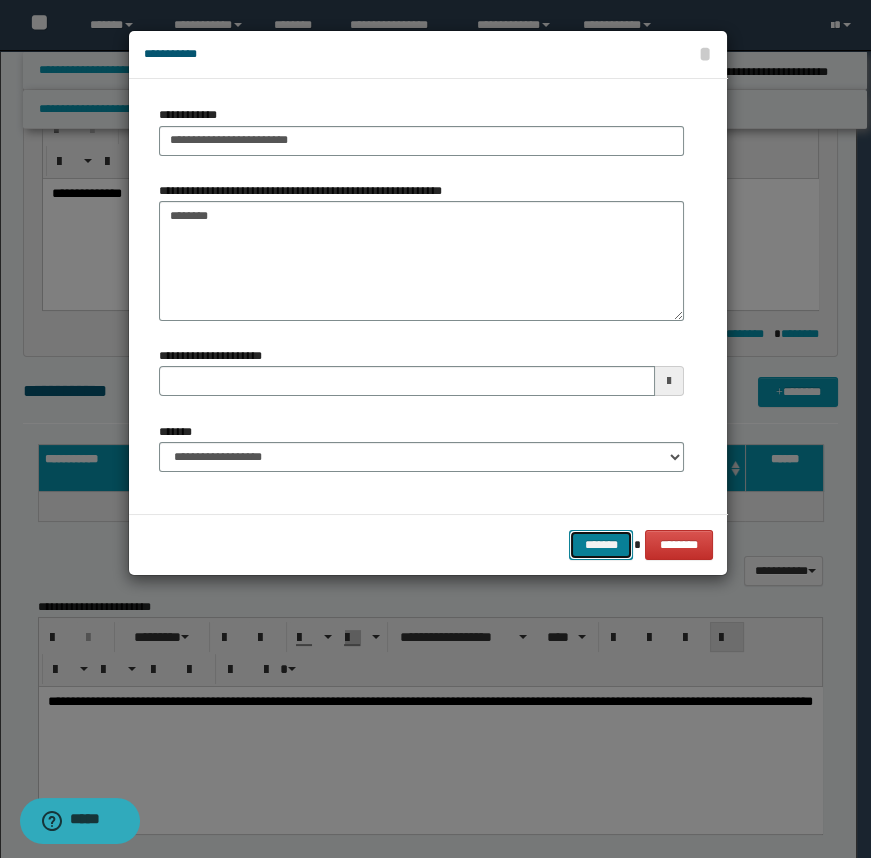 click on "*******" at bounding box center [601, 545] 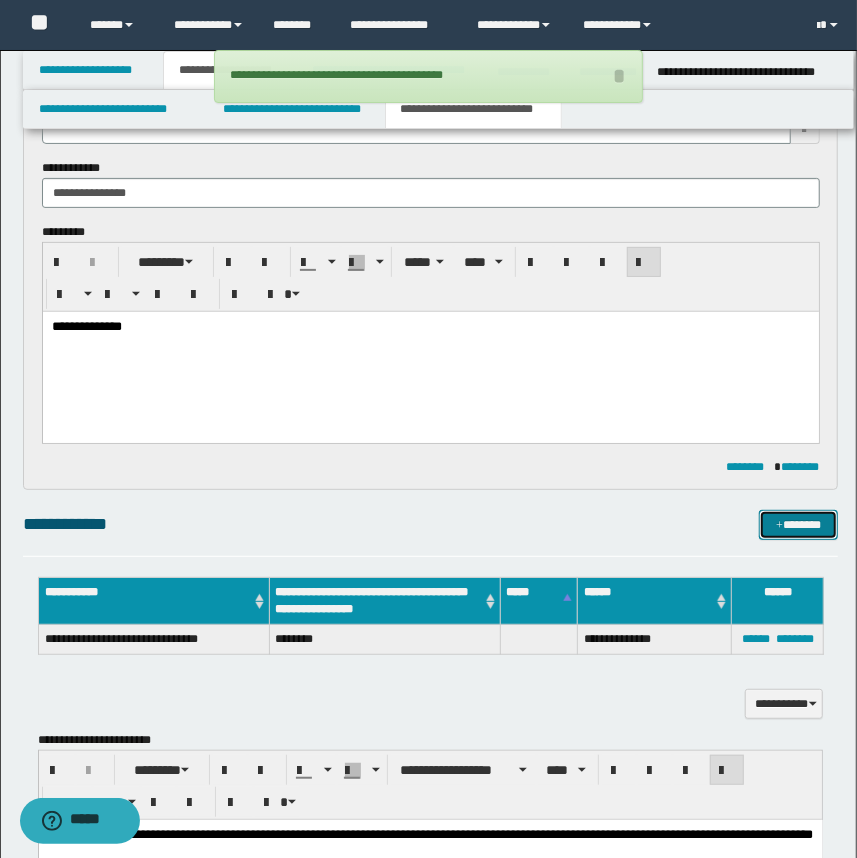 scroll, scrollTop: 0, scrollLeft: 0, axis: both 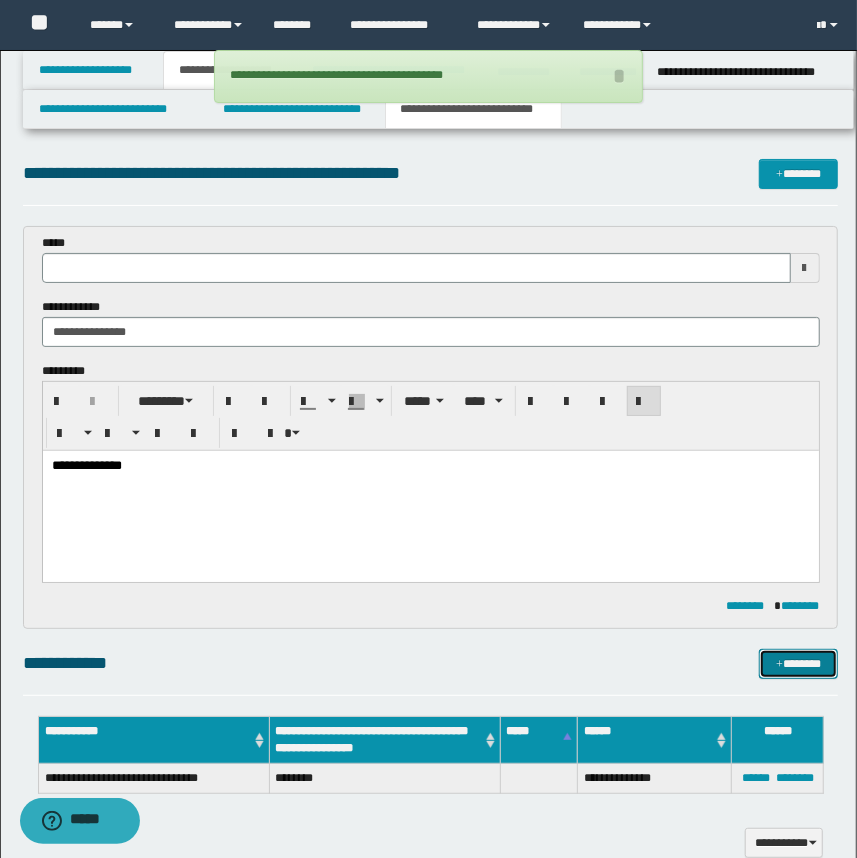 type 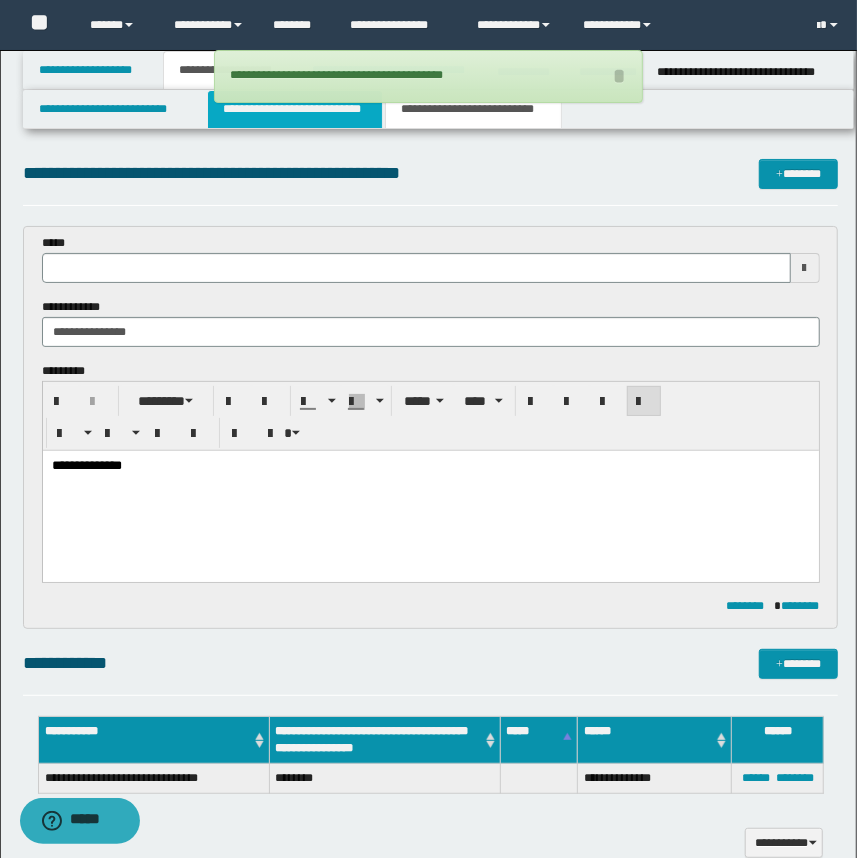click on "**********" at bounding box center (294, 109) 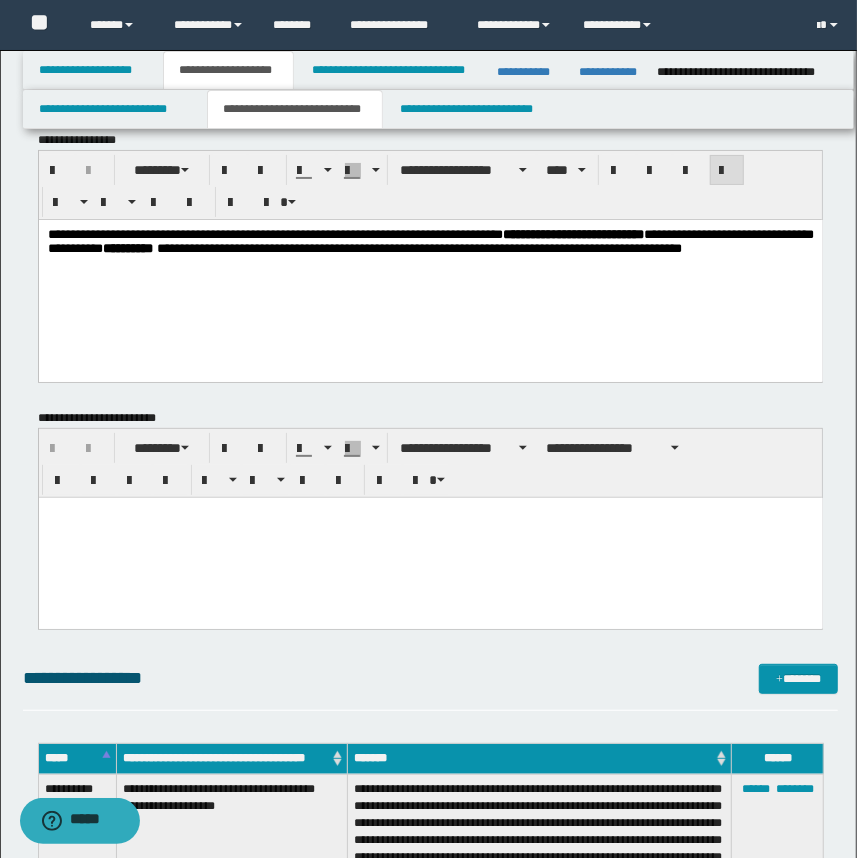 scroll, scrollTop: 0, scrollLeft: 0, axis: both 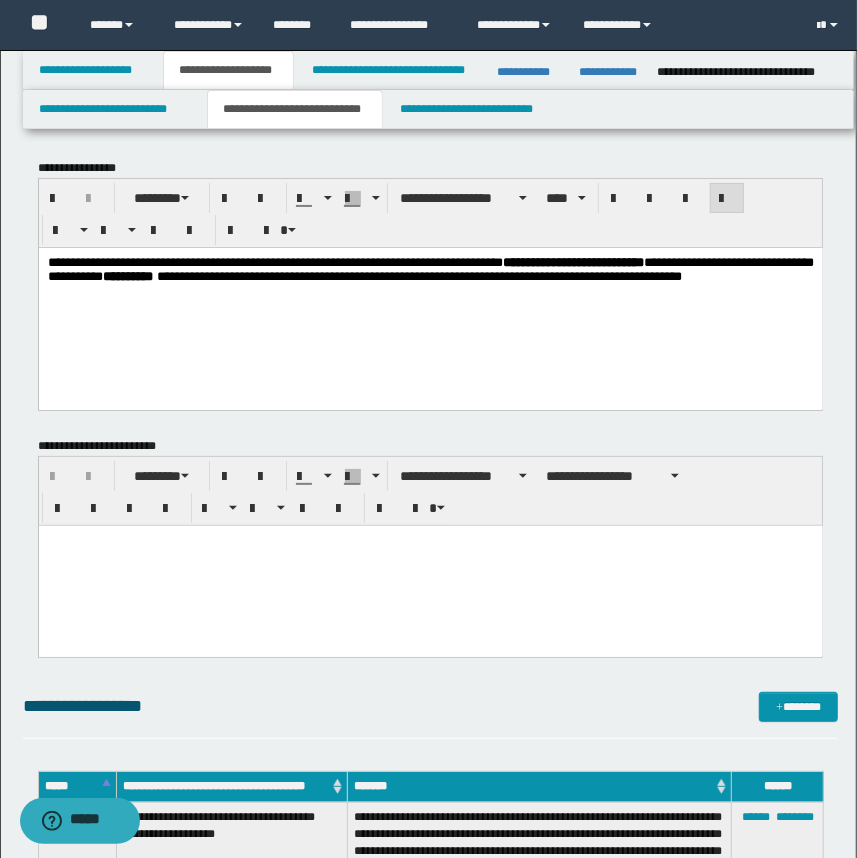 click on "**********" at bounding box center [430, 294] 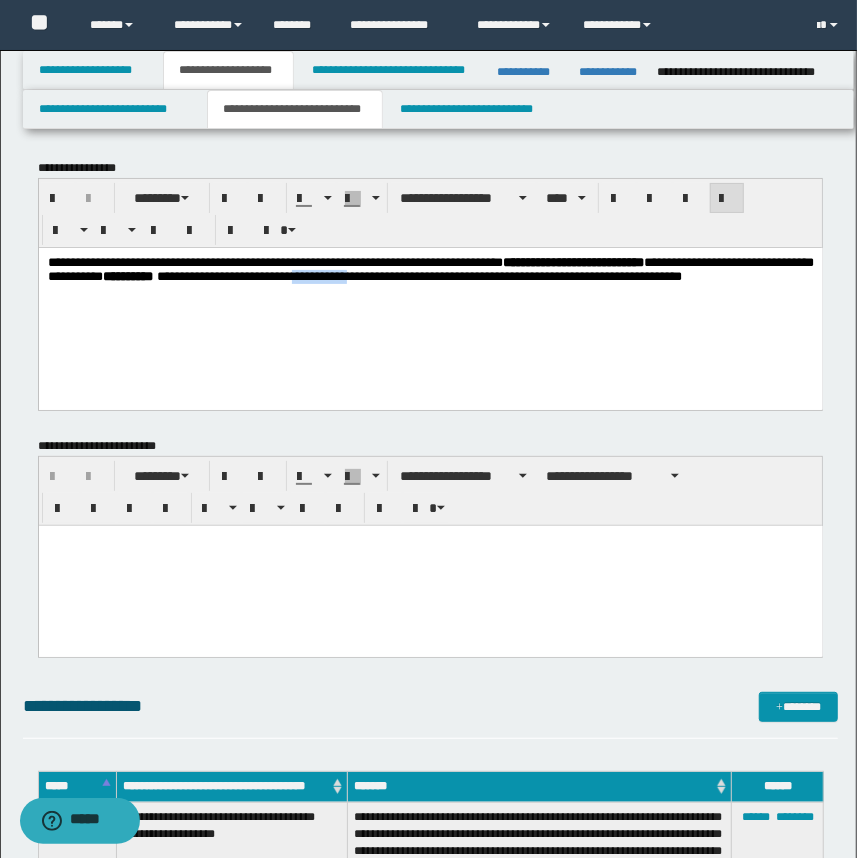 drag, startPoint x: 659, startPoint y: 280, endPoint x: 591, endPoint y: 277, distance: 68.06615 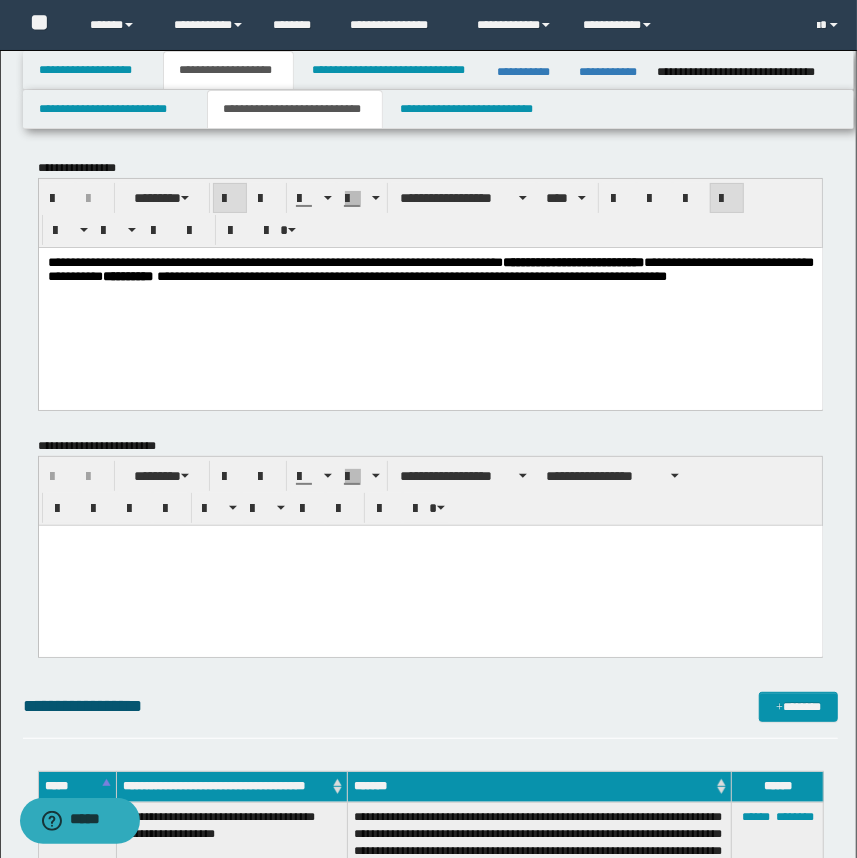 click at bounding box center [430, 565] 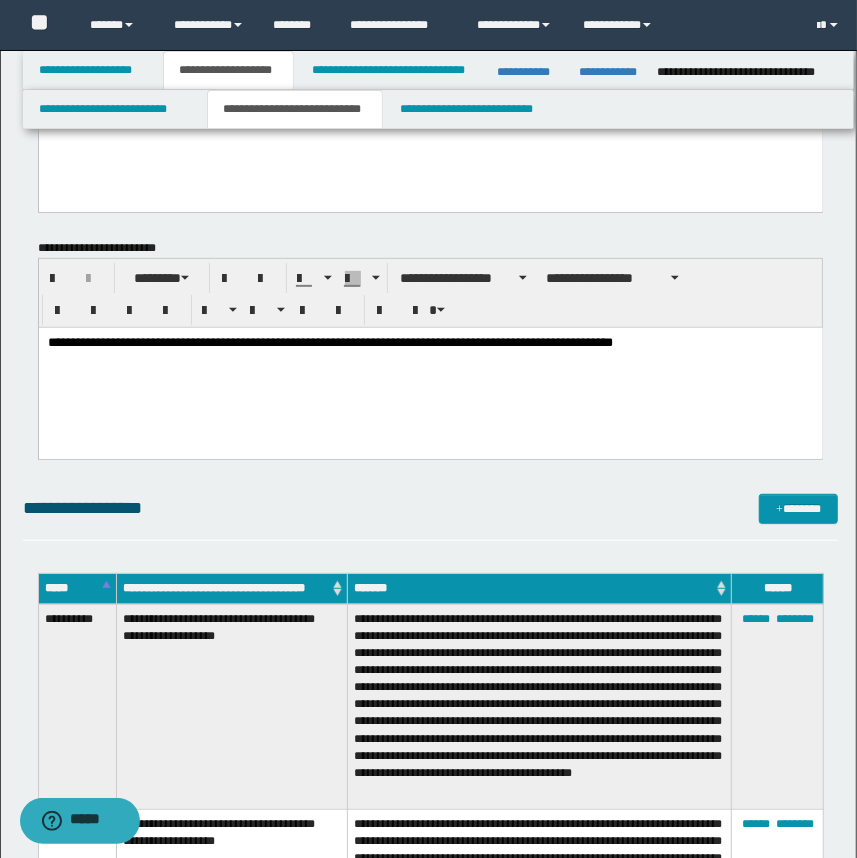scroll, scrollTop: 181, scrollLeft: 0, axis: vertical 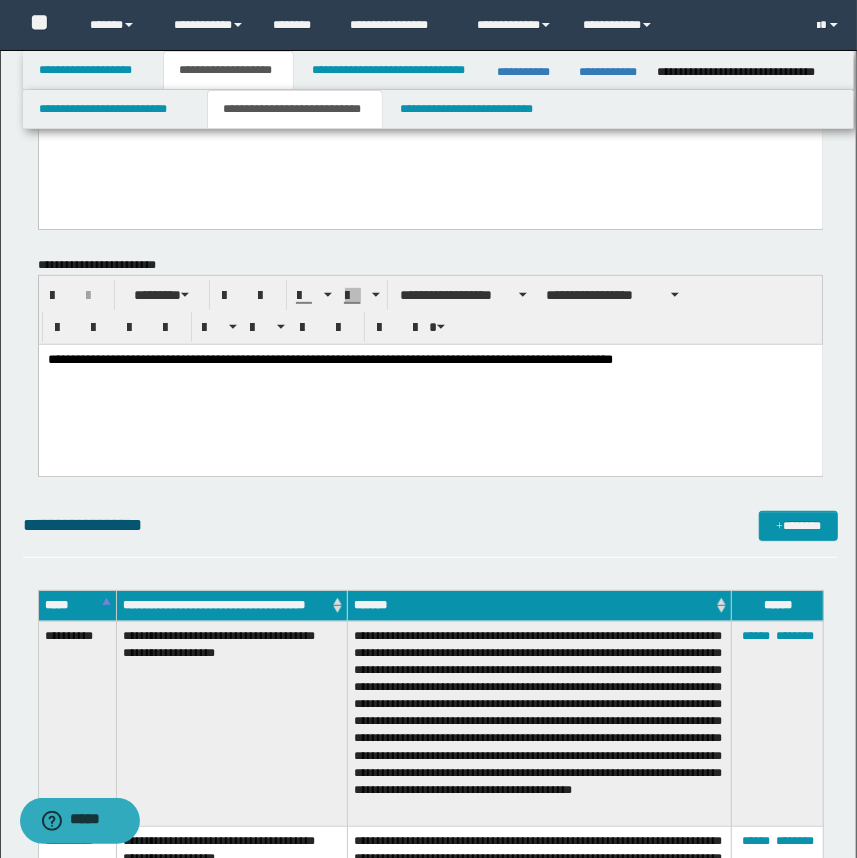 click on "**********" at bounding box center (430, 359) 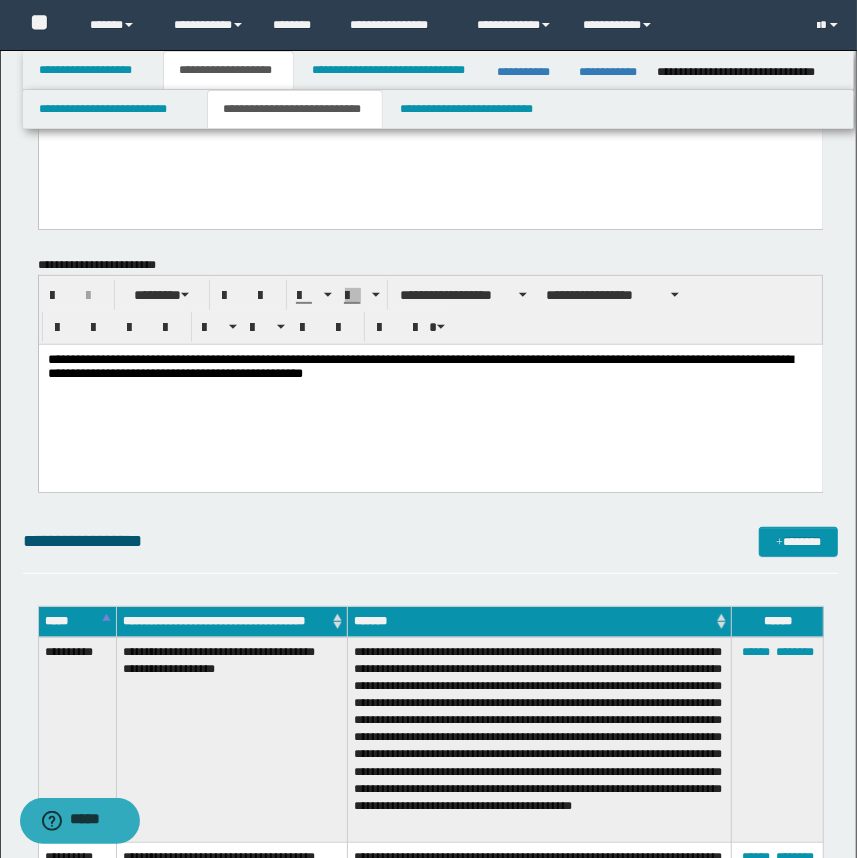 click on "**********" at bounding box center [430, 392] 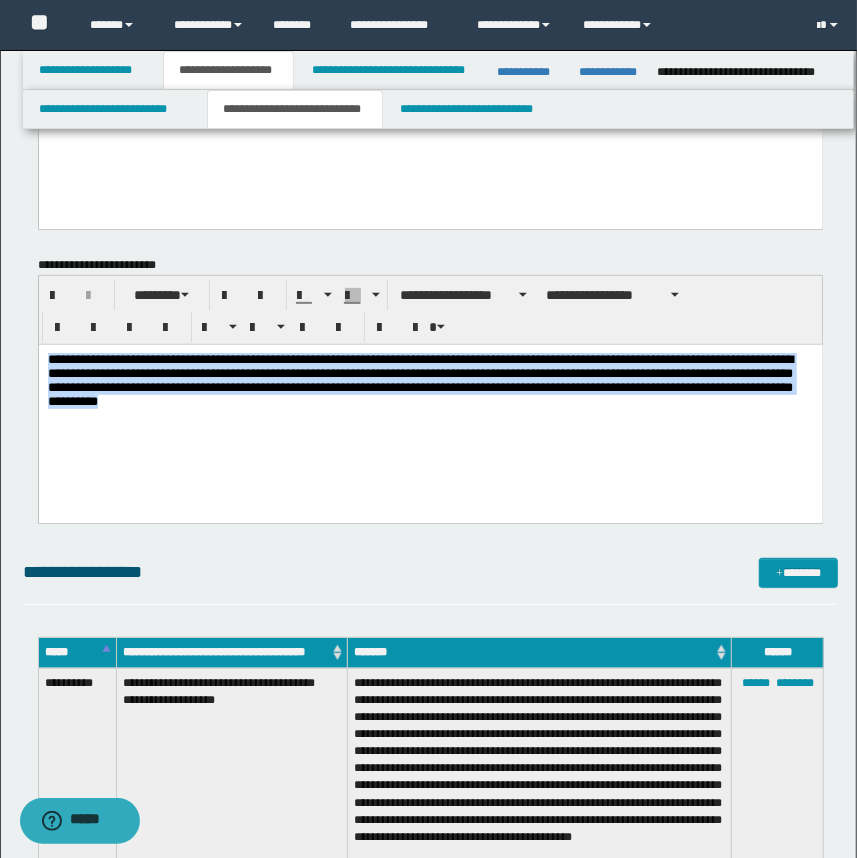 drag, startPoint x: 518, startPoint y: 436, endPoint x: -2, endPoint y: 205, distance: 569 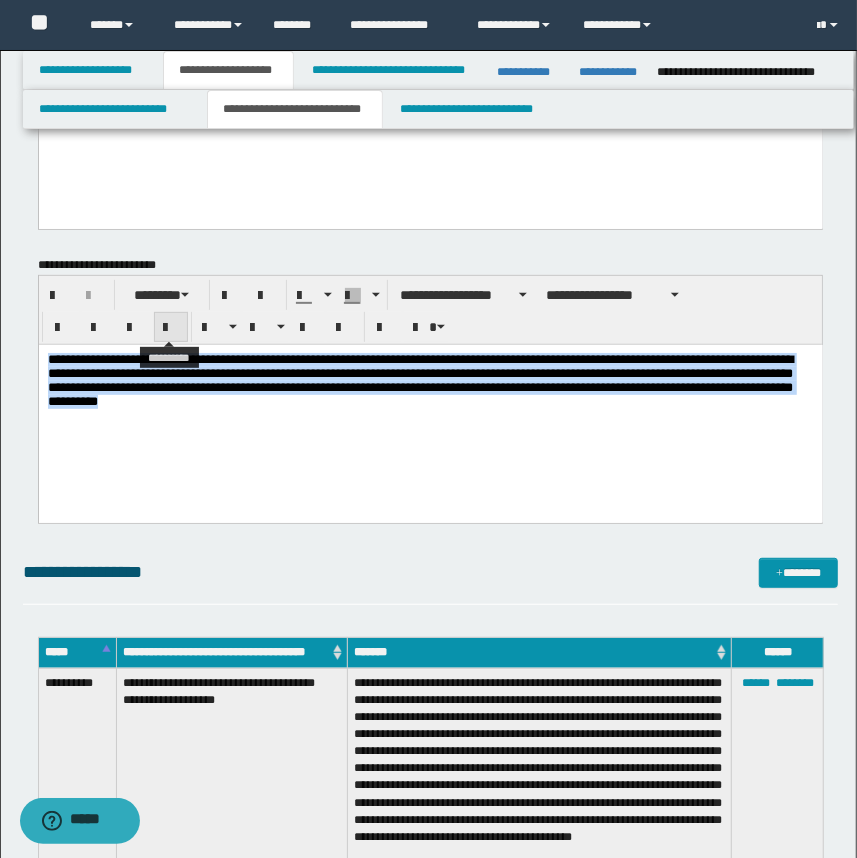 click at bounding box center [171, 327] 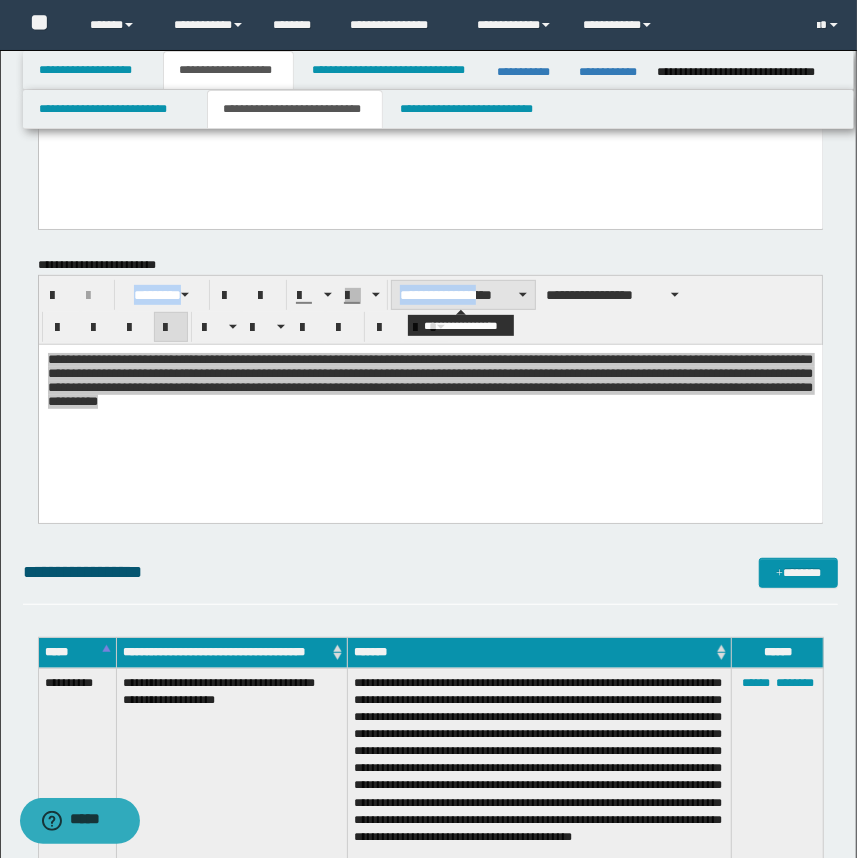 click on "**********" at bounding box center [431, 389] 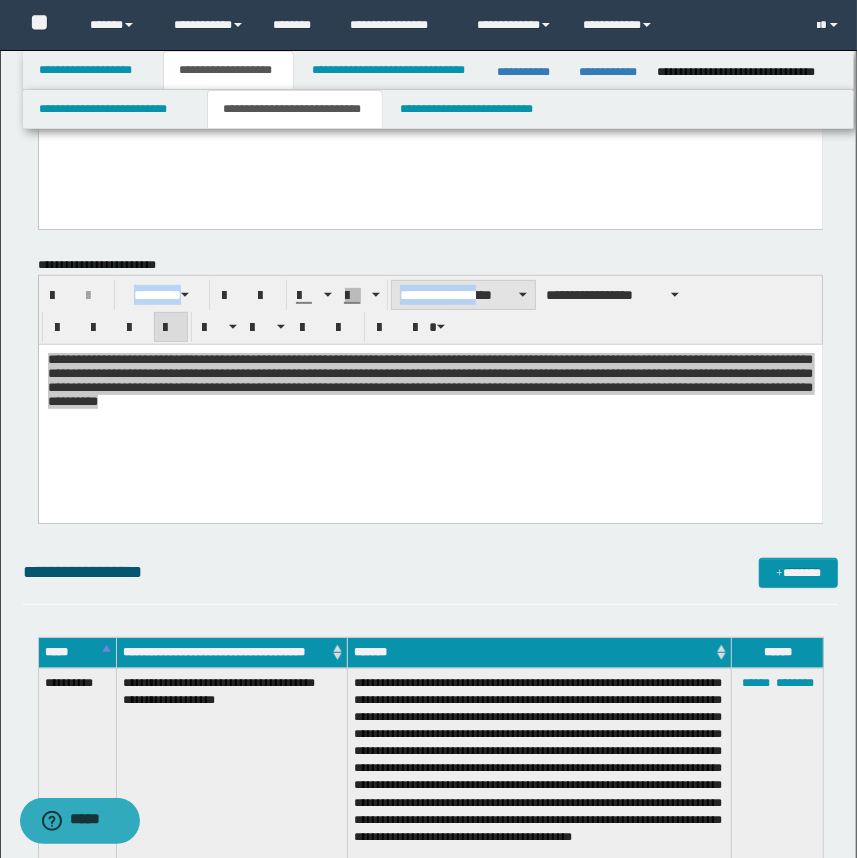 click on "**********" at bounding box center (463, 295) 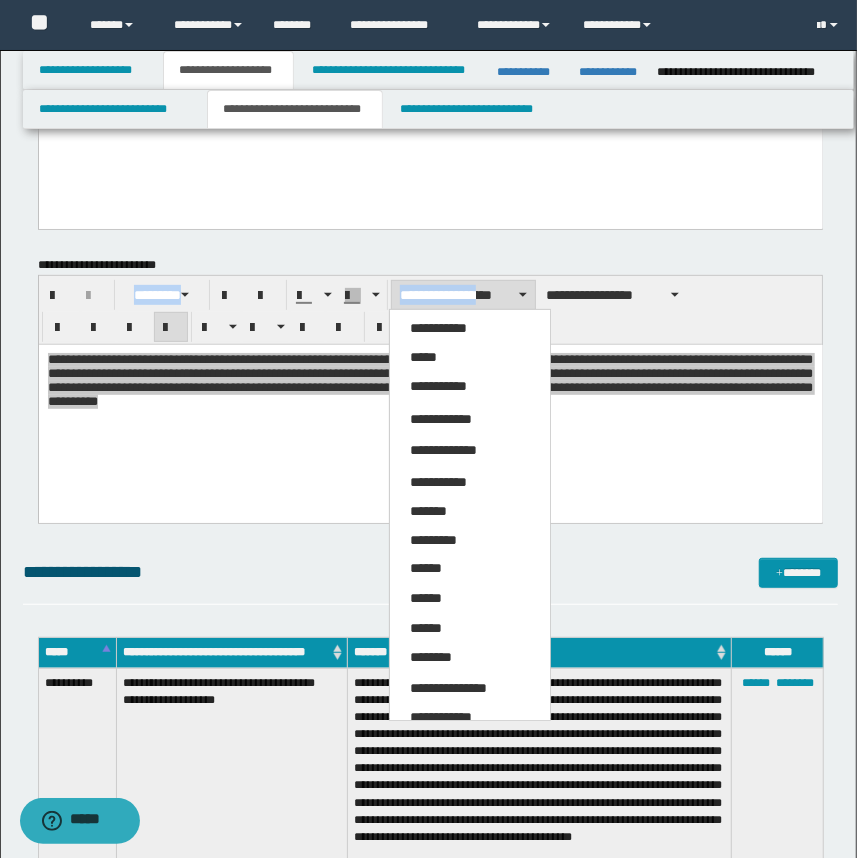 click on "*****" at bounding box center (470, 358) 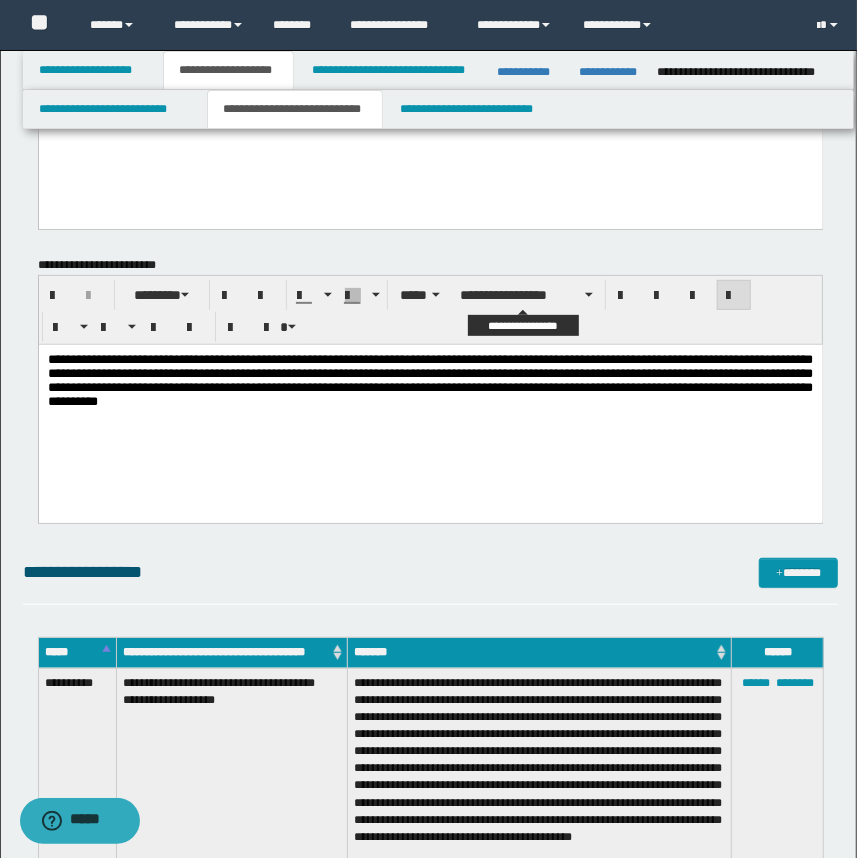 click on "**********" at bounding box center [431, 310] 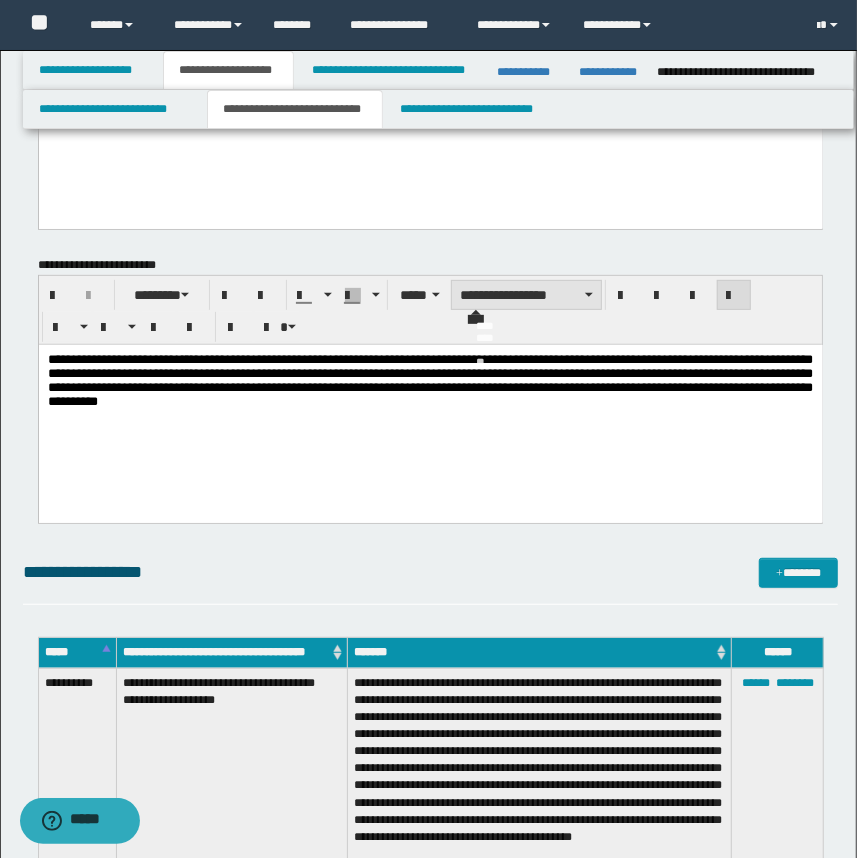 click on "**********" at bounding box center (526, 295) 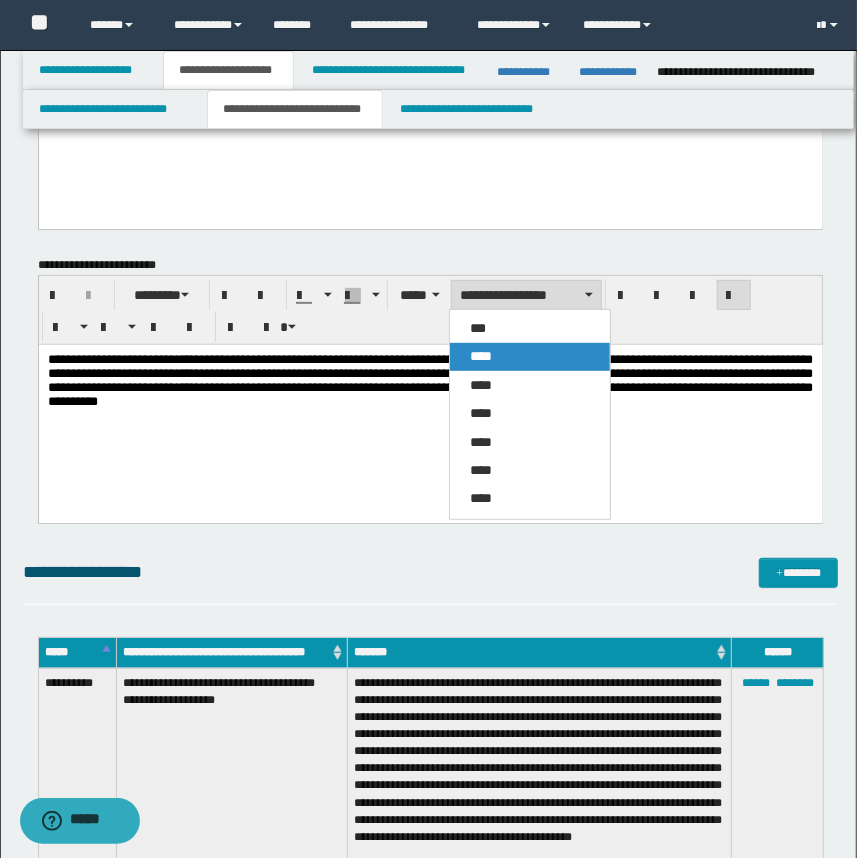 click on "****" at bounding box center [530, 356] 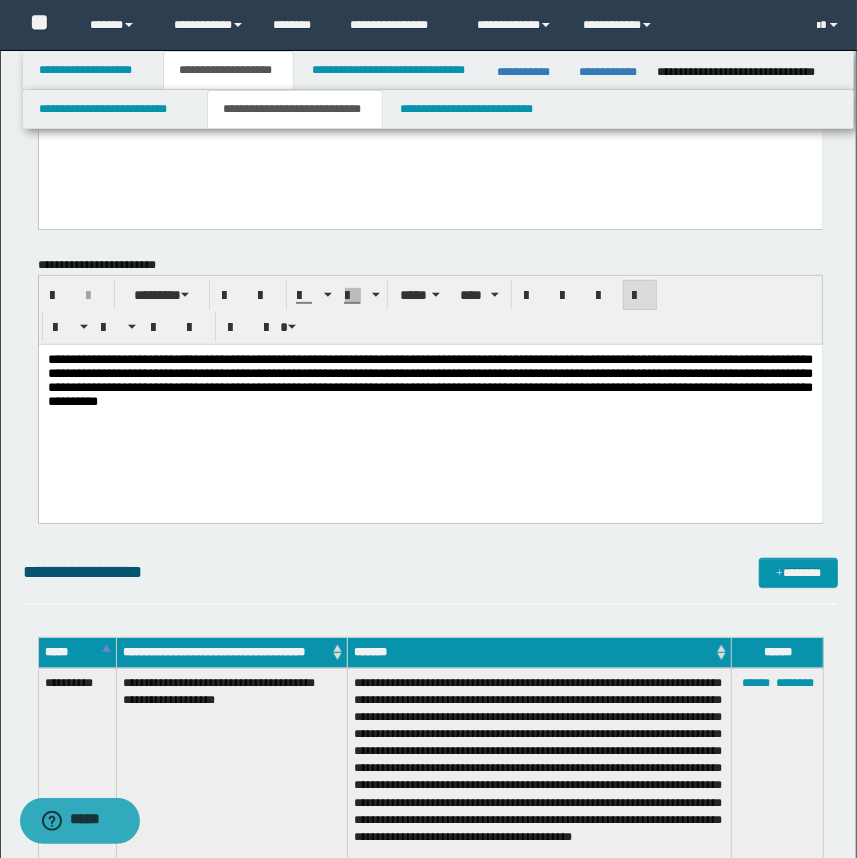 click on "**********" at bounding box center [430, 408] 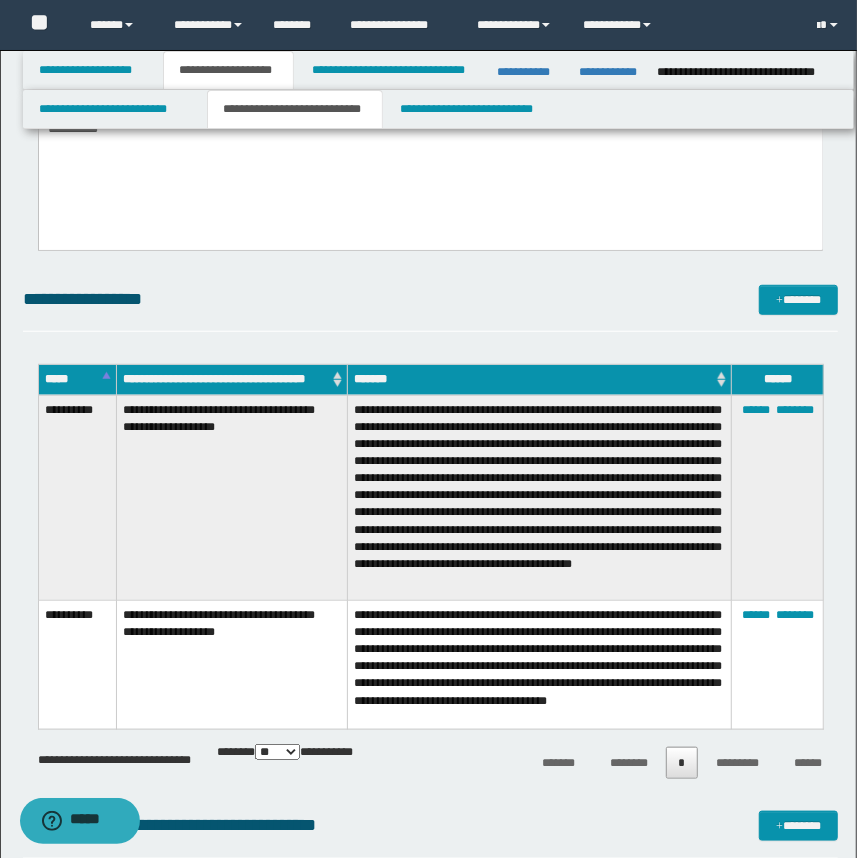 click on "**********" at bounding box center [539, 497] 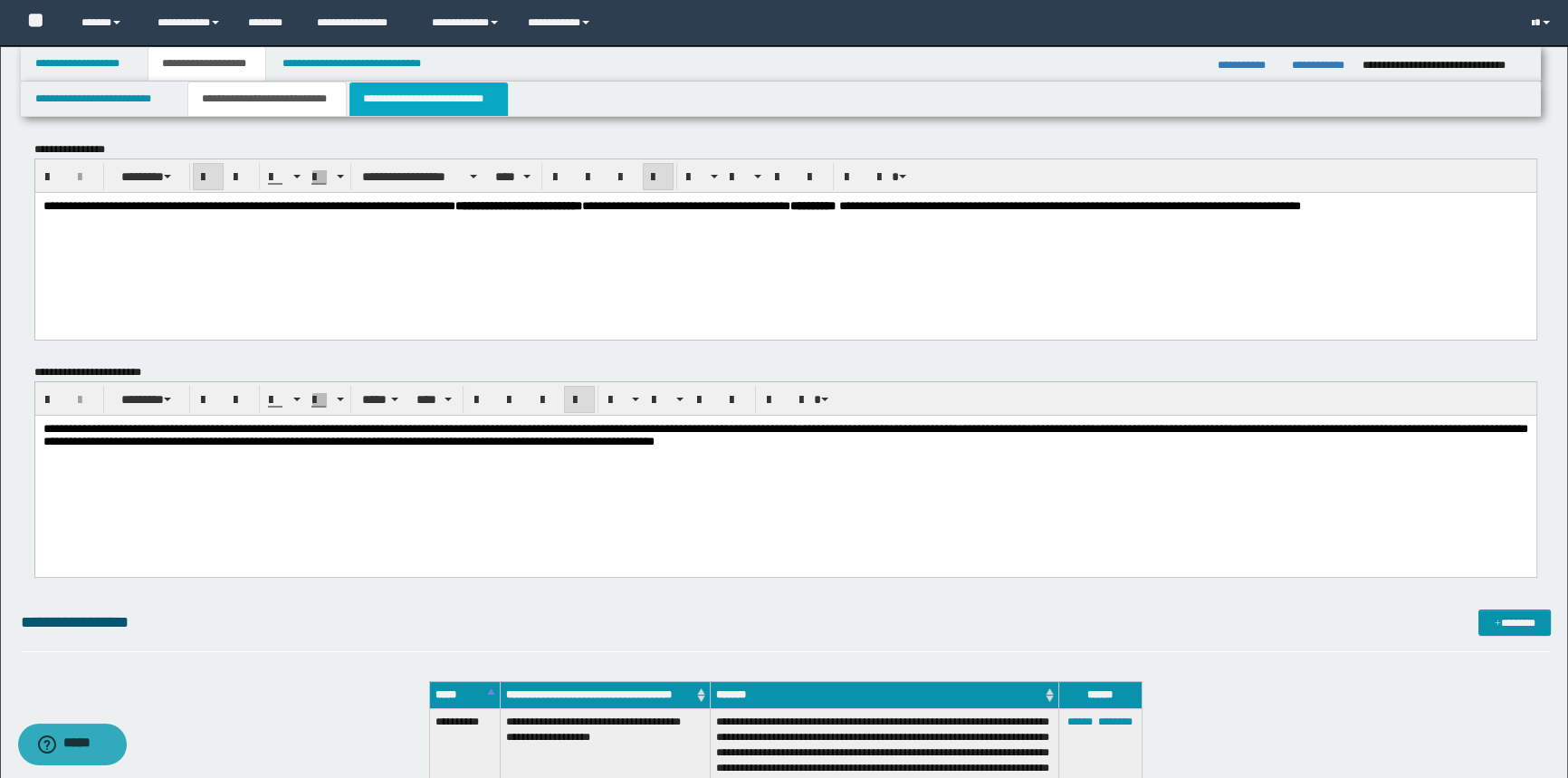 scroll, scrollTop: 0, scrollLeft: 0, axis: both 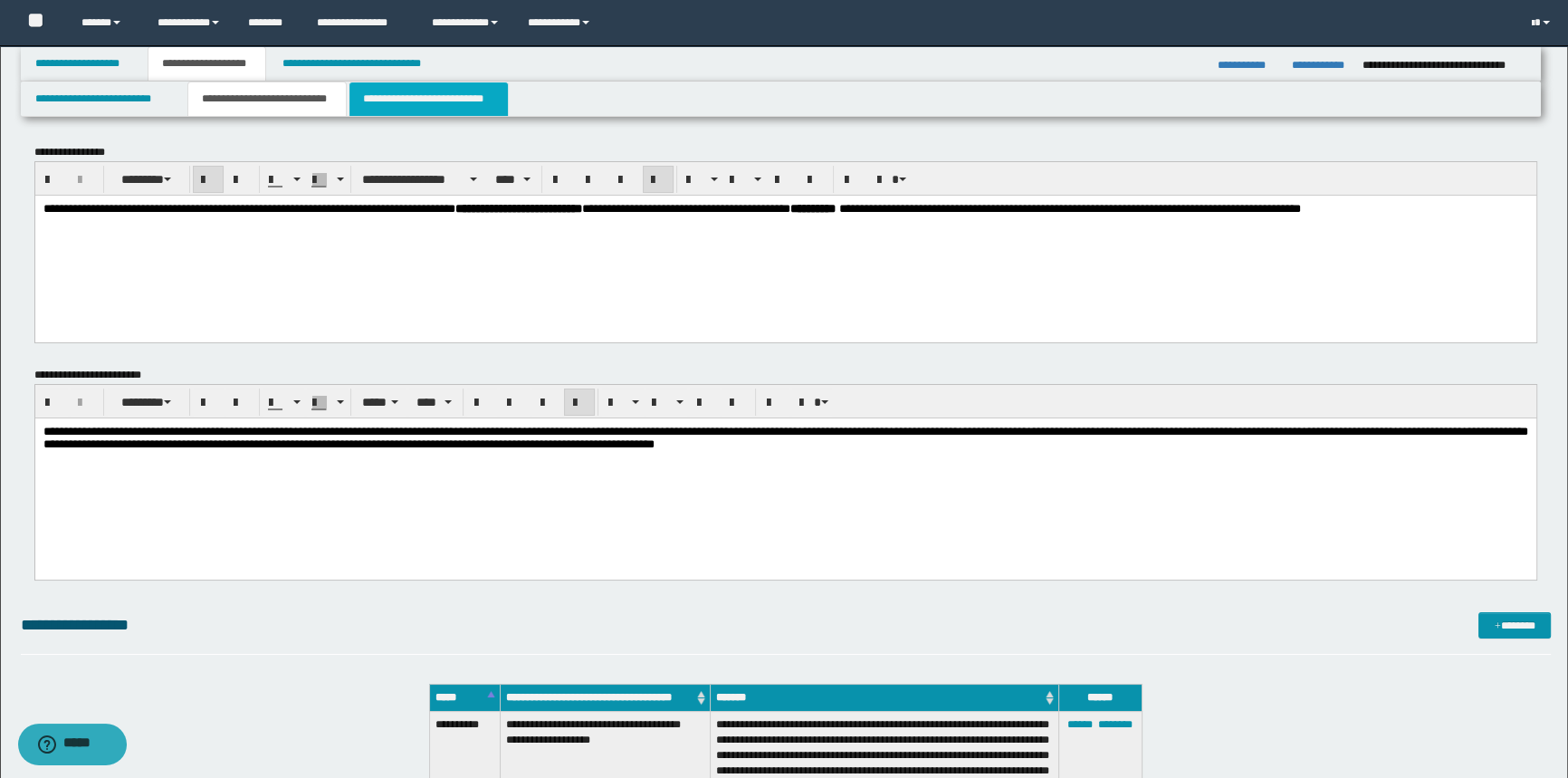 click on "**********" at bounding box center [428, 99] 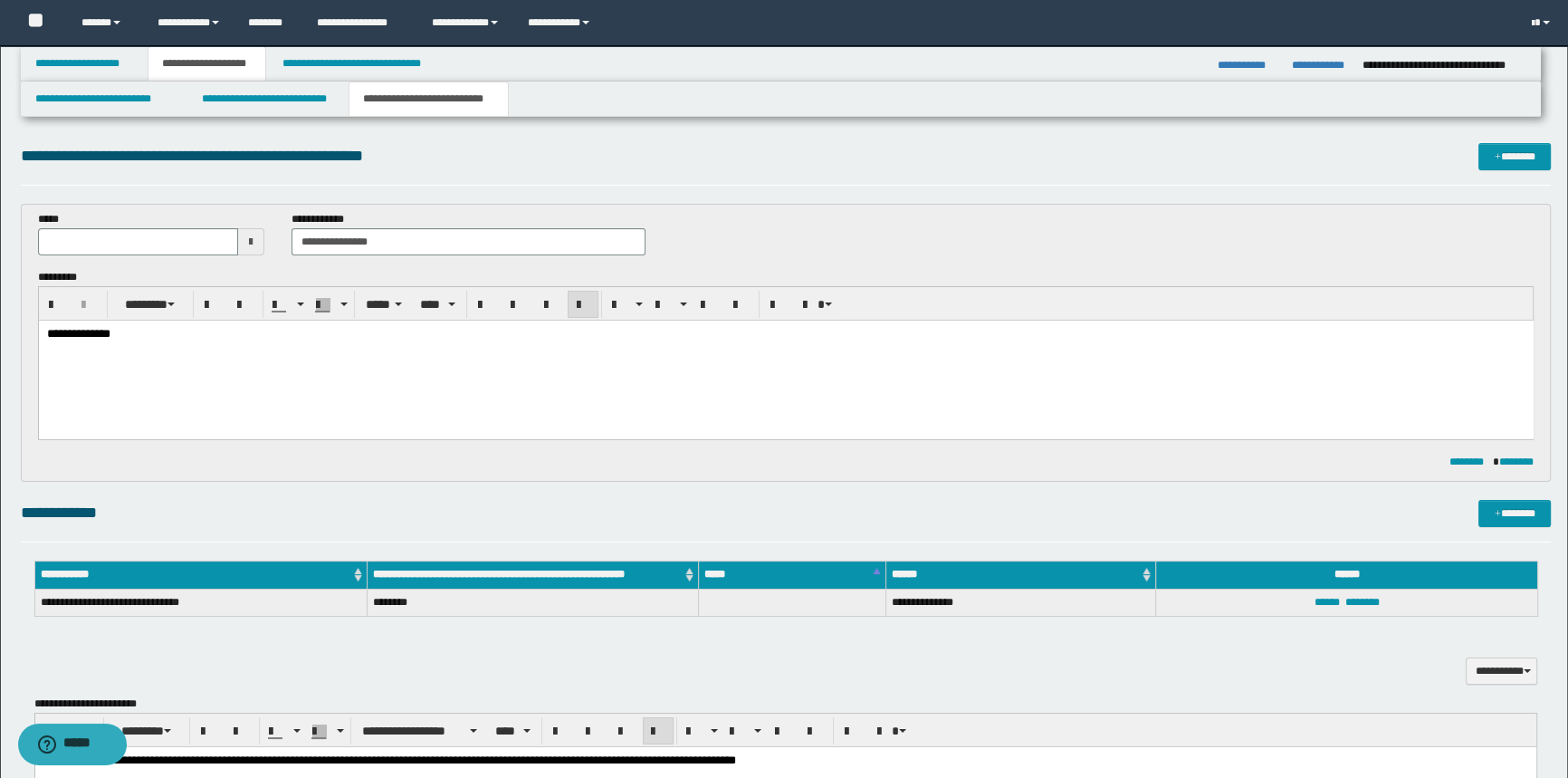 scroll, scrollTop: 0, scrollLeft: 0, axis: both 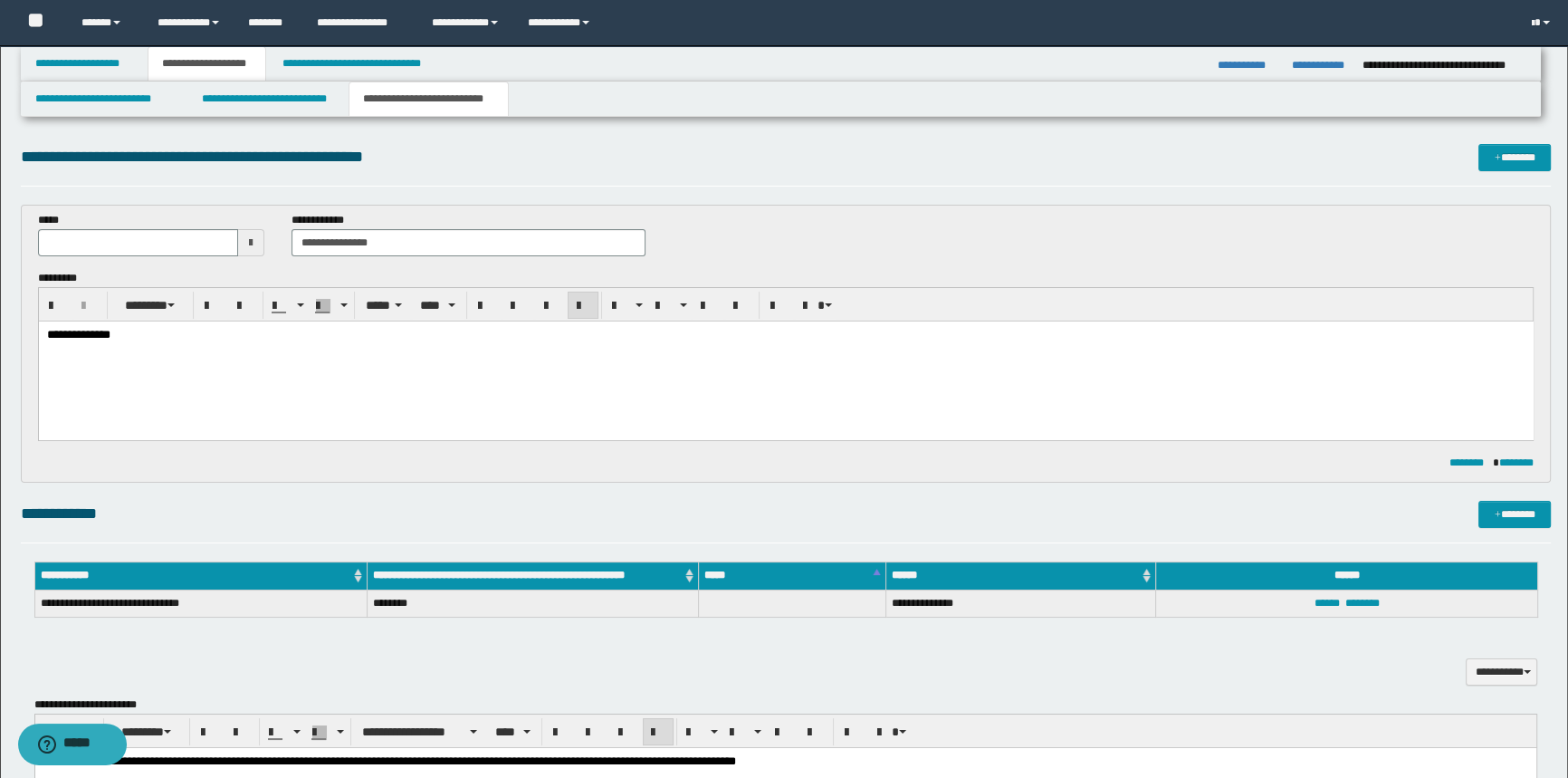 click on "**********" at bounding box center [784, 658] 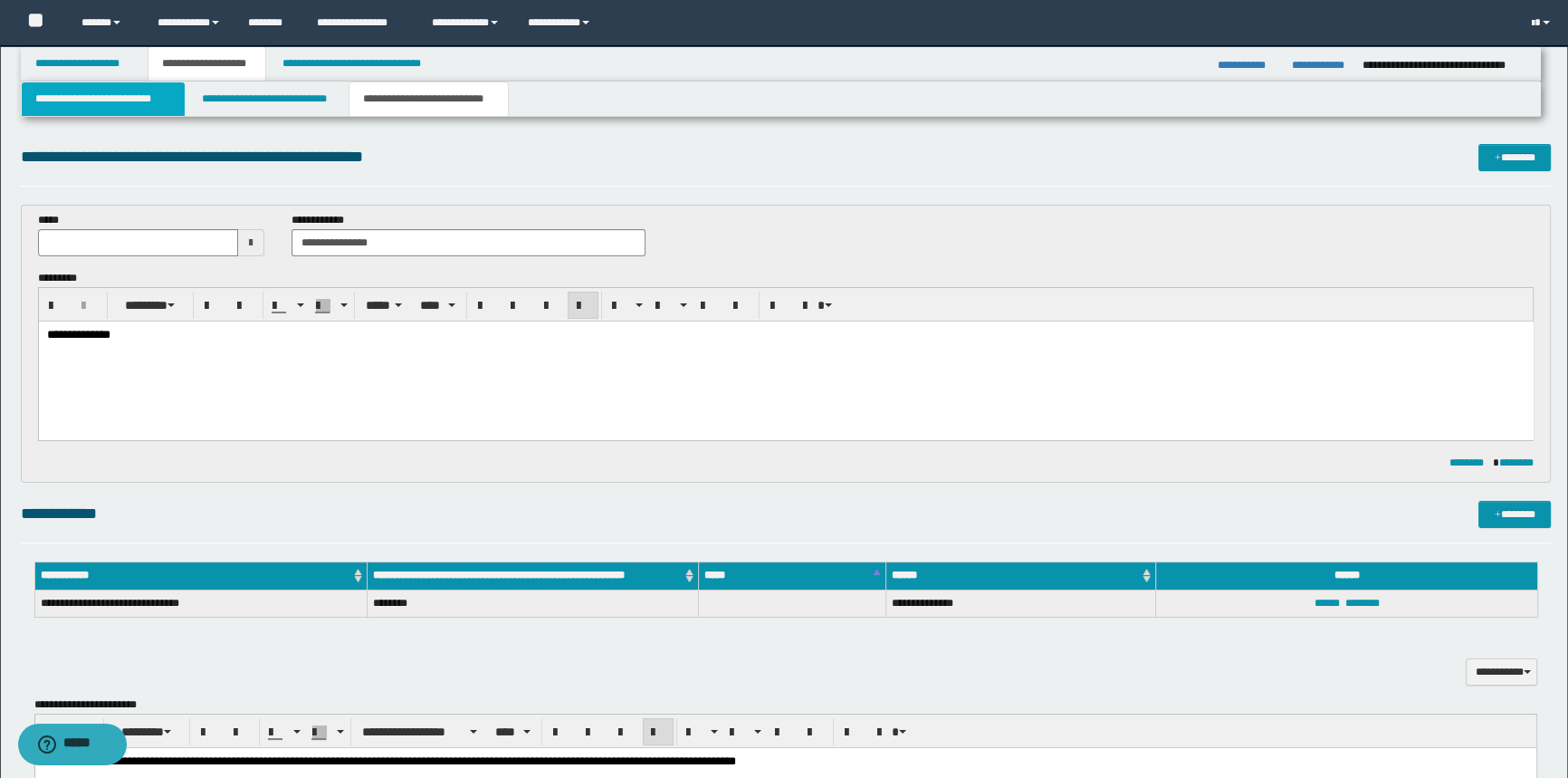 click on "**********" at bounding box center (103, 99) 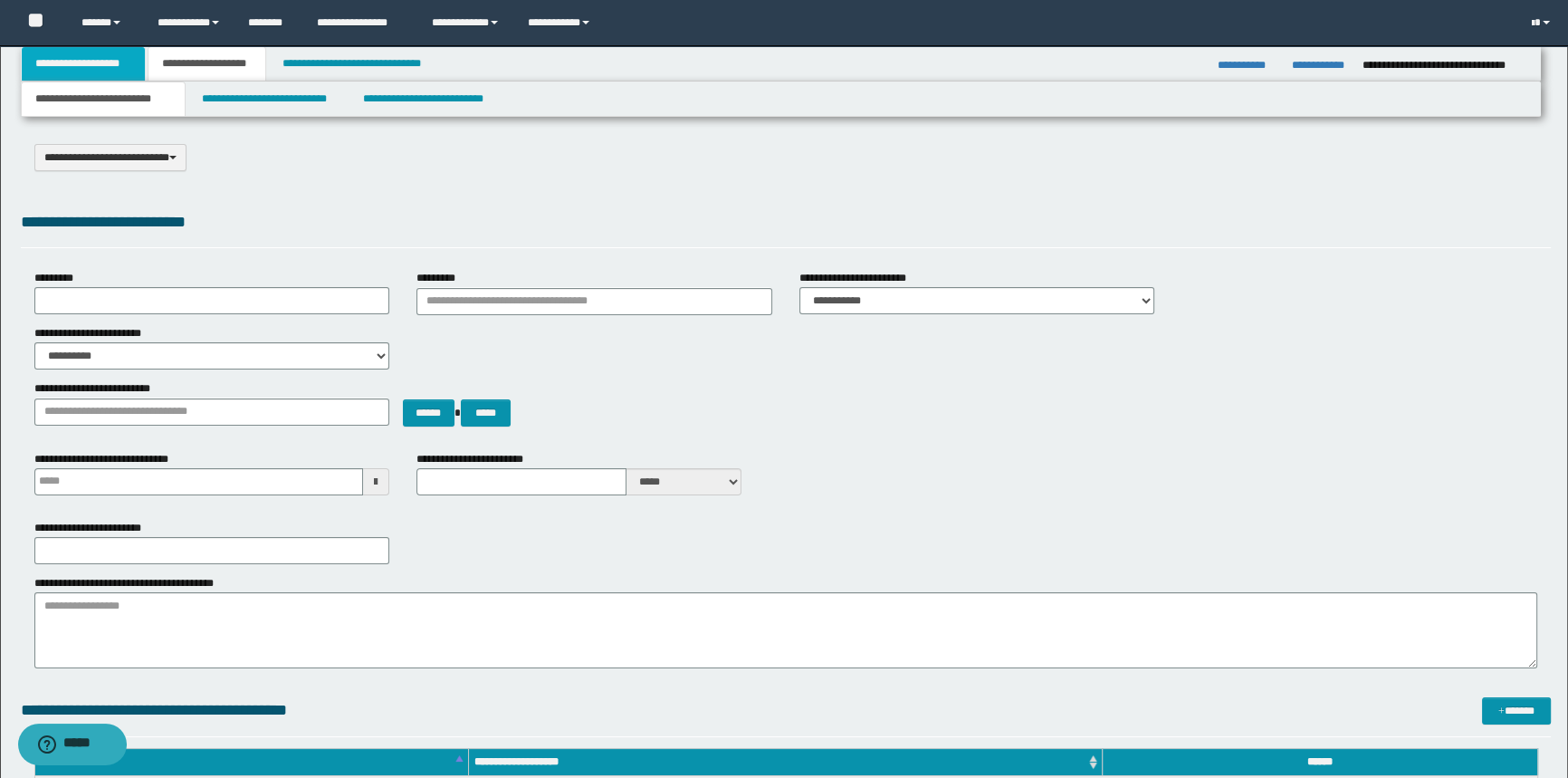 click on "**********" at bounding box center (83, 63) 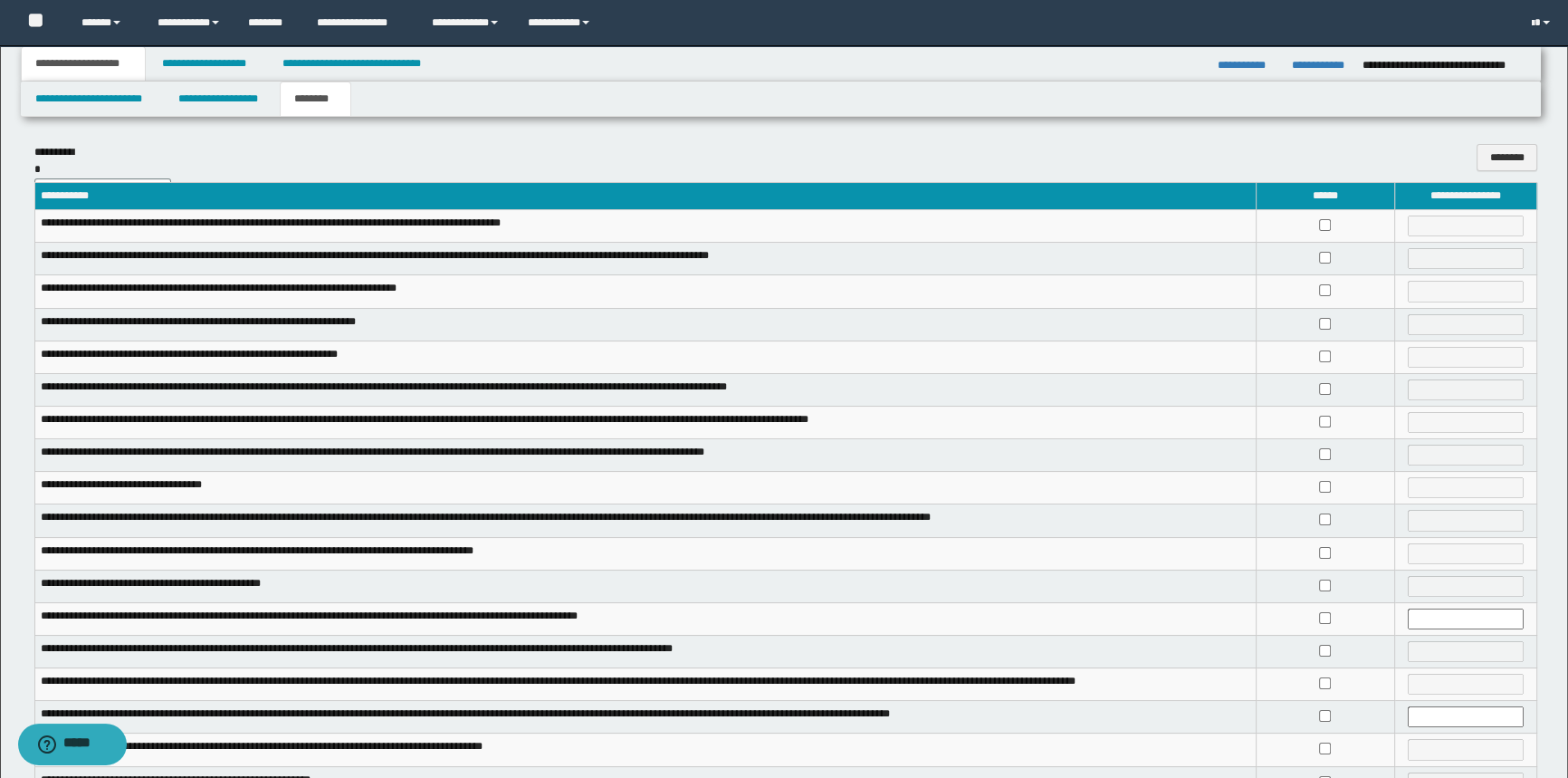 scroll, scrollTop: 0, scrollLeft: 0, axis: both 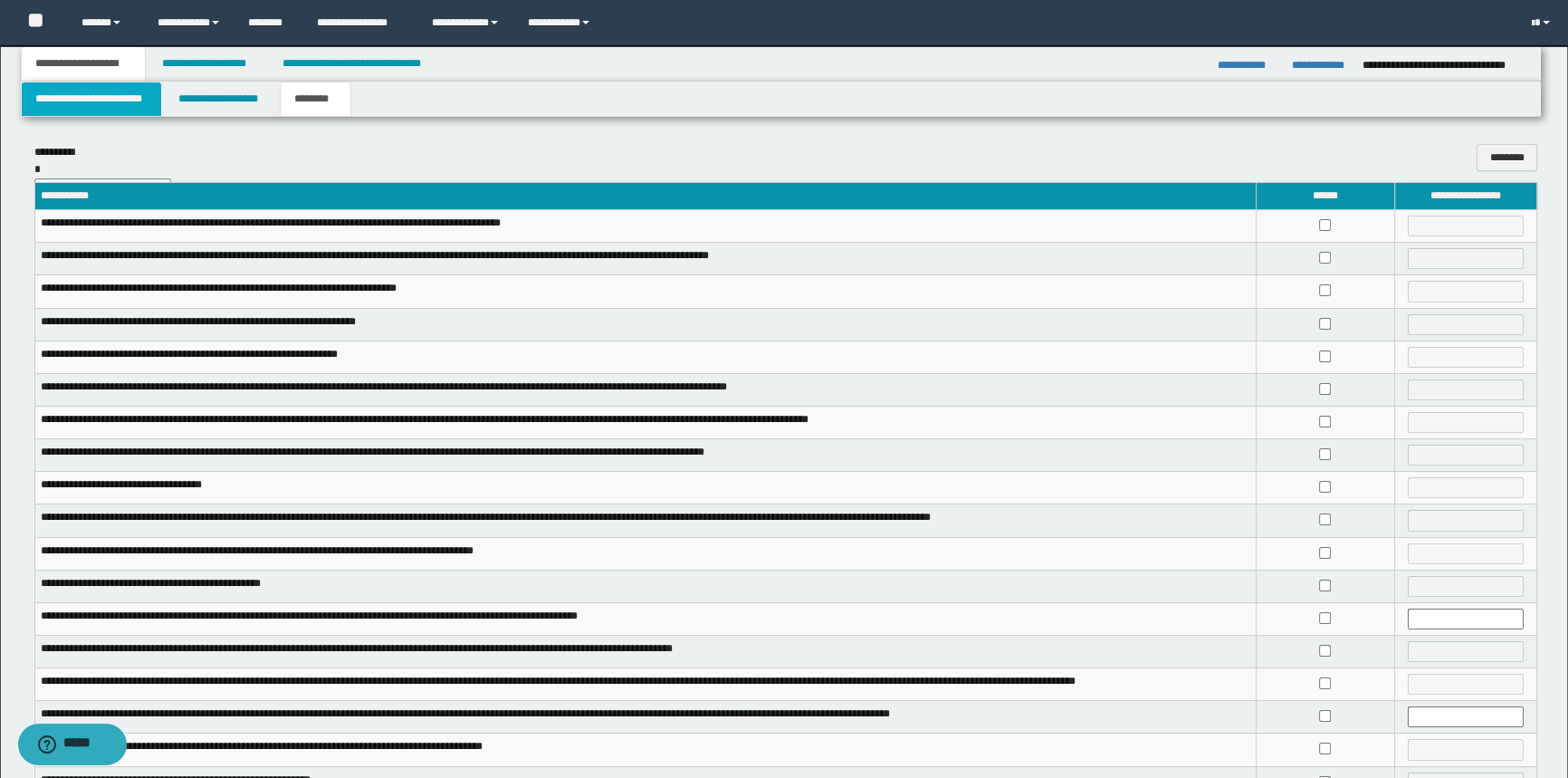 click on "**********" at bounding box center (91, 99) 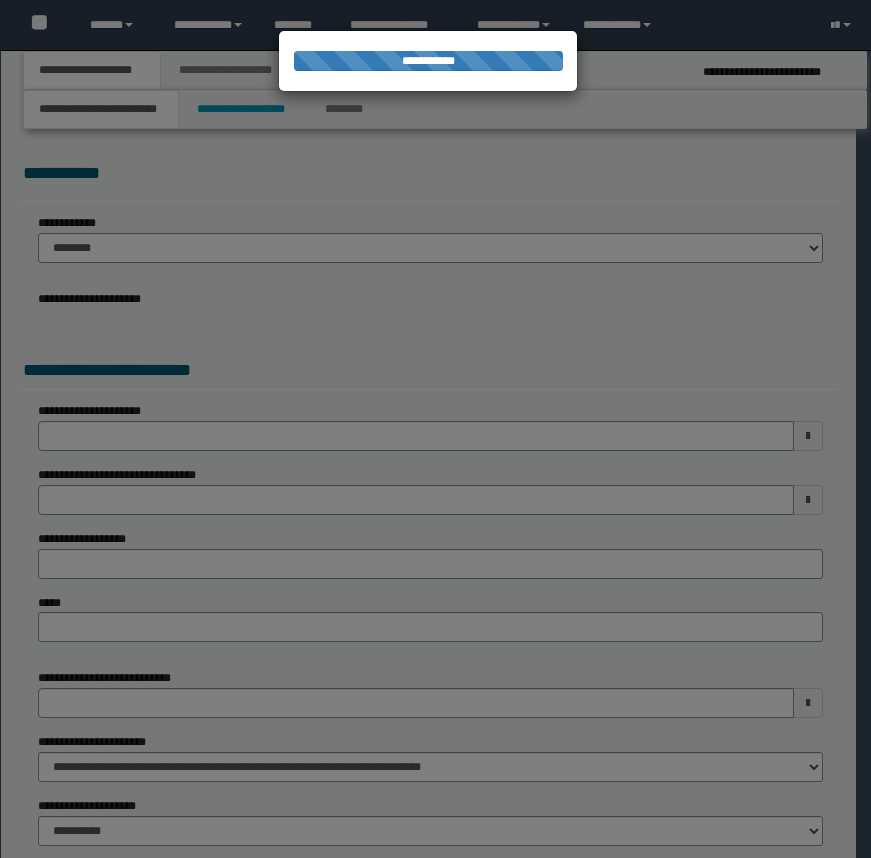 scroll, scrollTop: 0, scrollLeft: 0, axis: both 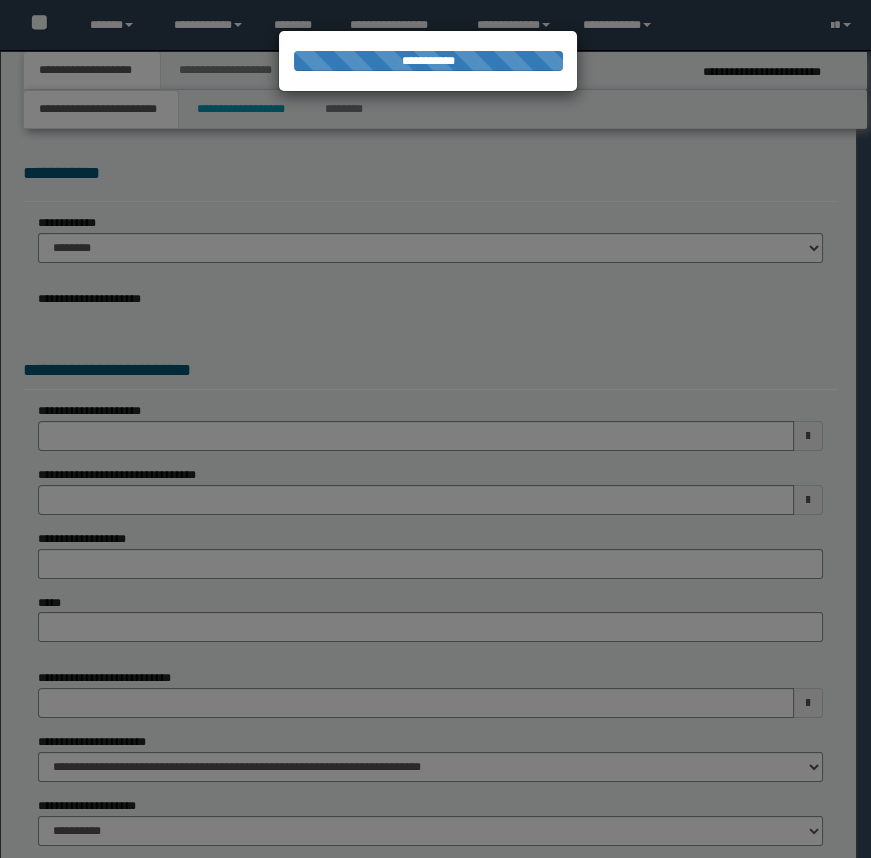 select on "*" 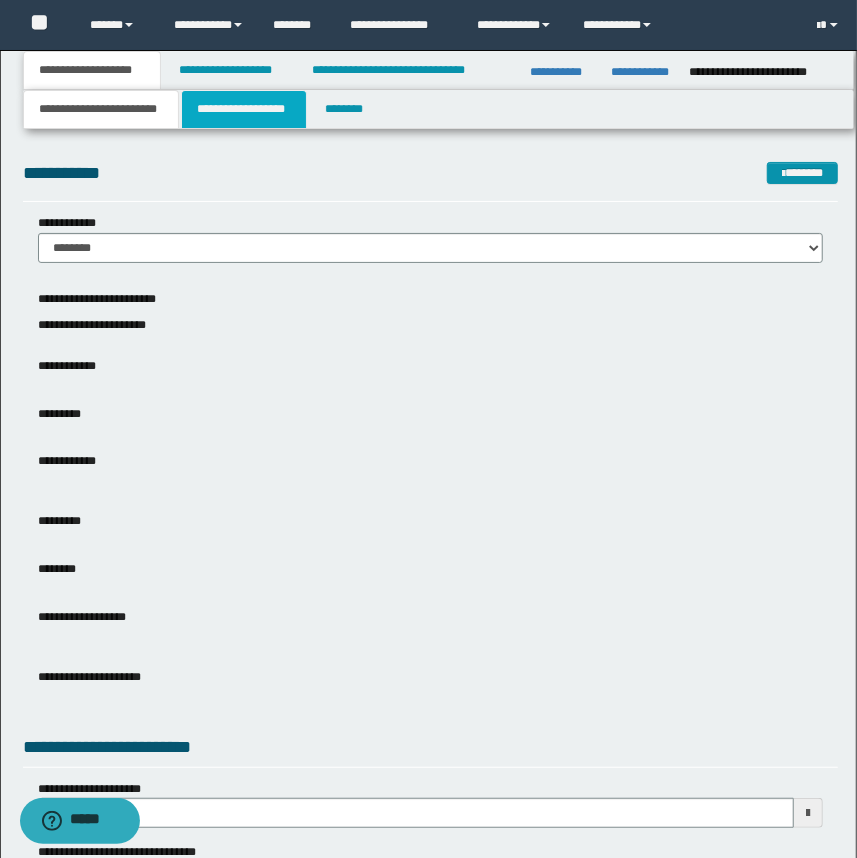 click on "**********" at bounding box center (244, 109) 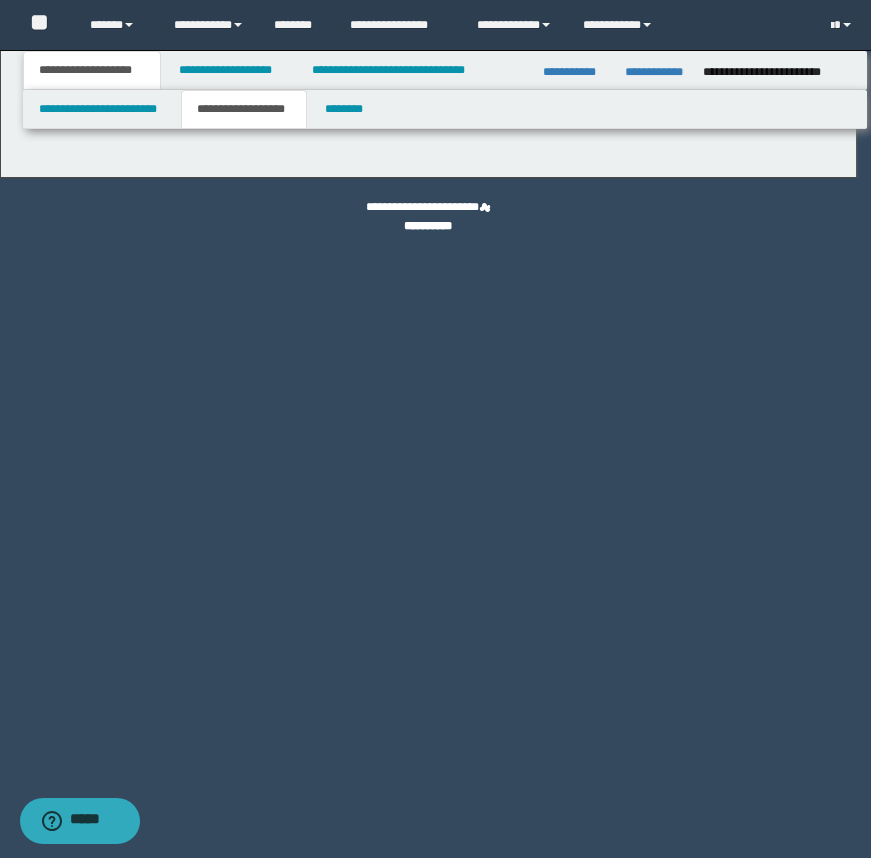 type on "********" 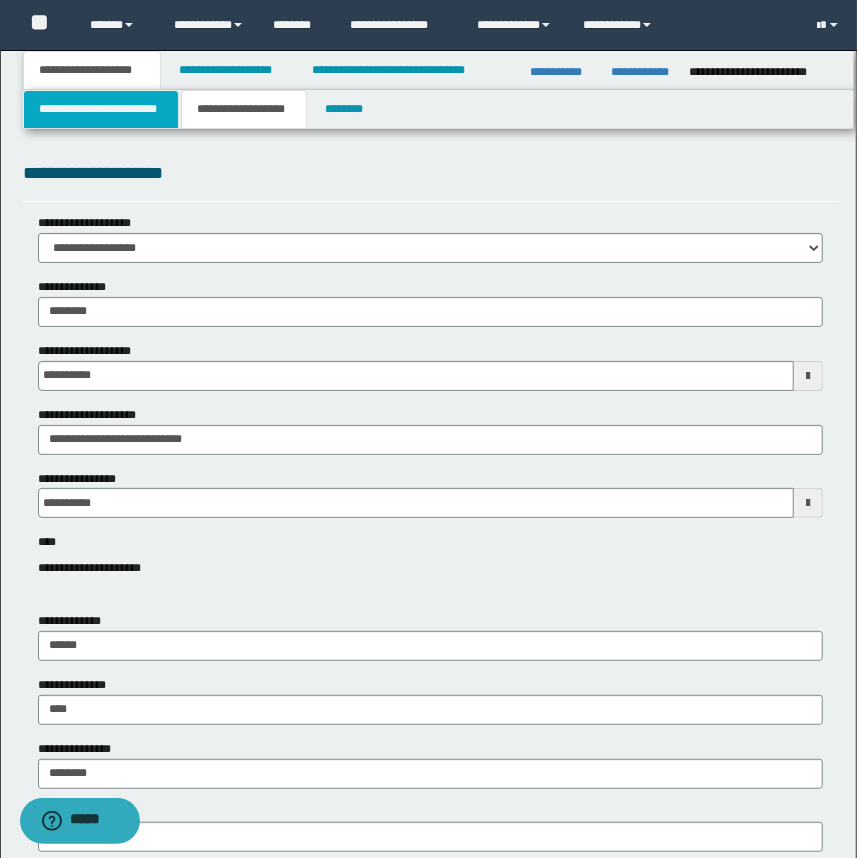 click on "**********" at bounding box center [101, 109] 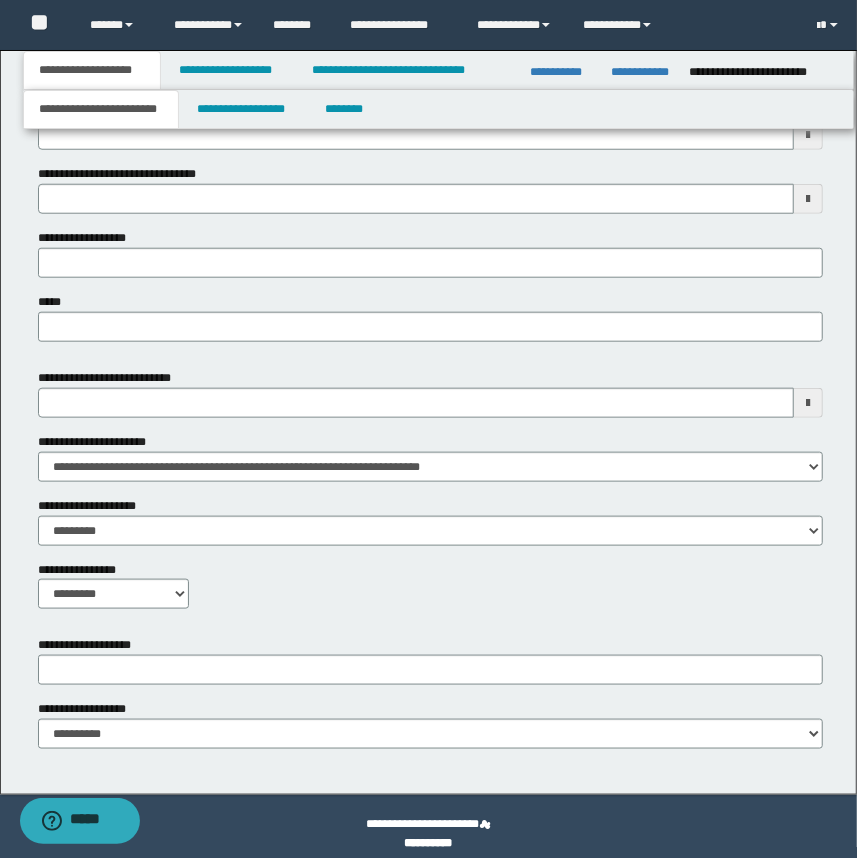scroll, scrollTop: 692, scrollLeft: 0, axis: vertical 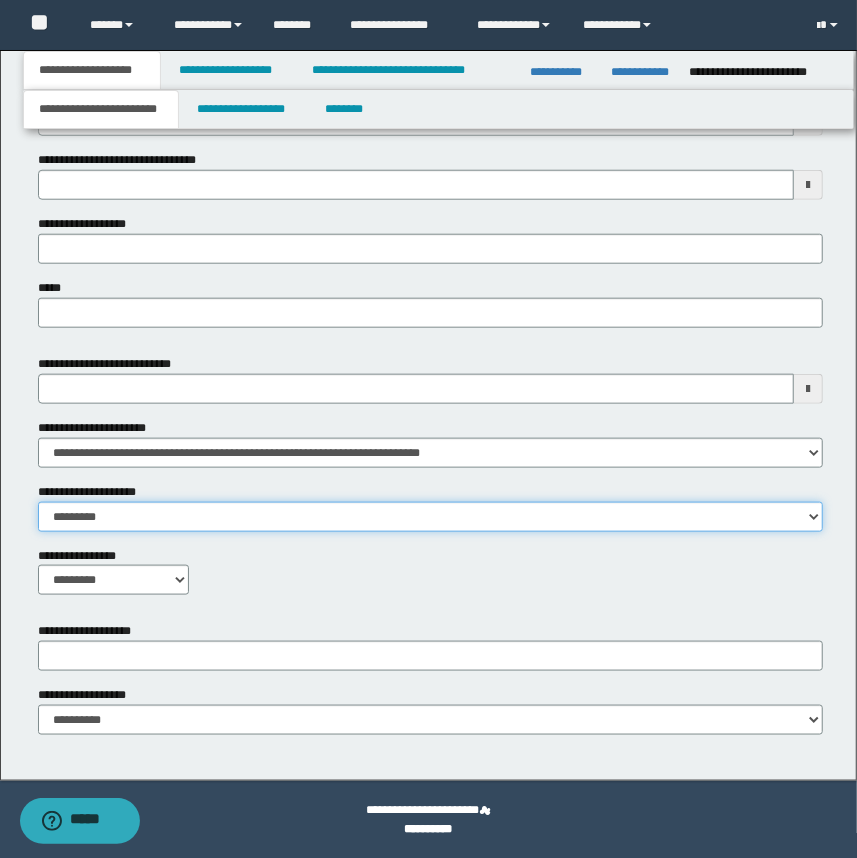 click on "**********" at bounding box center (431, 517) 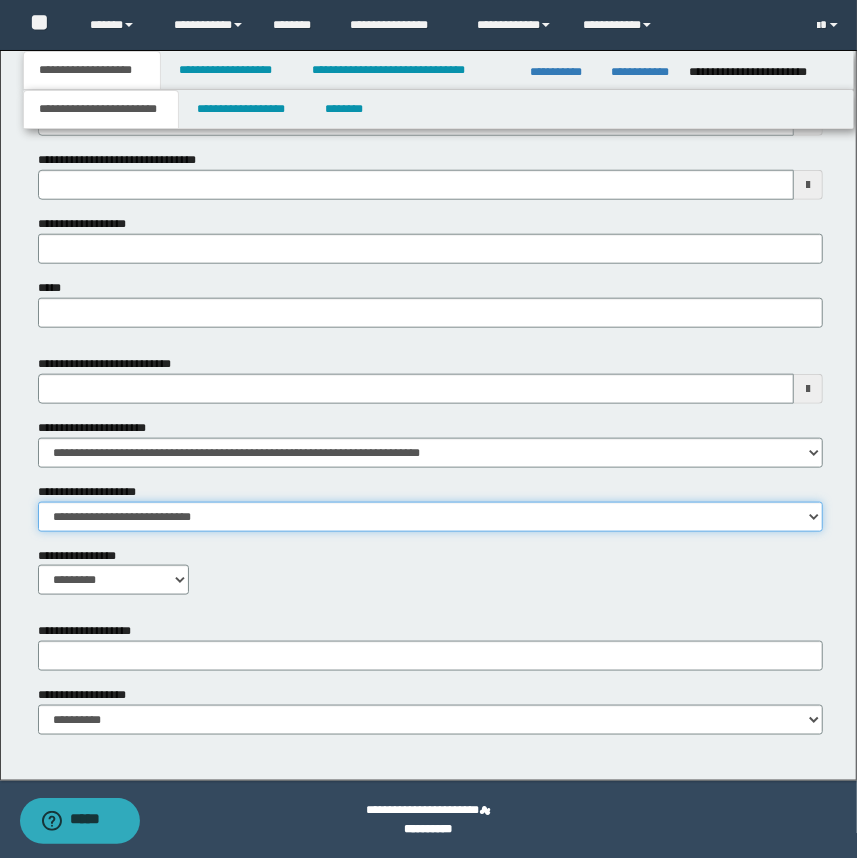 click on "**********" at bounding box center [431, 517] 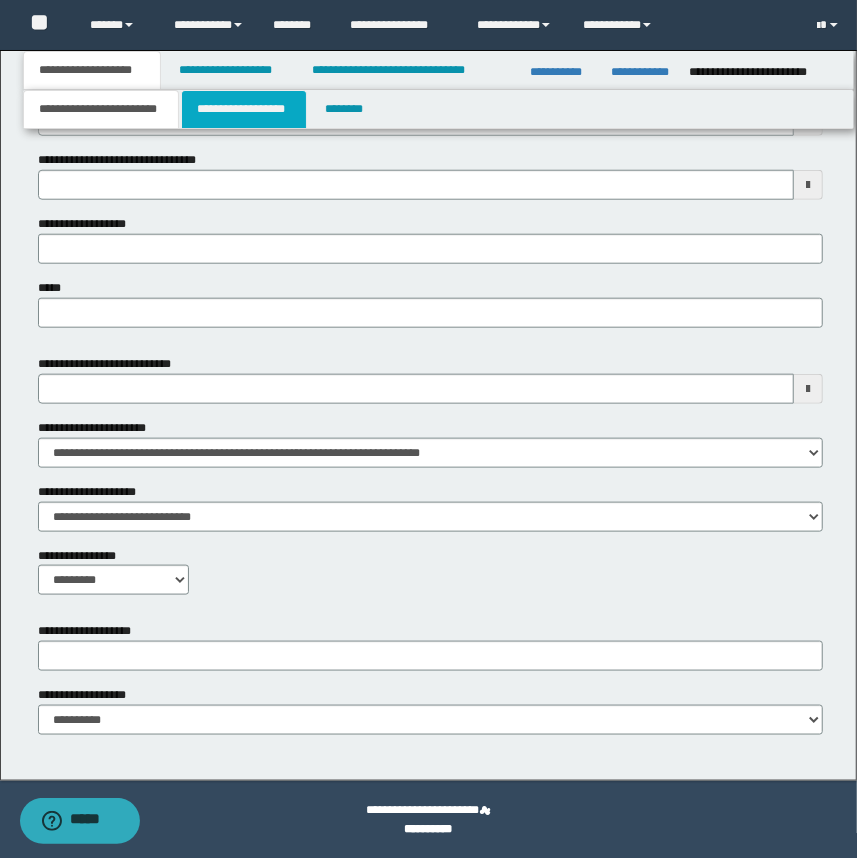 click on "**********" at bounding box center (244, 109) 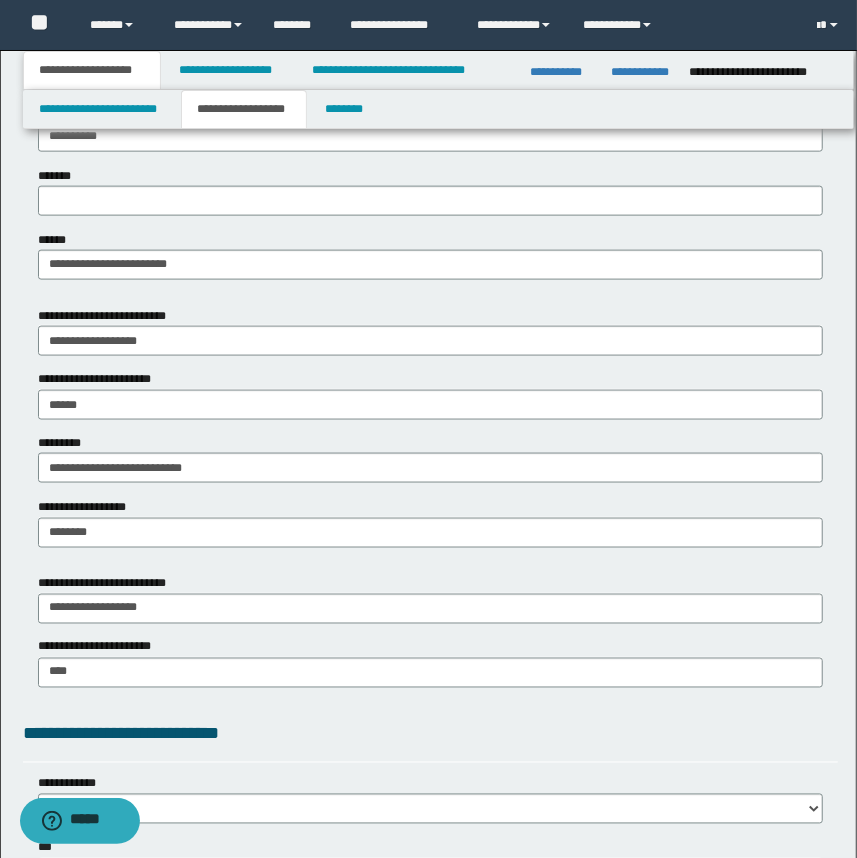scroll, scrollTop: 1056, scrollLeft: 0, axis: vertical 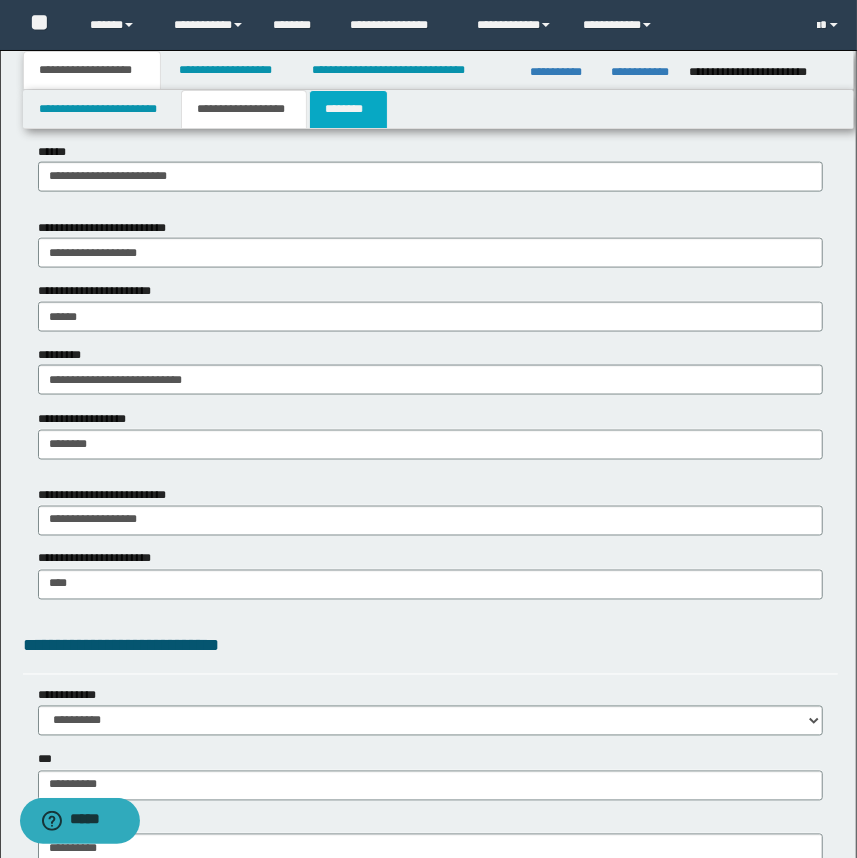 click on "********" at bounding box center [348, 109] 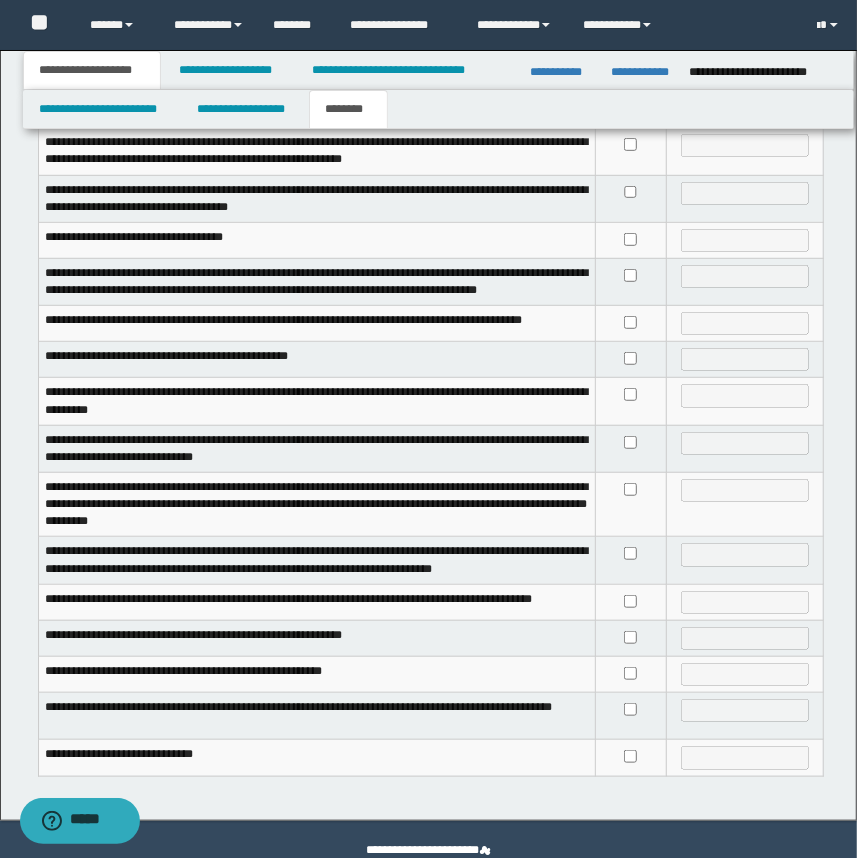 scroll, scrollTop: 424, scrollLeft: 0, axis: vertical 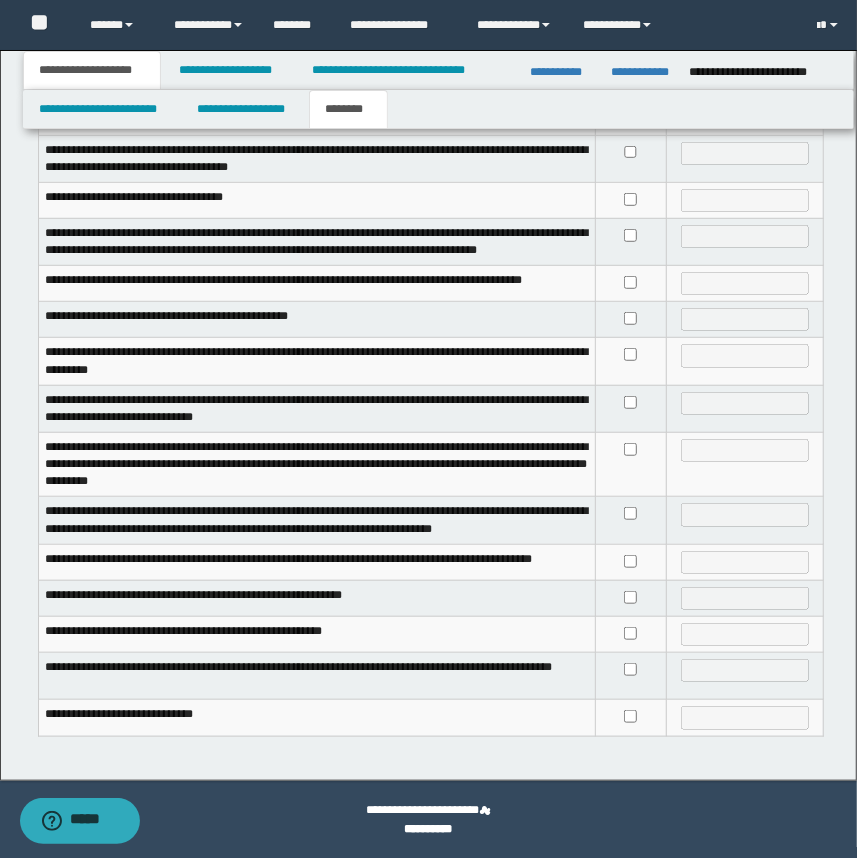 click at bounding box center [631, 718] 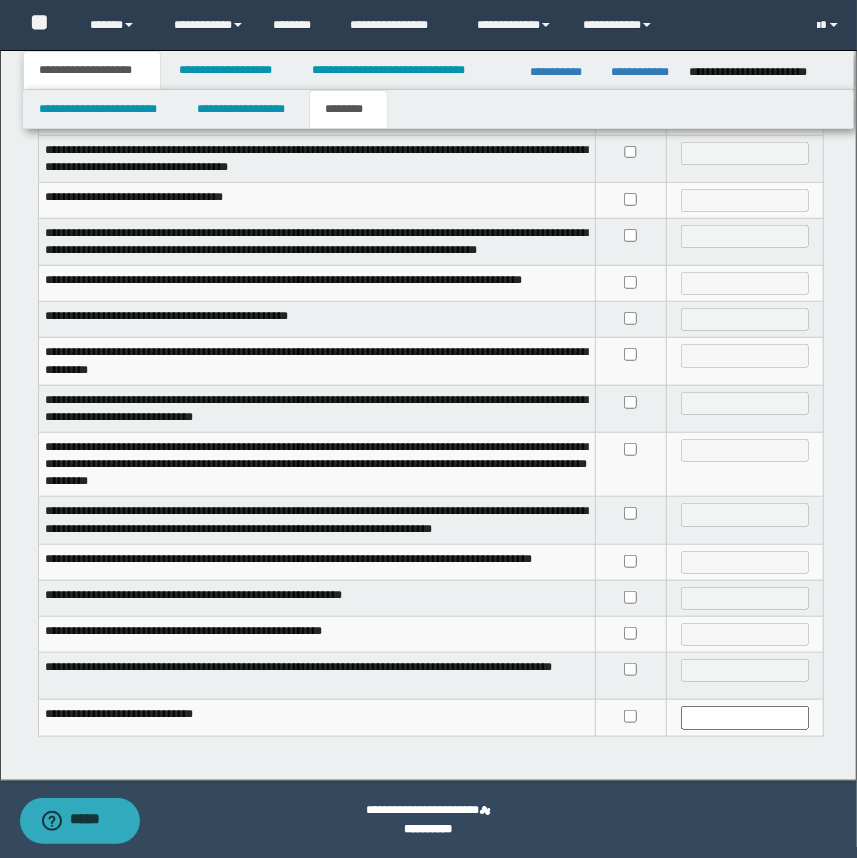 click at bounding box center [631, 520] 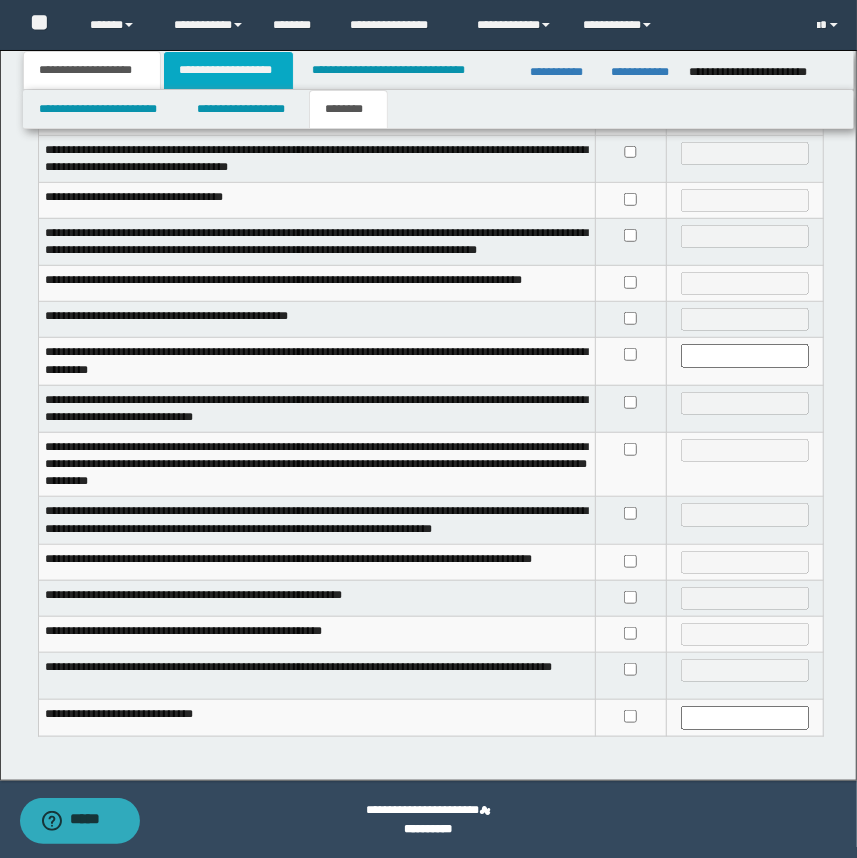 click on "**********" at bounding box center [228, 70] 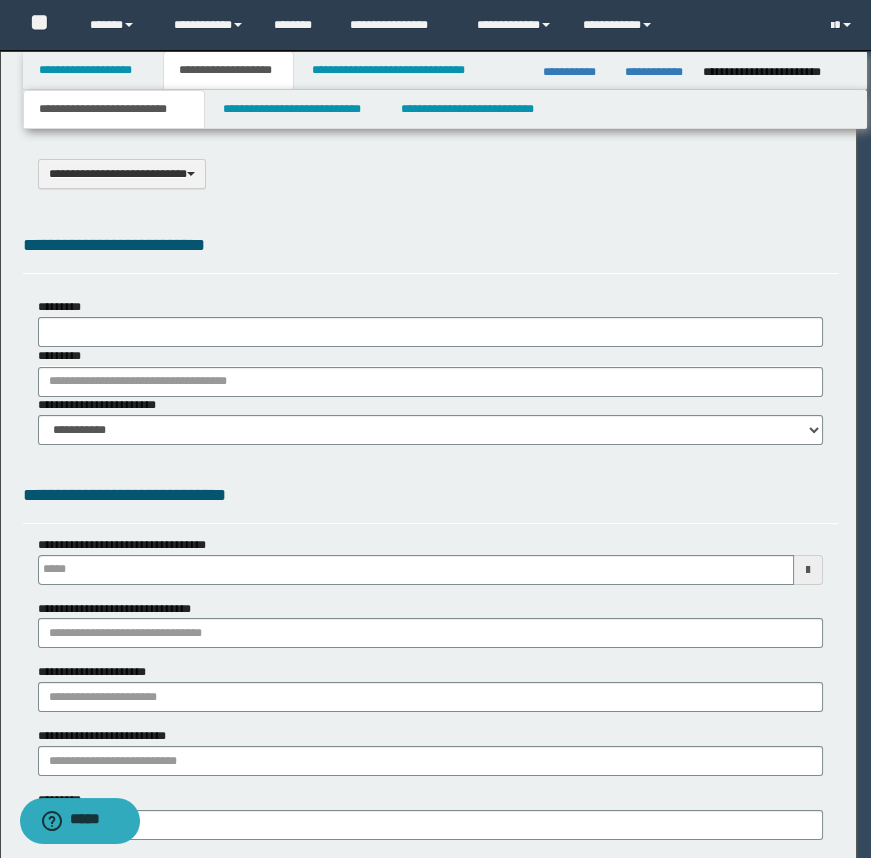 scroll, scrollTop: 0, scrollLeft: 0, axis: both 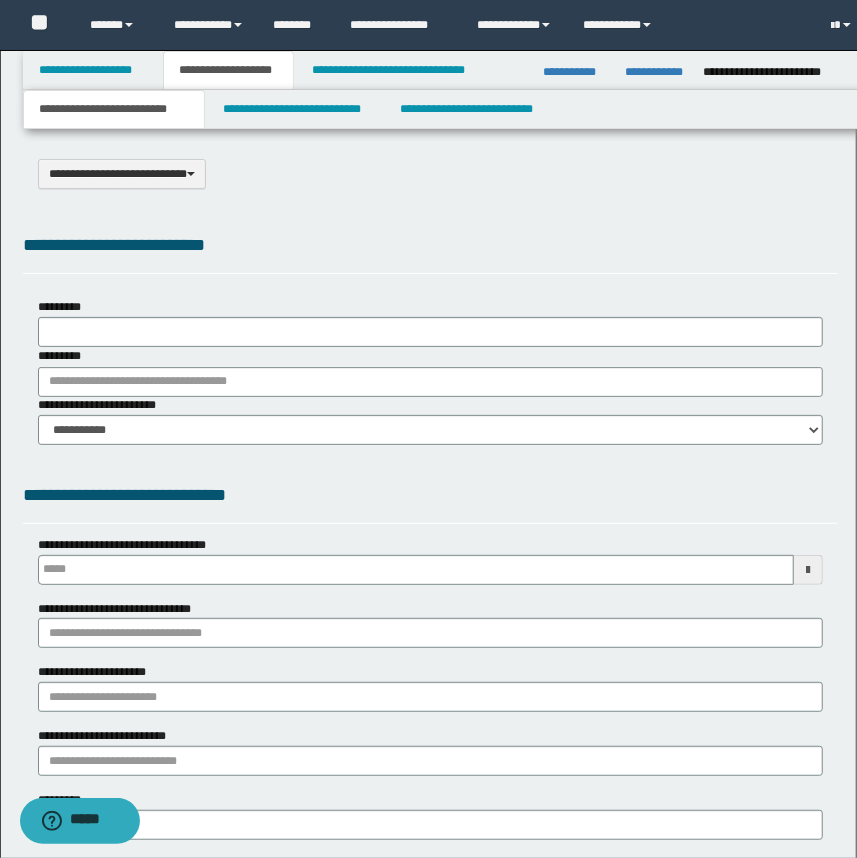 select on "*" 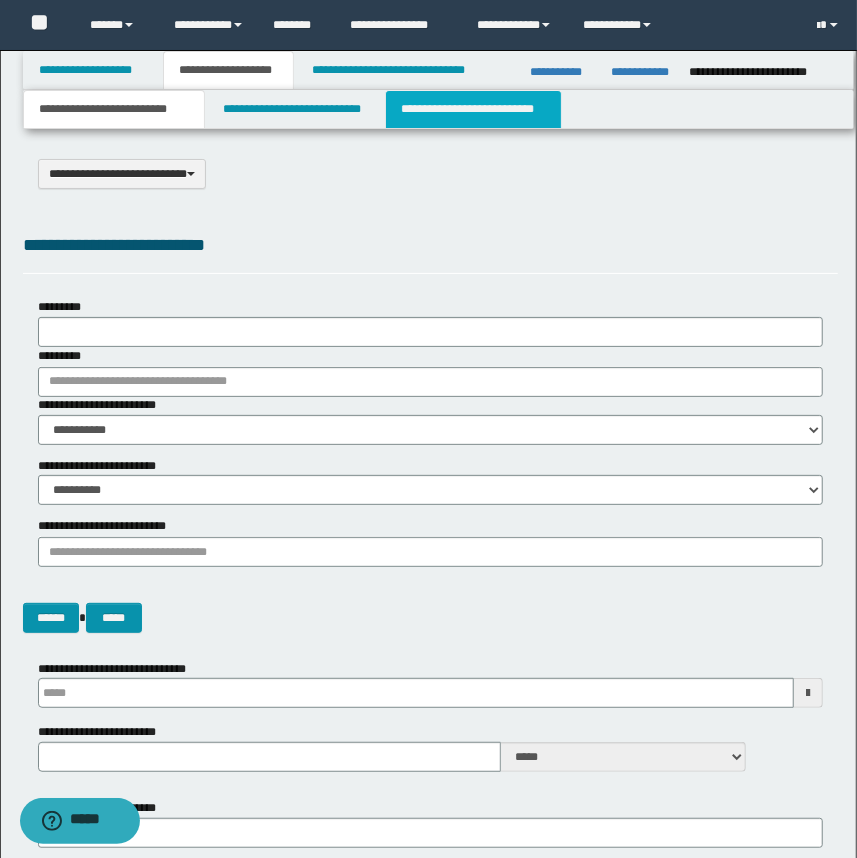 click on "**********" at bounding box center [473, 109] 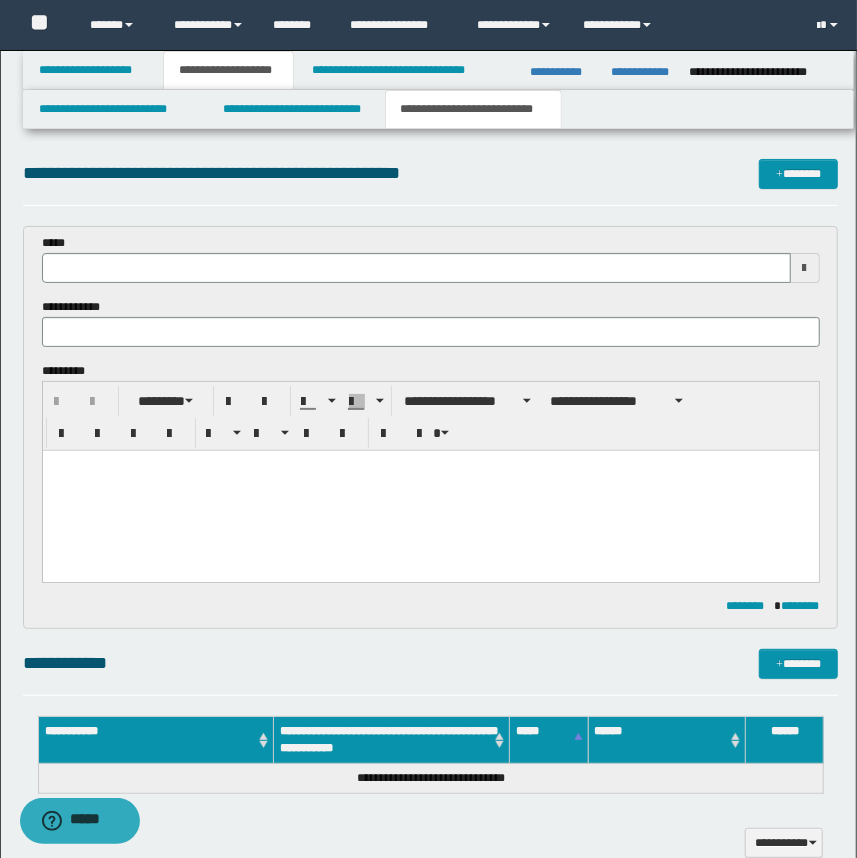 scroll, scrollTop: 0, scrollLeft: 0, axis: both 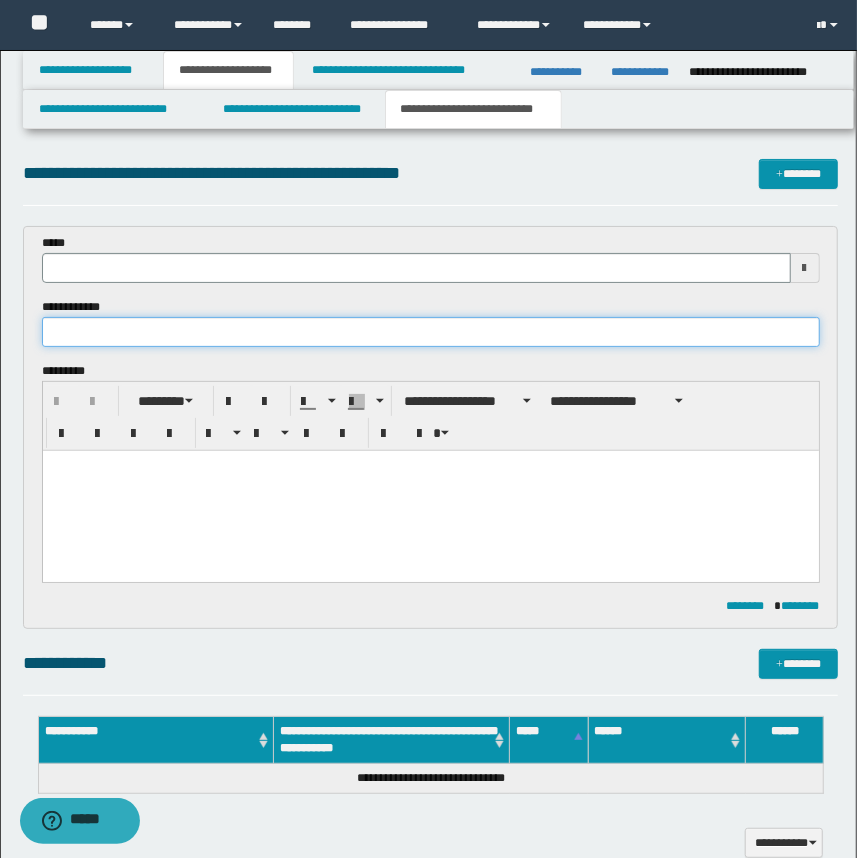 click at bounding box center (431, 332) 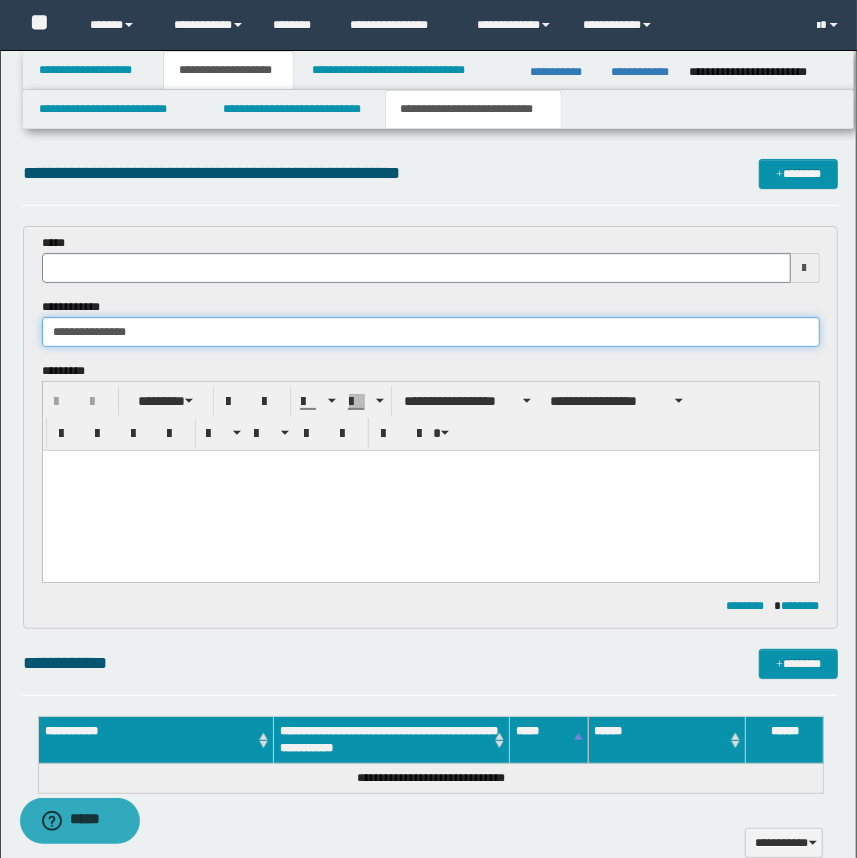 type on "**********" 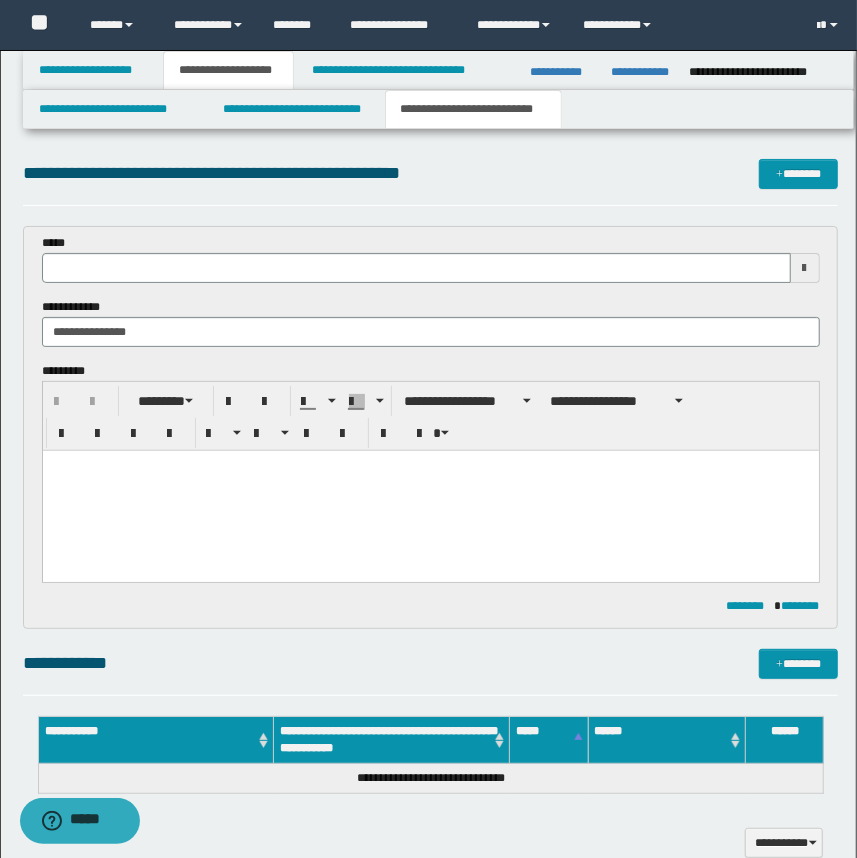 type 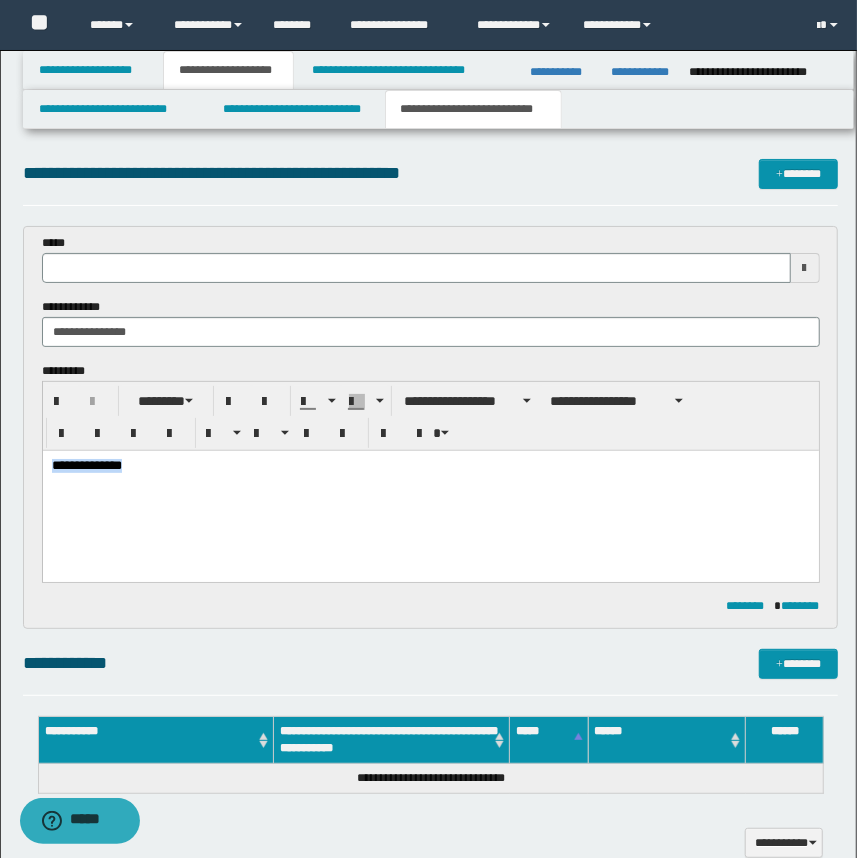 drag, startPoint x: 160, startPoint y: 458, endPoint x: -2, endPoint y: 482, distance: 163.76813 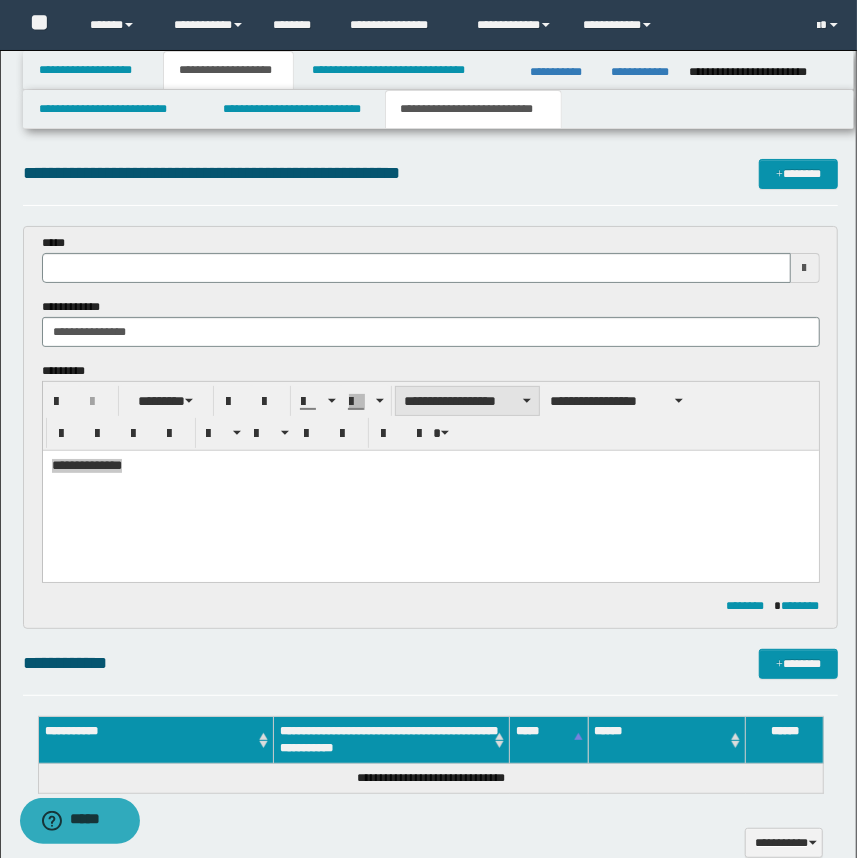 click on "**********" at bounding box center [431, 416] 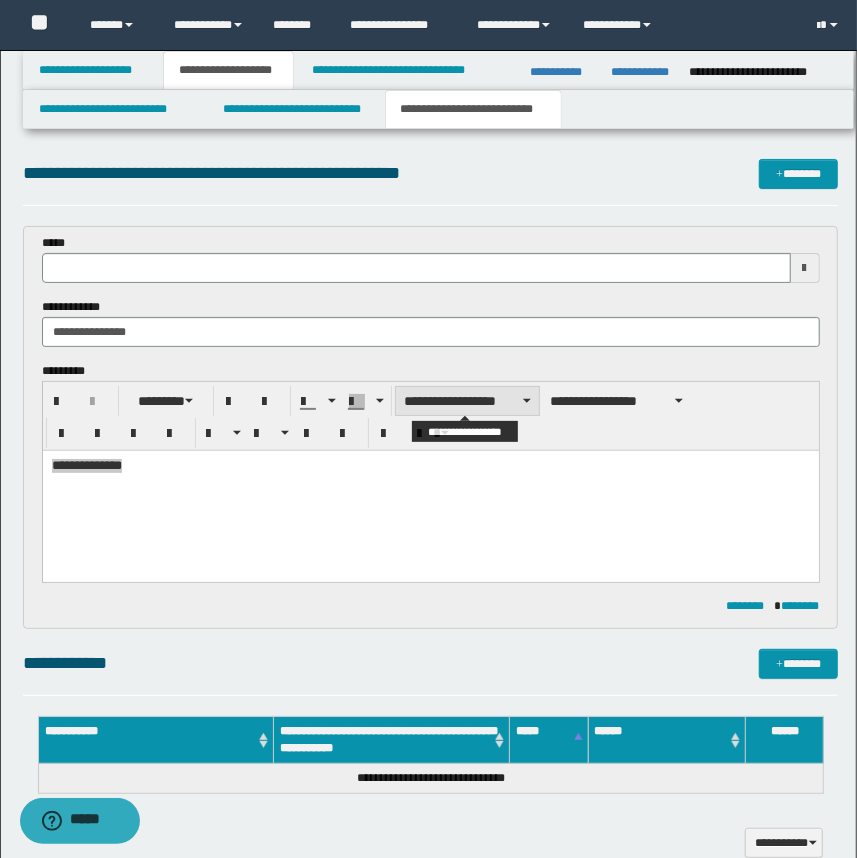 click on "**********" at bounding box center (467, 401) 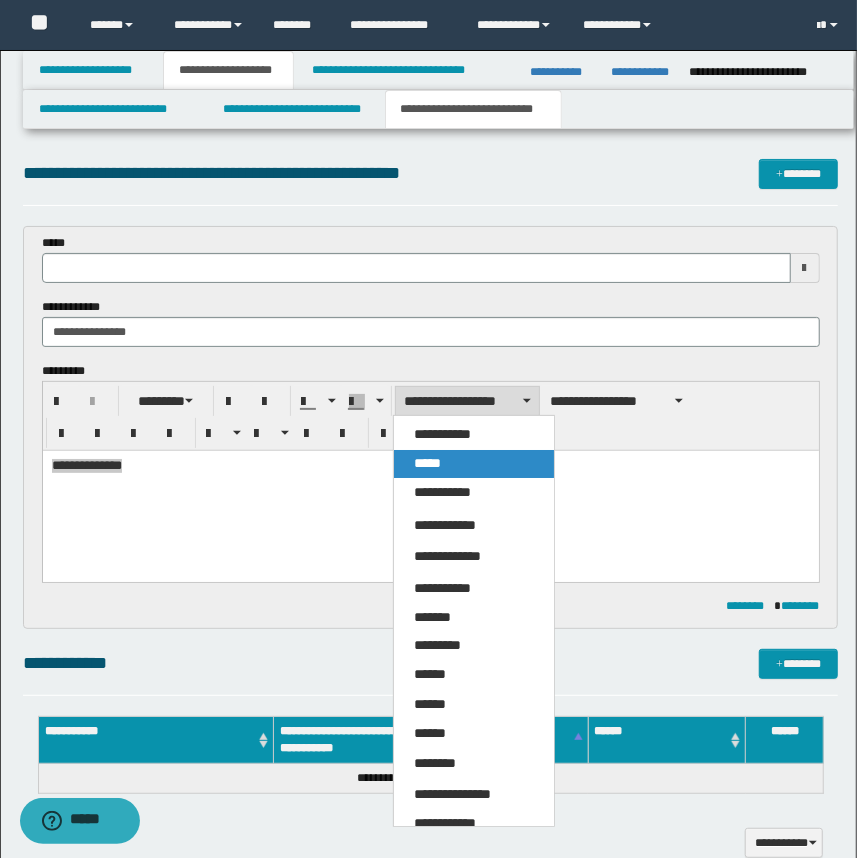 drag, startPoint x: 439, startPoint y: 466, endPoint x: 540, endPoint y: 405, distance: 117.99152 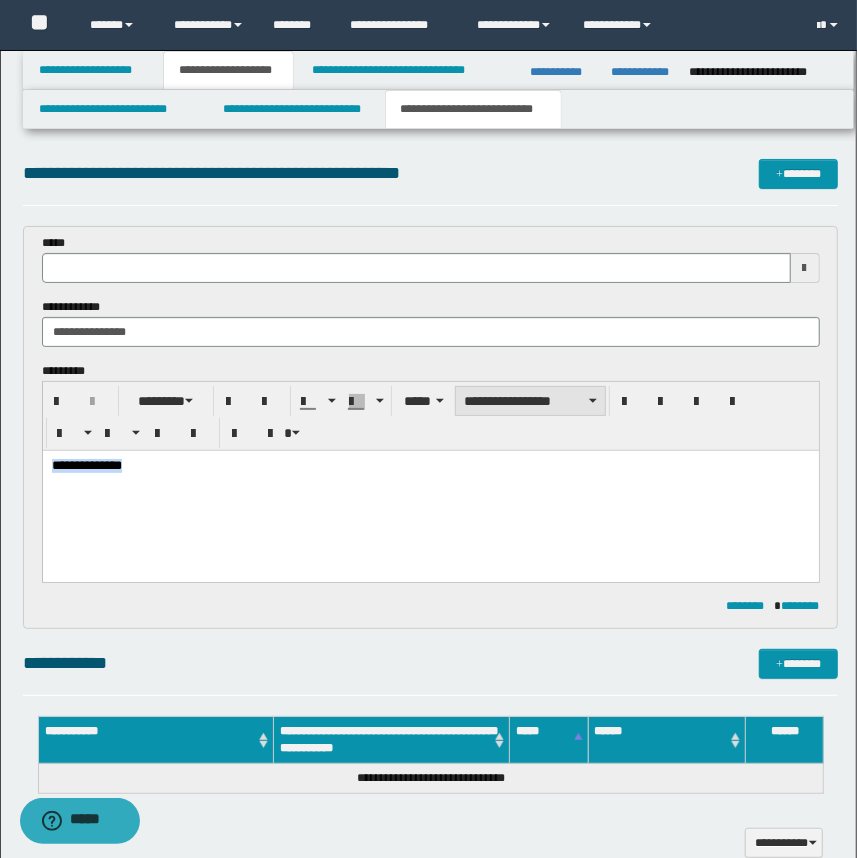 click on "**********" at bounding box center (530, 401) 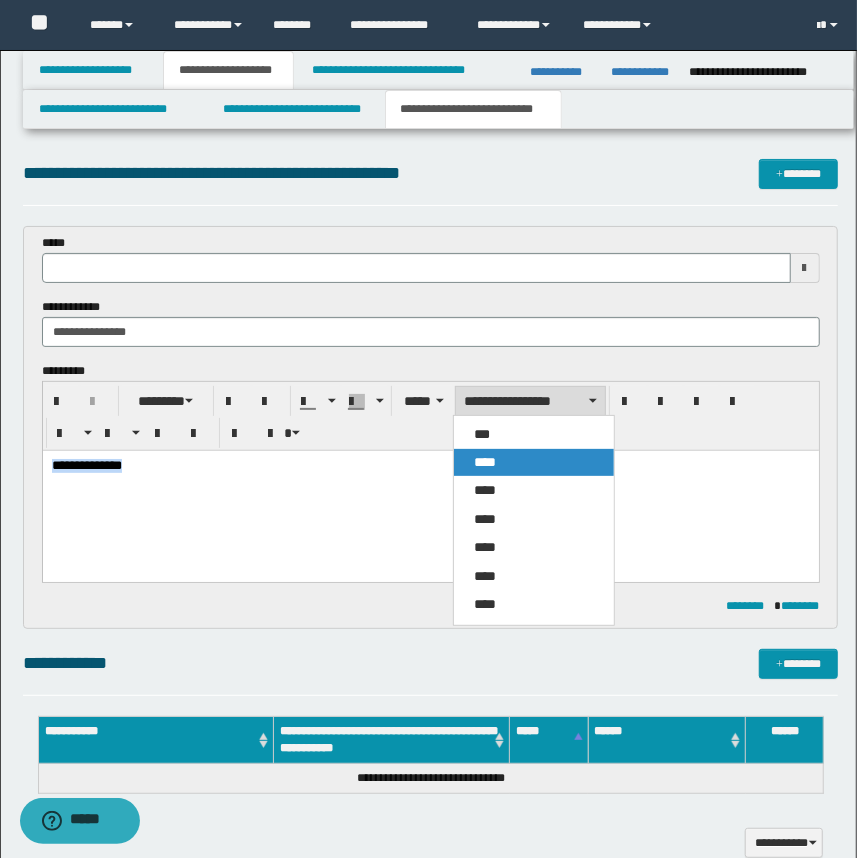 click on "****" at bounding box center [534, 462] 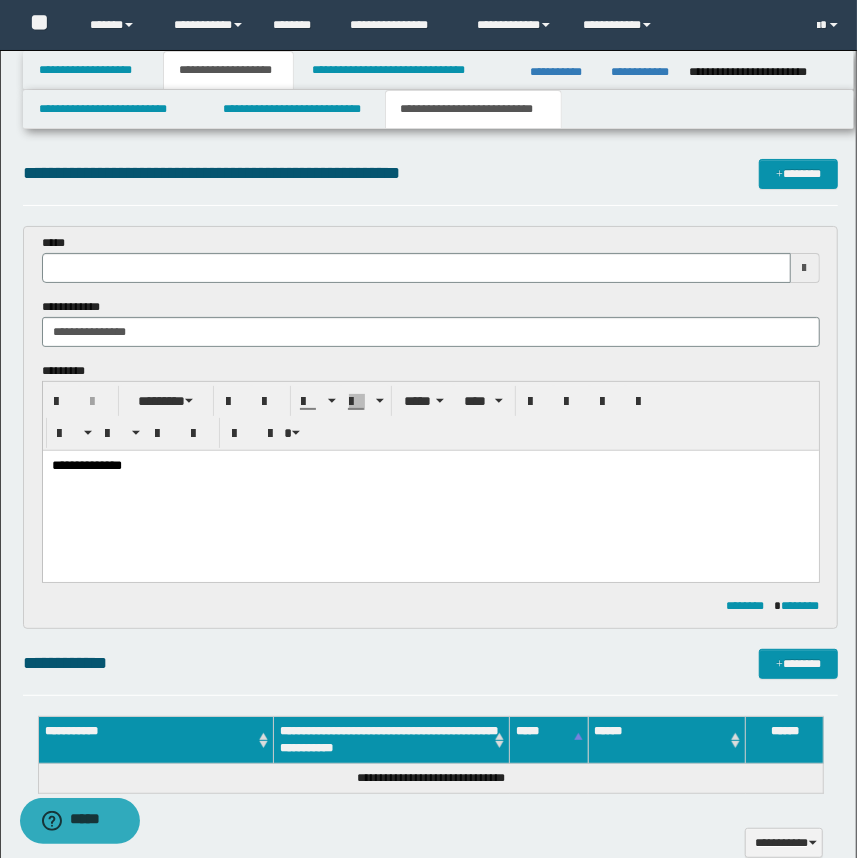 click on "**********" at bounding box center [430, 490] 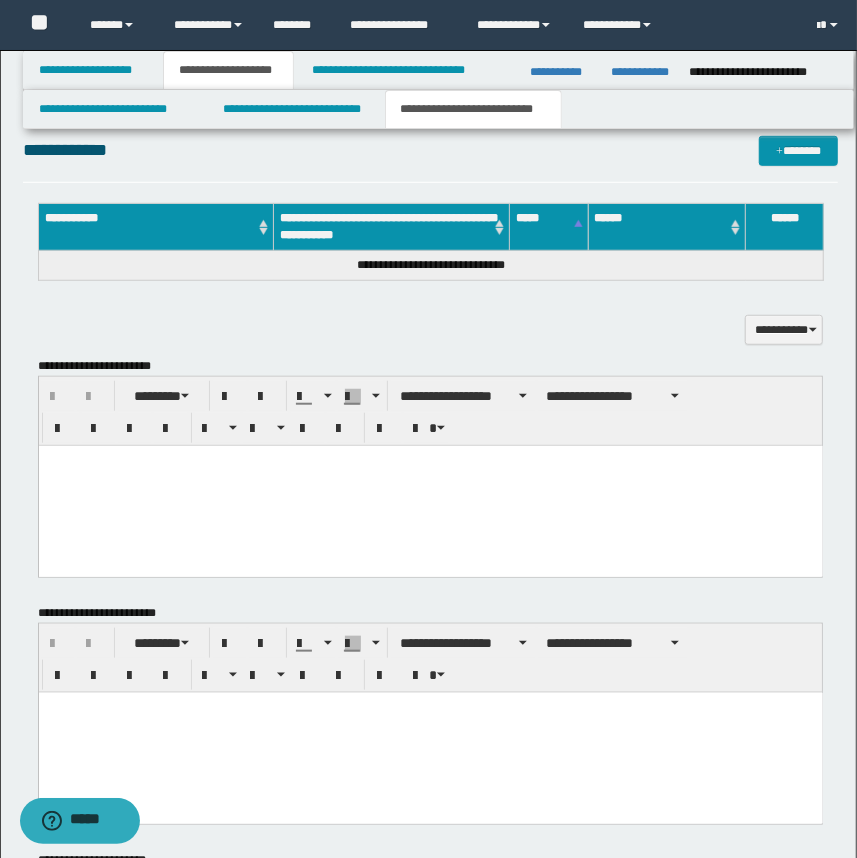 scroll, scrollTop: 545, scrollLeft: 0, axis: vertical 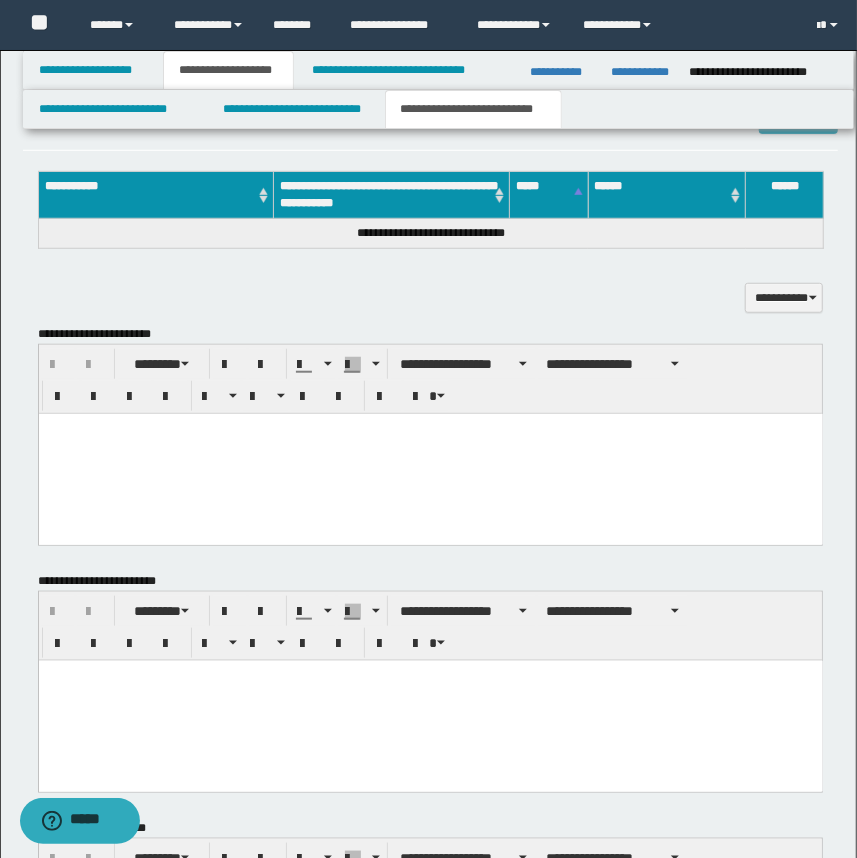 click at bounding box center (430, 453) 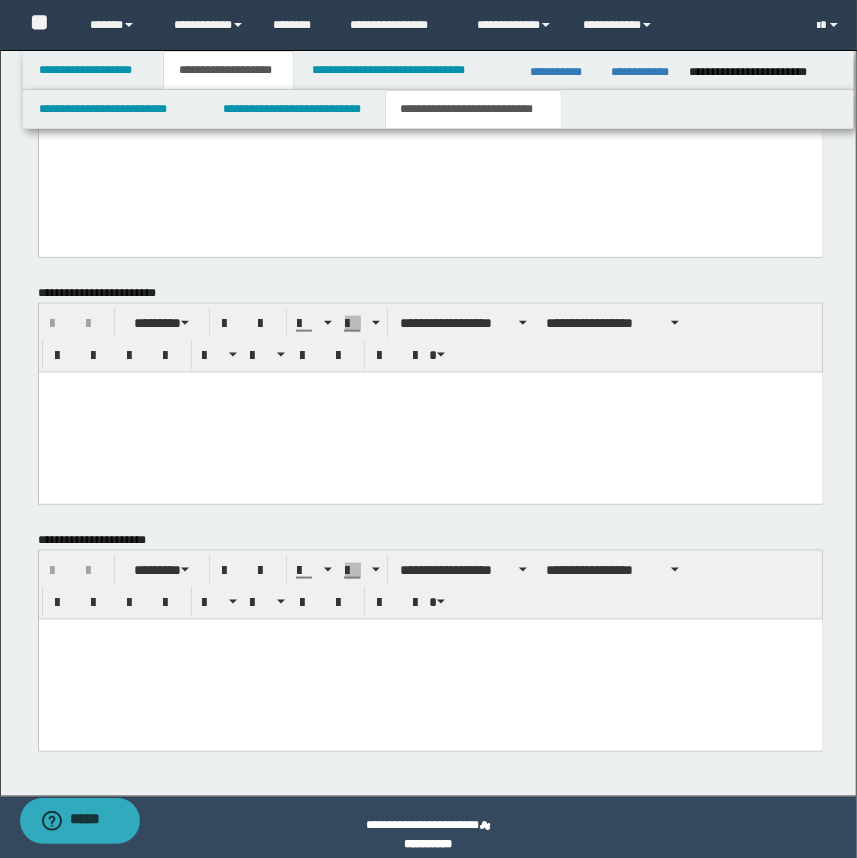 scroll, scrollTop: 849, scrollLeft: 0, axis: vertical 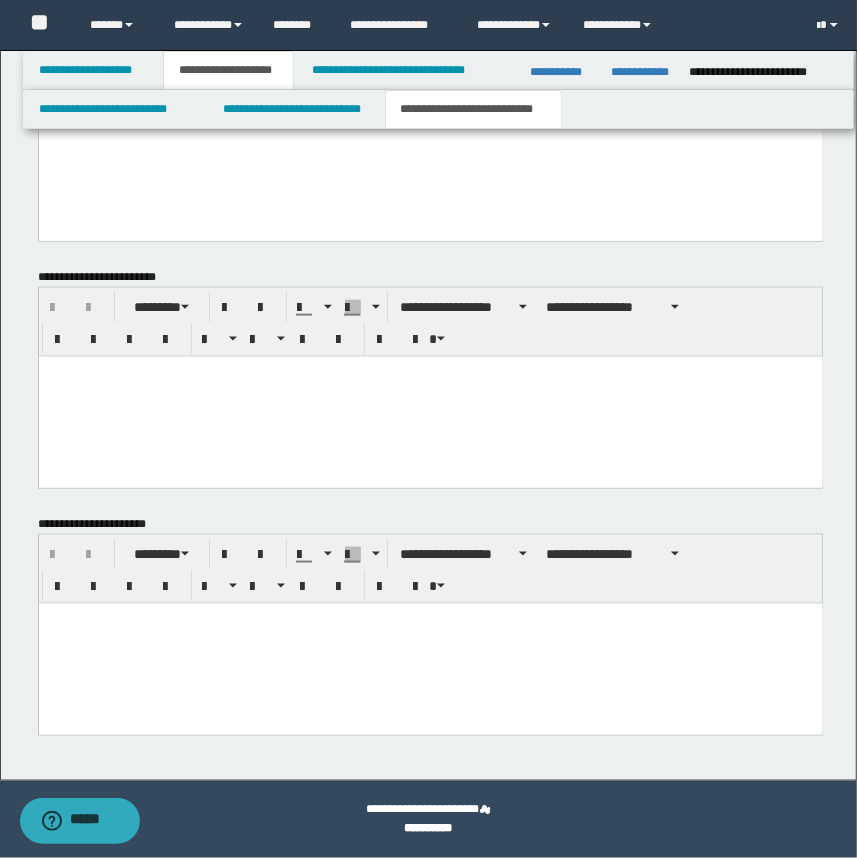 click at bounding box center [430, 643] 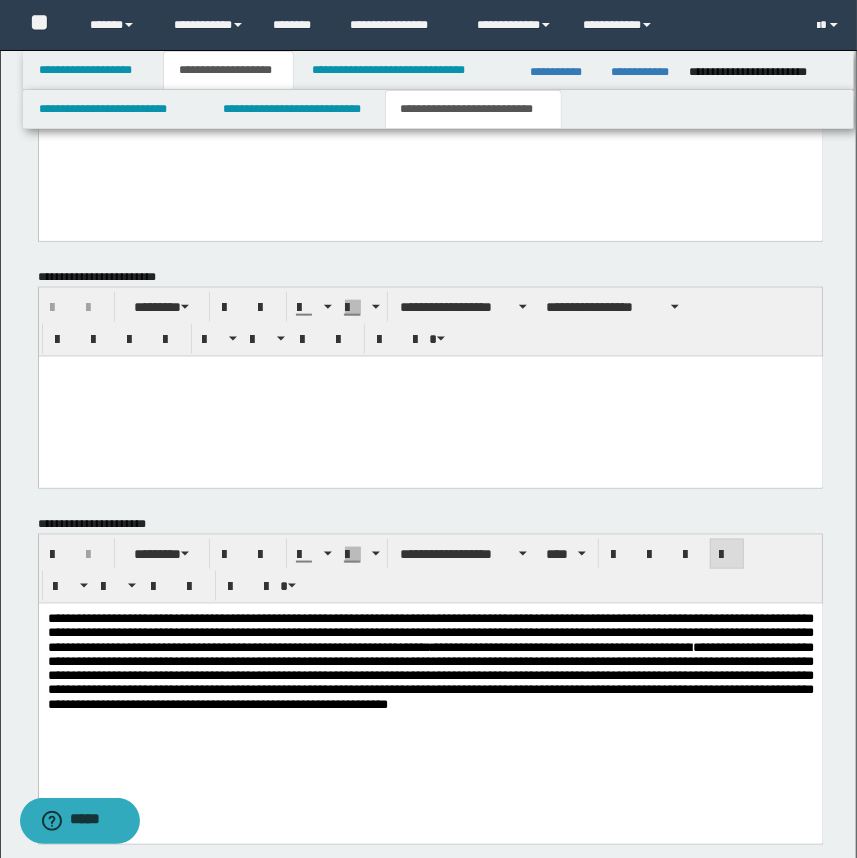 click at bounding box center [430, 396] 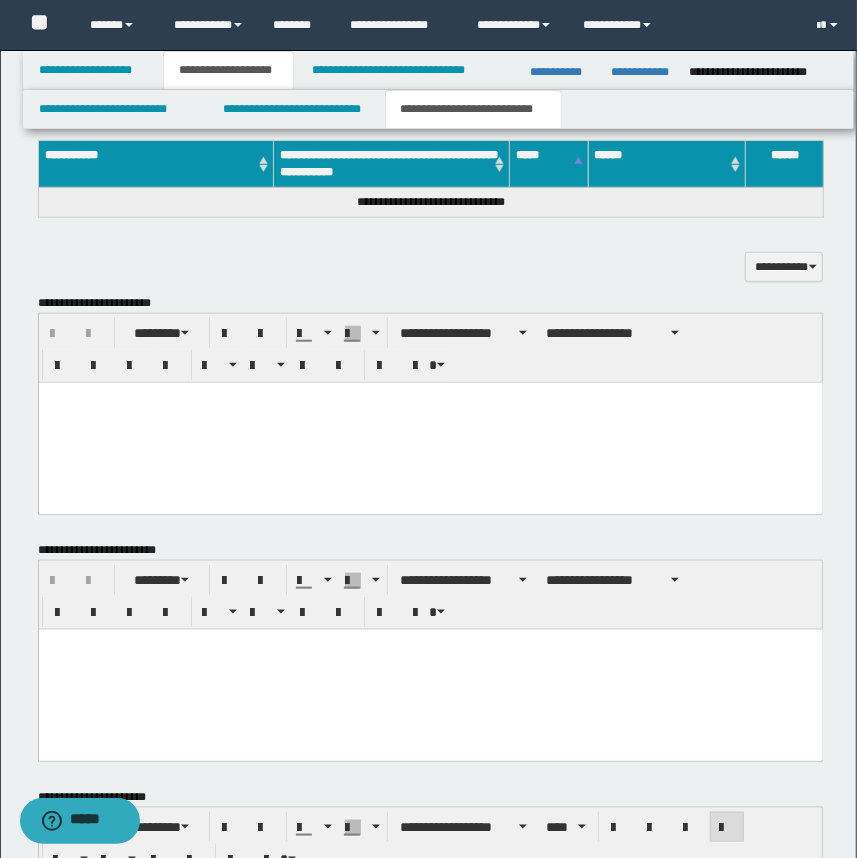 click at bounding box center (430, 422) 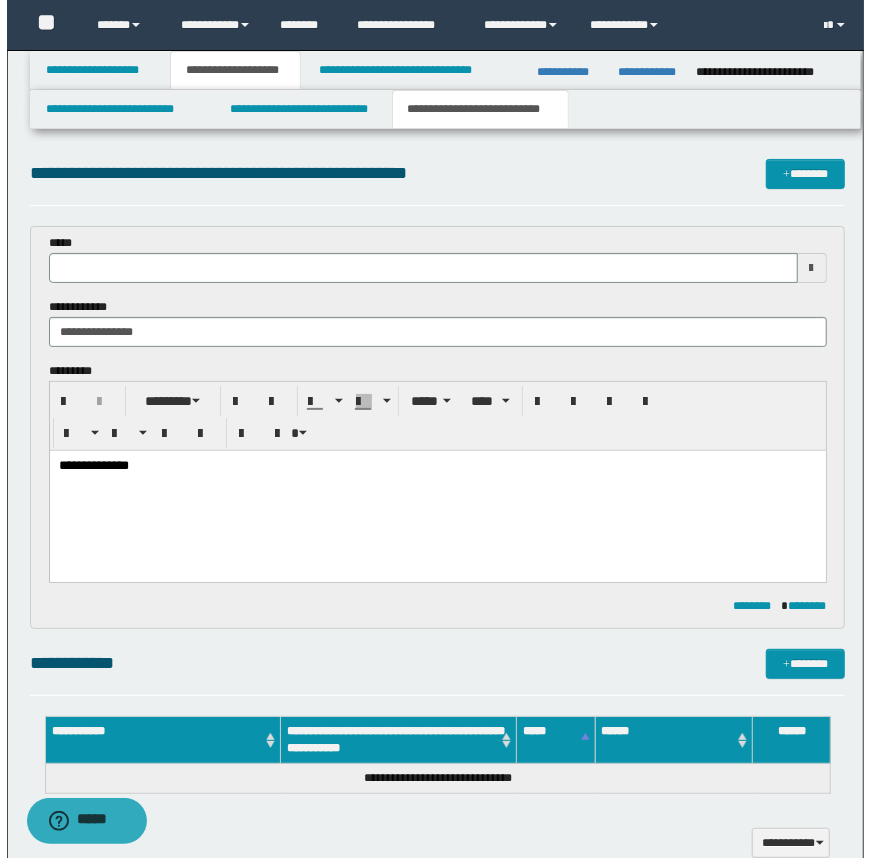 scroll, scrollTop: 0, scrollLeft: 0, axis: both 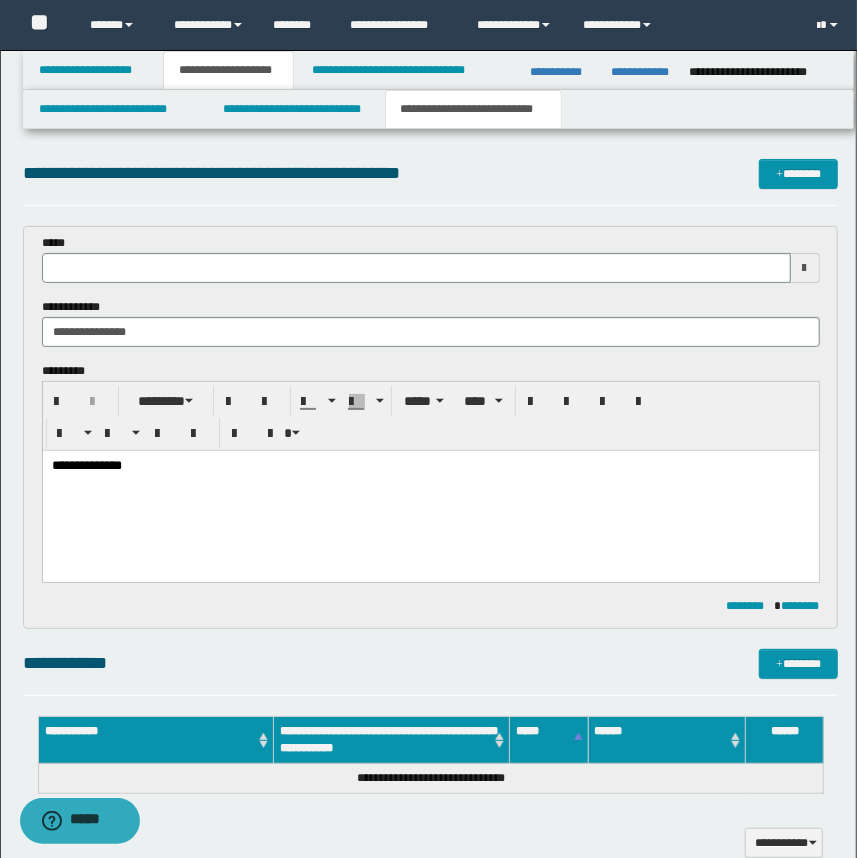 type 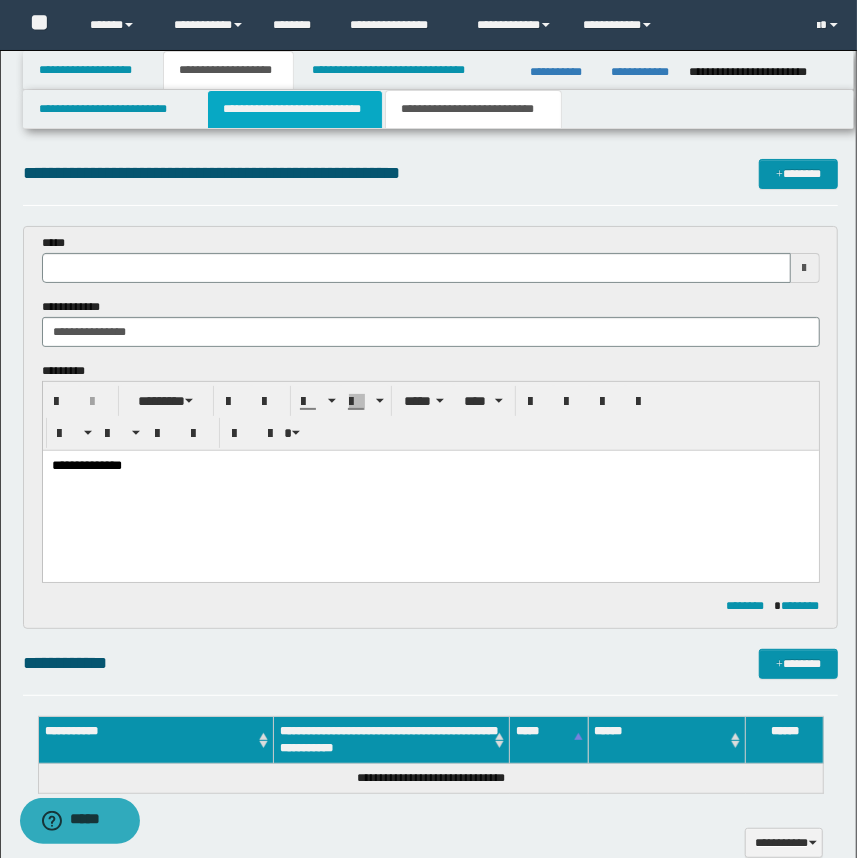 click on "**********" at bounding box center (294, 109) 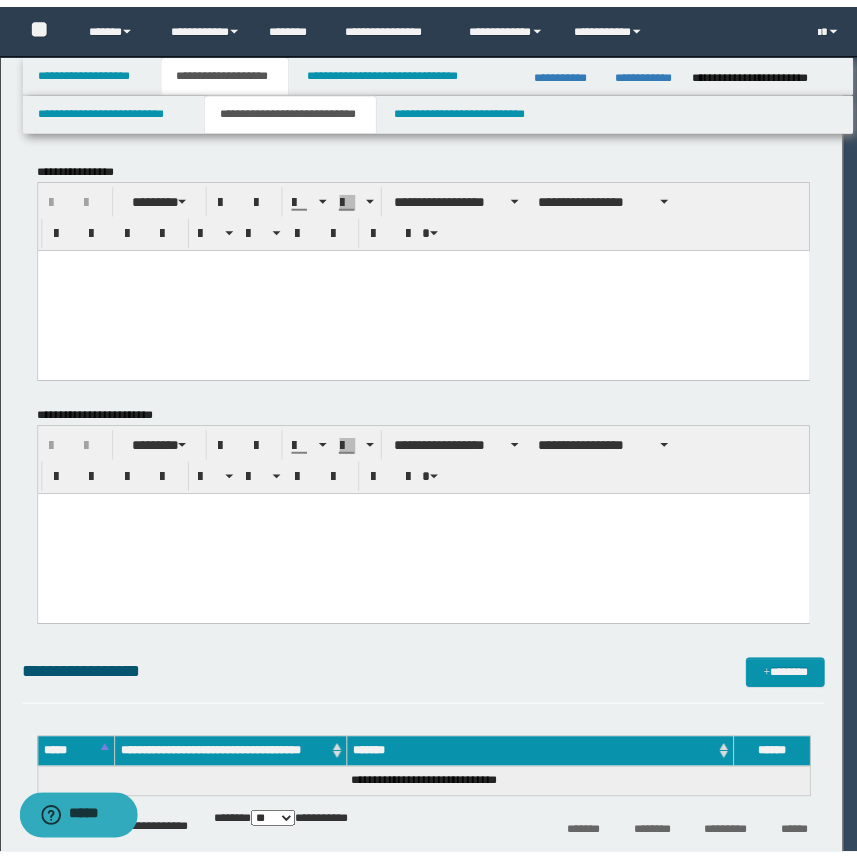 scroll, scrollTop: 0, scrollLeft: 0, axis: both 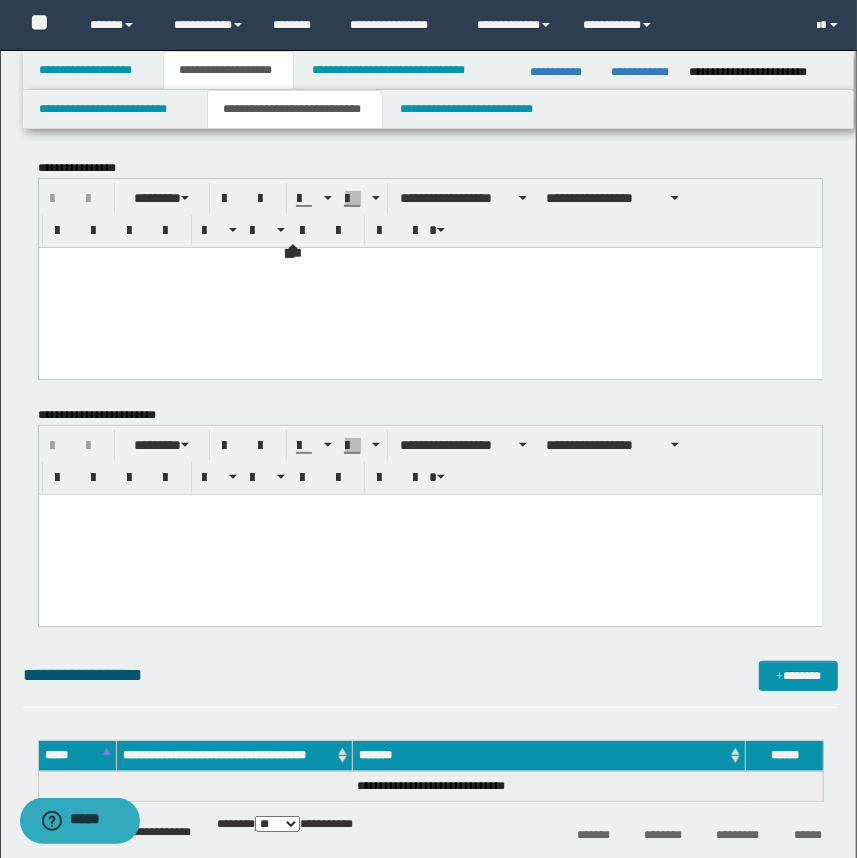 click at bounding box center [430, 287] 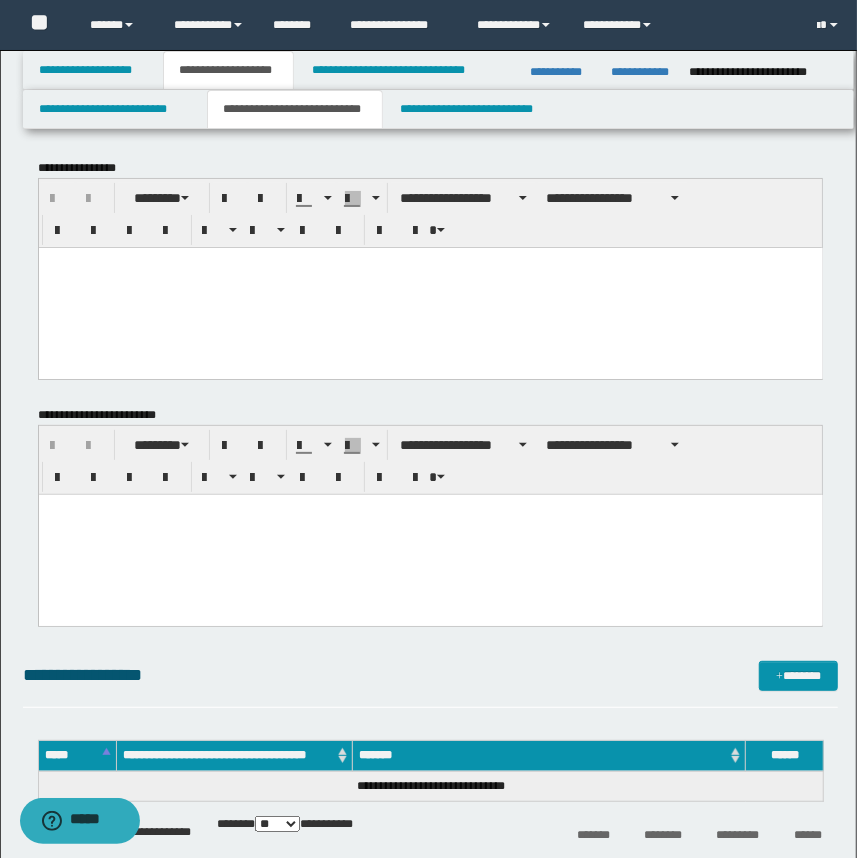 type 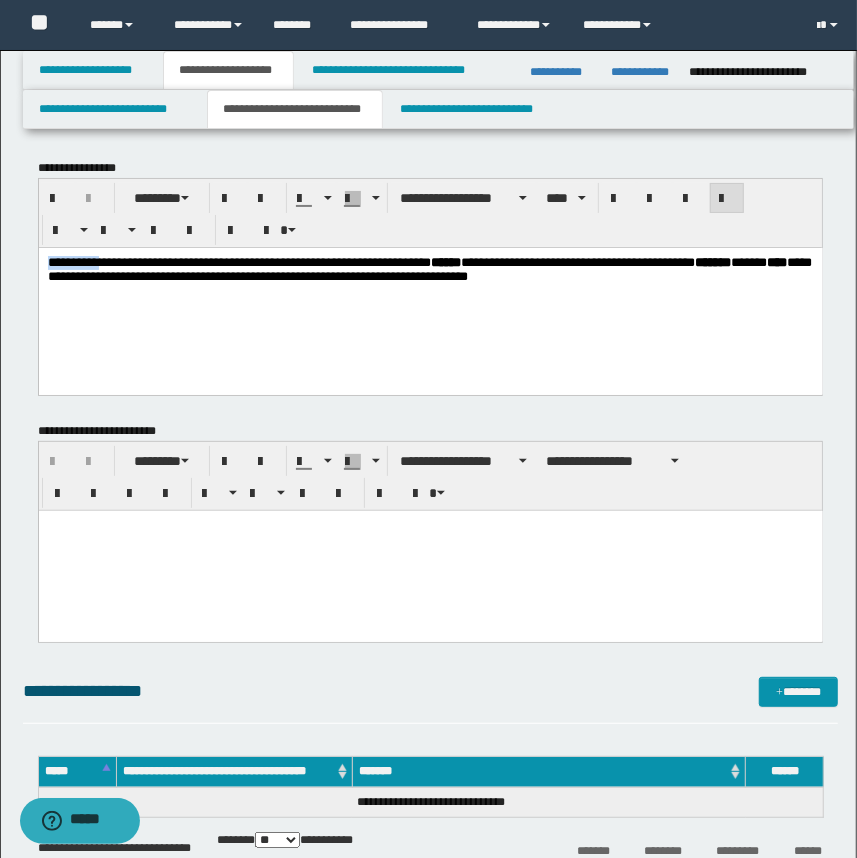 drag, startPoint x: 58, startPoint y: 260, endPoint x: -2, endPoint y: 260, distance: 60 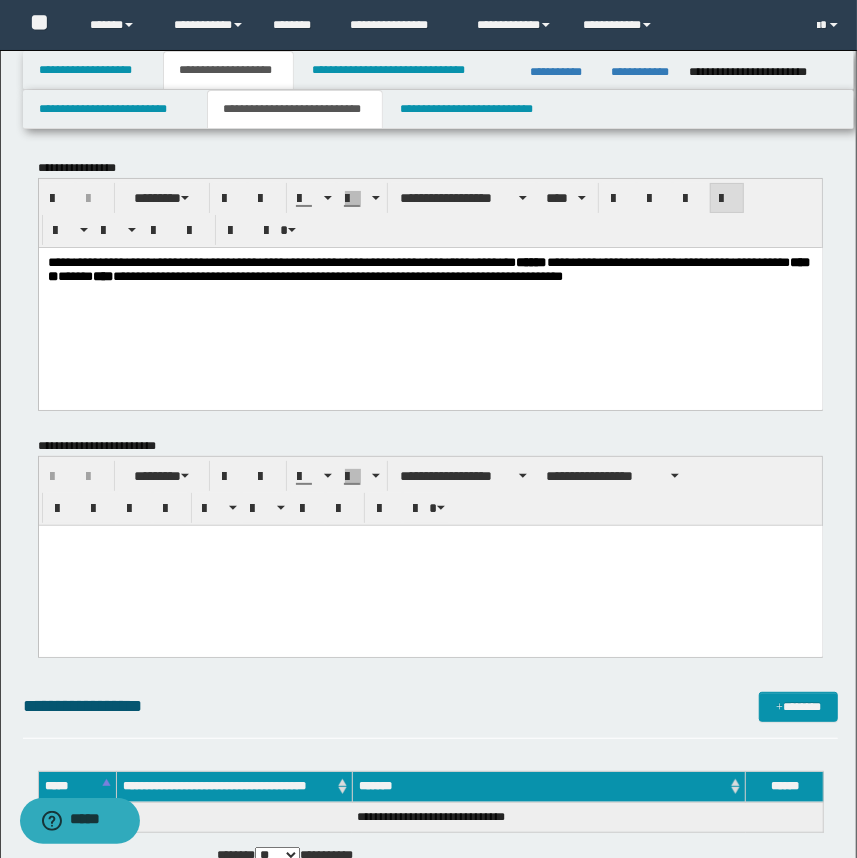 click on "**********" at bounding box center [428, 268] 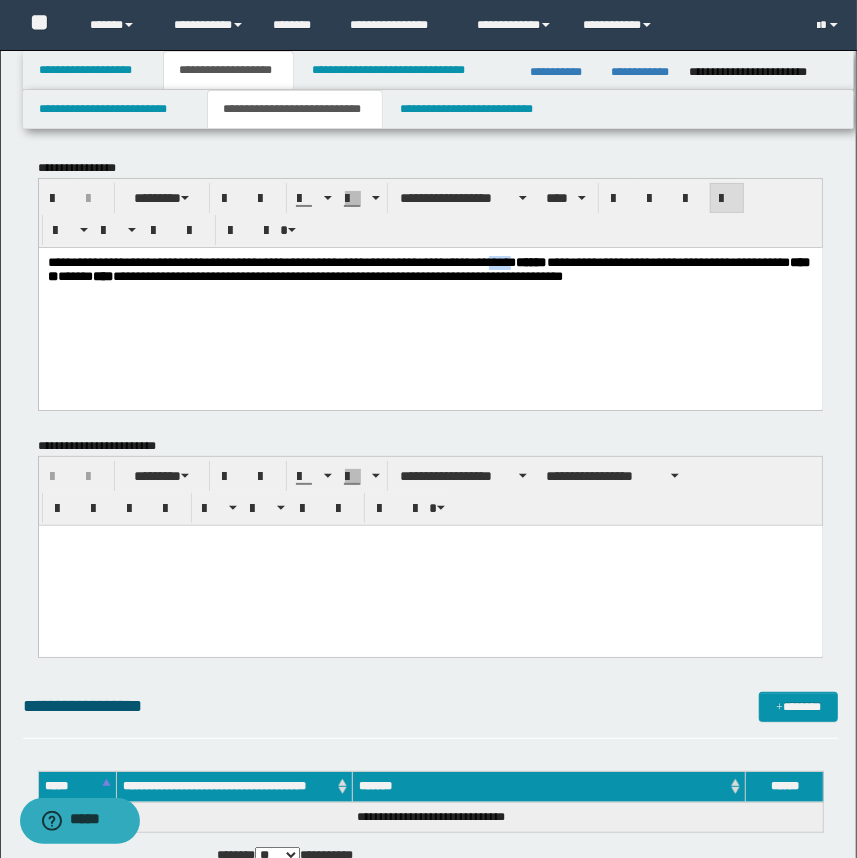 drag, startPoint x: 627, startPoint y: 263, endPoint x: 600, endPoint y: 260, distance: 27.166155 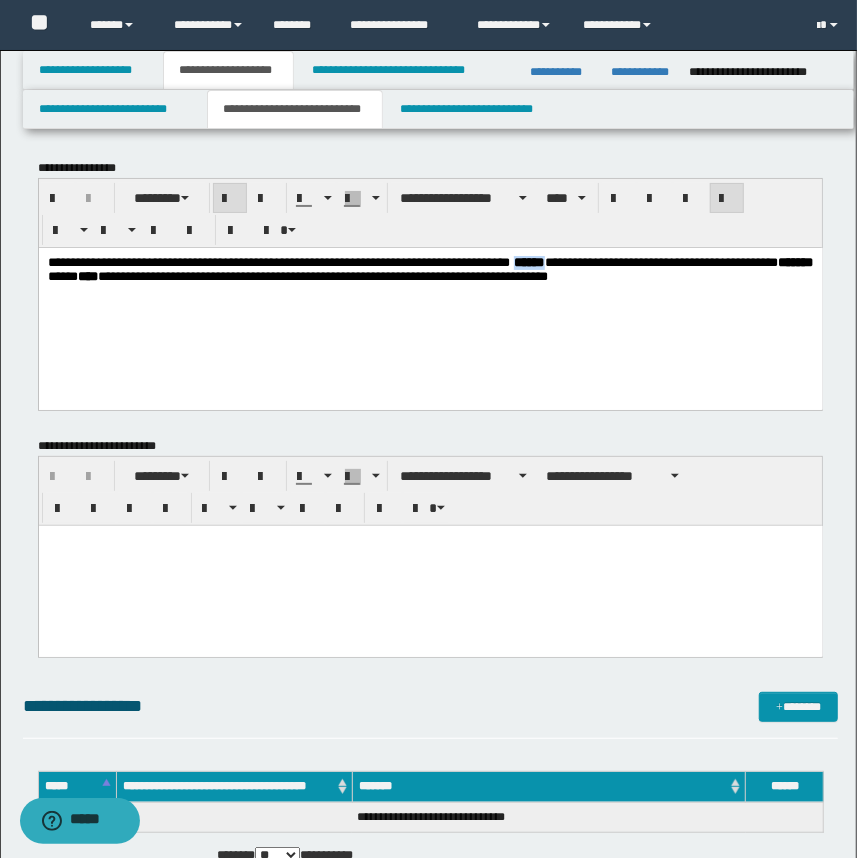 drag, startPoint x: 653, startPoint y: 258, endPoint x: 703, endPoint y: 259, distance: 50.01 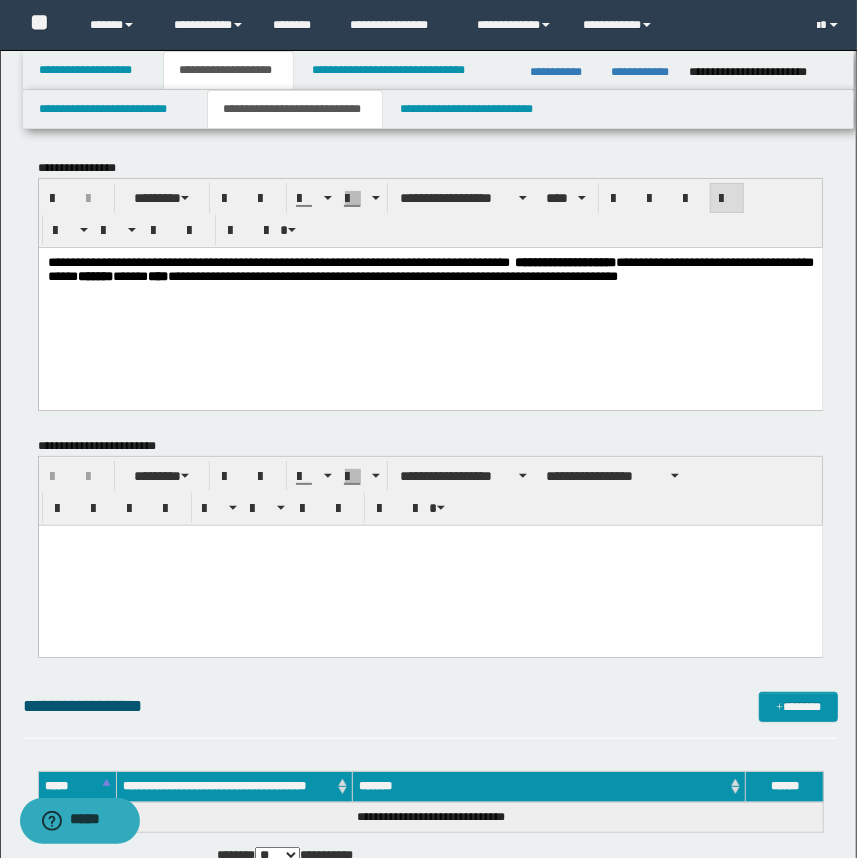 click on "**********" at bounding box center (430, 269) 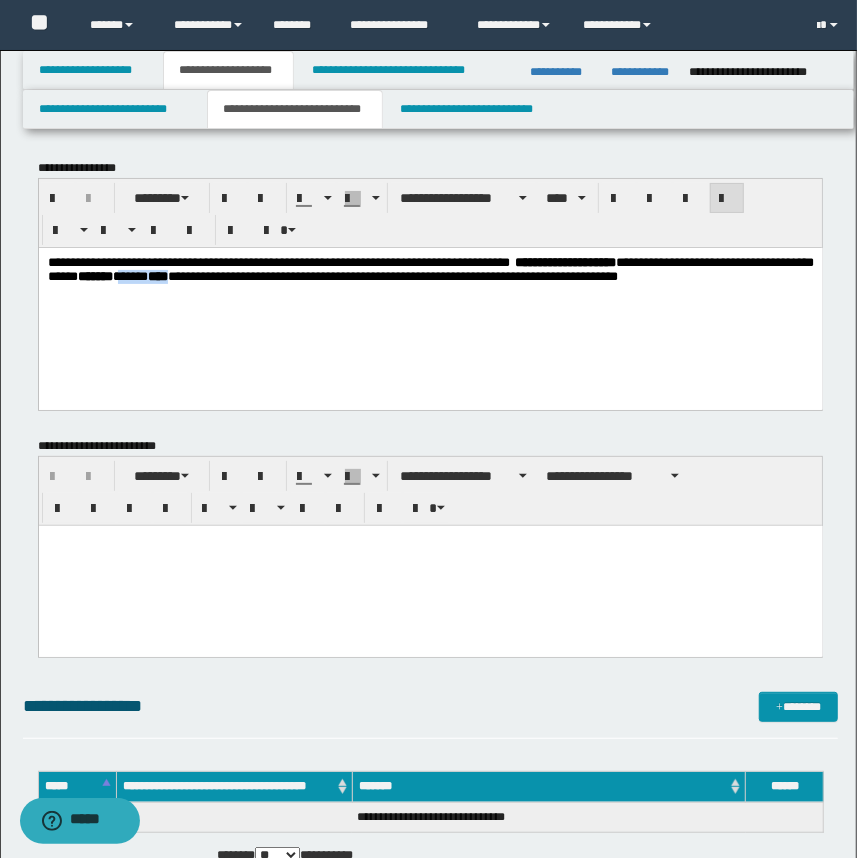 drag, startPoint x: 344, startPoint y: 278, endPoint x: 416, endPoint y: 276, distance: 72.02777 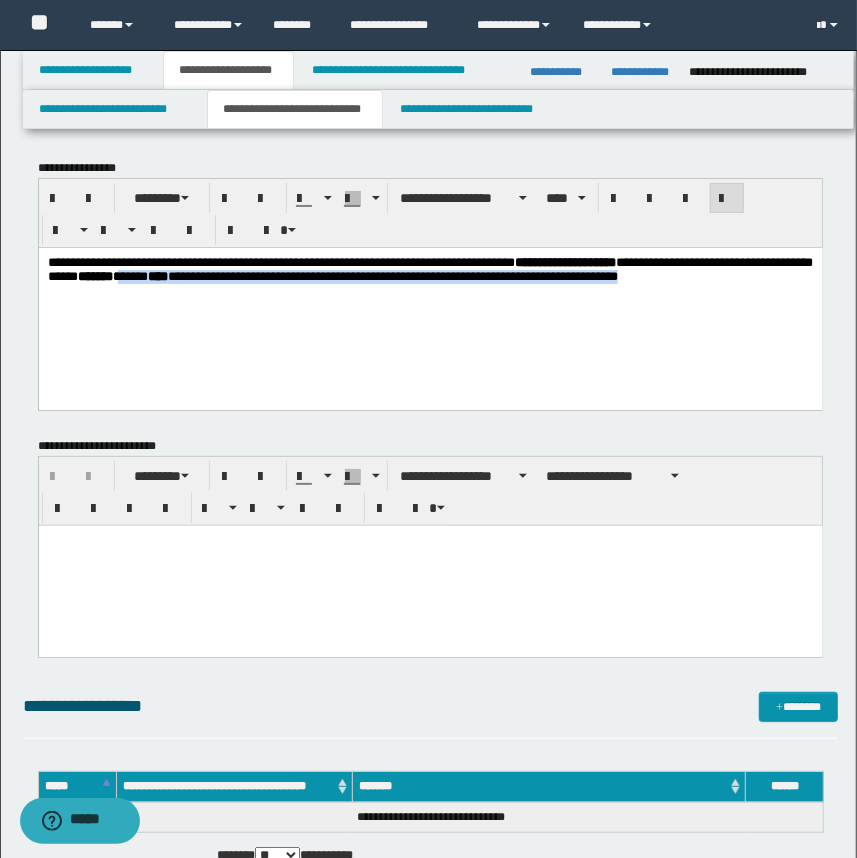 drag, startPoint x: 751, startPoint y: 493, endPoint x: 521, endPoint y: 294, distance: 304.13977 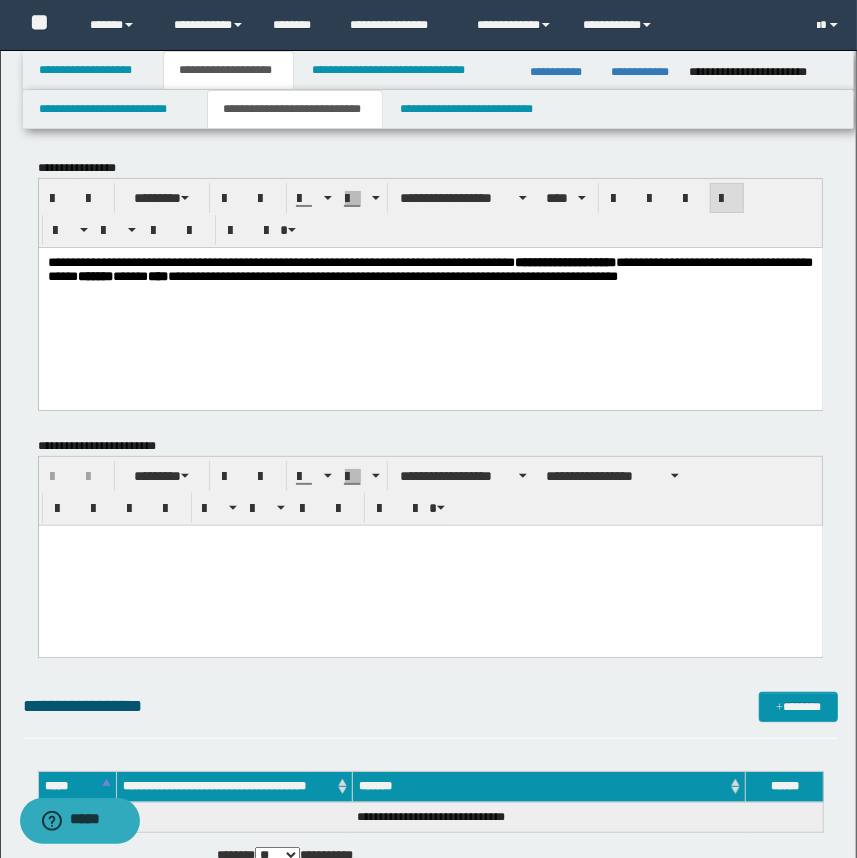 click on "**********" at bounding box center (430, 268) 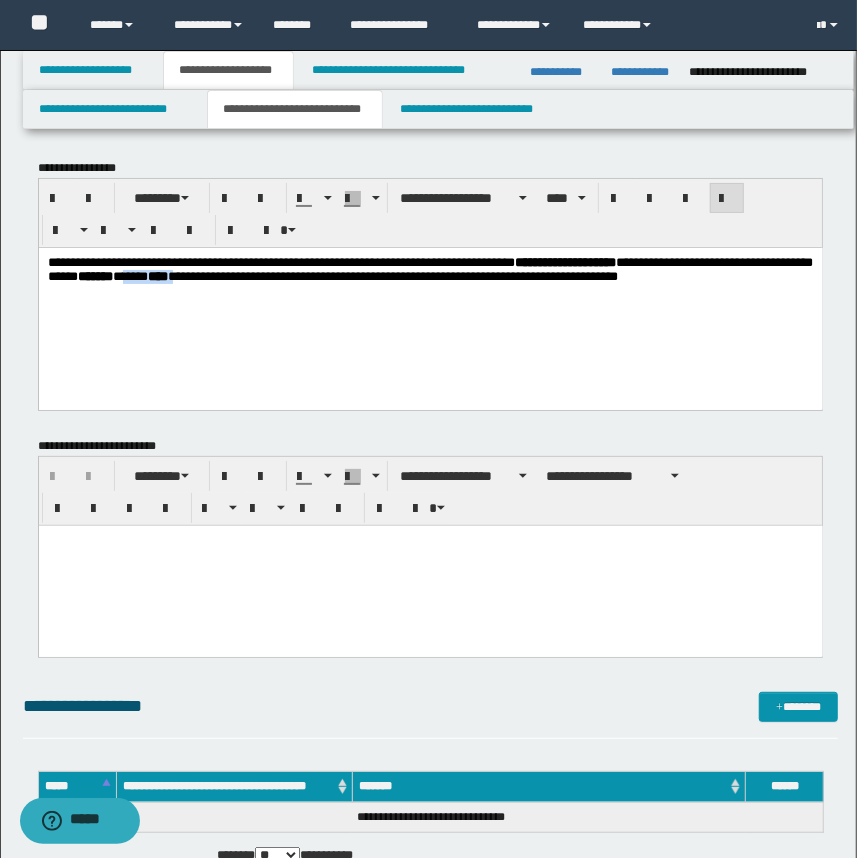 drag, startPoint x: 394, startPoint y: 281, endPoint x: 428, endPoint y: 285, distance: 34.234486 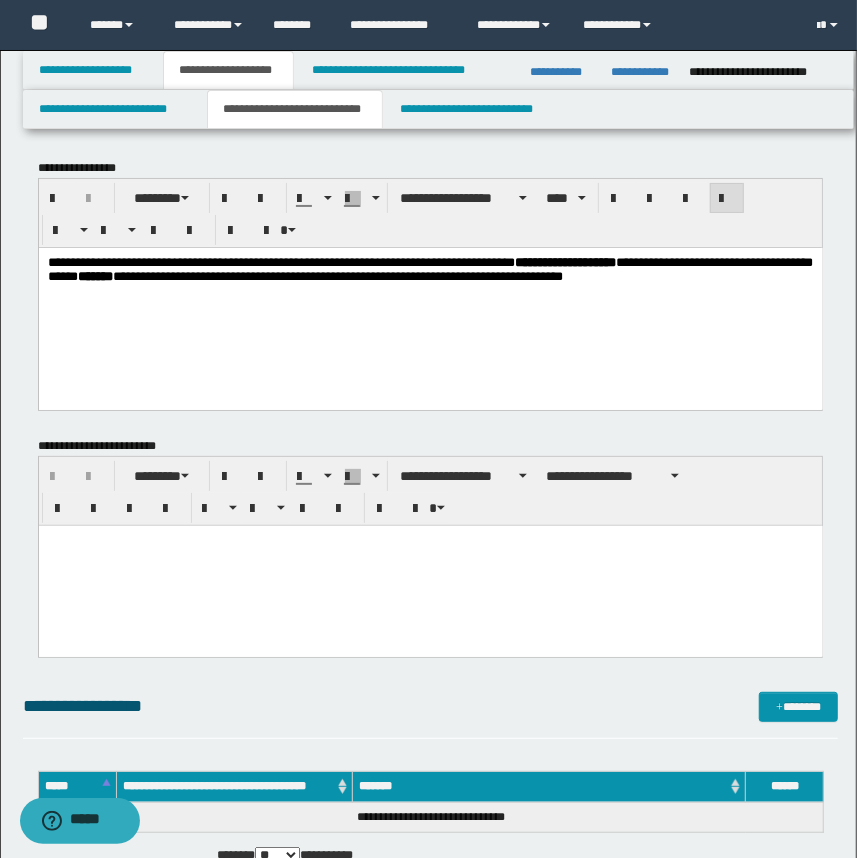 click on "**********" at bounding box center [430, 294] 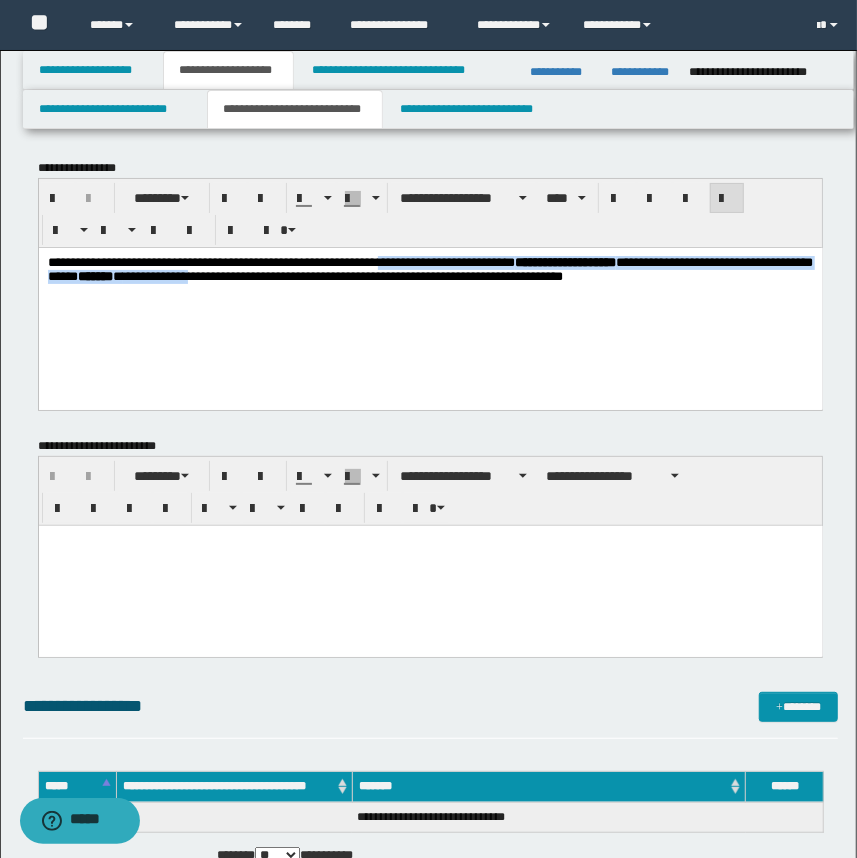 drag, startPoint x: 413, startPoint y: 273, endPoint x: 484, endPoint y: 269, distance: 71.11259 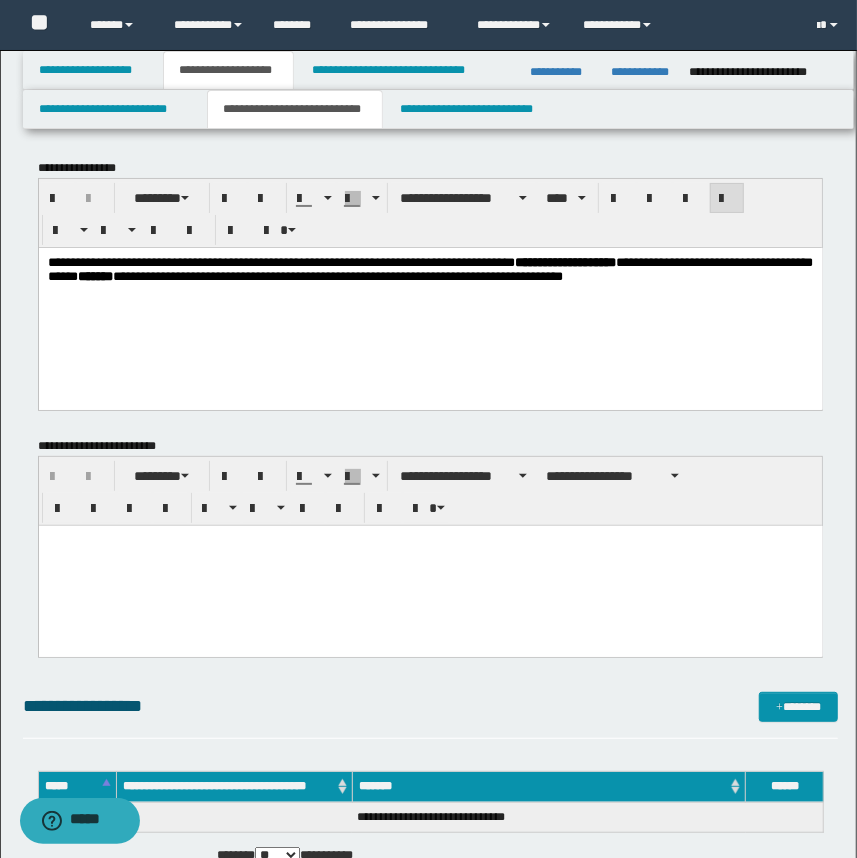 drag, startPoint x: 456, startPoint y: 278, endPoint x: 424, endPoint y: 284, distance: 32.55764 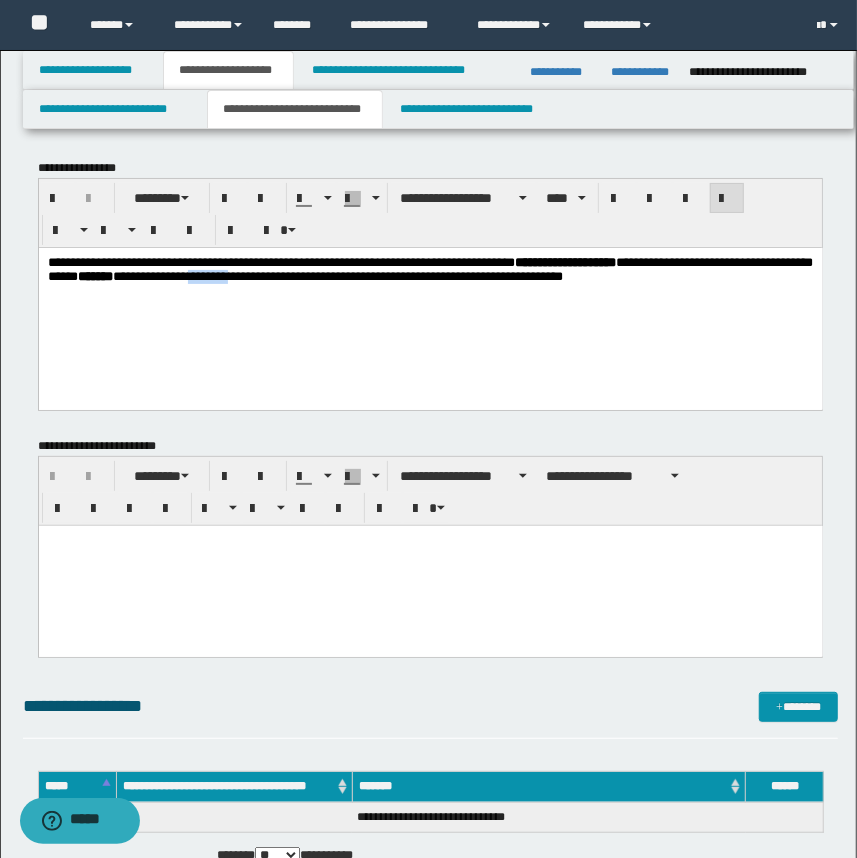 drag, startPoint x: 415, startPoint y: 275, endPoint x: 483, endPoint y: 276, distance: 68.007355 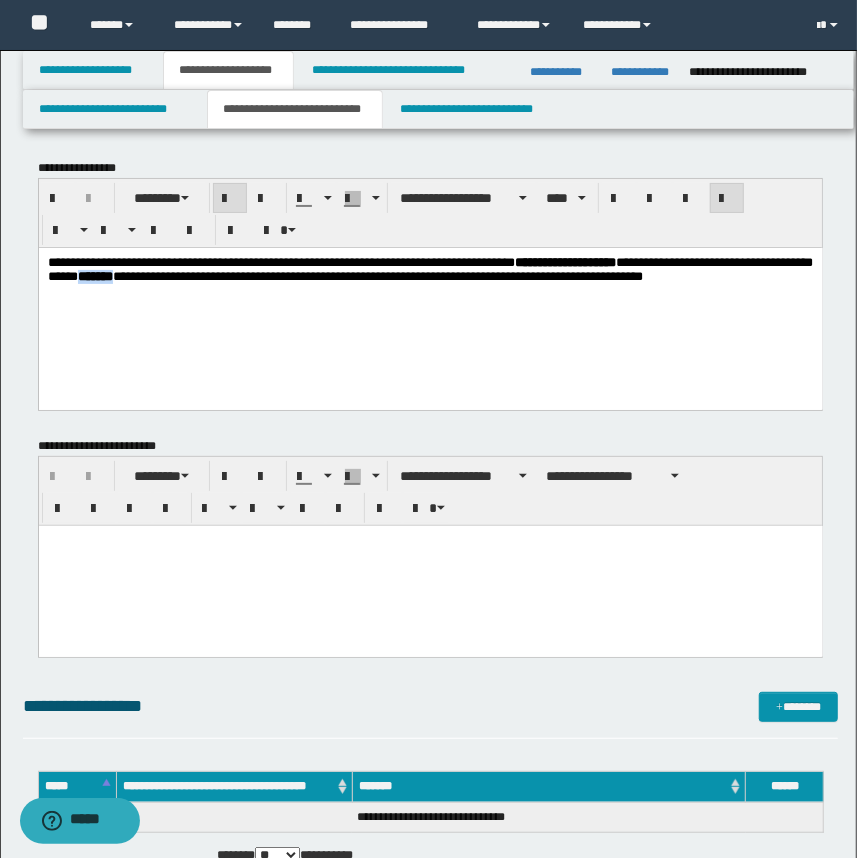 drag, startPoint x: 278, startPoint y: 275, endPoint x: 337, endPoint y: 276, distance: 59.008472 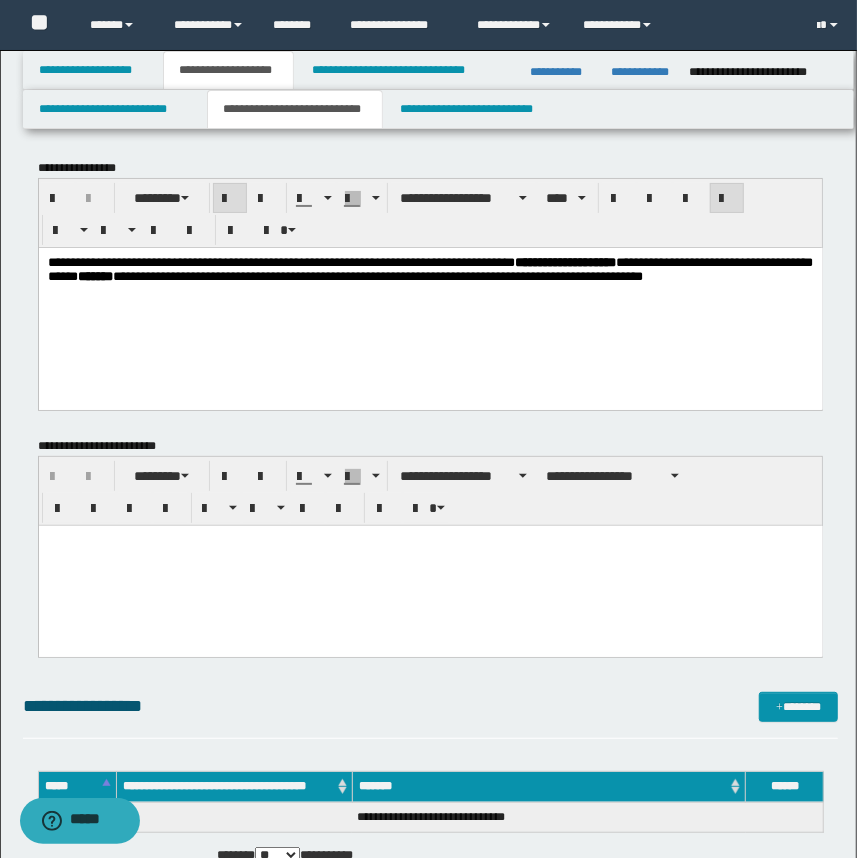 click on "**********" at bounding box center (430, 269) 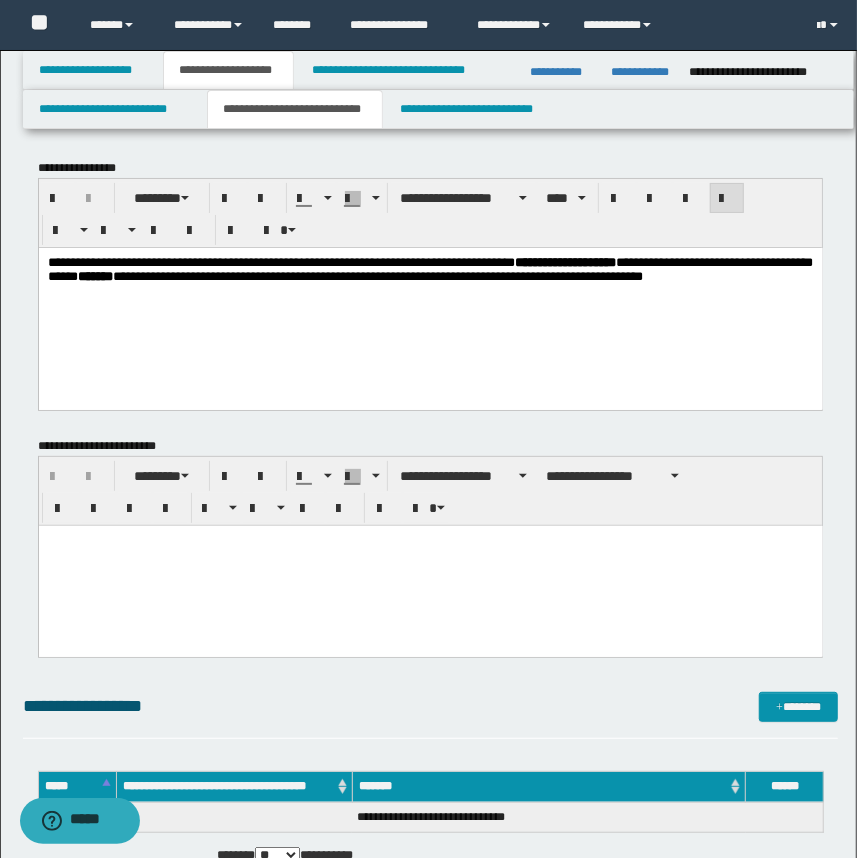 click on "*******" at bounding box center [94, 275] 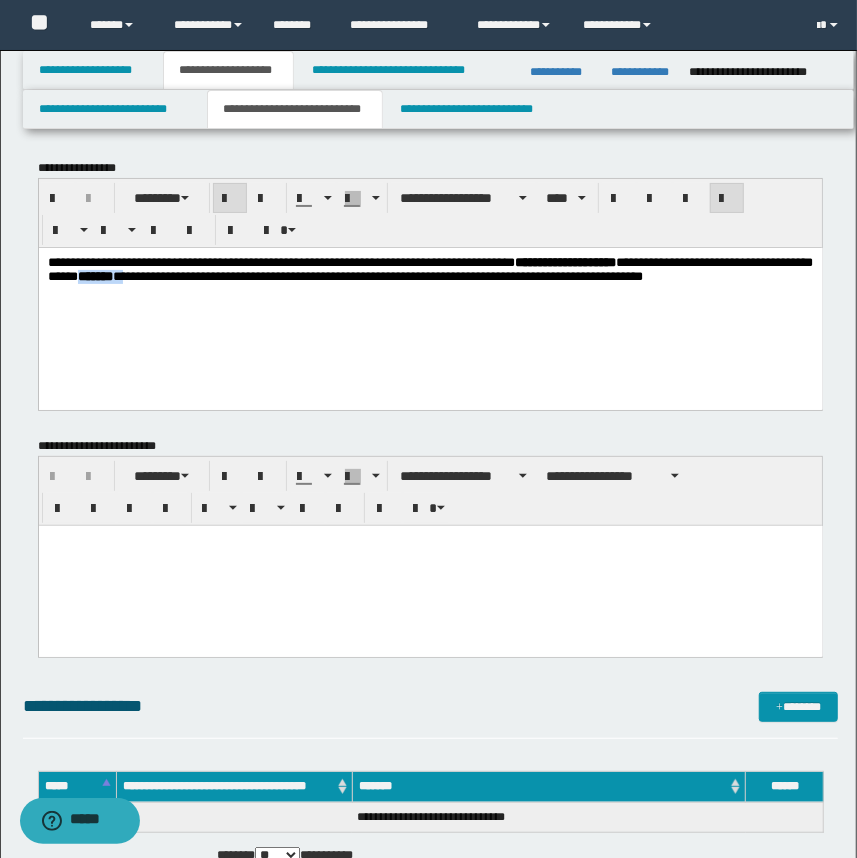 drag, startPoint x: 275, startPoint y: 285, endPoint x: 333, endPoint y: 278, distance: 58.420887 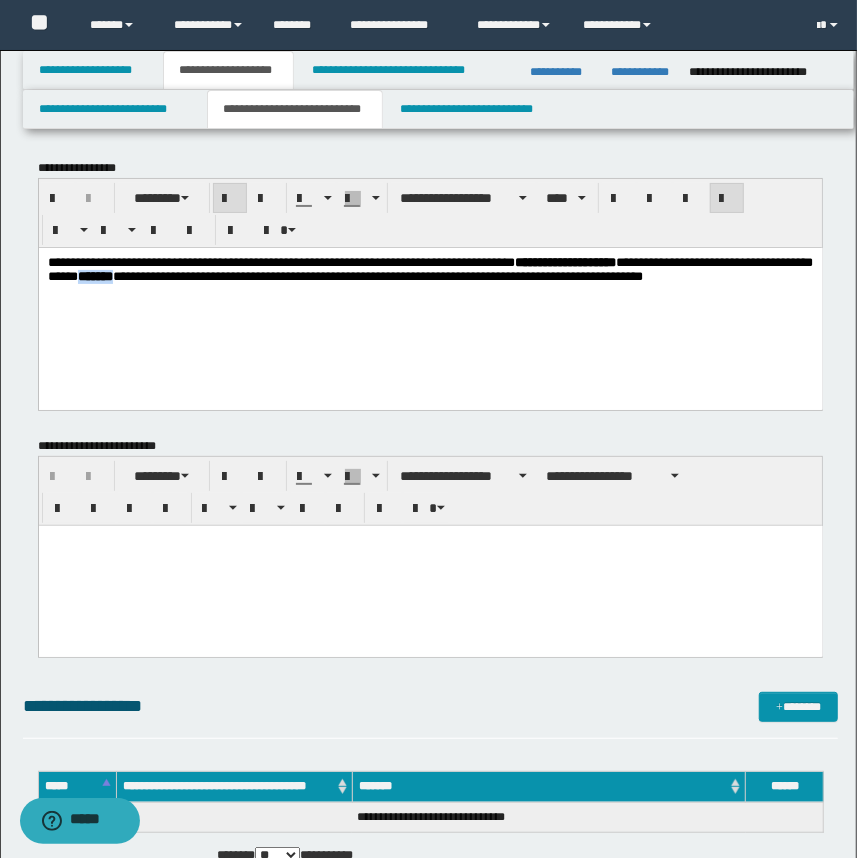 drag, startPoint x: 339, startPoint y: 279, endPoint x: 281, endPoint y: 273, distance: 58.30952 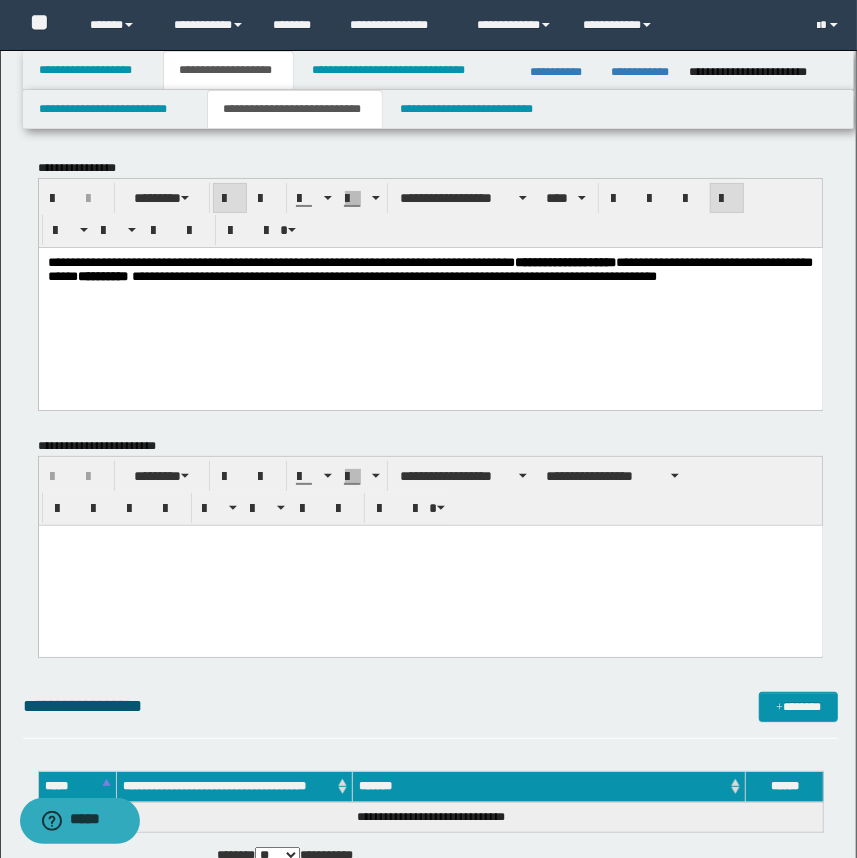 click at bounding box center (430, 565) 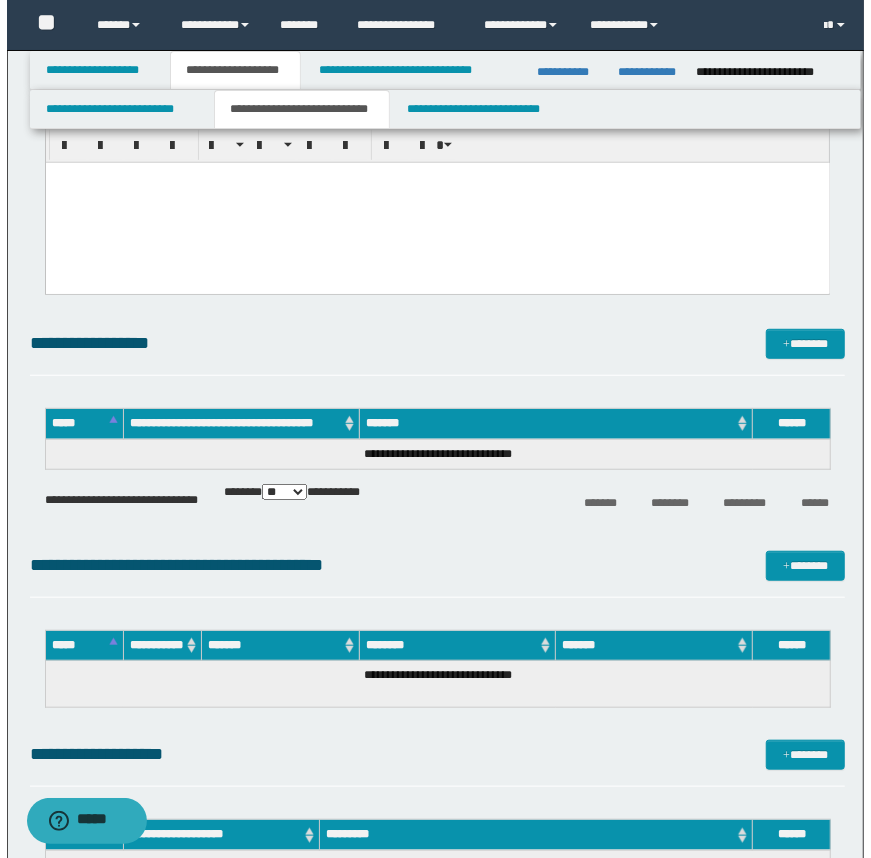 scroll, scrollTop: 272, scrollLeft: 0, axis: vertical 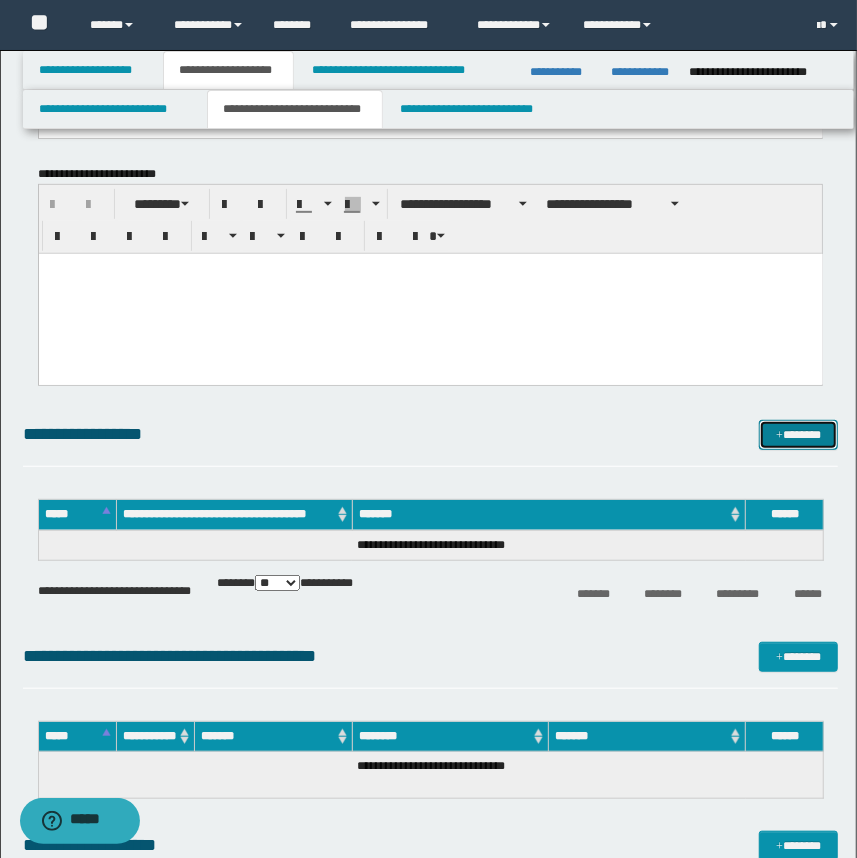 click at bounding box center (779, 436) 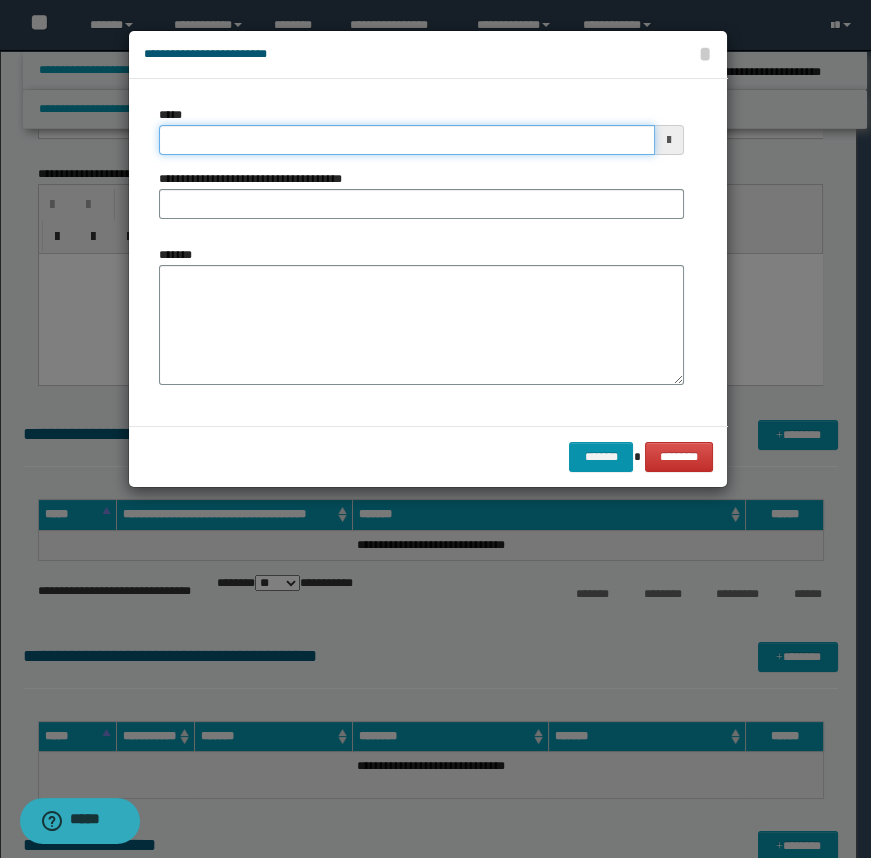 click on "*****" at bounding box center [407, 140] 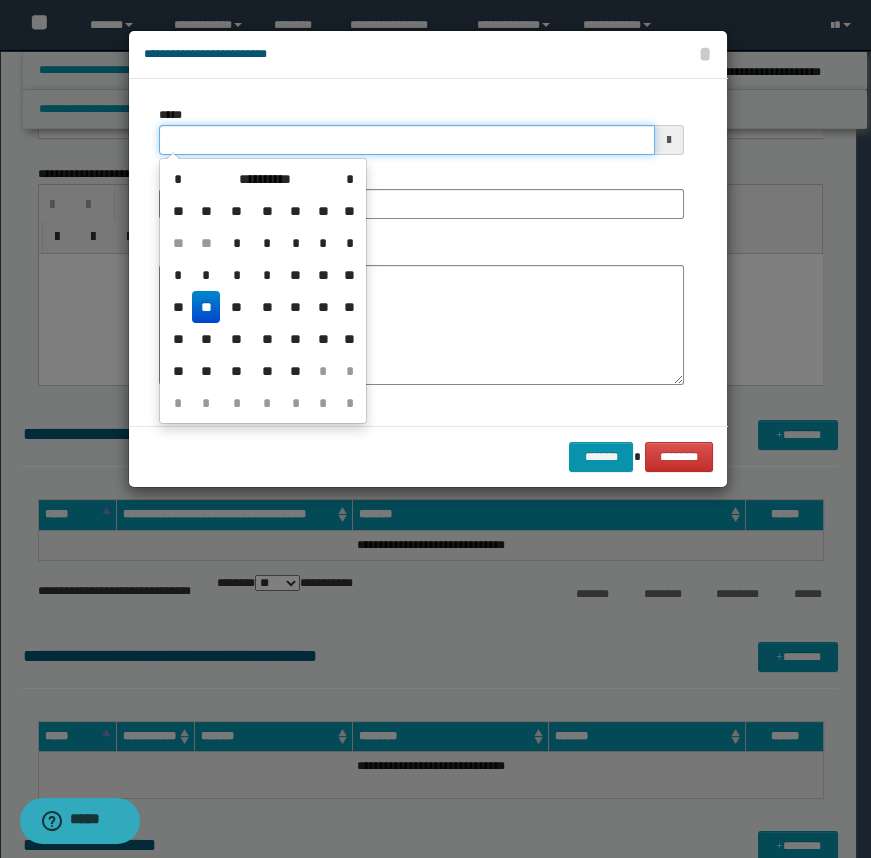 click on "*****" at bounding box center (407, 140) 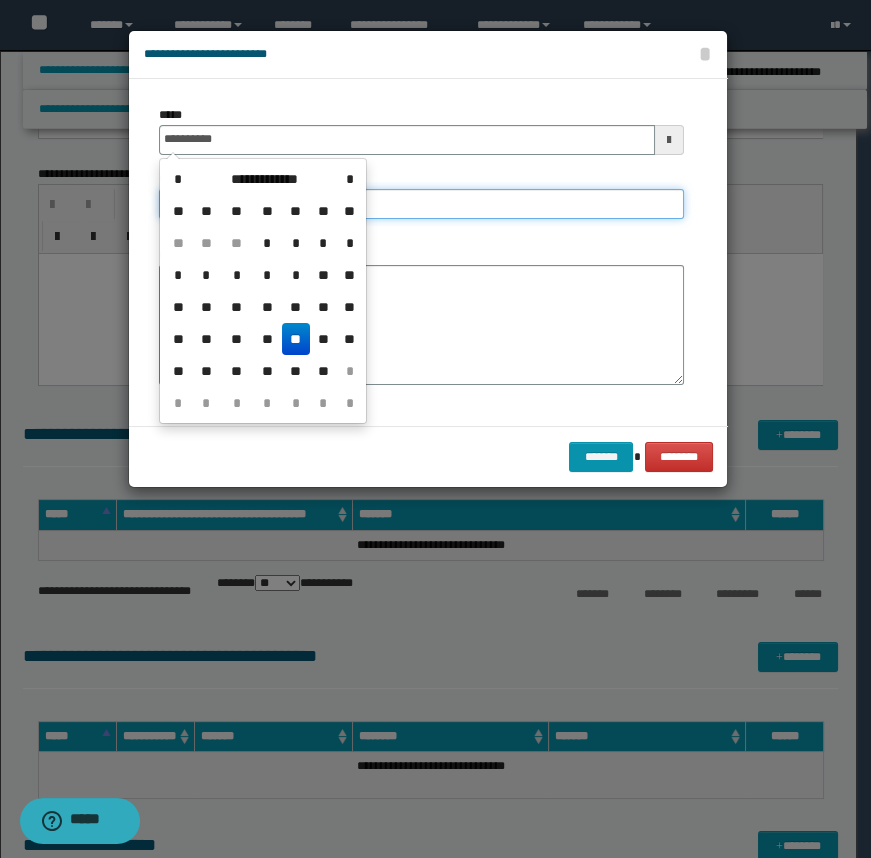 type on "**********" 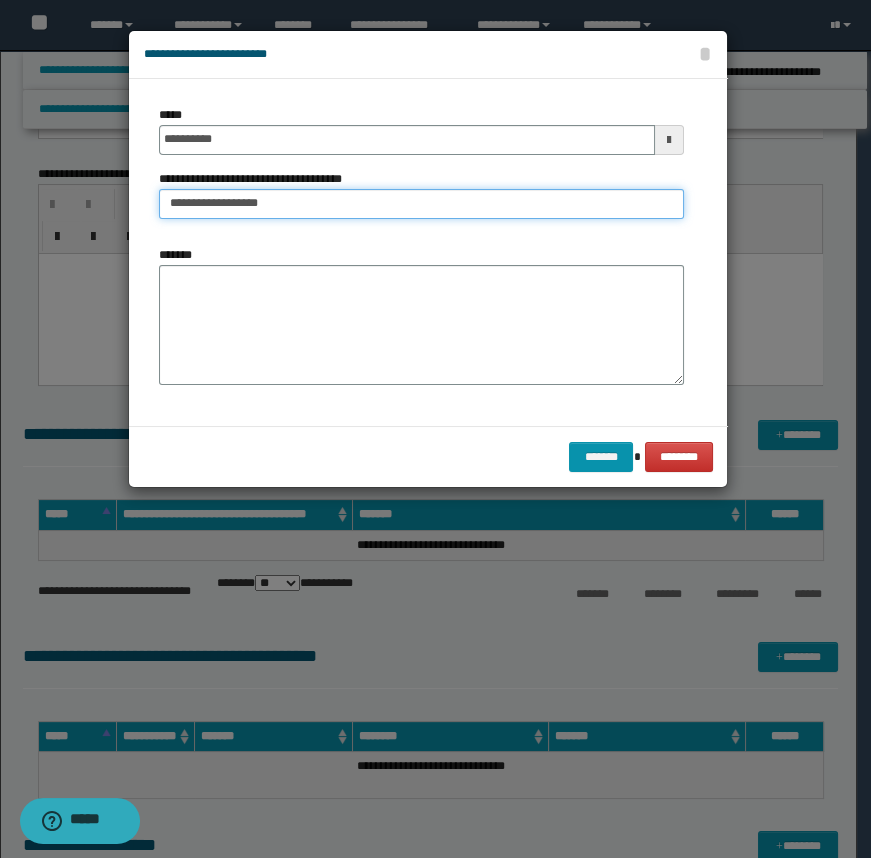 type on "**********" 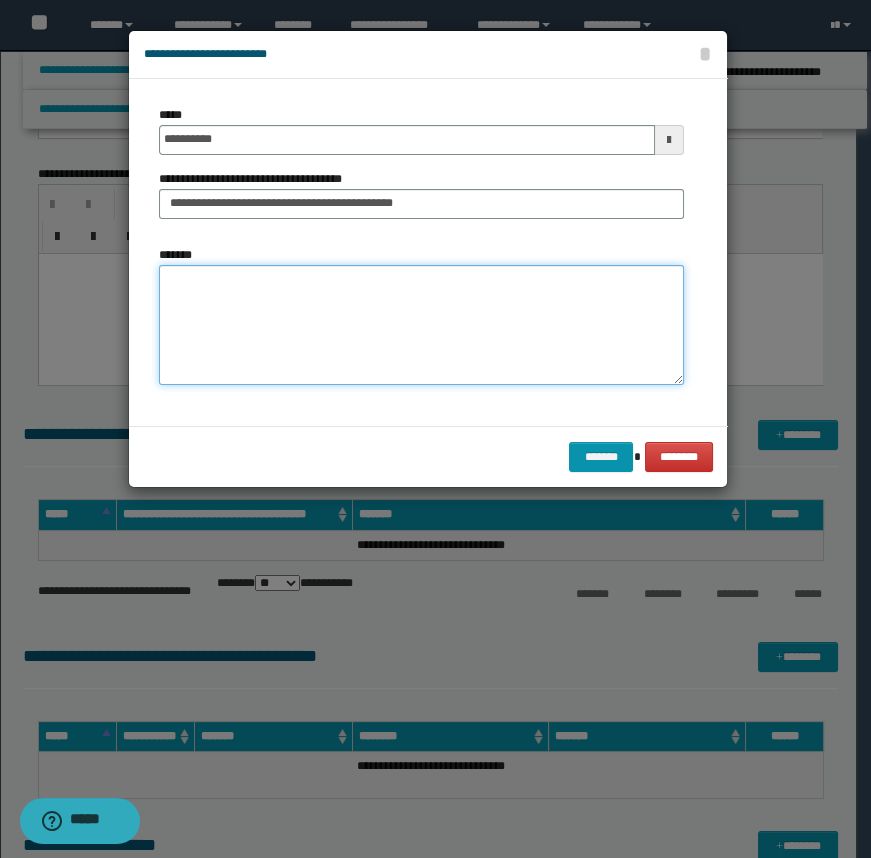 click on "*******" at bounding box center [421, 325] 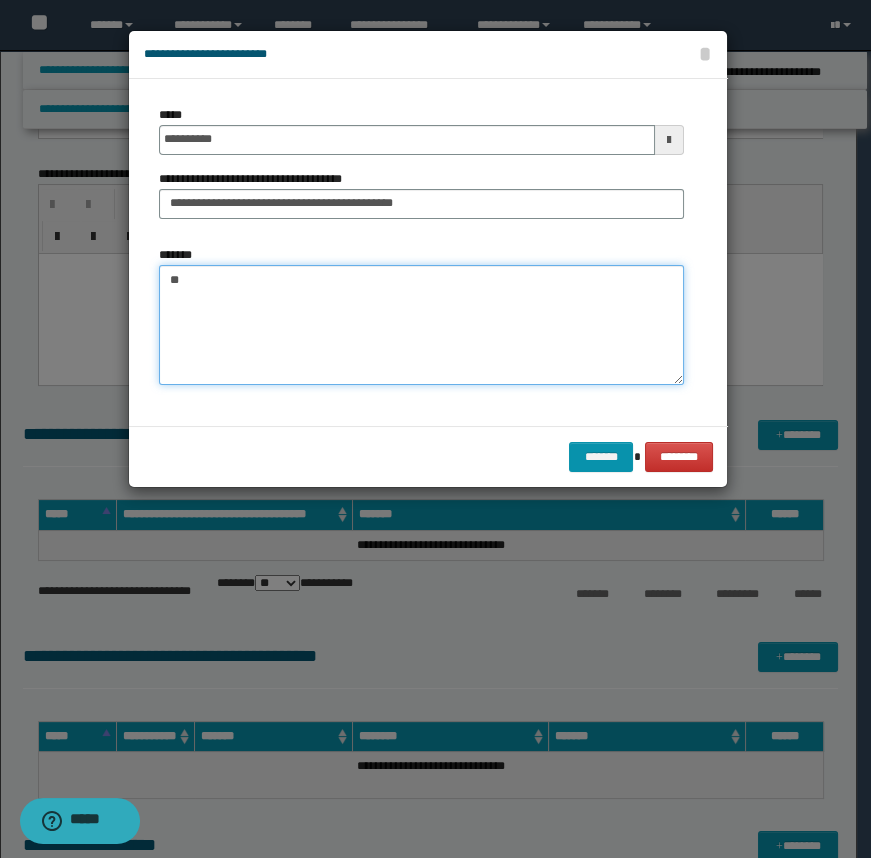 type on "*" 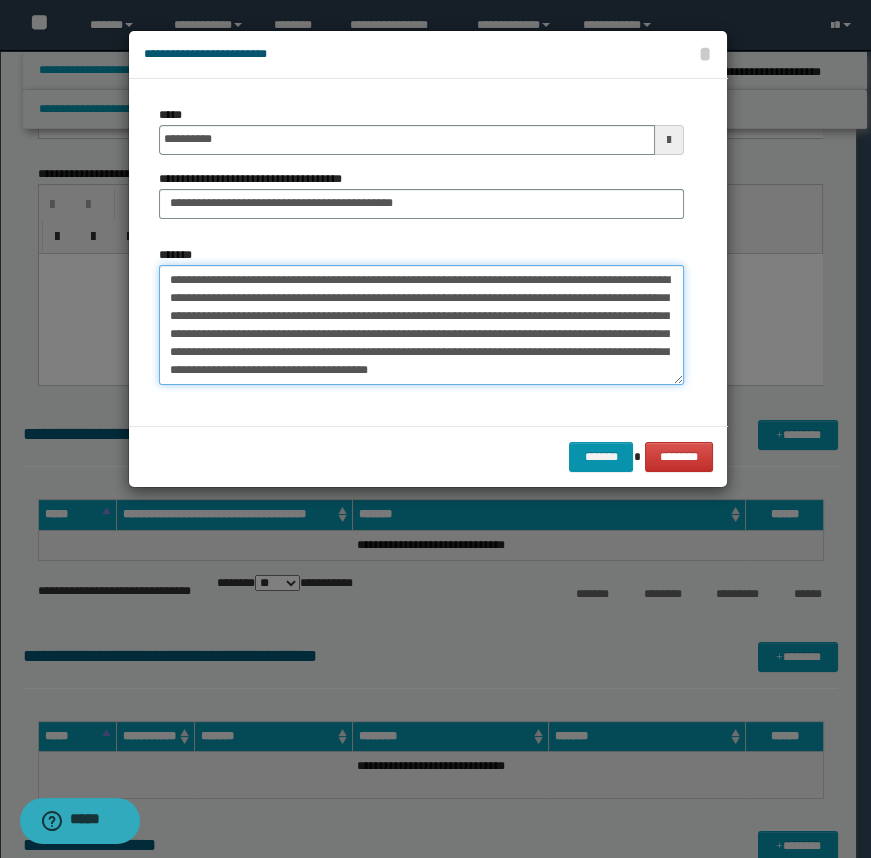 click on "**********" at bounding box center [421, 325] 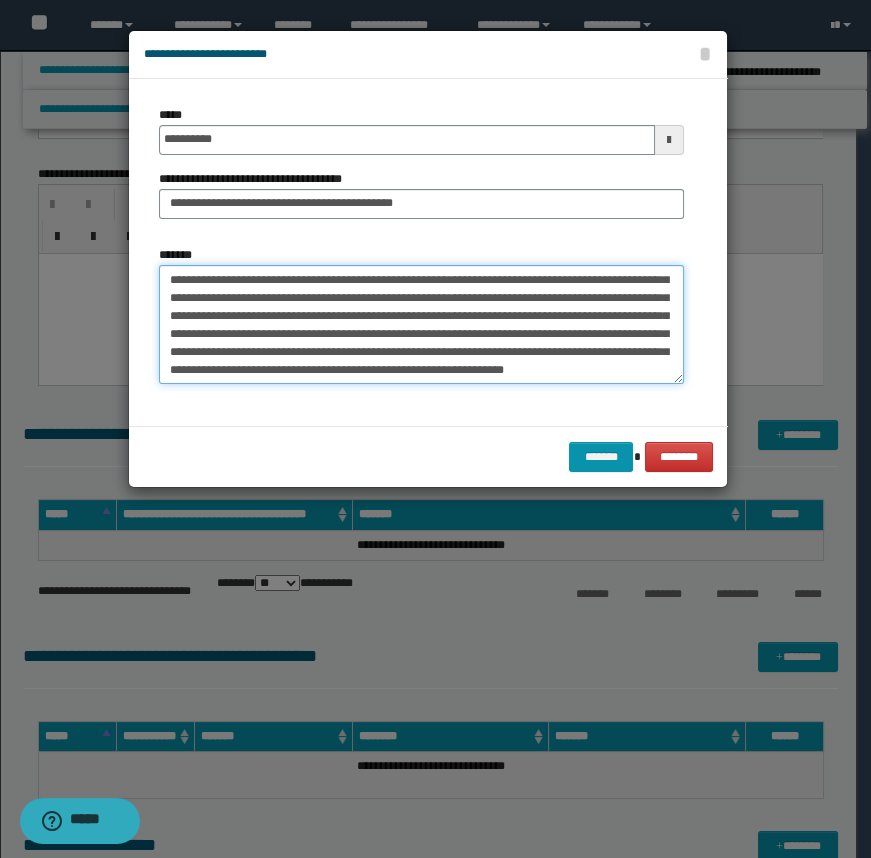 scroll, scrollTop: 101, scrollLeft: 0, axis: vertical 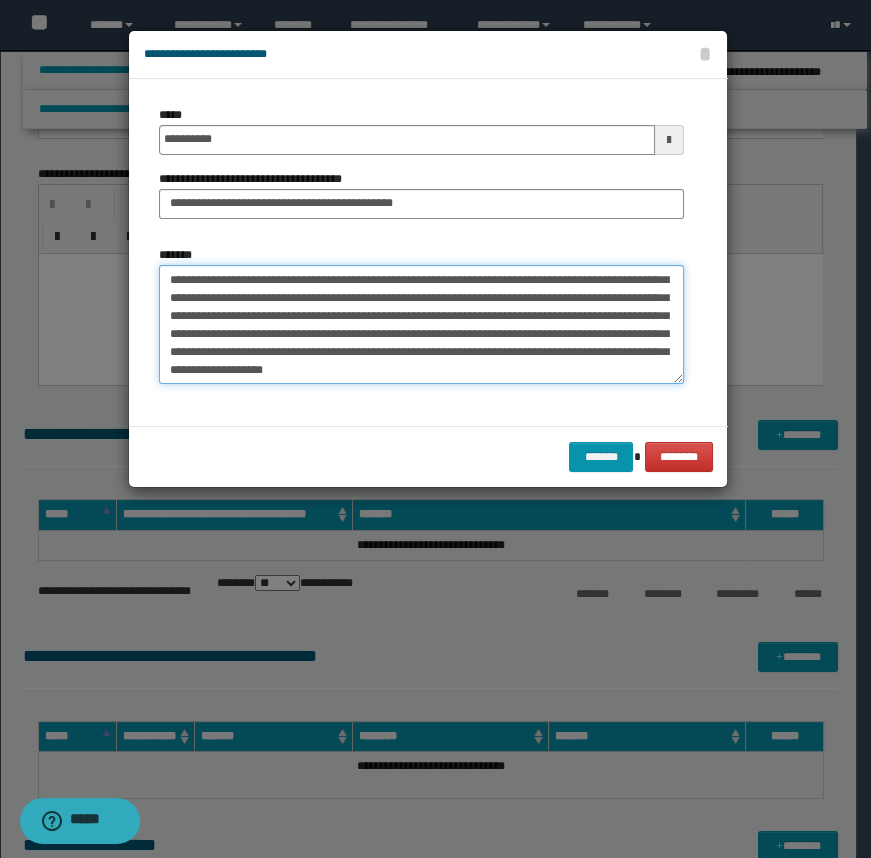 click on "**********" at bounding box center (421, 325) 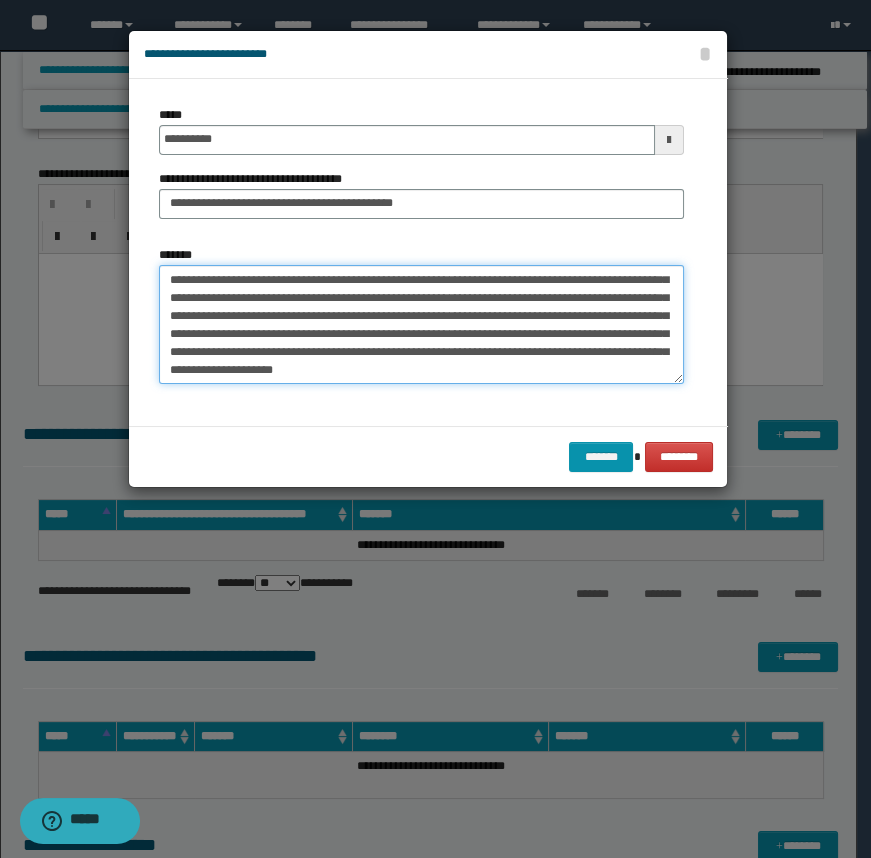 click on "**********" at bounding box center [421, 325] 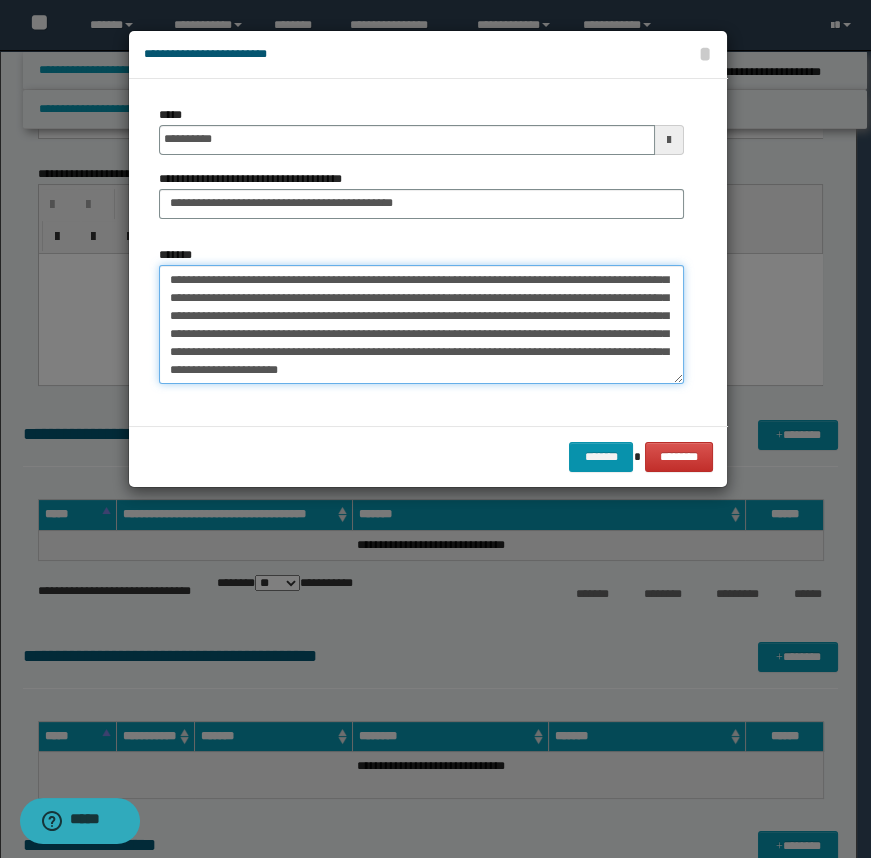 click on "**********" at bounding box center [421, 325] 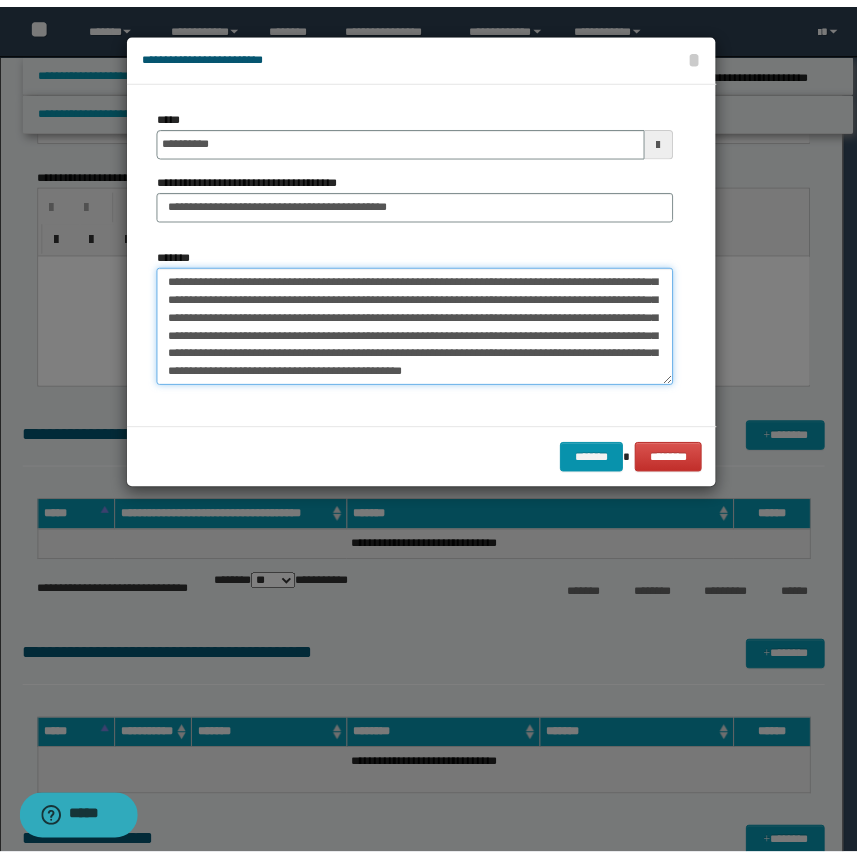 scroll, scrollTop: 155, scrollLeft: 0, axis: vertical 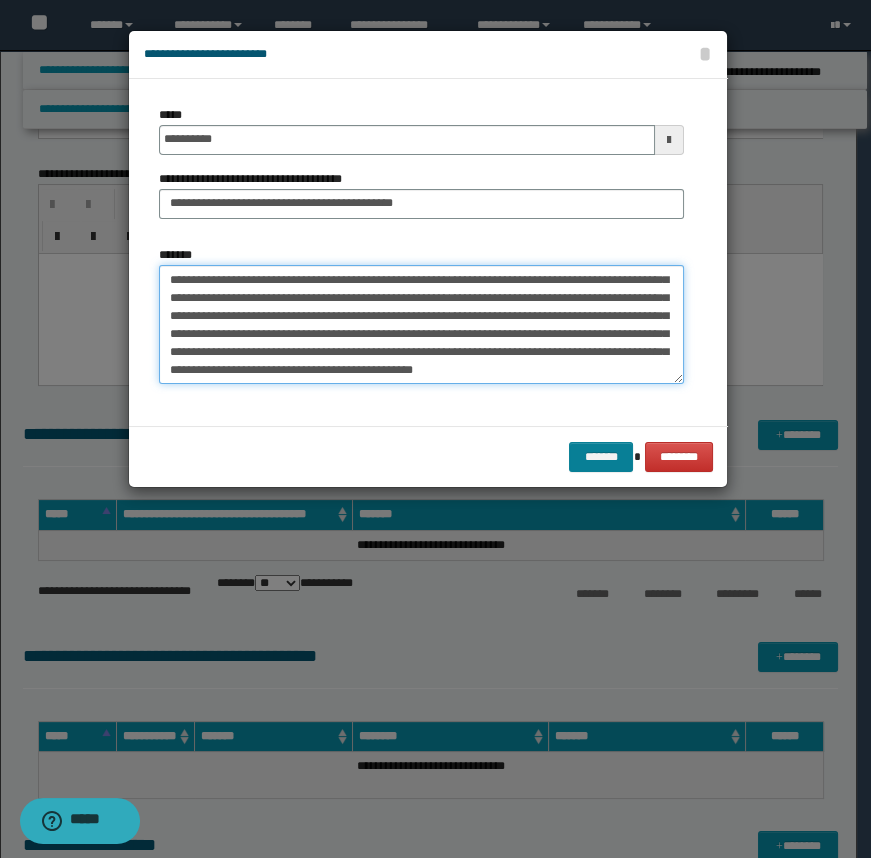 type on "**********" 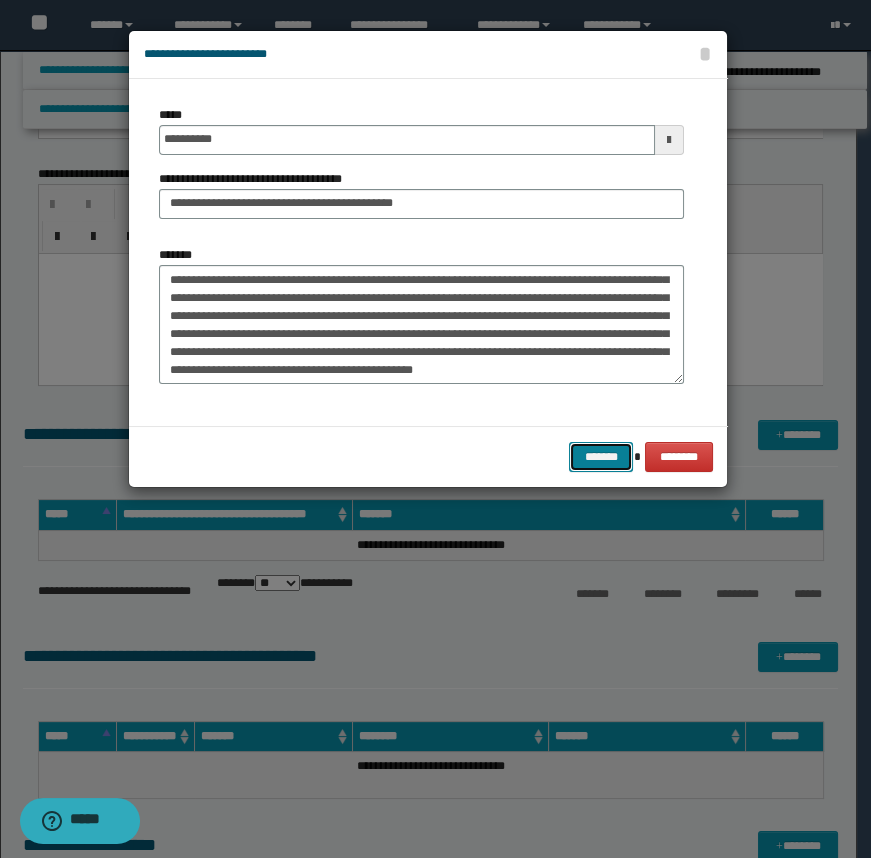 click on "*******" at bounding box center [601, 457] 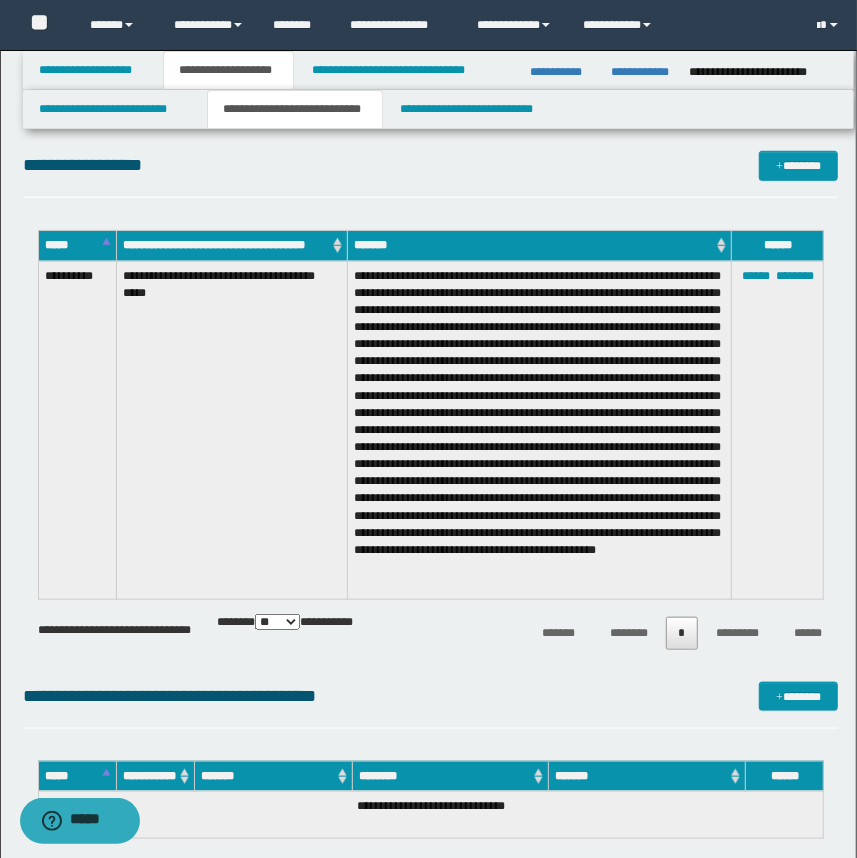 scroll, scrollTop: 545, scrollLeft: 0, axis: vertical 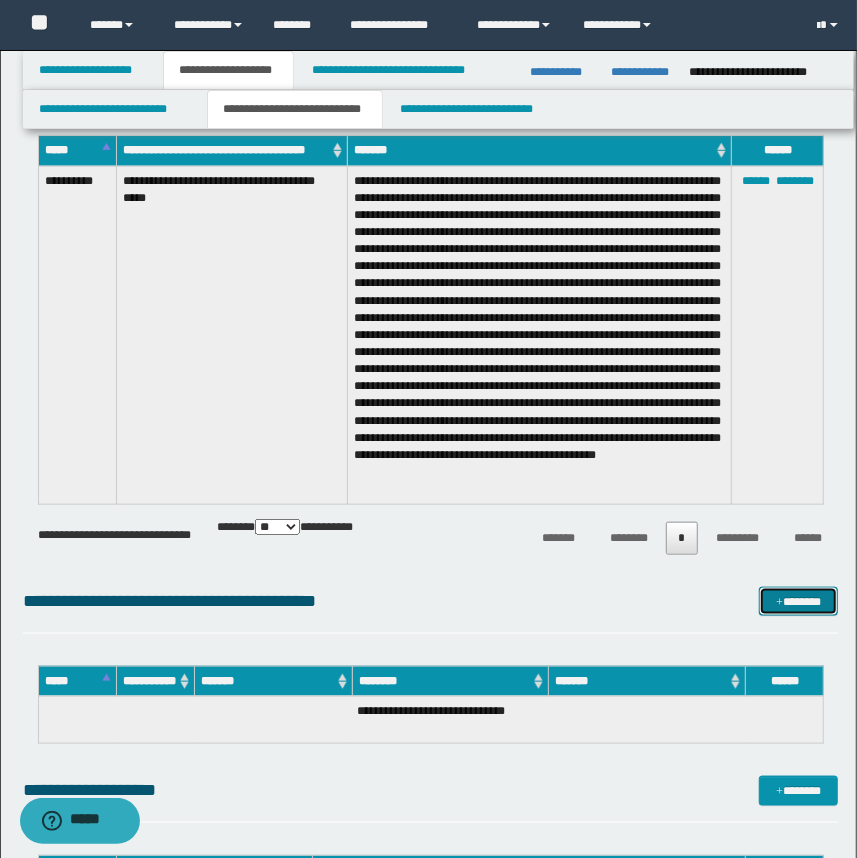 click on "*******" at bounding box center (799, 602) 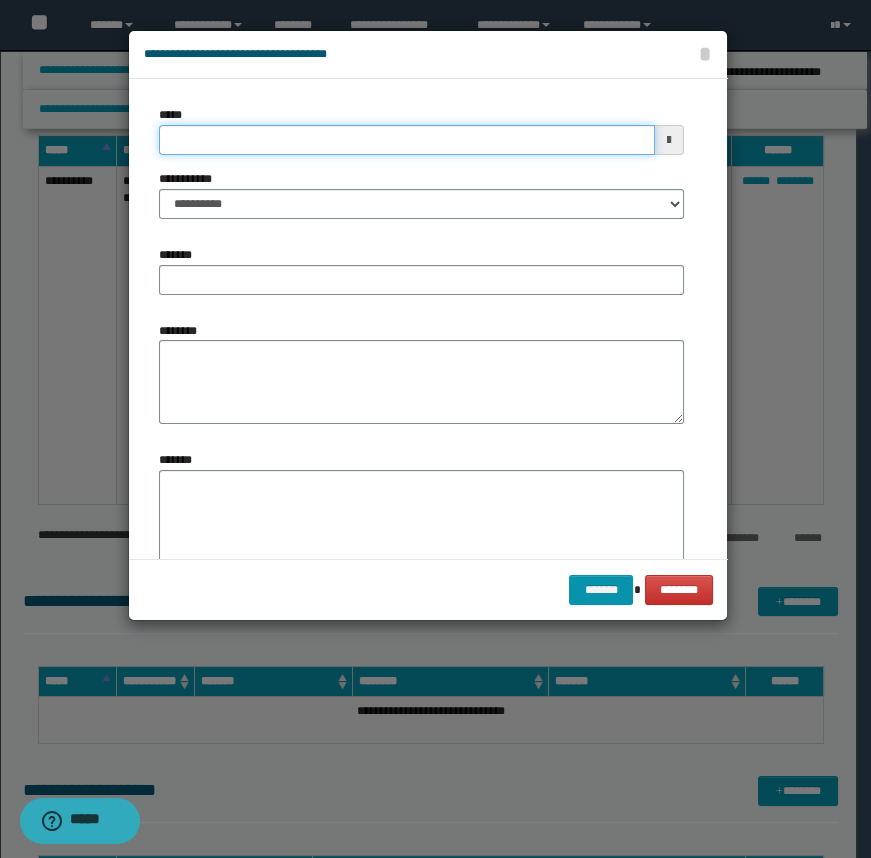 click on "*****" at bounding box center [407, 140] 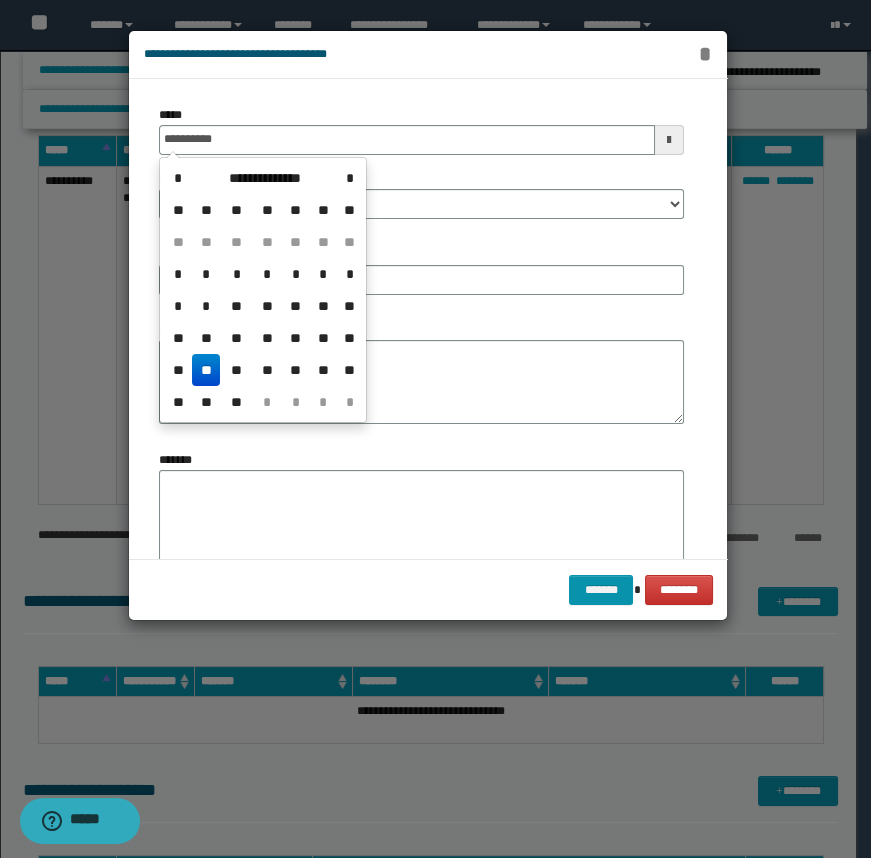 type on "**********" 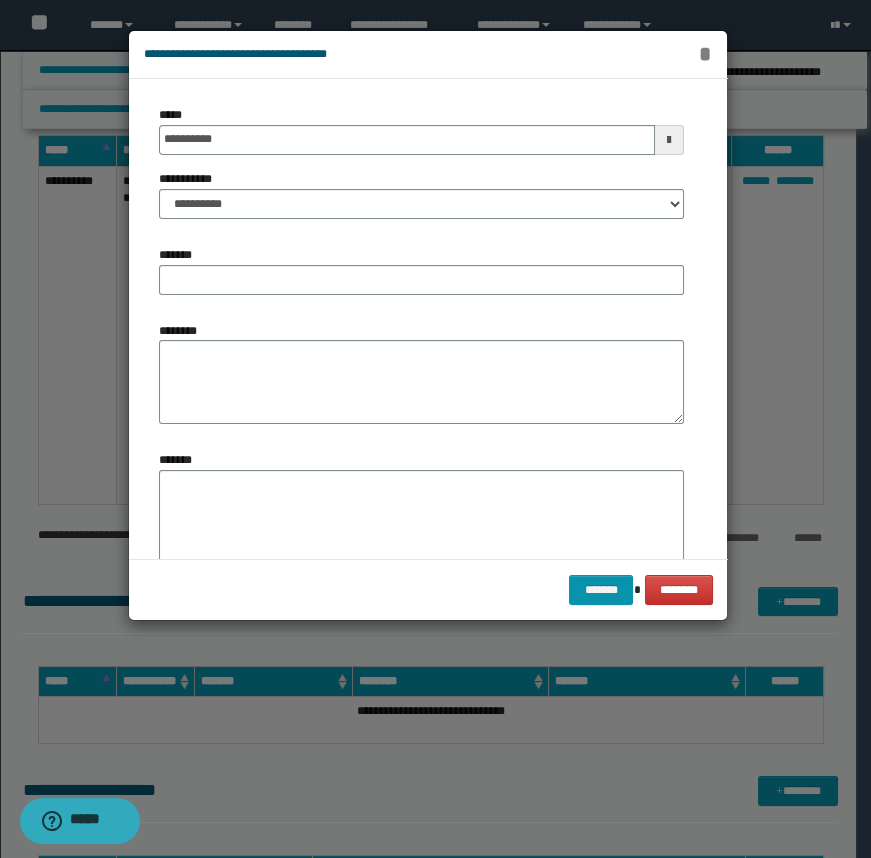 drag, startPoint x: 700, startPoint y: 49, endPoint x: 685, endPoint y: 57, distance: 17 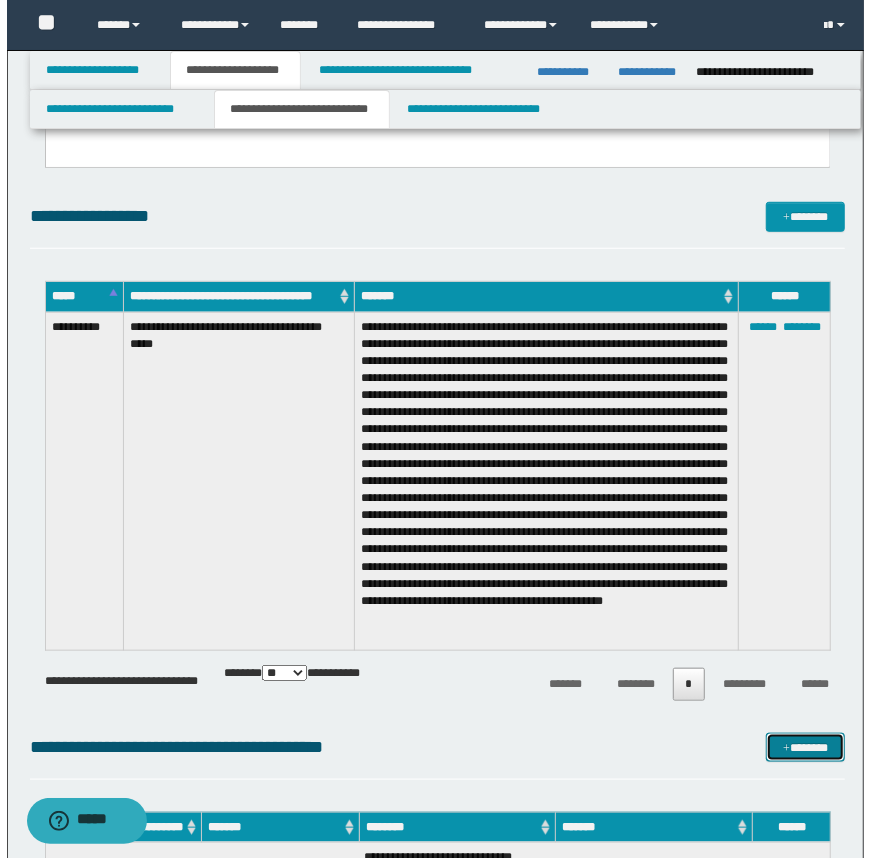 scroll, scrollTop: 454, scrollLeft: 0, axis: vertical 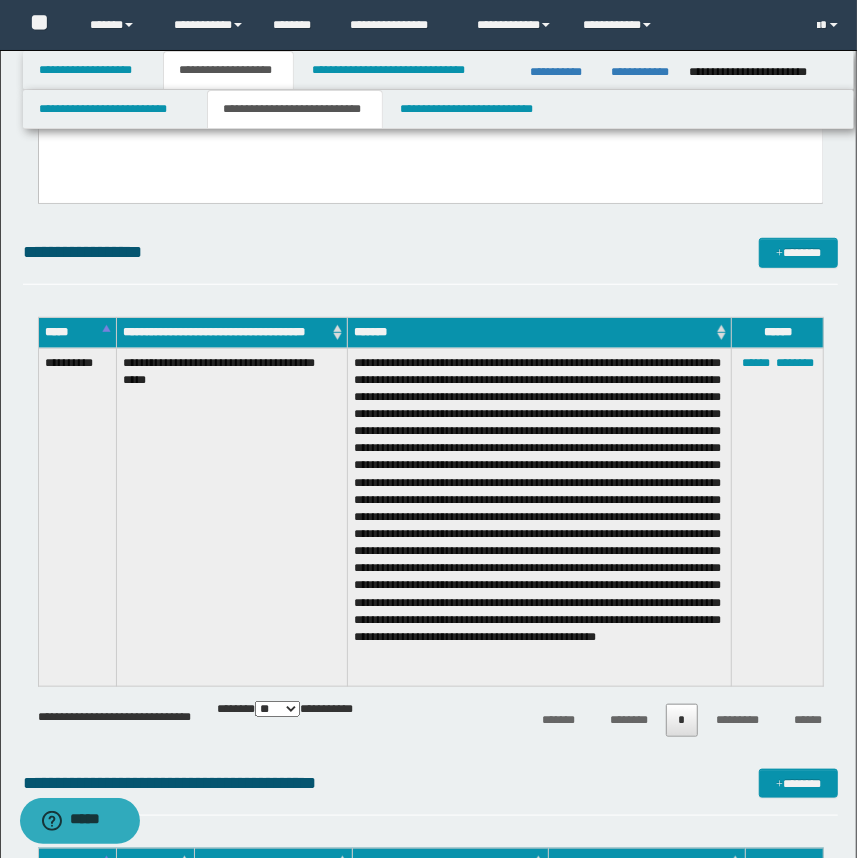 click on "**********" at bounding box center [431, 683] 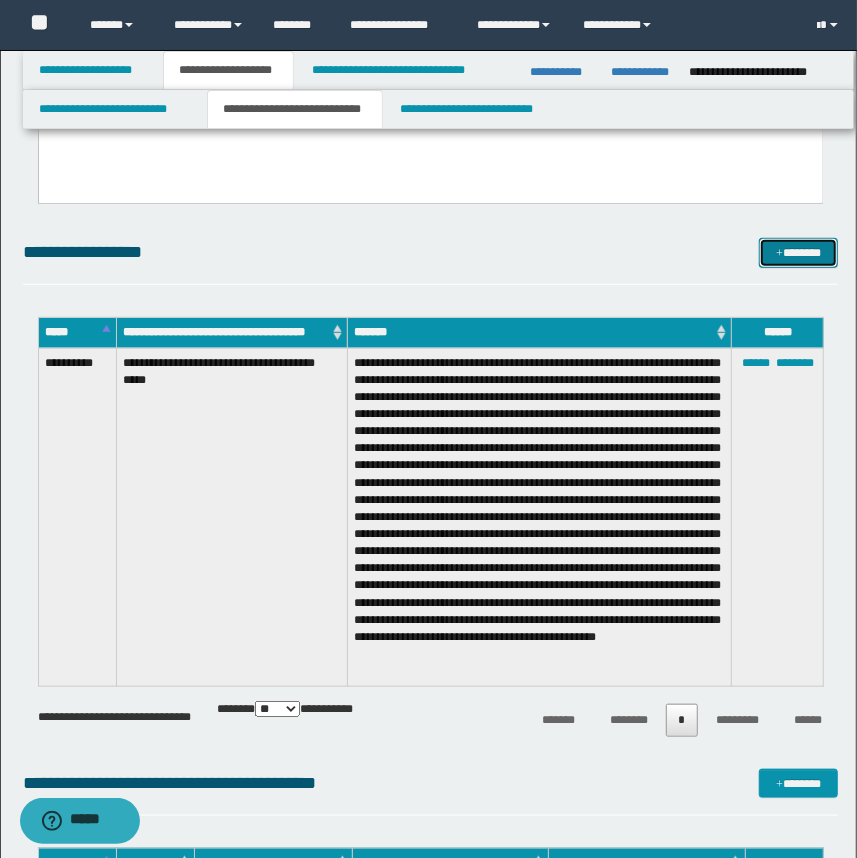 click on "*******" at bounding box center (799, 253) 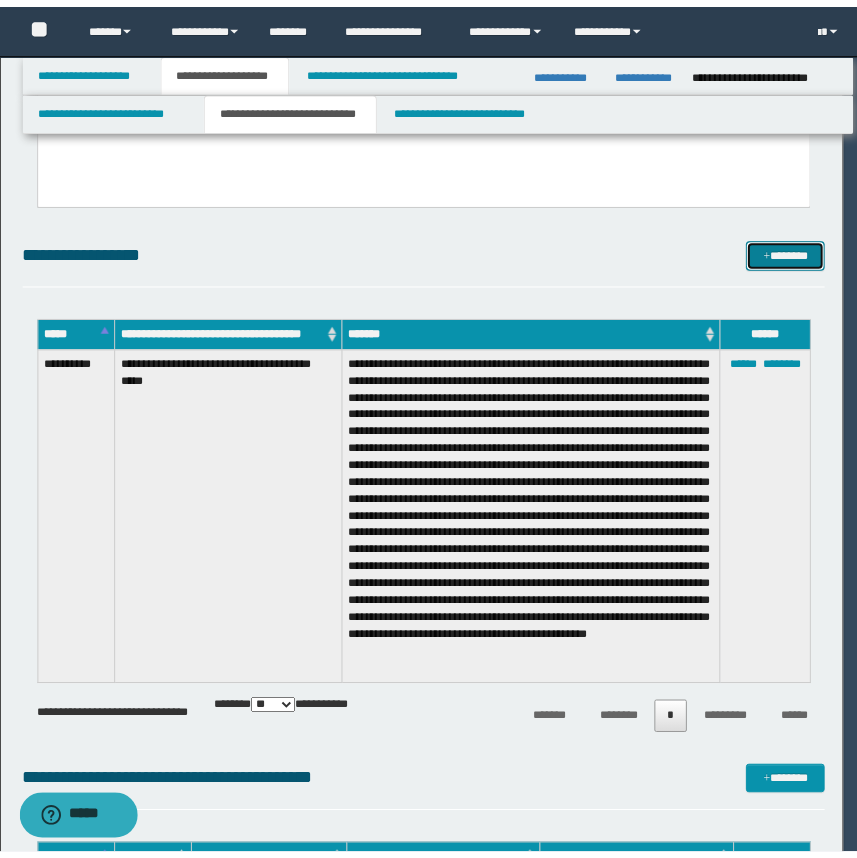 scroll, scrollTop: 0, scrollLeft: 0, axis: both 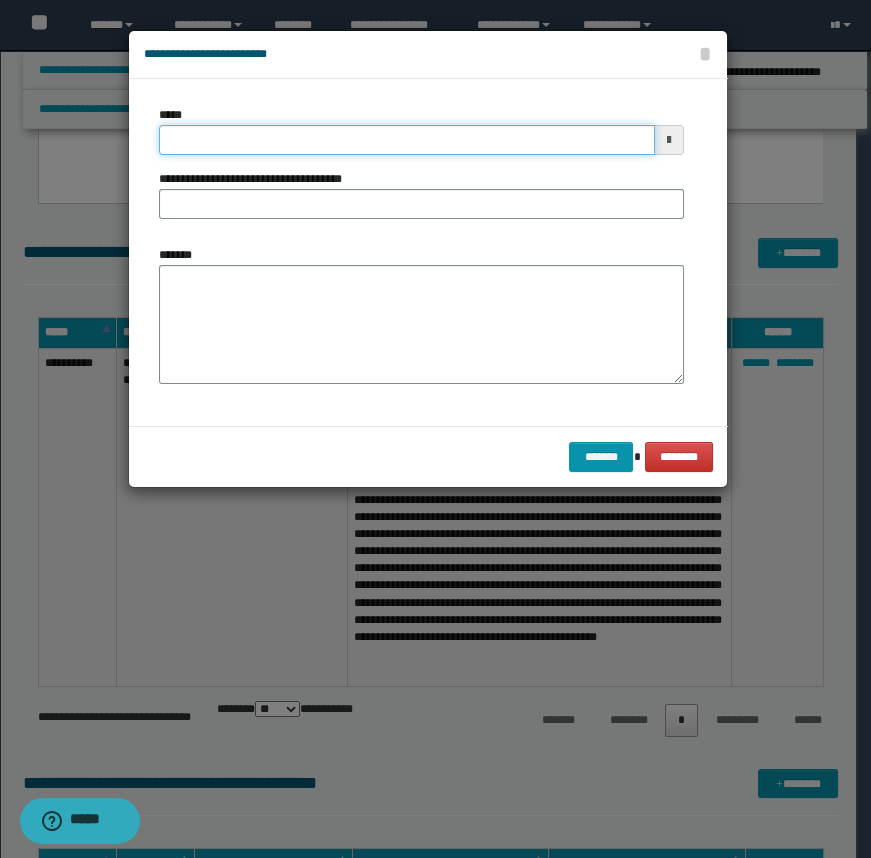 click on "*****" at bounding box center [407, 140] 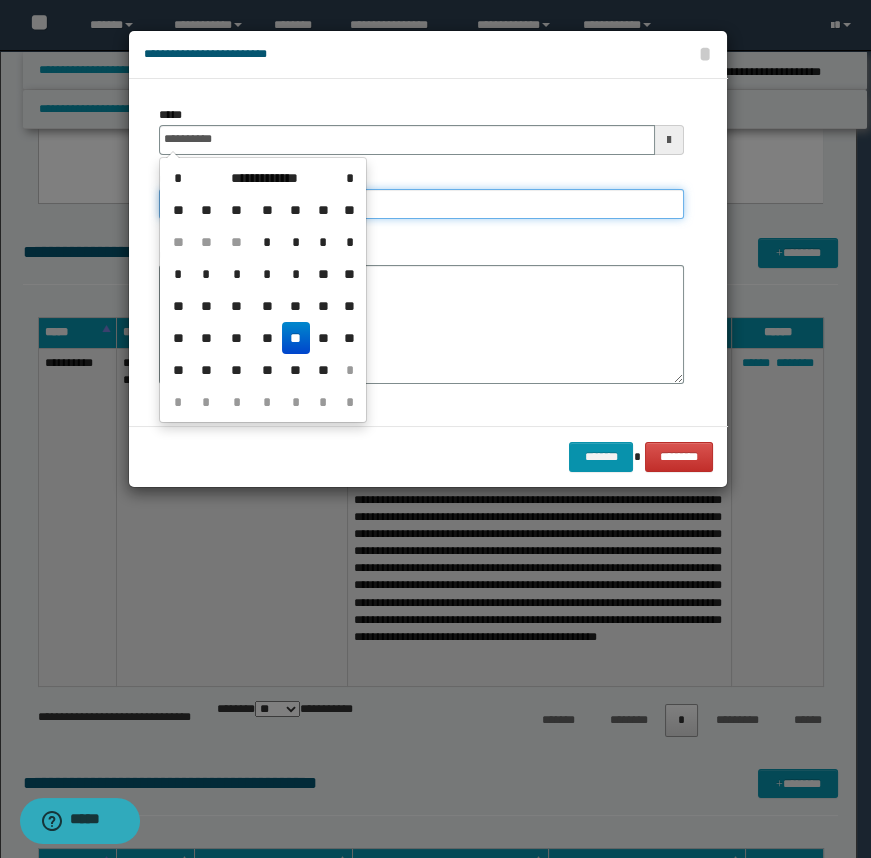 type on "**********" 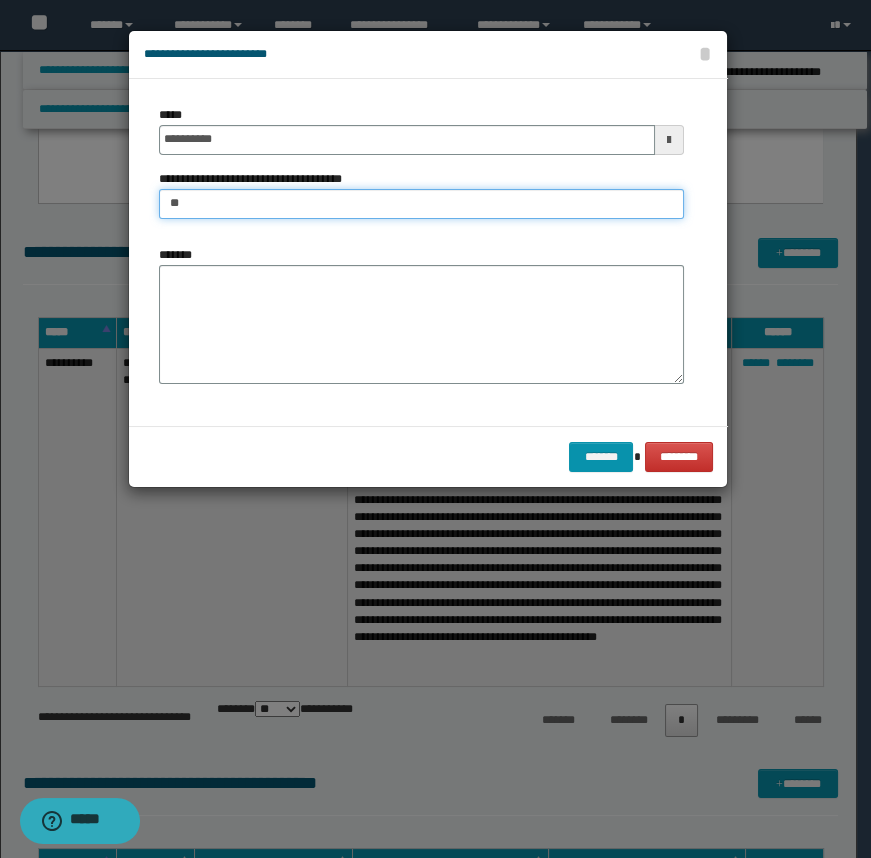 type on "*" 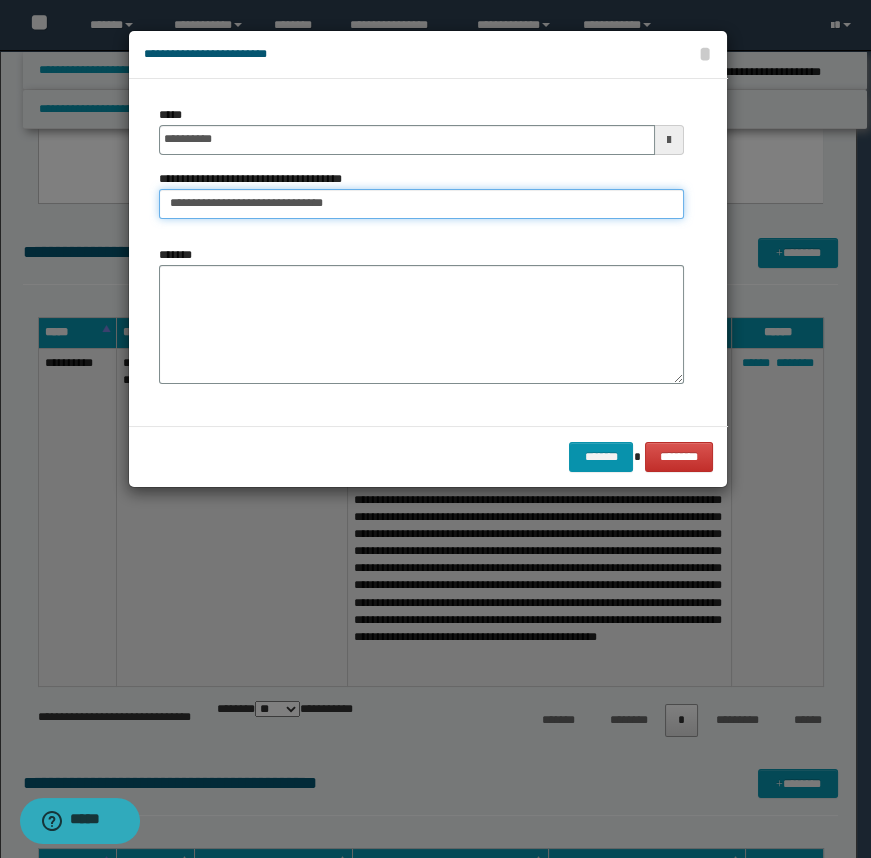type on "**********" 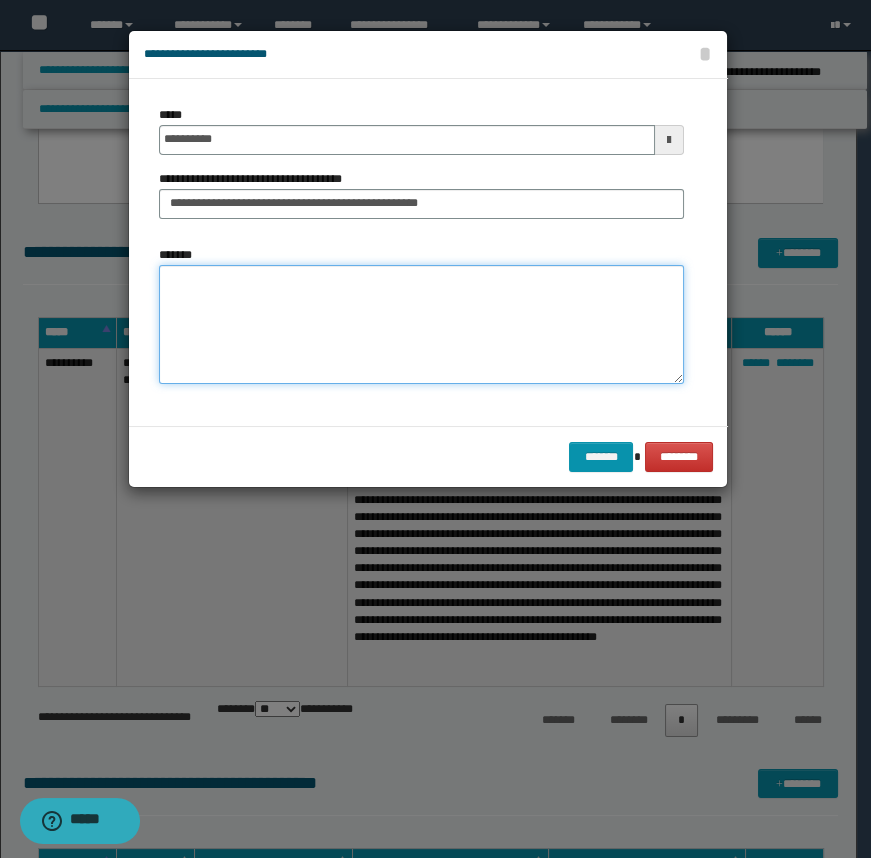 click on "*******" at bounding box center [421, 325] 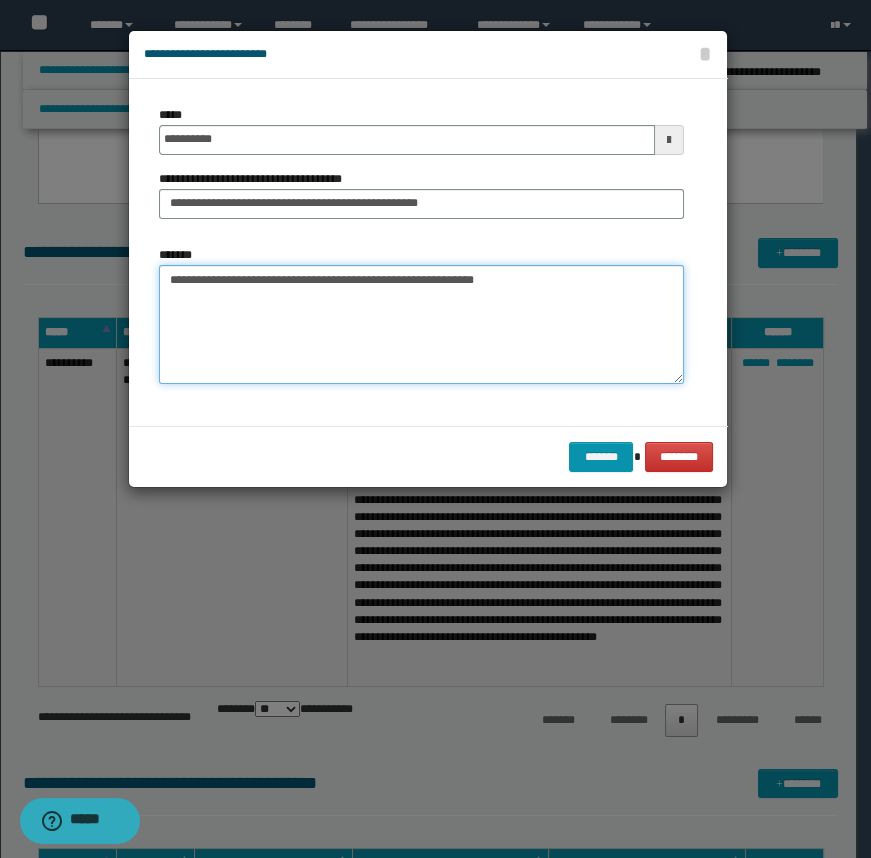 click on "**********" at bounding box center (421, 325) 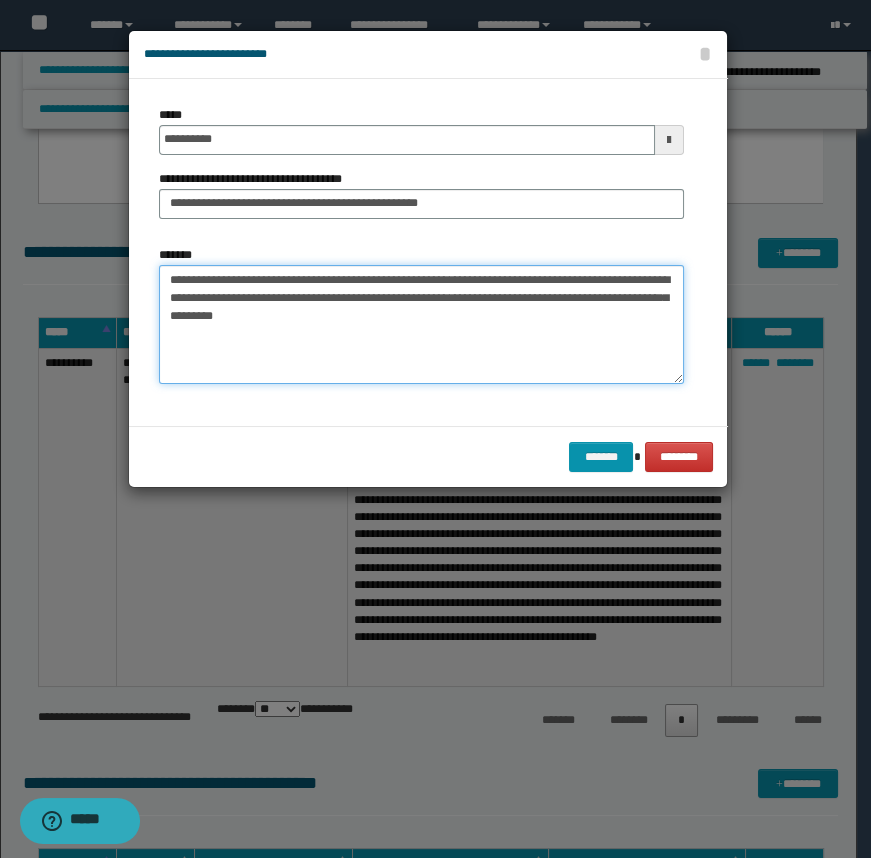 click on "**********" at bounding box center (421, 325) 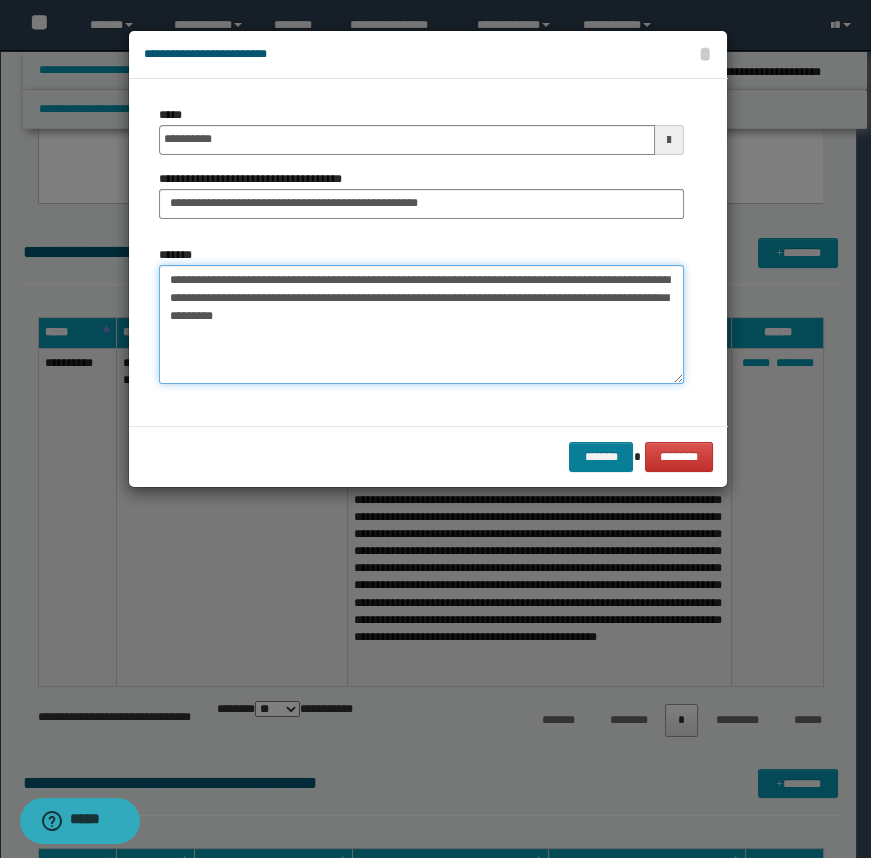 type on "**********" 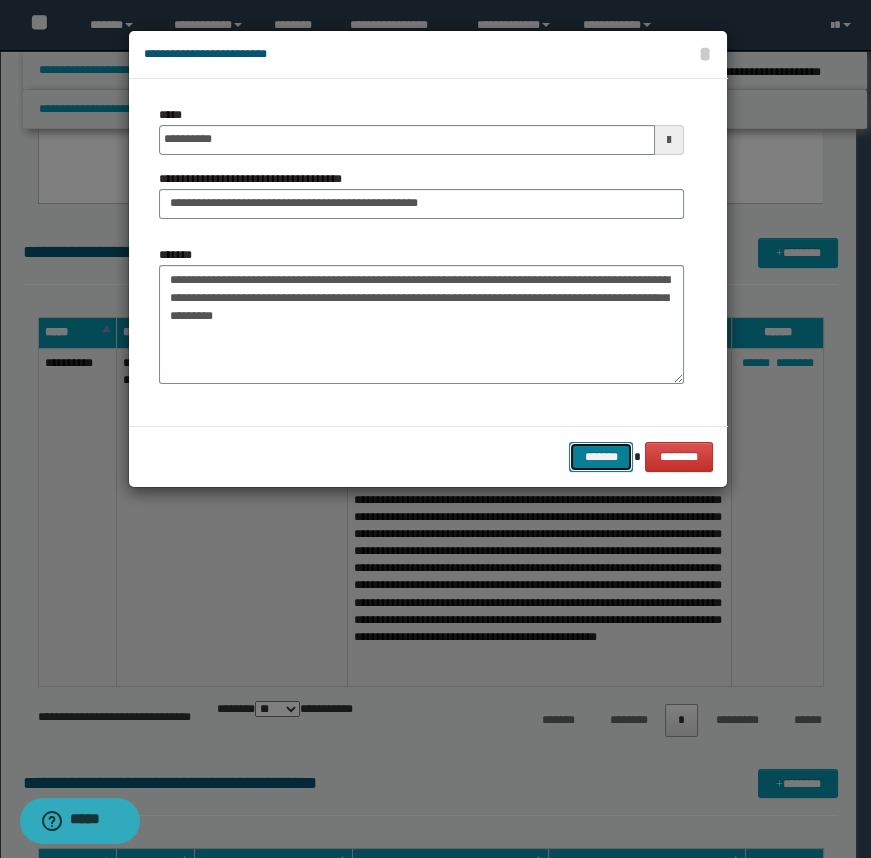 click on "*******" at bounding box center (601, 457) 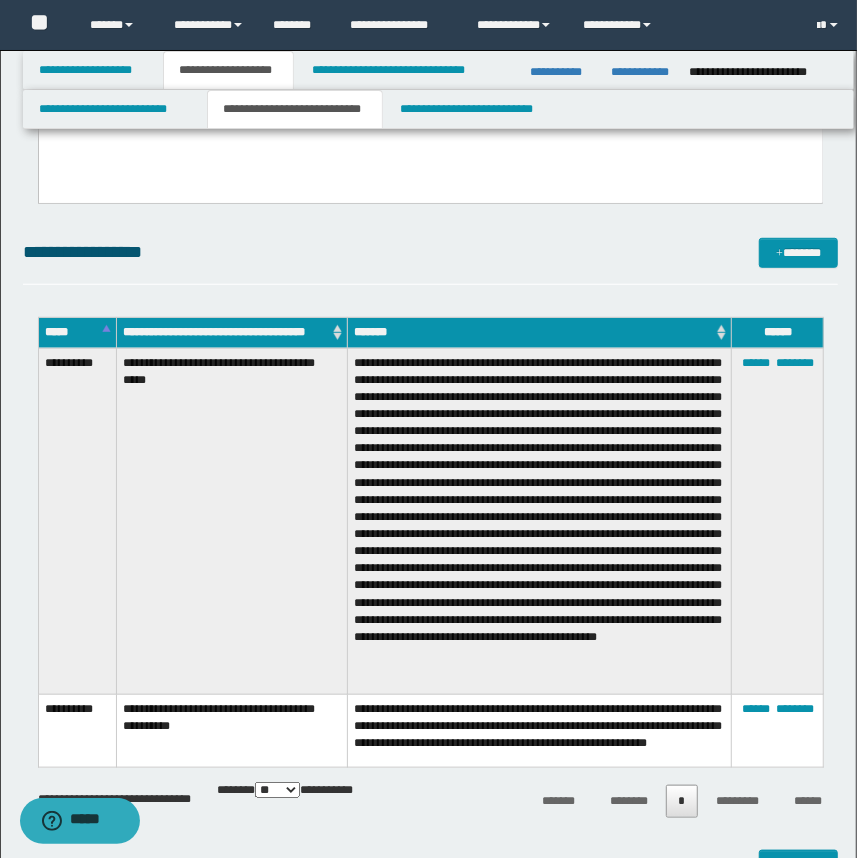 click at bounding box center (539, 521) 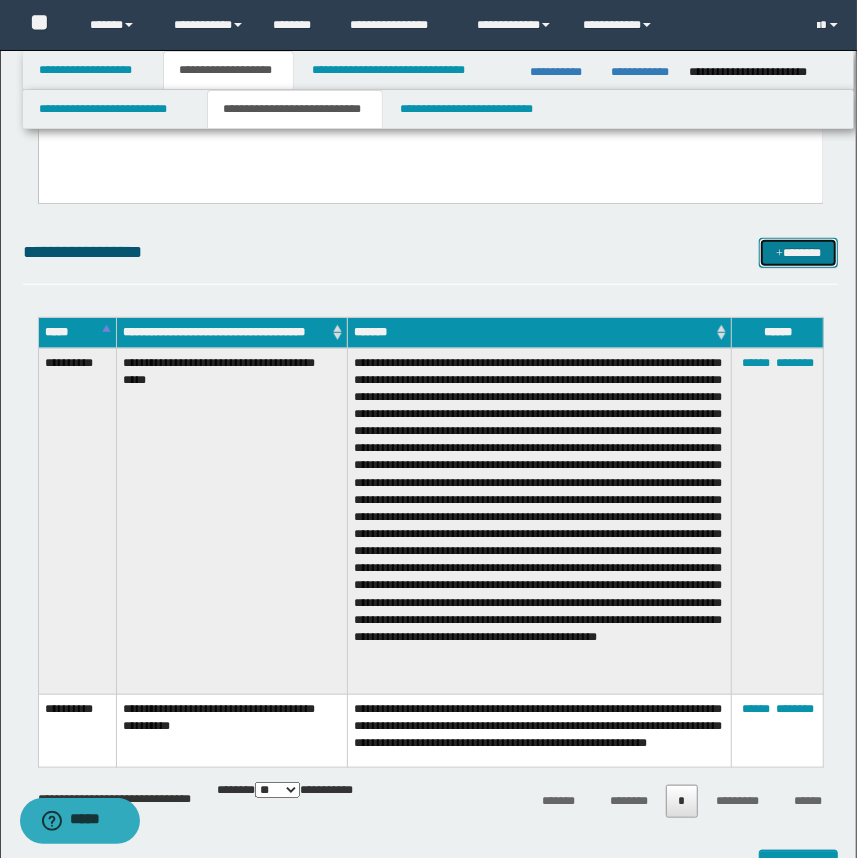 click at bounding box center (779, 254) 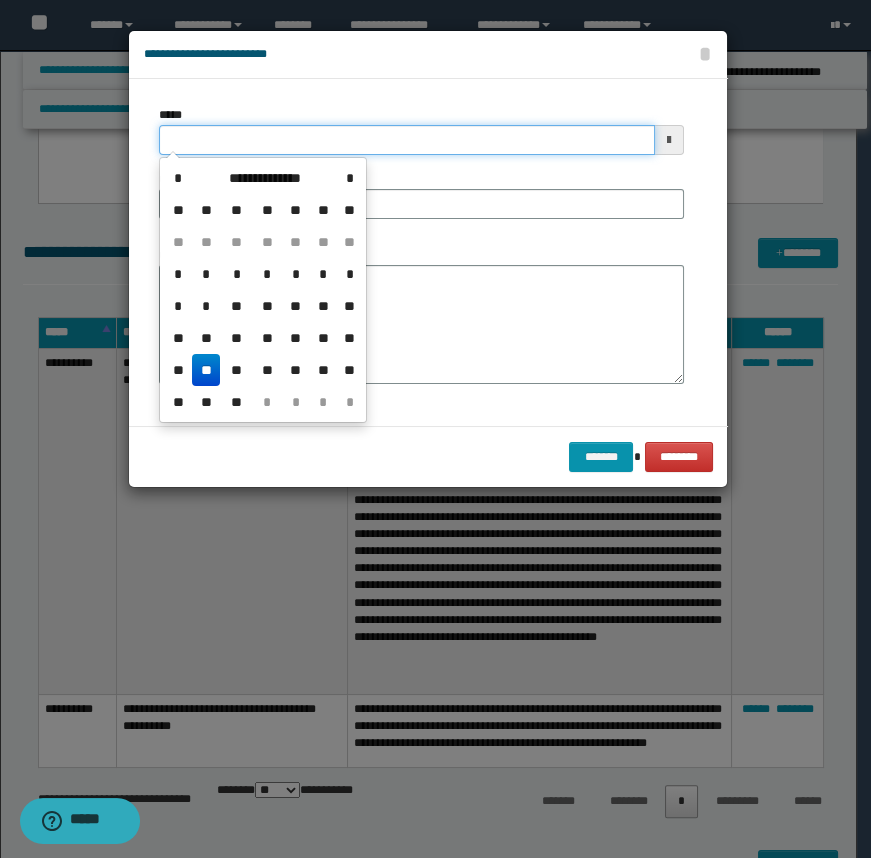 click on "*****" at bounding box center (407, 140) 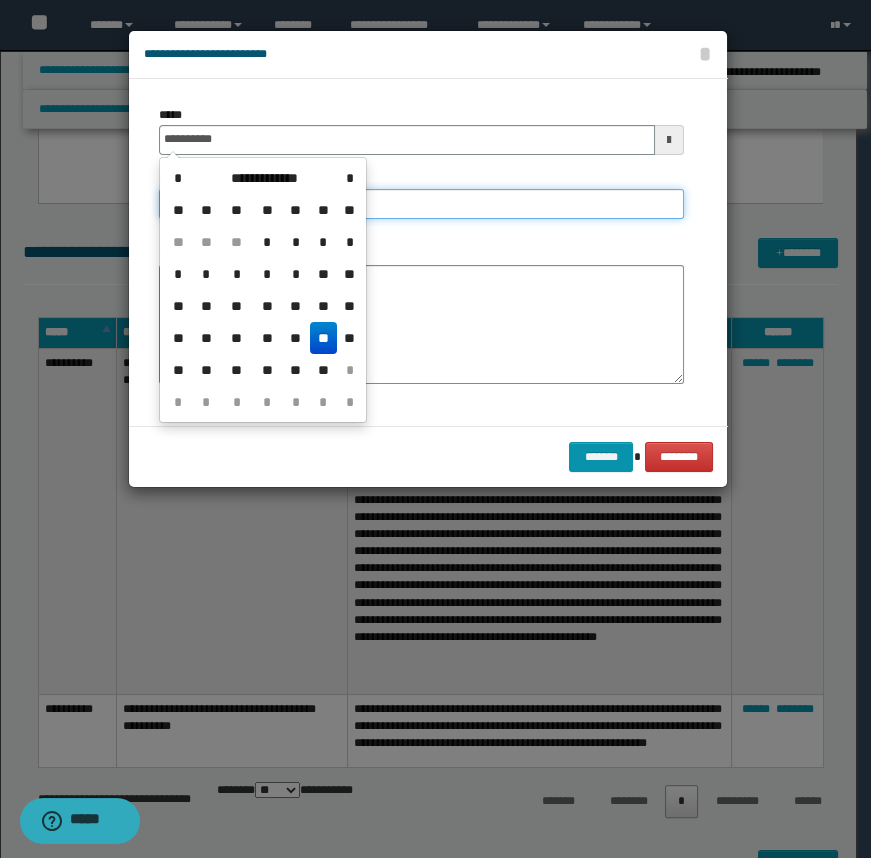 type on "**********" 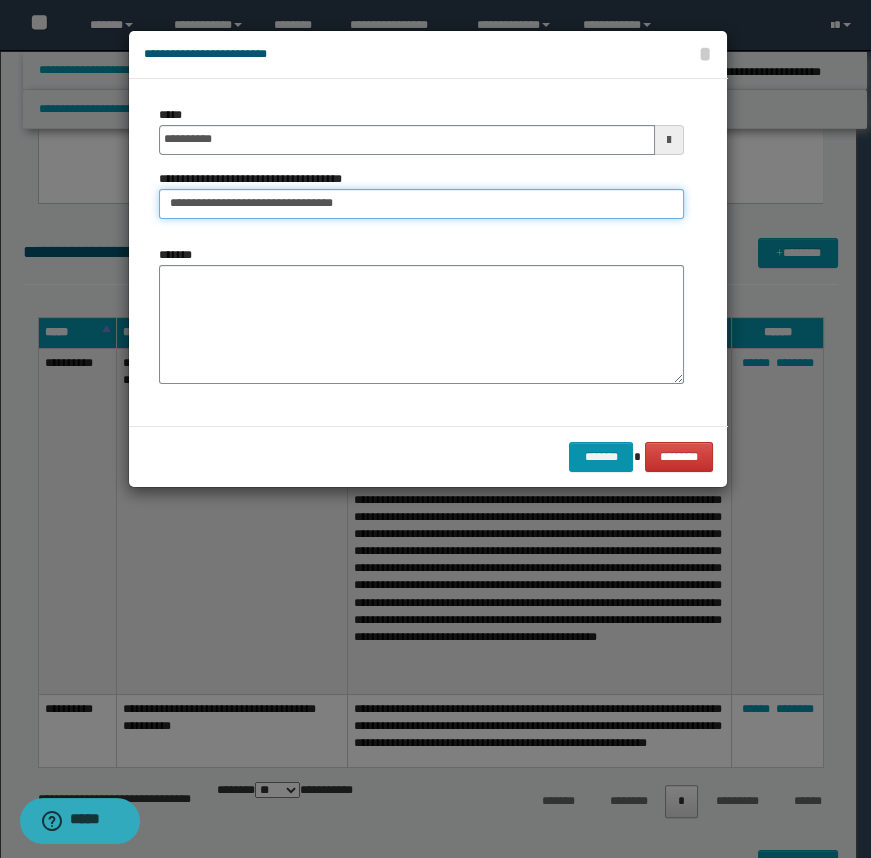 type on "**********" 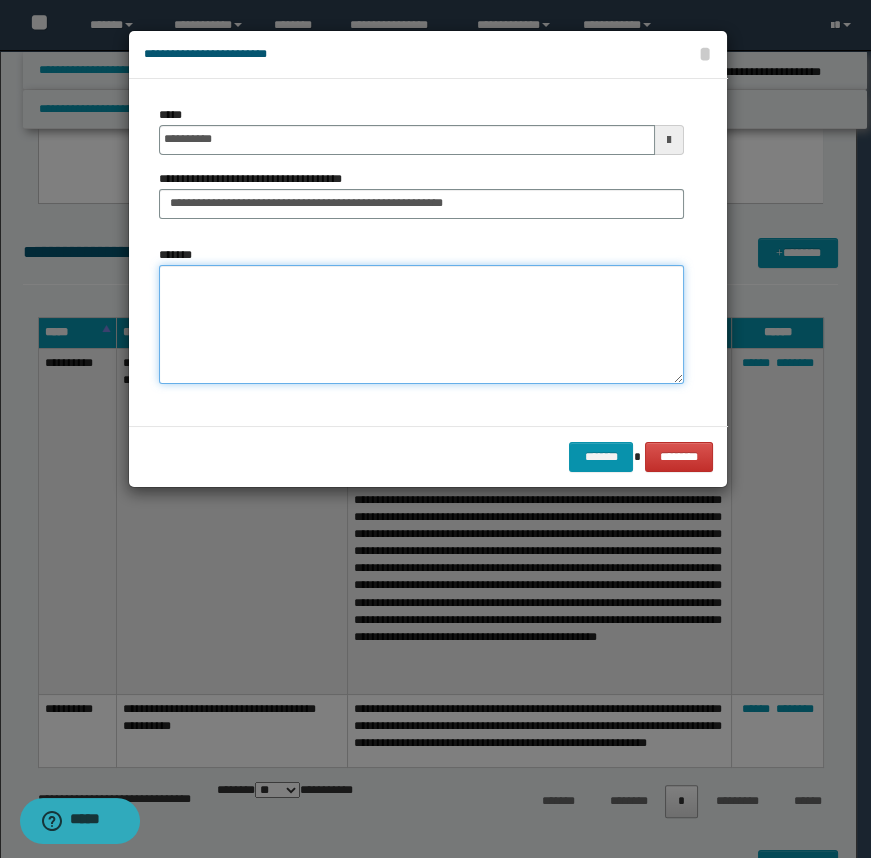 click on "*******" at bounding box center (421, 325) 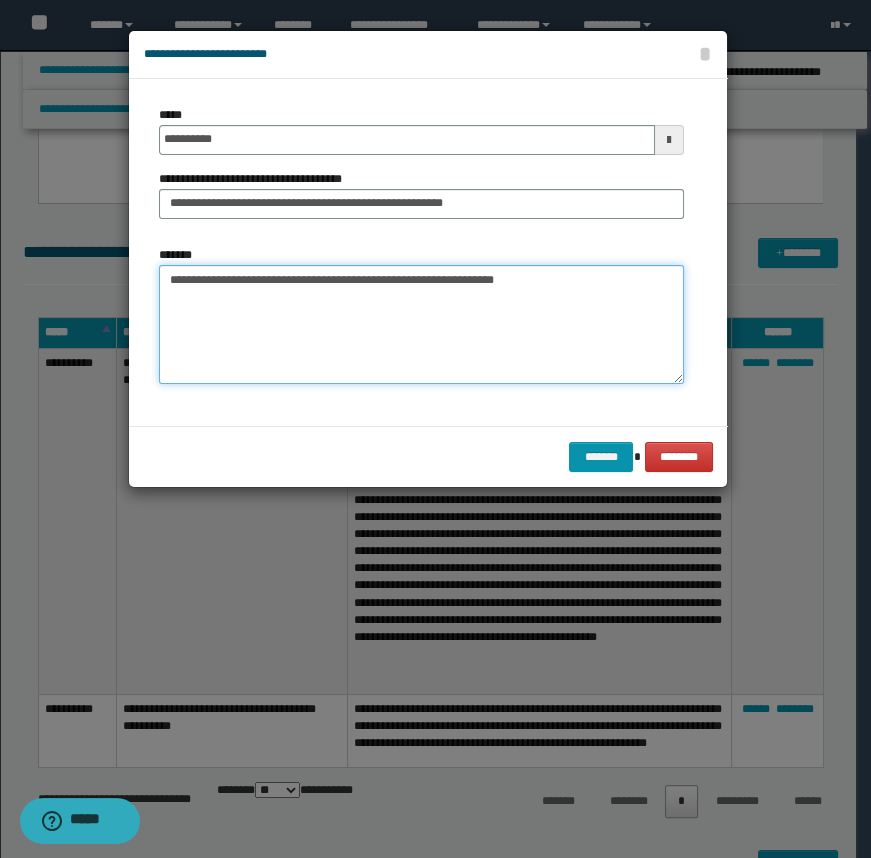 click on "**********" at bounding box center (421, 325) 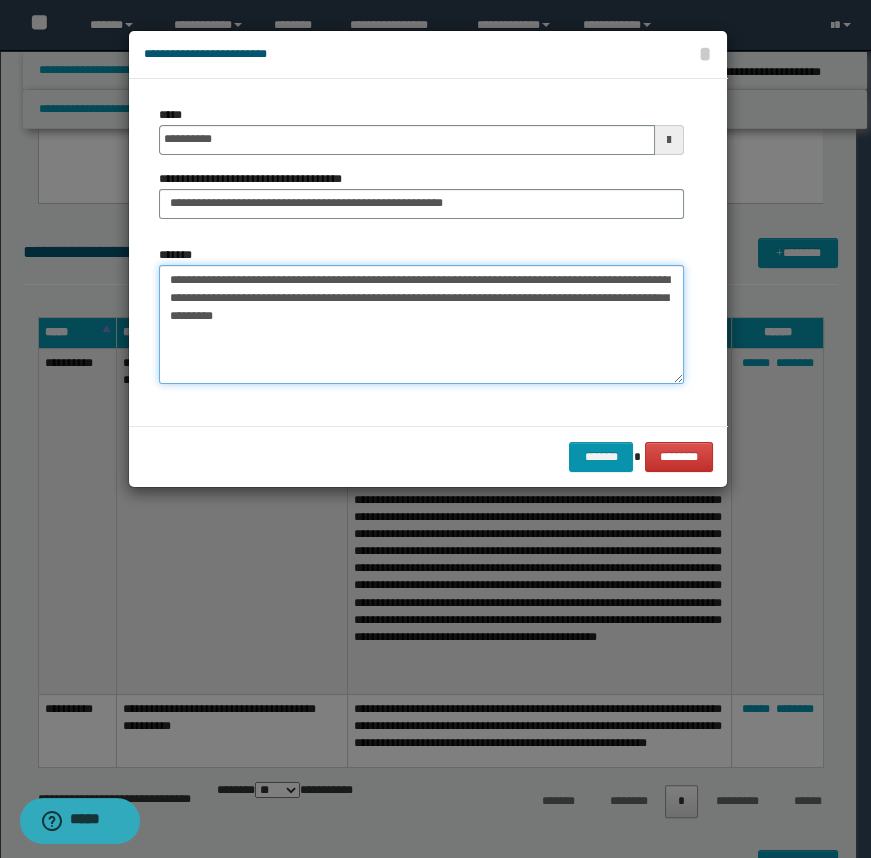 click on "**********" at bounding box center (421, 325) 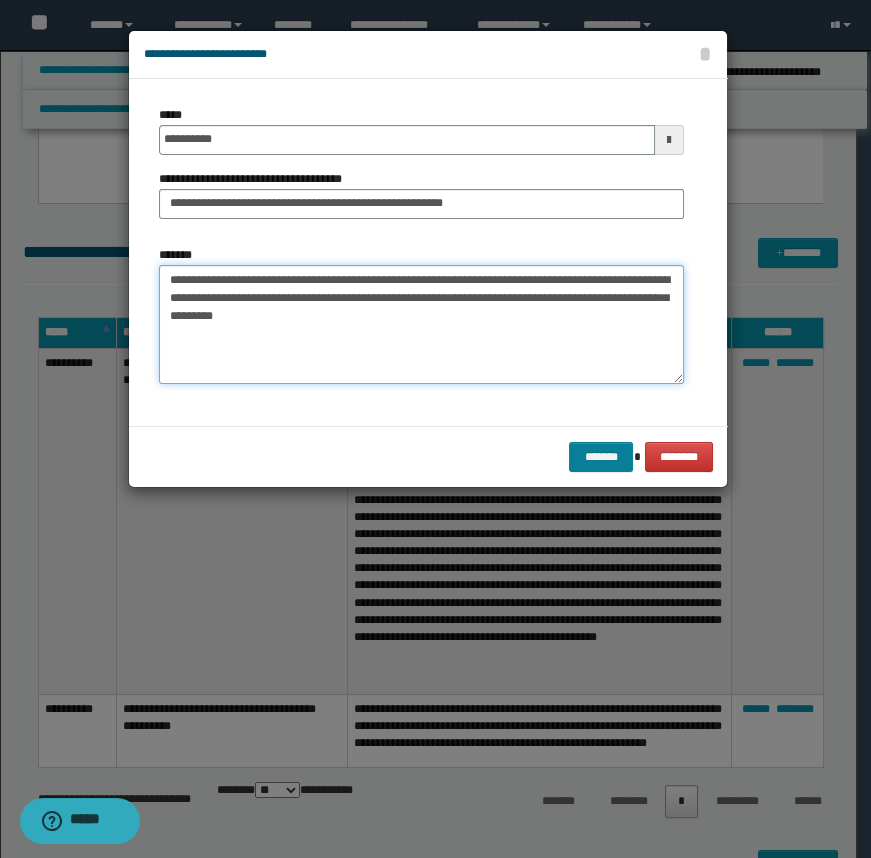 type on "**********" 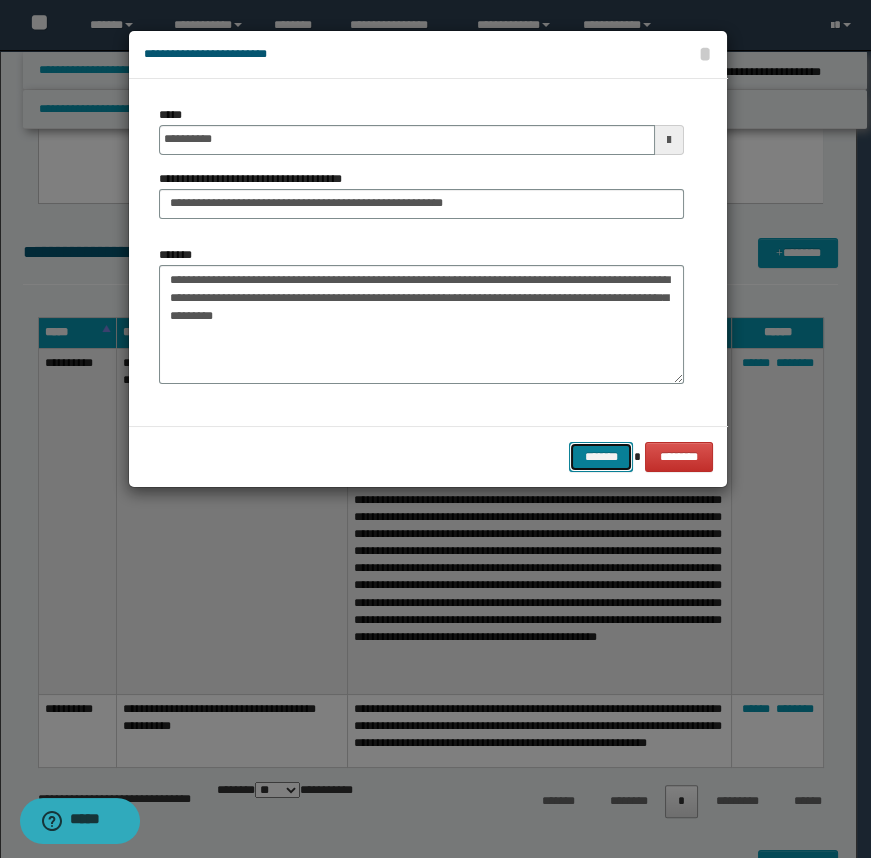 click on "*******" at bounding box center [601, 457] 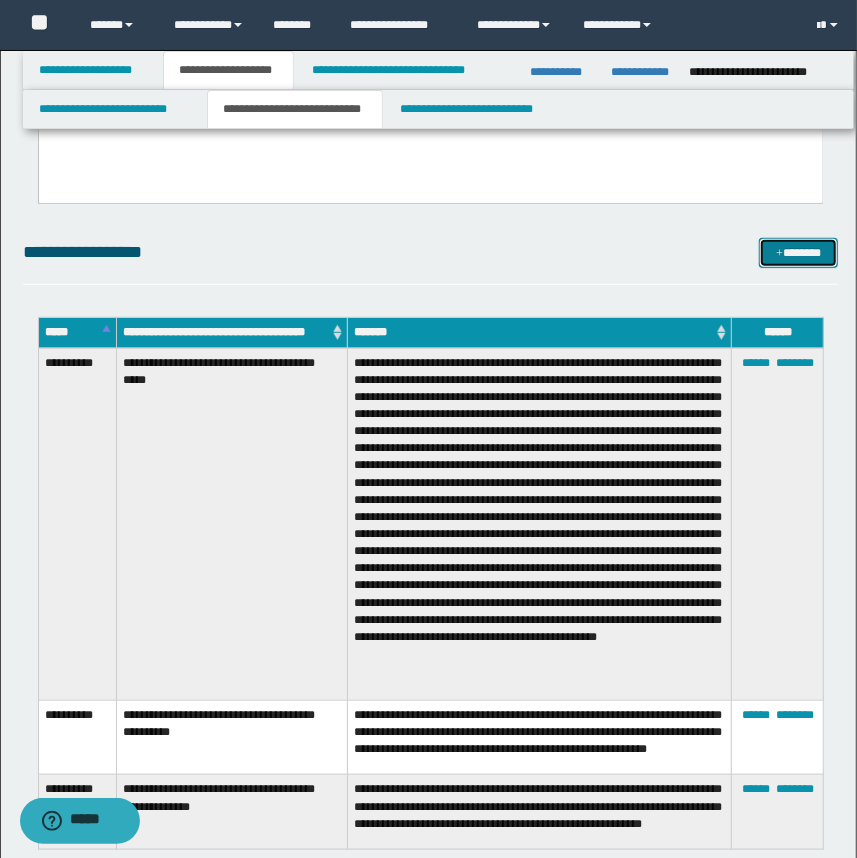click on "*******" at bounding box center [799, 253] 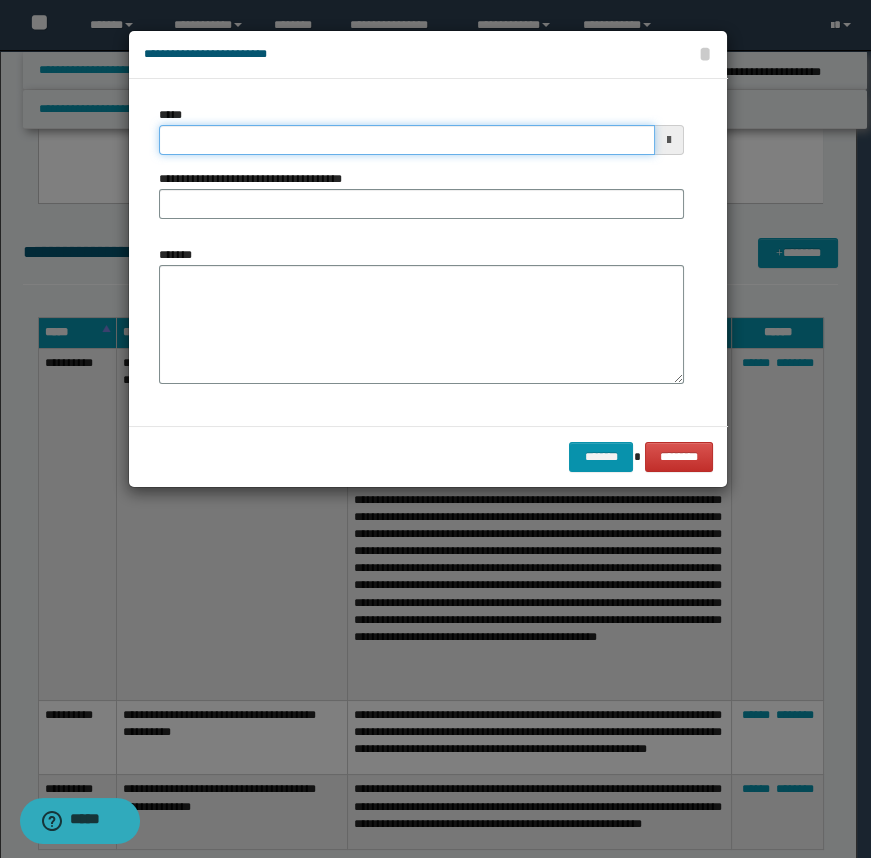 click on "*****" at bounding box center (407, 140) 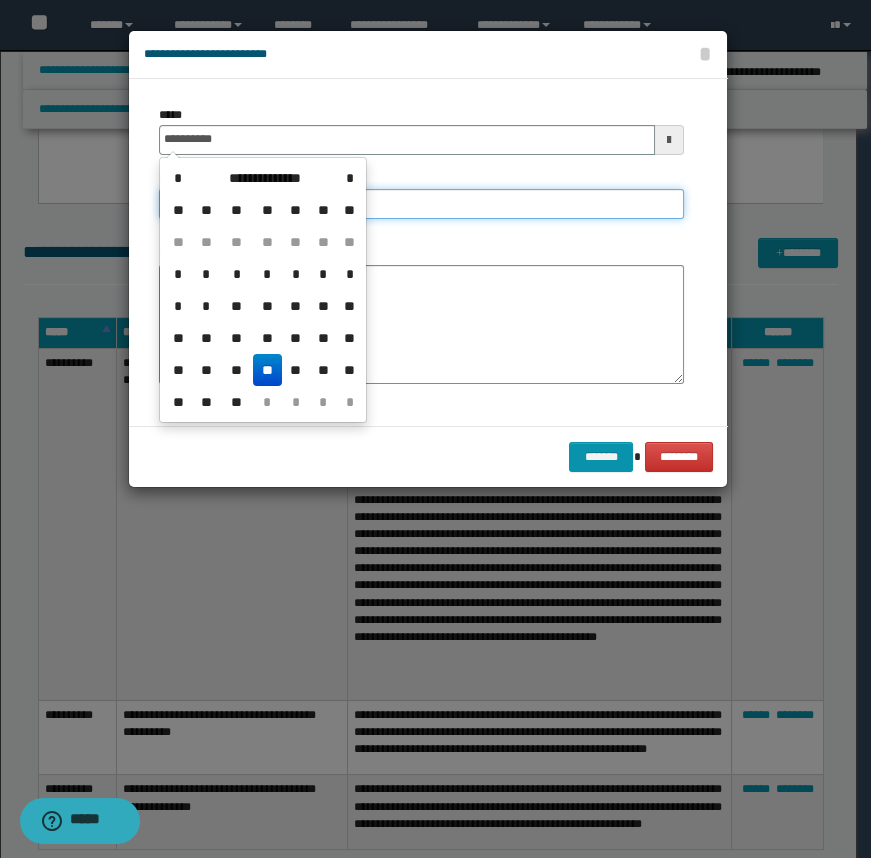 type on "**********" 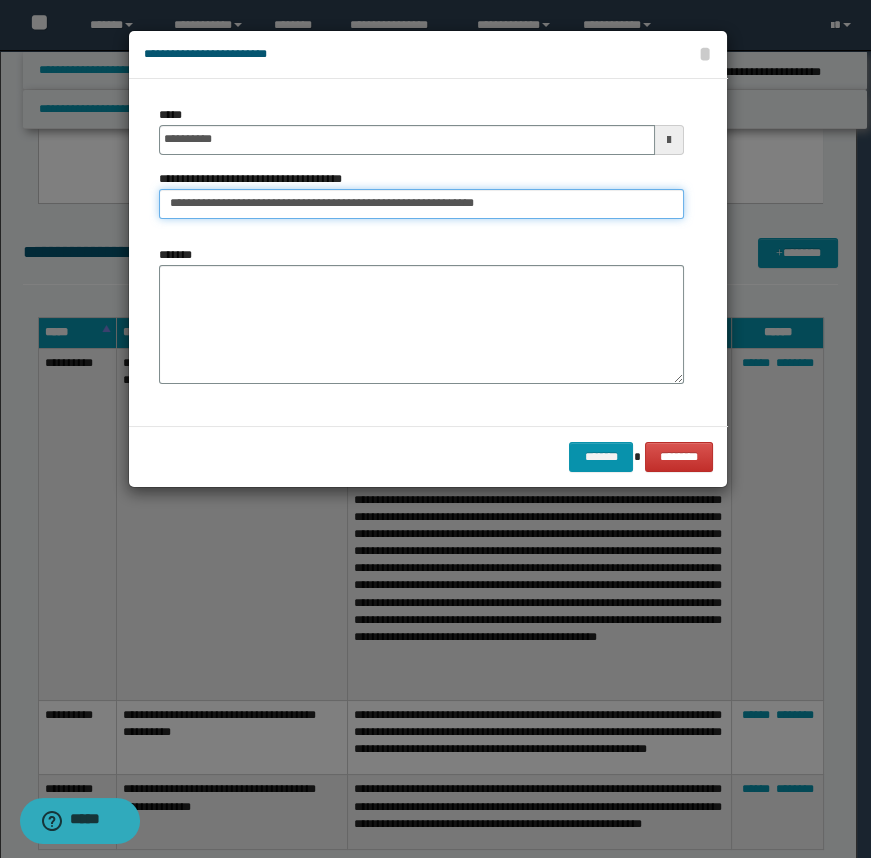 type on "**********" 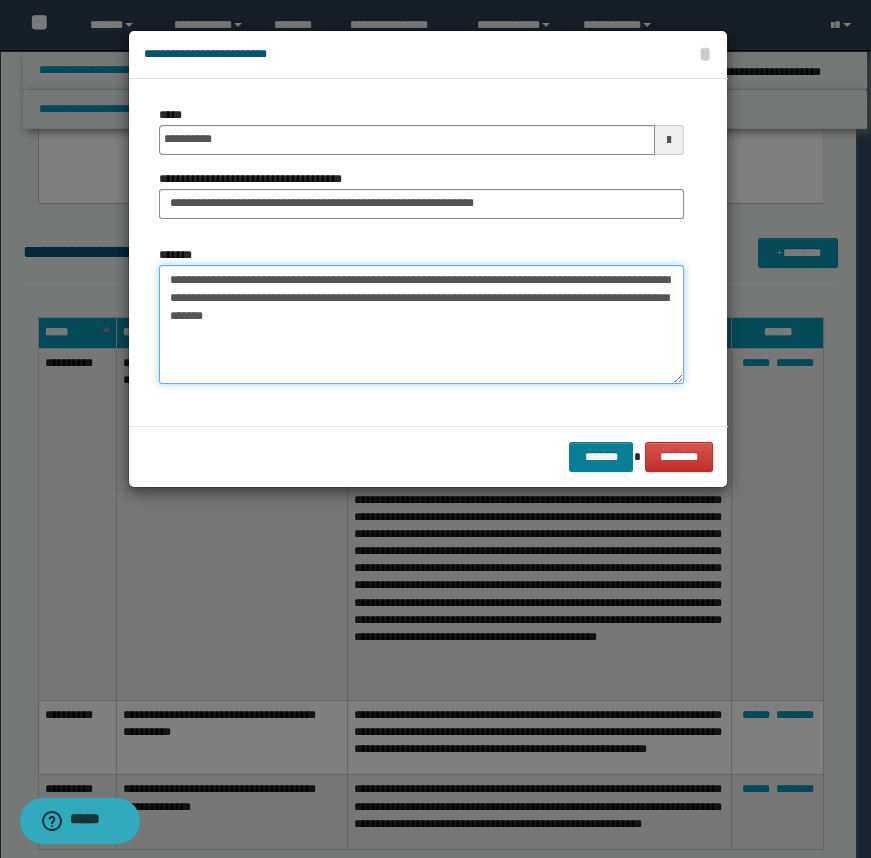 type on "**********" 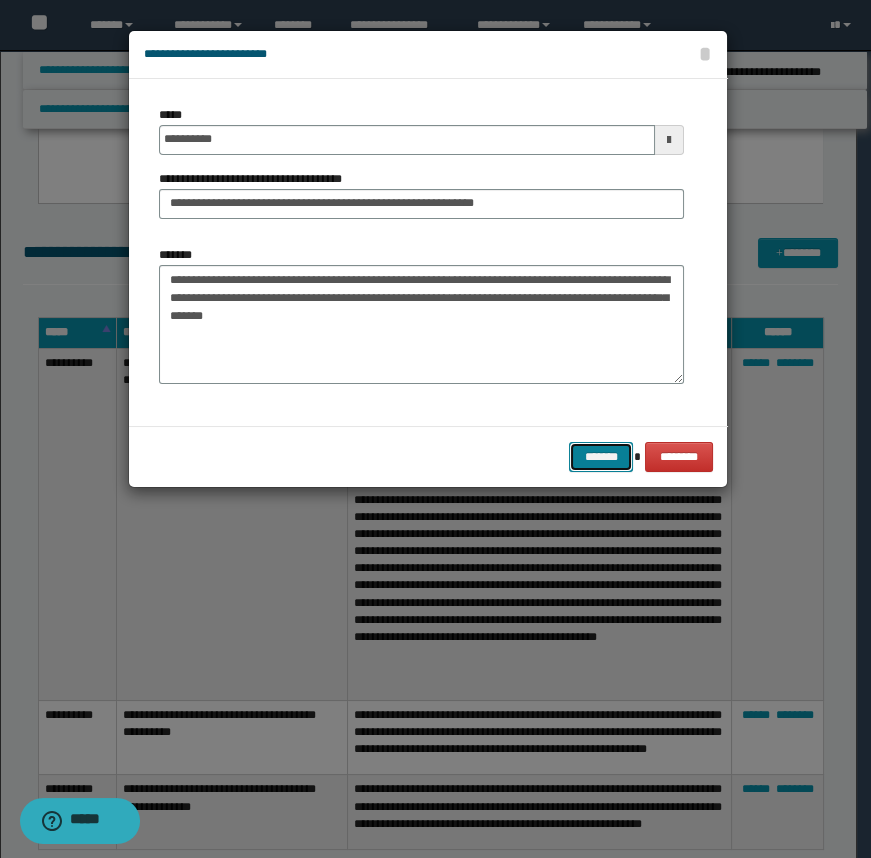 click on "*******" at bounding box center (601, 457) 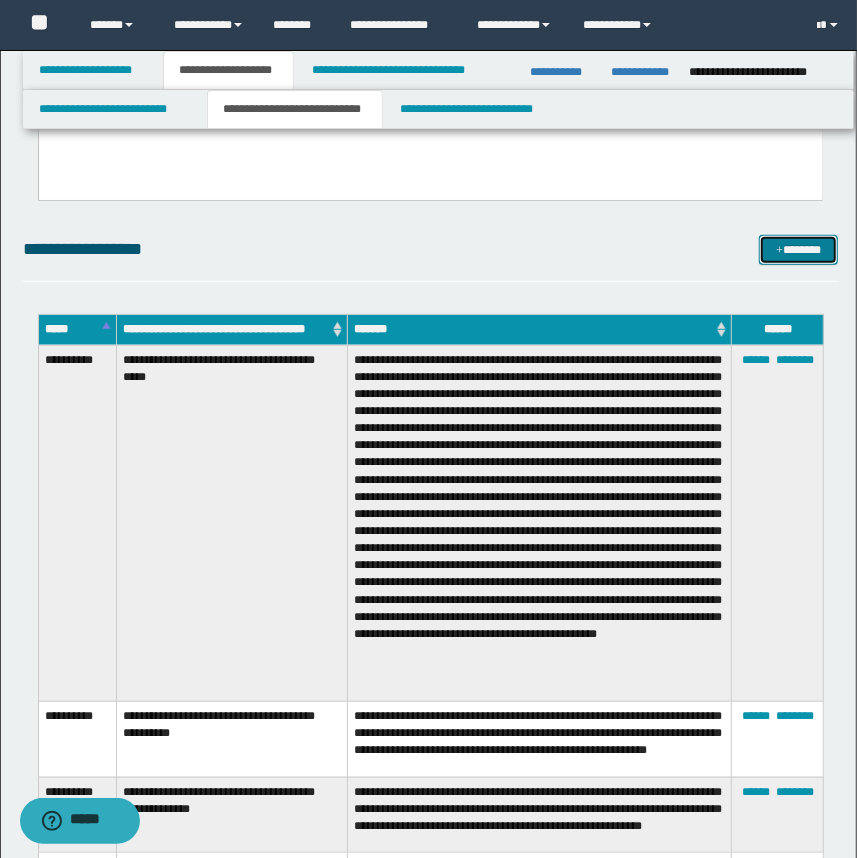 scroll, scrollTop: 454, scrollLeft: 0, axis: vertical 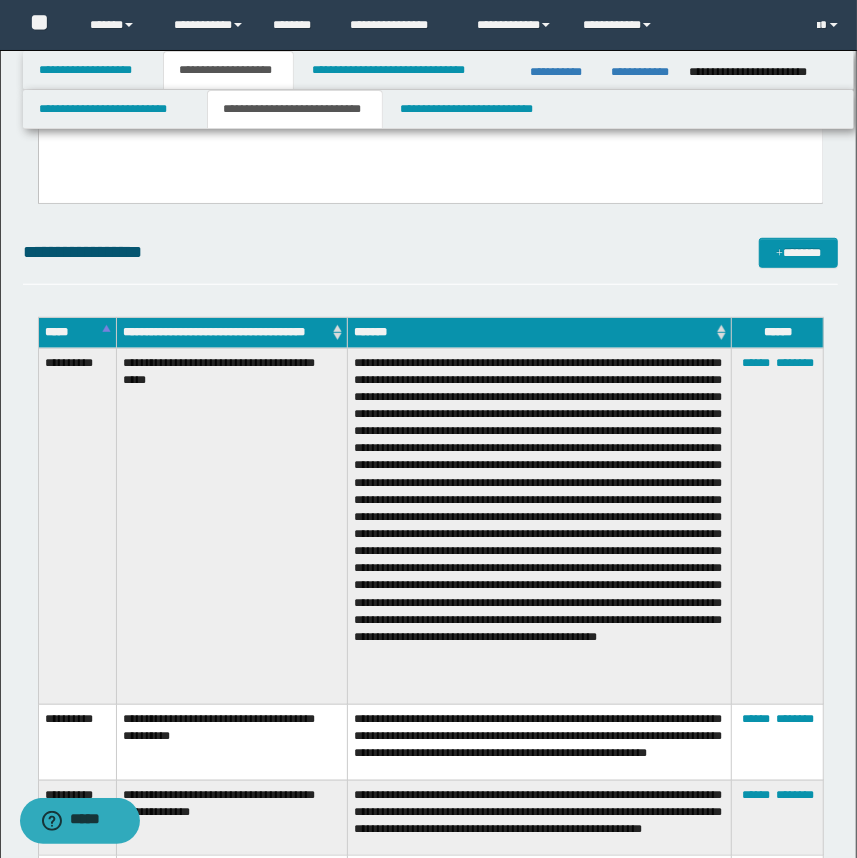 click on "**********" at bounding box center [431, 261] 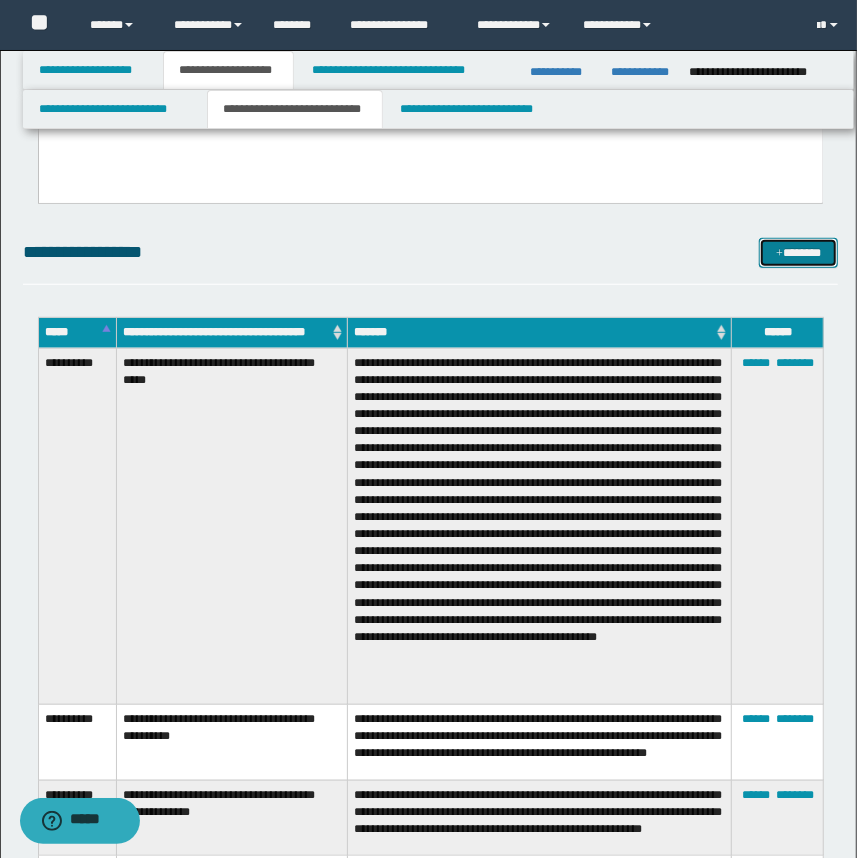 click on "*******" at bounding box center [799, 253] 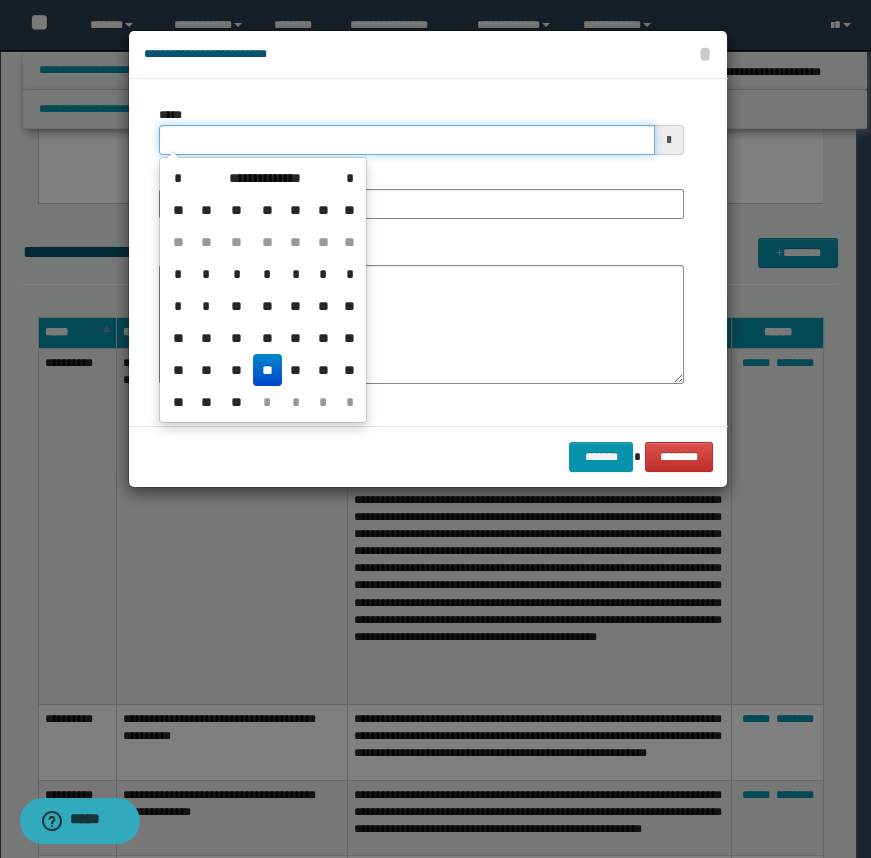 click on "*****" at bounding box center [407, 140] 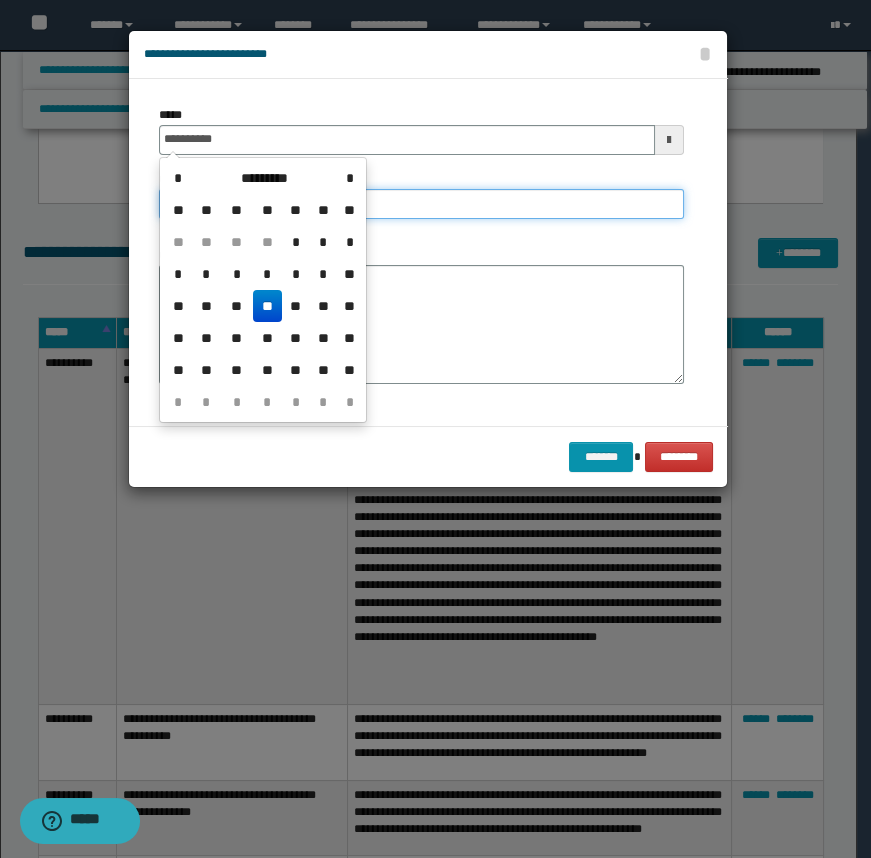 type on "**********" 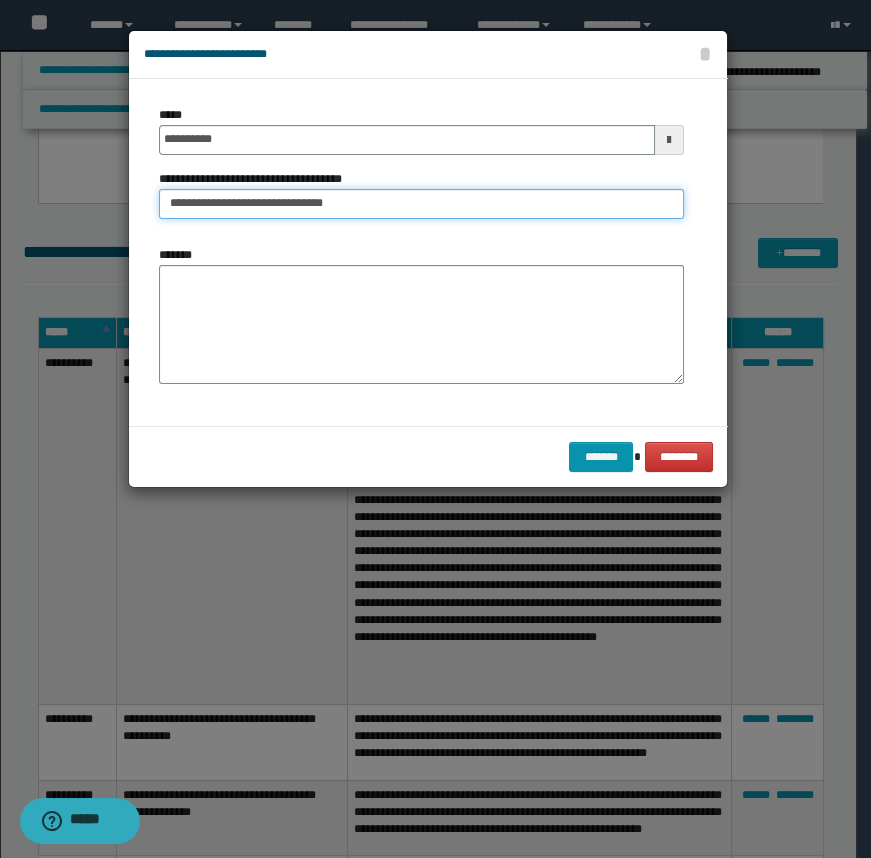 type on "**********" 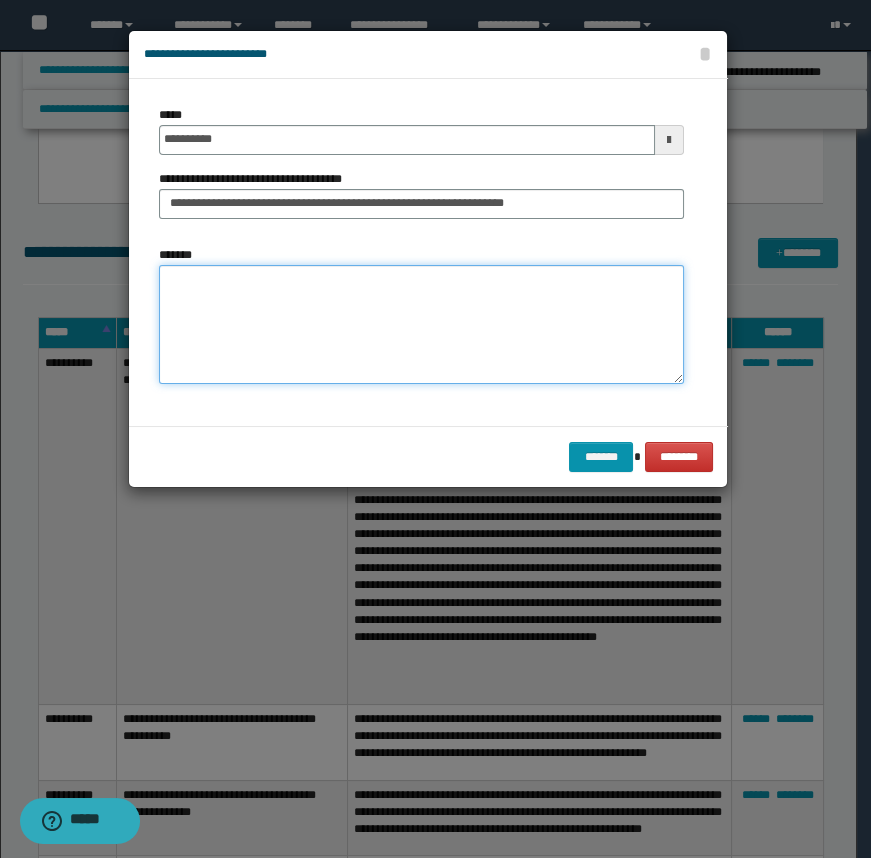 click on "*******" at bounding box center (421, 325) 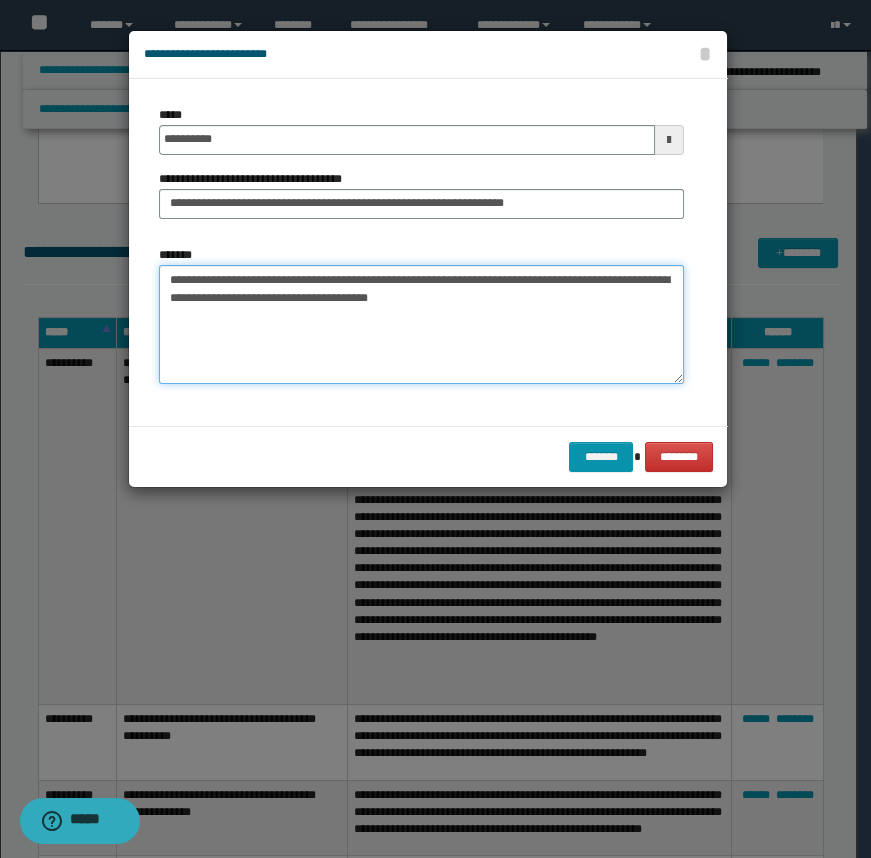 drag, startPoint x: 331, startPoint y: 305, endPoint x: 329, endPoint y: 349, distance: 44.04543 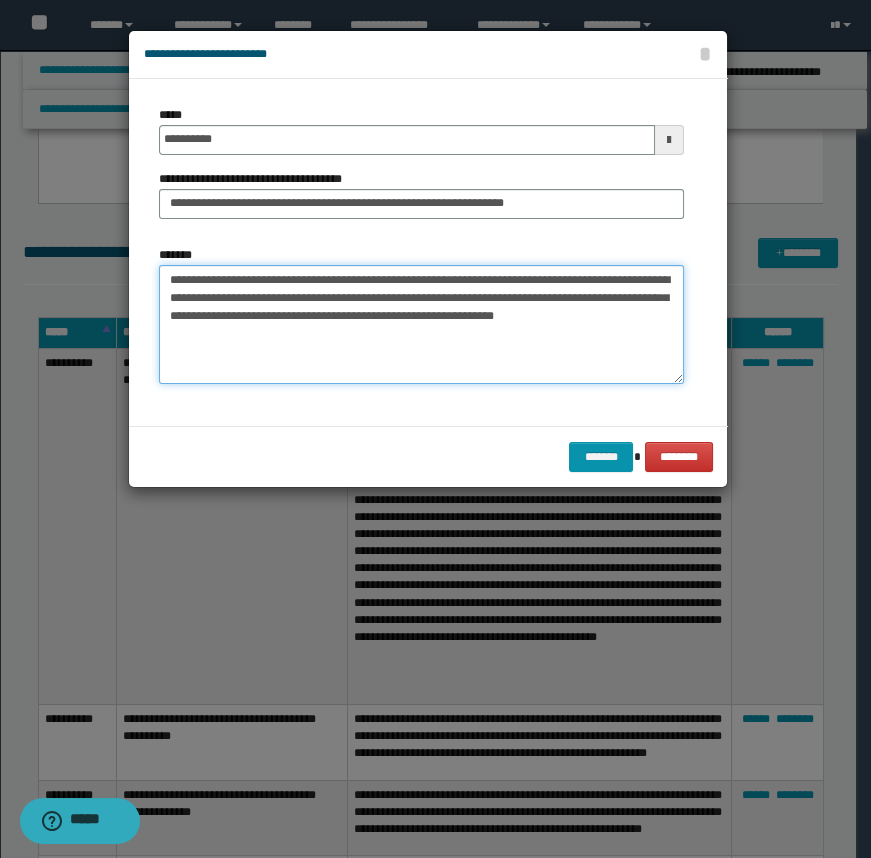 click on "**********" at bounding box center [421, 325] 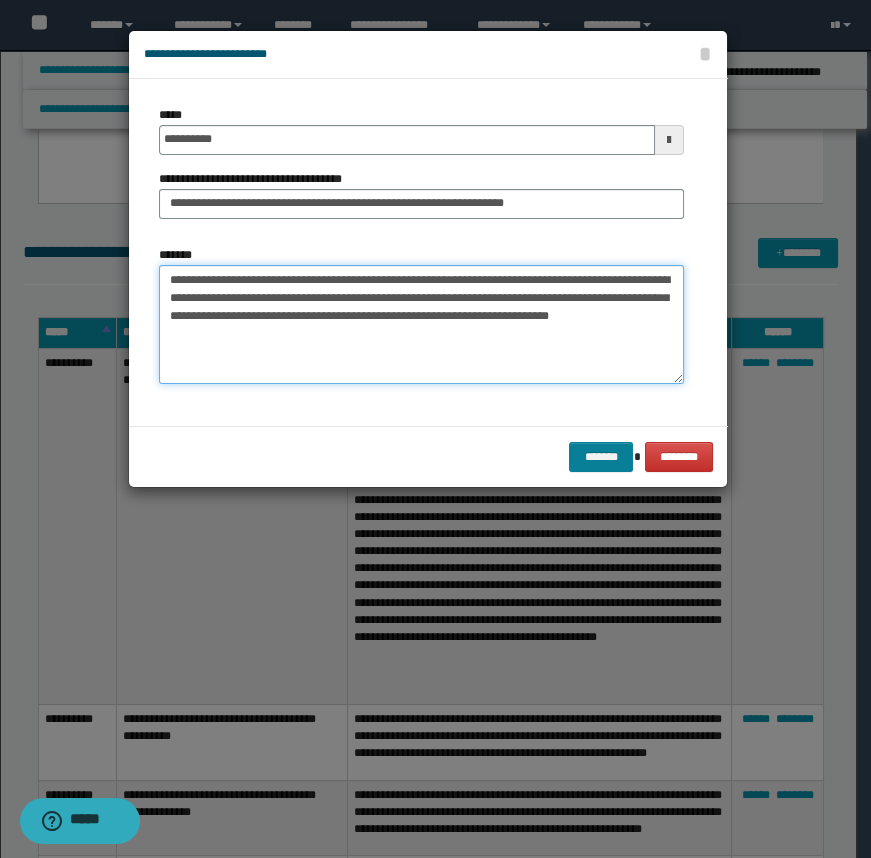 type on "**********" 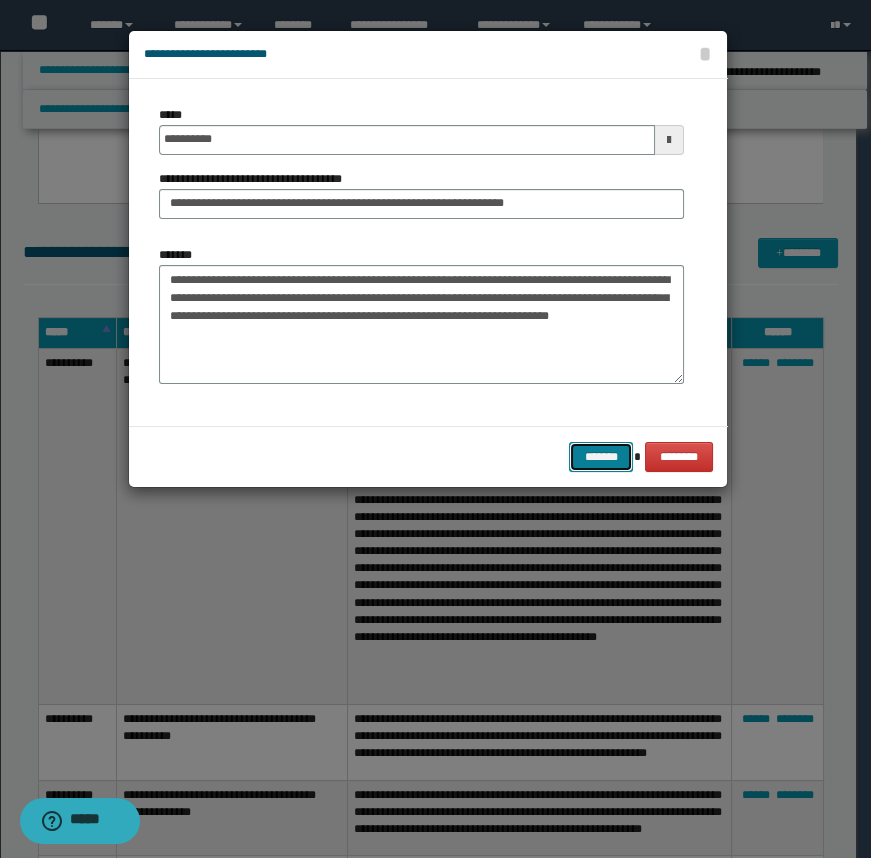 click on "*******" at bounding box center [601, 457] 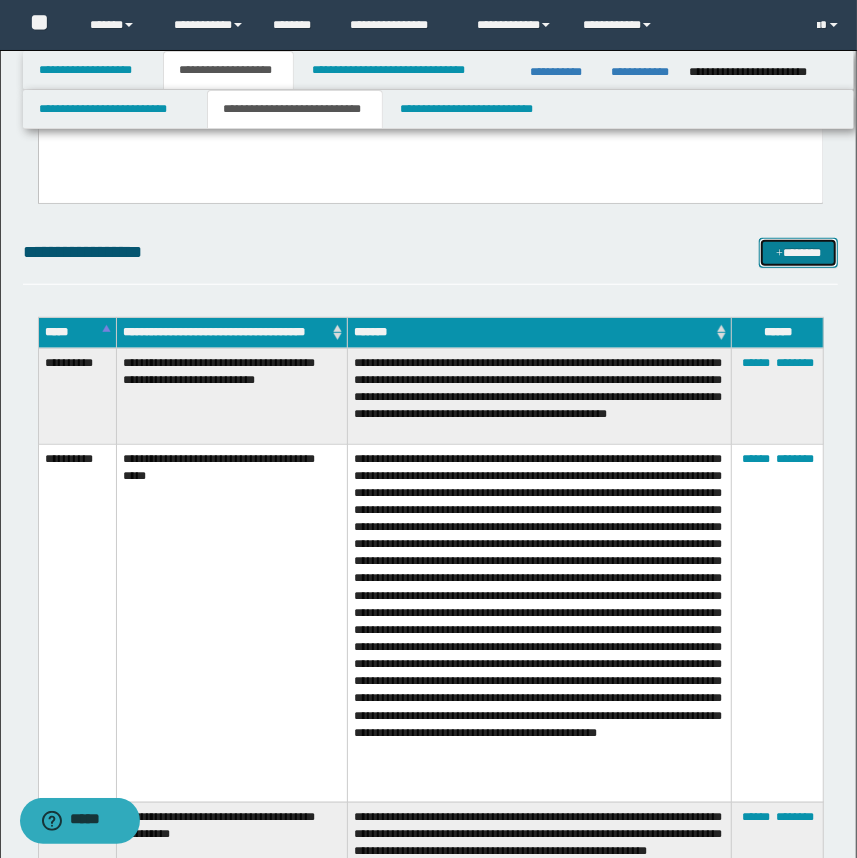 click on "*******" at bounding box center [799, 253] 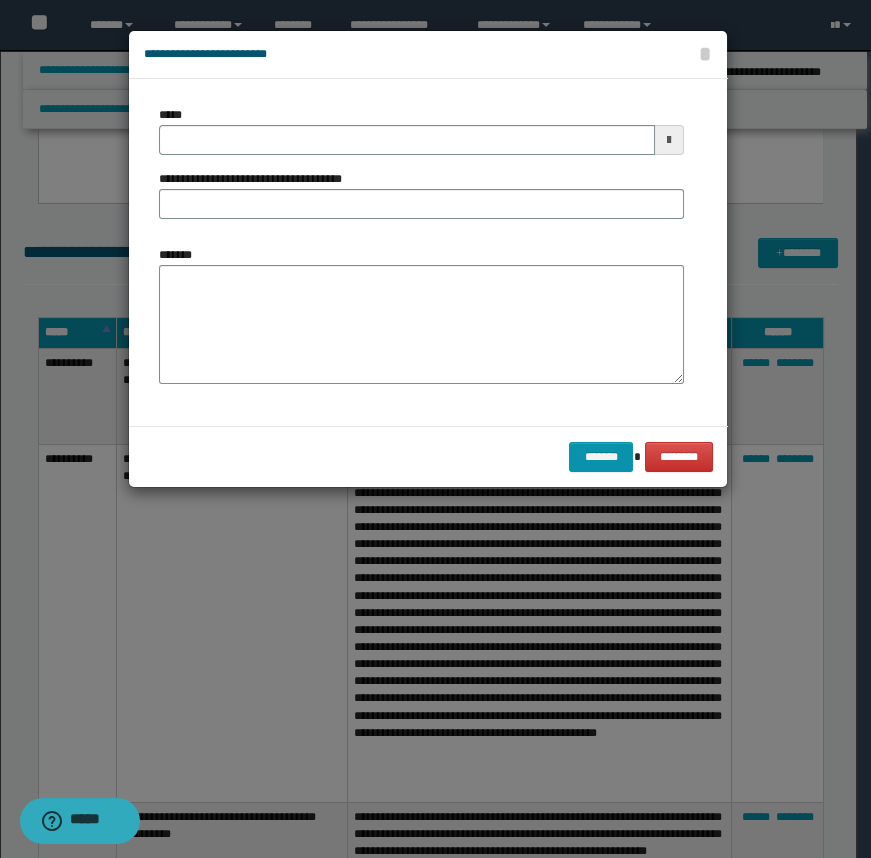 click on "*****" at bounding box center (421, 130) 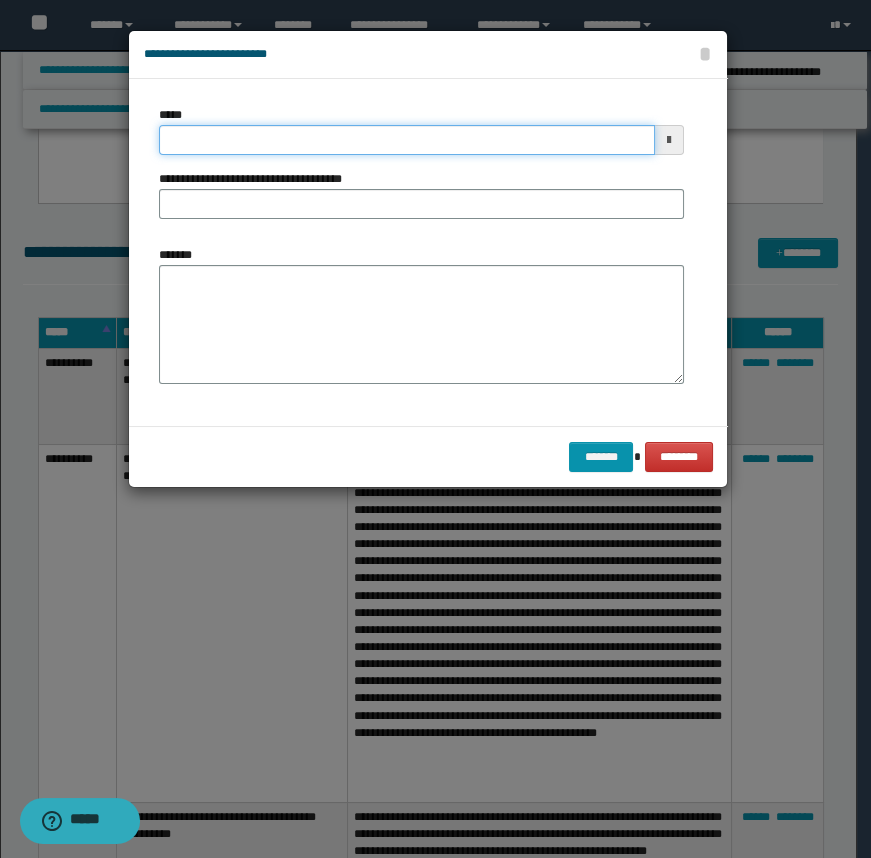 click on "*****" at bounding box center [407, 140] 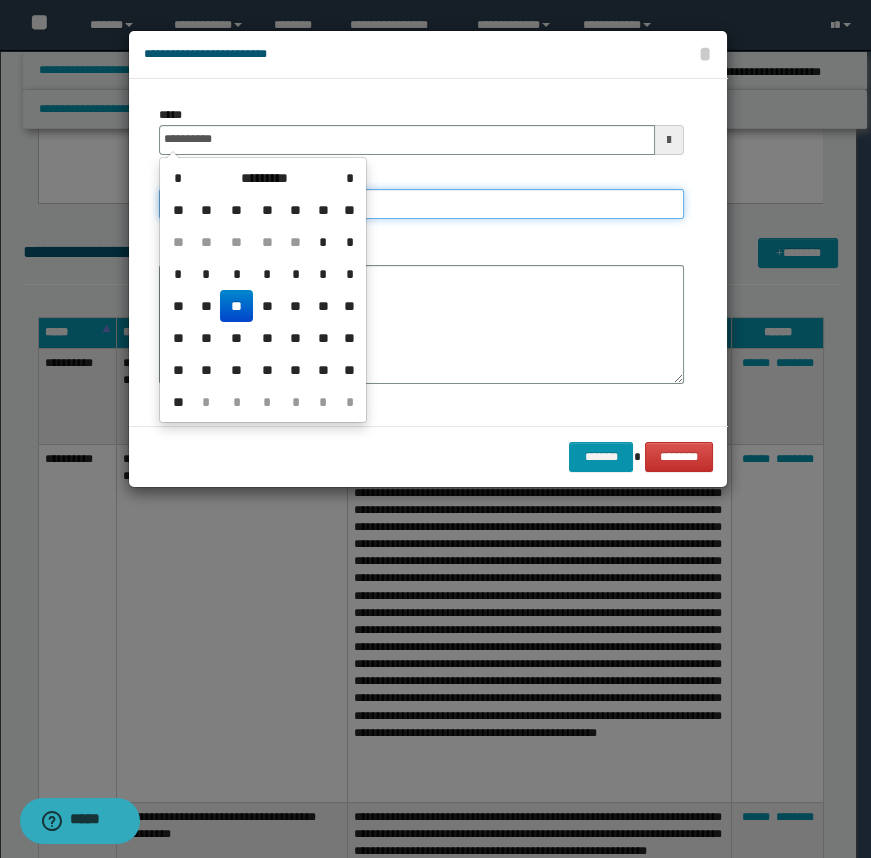 type on "**********" 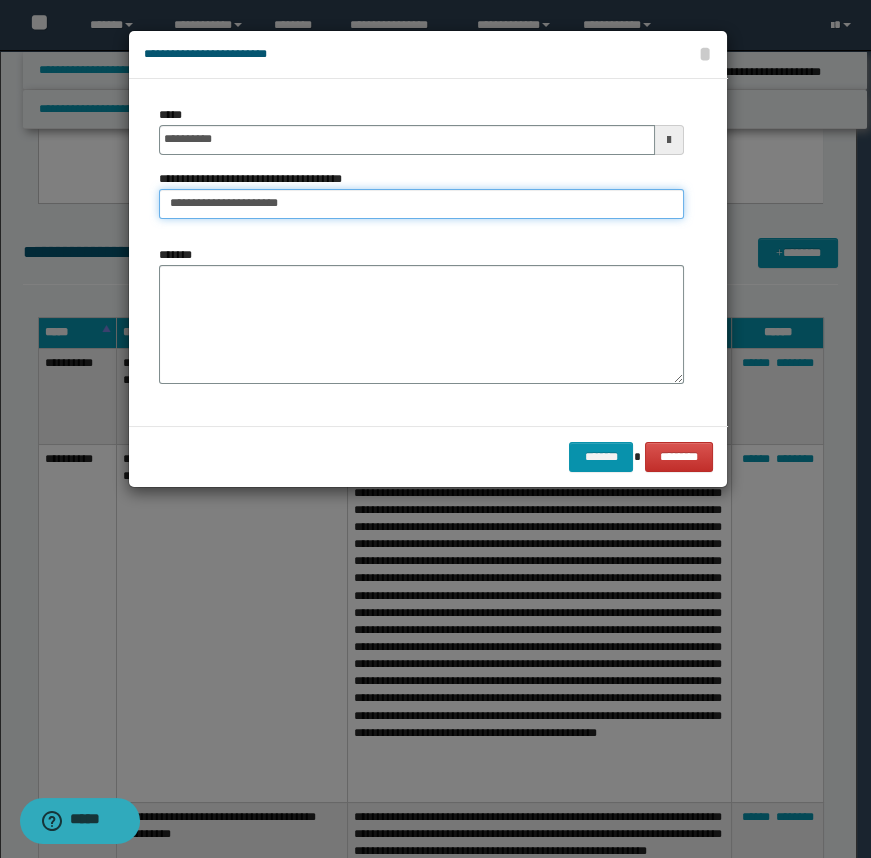 click on "**********" at bounding box center (421, 204) 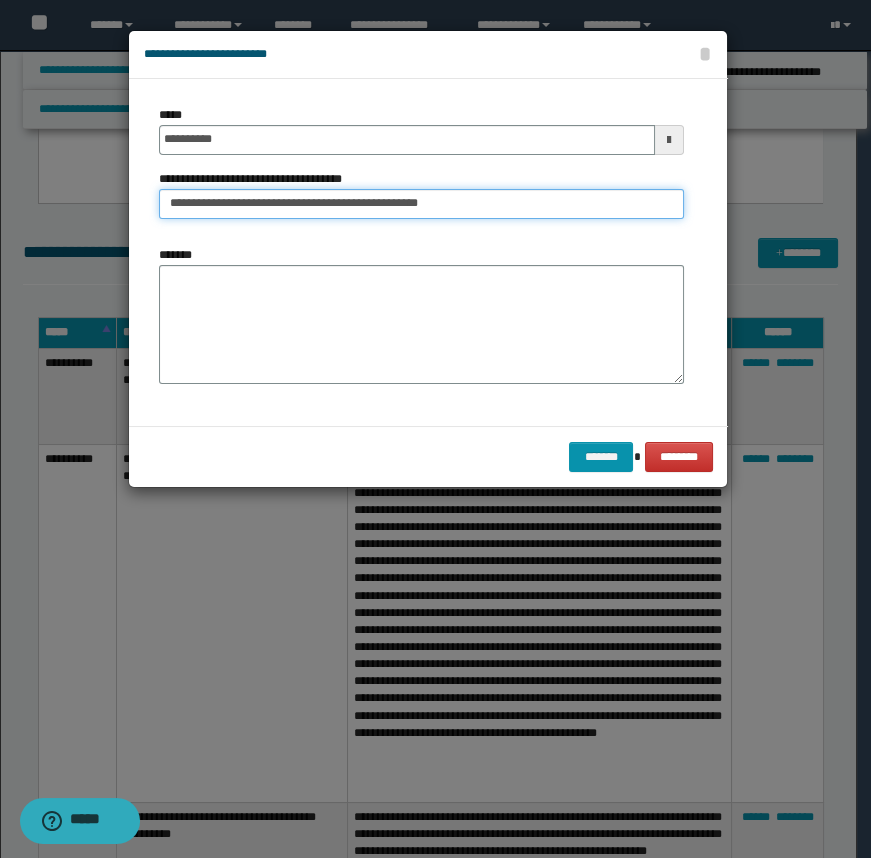 type on "**********" 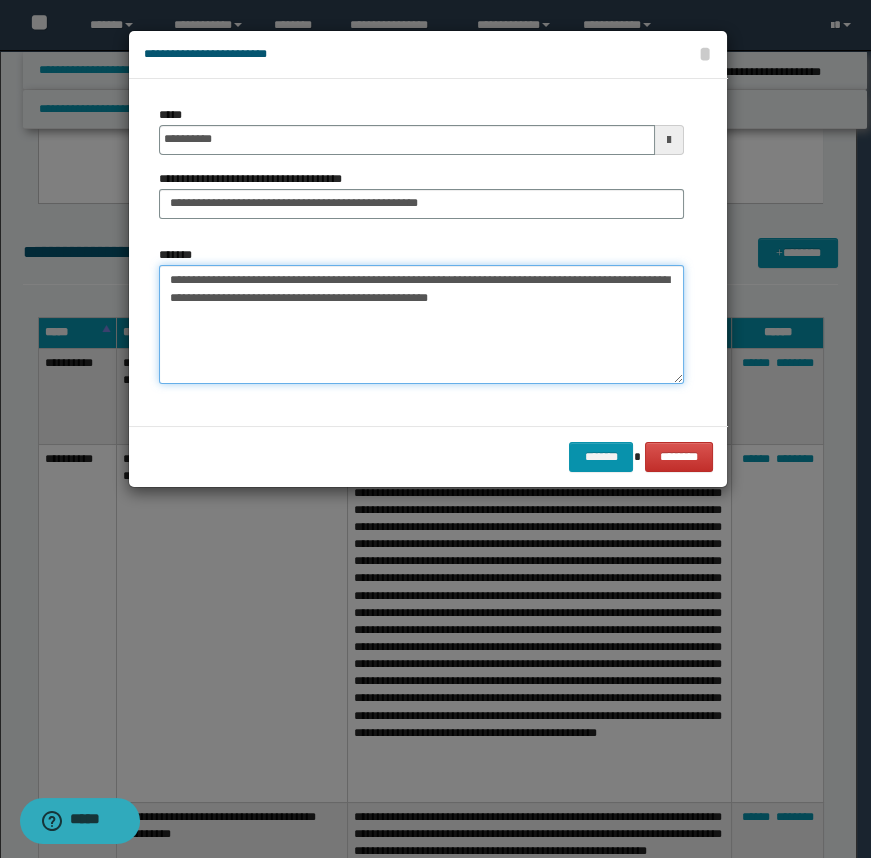 click on "**********" at bounding box center (421, 325) 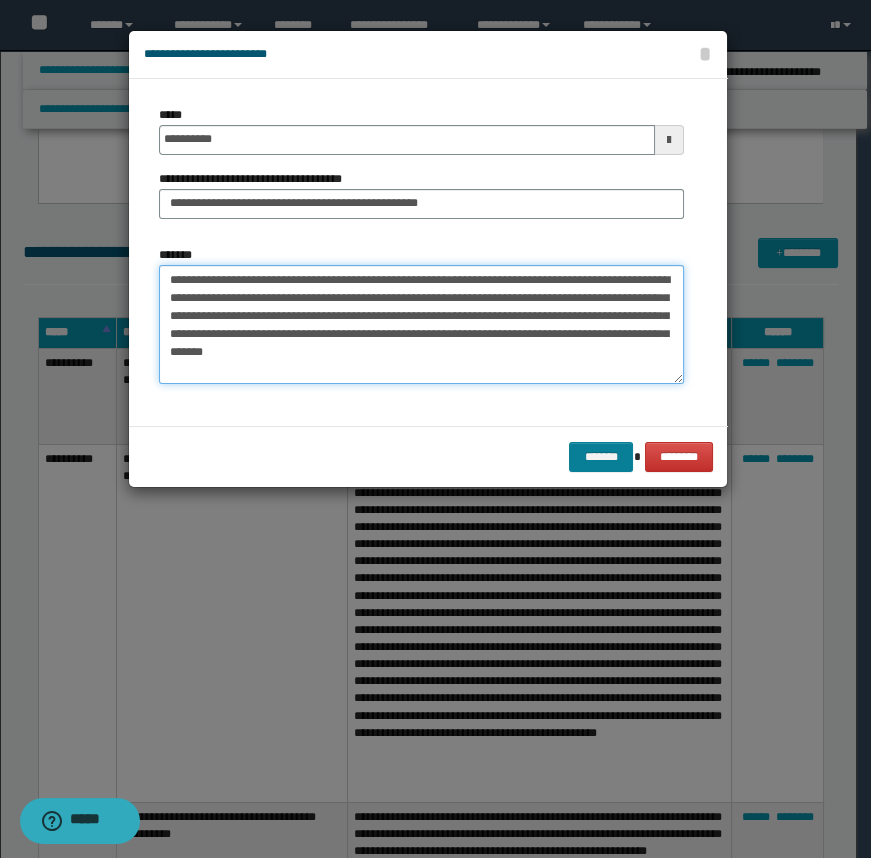 type on "**********" 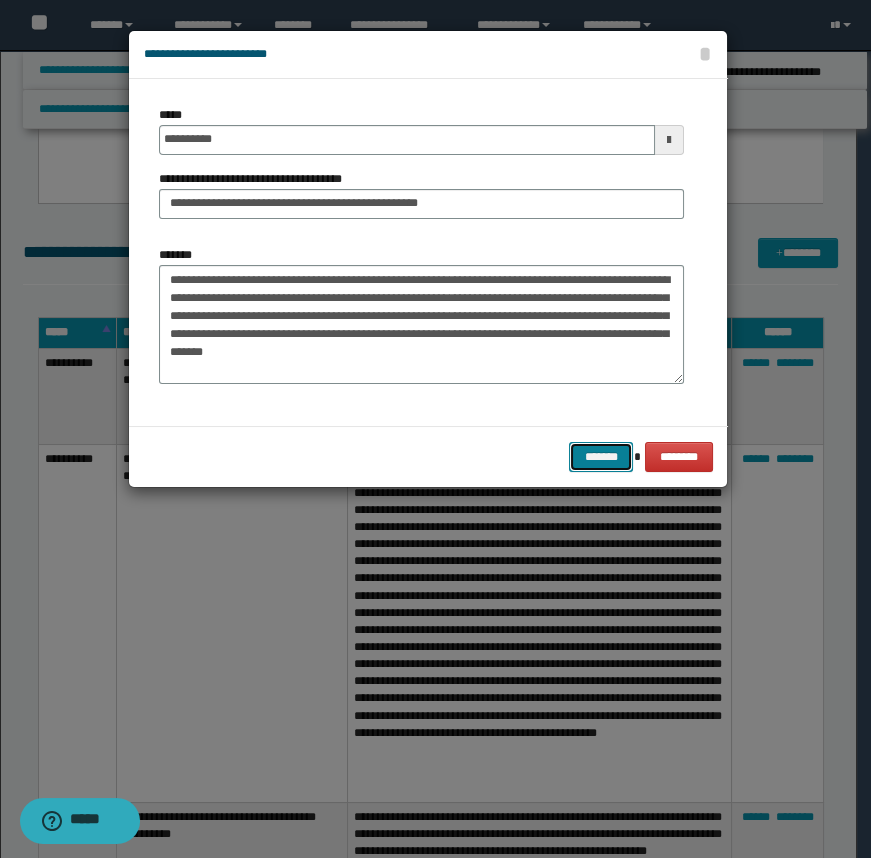 click on "*******" at bounding box center [601, 457] 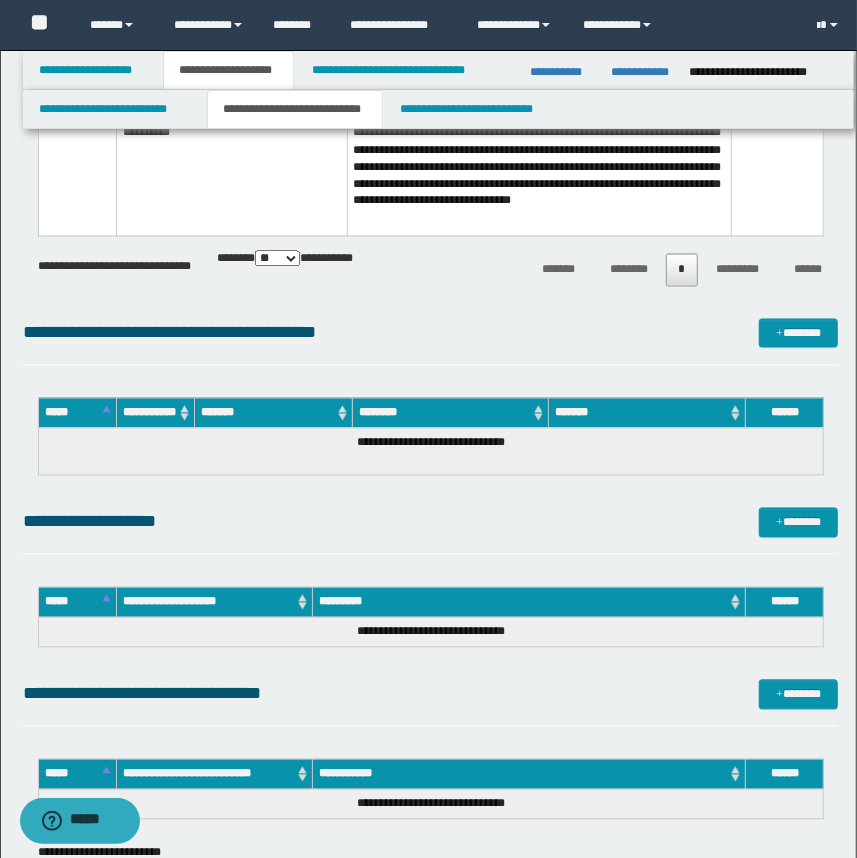 scroll, scrollTop: 1363, scrollLeft: 0, axis: vertical 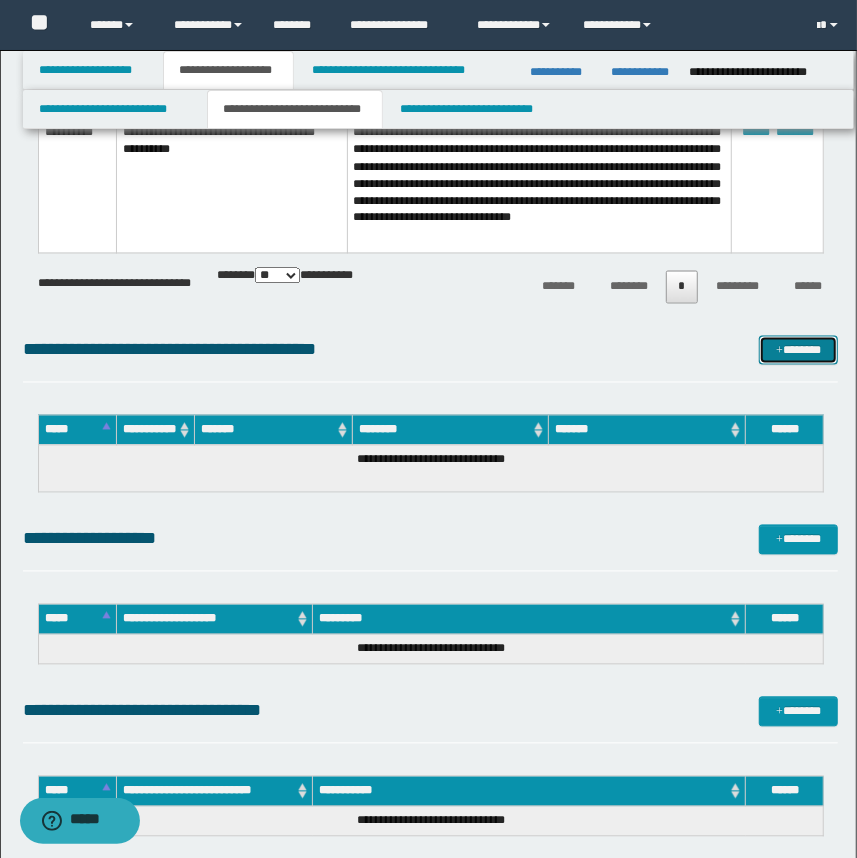 click on "*******" at bounding box center (799, 351) 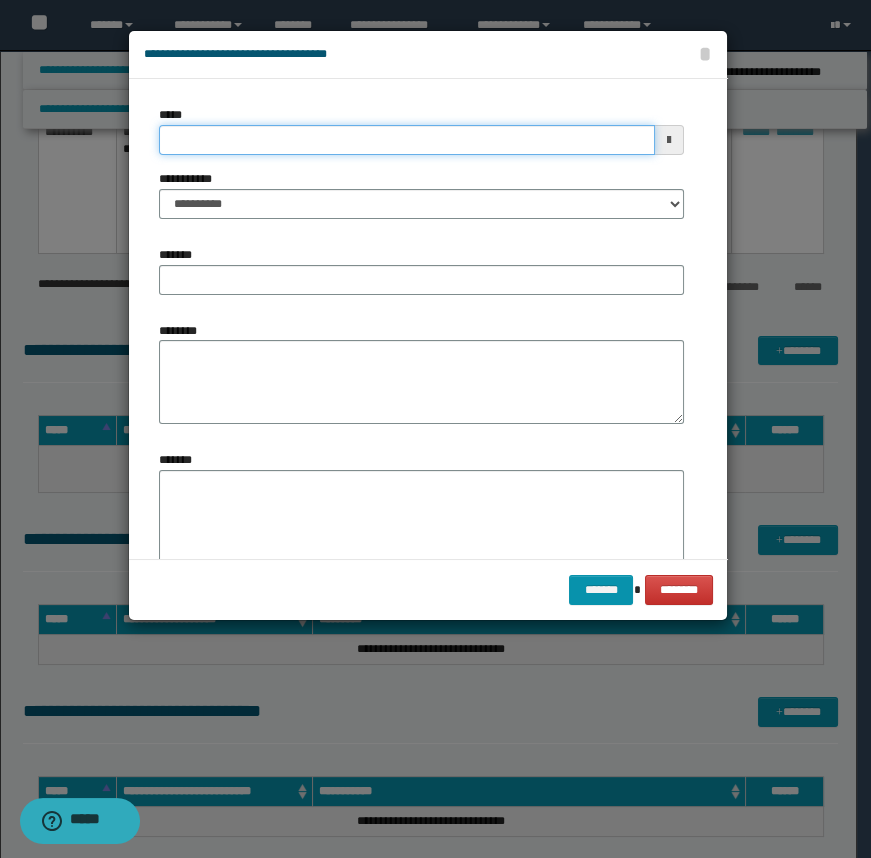 click on "*****" at bounding box center (407, 140) 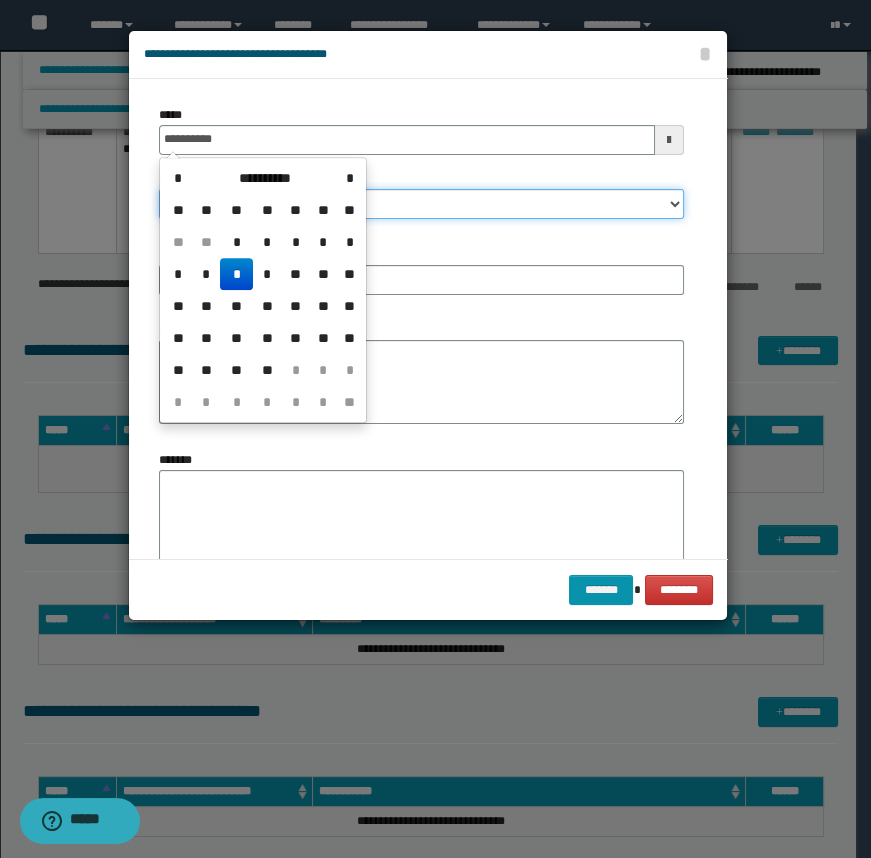 type on "**********" 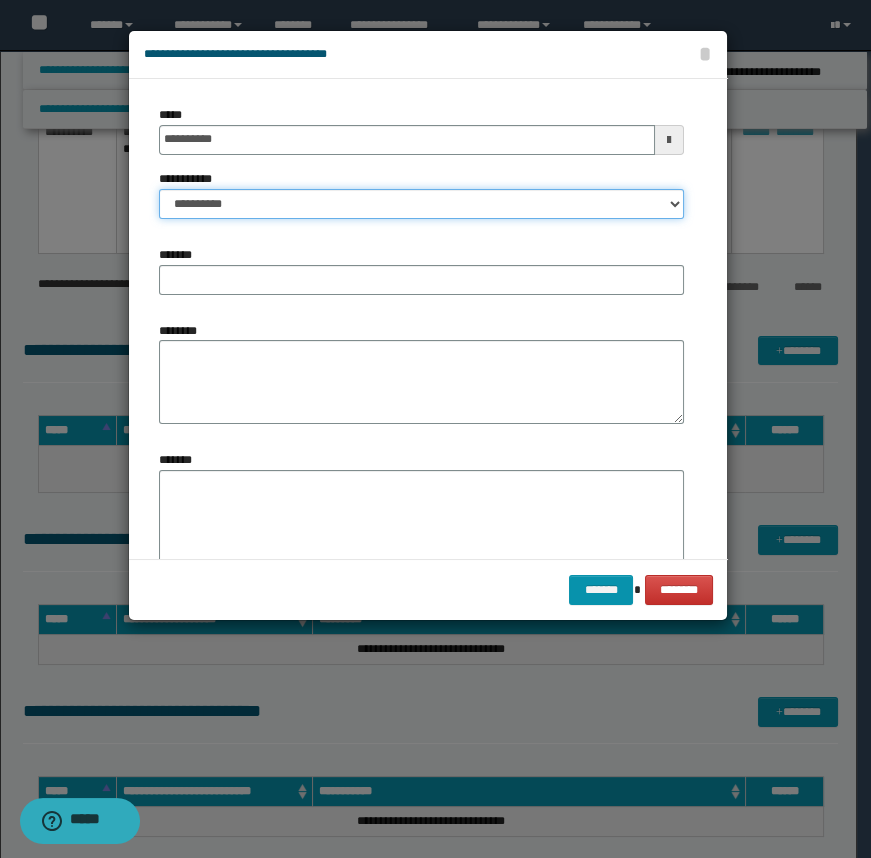 select on "*" 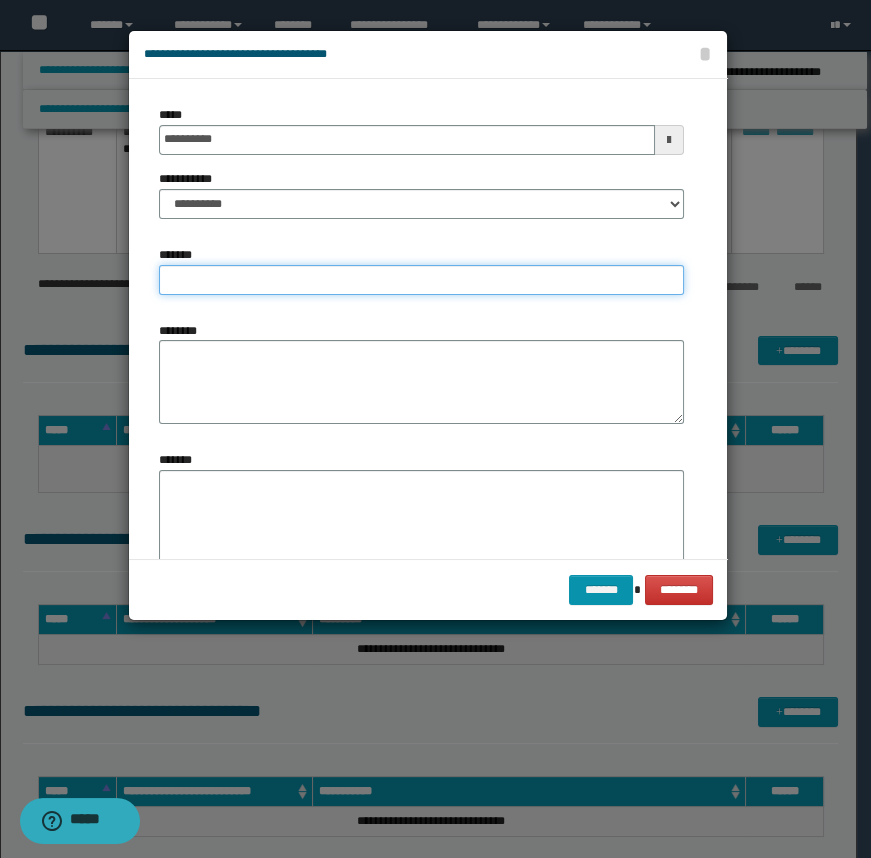 click on "*******" at bounding box center (421, 280) 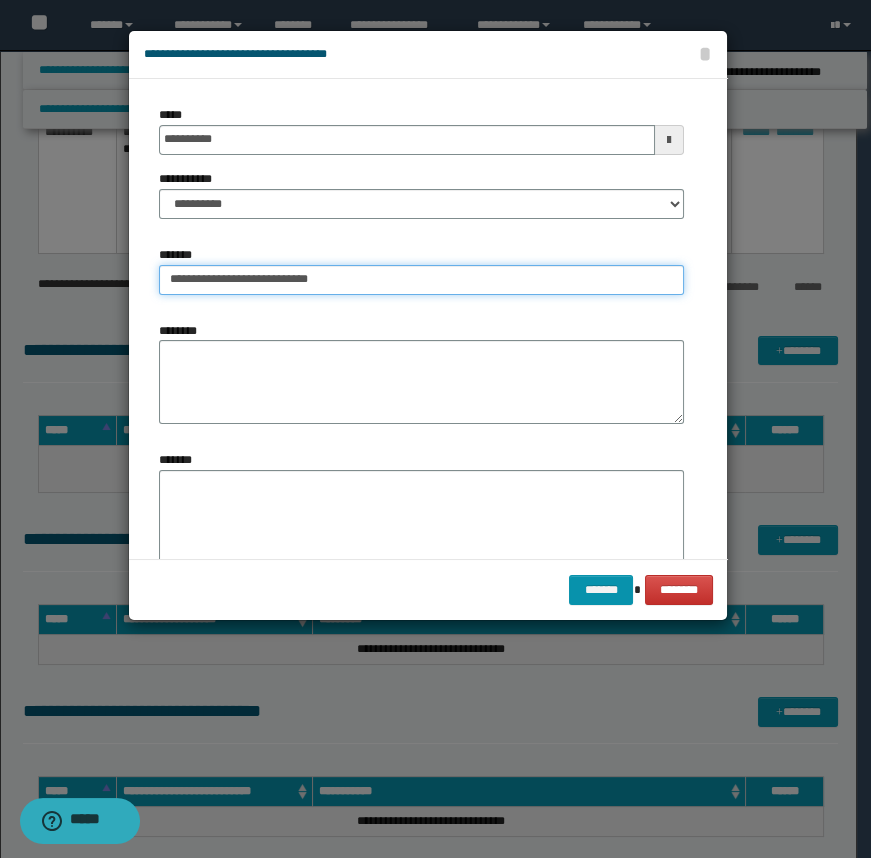 type on "**********" 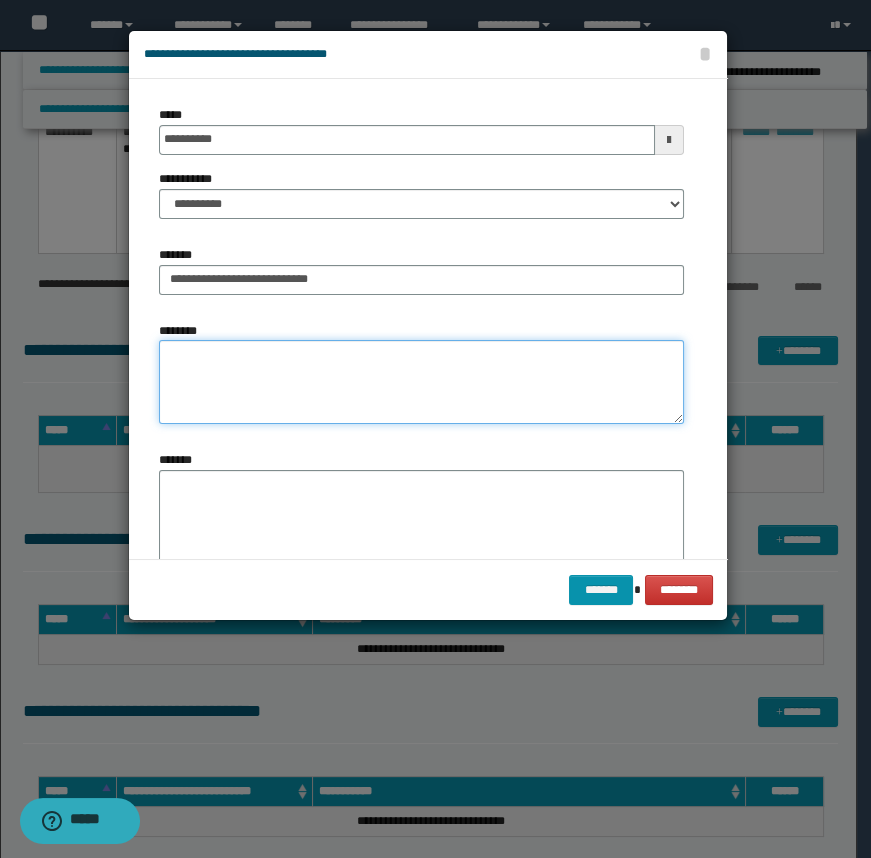 type on "*" 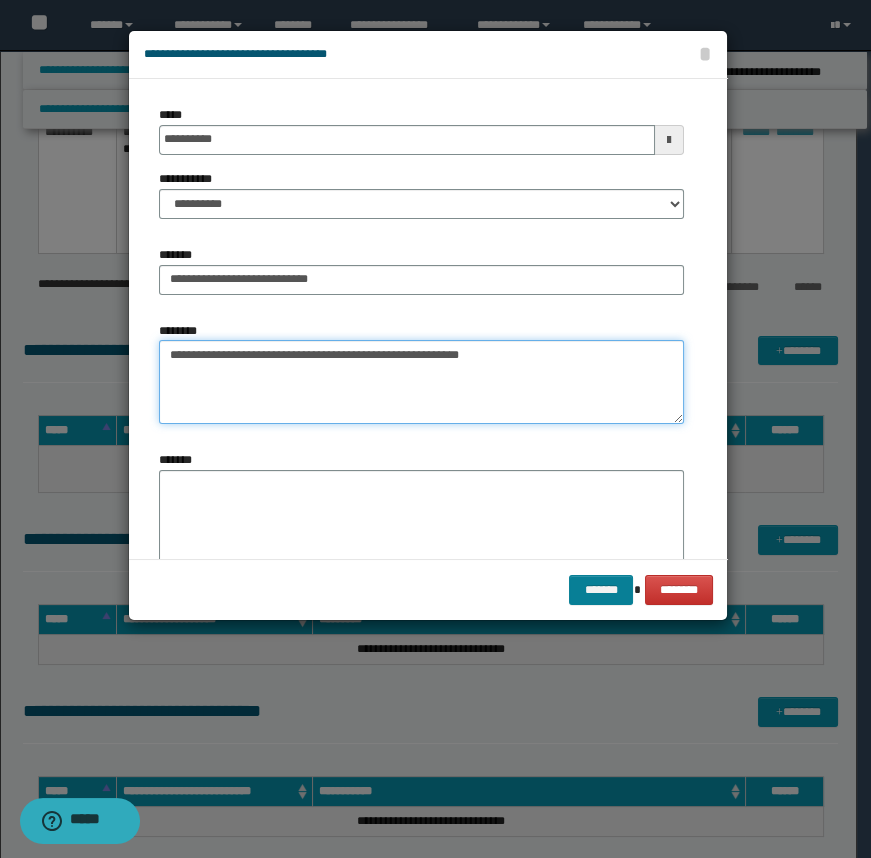 type on "**********" 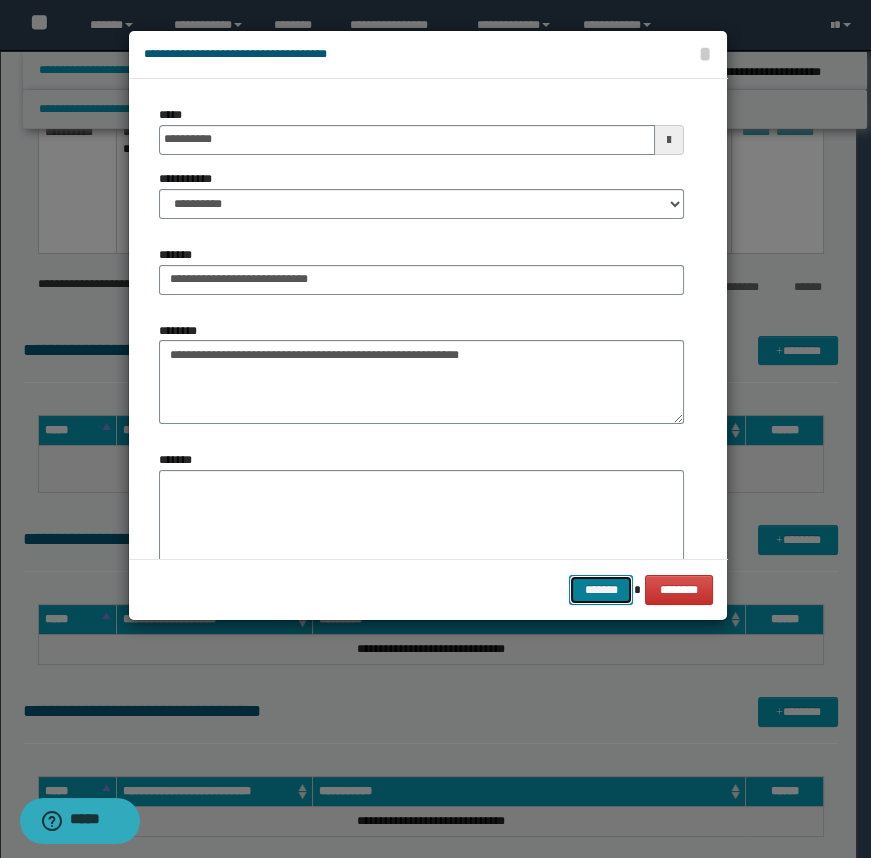 click on "*******" at bounding box center [601, 590] 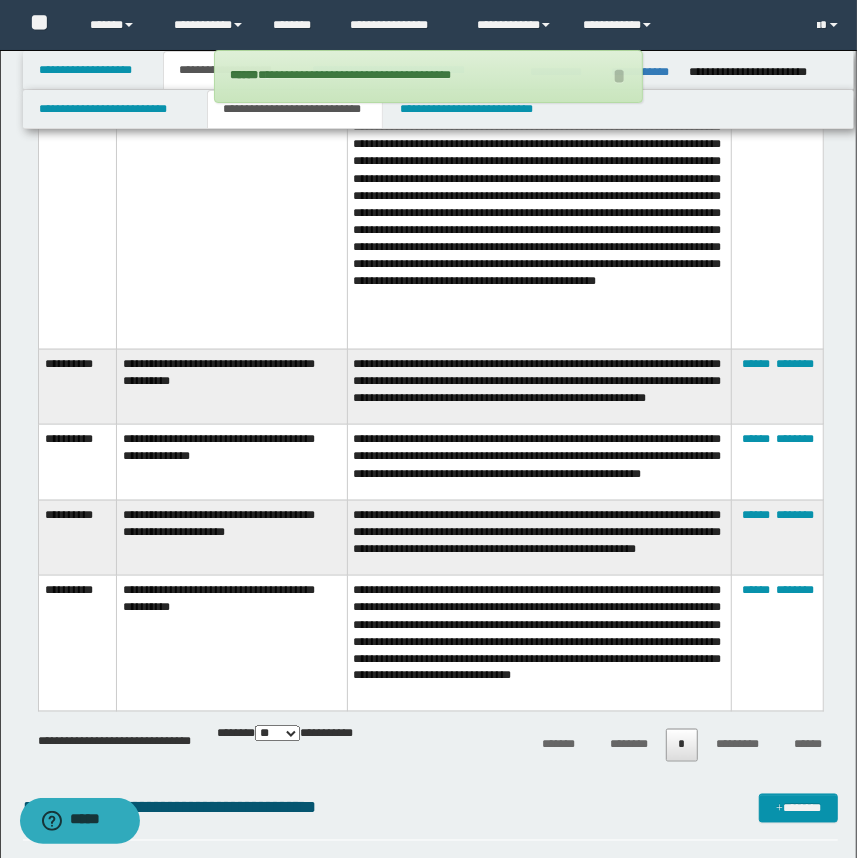 scroll, scrollTop: 636, scrollLeft: 0, axis: vertical 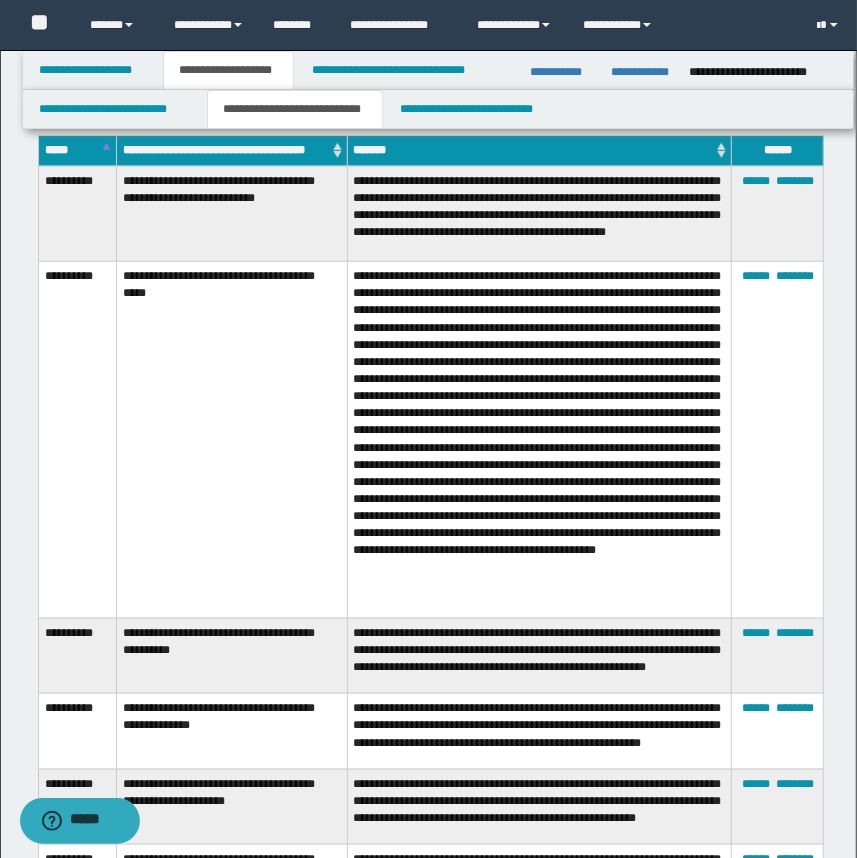 click on "******    ********" at bounding box center [778, 440] 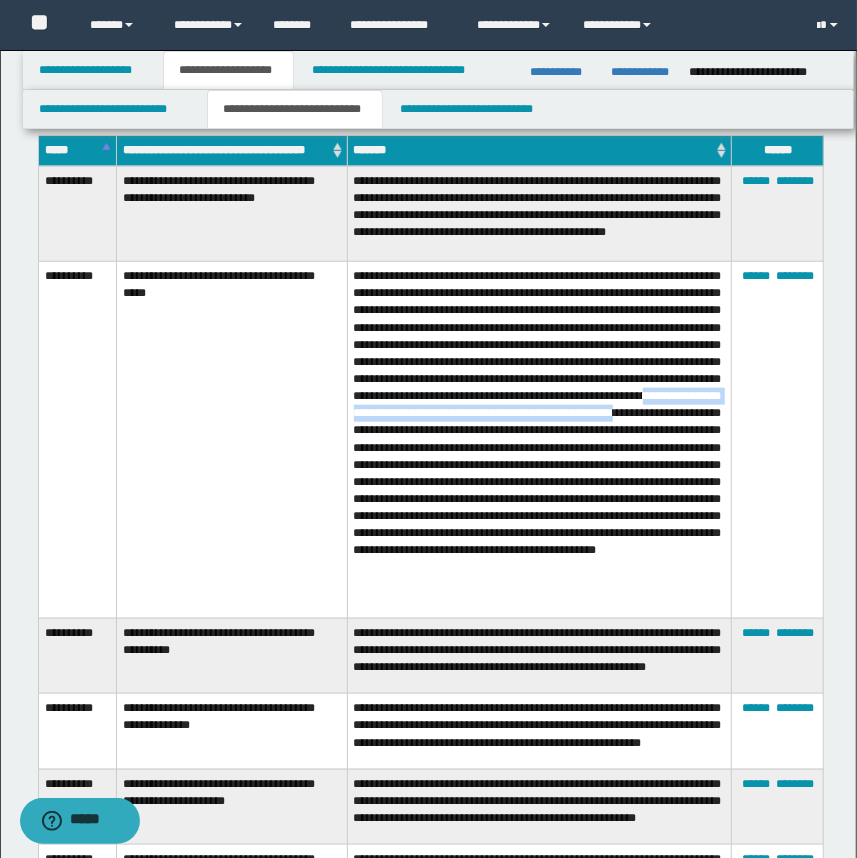 click at bounding box center (539, 440) 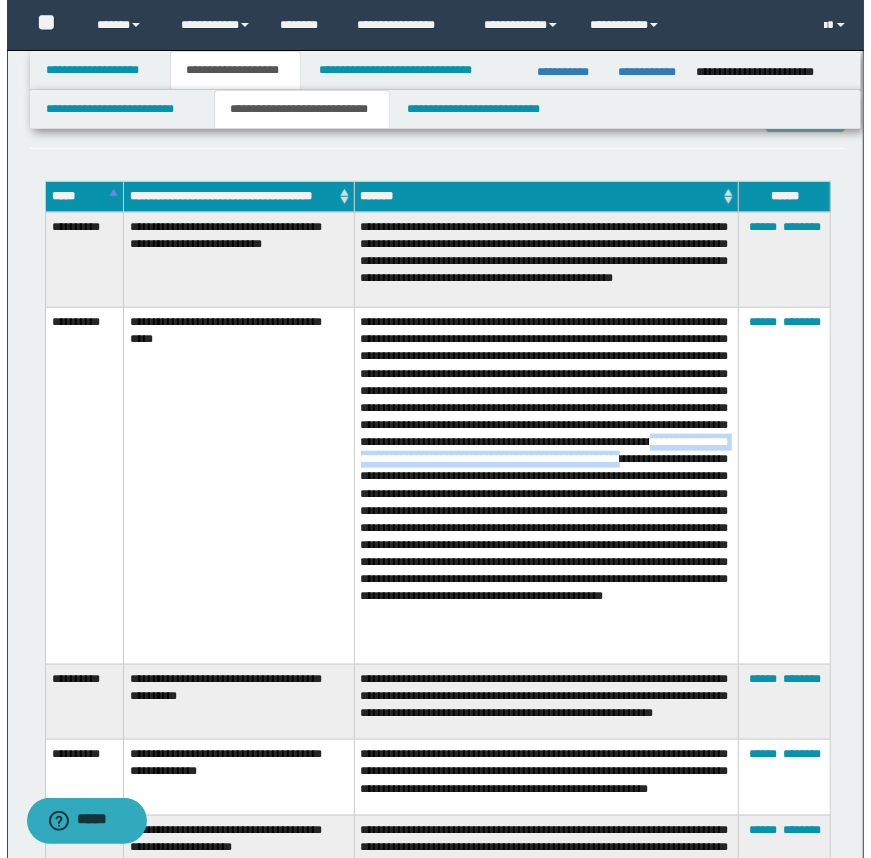 scroll, scrollTop: 545, scrollLeft: 0, axis: vertical 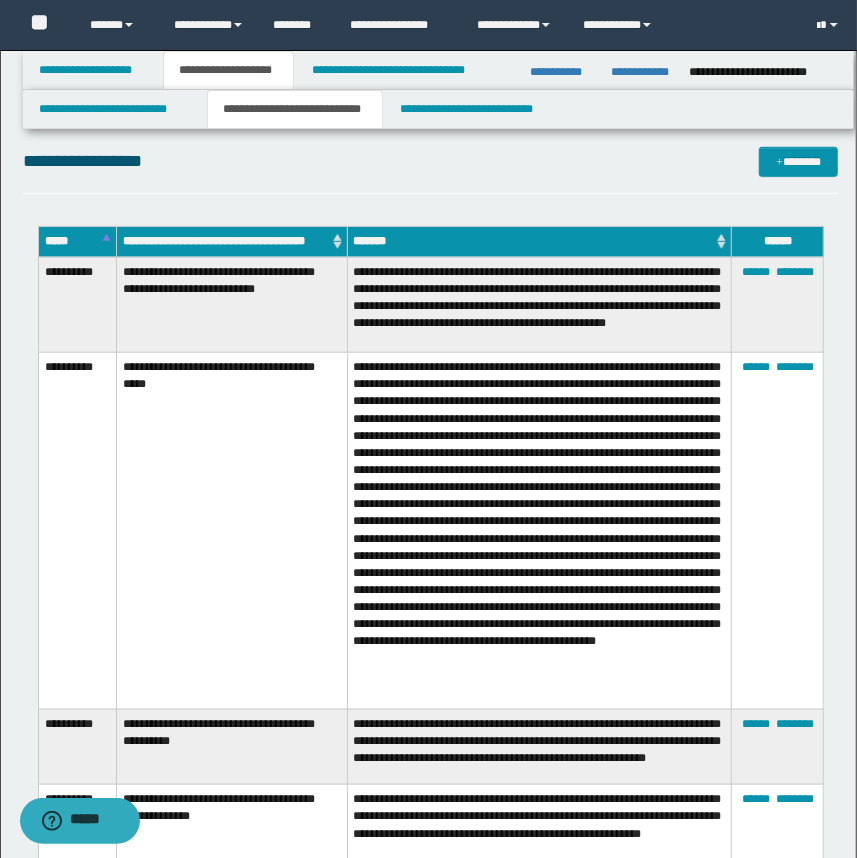 click on "**********" at bounding box center (431, 170) 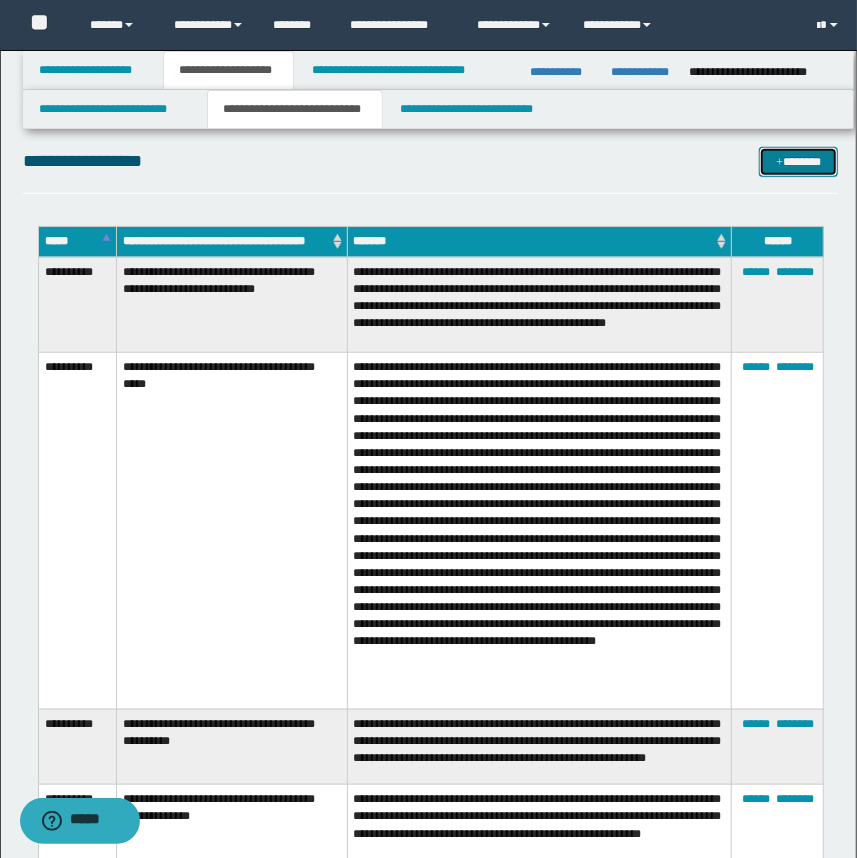 click on "*******" at bounding box center [799, 162] 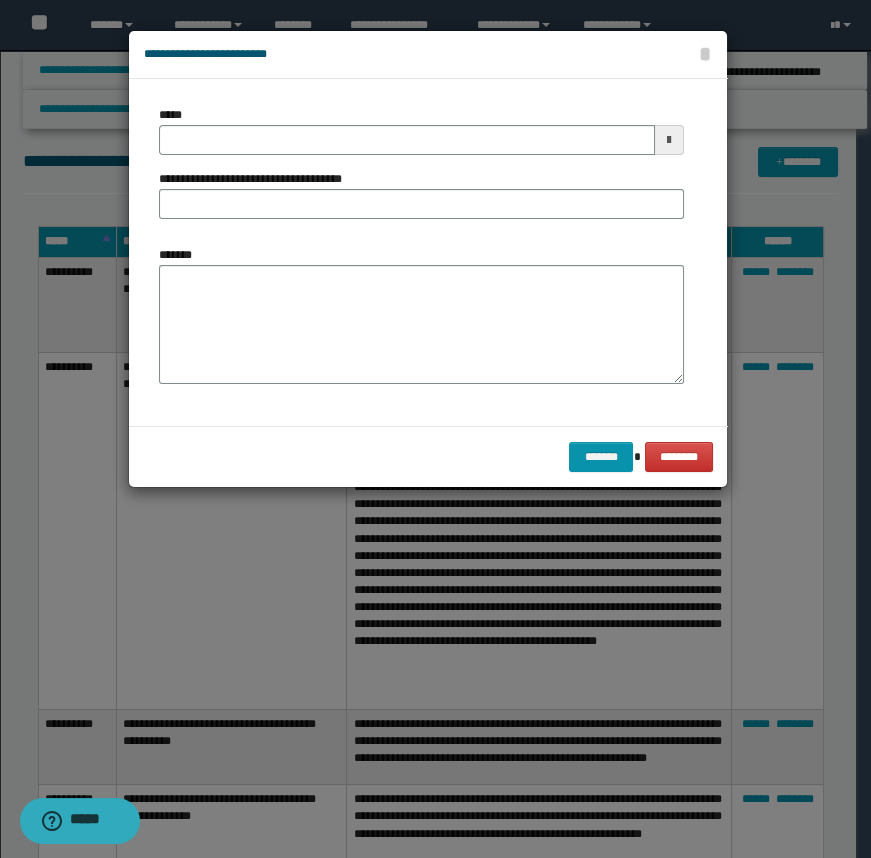 click on "*****" at bounding box center [421, 130] 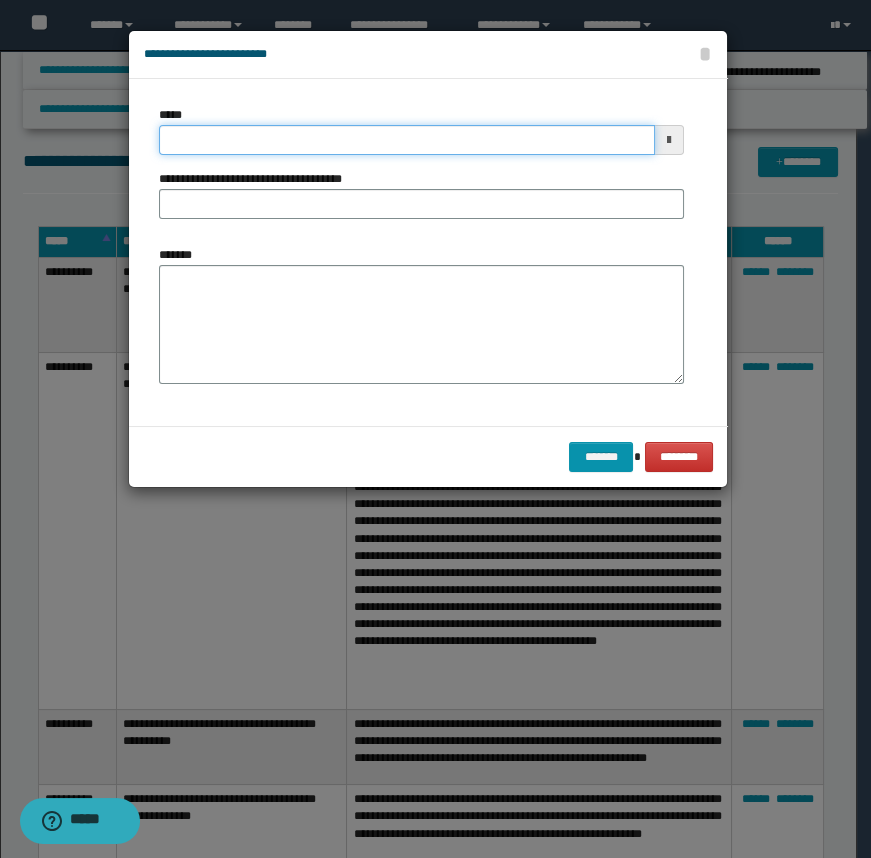 click on "*****" at bounding box center [407, 140] 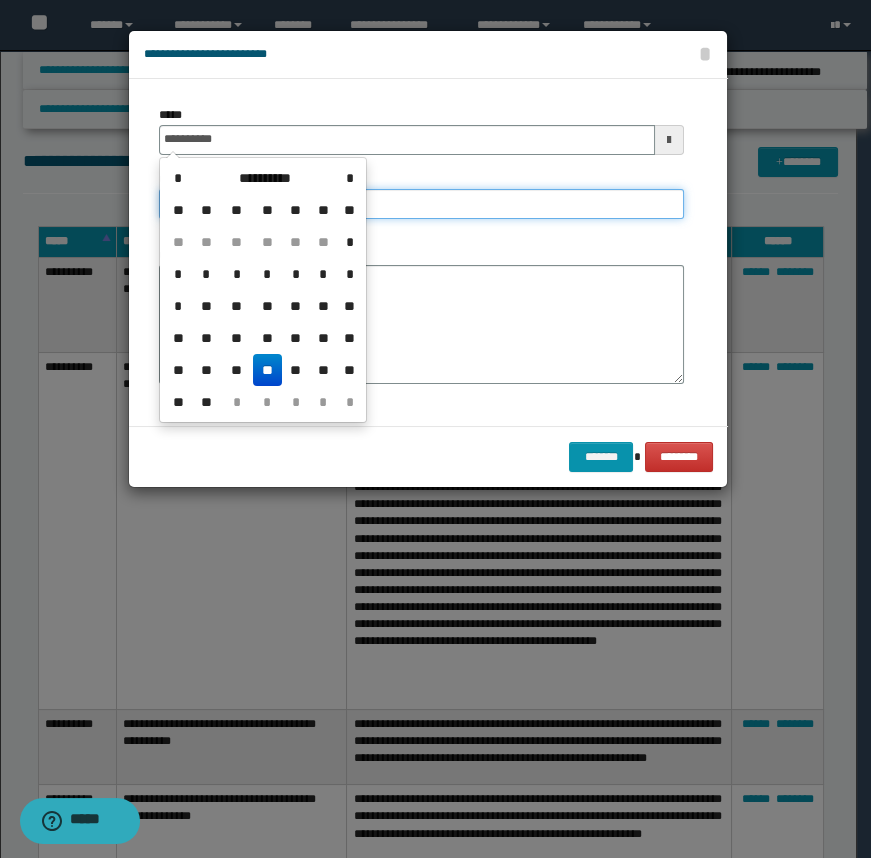 type on "**********" 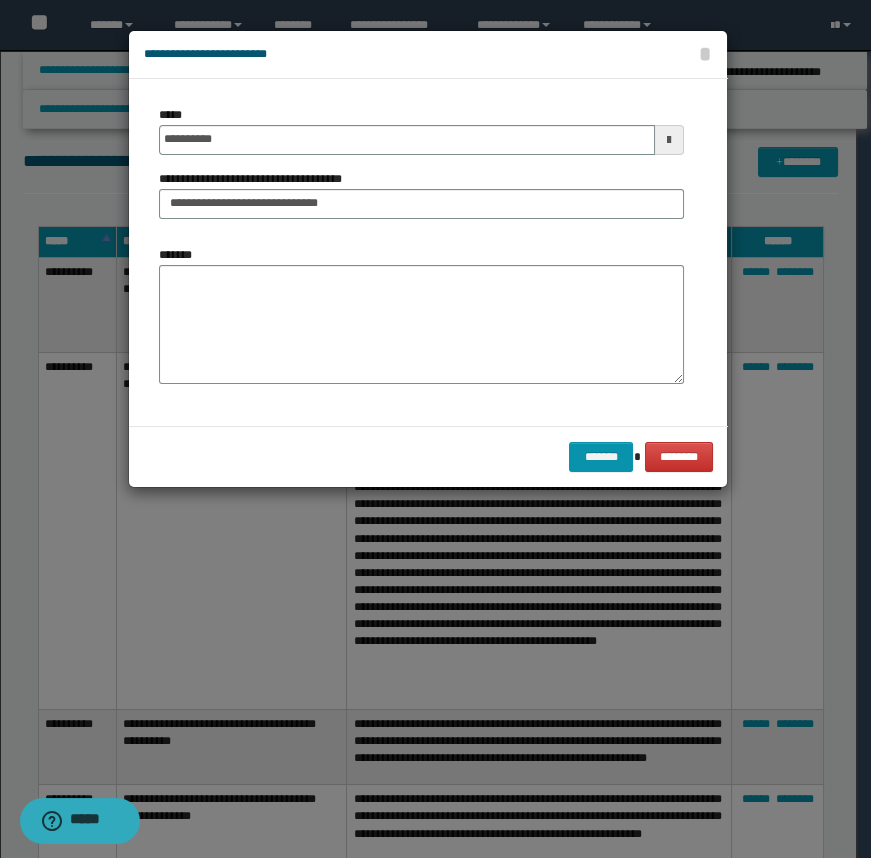 drag, startPoint x: 470, startPoint y: 221, endPoint x: 467, endPoint y: 211, distance: 10.440307 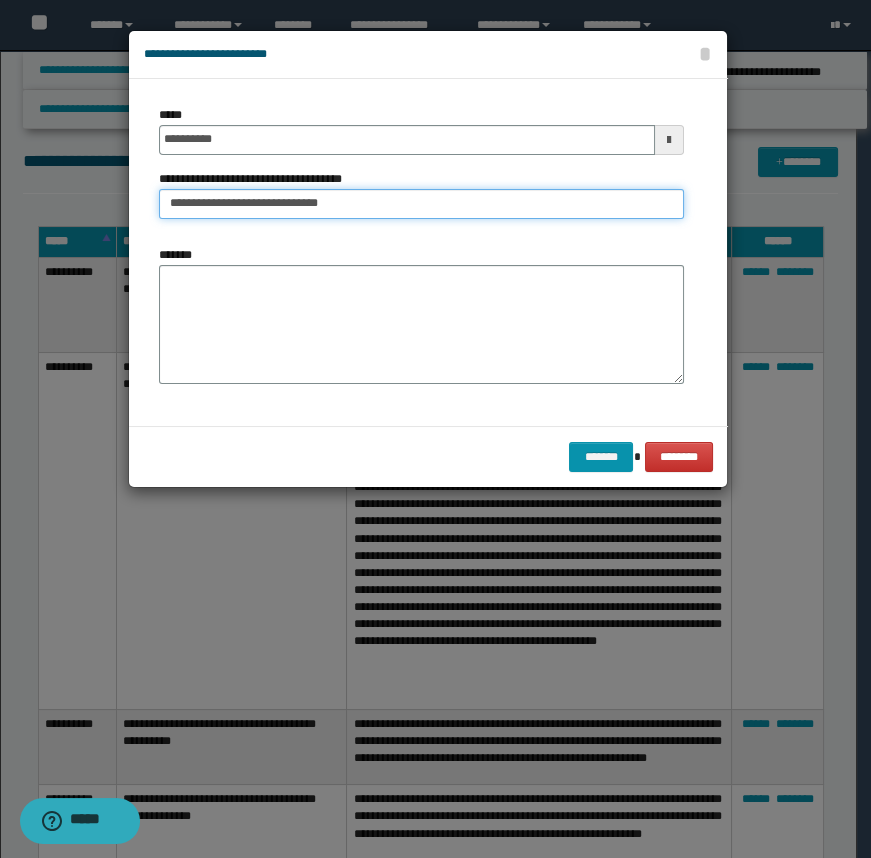 click on "**********" at bounding box center [421, 204] 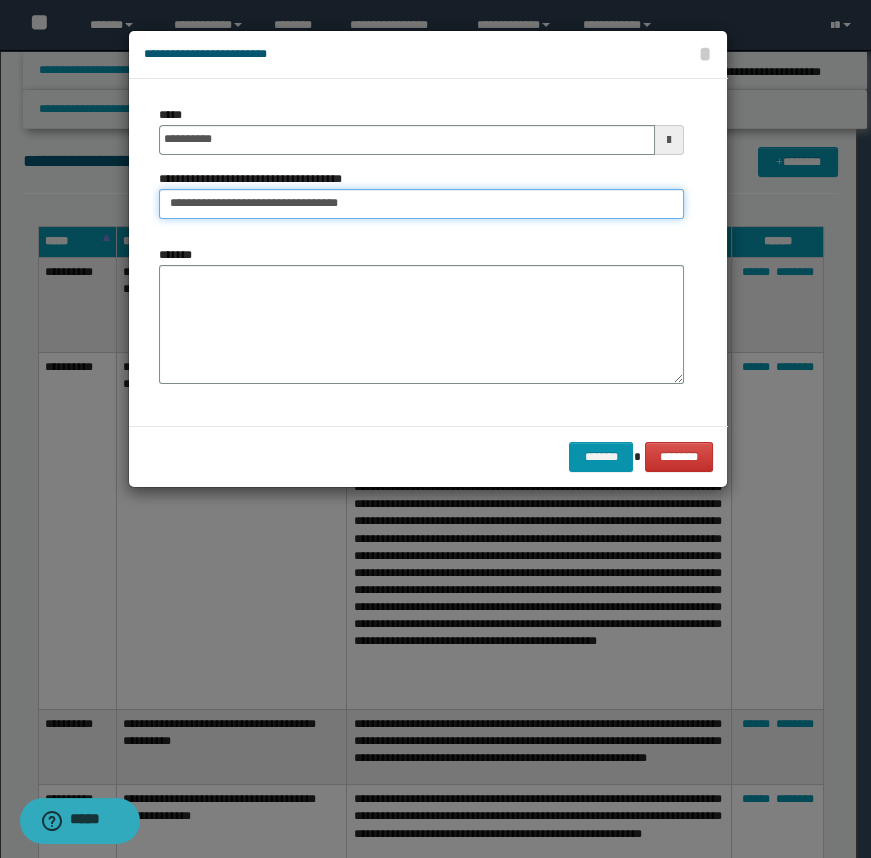 type on "**********" 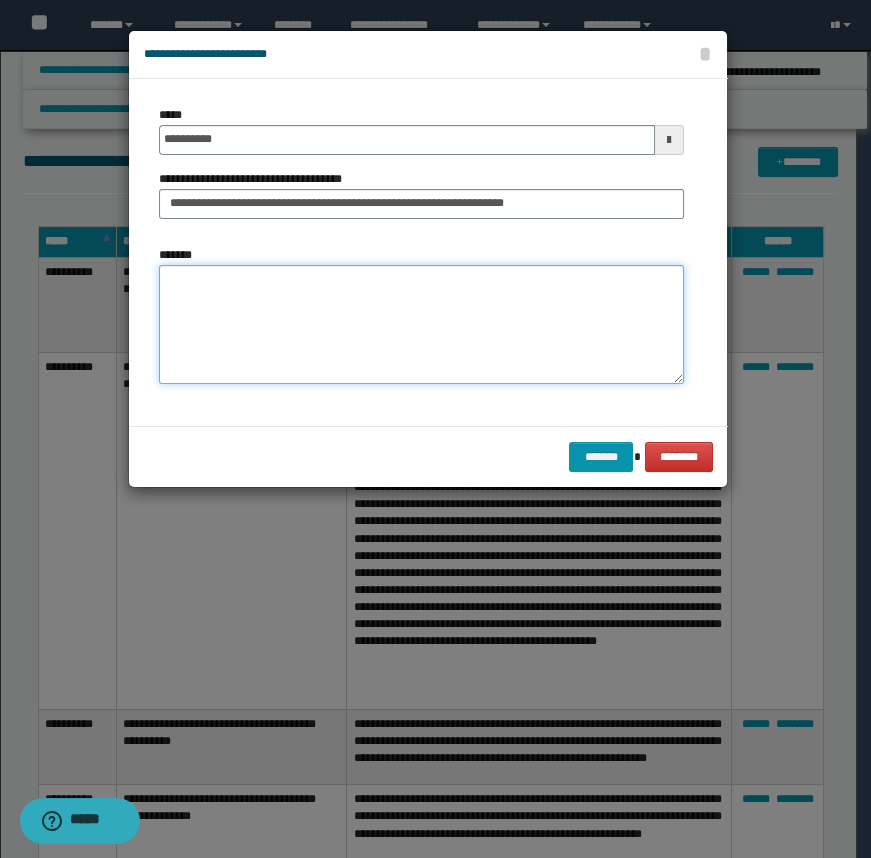 click on "*******" at bounding box center [421, 325] 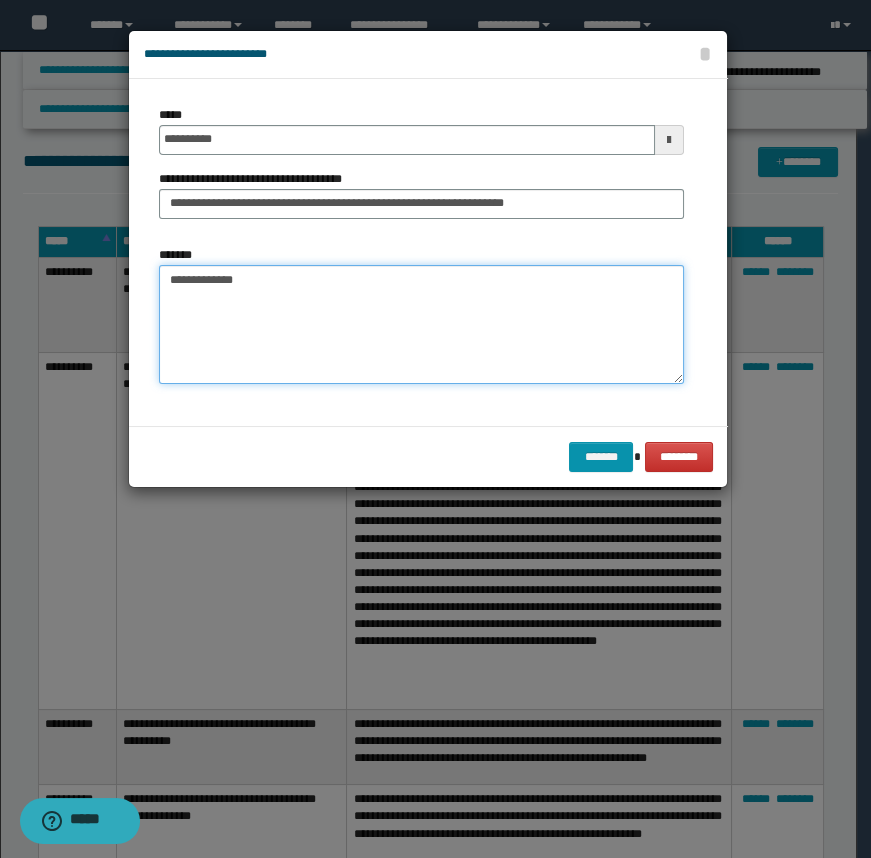 drag, startPoint x: 223, startPoint y: 305, endPoint x: 236, endPoint y: 291, distance: 19.104973 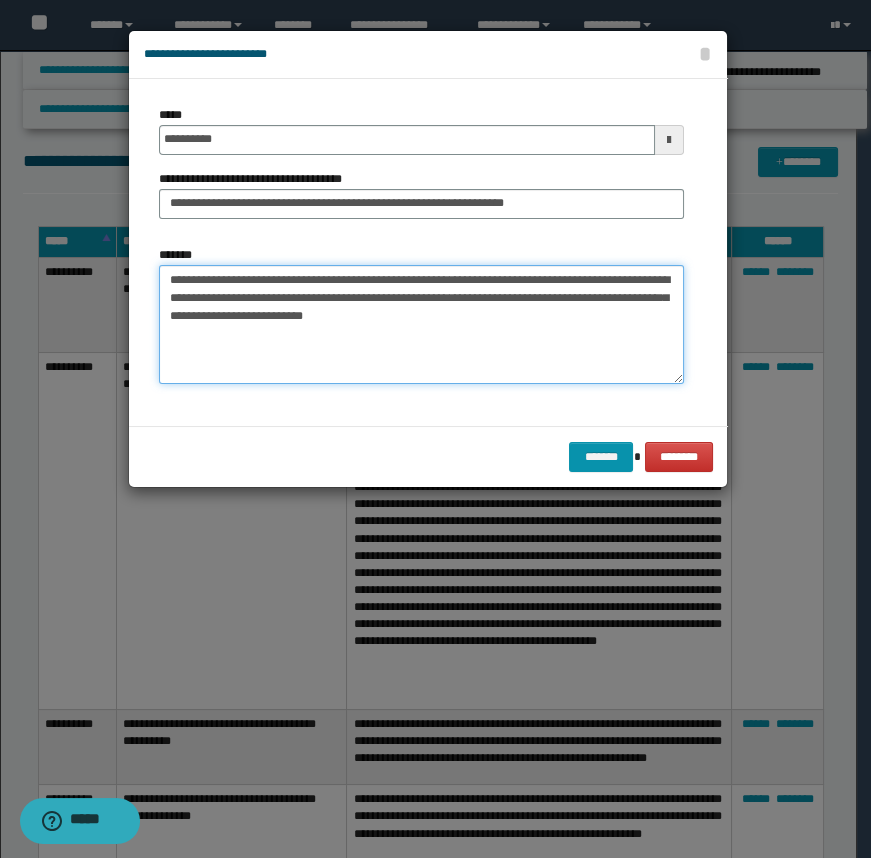 click on "**********" at bounding box center [421, 325] 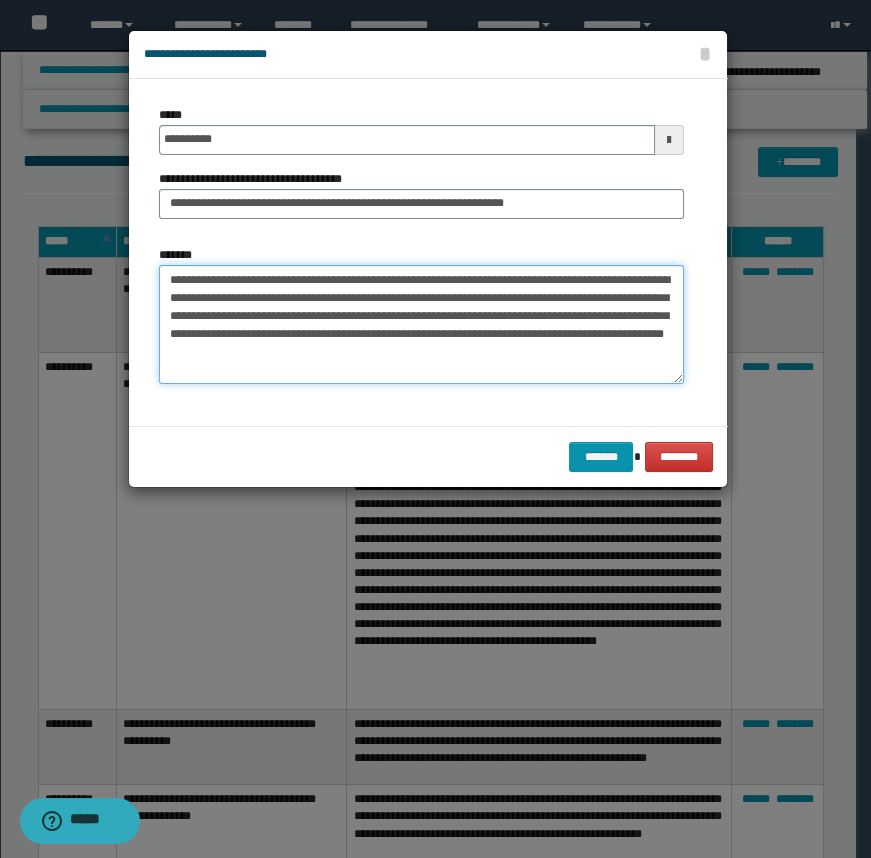 click on "**********" at bounding box center [421, 325] 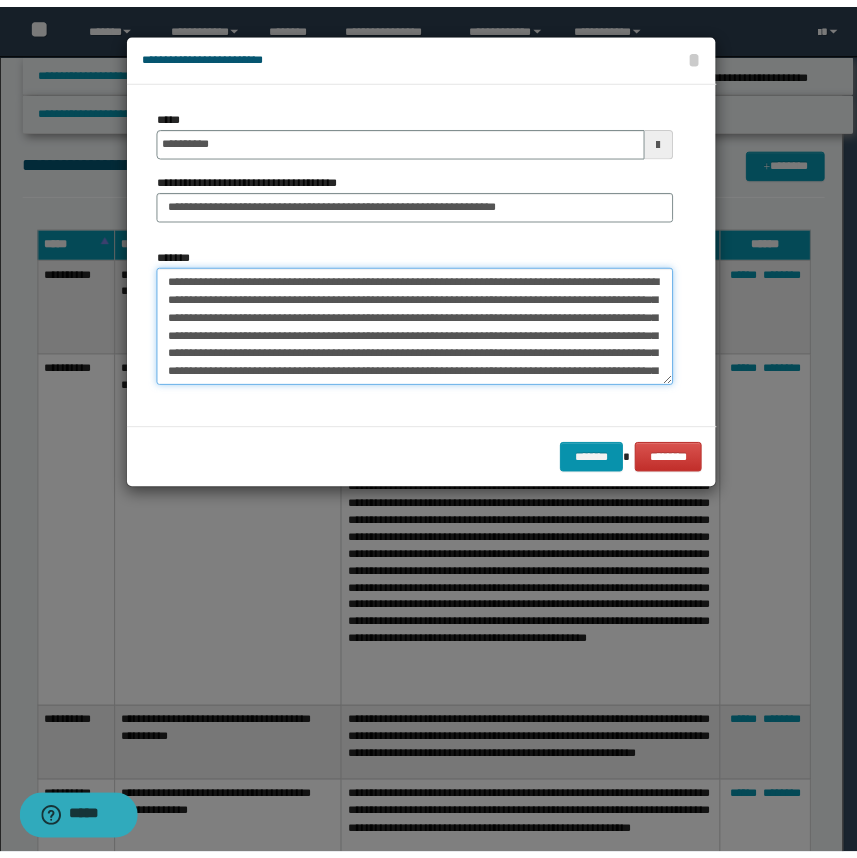 scroll, scrollTop: 11, scrollLeft: 0, axis: vertical 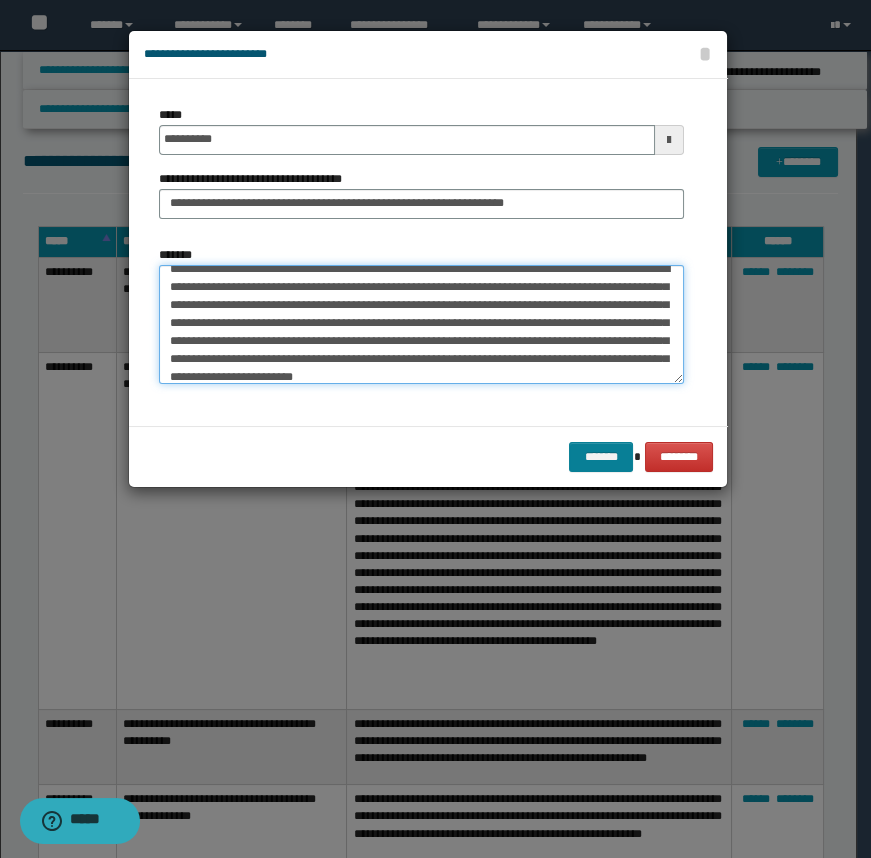 type on "**********" 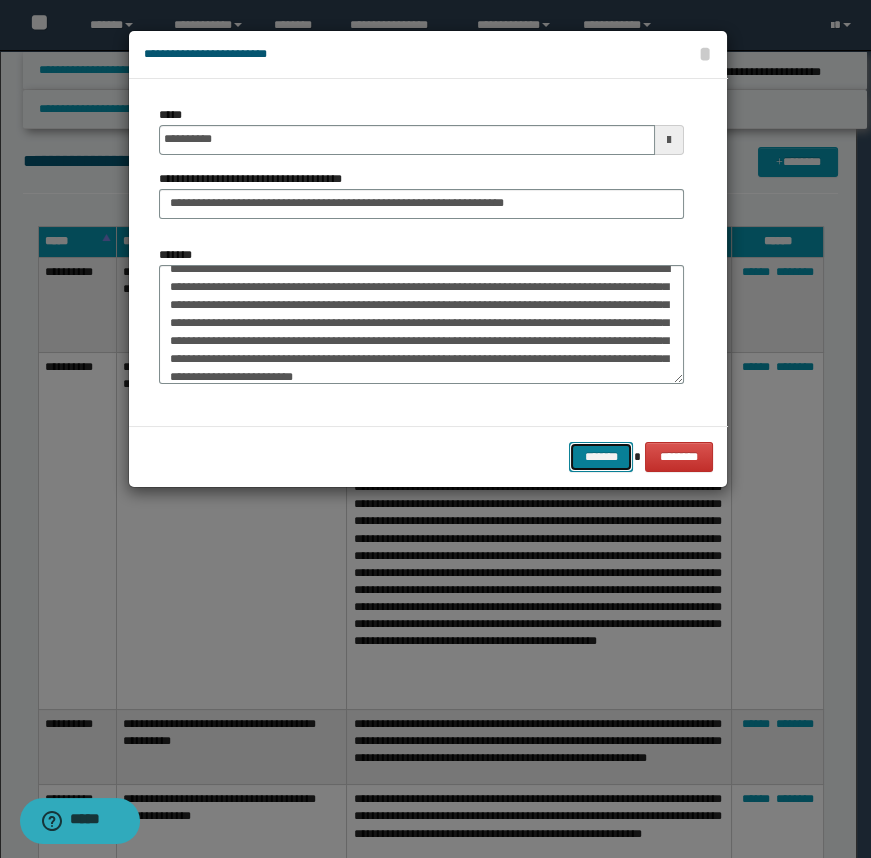 click on "*******" at bounding box center (601, 457) 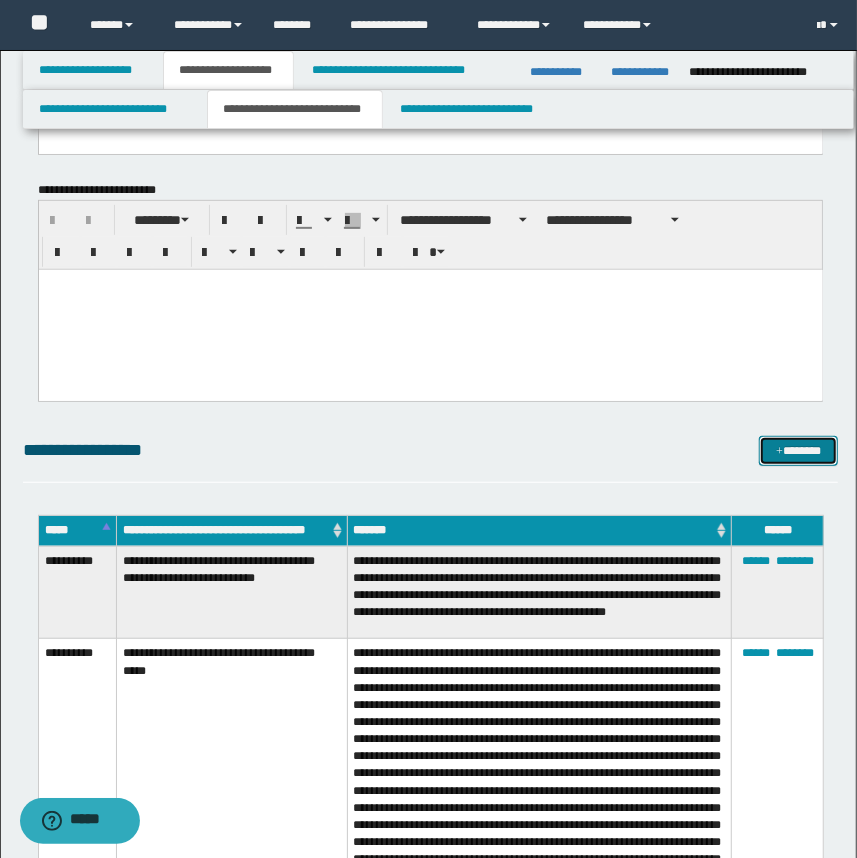 scroll, scrollTop: 0, scrollLeft: 0, axis: both 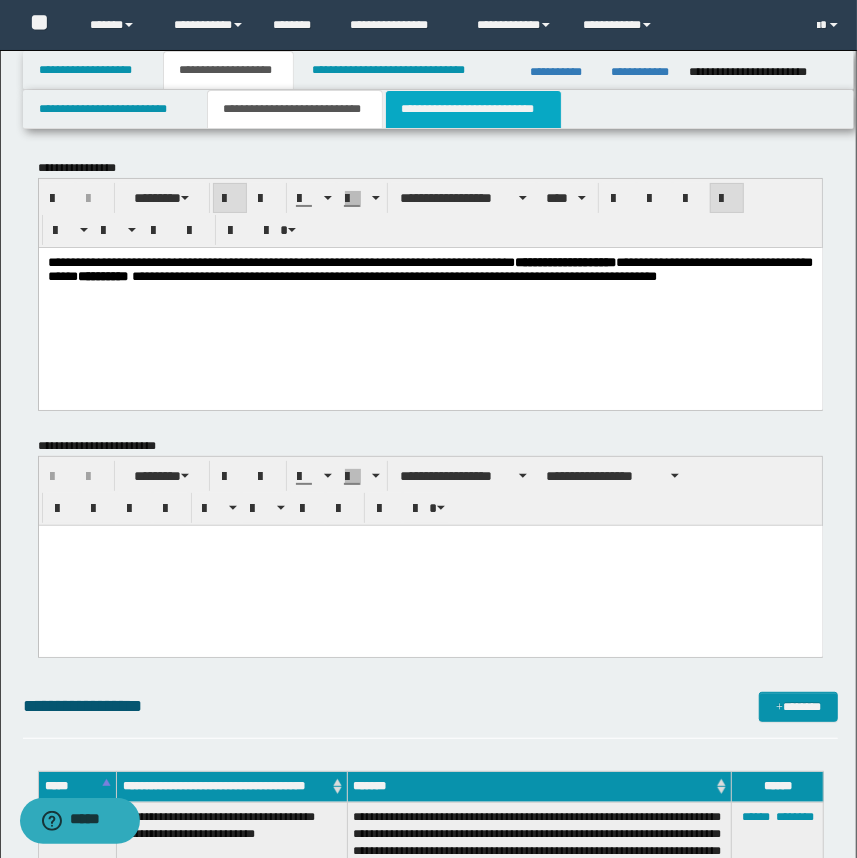 click on "**********" at bounding box center [473, 109] 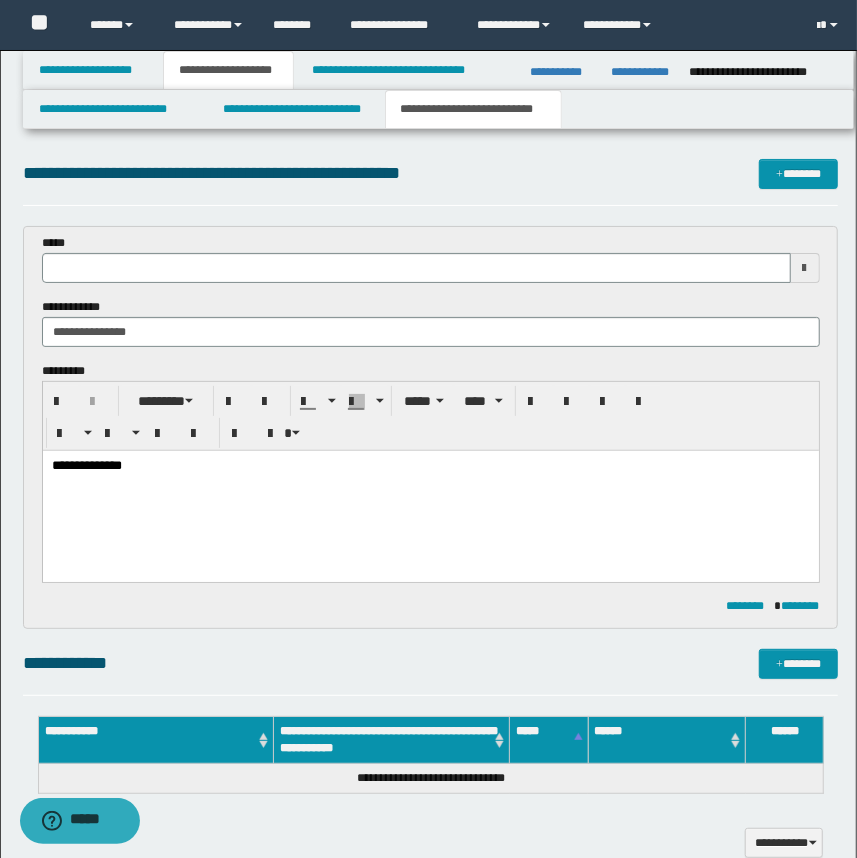 type 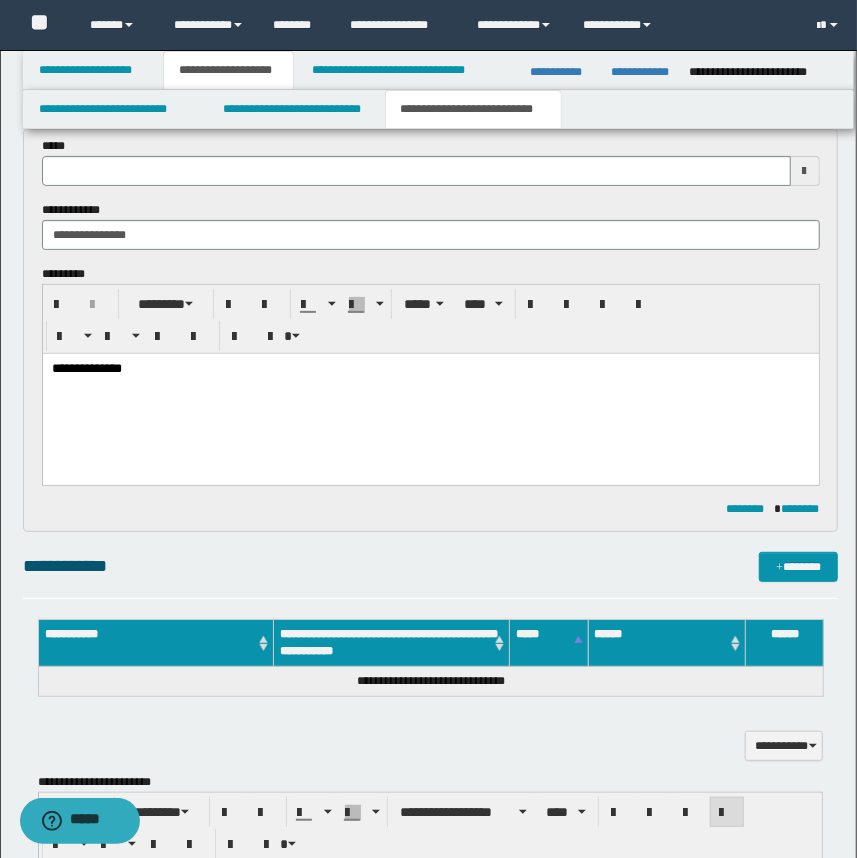 scroll, scrollTop: 272, scrollLeft: 0, axis: vertical 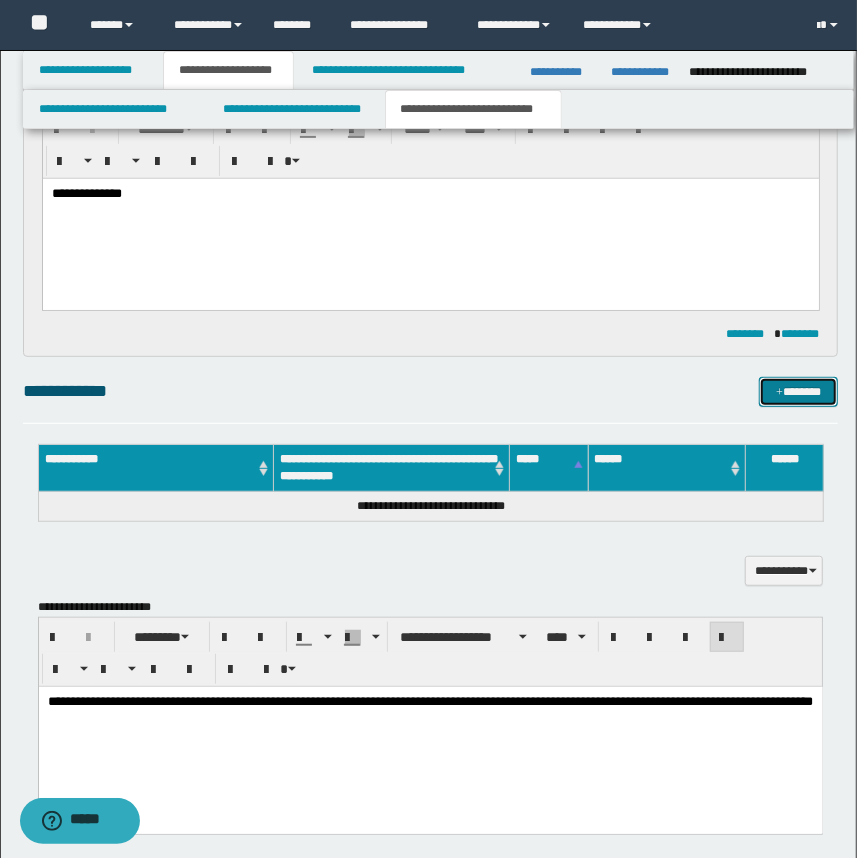click at bounding box center [779, 393] 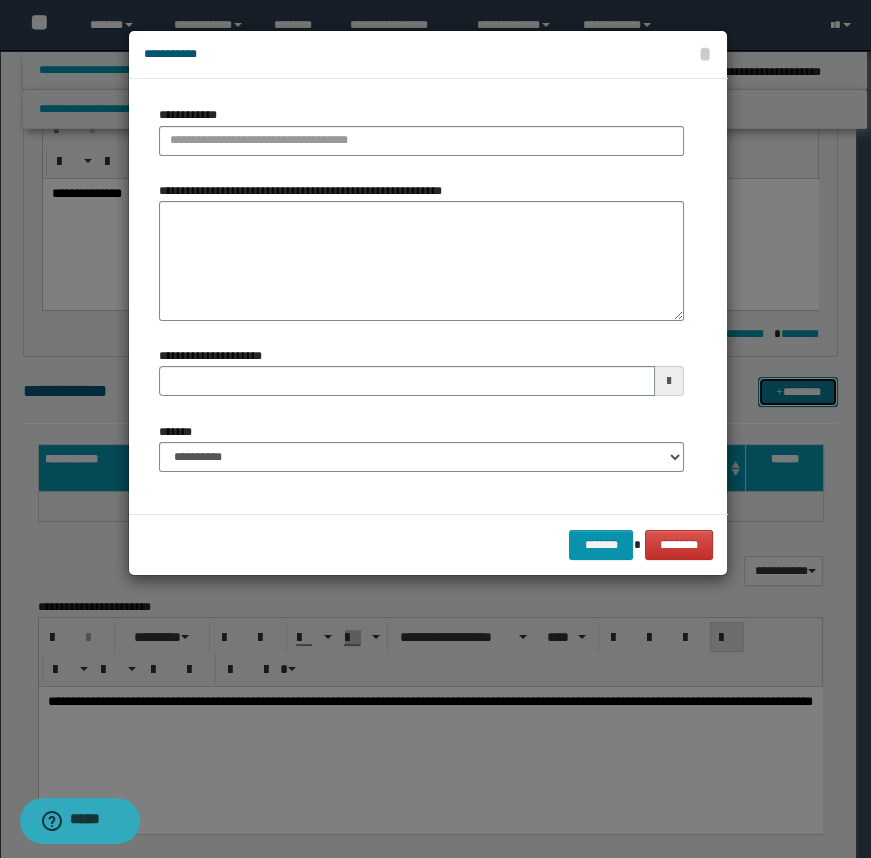 type 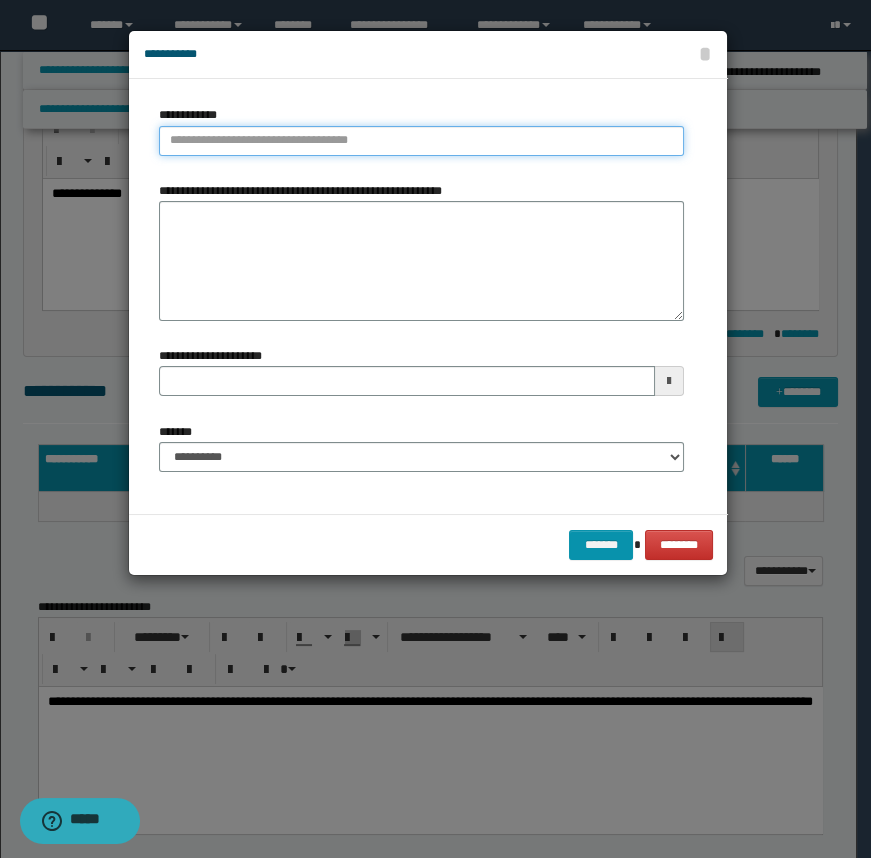 click on "**********" at bounding box center (421, 141) 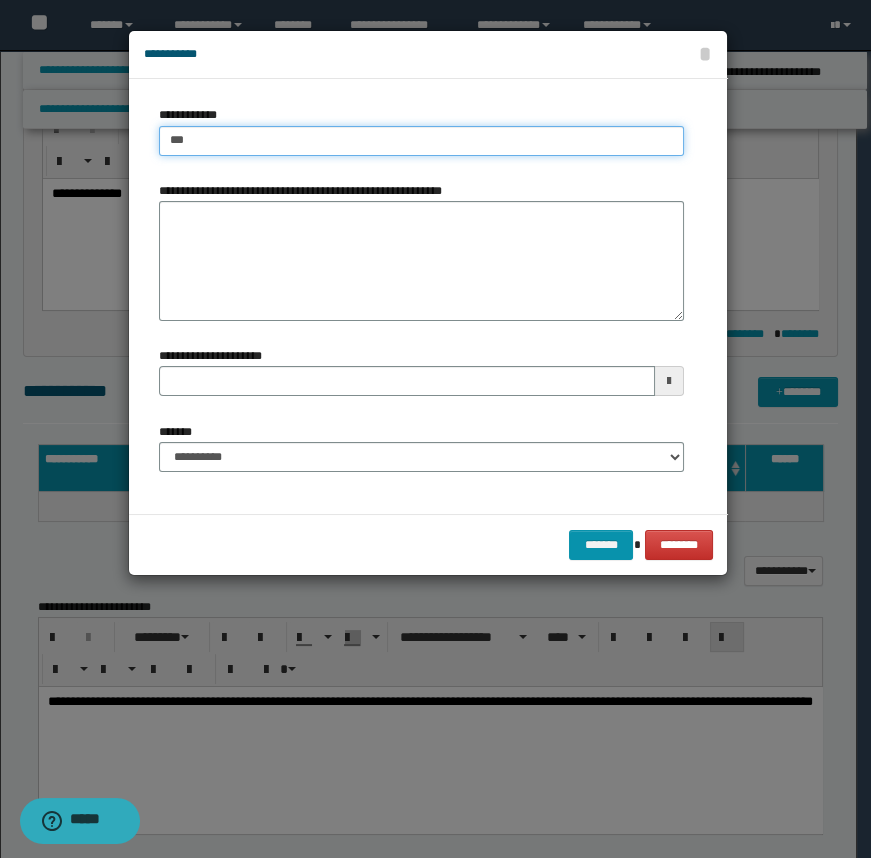 type on "****" 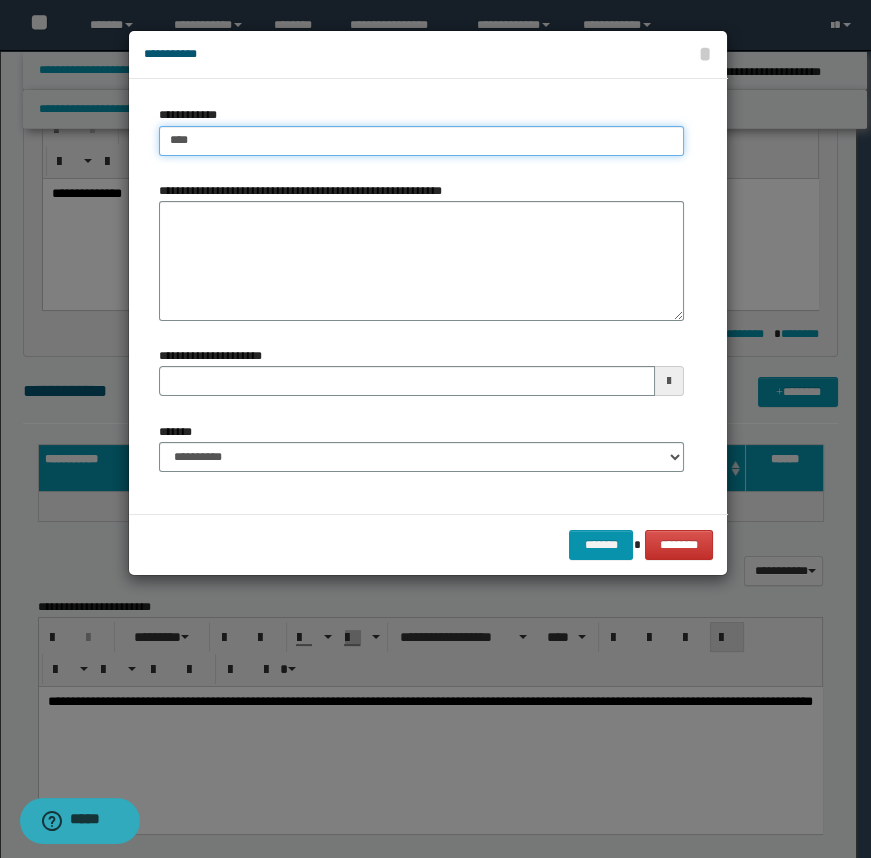 type on "****" 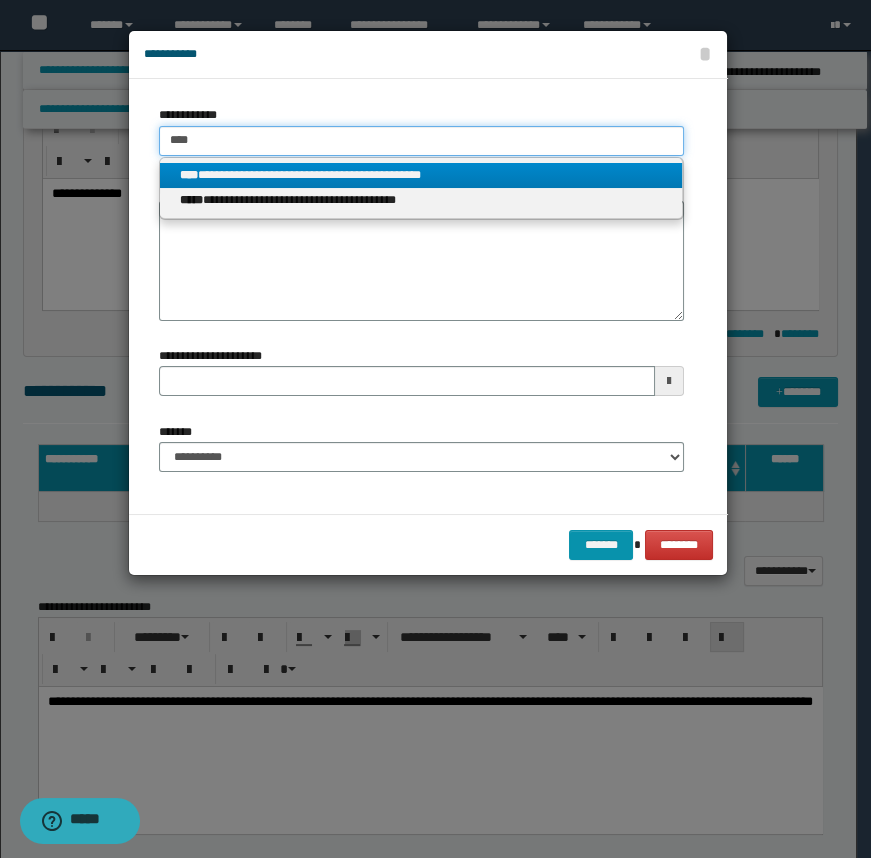 type on "****" 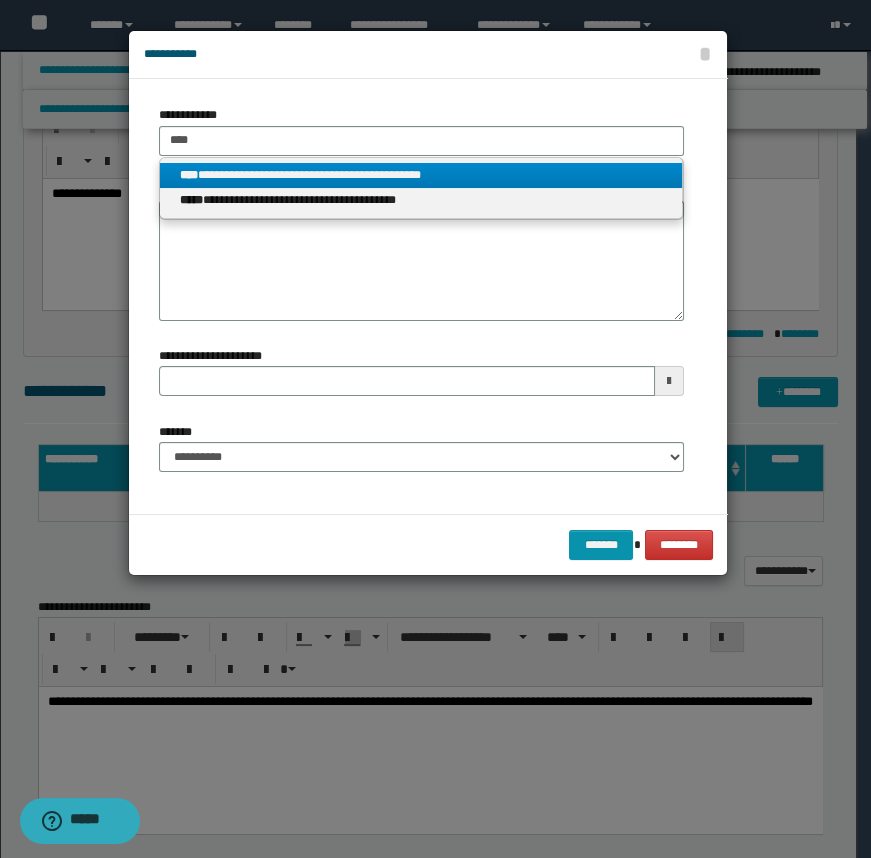 click on "**********" at bounding box center [421, 175] 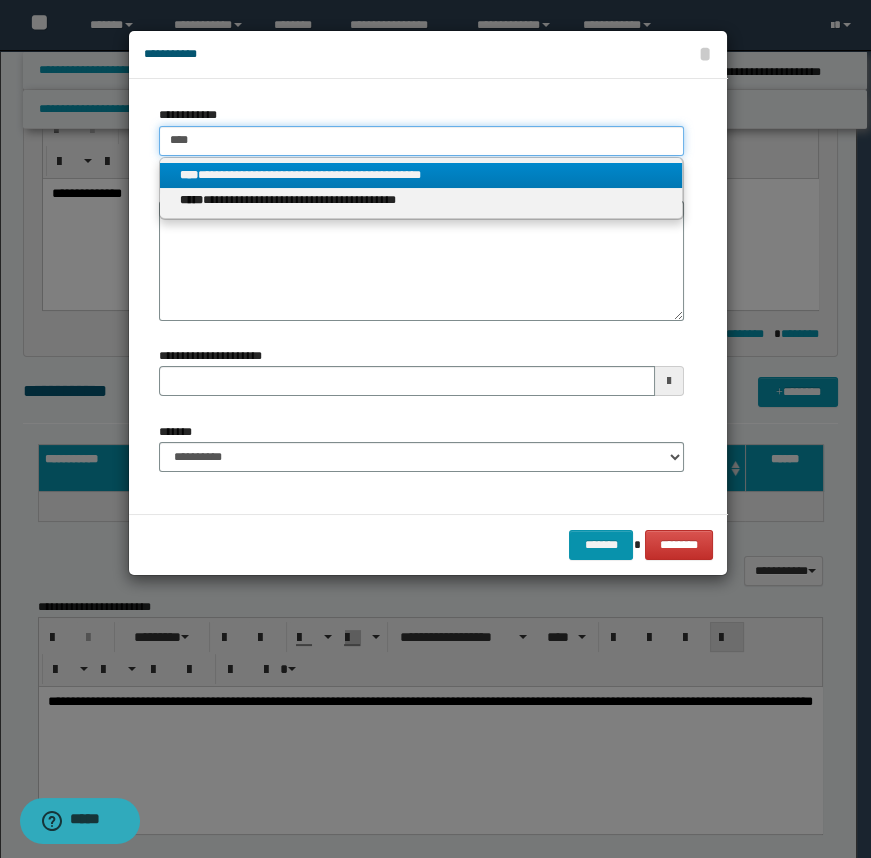type 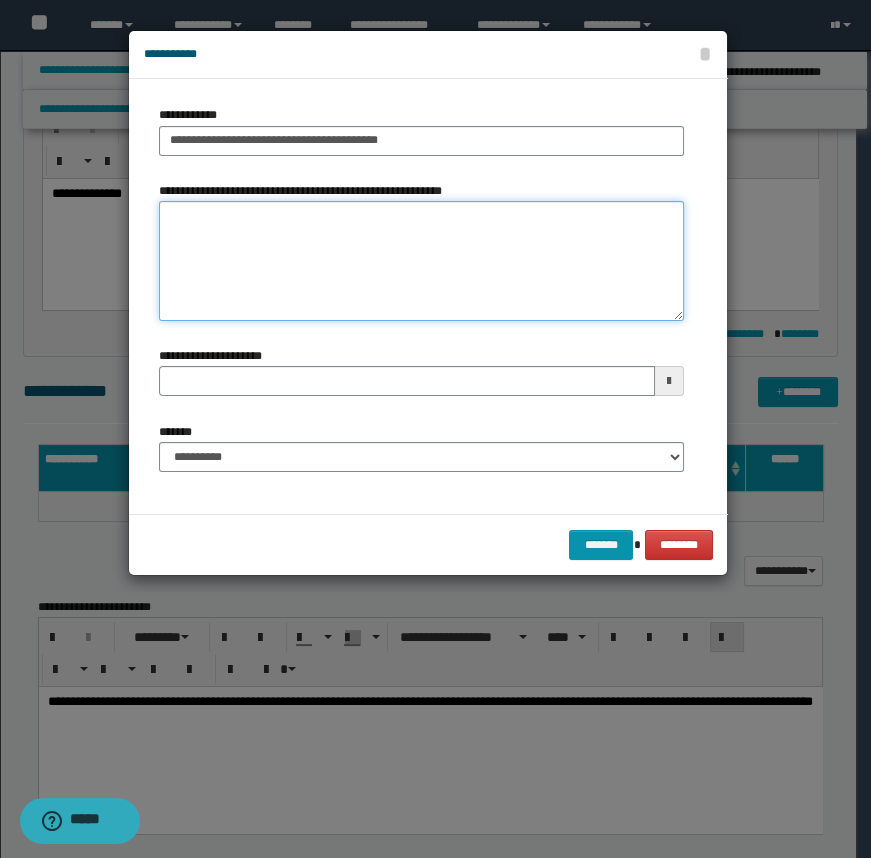 click on "**********" at bounding box center (421, 261) 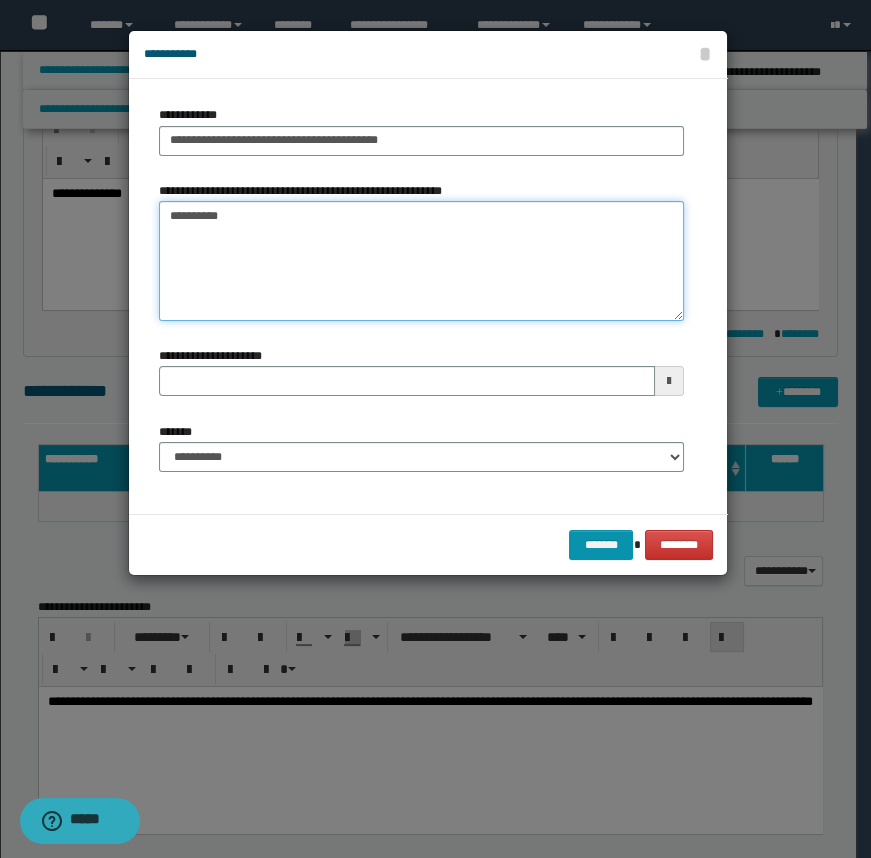 type on "**********" 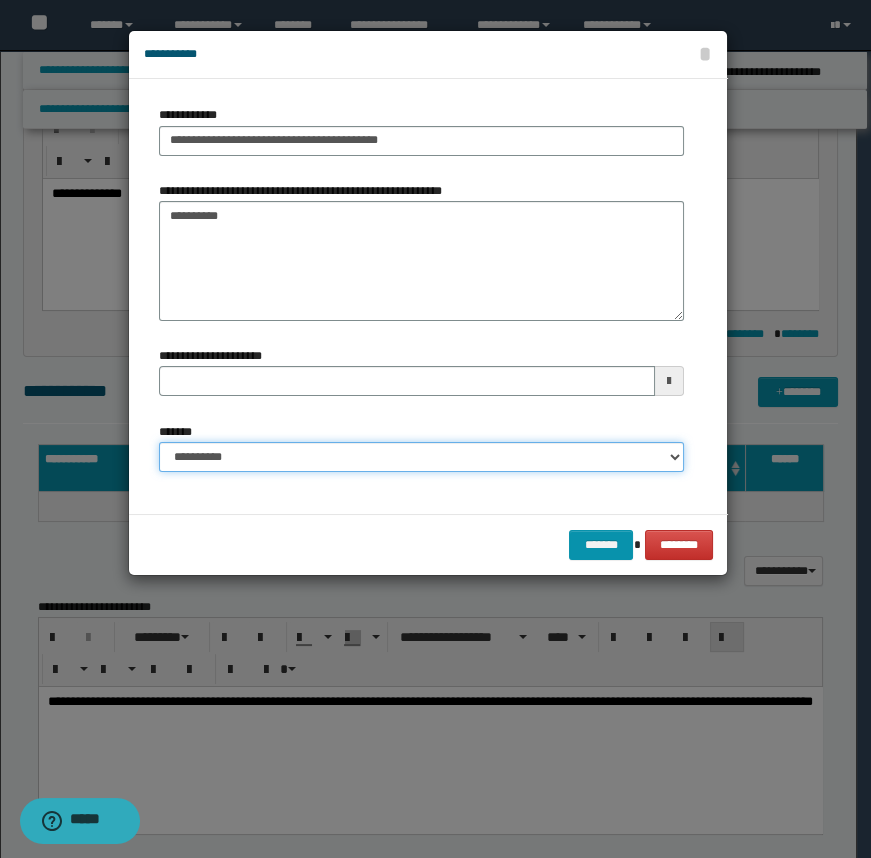 click on "**********" at bounding box center [421, 457] 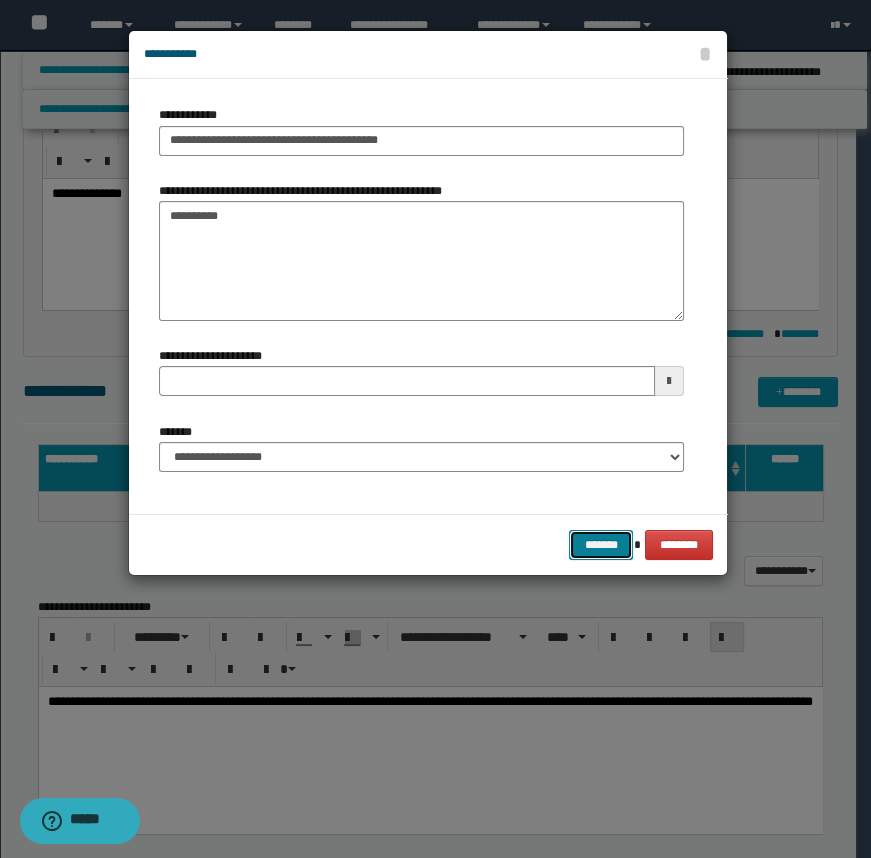click on "*******" at bounding box center (601, 545) 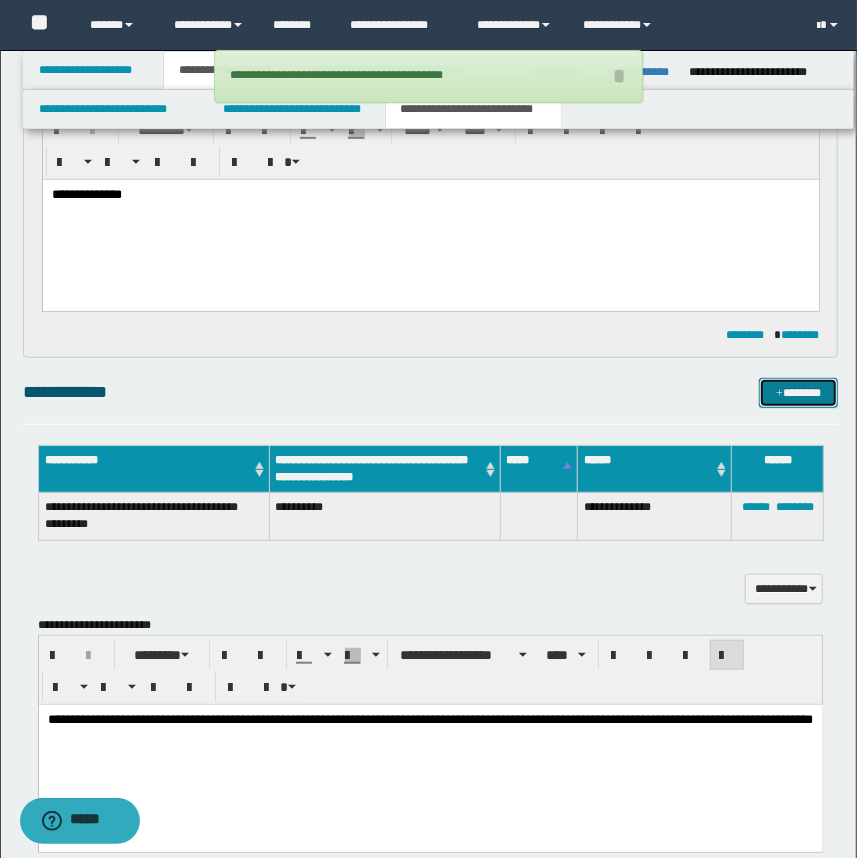 scroll, scrollTop: 13, scrollLeft: 0, axis: vertical 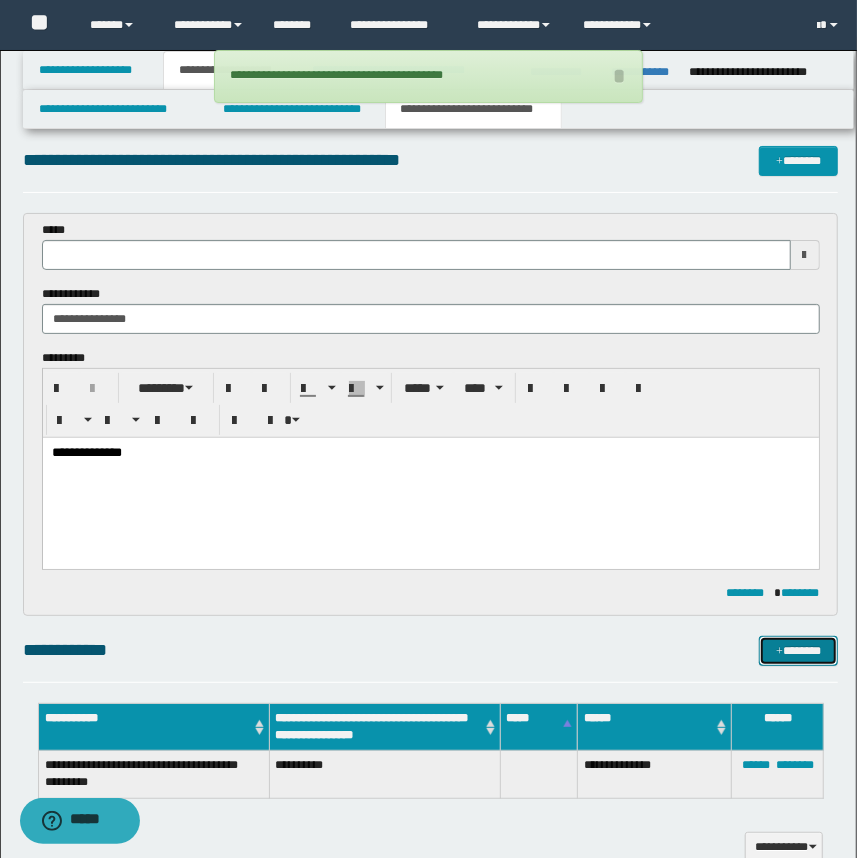 type 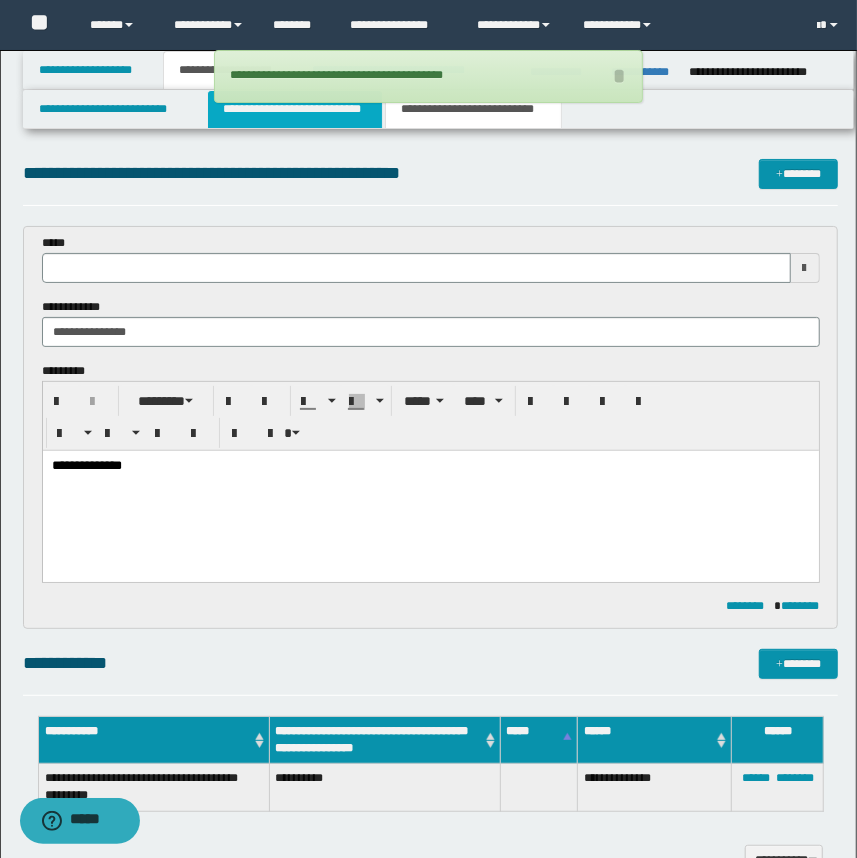 click on "**********" at bounding box center (294, 109) 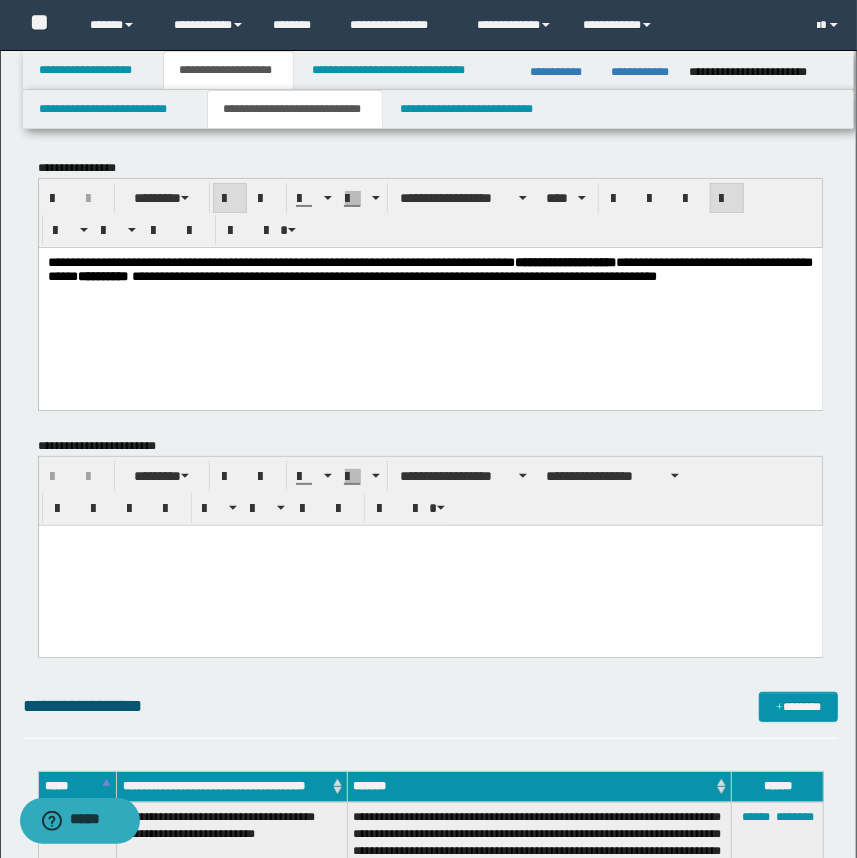 scroll, scrollTop: 0, scrollLeft: 0, axis: both 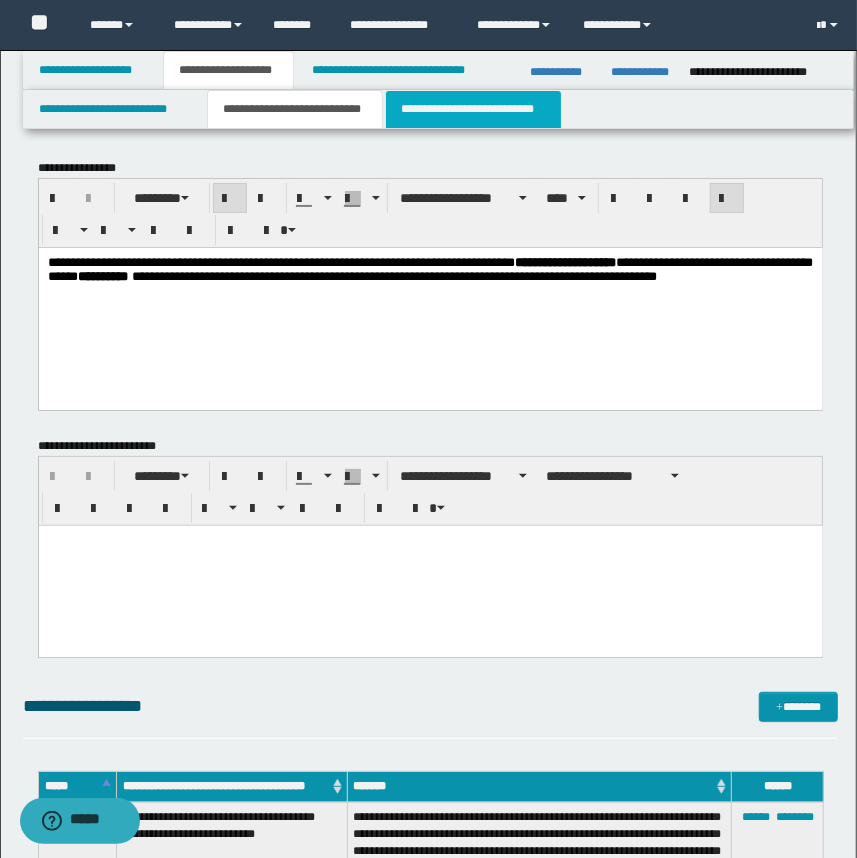 click on "**********" at bounding box center [473, 109] 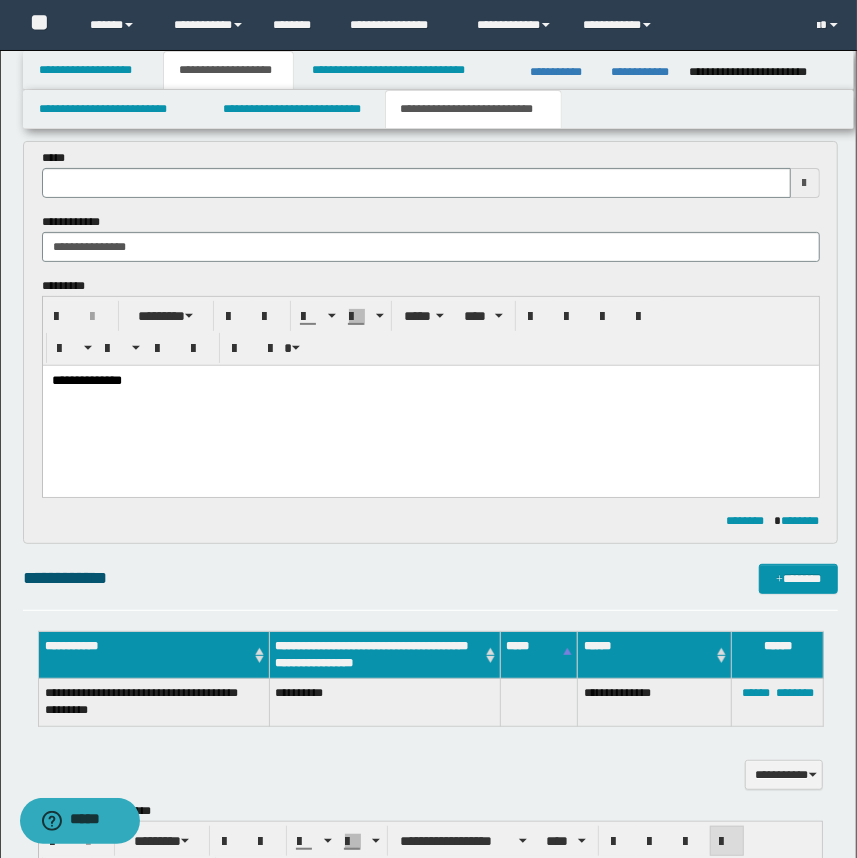 scroll, scrollTop: 0, scrollLeft: 0, axis: both 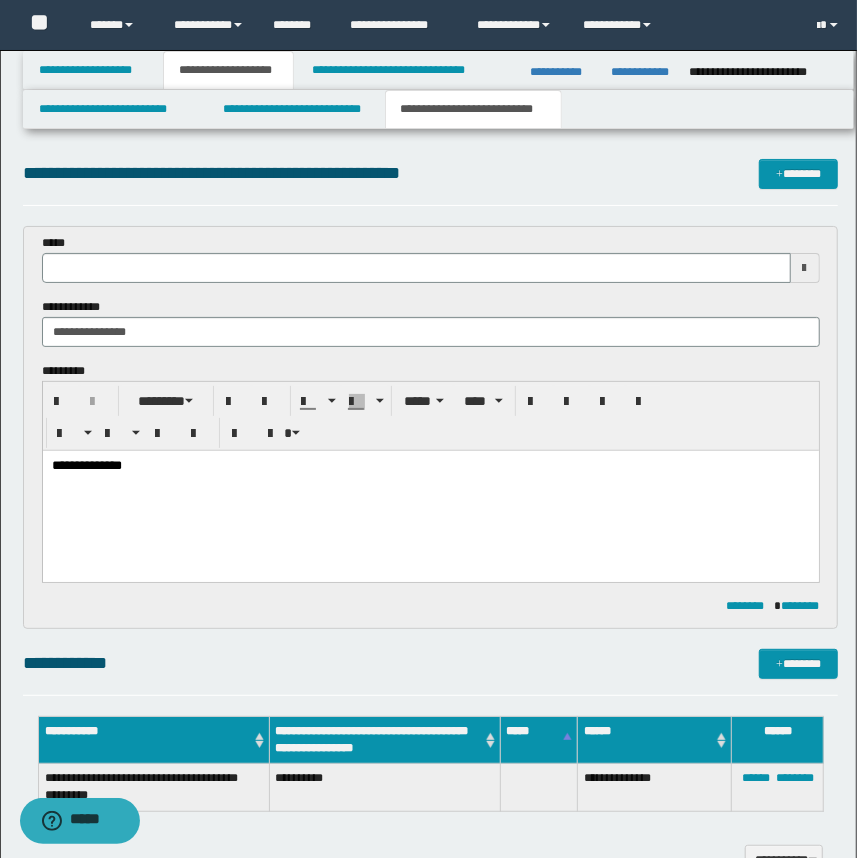 type 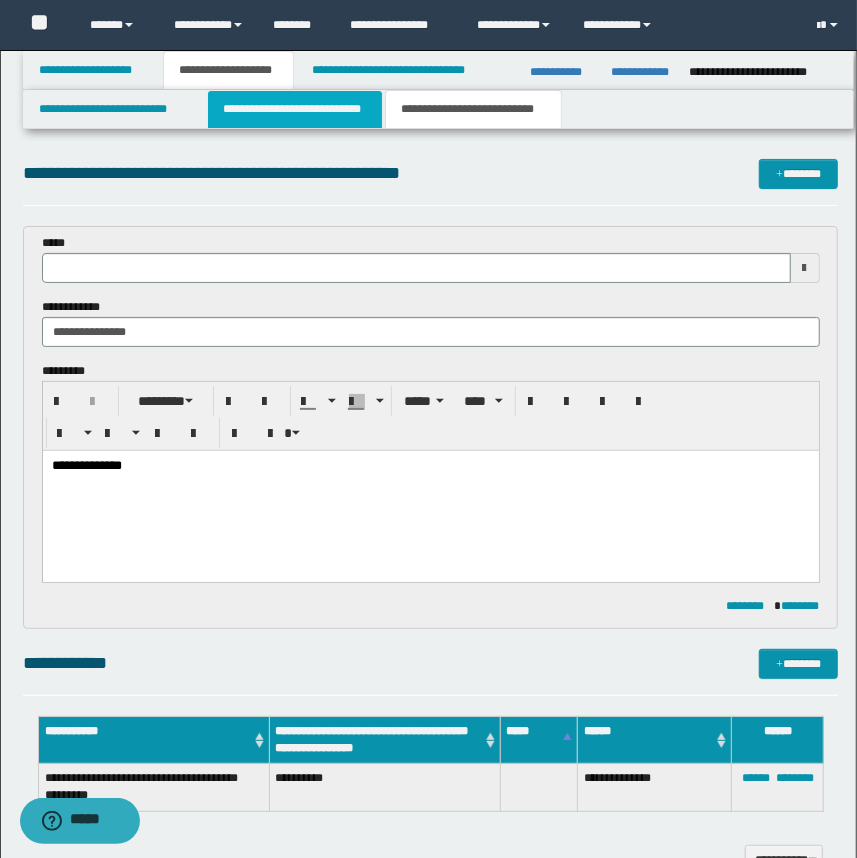 click on "**********" at bounding box center [294, 109] 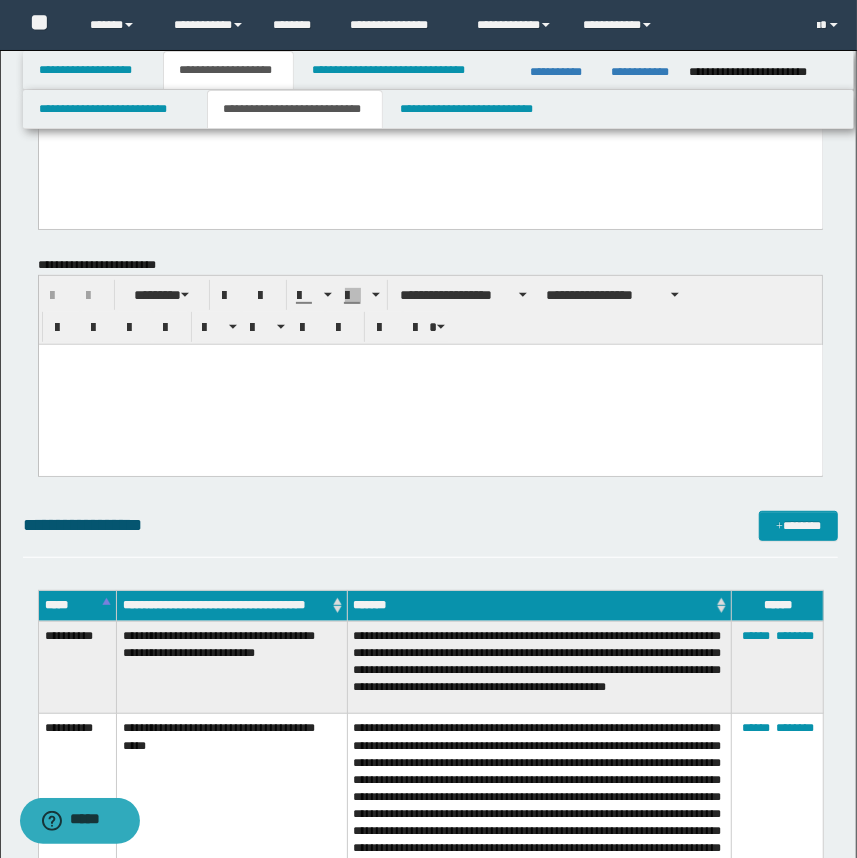 click at bounding box center (430, 384) 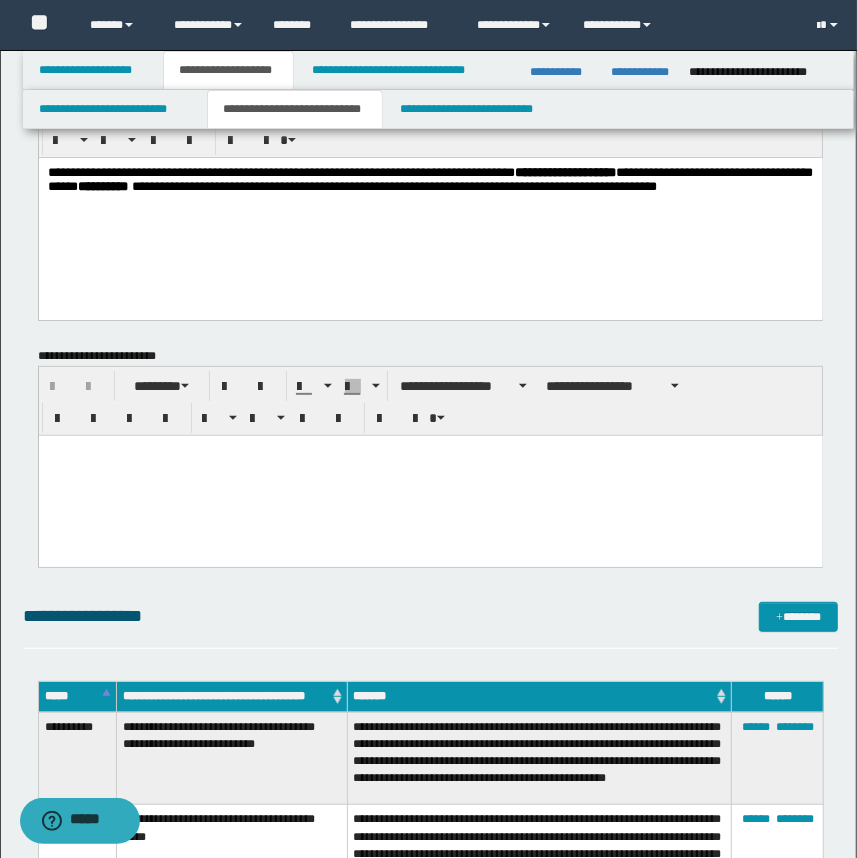 scroll, scrollTop: 90, scrollLeft: 0, axis: vertical 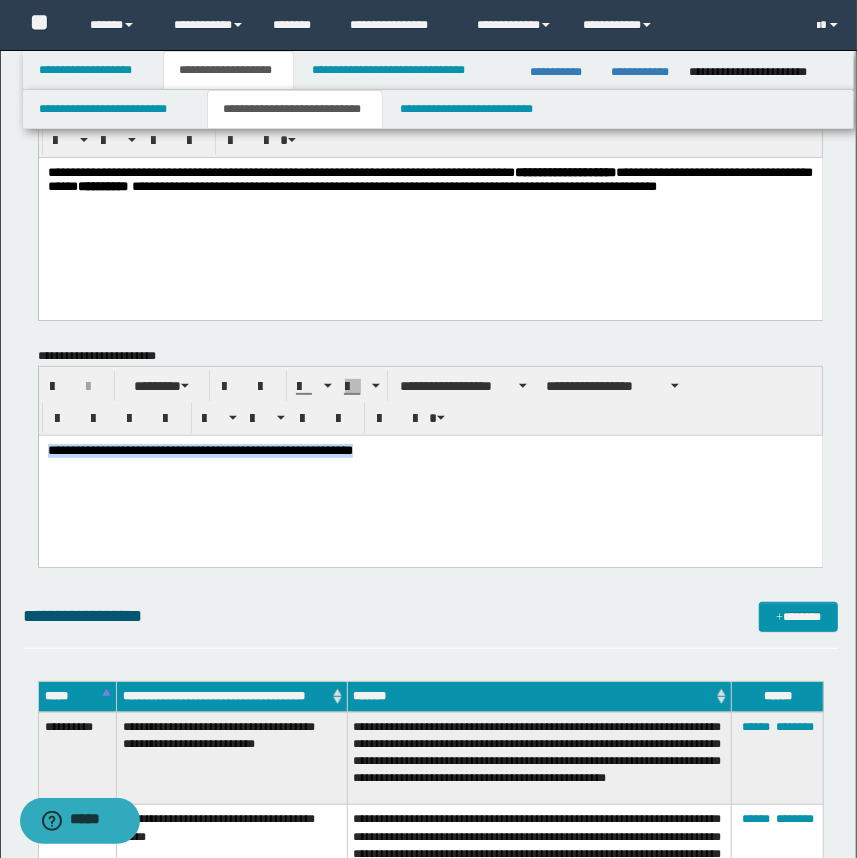 drag, startPoint x: 575, startPoint y: 492, endPoint x: -2, endPoint y: 479, distance: 577.1464 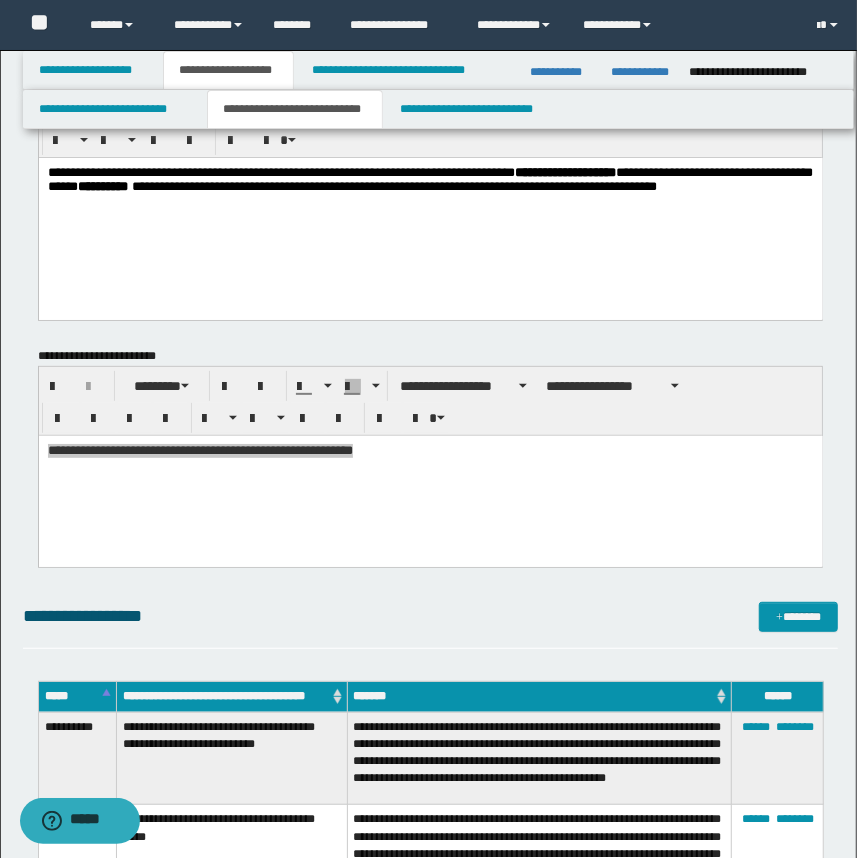 click on "**********" at bounding box center (431, 457) 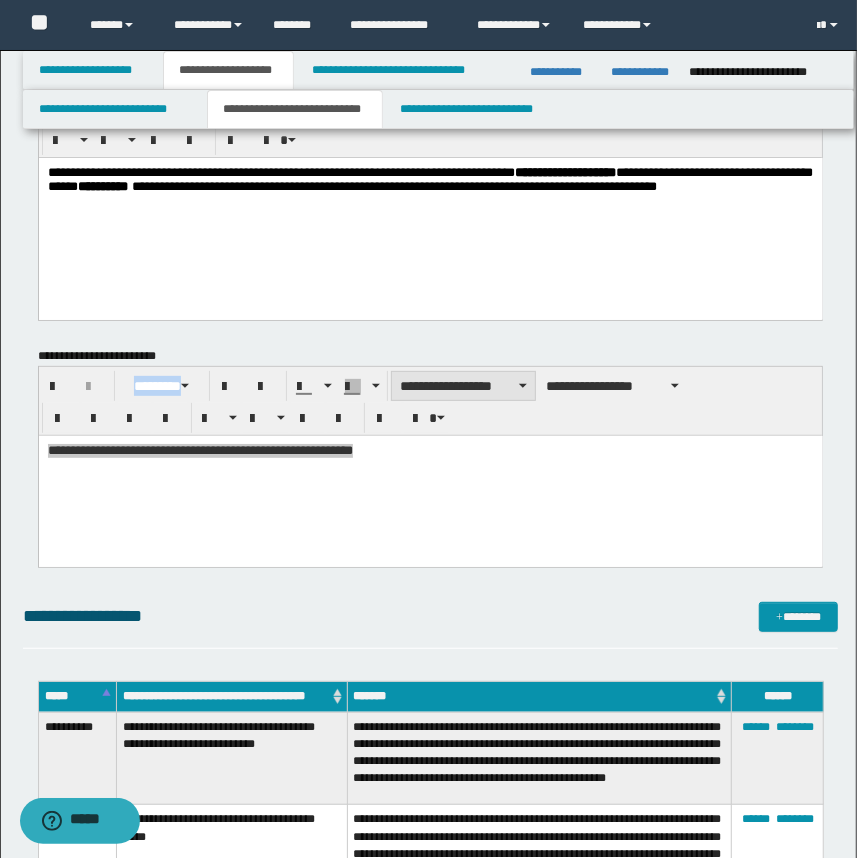 click on "**********" at bounding box center (463, 386) 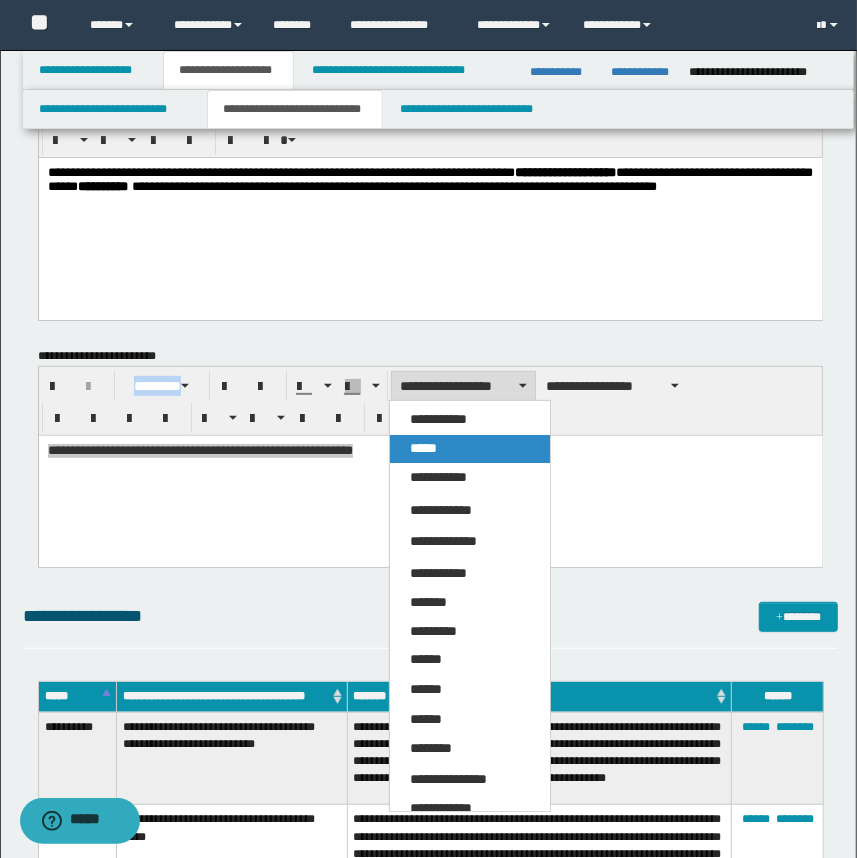 drag, startPoint x: 418, startPoint y: 444, endPoint x: 390, endPoint y: 1, distance: 443.884 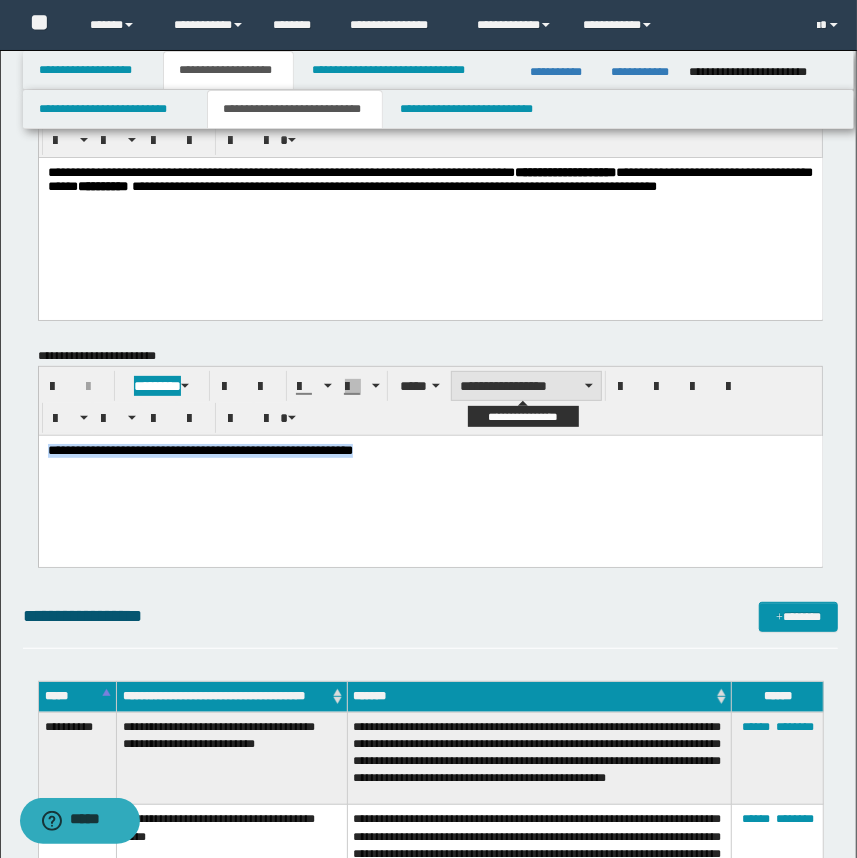 click on "**********" at bounding box center (526, 386) 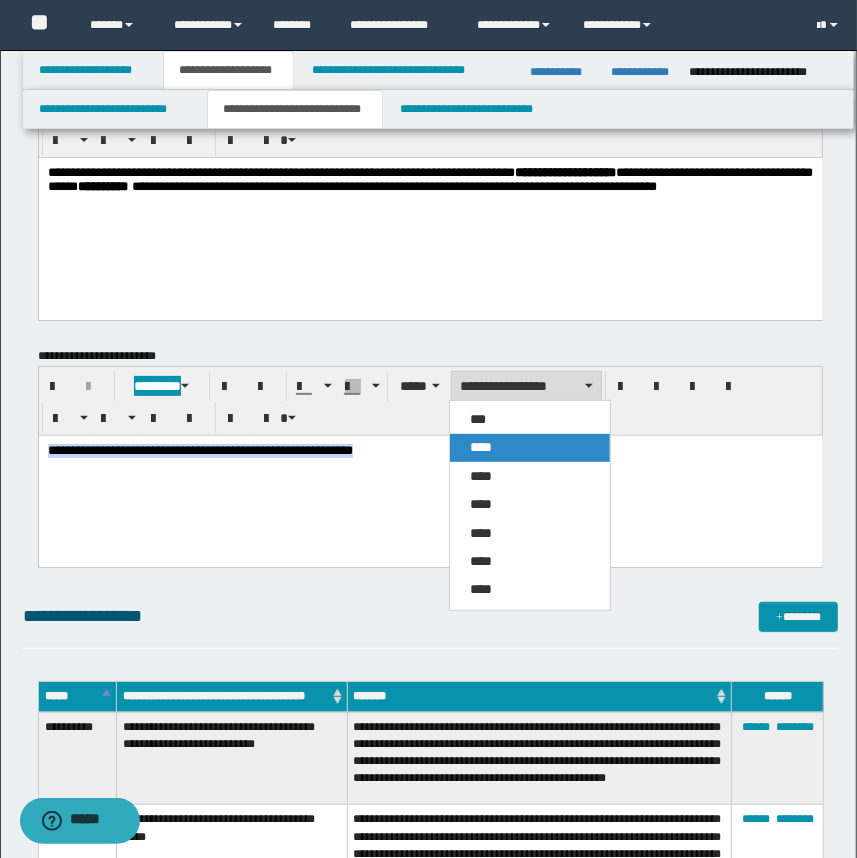 click on "****" at bounding box center [530, 447] 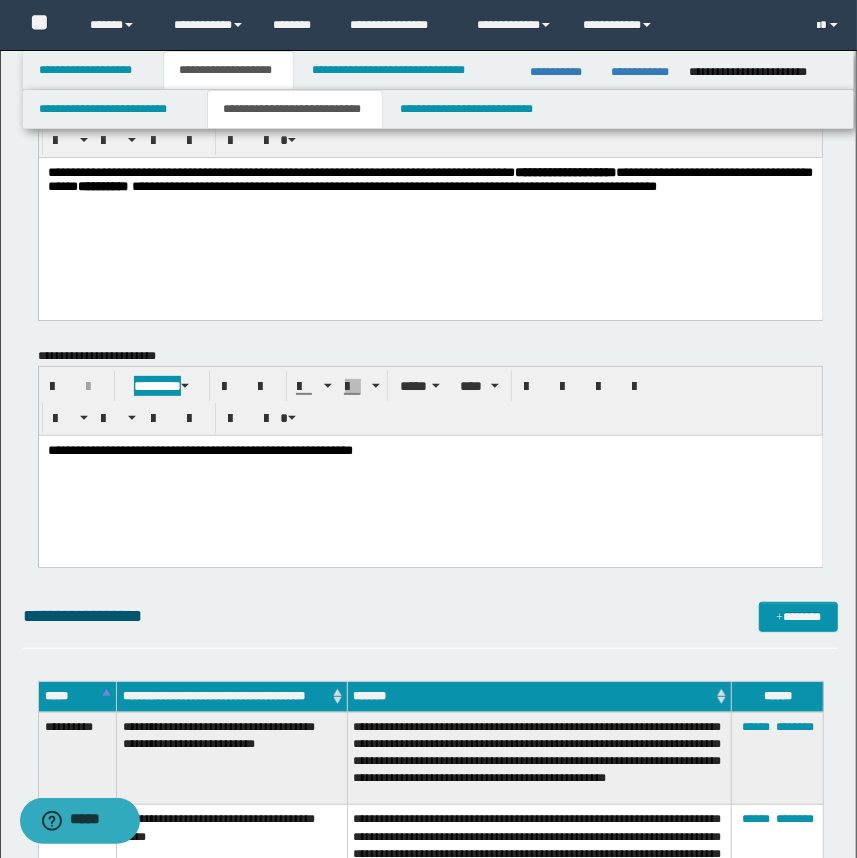 click on "**********" at bounding box center (430, 450) 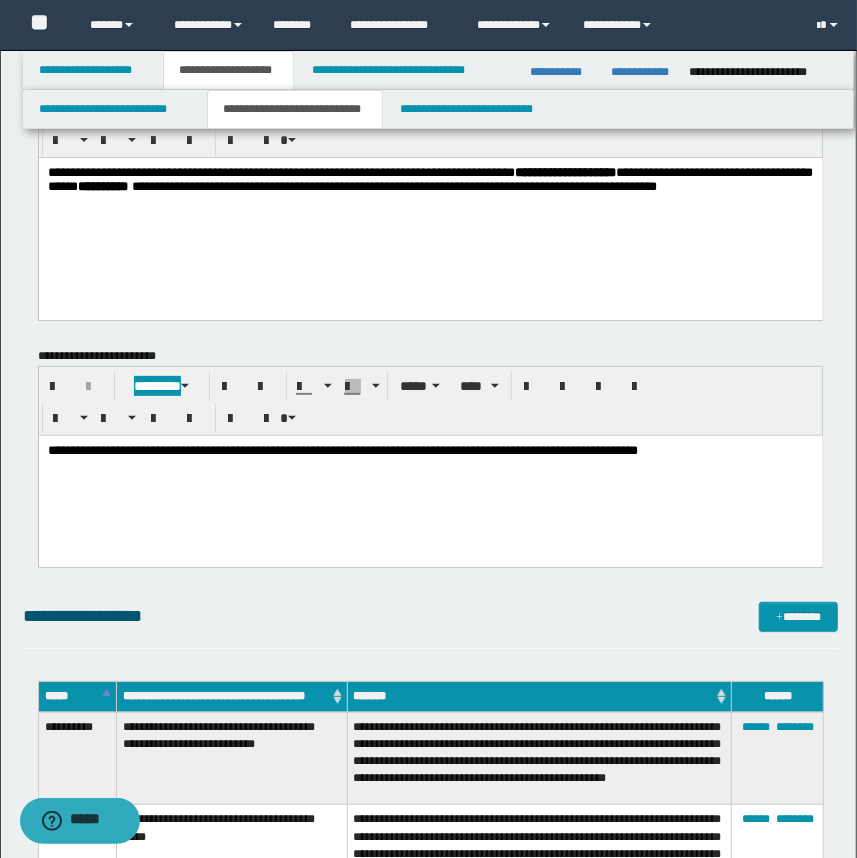 click on "**********" at bounding box center (430, 475) 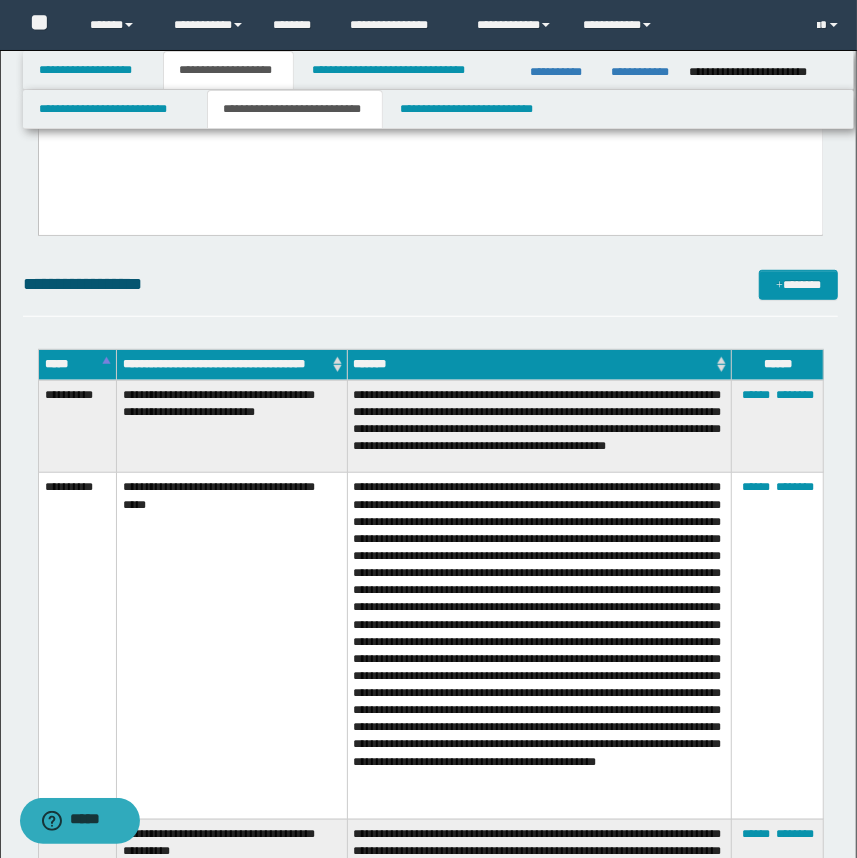 scroll, scrollTop: 454, scrollLeft: 0, axis: vertical 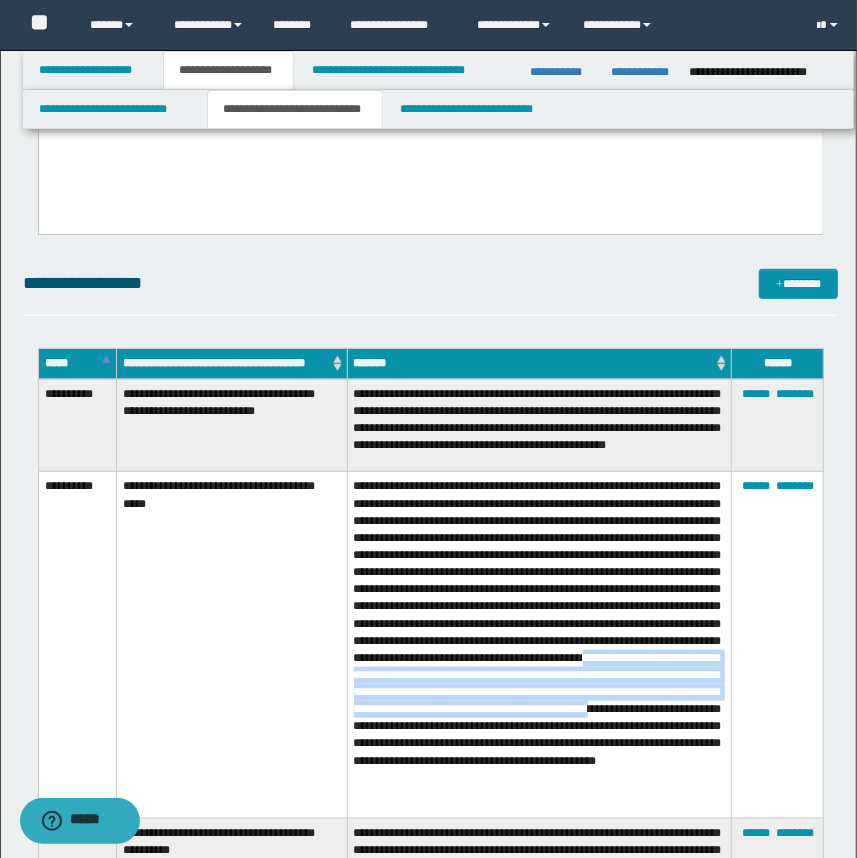drag, startPoint x: 670, startPoint y: 682, endPoint x: 442, endPoint y: 749, distance: 237.64049 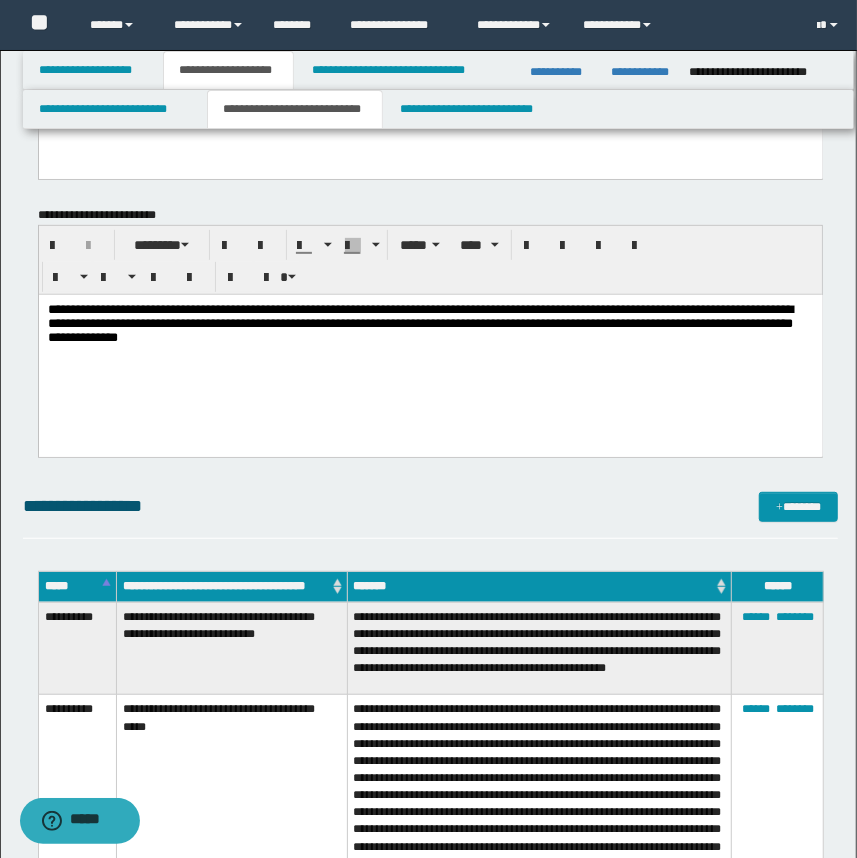 scroll, scrollTop: 181, scrollLeft: 0, axis: vertical 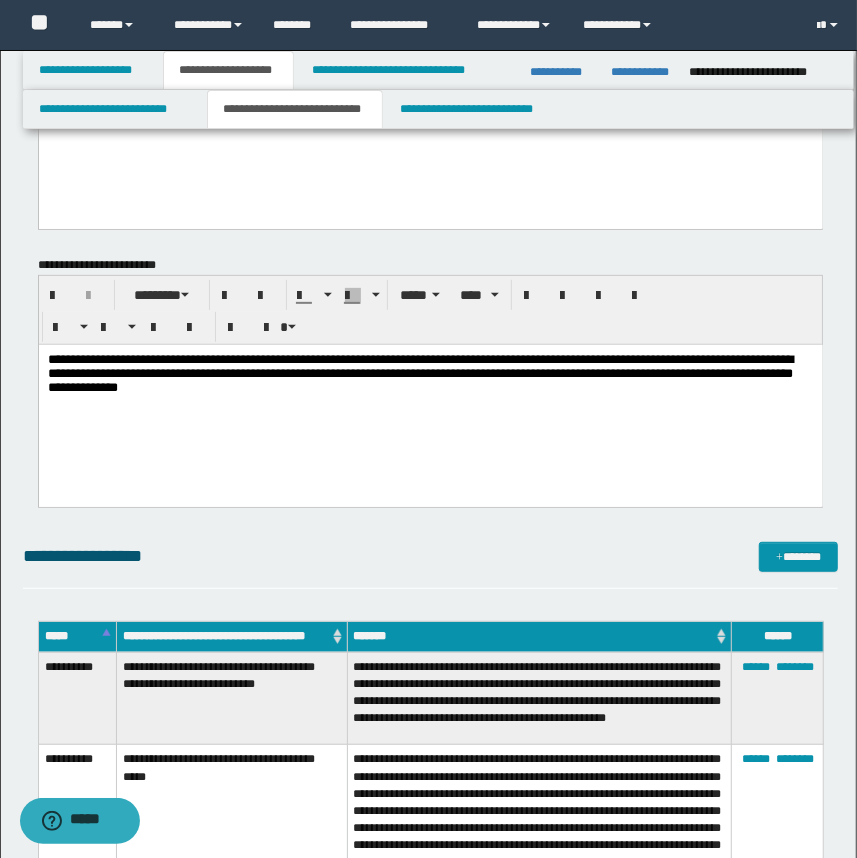 click on "**********" at bounding box center (430, 375) 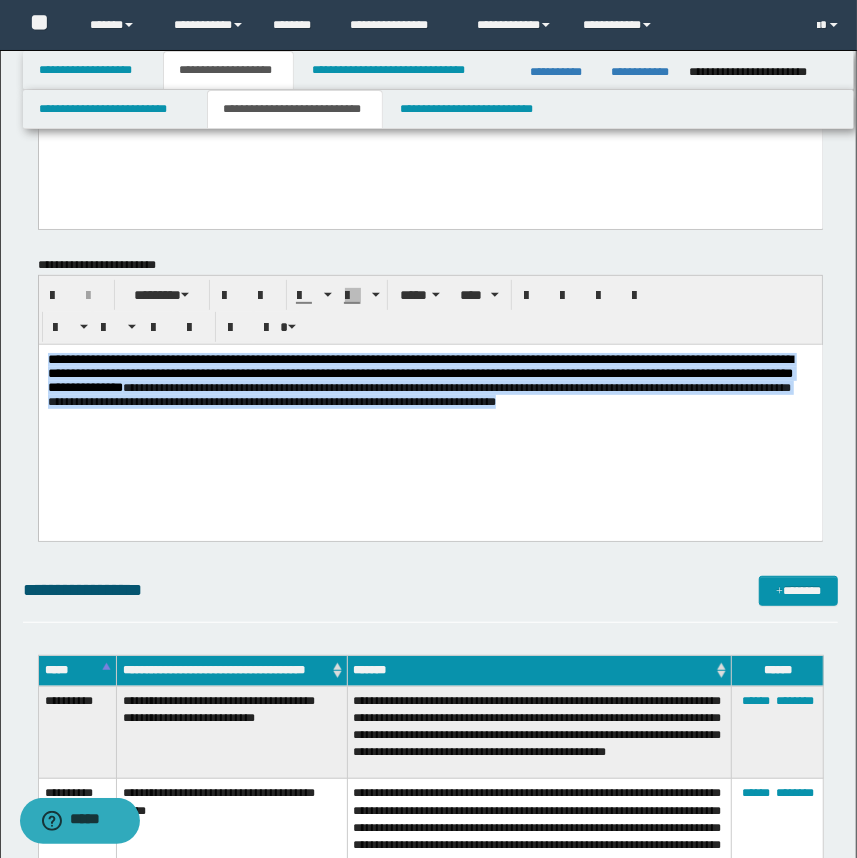 drag, startPoint x: 520, startPoint y: 426, endPoint x: -2, endPoint y: 352, distance: 527.2191 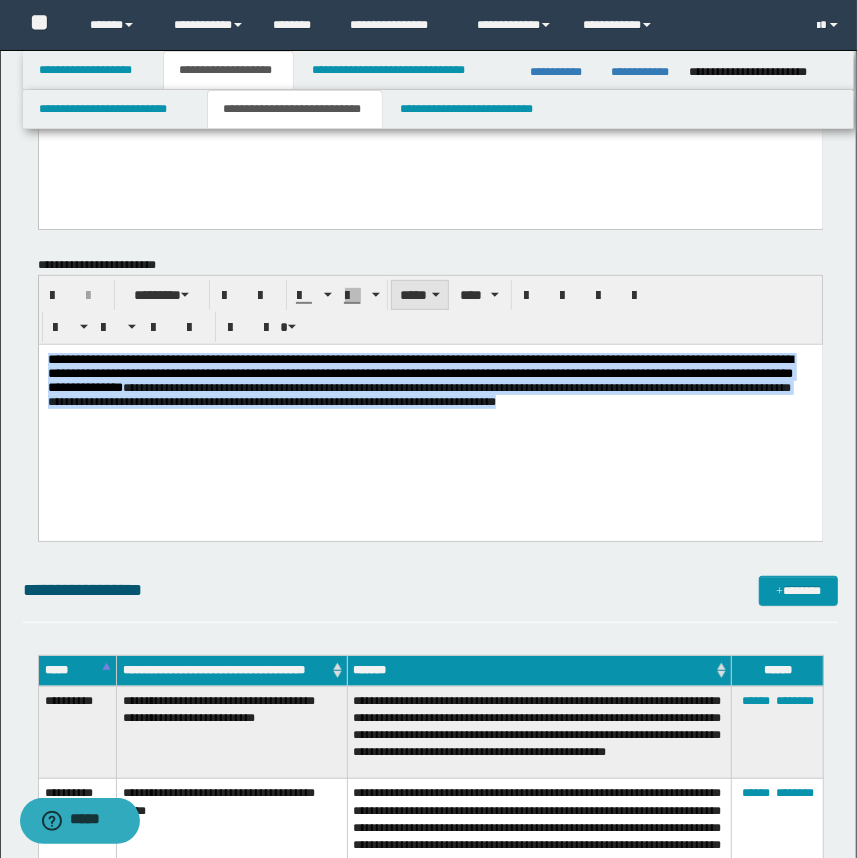 click on "*****" at bounding box center (420, 295) 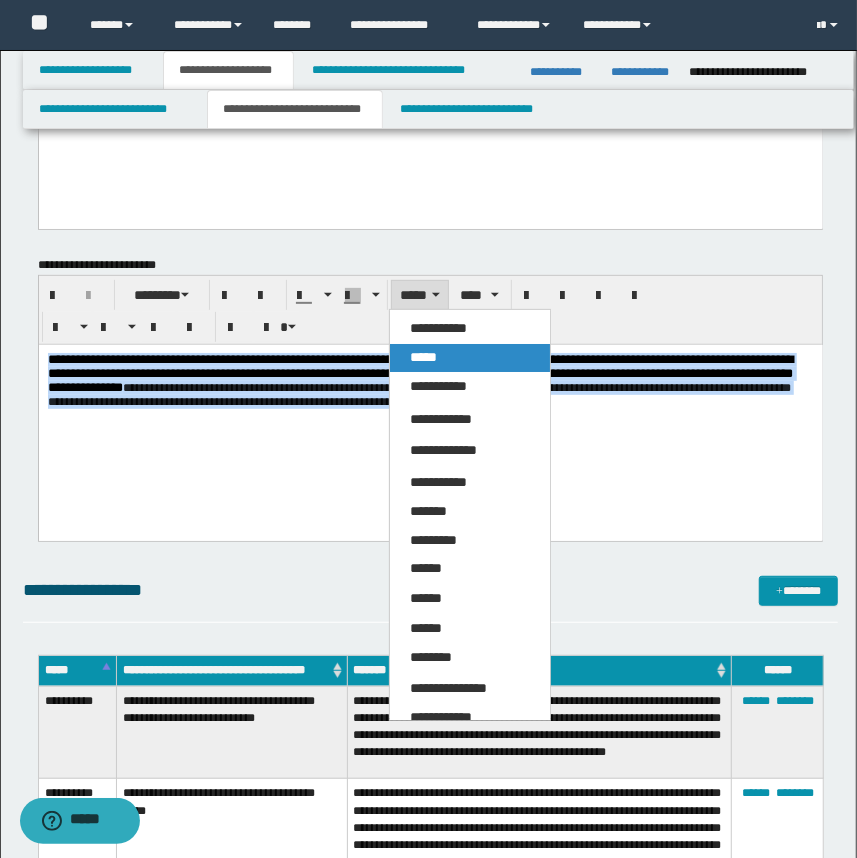 drag, startPoint x: 439, startPoint y: 354, endPoint x: 442, endPoint y: 341, distance: 13.341664 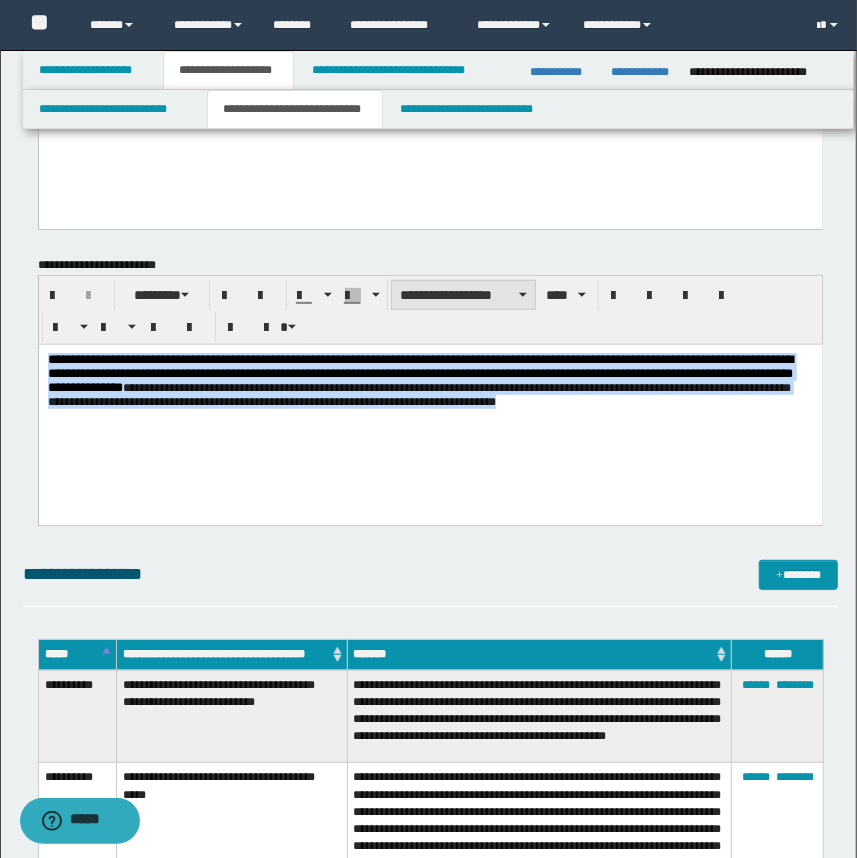 click on "**********" at bounding box center [463, 295] 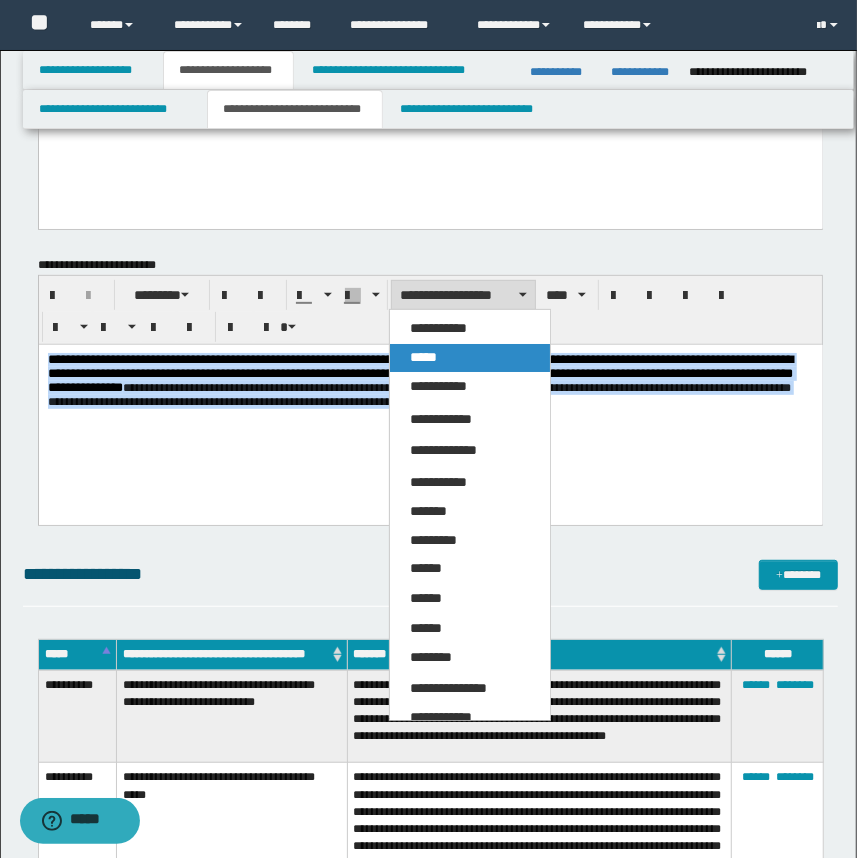 click on "*****" at bounding box center [470, 358] 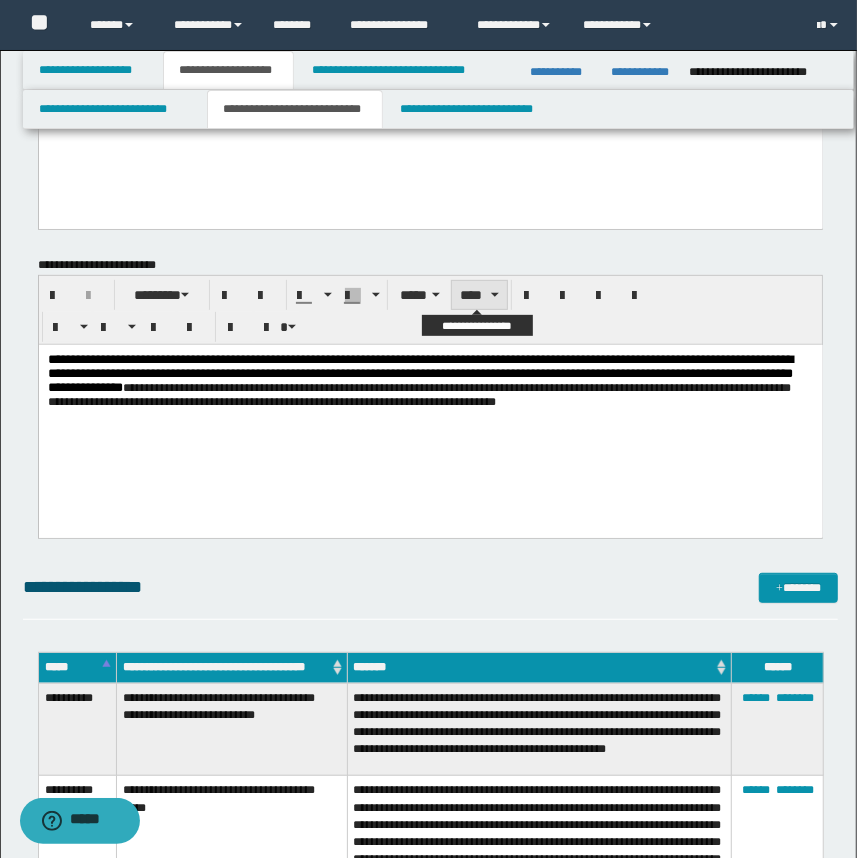 click on "****" at bounding box center [479, 295] 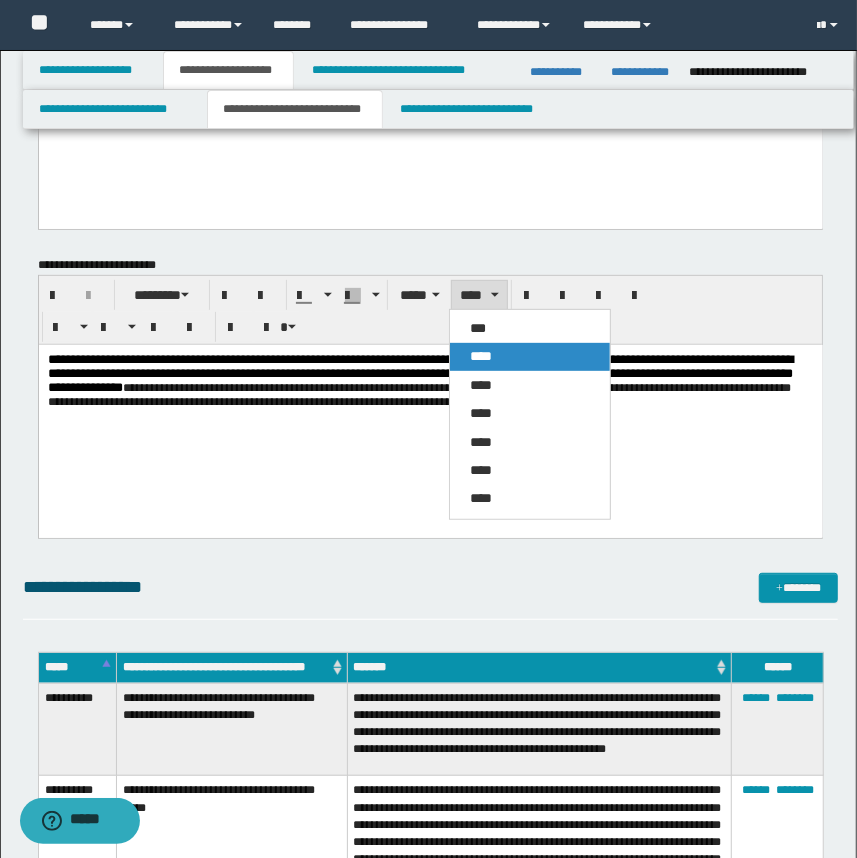 drag, startPoint x: 486, startPoint y: 350, endPoint x: 452, endPoint y: 2, distance: 349.65698 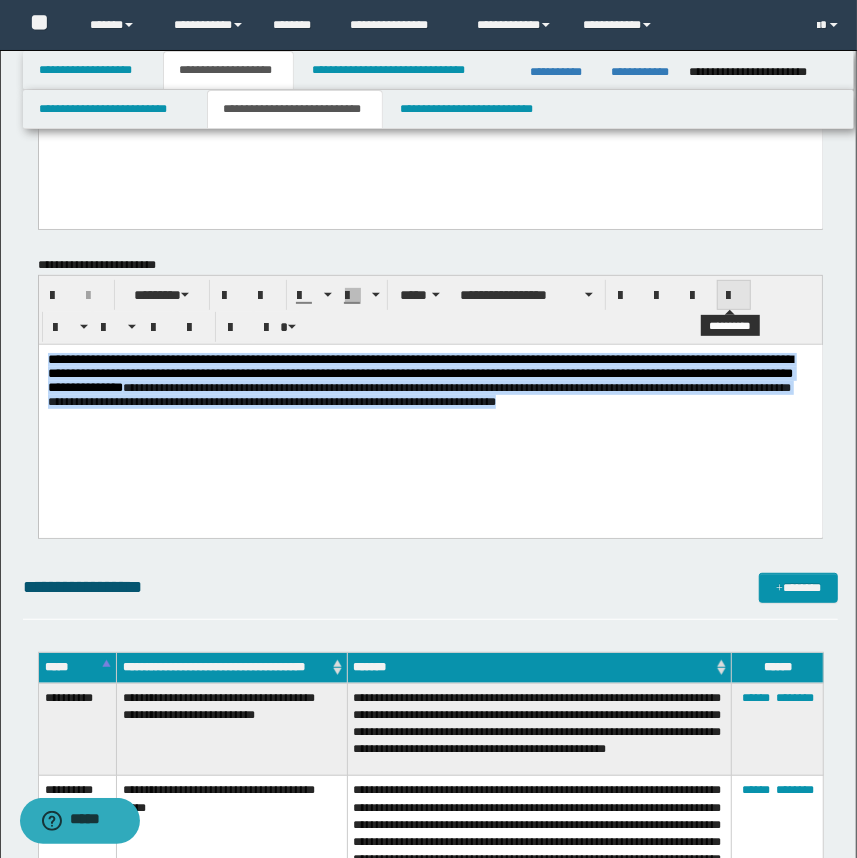 click at bounding box center (734, 296) 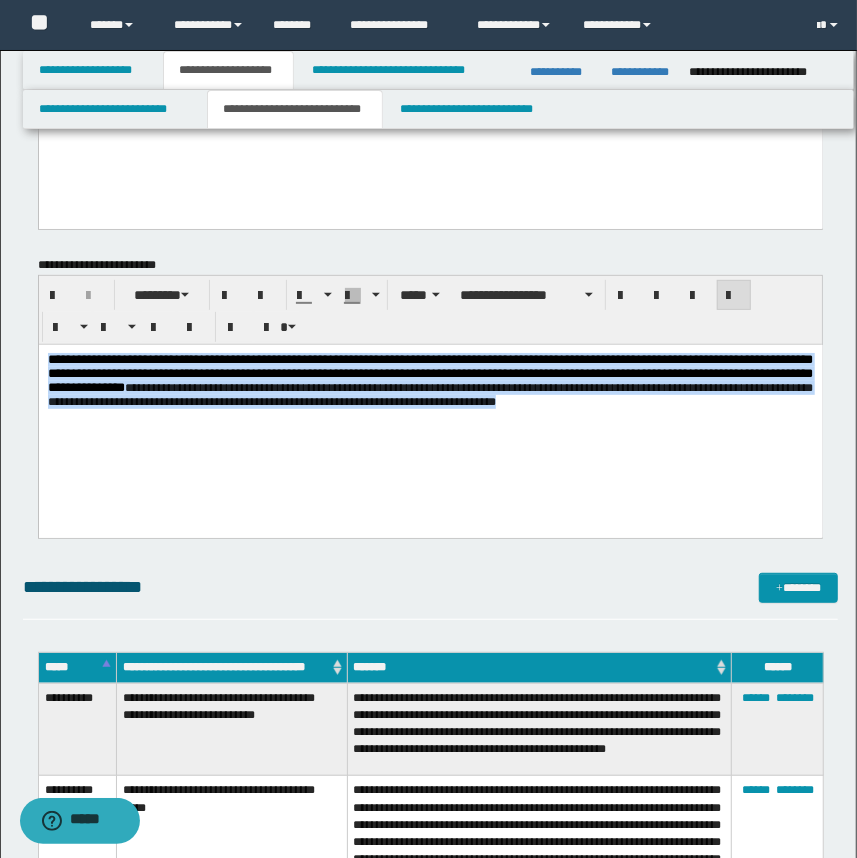 click on "**********" at bounding box center (430, 415) 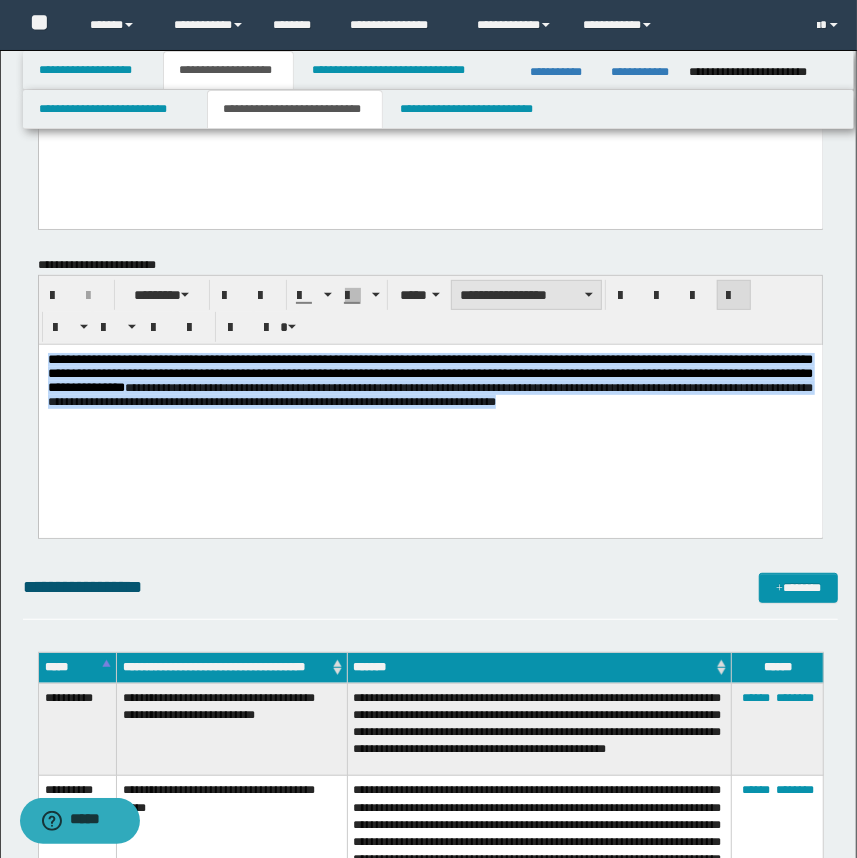 click on "**********" at bounding box center (526, 295) 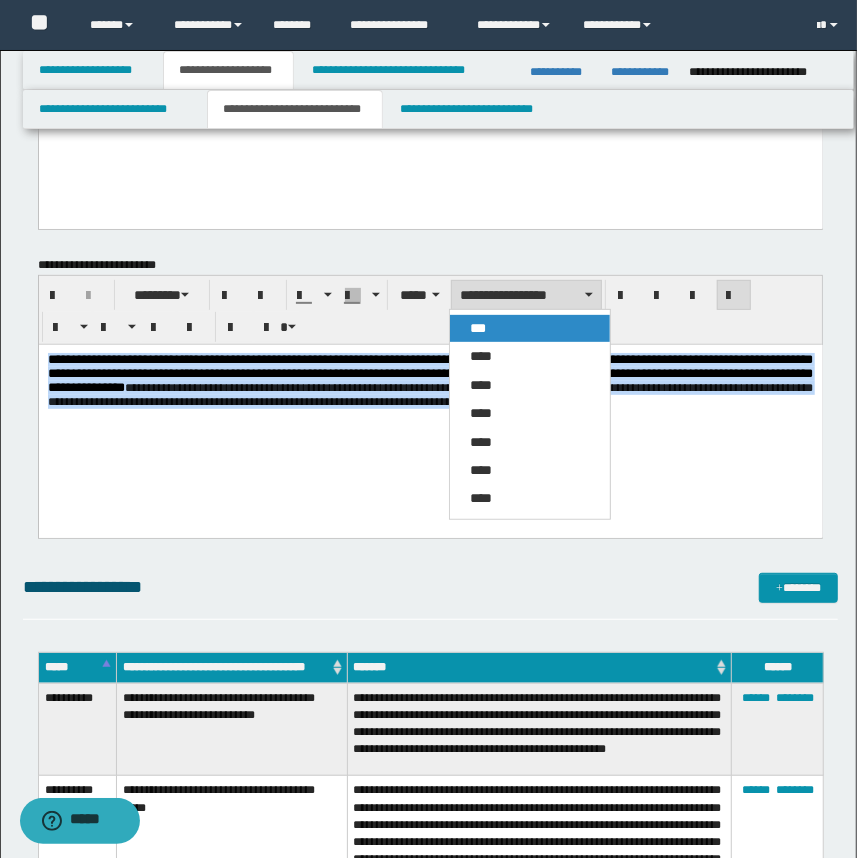 click on "***" at bounding box center [530, 328] 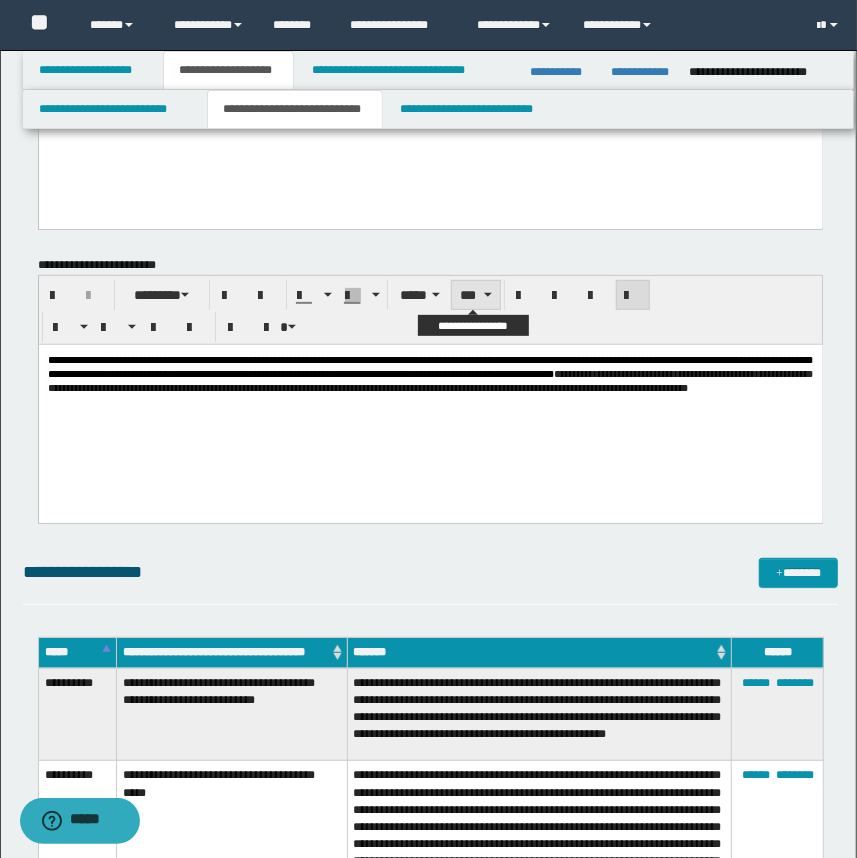 click at bounding box center [488, 295] 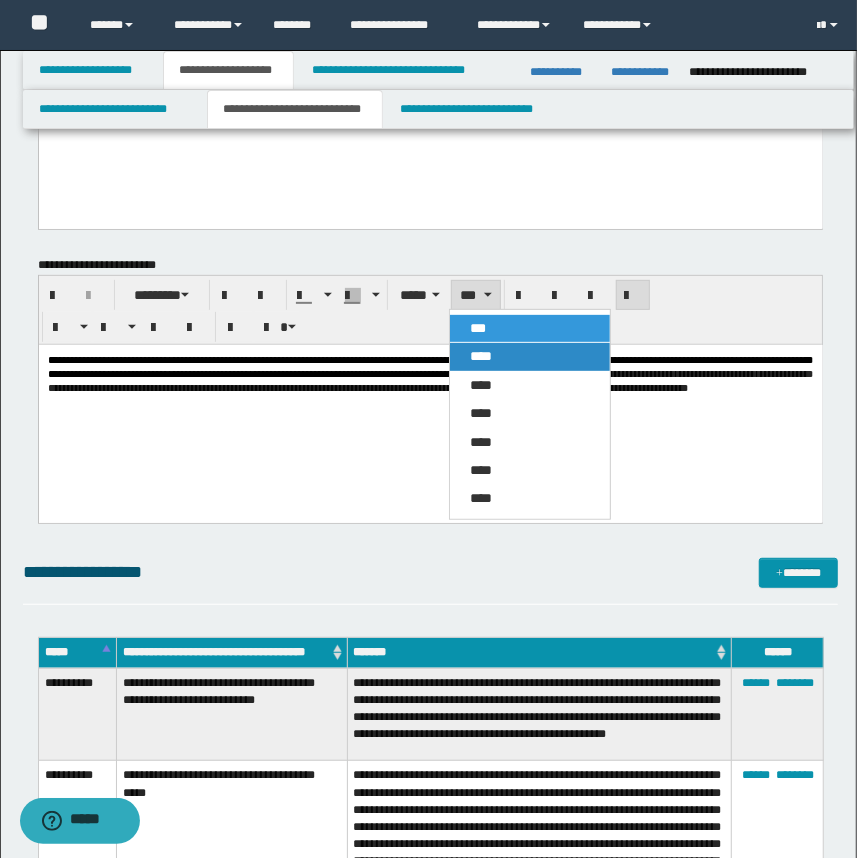 click on "****" at bounding box center (481, 356) 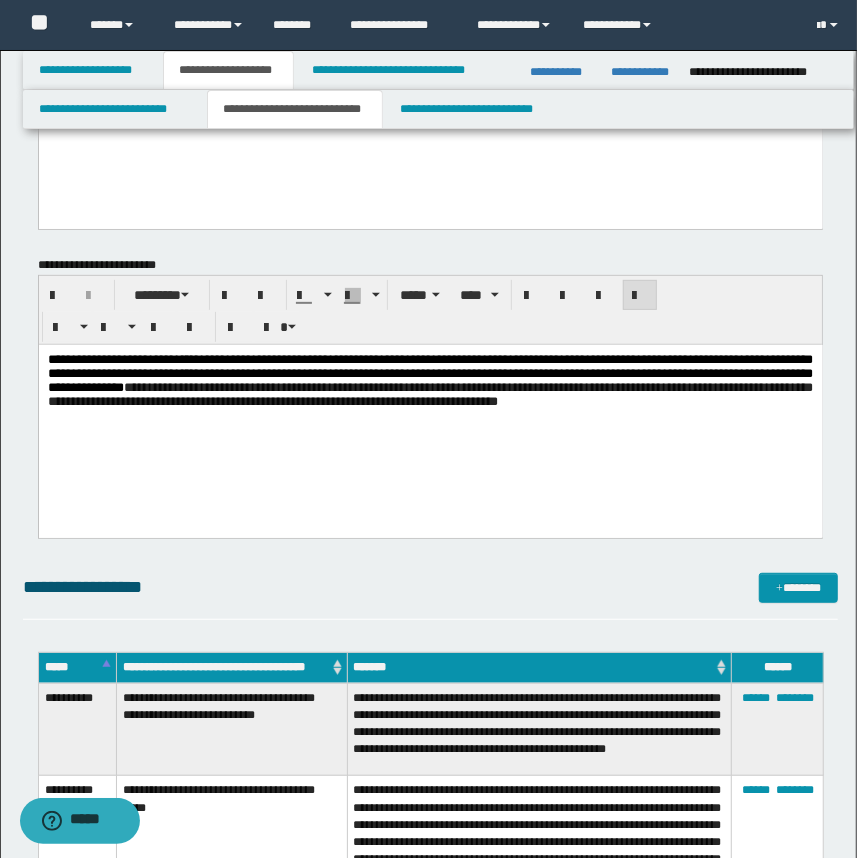 click on "**********" at bounding box center (430, 415) 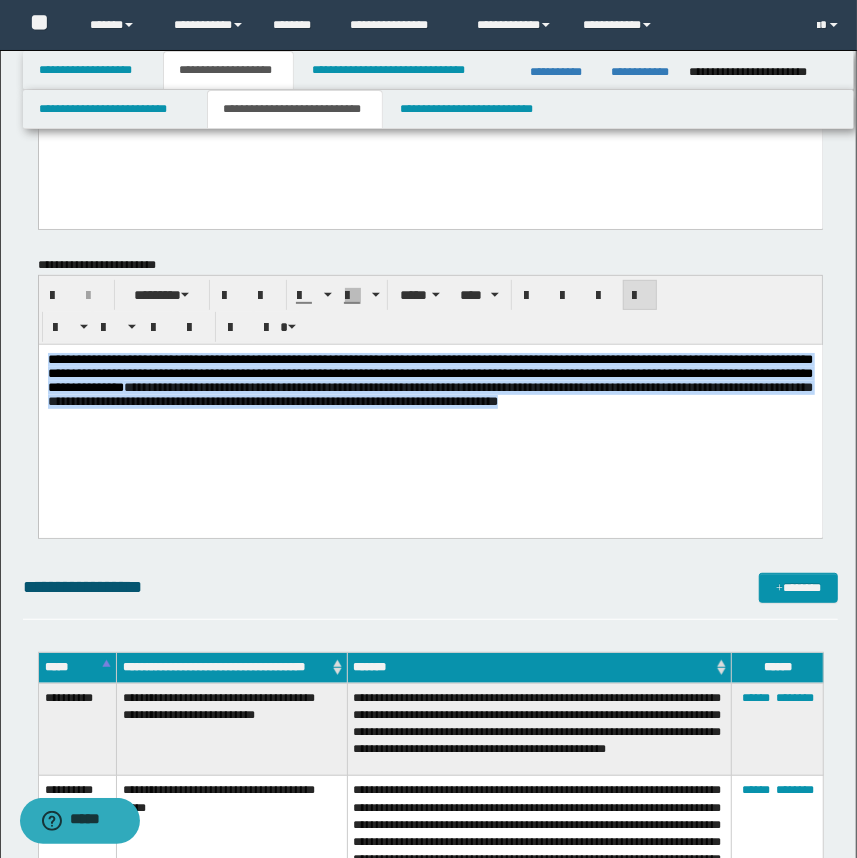 drag, startPoint x: 470, startPoint y: 427, endPoint x: -2, endPoint y: 296, distance: 489.8418 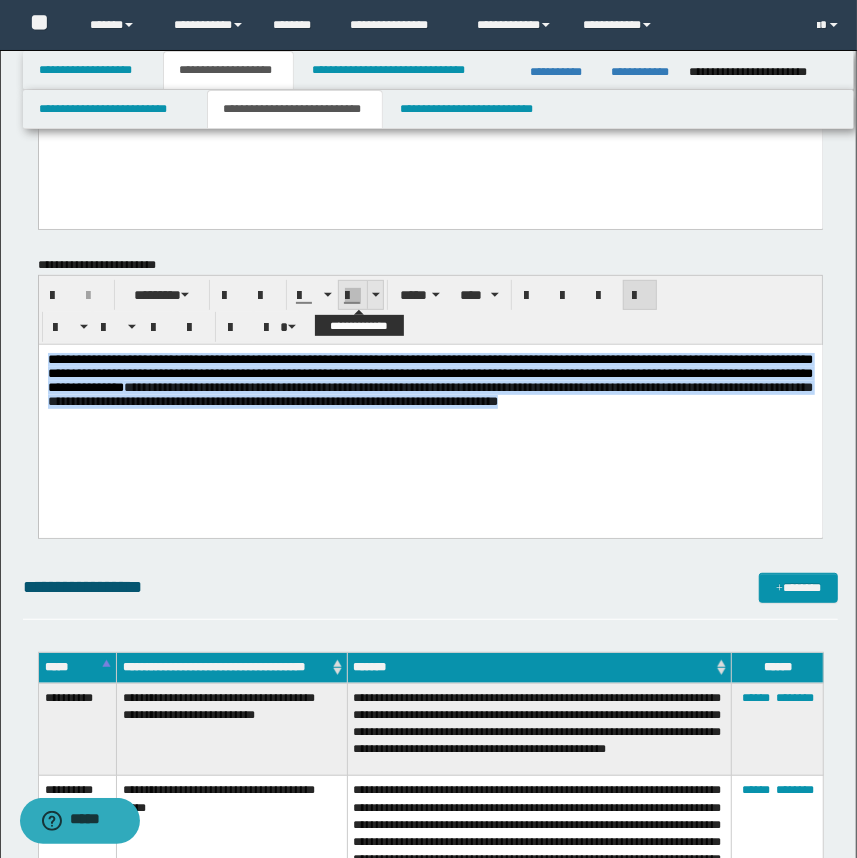 click at bounding box center [375, 295] 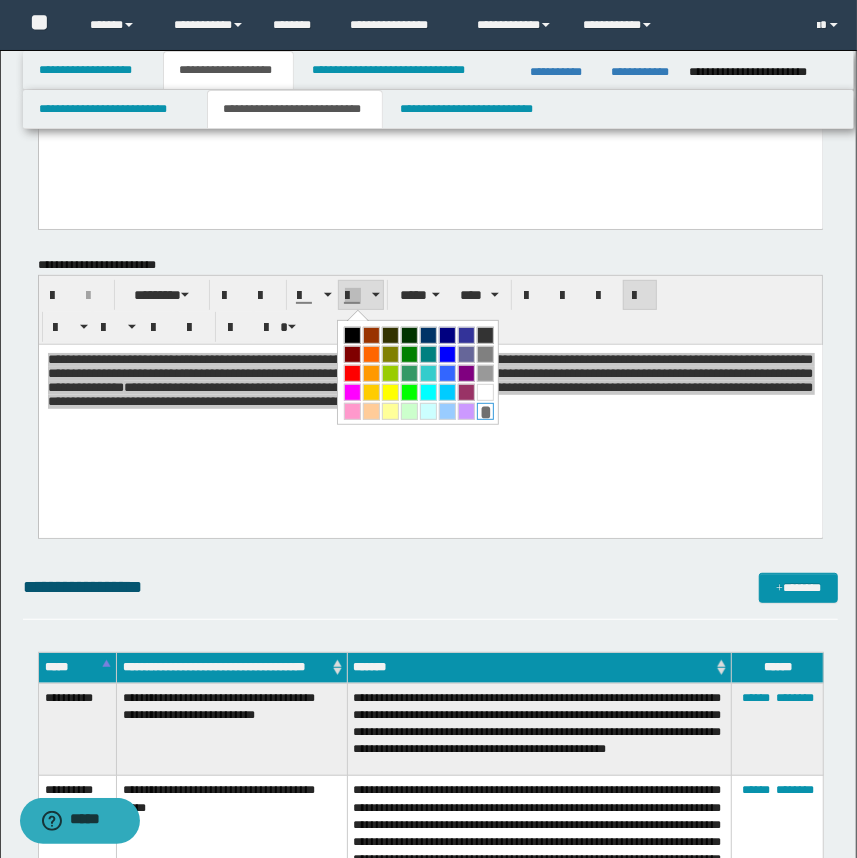 click on "*" at bounding box center [485, 411] 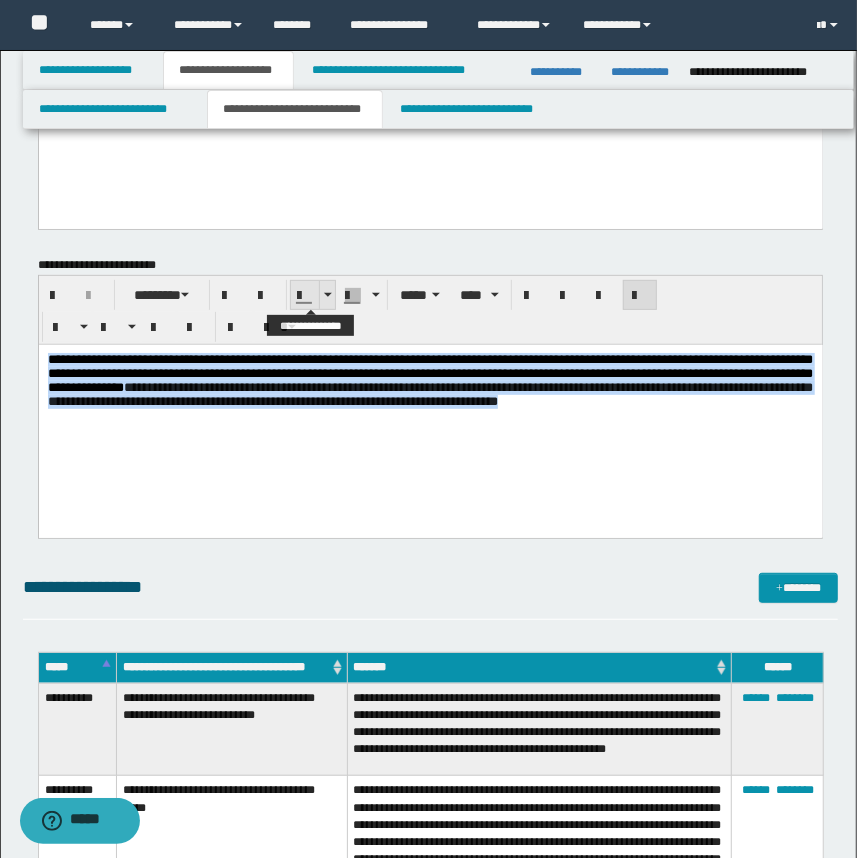 click at bounding box center (328, 295) 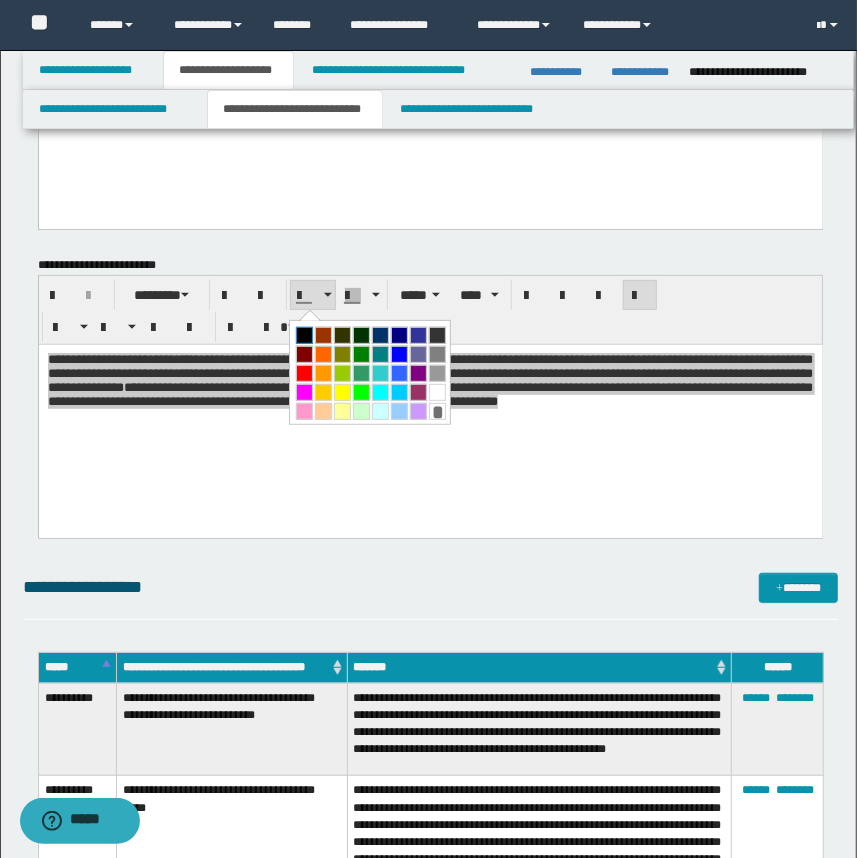 click at bounding box center (304, 335) 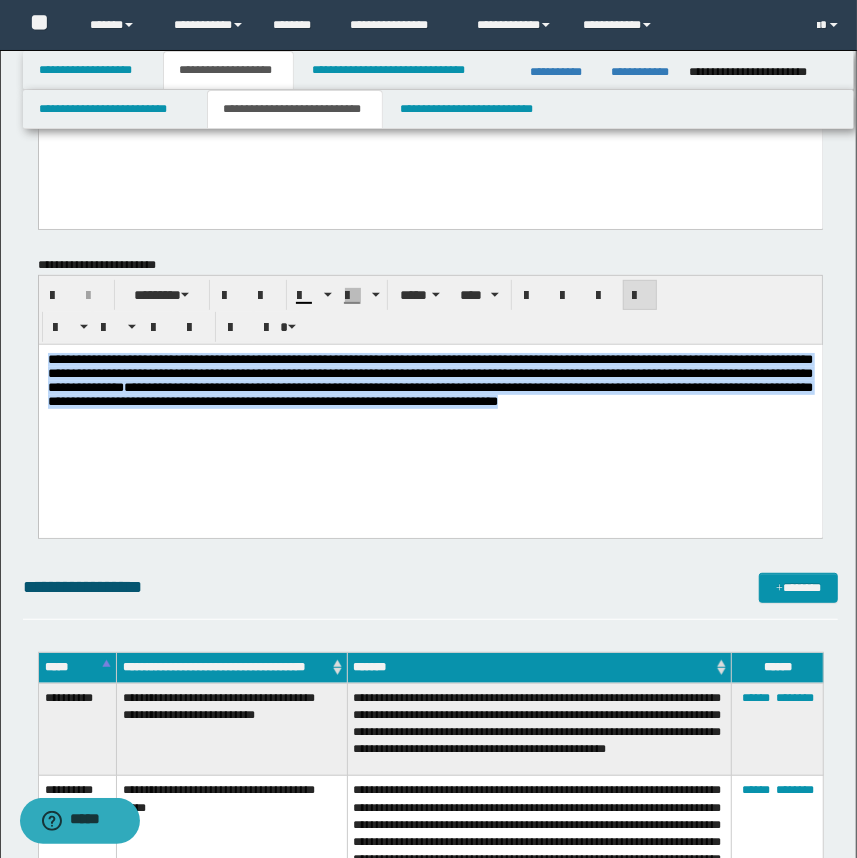 click on "**********" at bounding box center [430, 390] 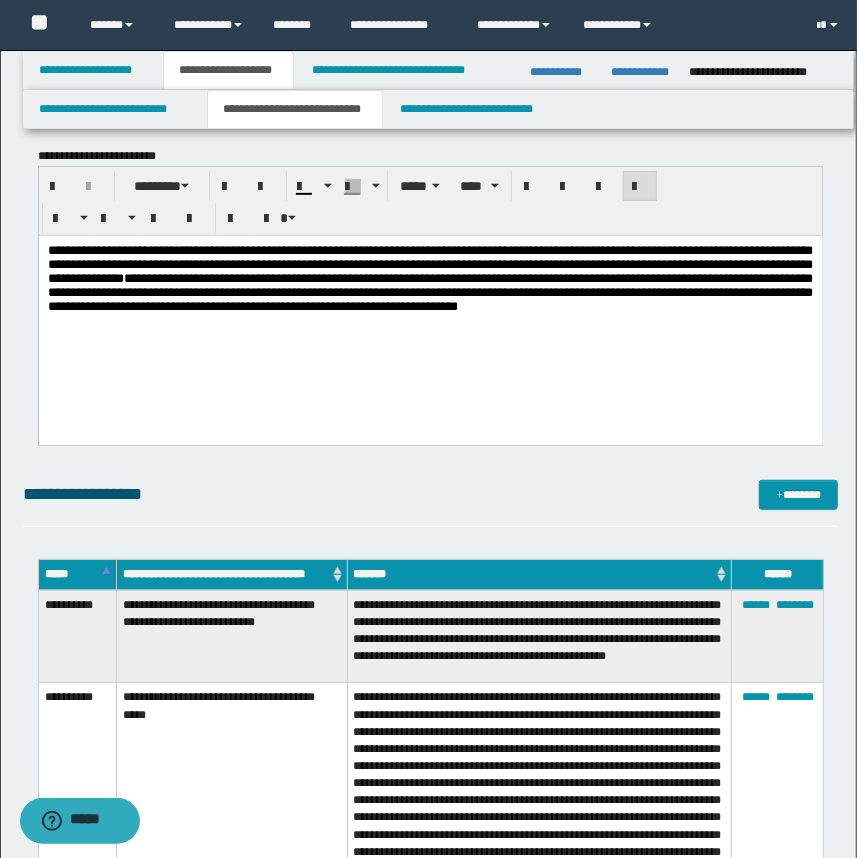 scroll, scrollTop: 272, scrollLeft: 0, axis: vertical 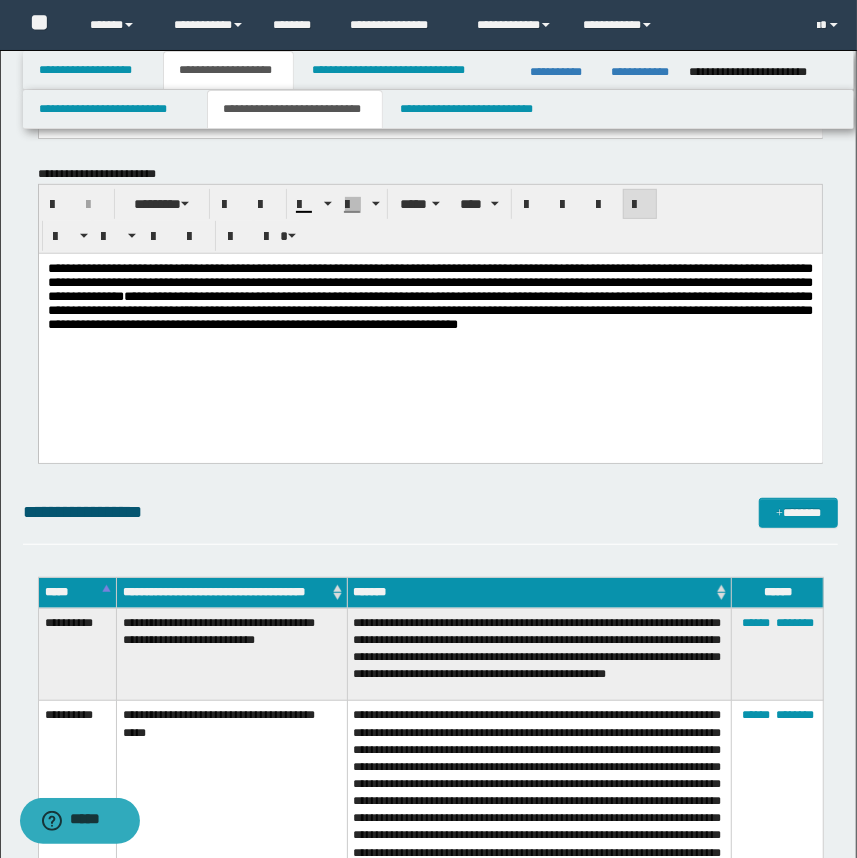 click on "**********" at bounding box center (430, 307) 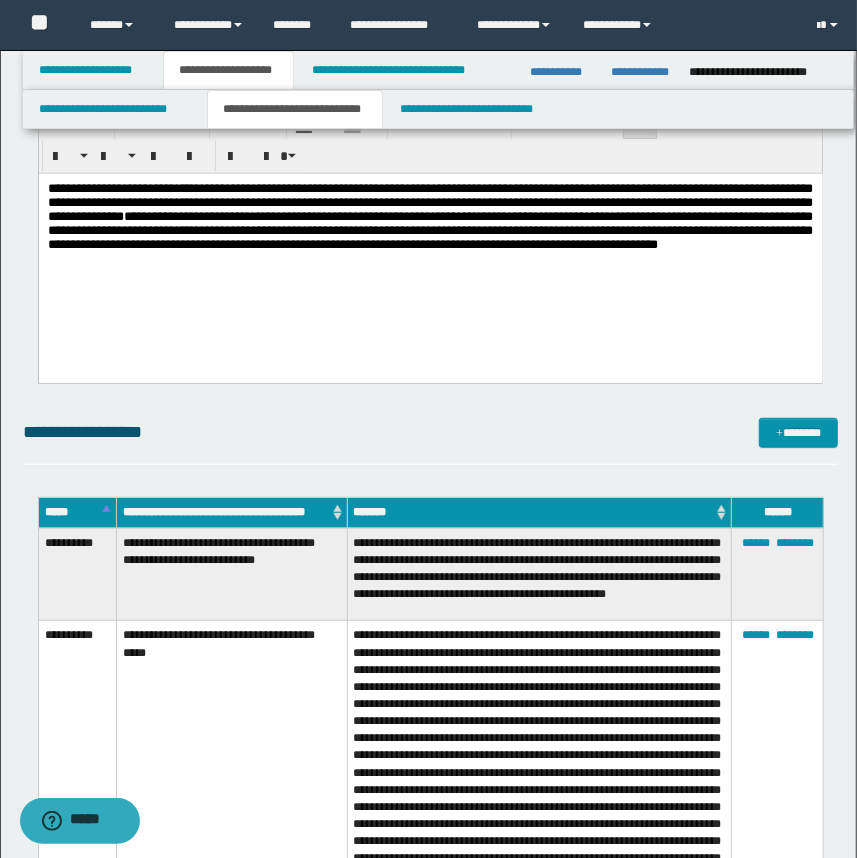 scroll, scrollTop: 90, scrollLeft: 0, axis: vertical 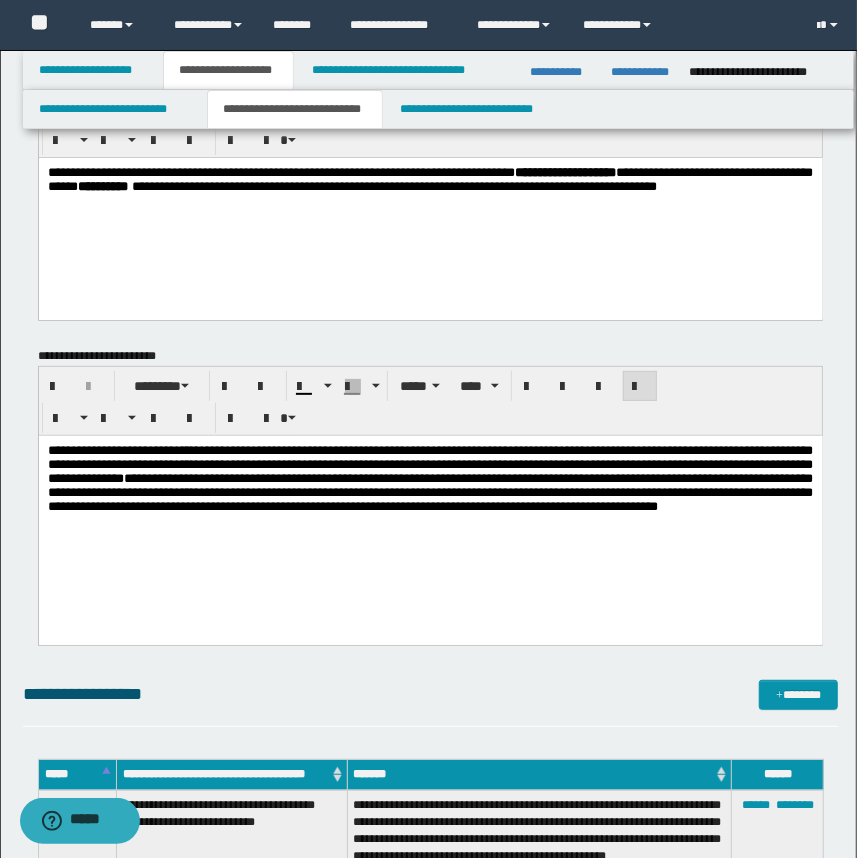 click on "**********" at bounding box center [430, 491] 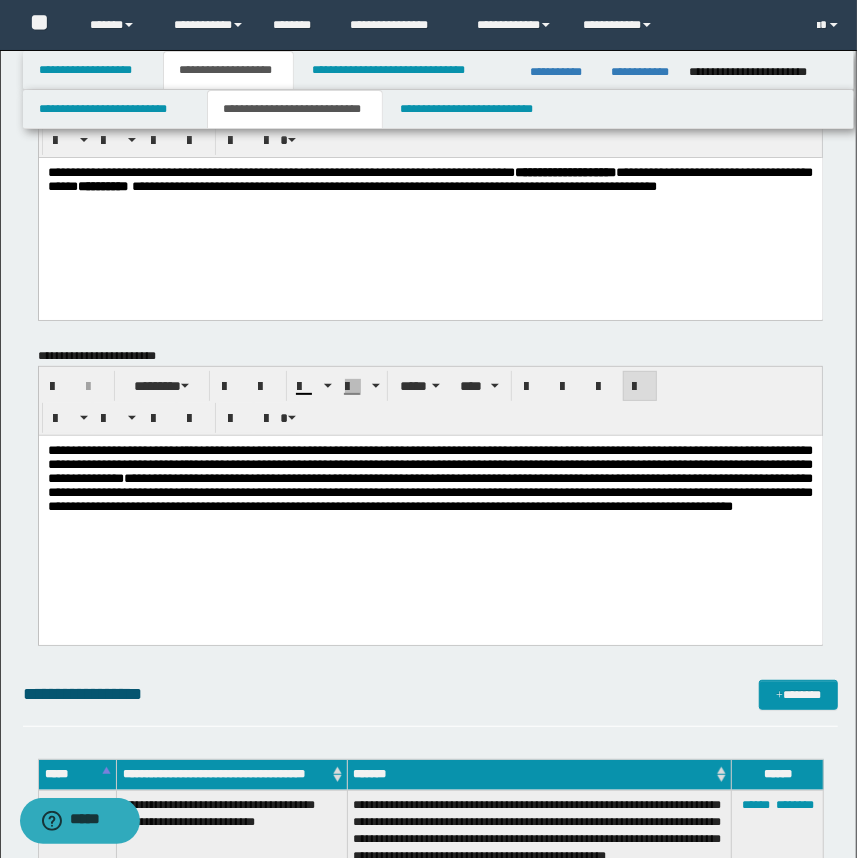 click on "**********" at bounding box center [430, 489] 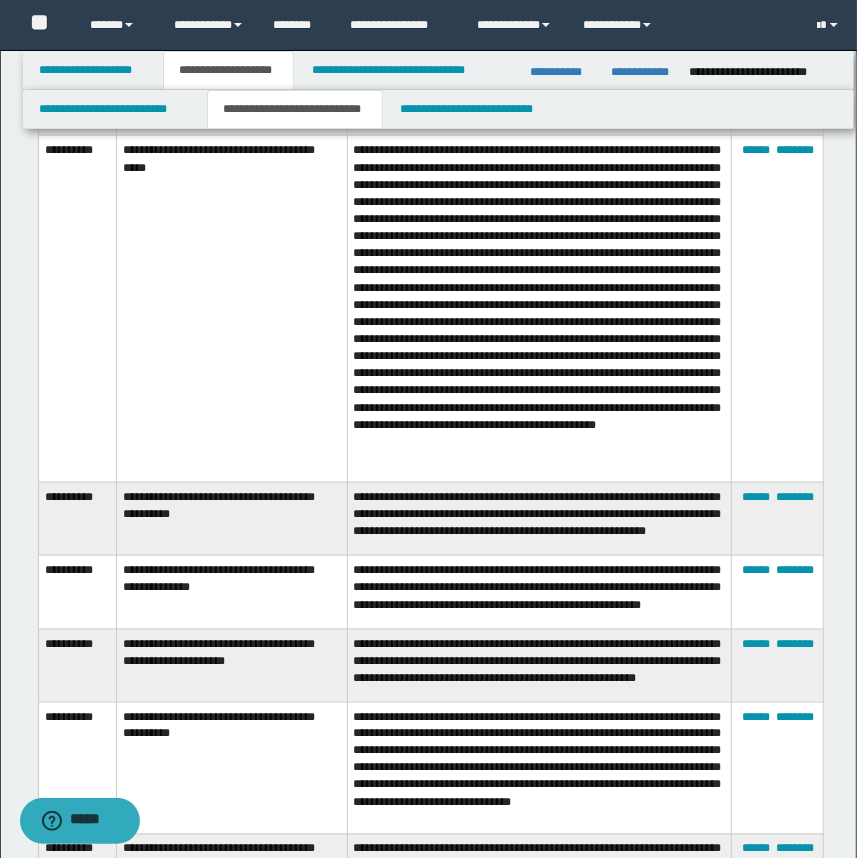 scroll, scrollTop: 1090, scrollLeft: 0, axis: vertical 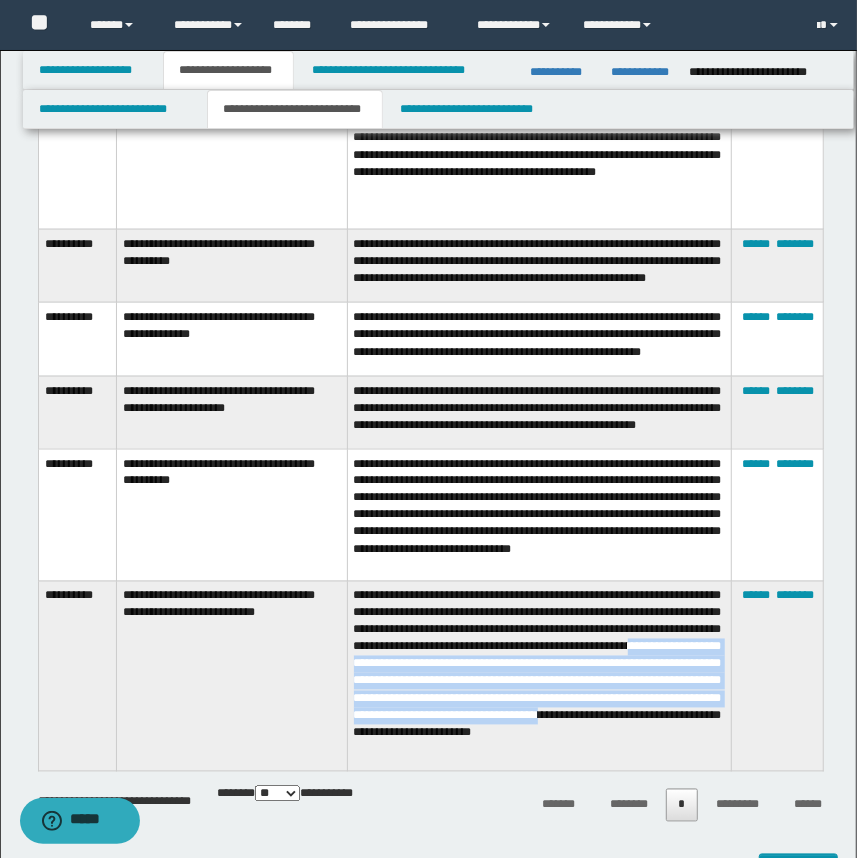 drag, startPoint x: 380, startPoint y: 688, endPoint x: 416, endPoint y: 736, distance: 60 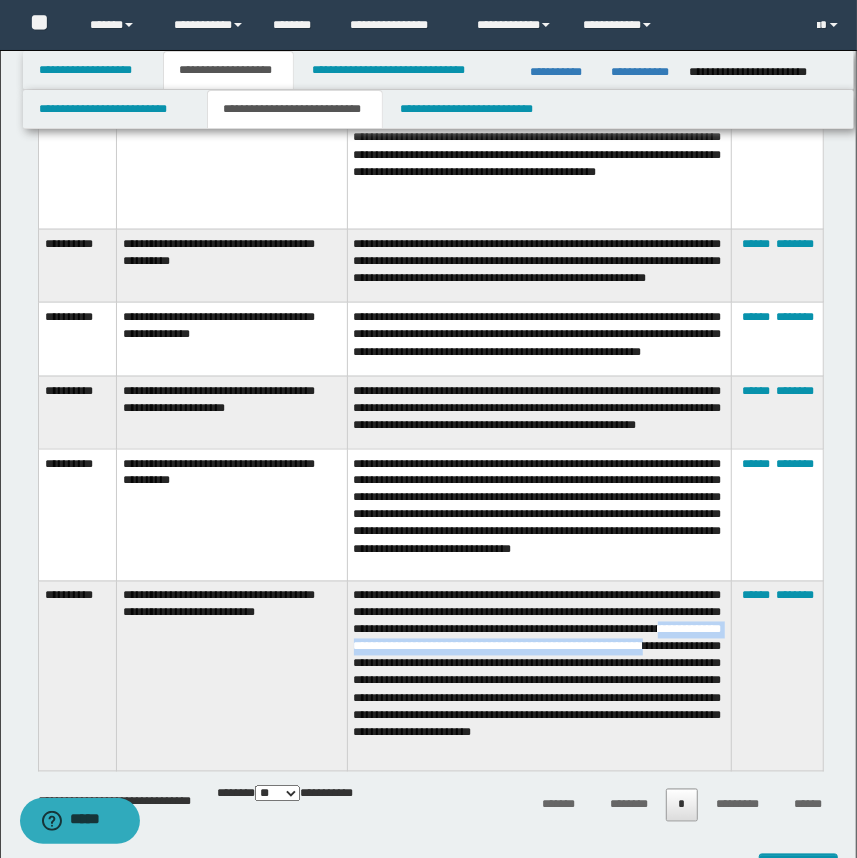 drag, startPoint x: 415, startPoint y: 679, endPoint x: 393, endPoint y: 688, distance: 23.769728 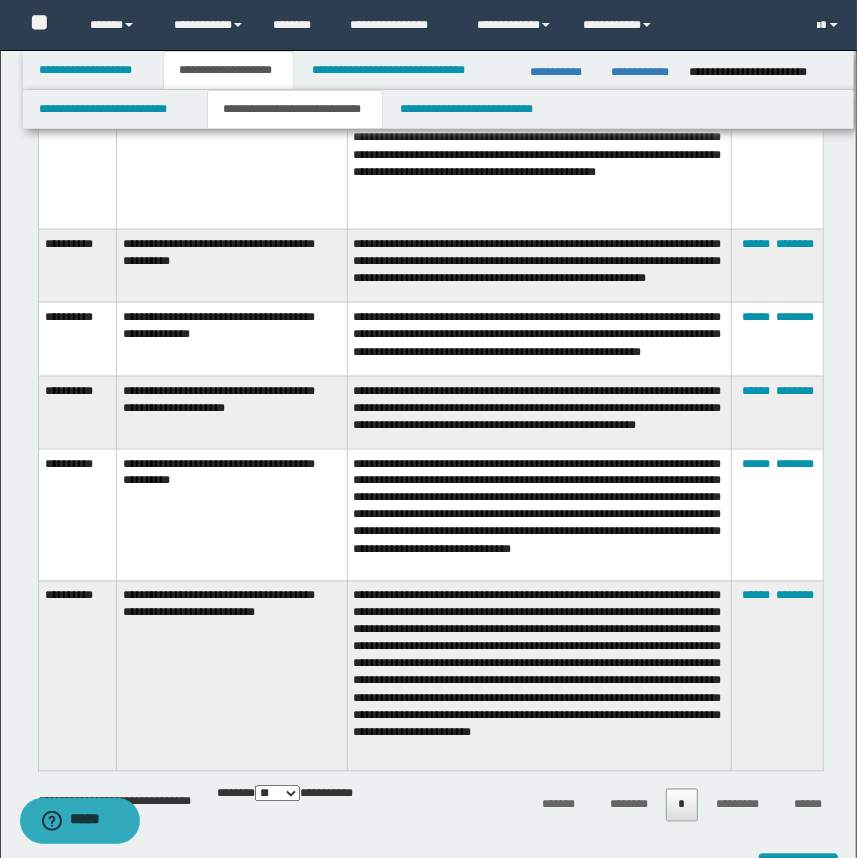 click on "**********" at bounding box center (539, 676) 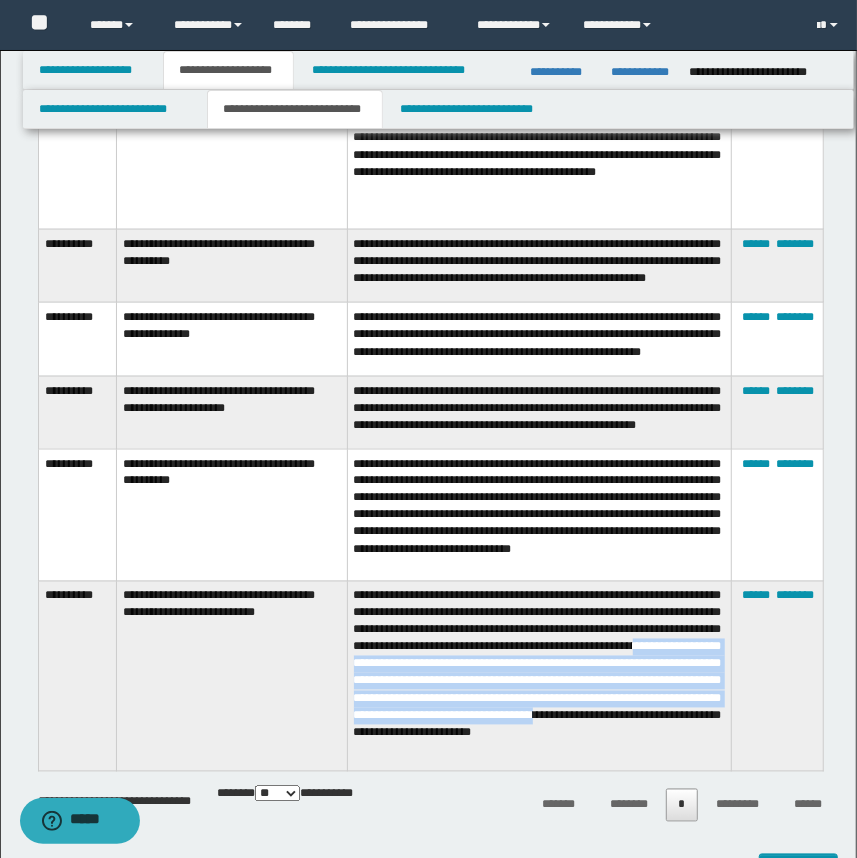 drag, startPoint x: 382, startPoint y: 685, endPoint x: 402, endPoint y: 749, distance: 67.052216 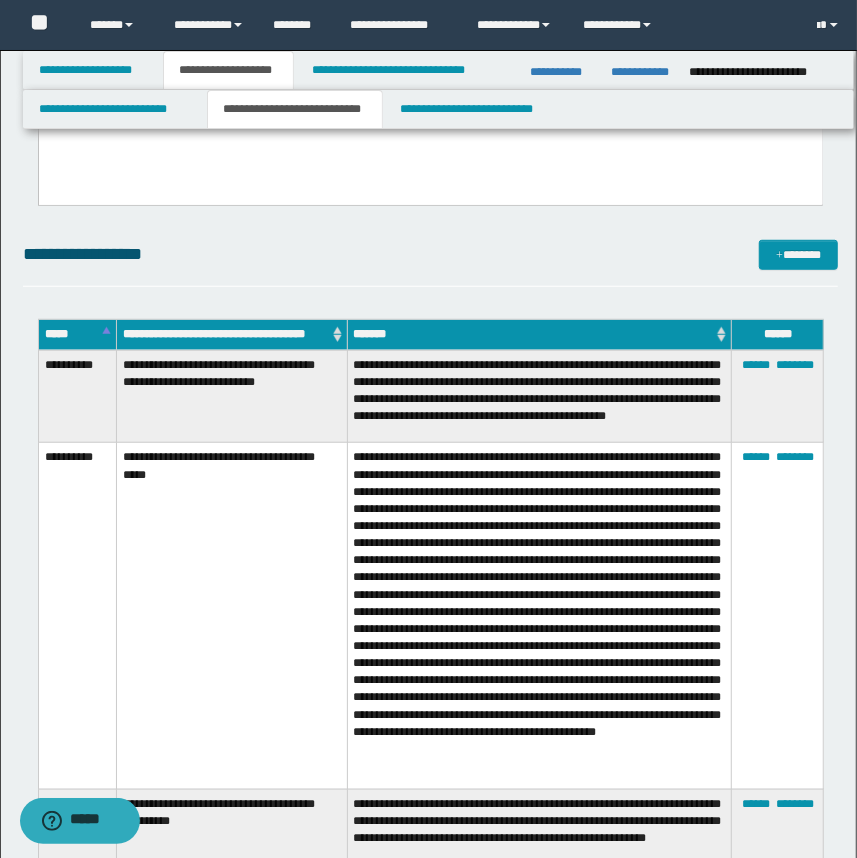 scroll, scrollTop: 272, scrollLeft: 0, axis: vertical 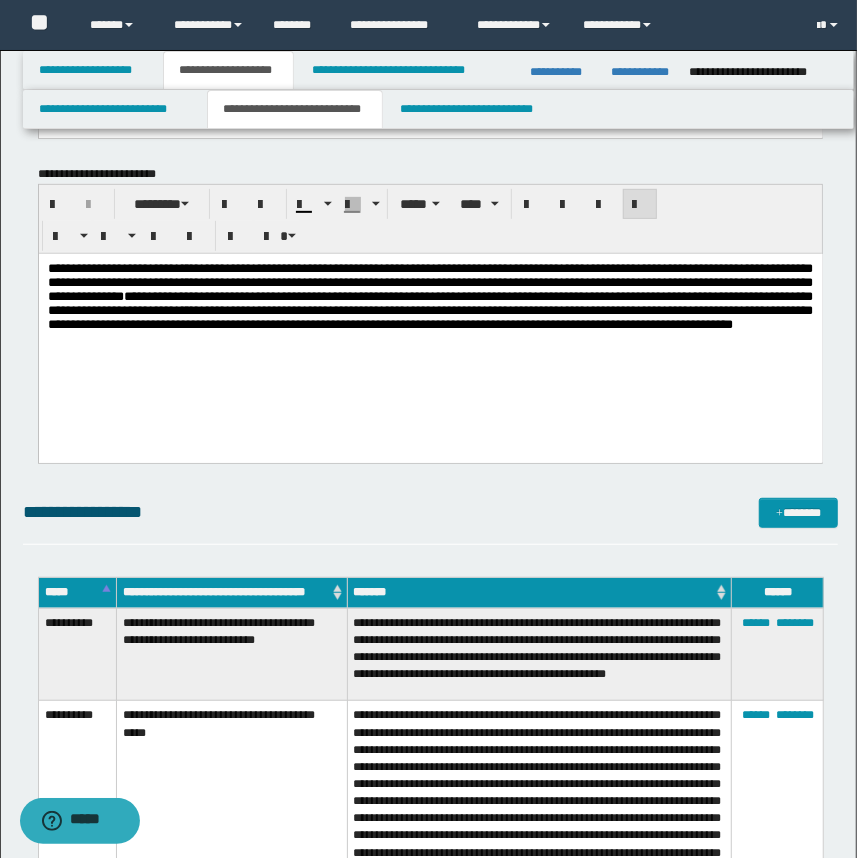 click on "**********" at bounding box center (430, 332) 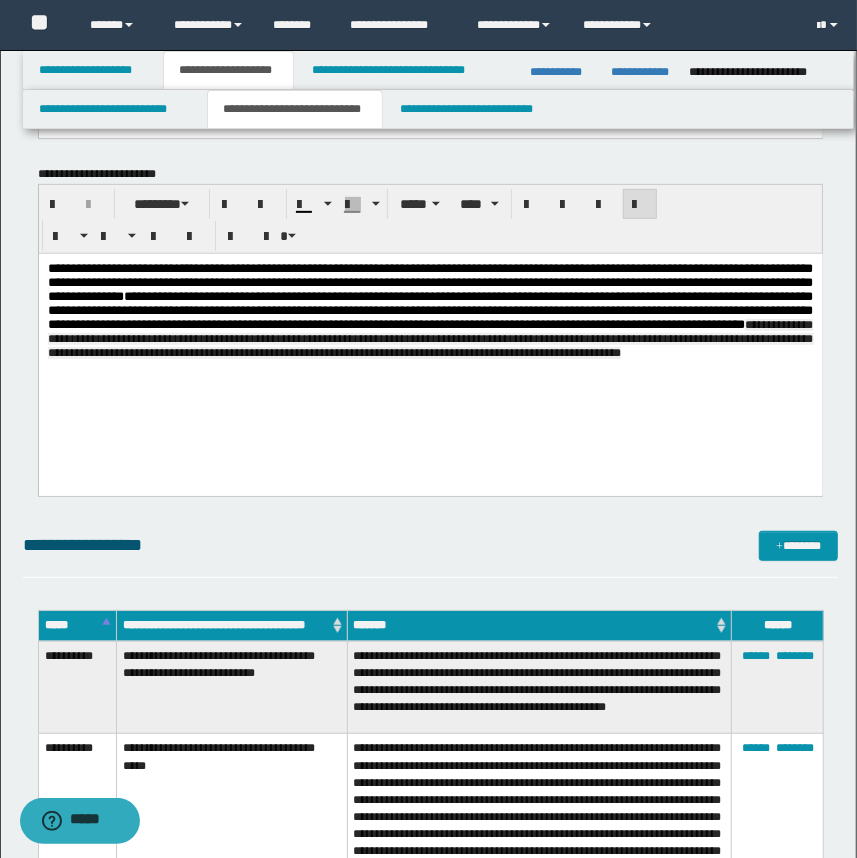 click on "**********" at bounding box center [430, 323] 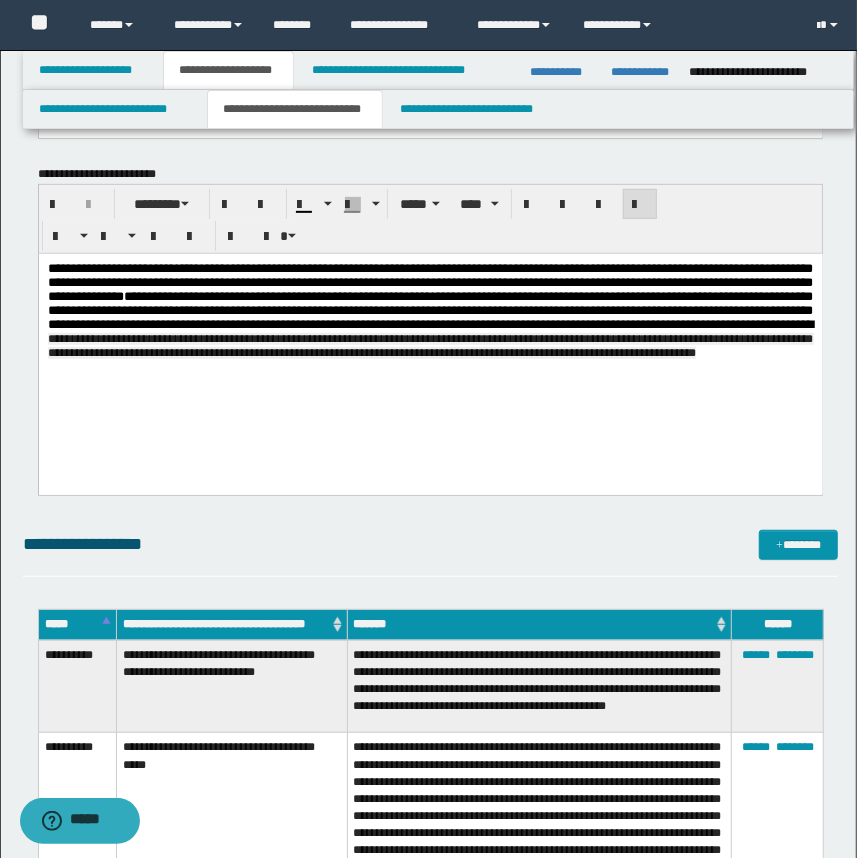 click on "**********" at bounding box center (430, 348) 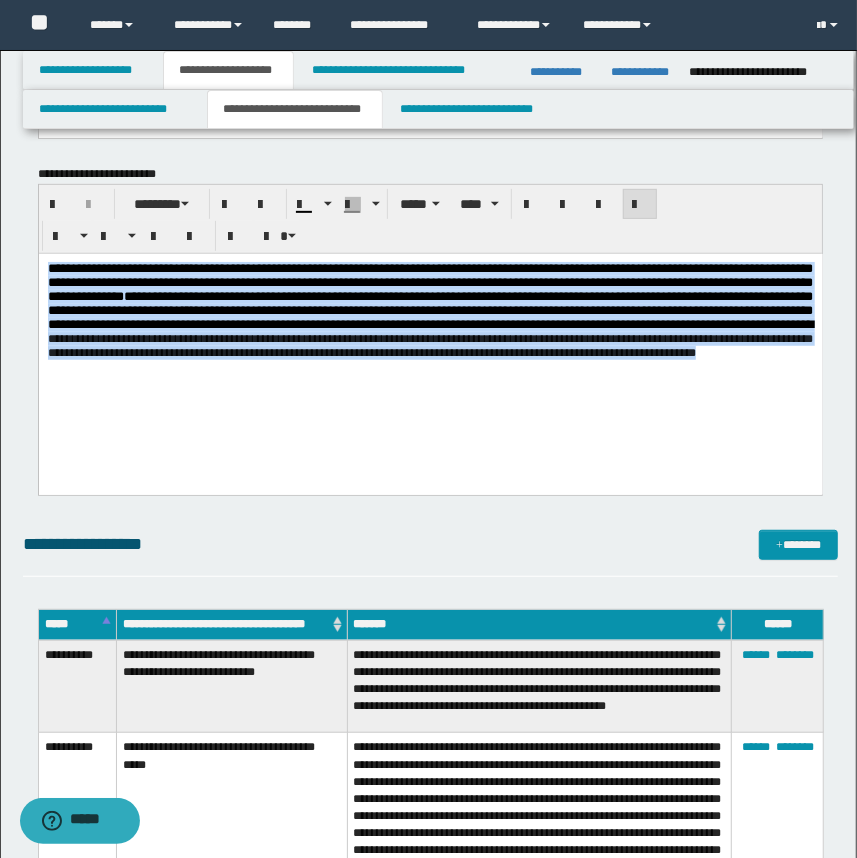 drag, startPoint x: 811, startPoint y: 376, endPoint x: -2, endPoint y: 241, distance: 824.13226 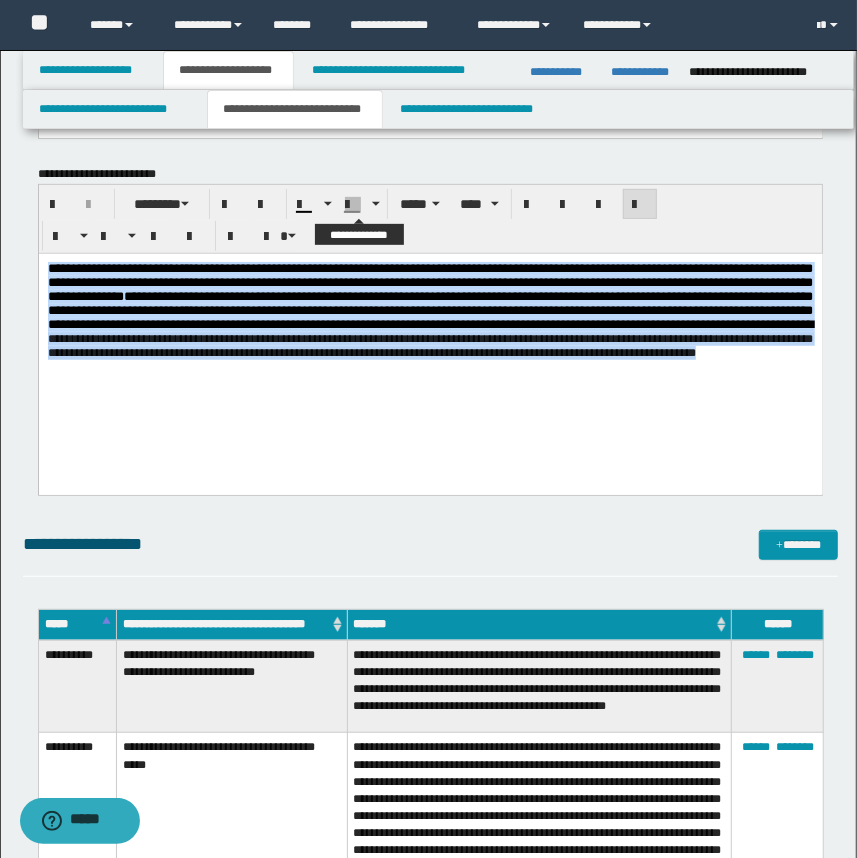 drag, startPoint x: 381, startPoint y: 200, endPoint x: 390, endPoint y: 226, distance: 27.513634 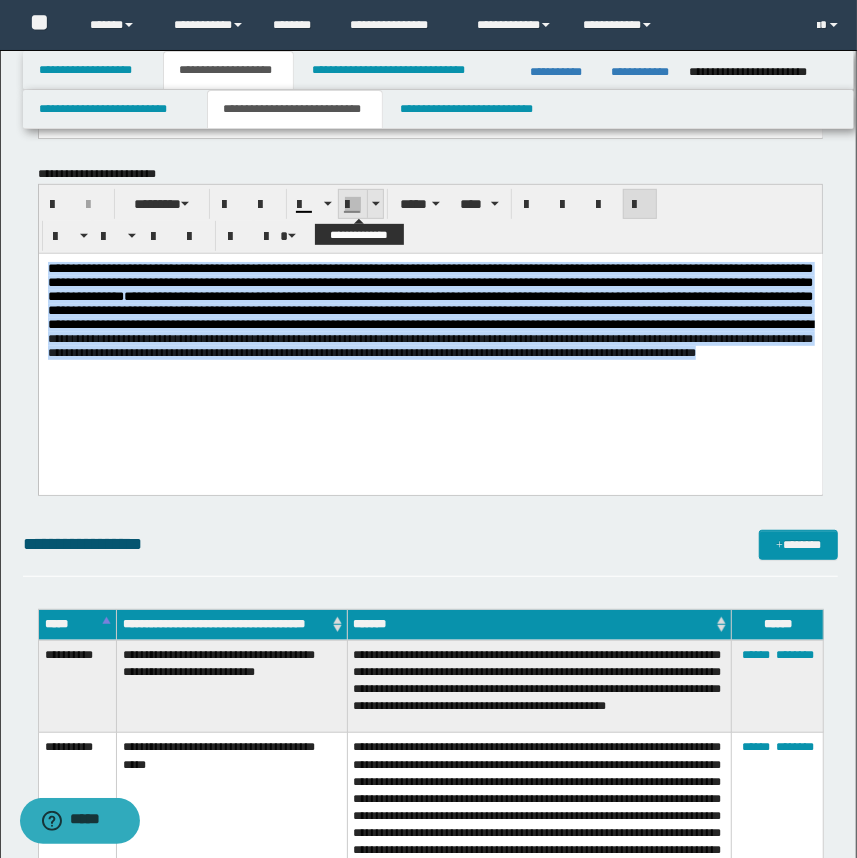 click at bounding box center (375, 204) 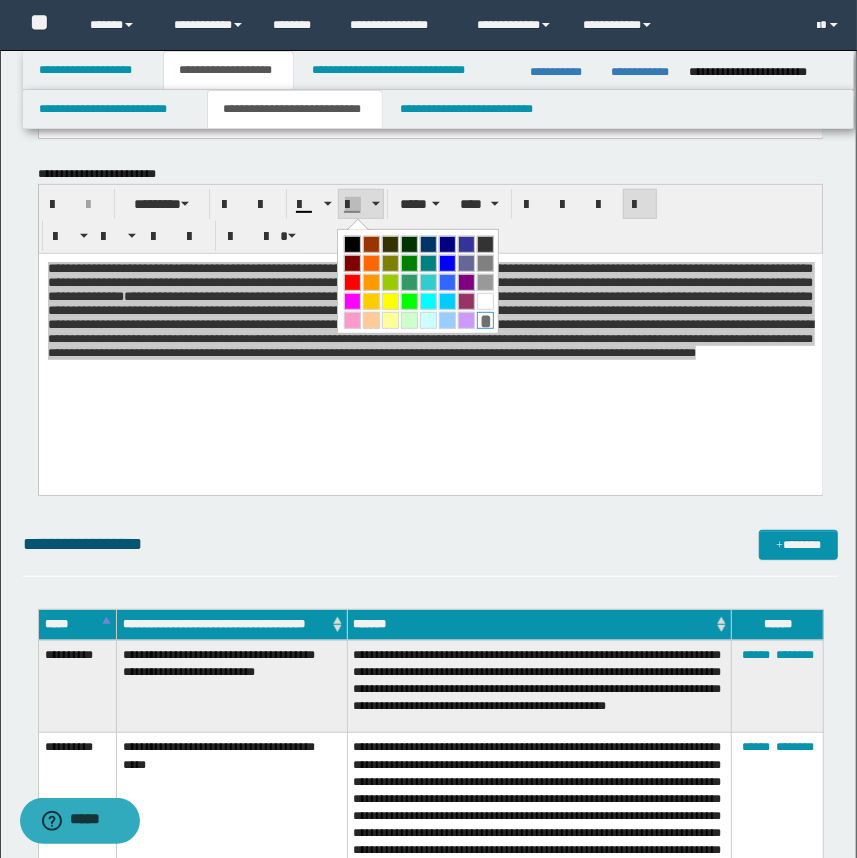 drag, startPoint x: 484, startPoint y: 318, endPoint x: 316, endPoint y: 6, distance: 354.35574 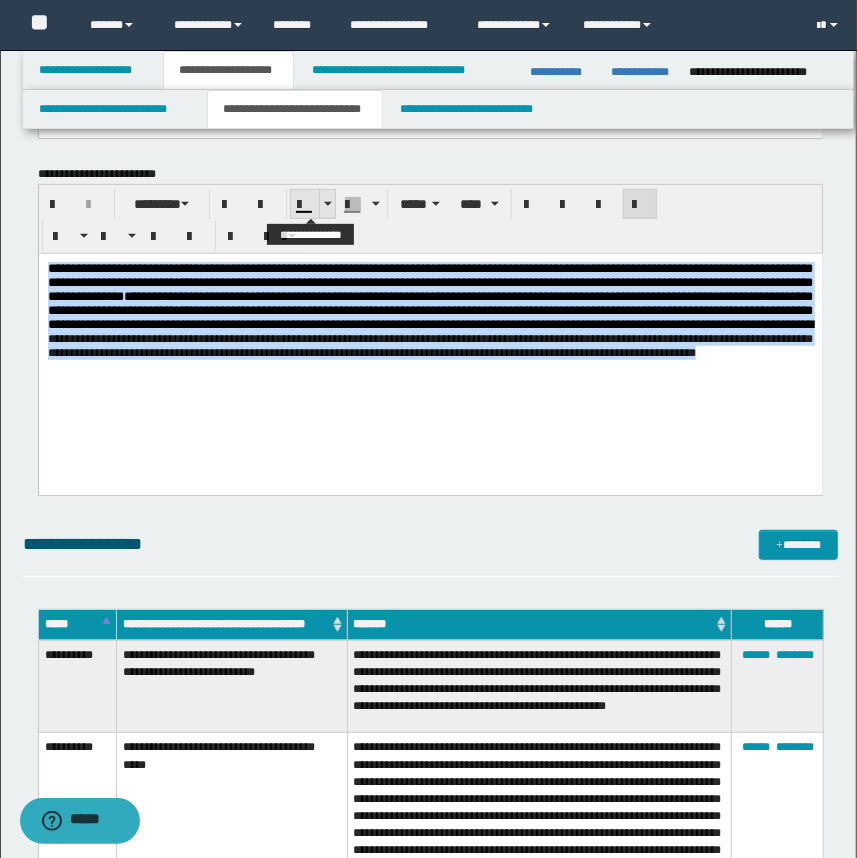 click at bounding box center [327, 204] 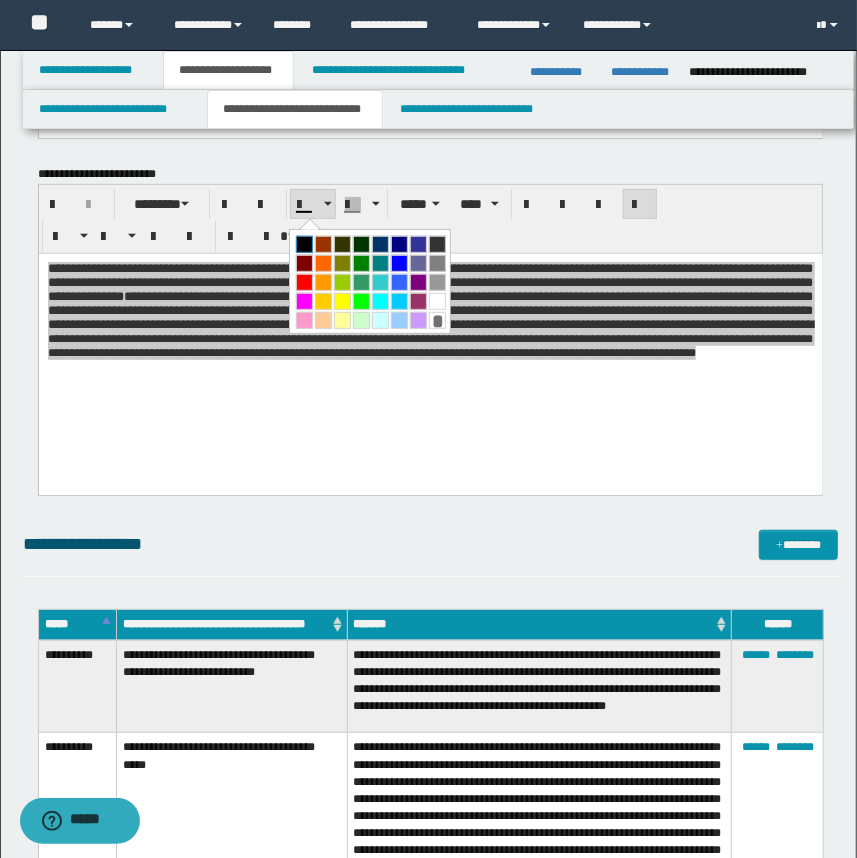 click at bounding box center (304, 244) 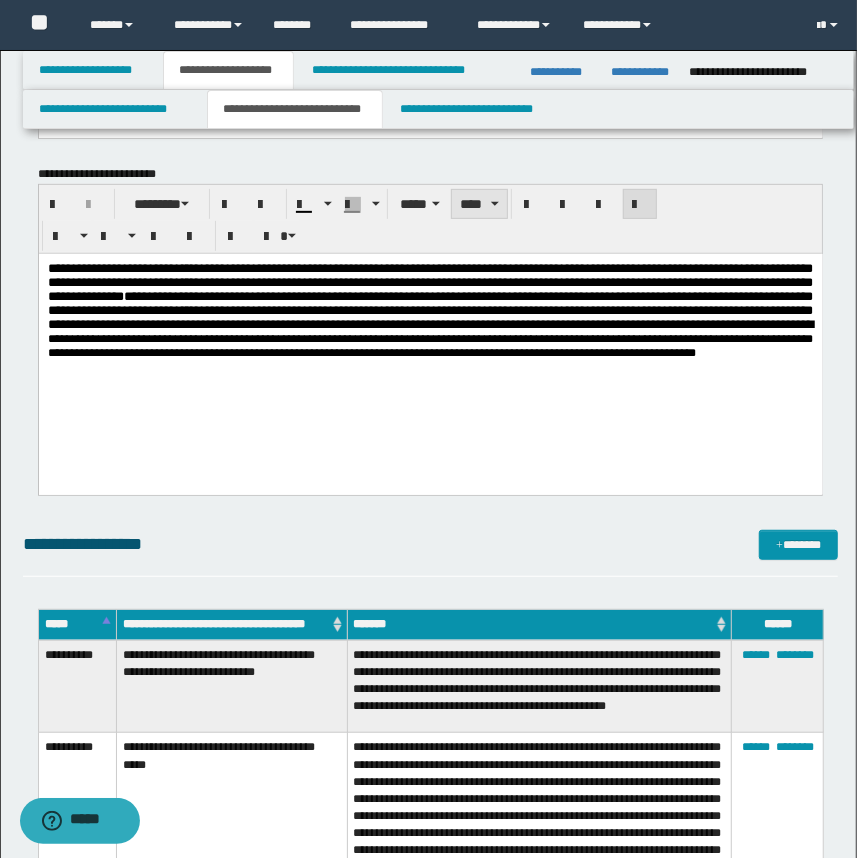 click on "****" at bounding box center (479, 204) 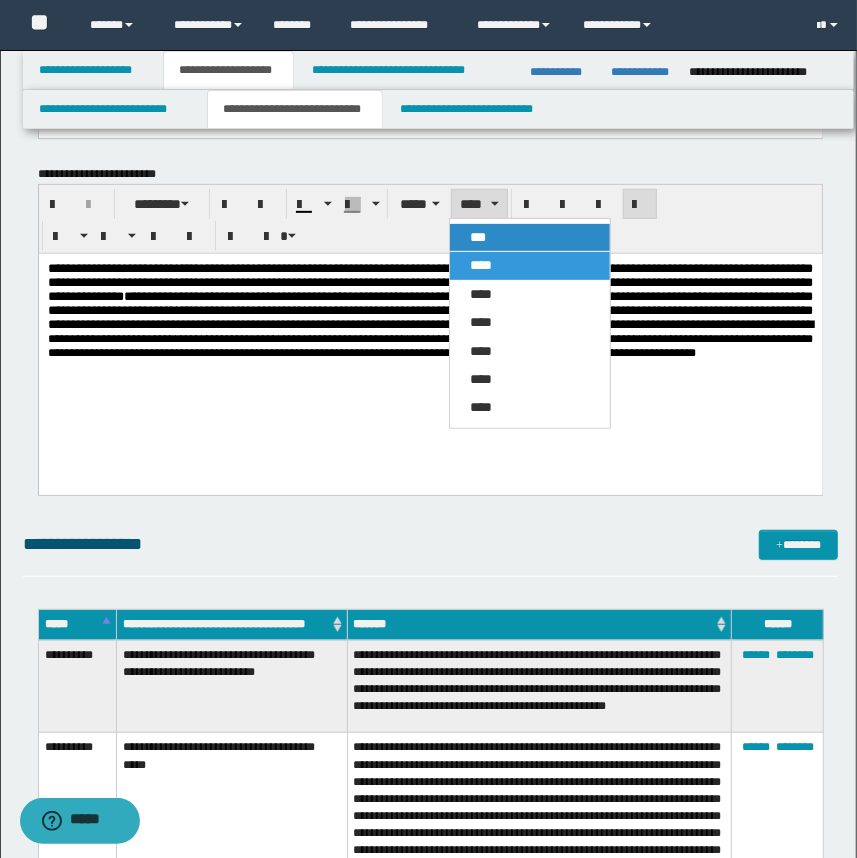 click on "***" at bounding box center [478, 237] 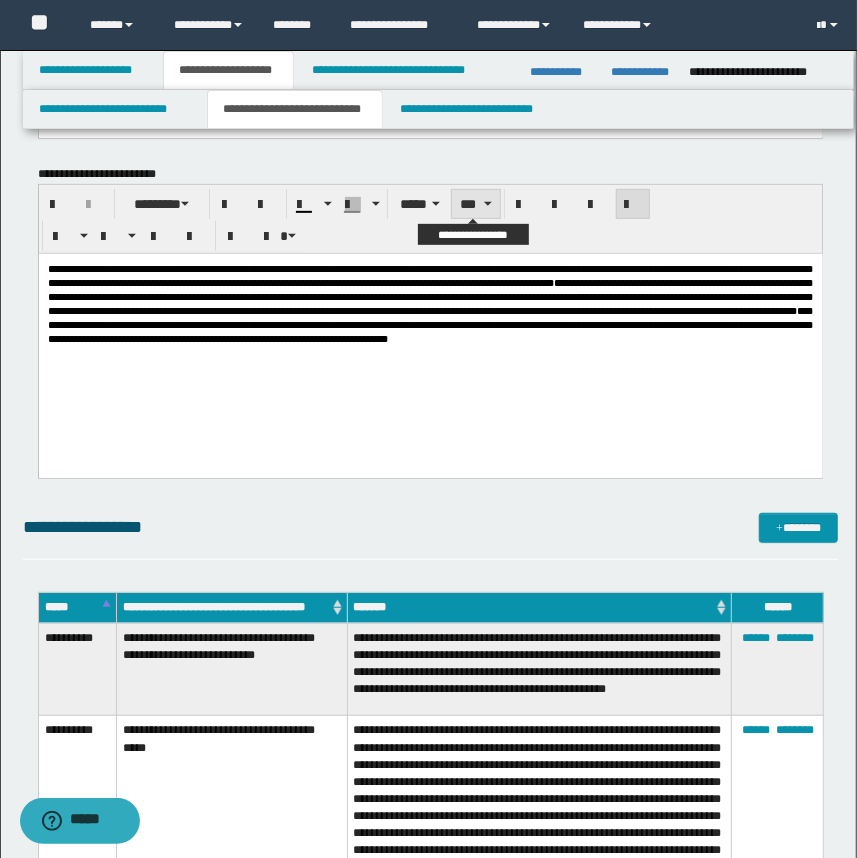 click on "***" at bounding box center (475, 204) 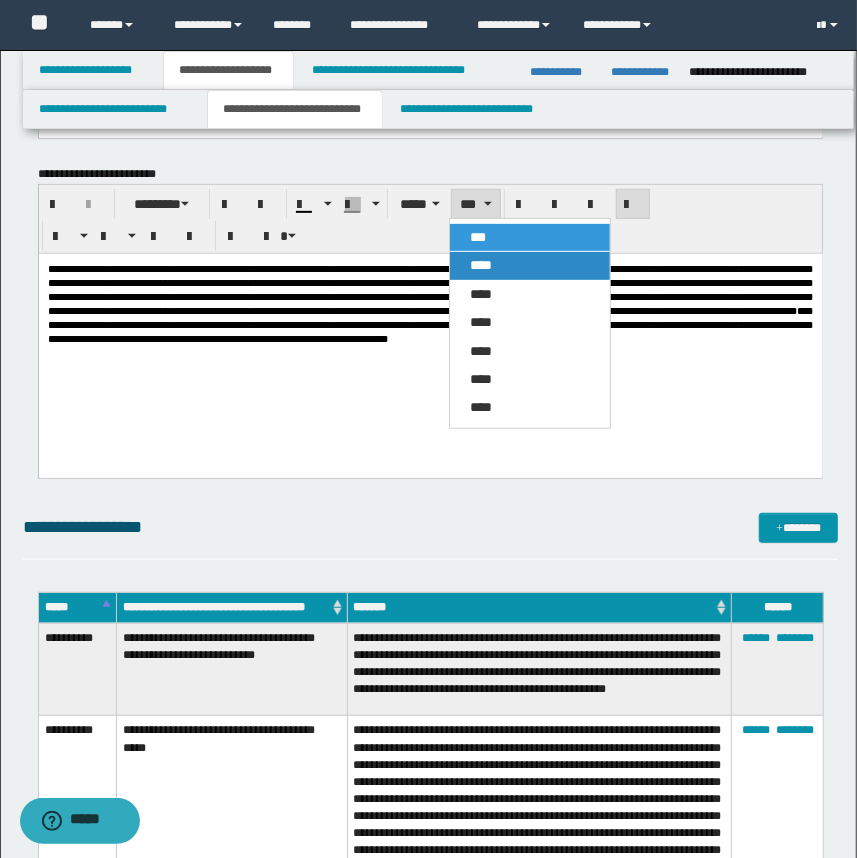 click on "****" at bounding box center [481, 265] 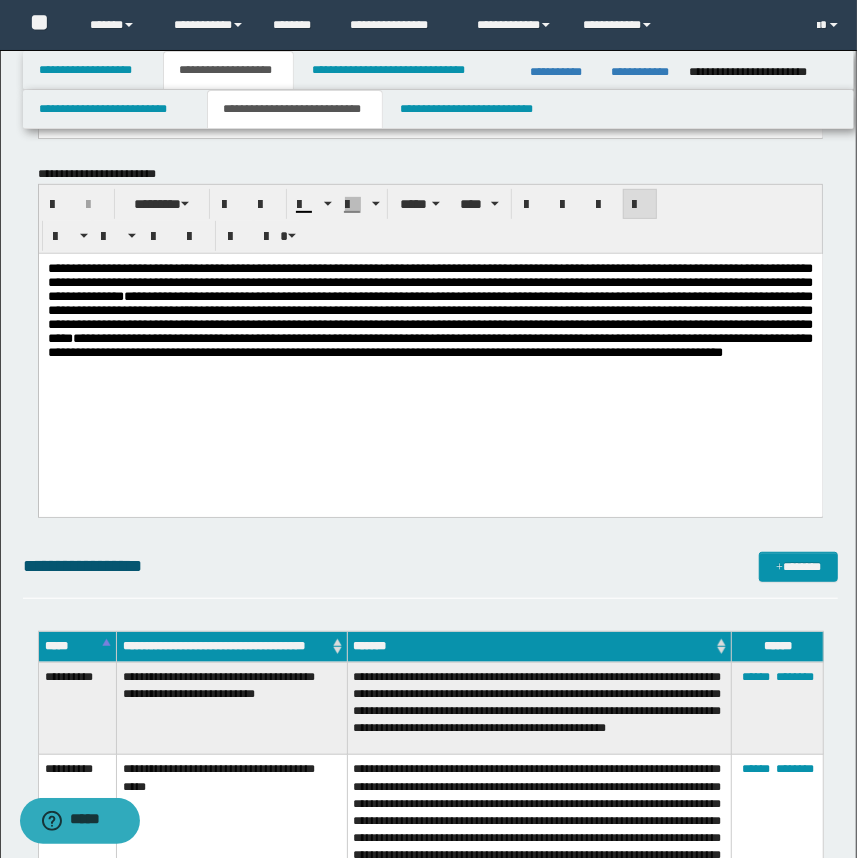 click on "**********" at bounding box center (430, 334) 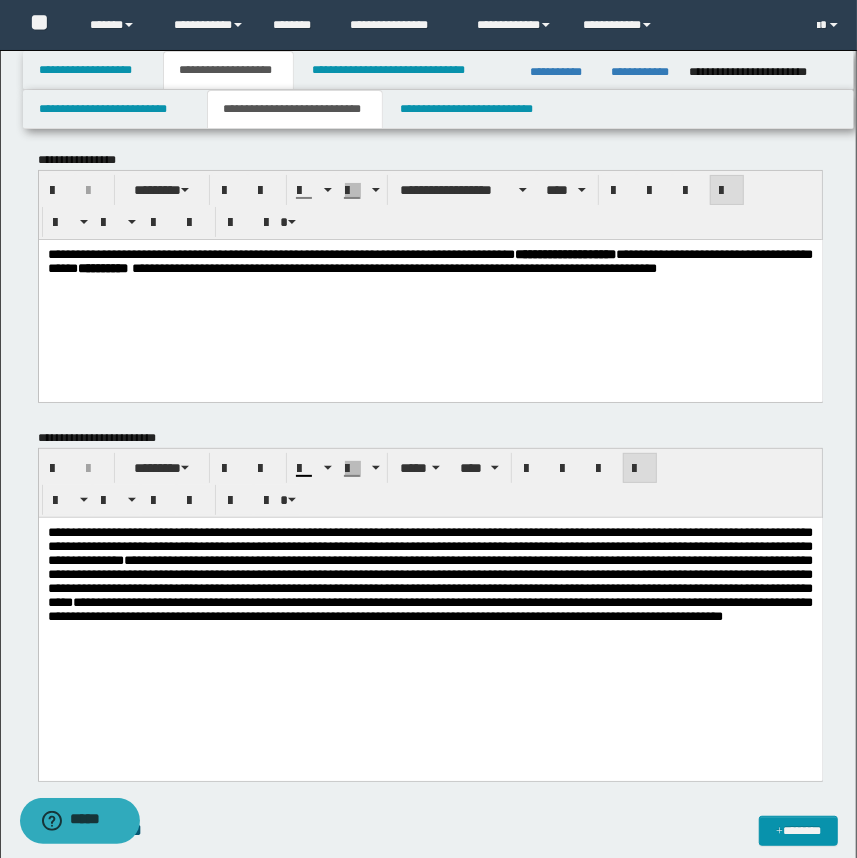scroll, scrollTop: 0, scrollLeft: 0, axis: both 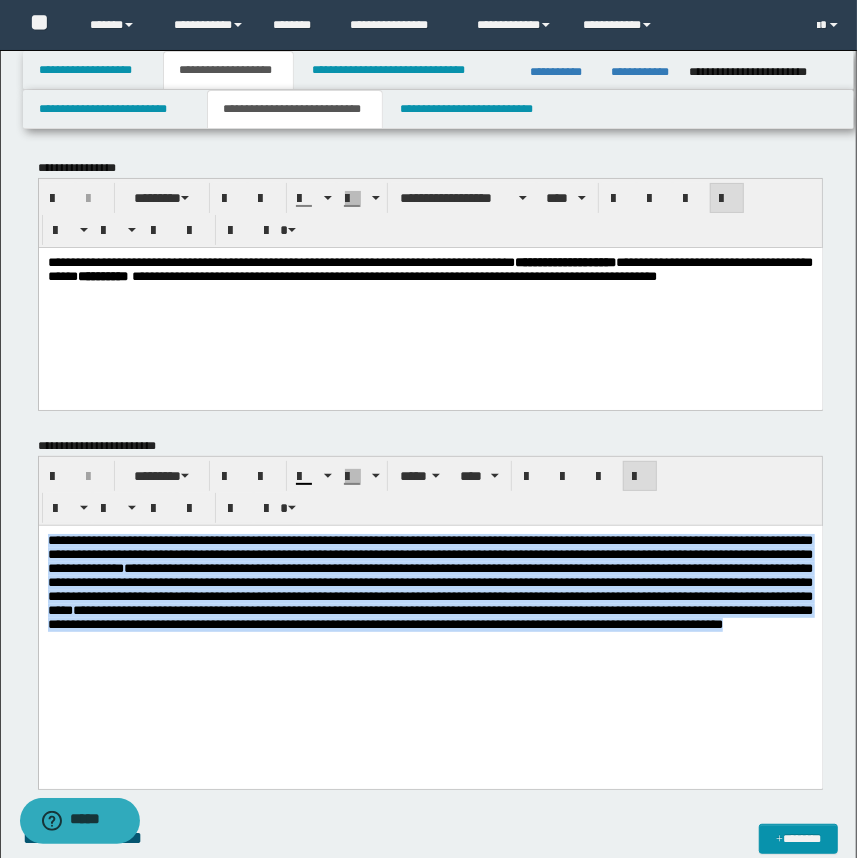 drag, startPoint x: 304, startPoint y: 691, endPoint x: -2, endPoint y: 378, distance: 437.72708 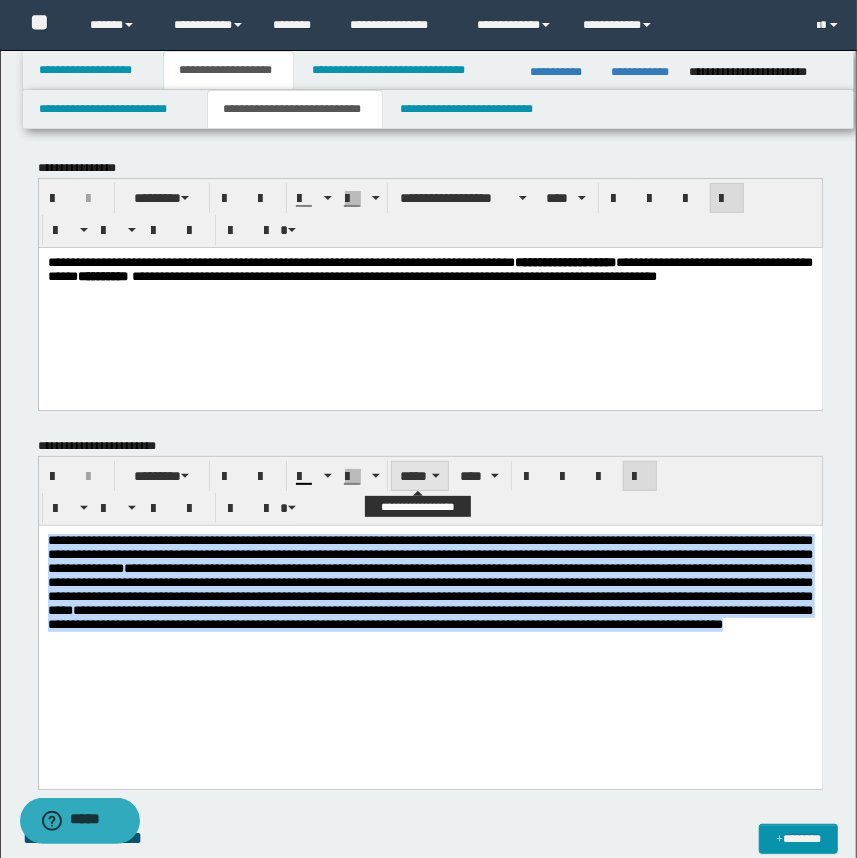 click on "*****" at bounding box center (420, 476) 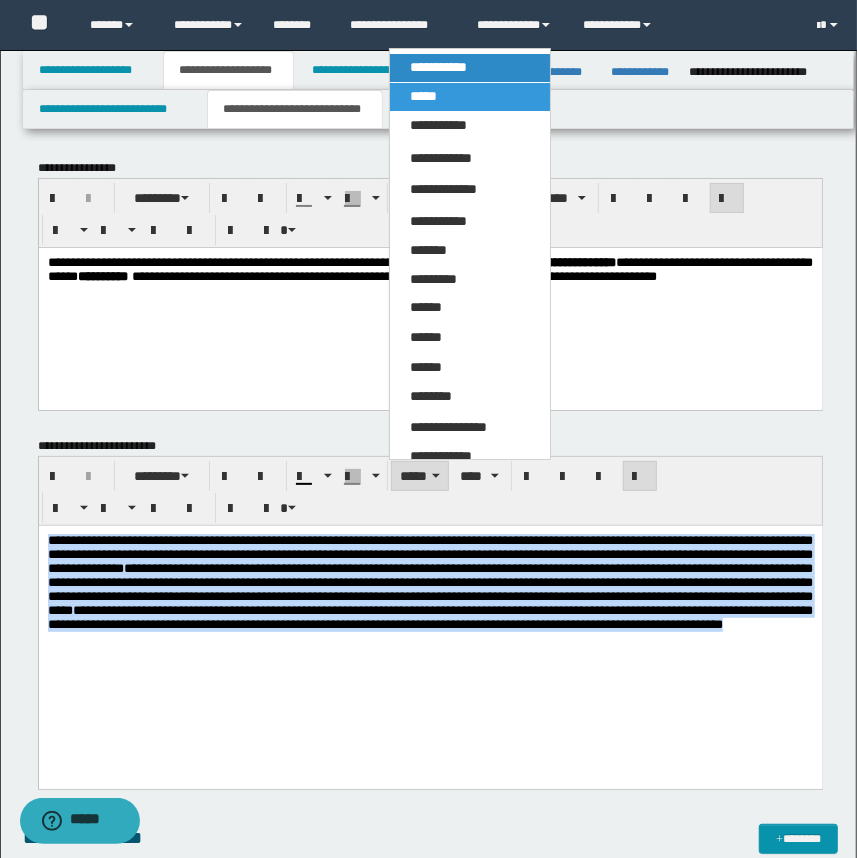 click on "**********" at bounding box center (438, 67) 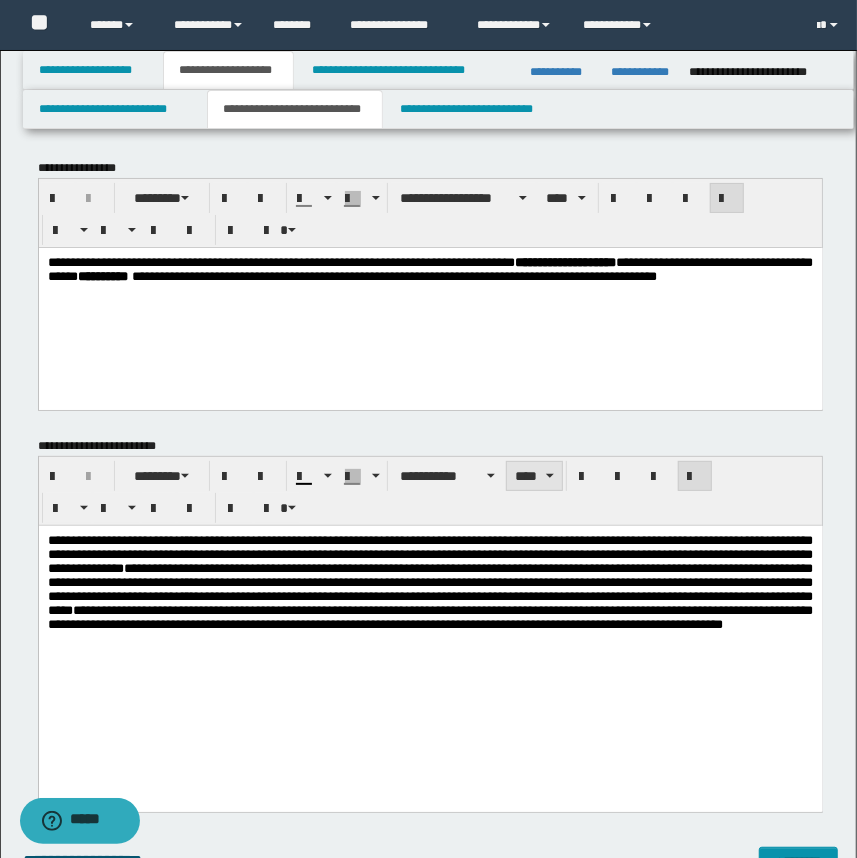 click on "****" at bounding box center [534, 476] 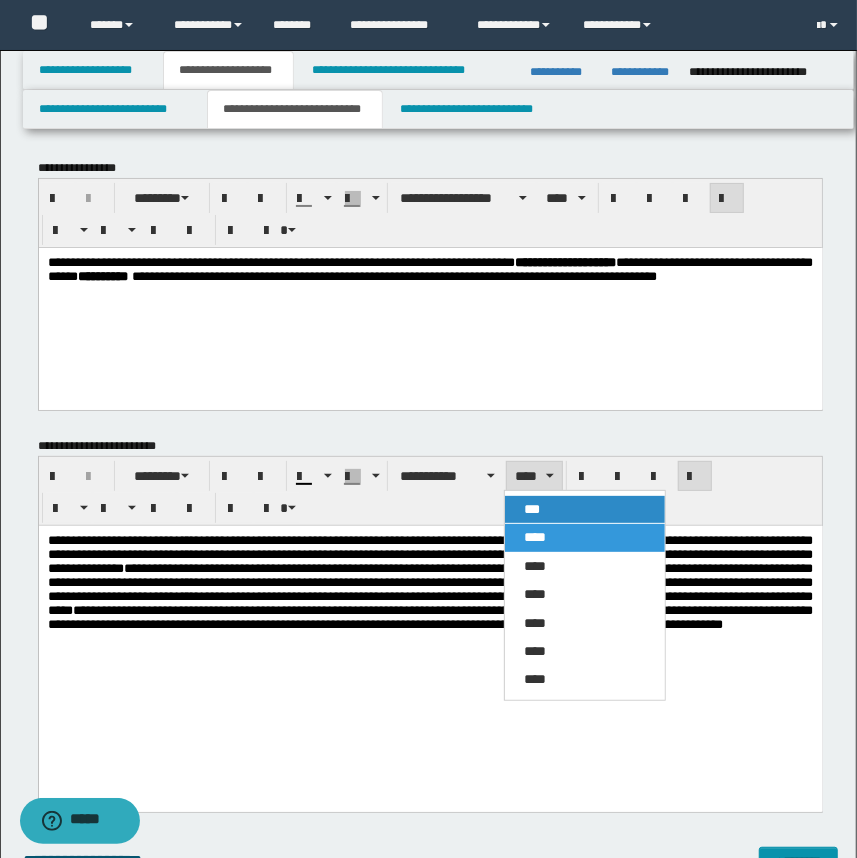 click on "***" at bounding box center [585, 509] 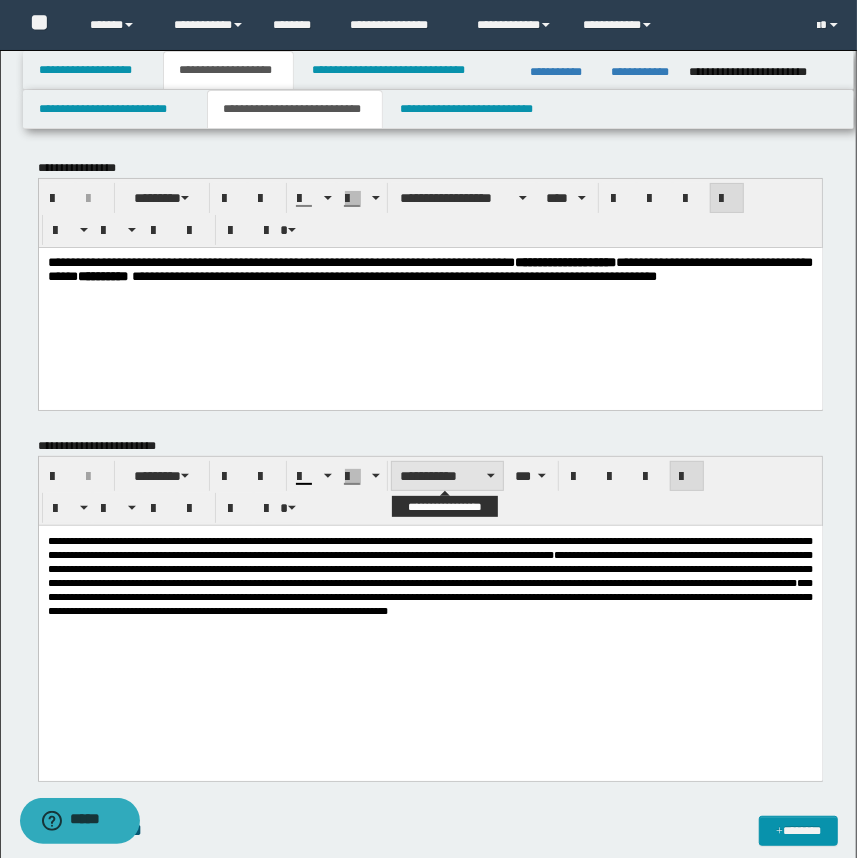 click on "**********" at bounding box center [447, 476] 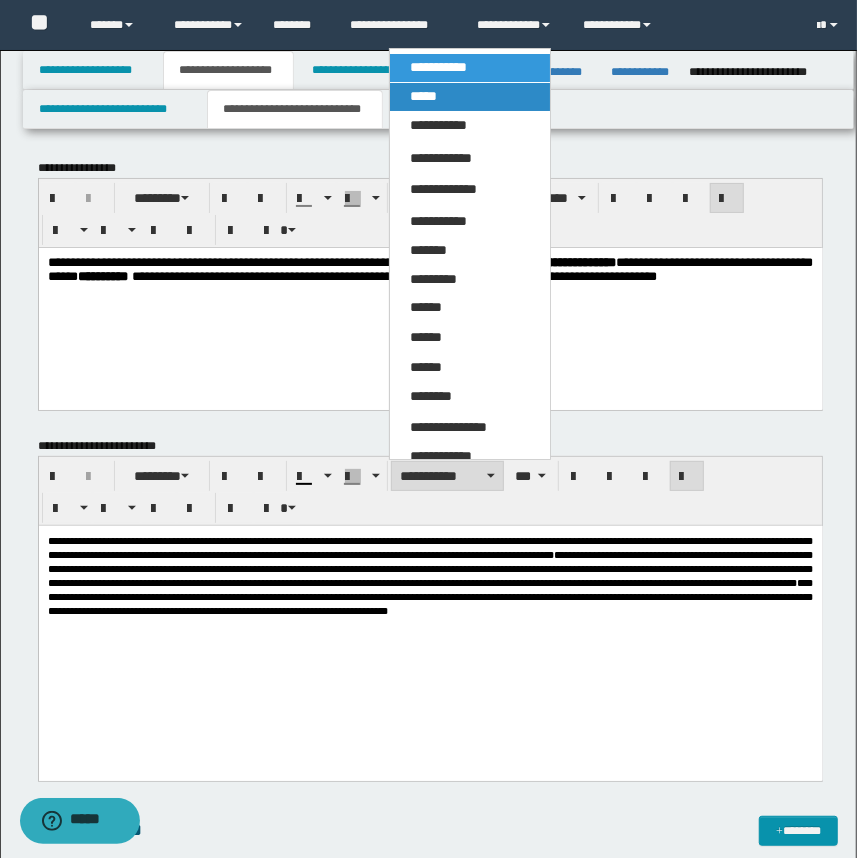 click on "*****" at bounding box center [470, 97] 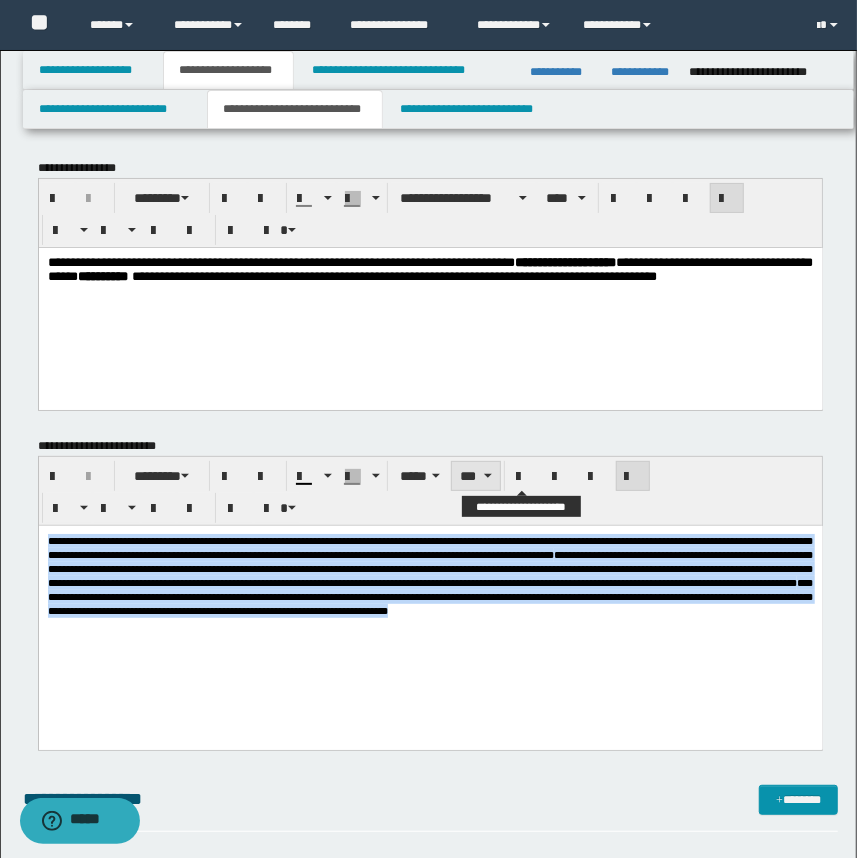 click on "***" at bounding box center (475, 476) 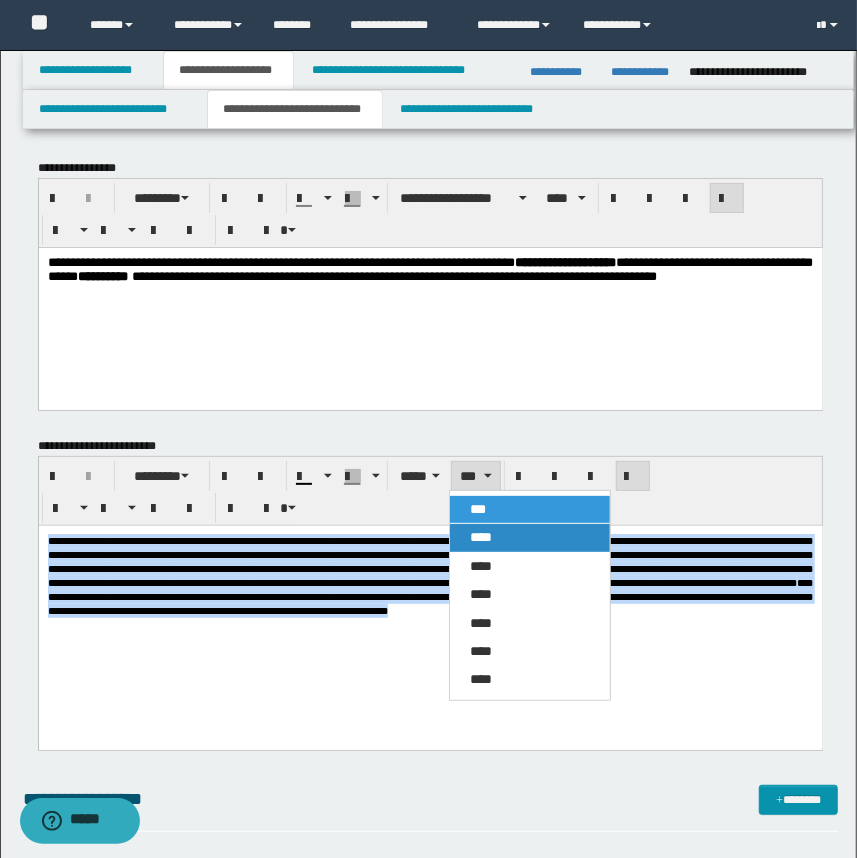 drag, startPoint x: 491, startPoint y: 545, endPoint x: 429, endPoint y: 522, distance: 66.12866 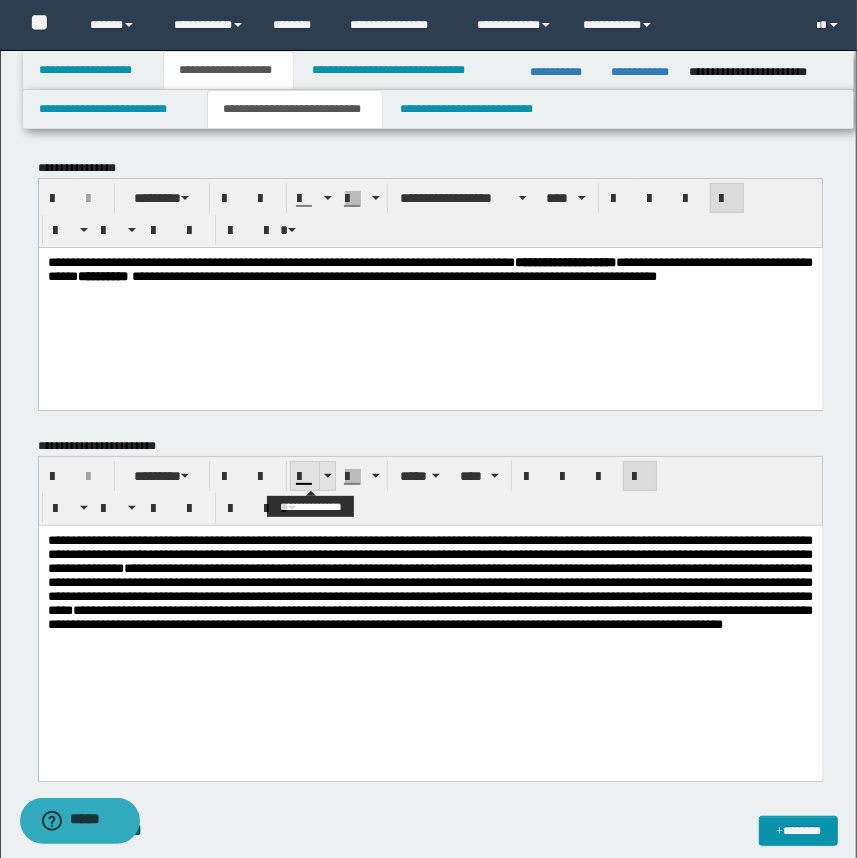 click at bounding box center (327, 476) 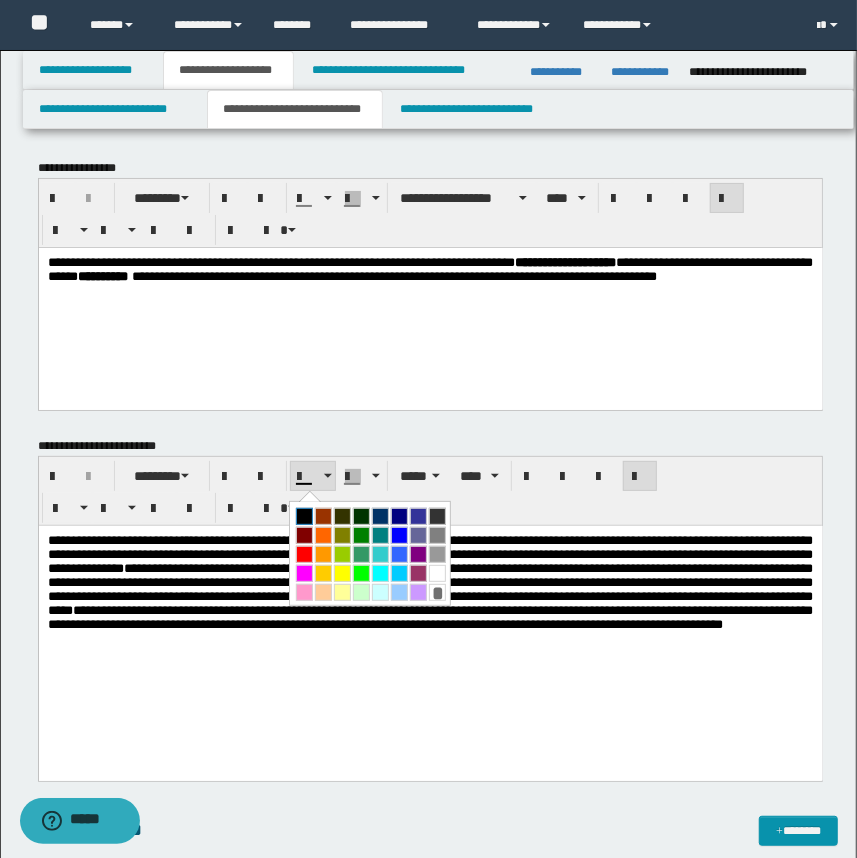 click at bounding box center (304, 516) 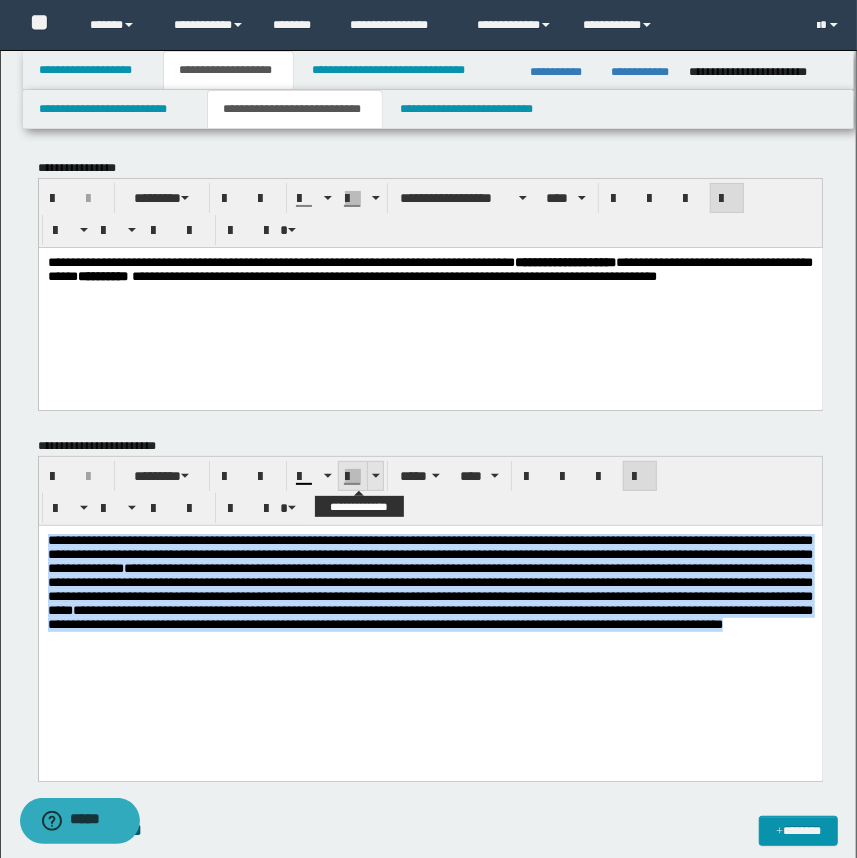 click at bounding box center (376, 476) 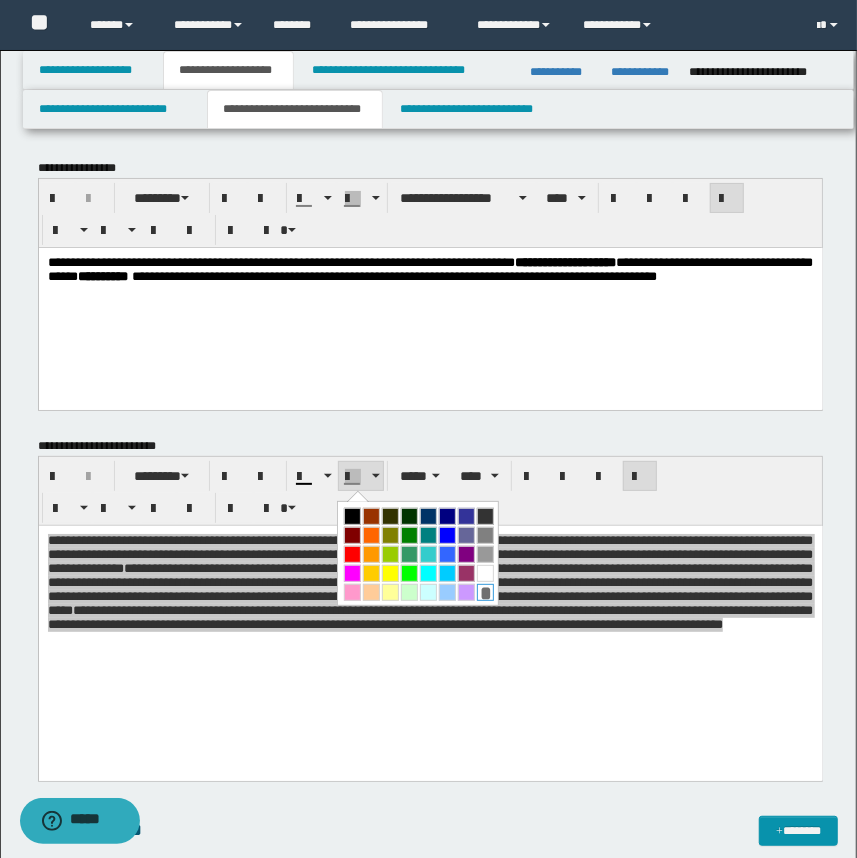 click on "*" at bounding box center (485, 592) 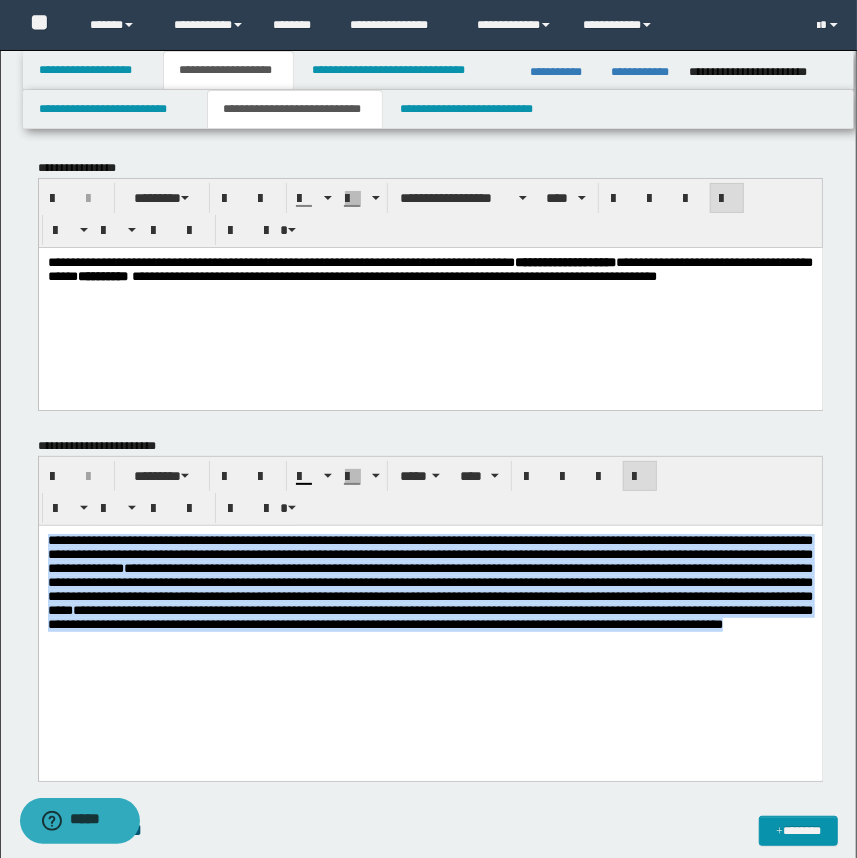 click on "**********" at bounding box center [430, 627] 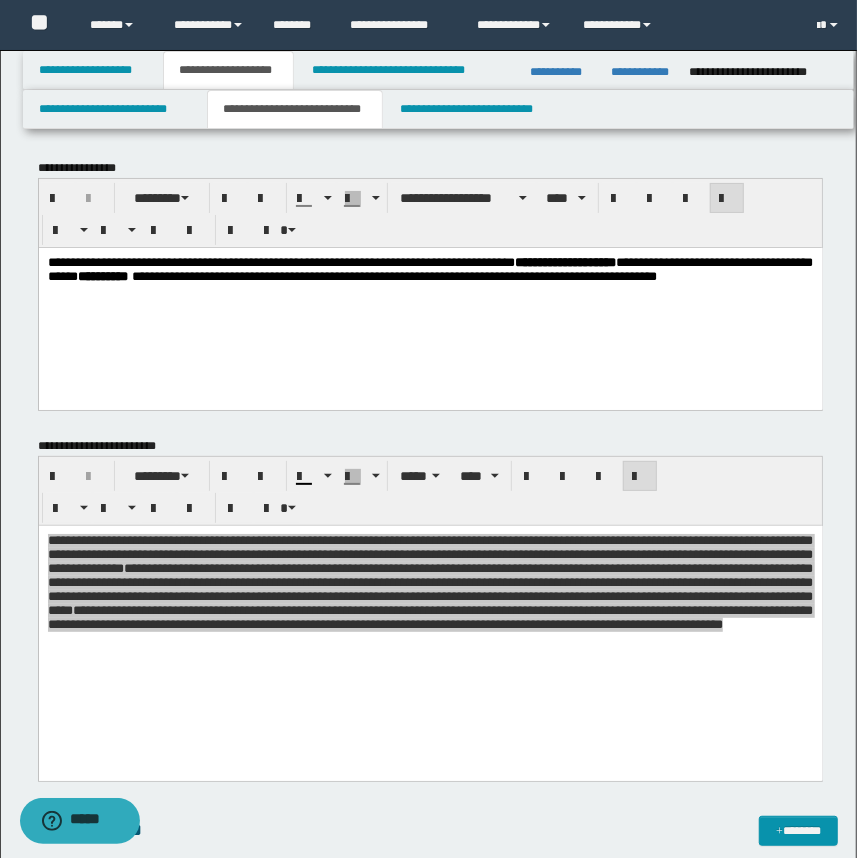 drag, startPoint x: 484, startPoint y: 422, endPoint x: 478, endPoint y: 410, distance: 13.416408 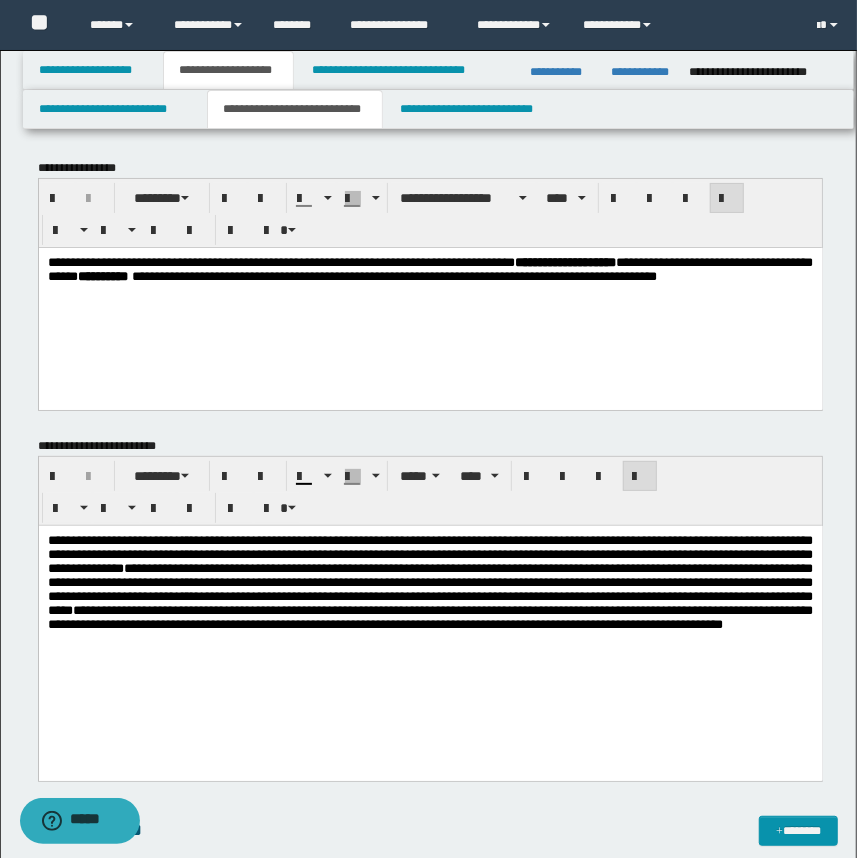 drag, startPoint x: 375, startPoint y: 741, endPoint x: 375, endPoint y: 709, distance: 32 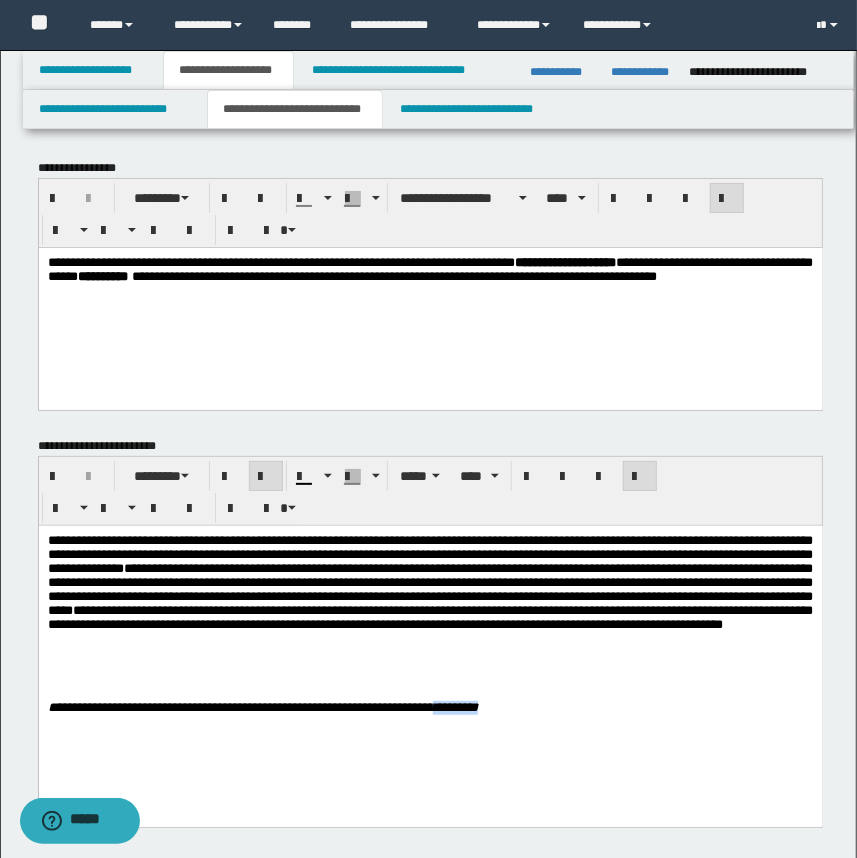 drag, startPoint x: 585, startPoint y: 716, endPoint x: 511, endPoint y: 723, distance: 74.330345 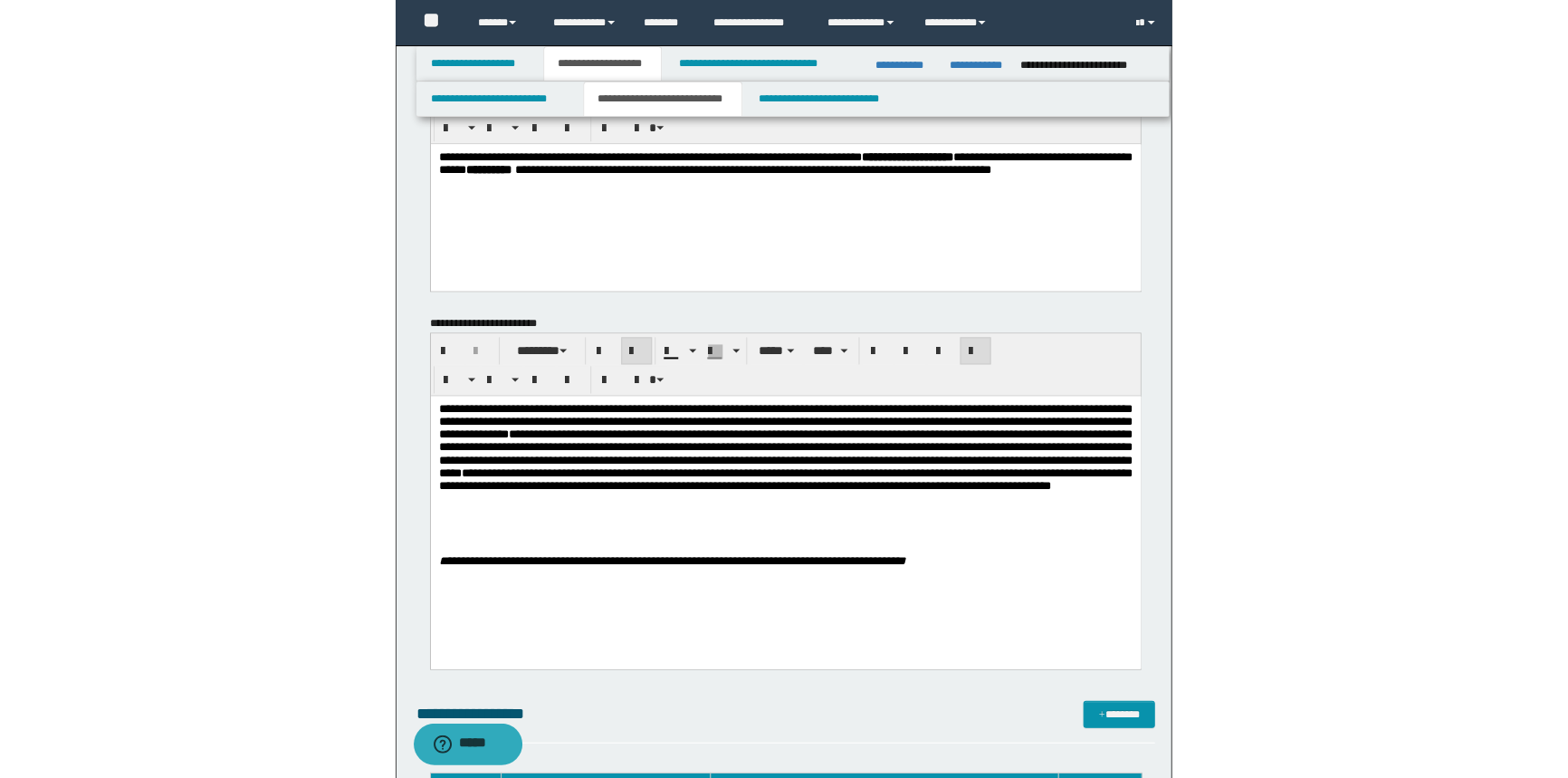 scroll, scrollTop: 82, scrollLeft: 0, axis: vertical 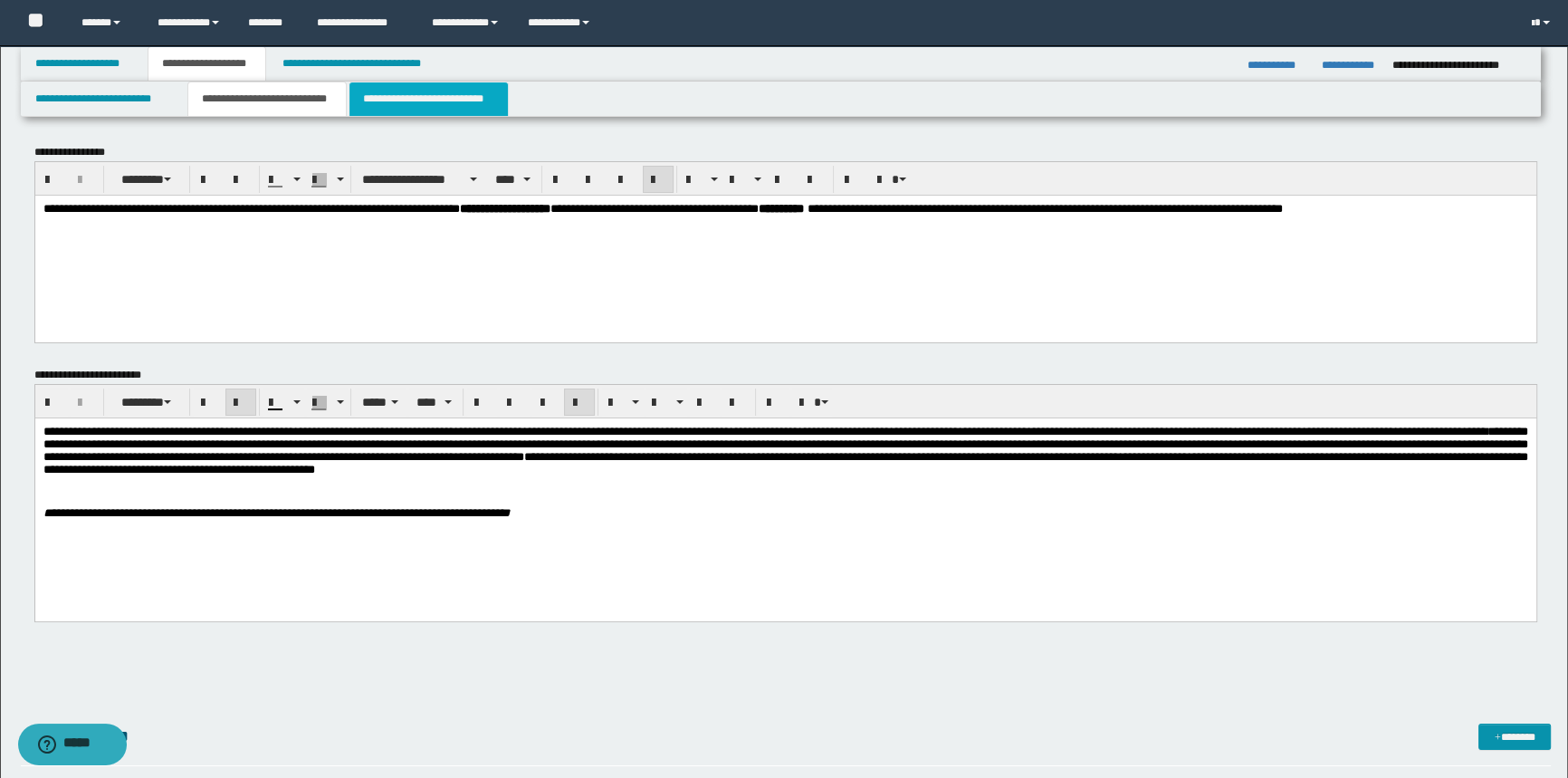 click on "**********" at bounding box center [428, 99] 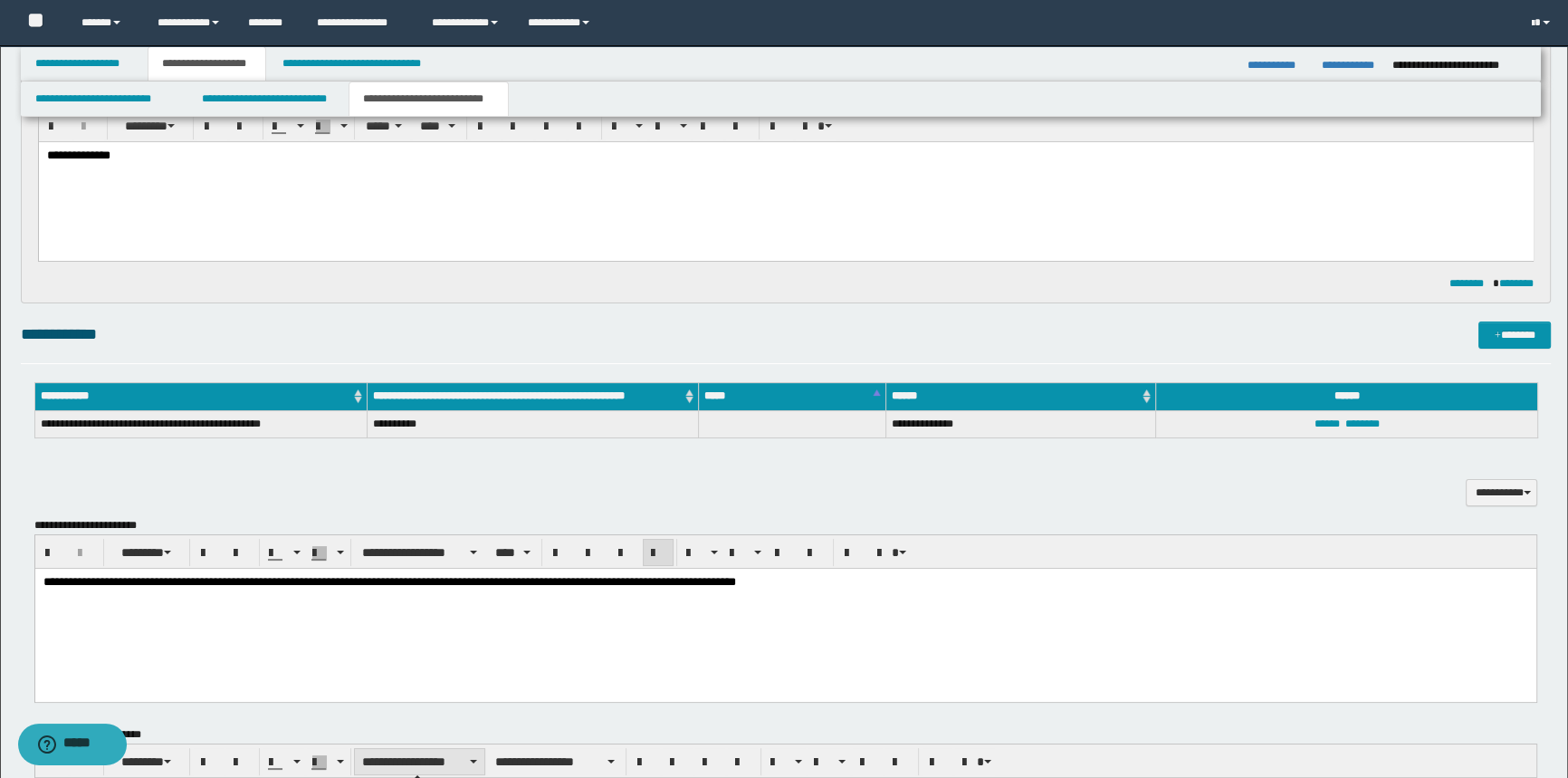 scroll, scrollTop: 0, scrollLeft: 0, axis: both 